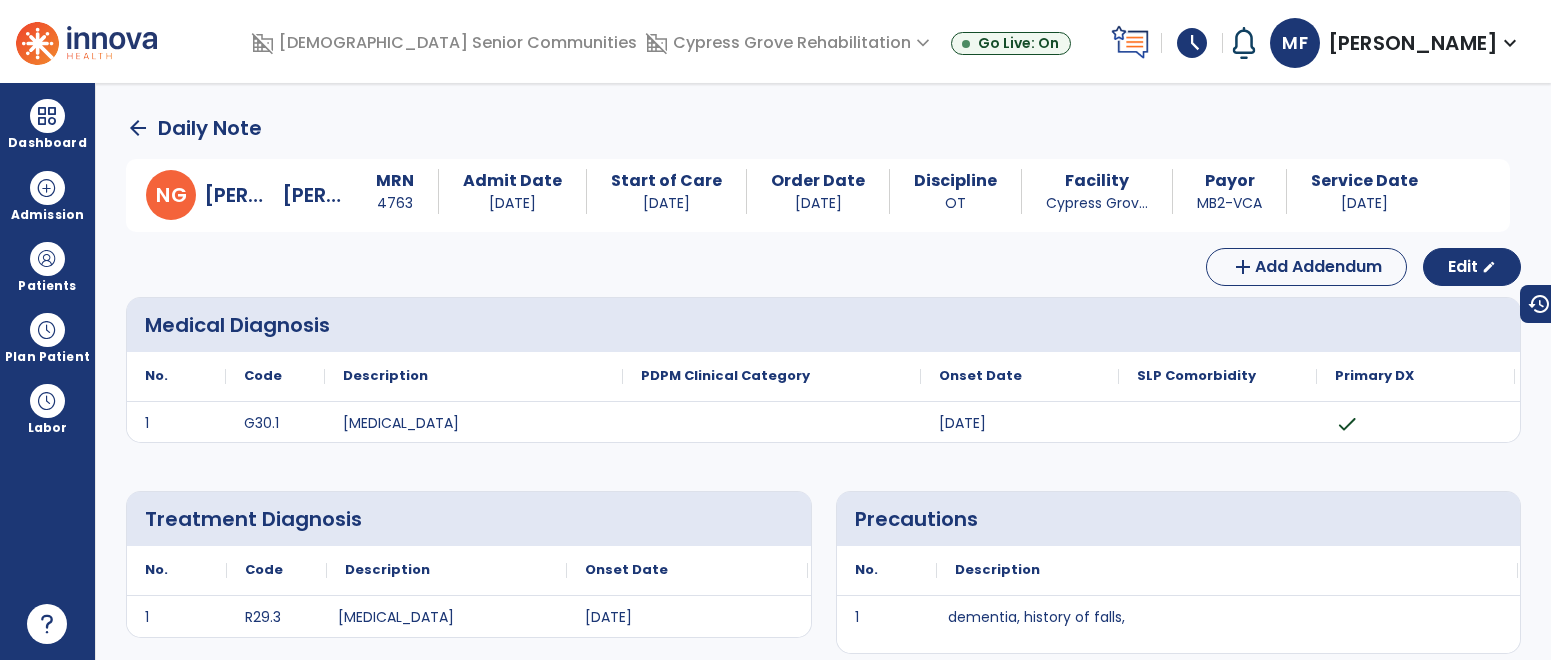 scroll, scrollTop: 0, scrollLeft: 0, axis: both 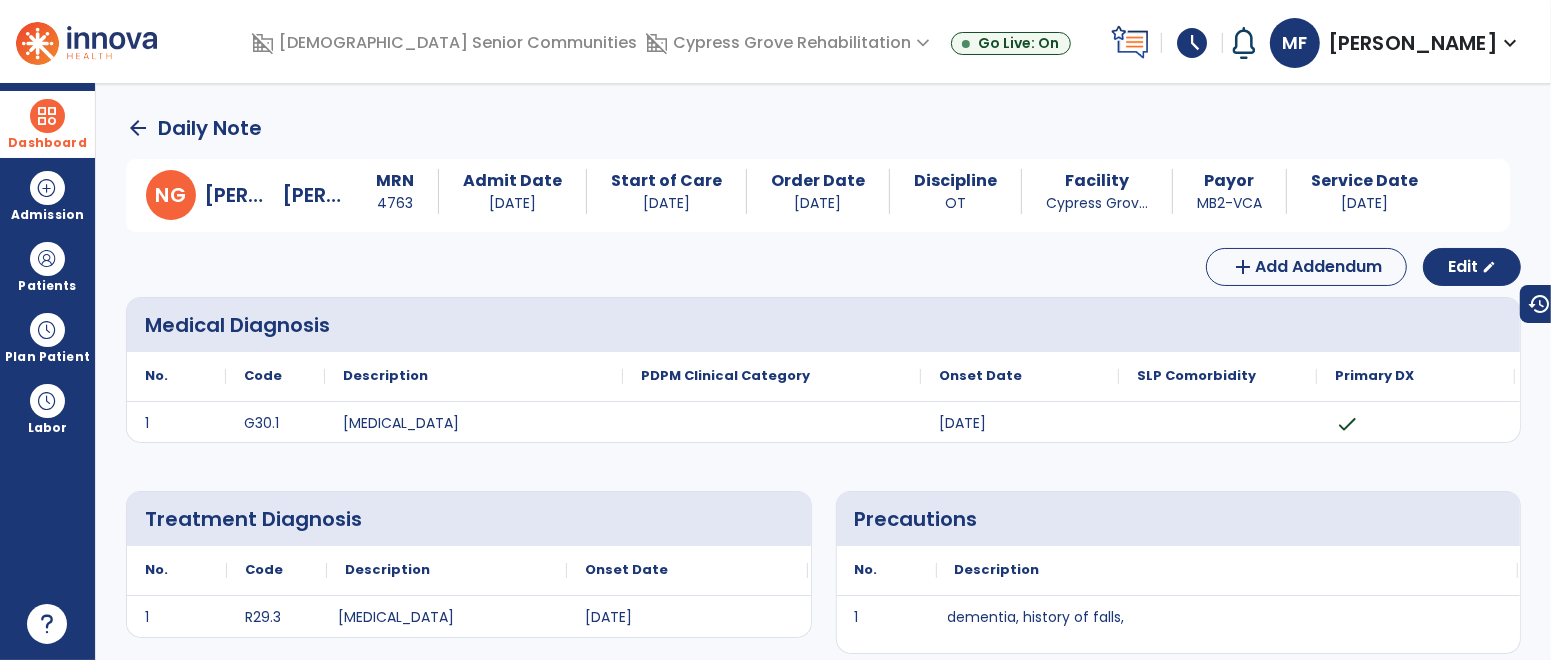 click at bounding box center (47, 116) 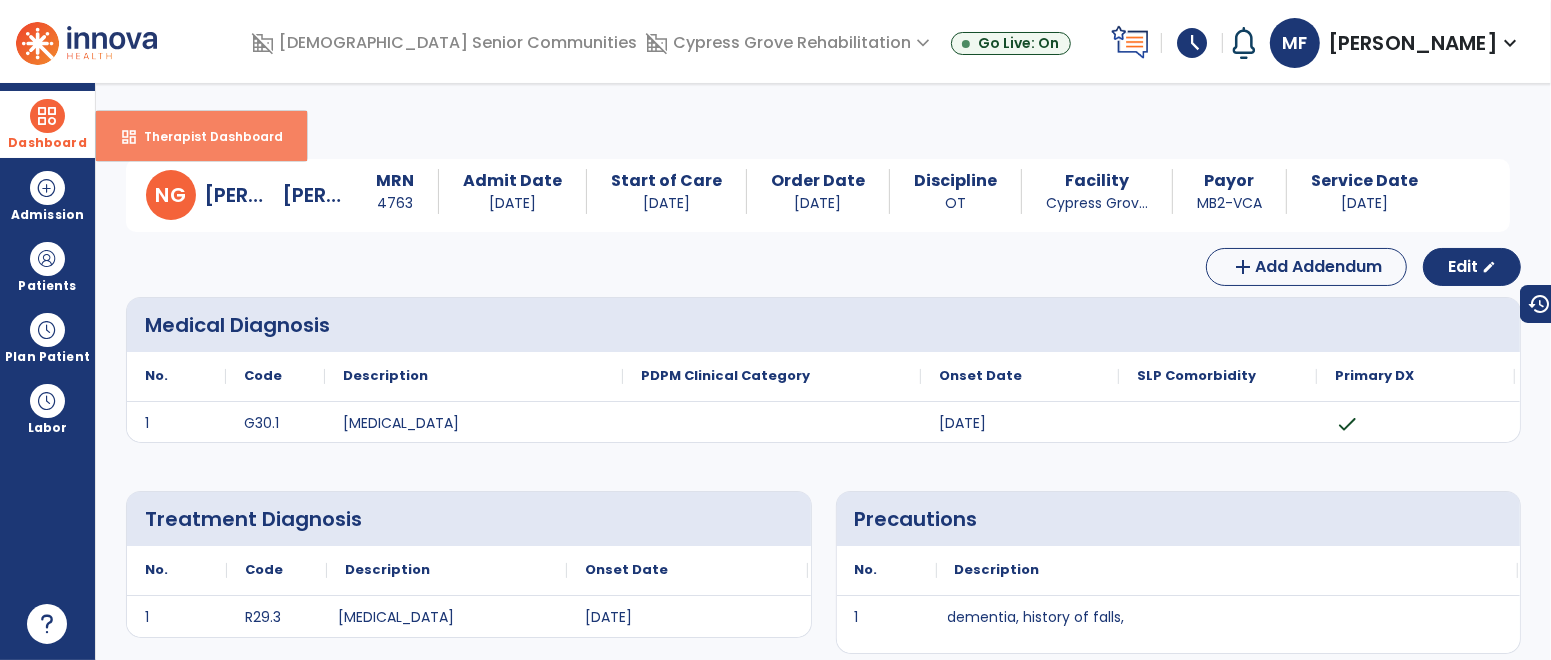 click on "Therapist Dashboard" at bounding box center (205, 136) 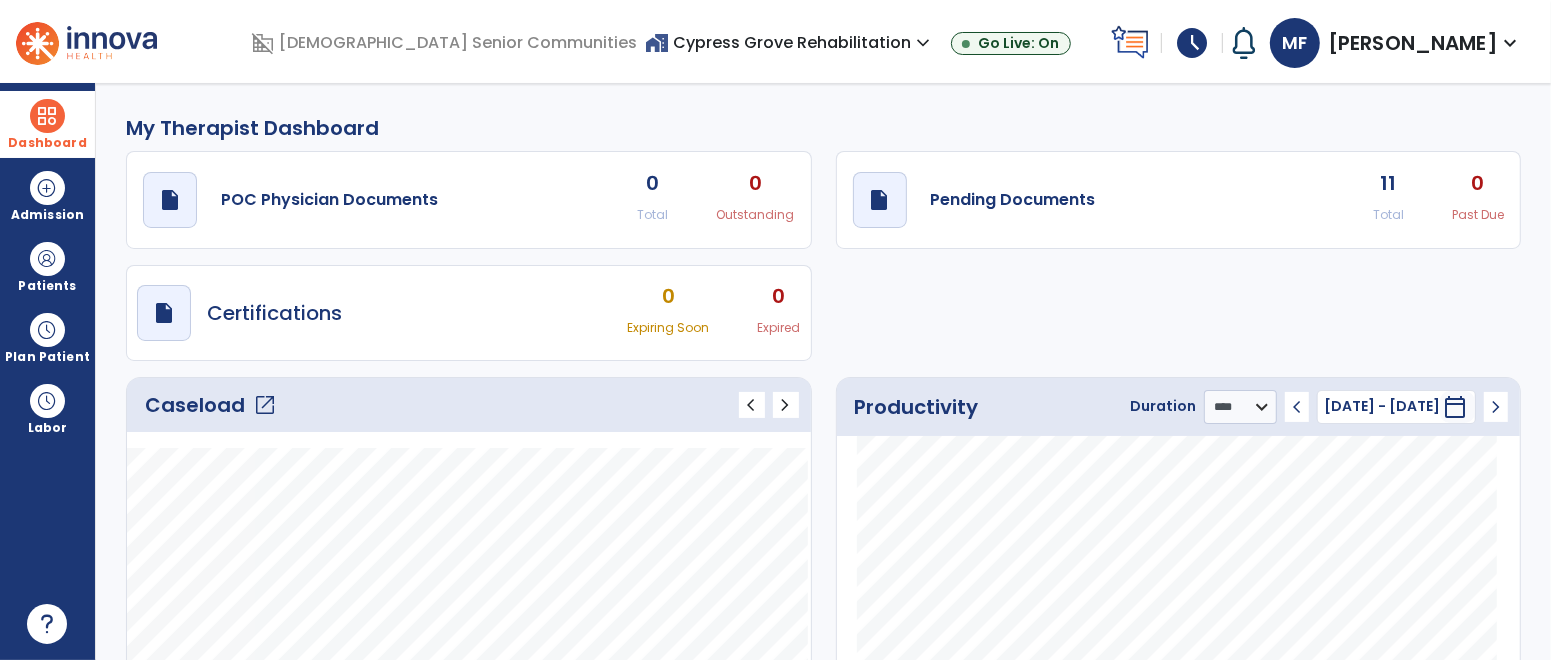 click on "open_in_new" 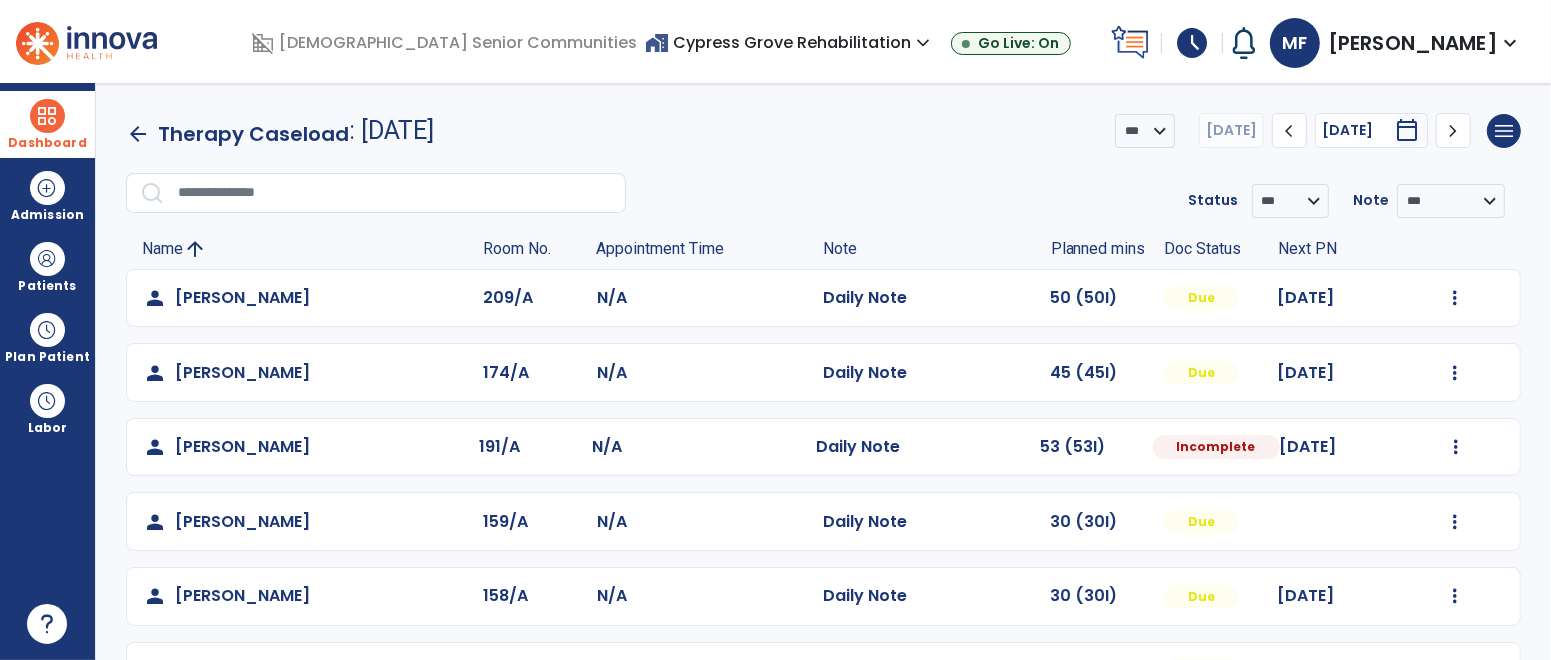 scroll, scrollTop: 438, scrollLeft: 0, axis: vertical 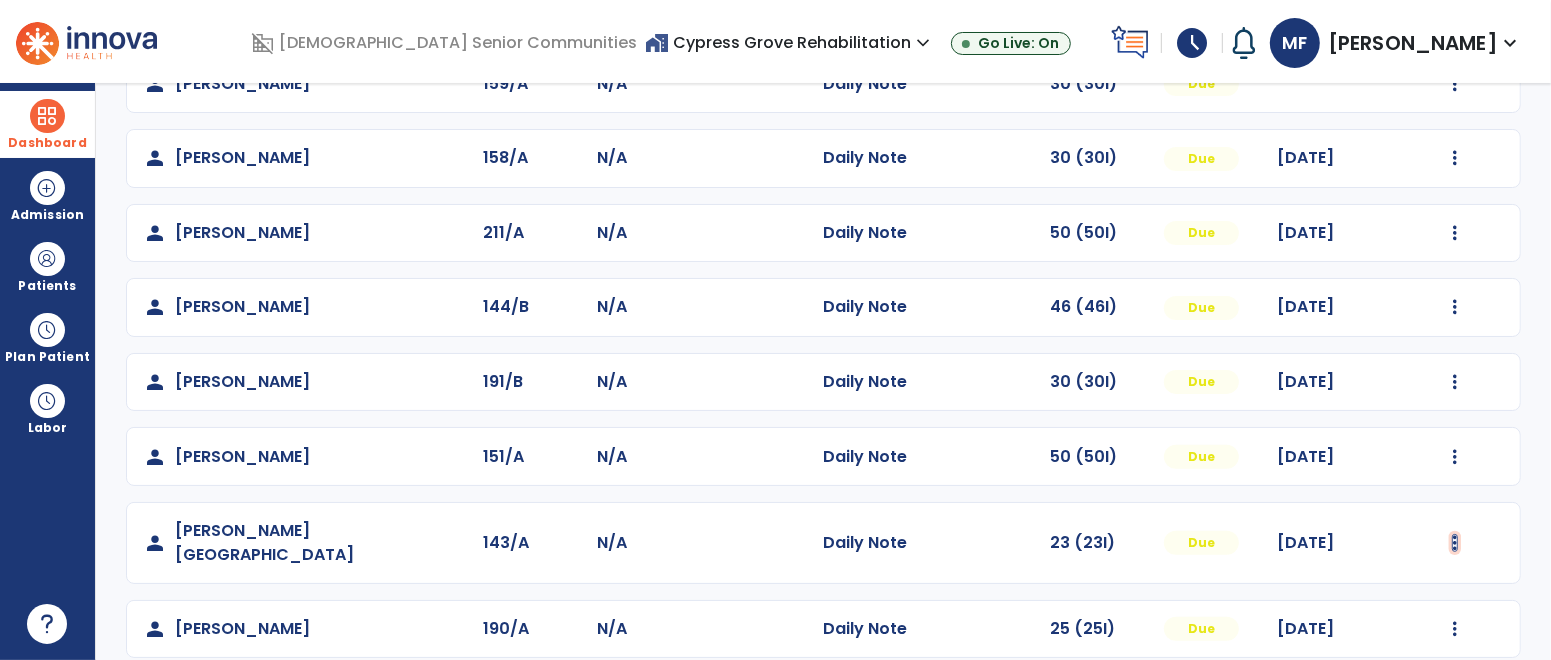 click at bounding box center (1455, -140) 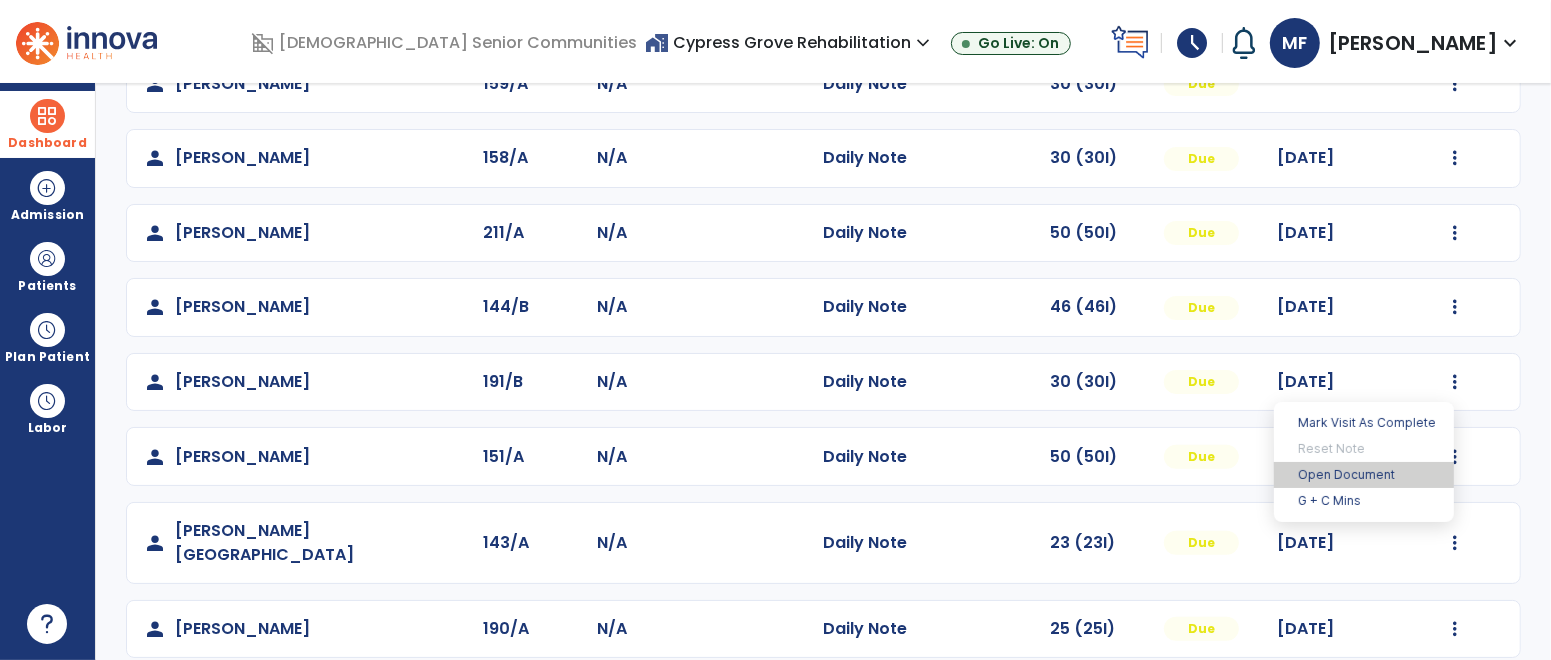 click on "Open Document" at bounding box center [1364, 475] 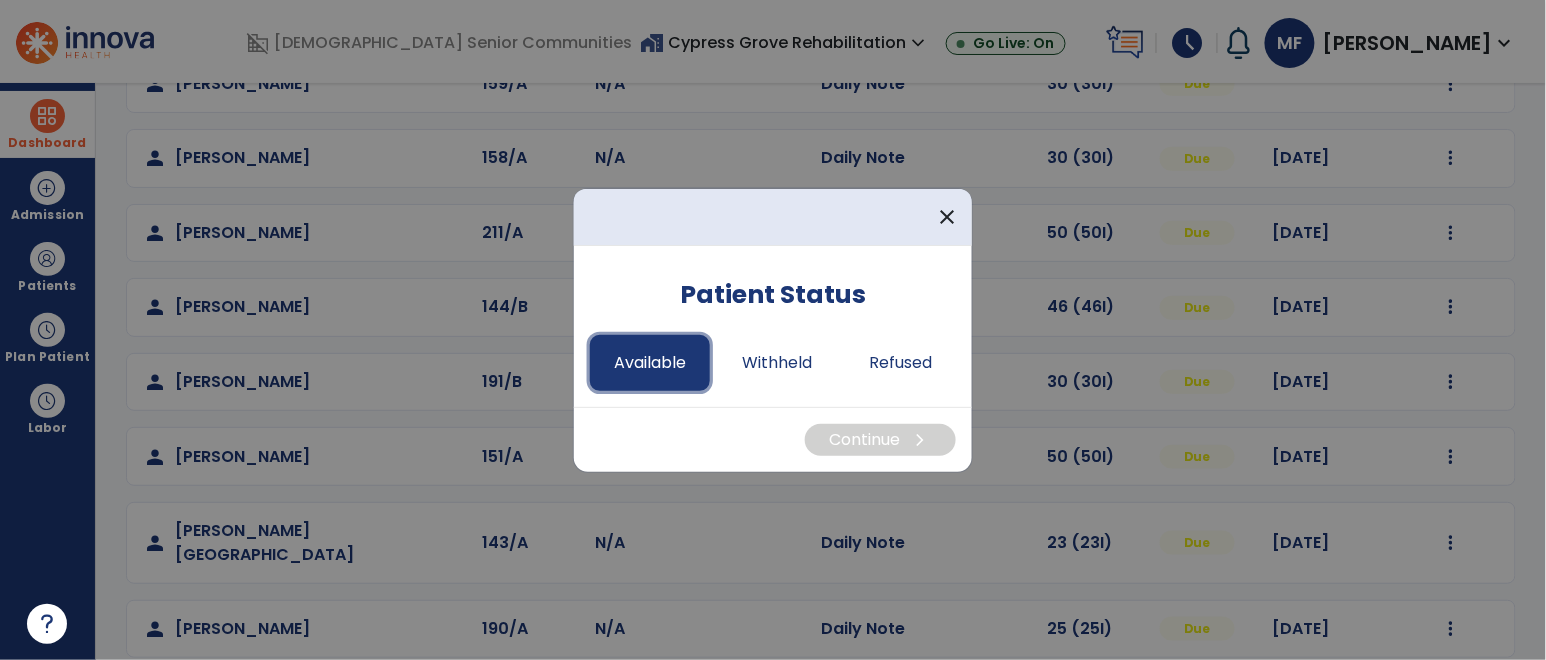 click on "Available" at bounding box center (650, 363) 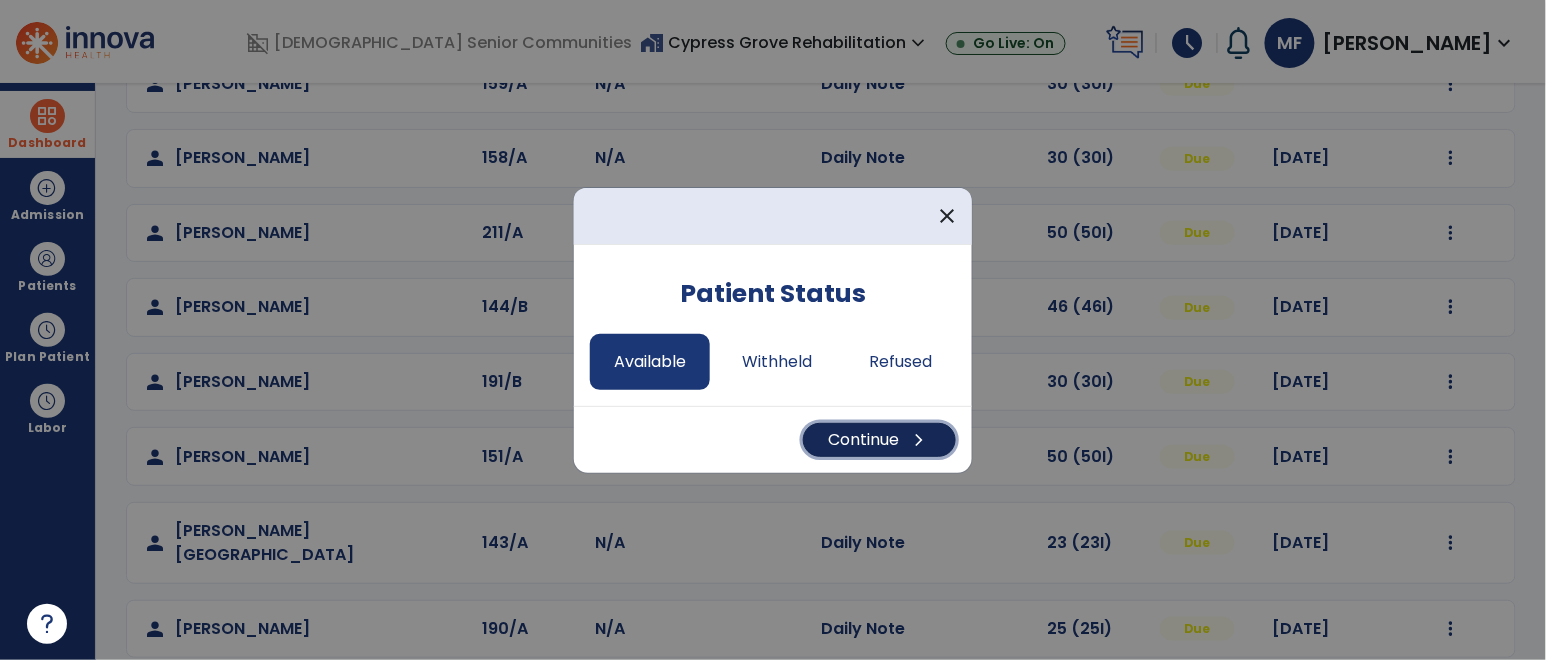 click on "Continue   chevron_right" at bounding box center (879, 440) 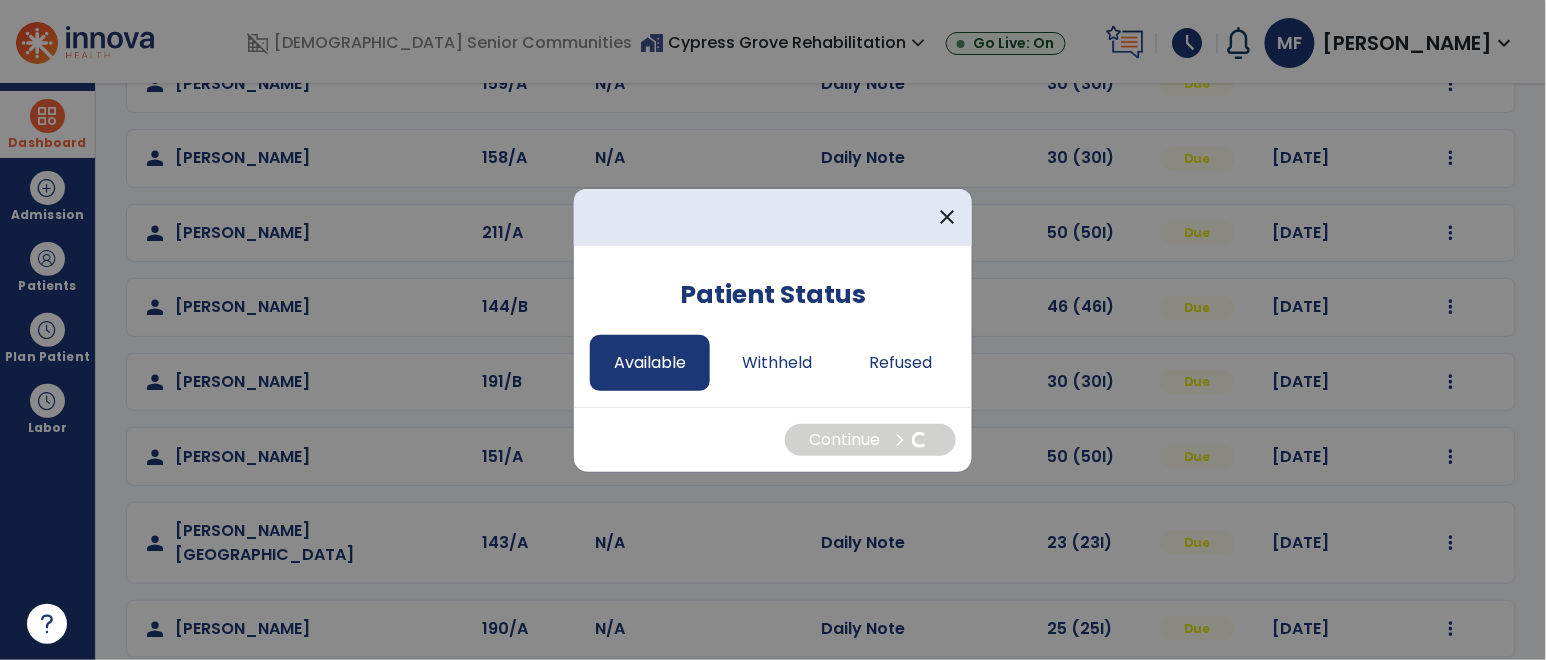 select on "*" 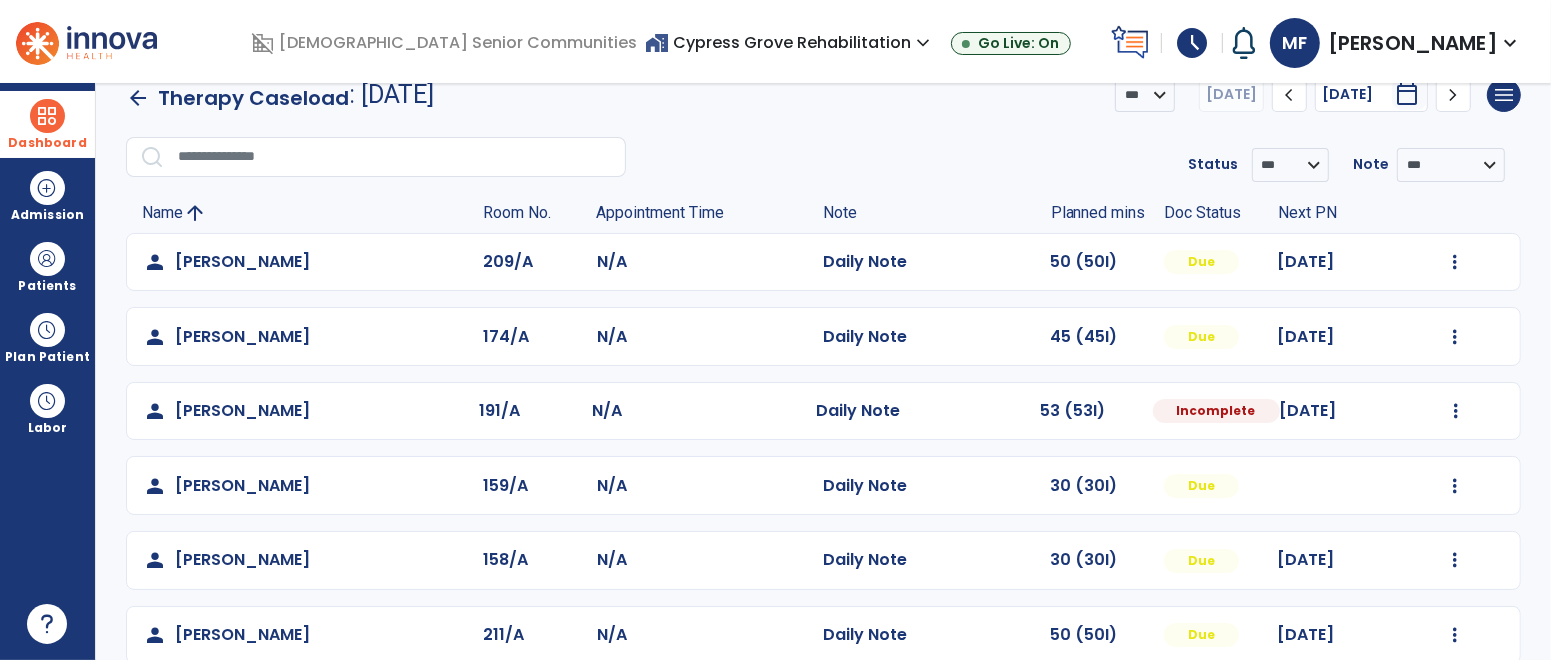 scroll, scrollTop: 438, scrollLeft: 0, axis: vertical 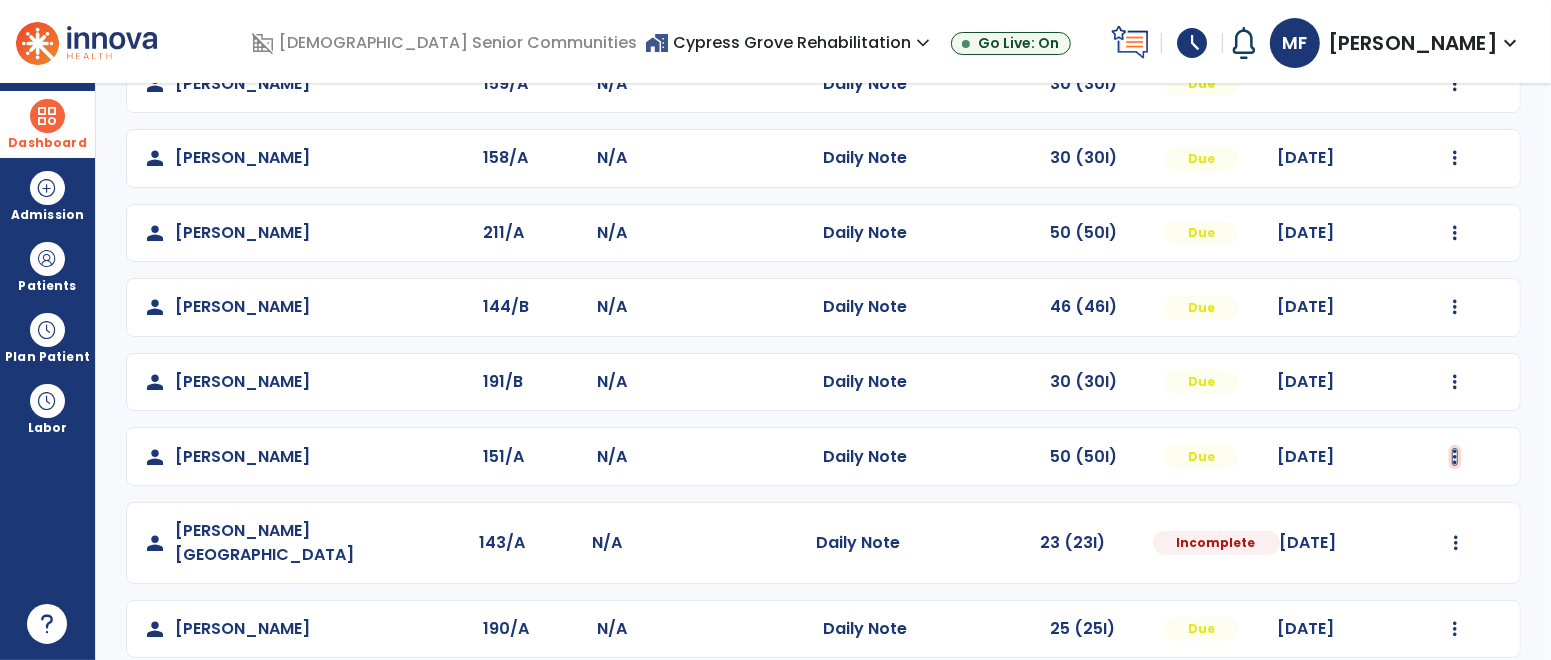click at bounding box center (1455, -140) 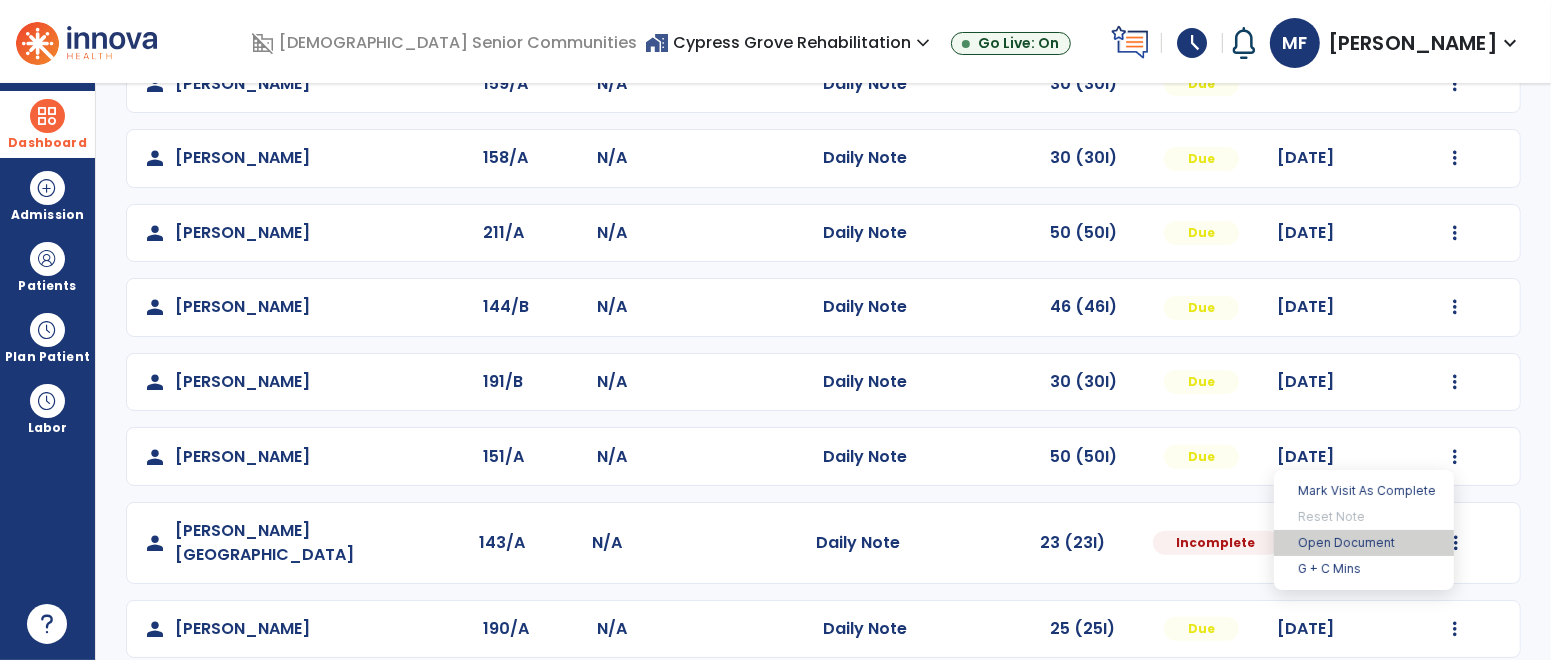 click on "Open Document" at bounding box center (1364, 543) 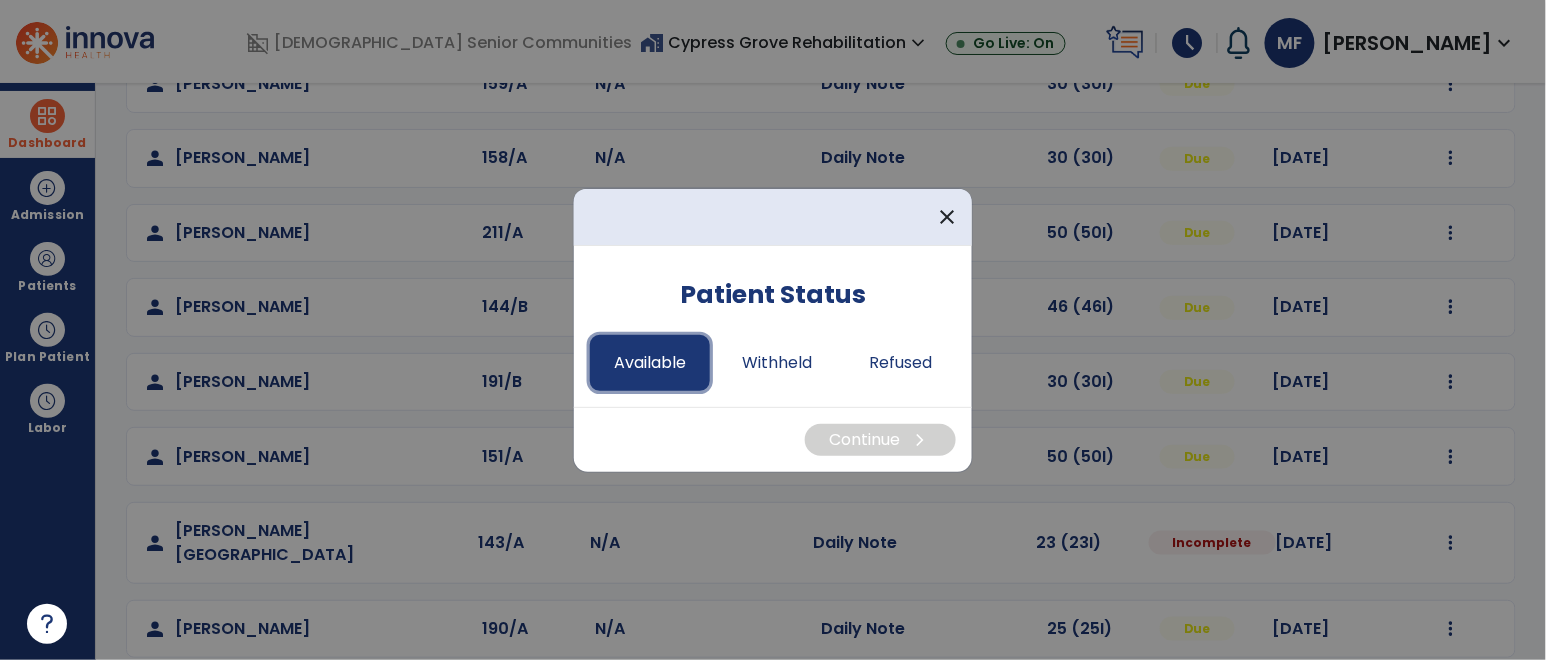 click on "Available" at bounding box center [650, 363] 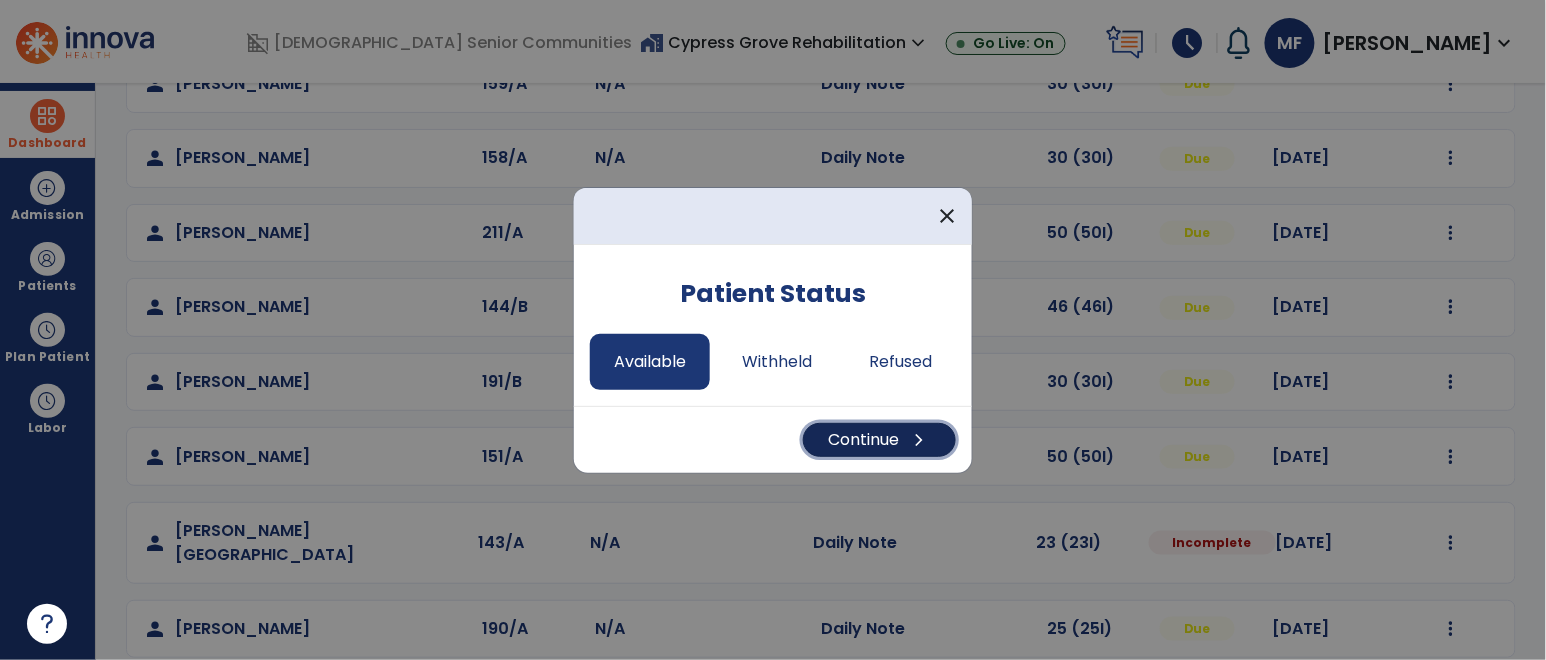 click on "Continue   chevron_right" at bounding box center (879, 440) 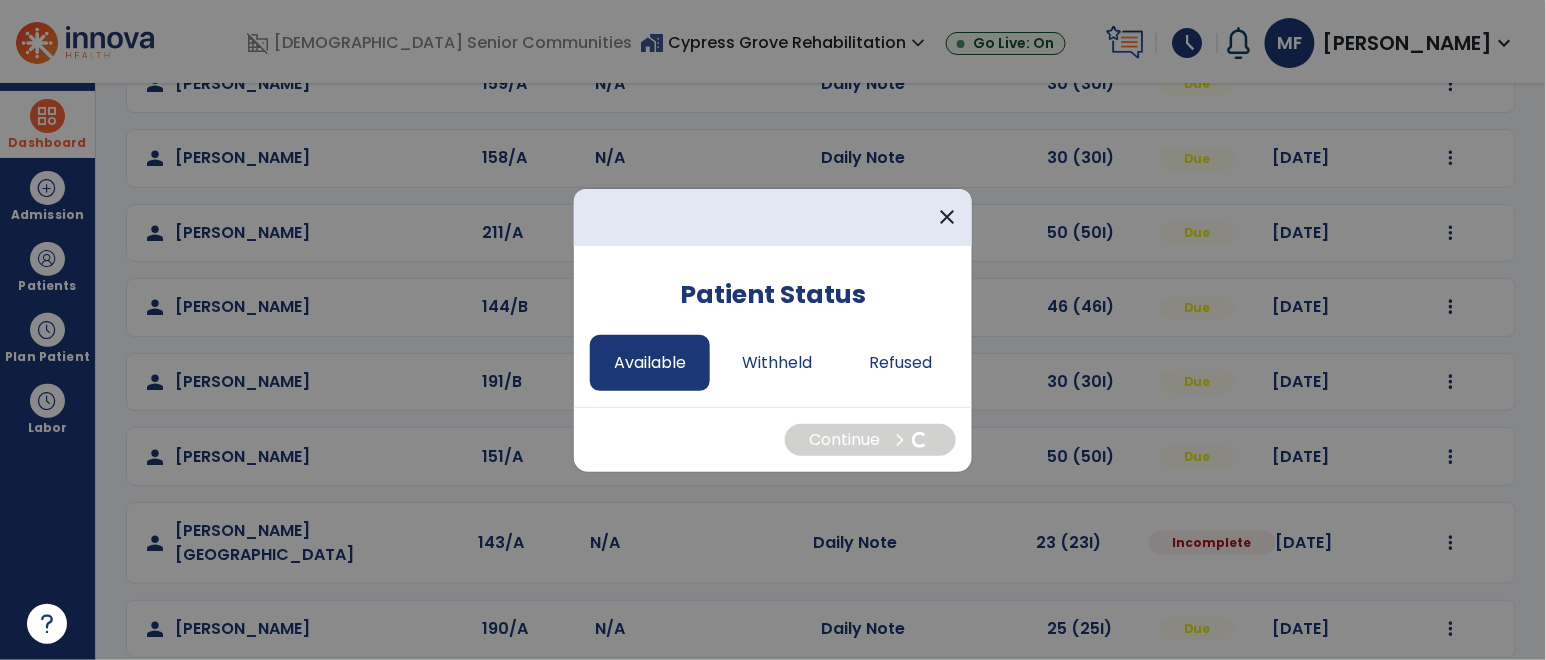 select on "*" 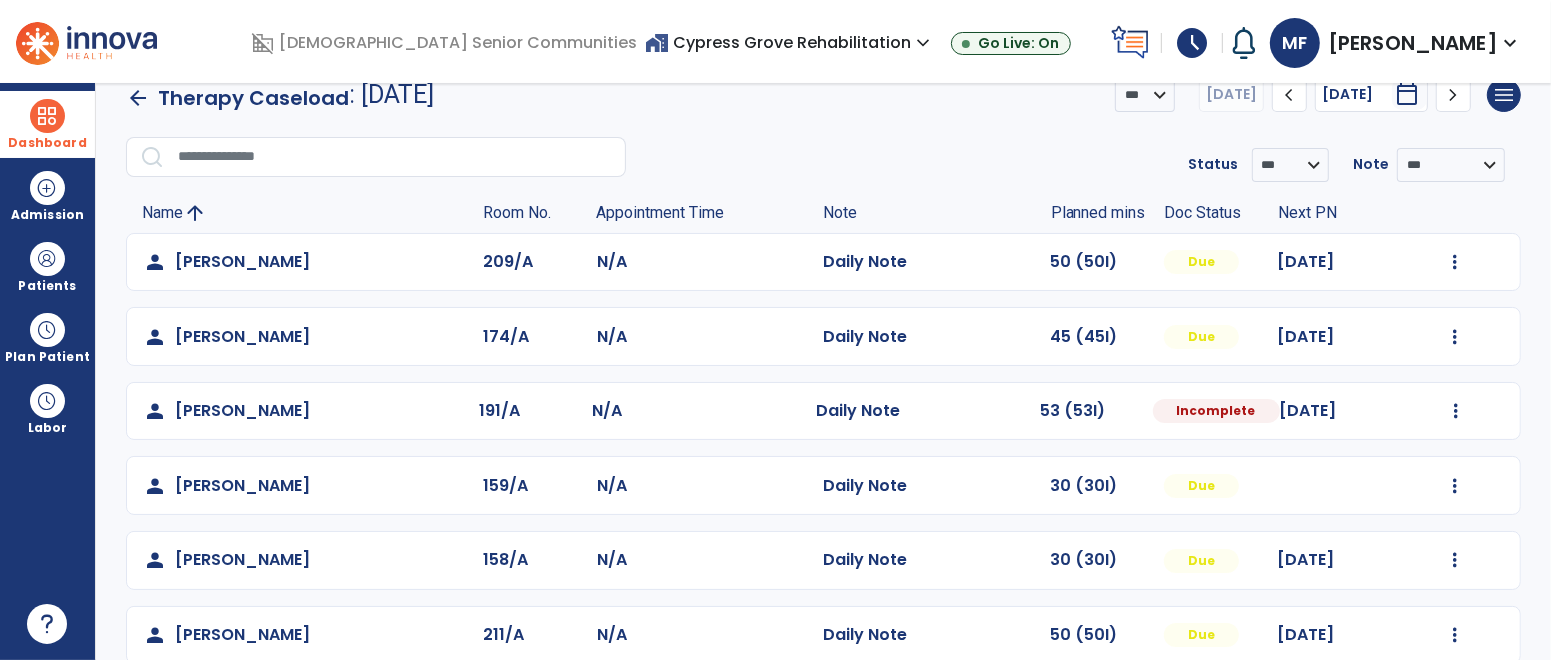 scroll, scrollTop: 438, scrollLeft: 0, axis: vertical 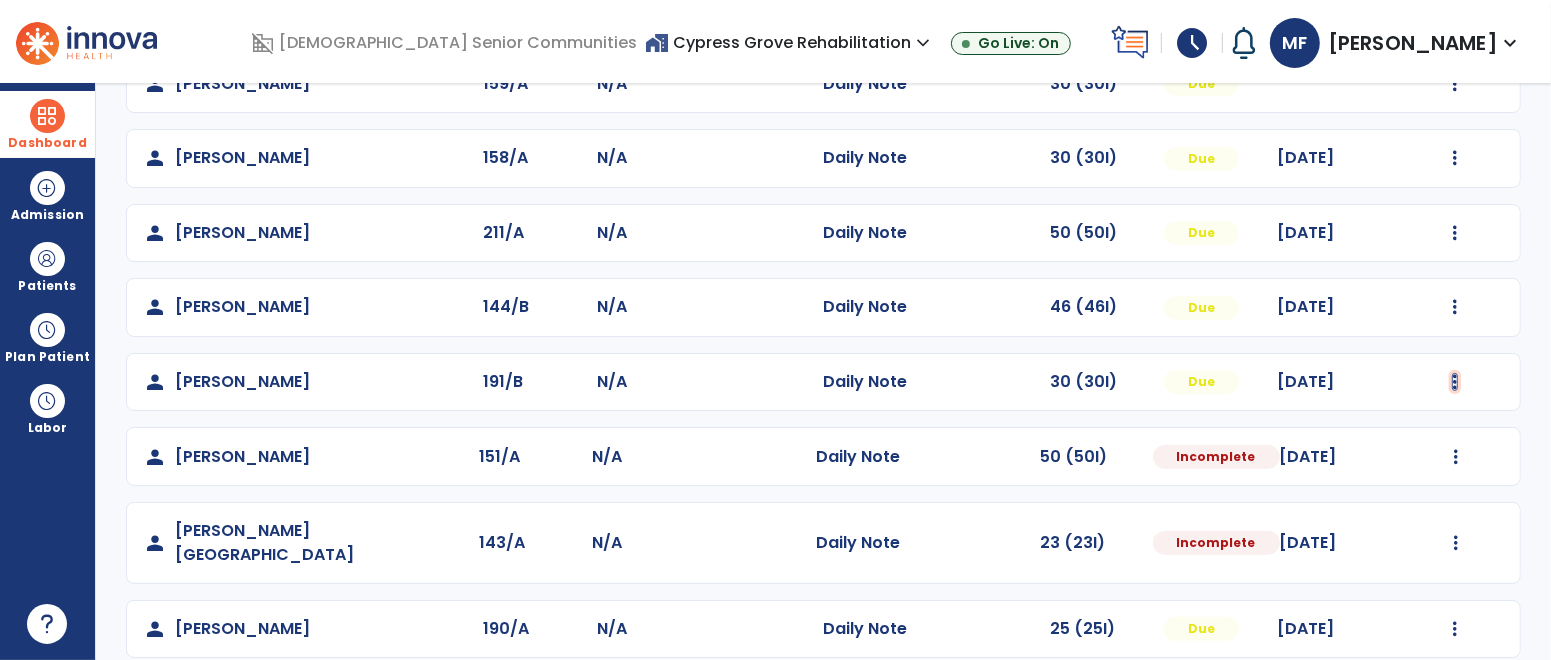 click at bounding box center [1455, -140] 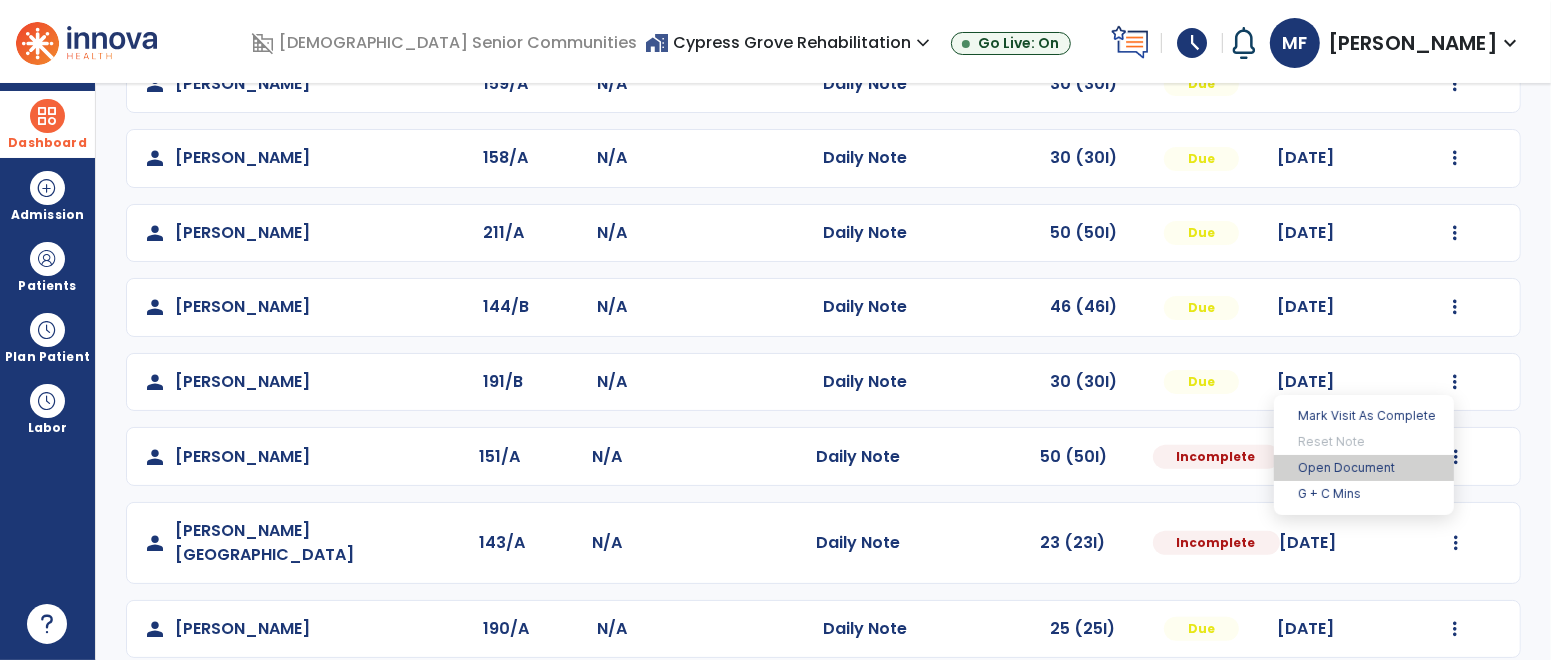 click on "Open Document" at bounding box center [1364, 468] 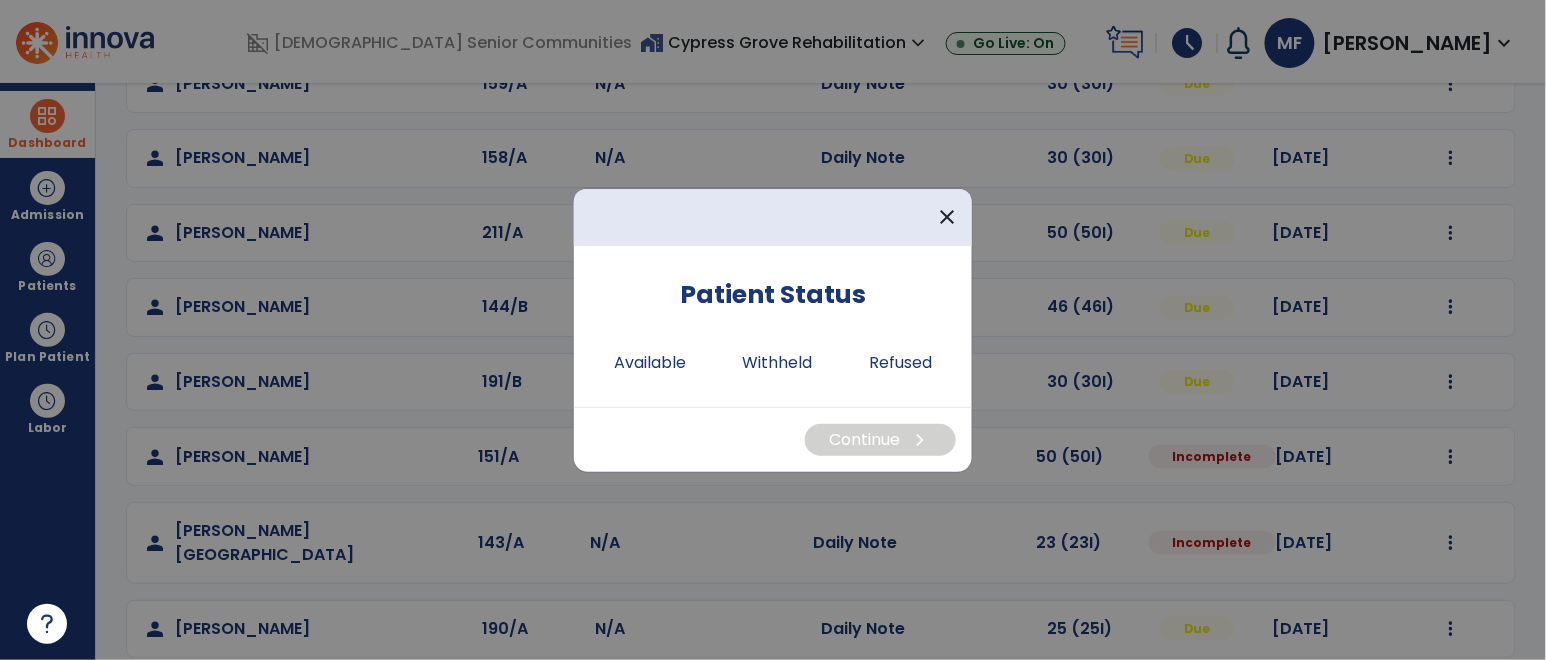 click on "Patient Status  Available   Withheld   Refused" at bounding box center (773, 326) 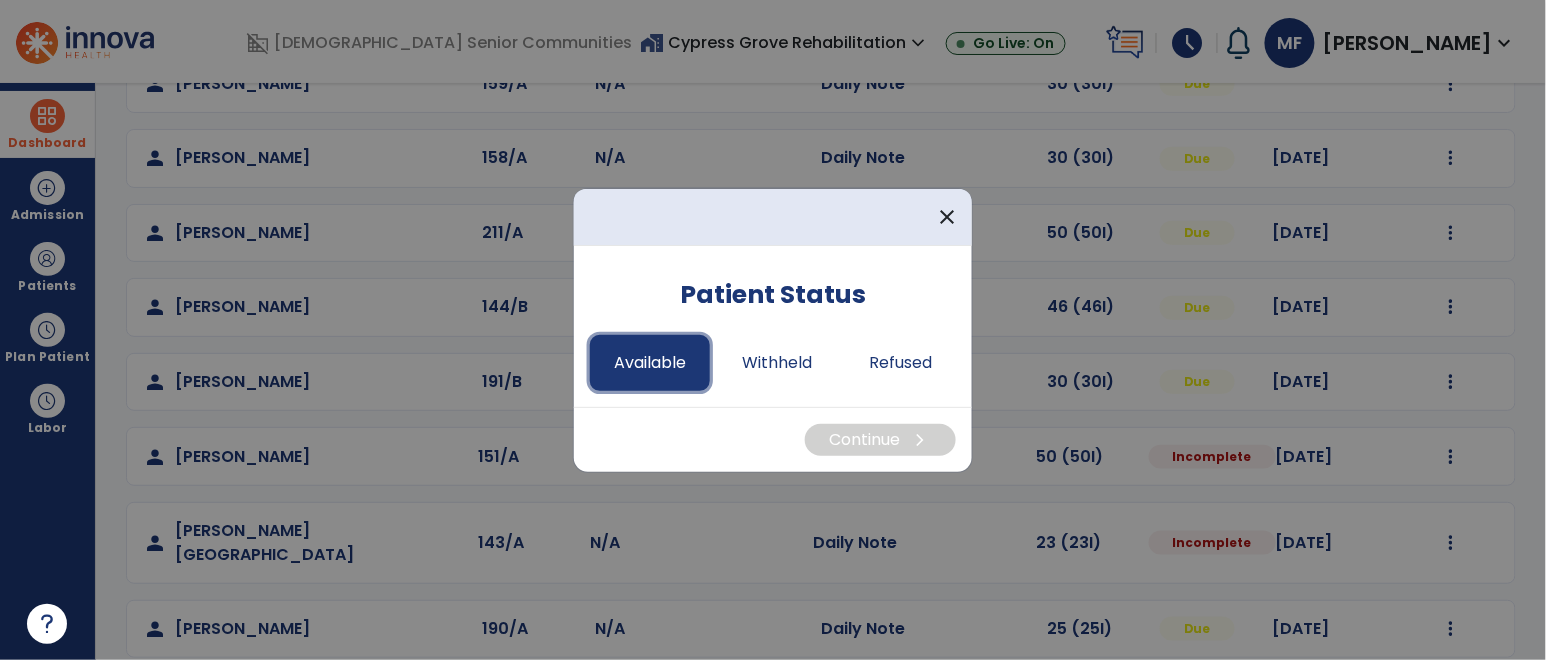 click on "Available" at bounding box center (650, 363) 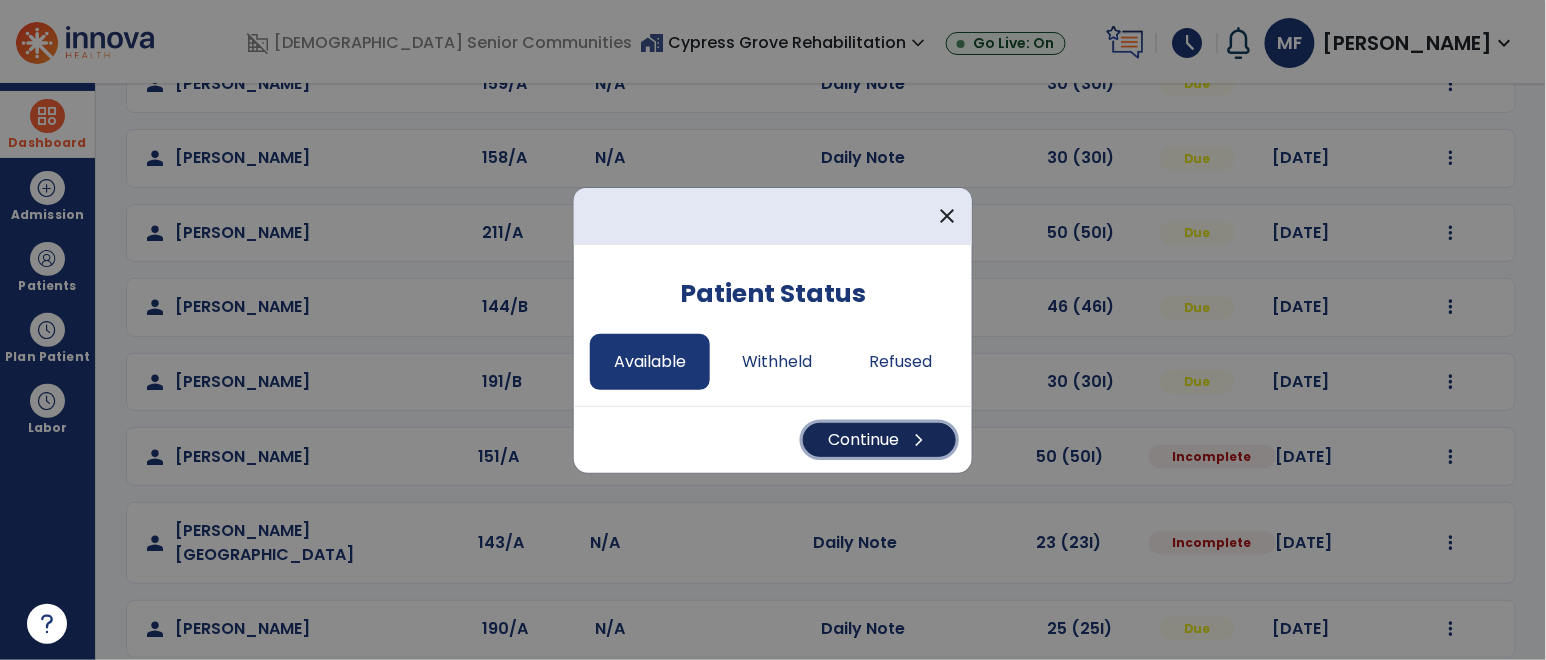 click on "Continue   chevron_right" at bounding box center [879, 440] 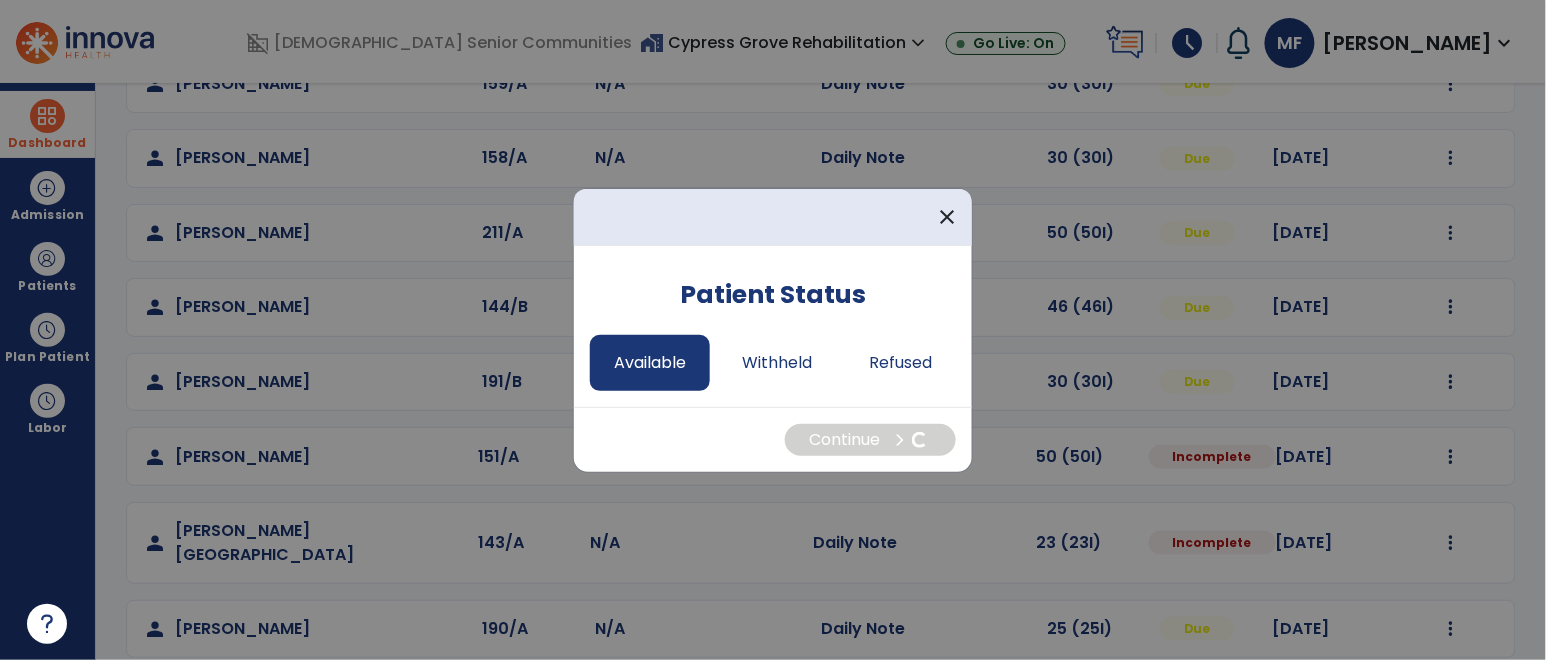 select on "*" 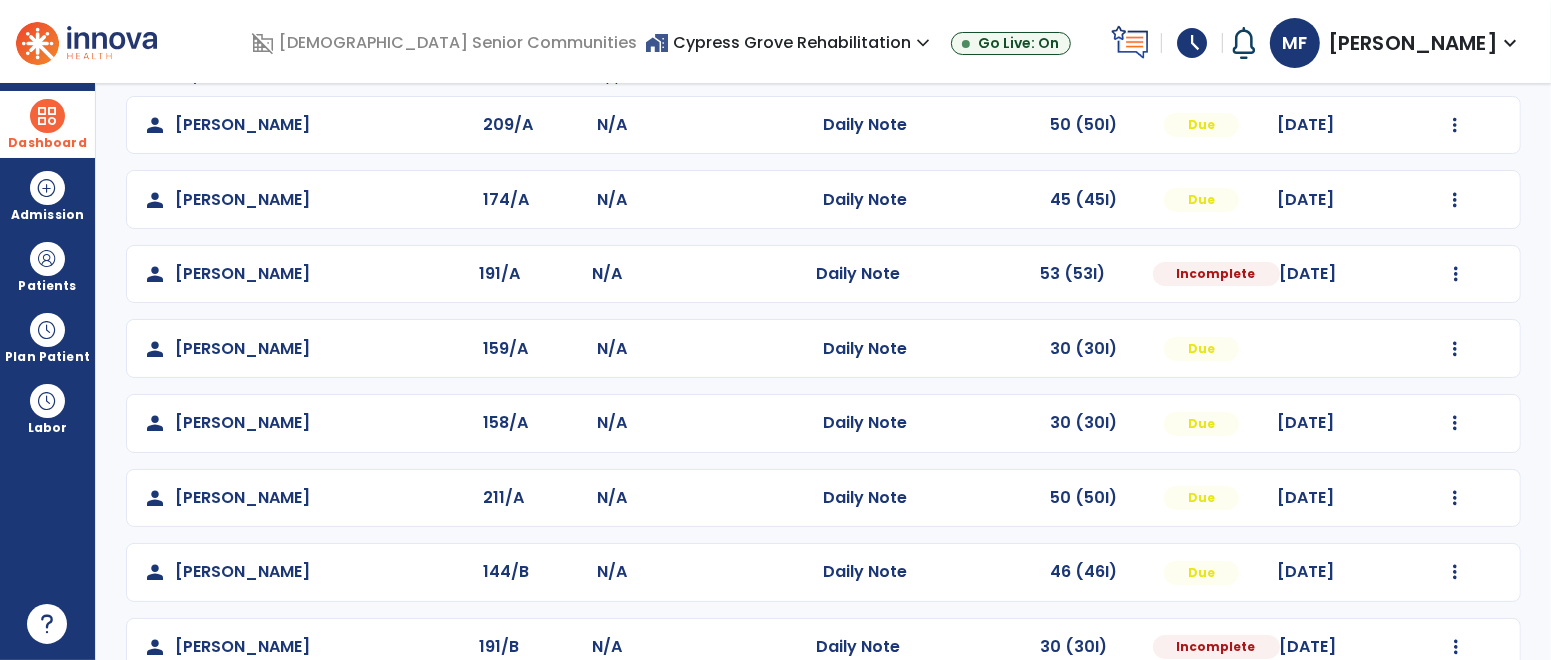 scroll, scrollTop: 438, scrollLeft: 0, axis: vertical 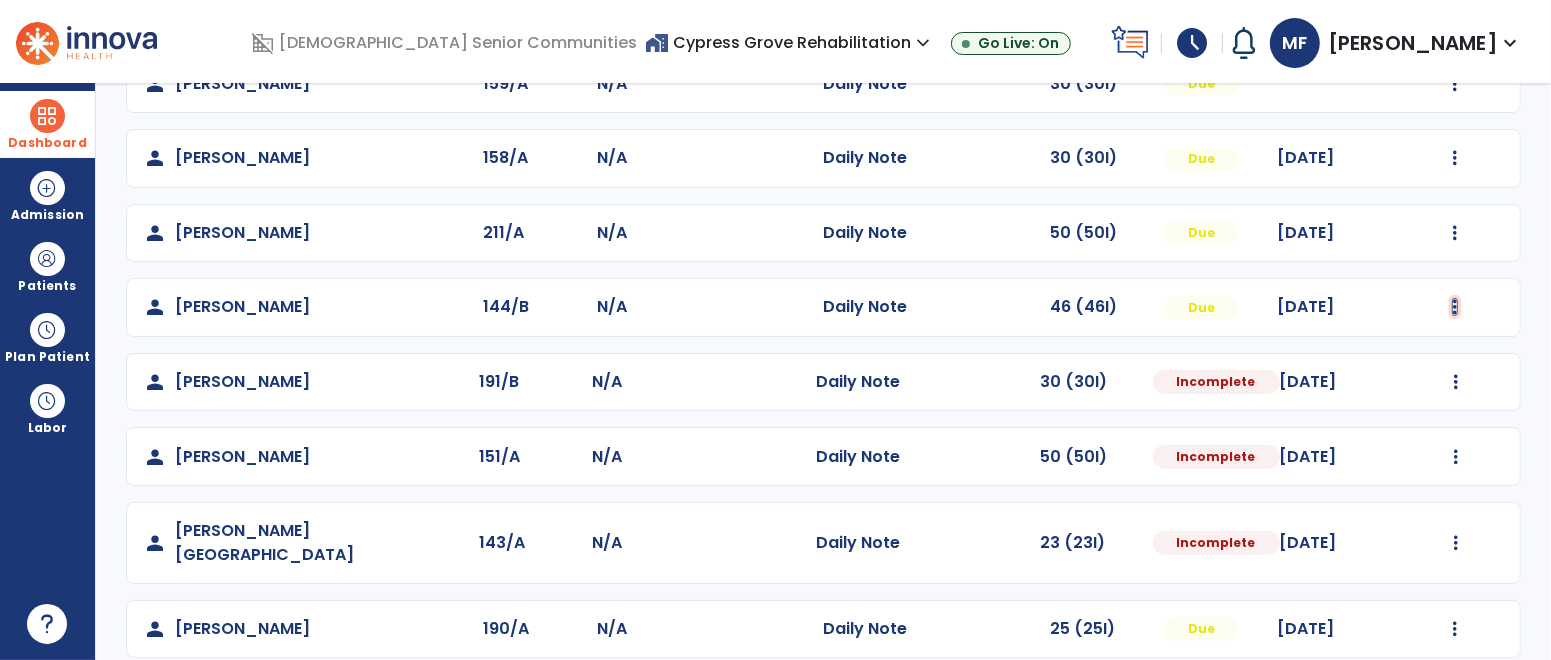 click at bounding box center [1455, -140] 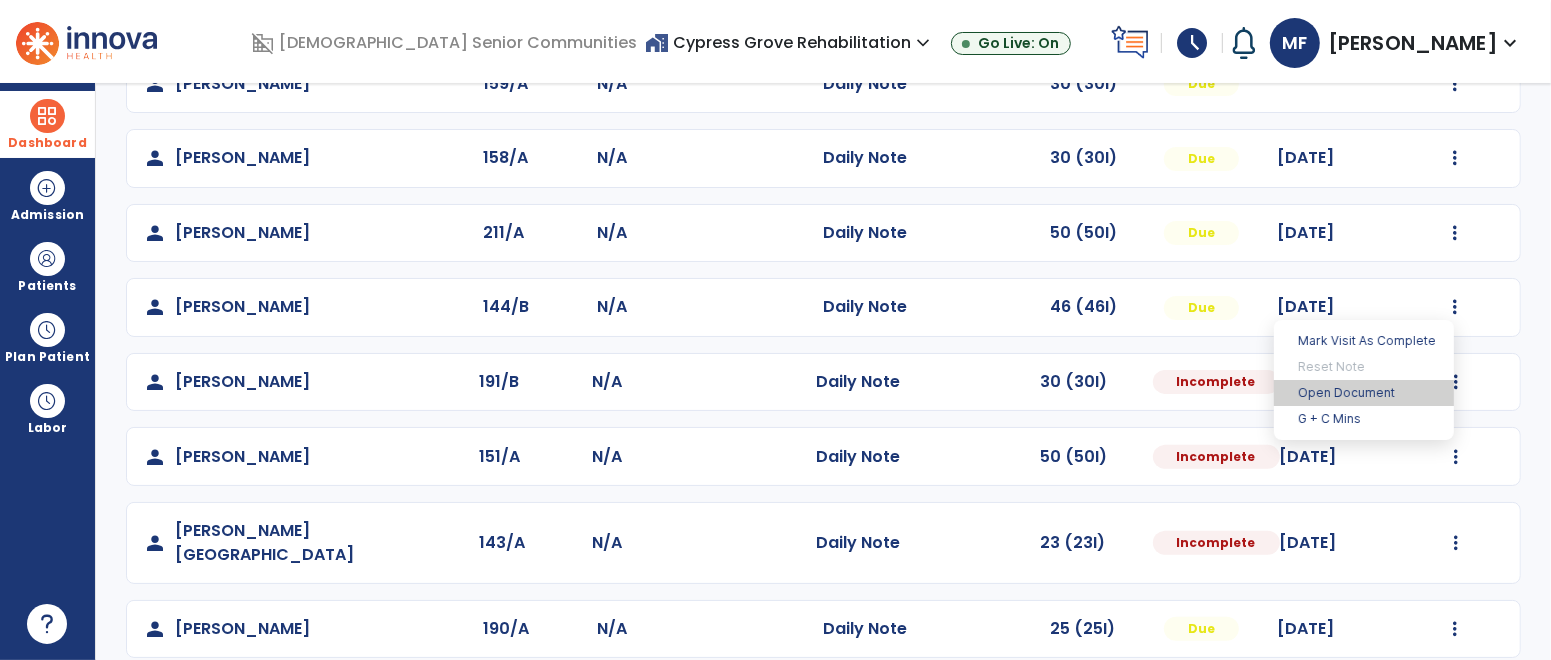 click on "Open Document" at bounding box center (1364, 393) 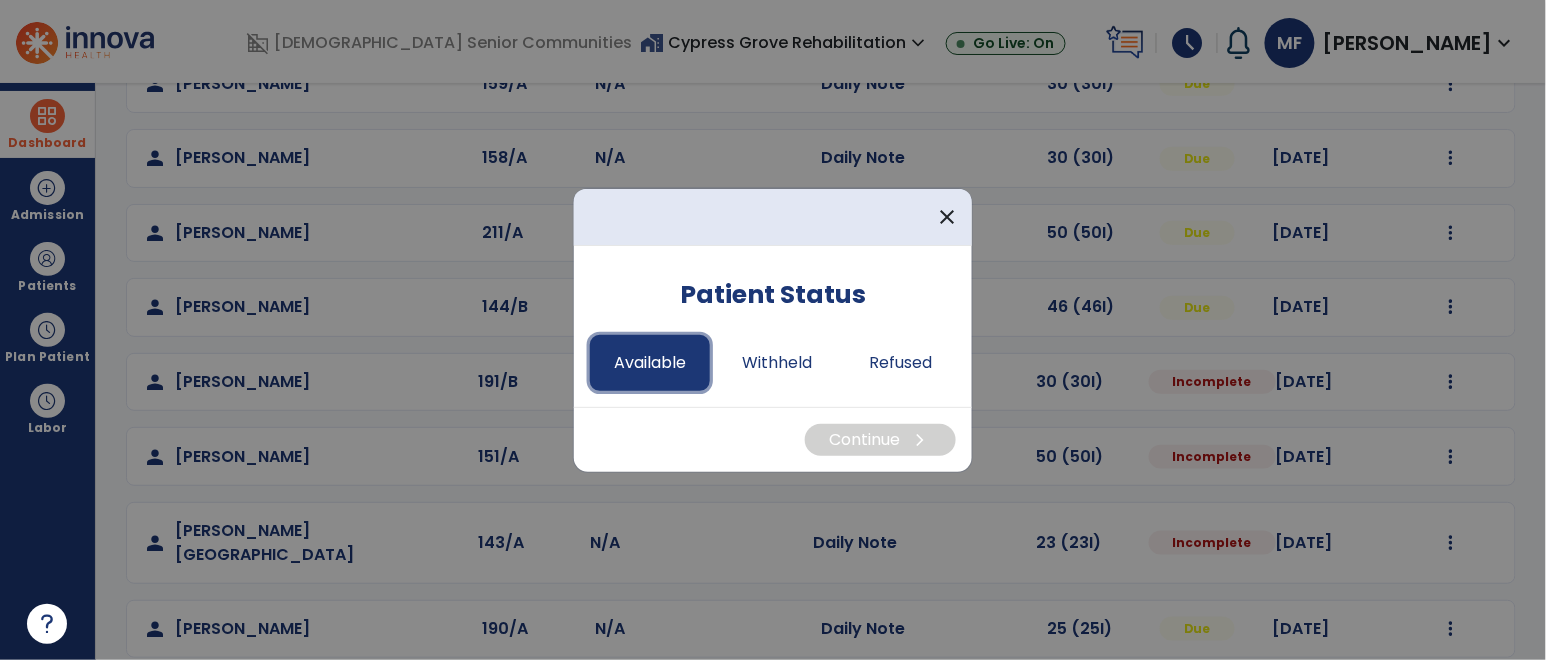 click on "Available" at bounding box center [650, 363] 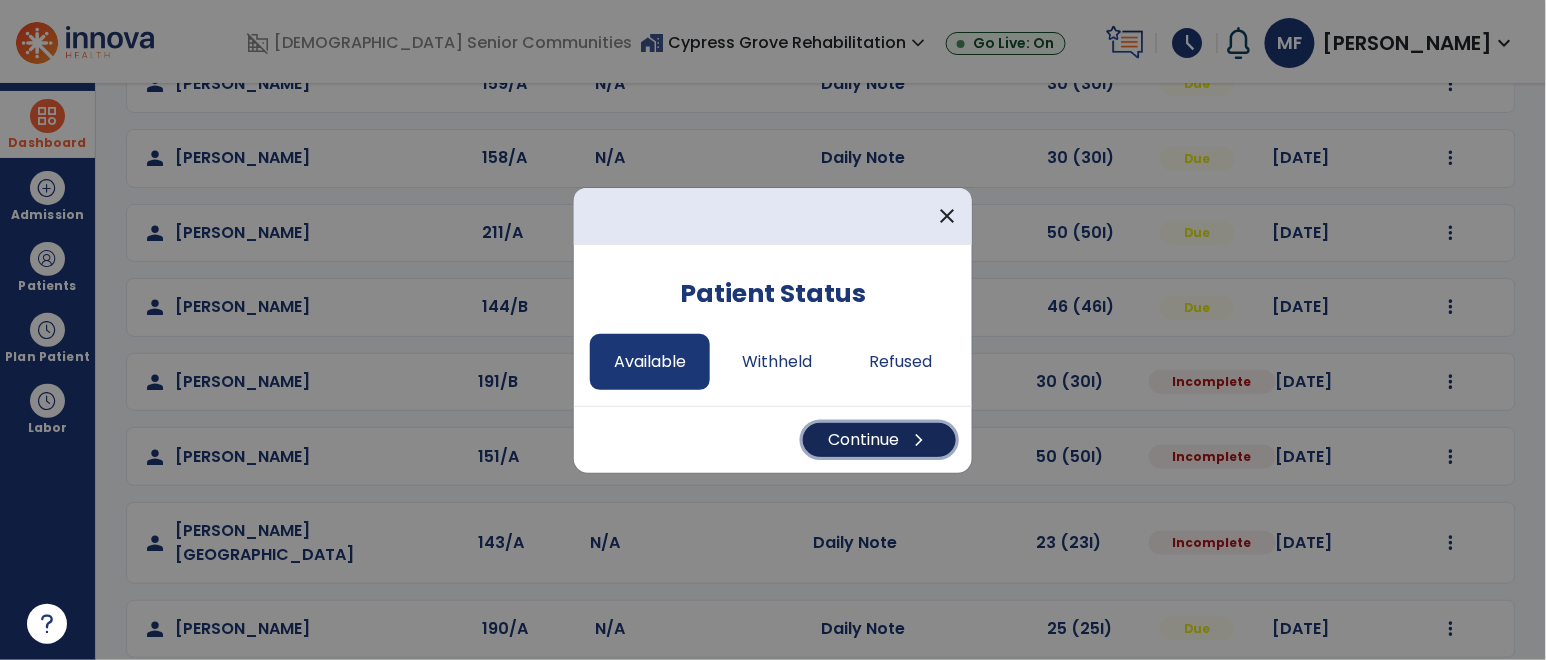 click on "Continue   chevron_right" at bounding box center (879, 440) 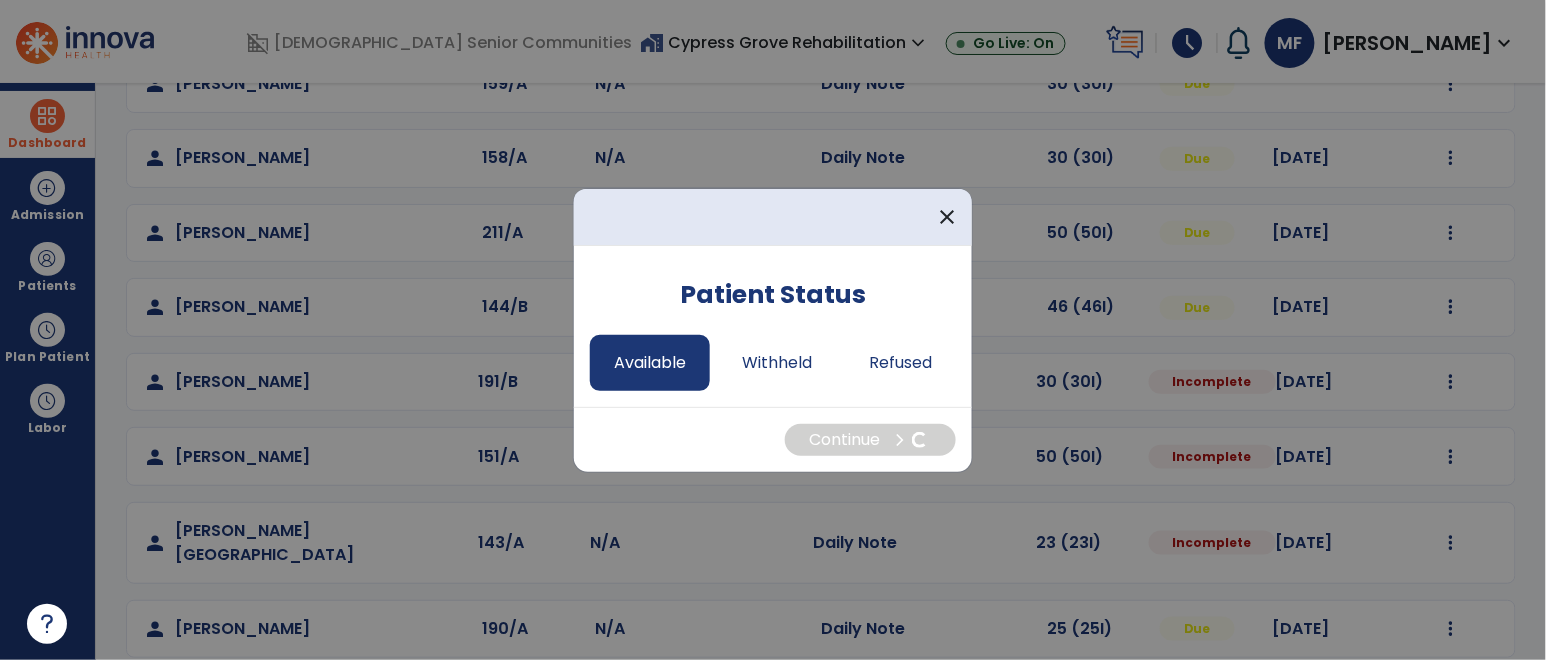 select on "*" 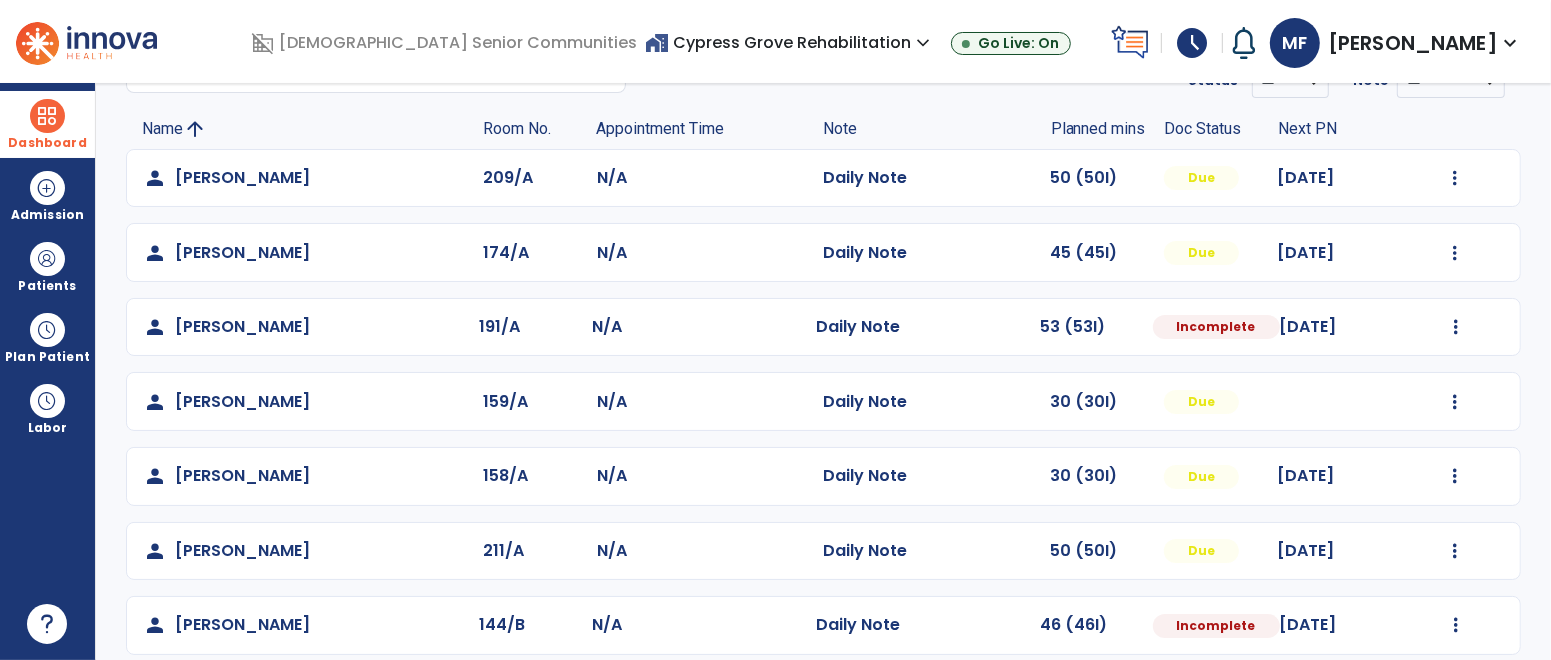 scroll, scrollTop: 121, scrollLeft: 0, axis: vertical 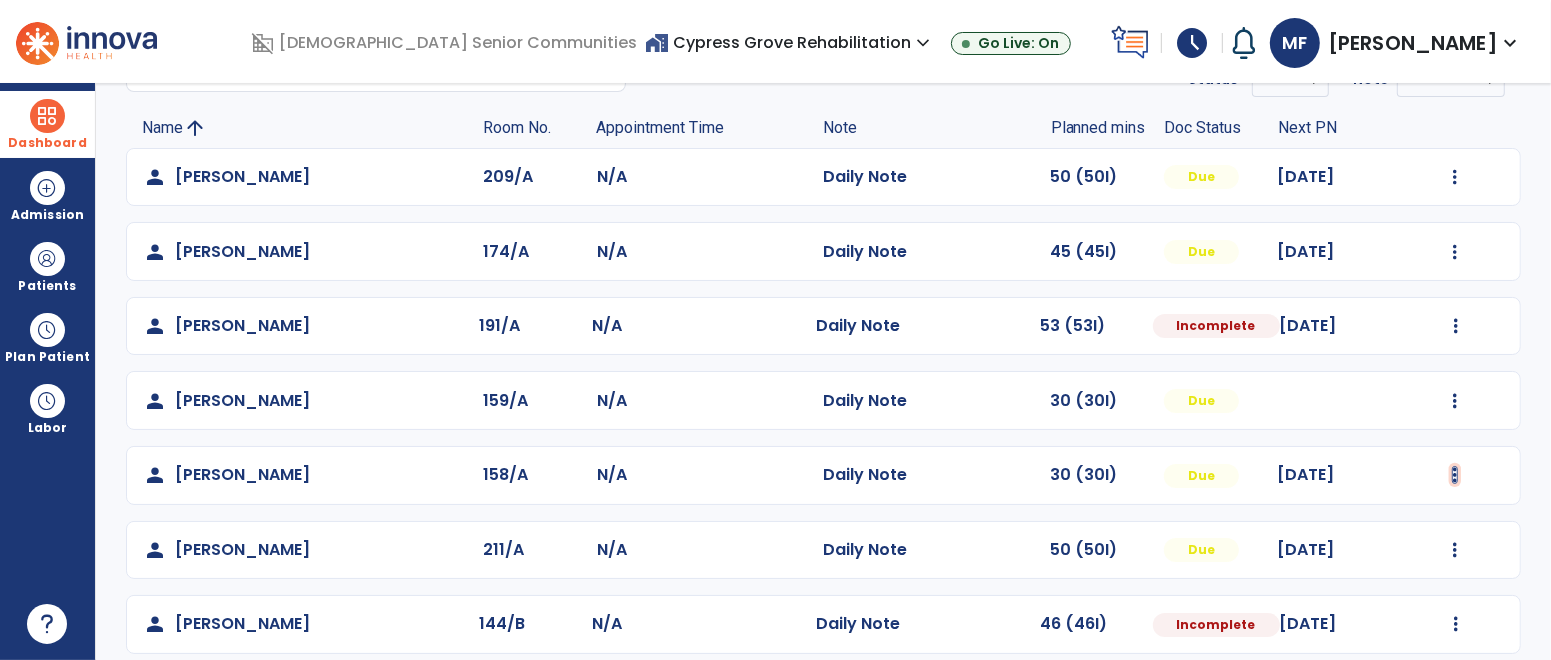 click at bounding box center [1455, 177] 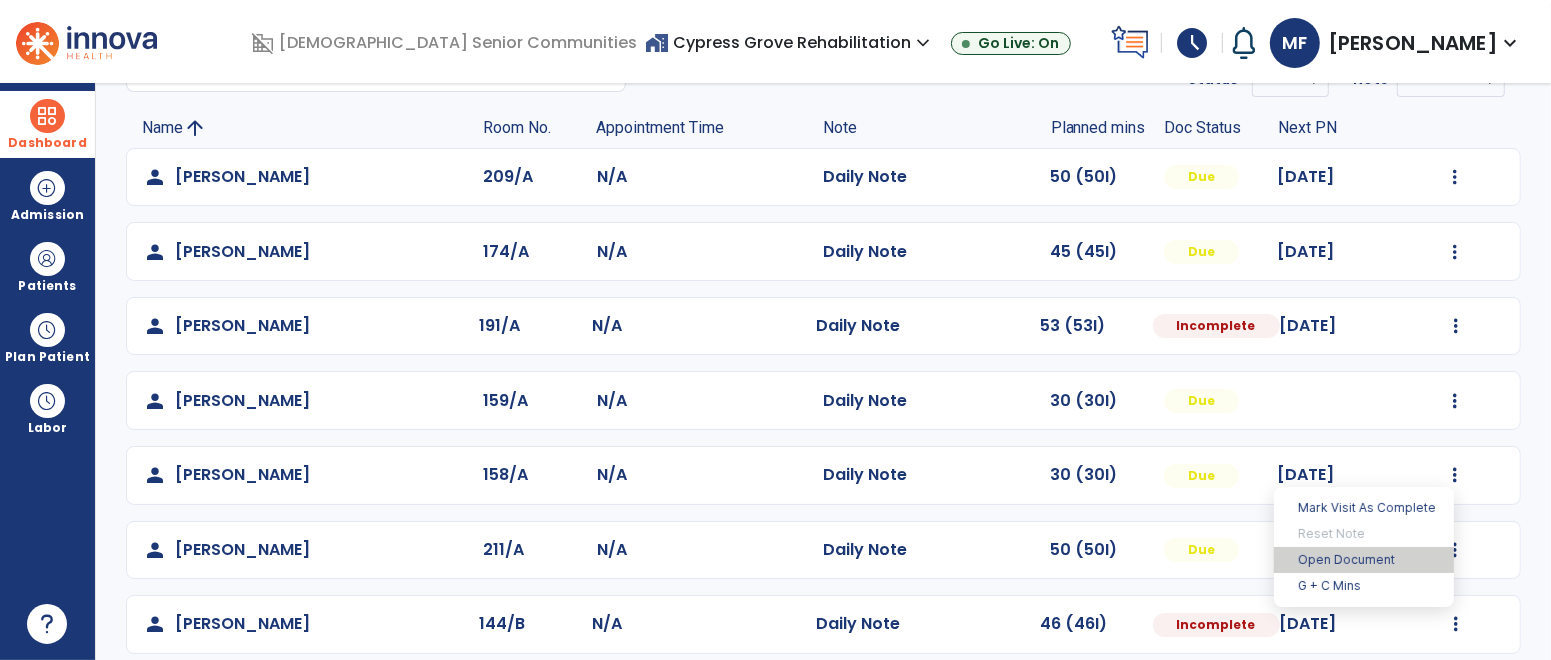 click on "Open Document" at bounding box center (1364, 560) 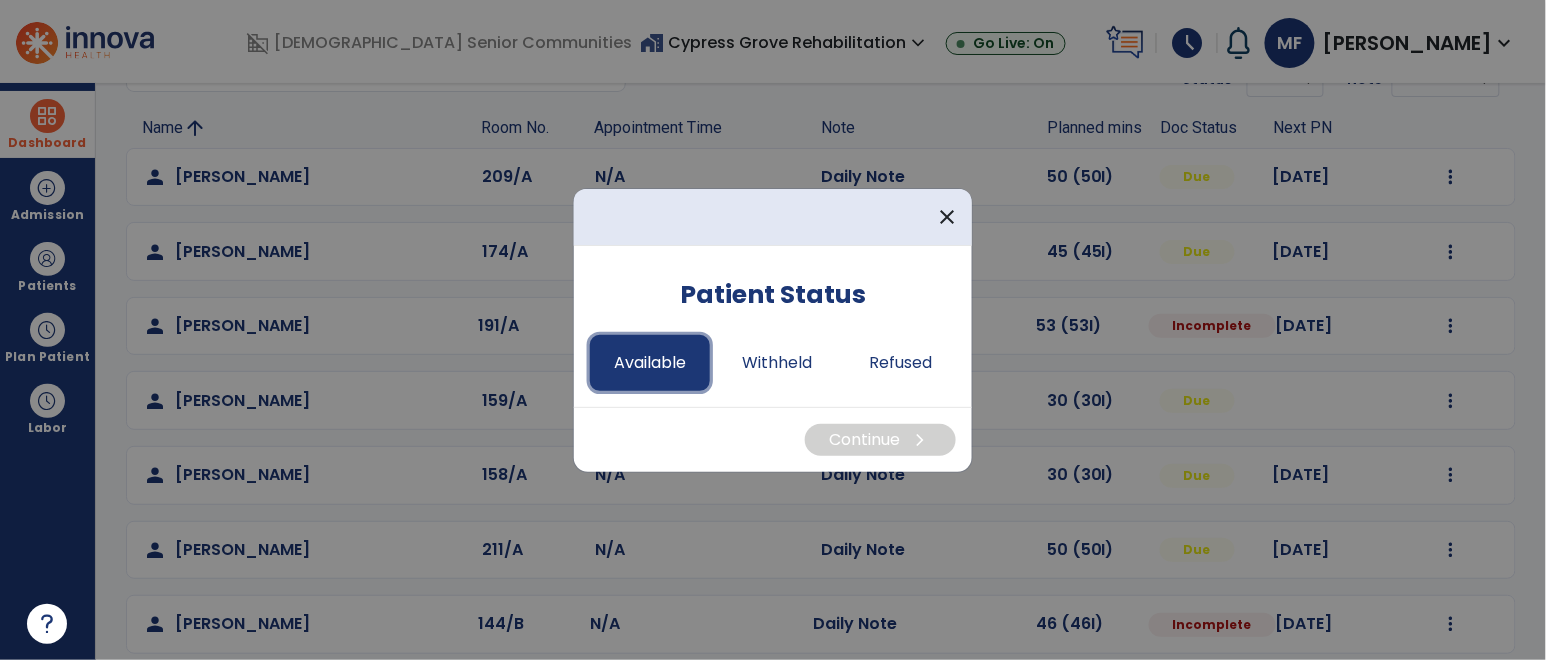 click on "Available" at bounding box center [650, 363] 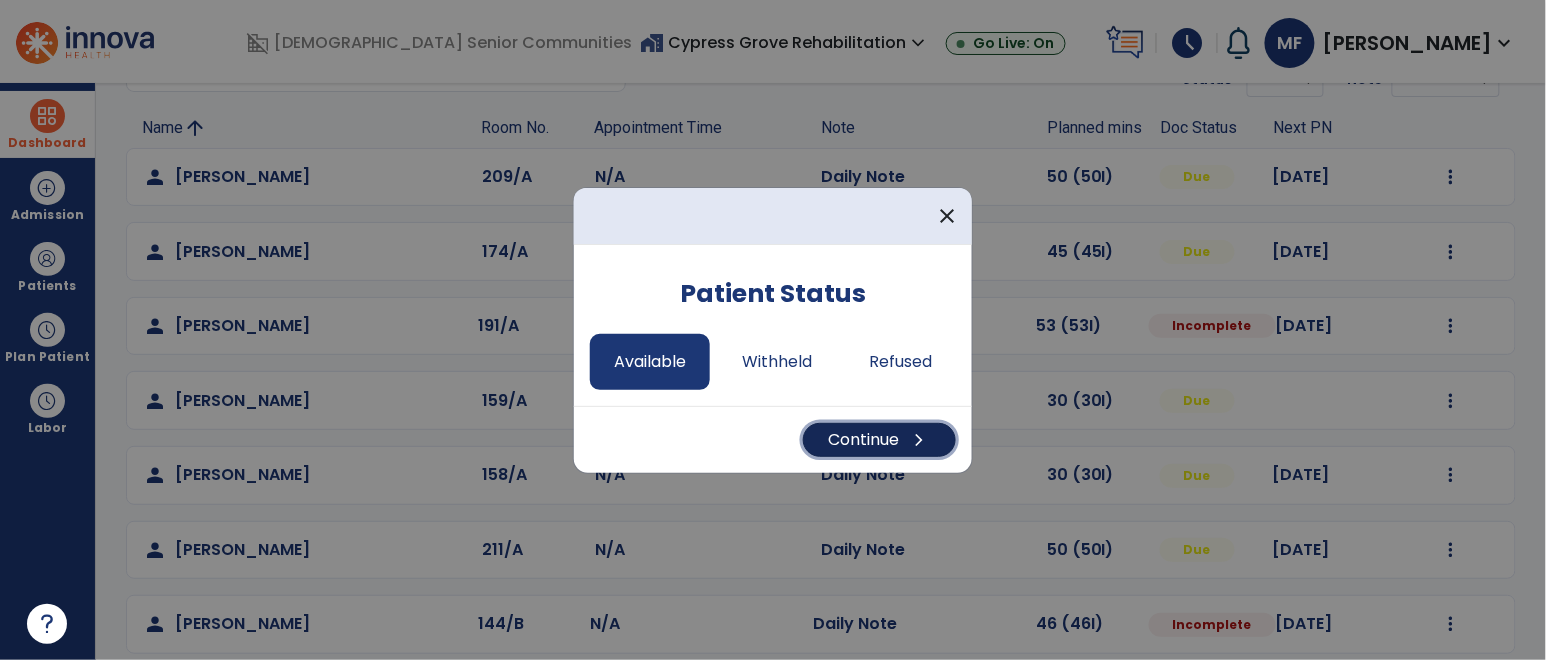 click on "Continue   chevron_right" at bounding box center (879, 440) 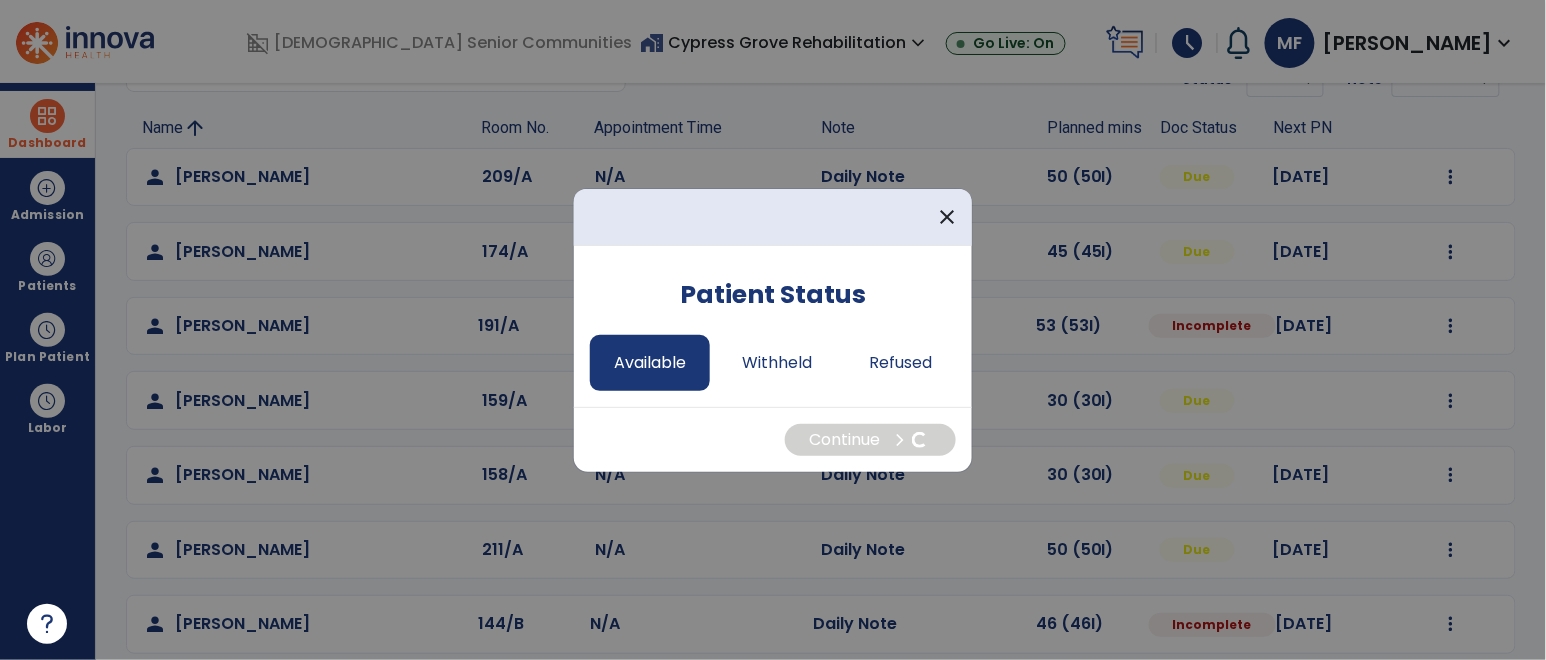 select on "*" 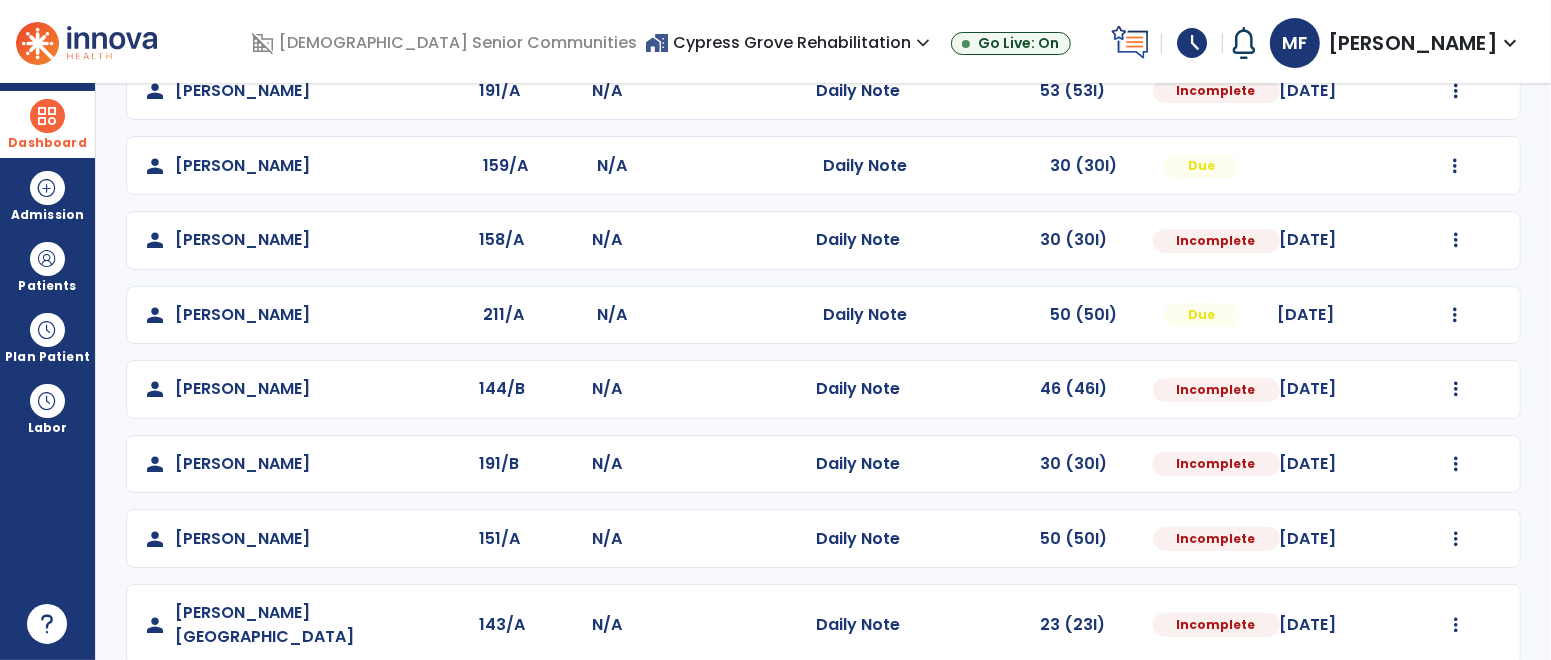 scroll, scrollTop: 363, scrollLeft: 0, axis: vertical 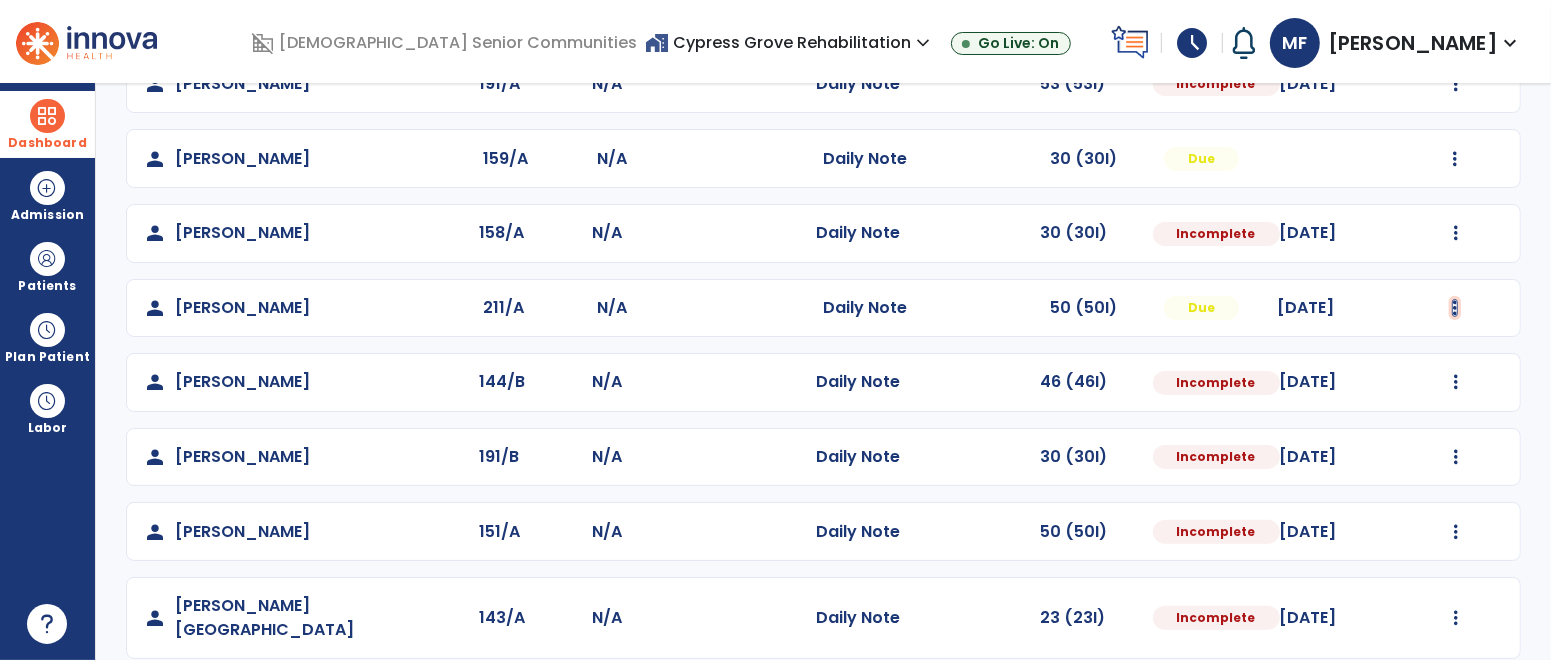 click at bounding box center (1455, -65) 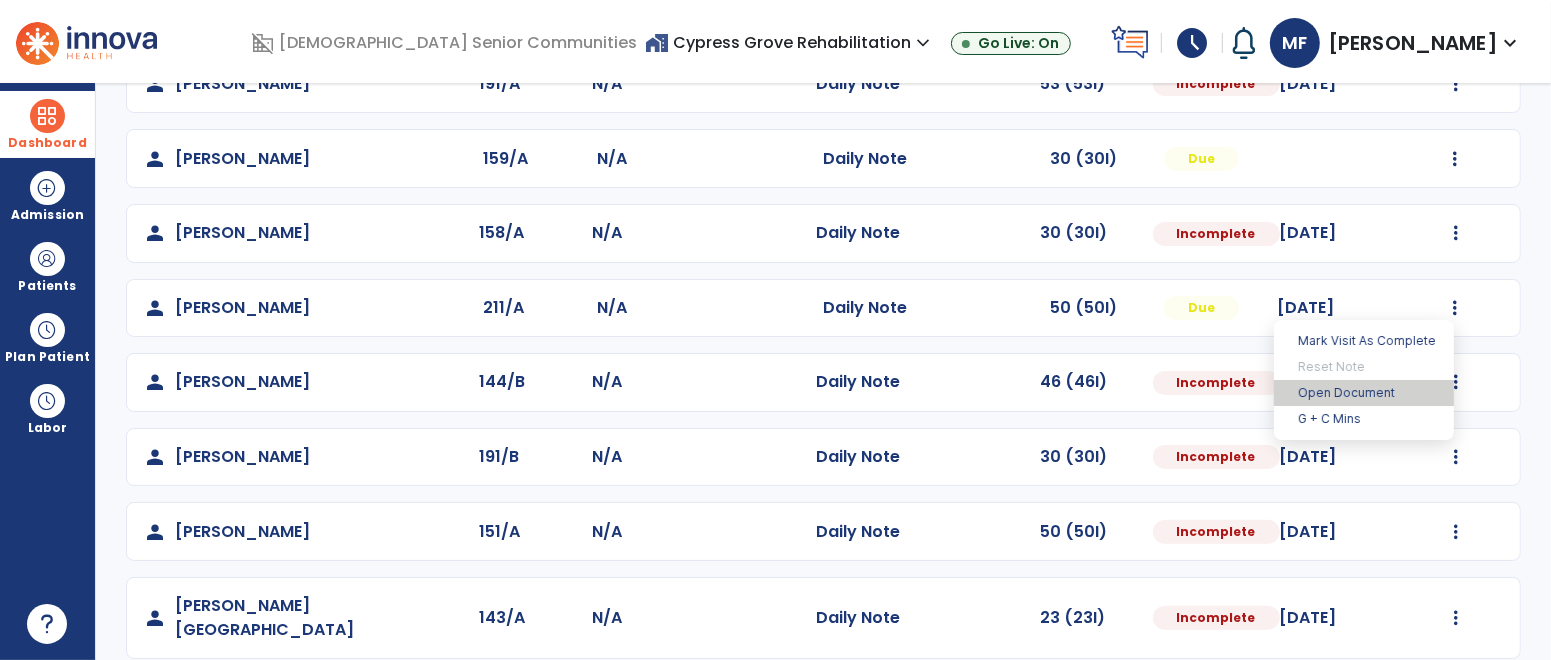 click on "Open Document" at bounding box center (1364, 393) 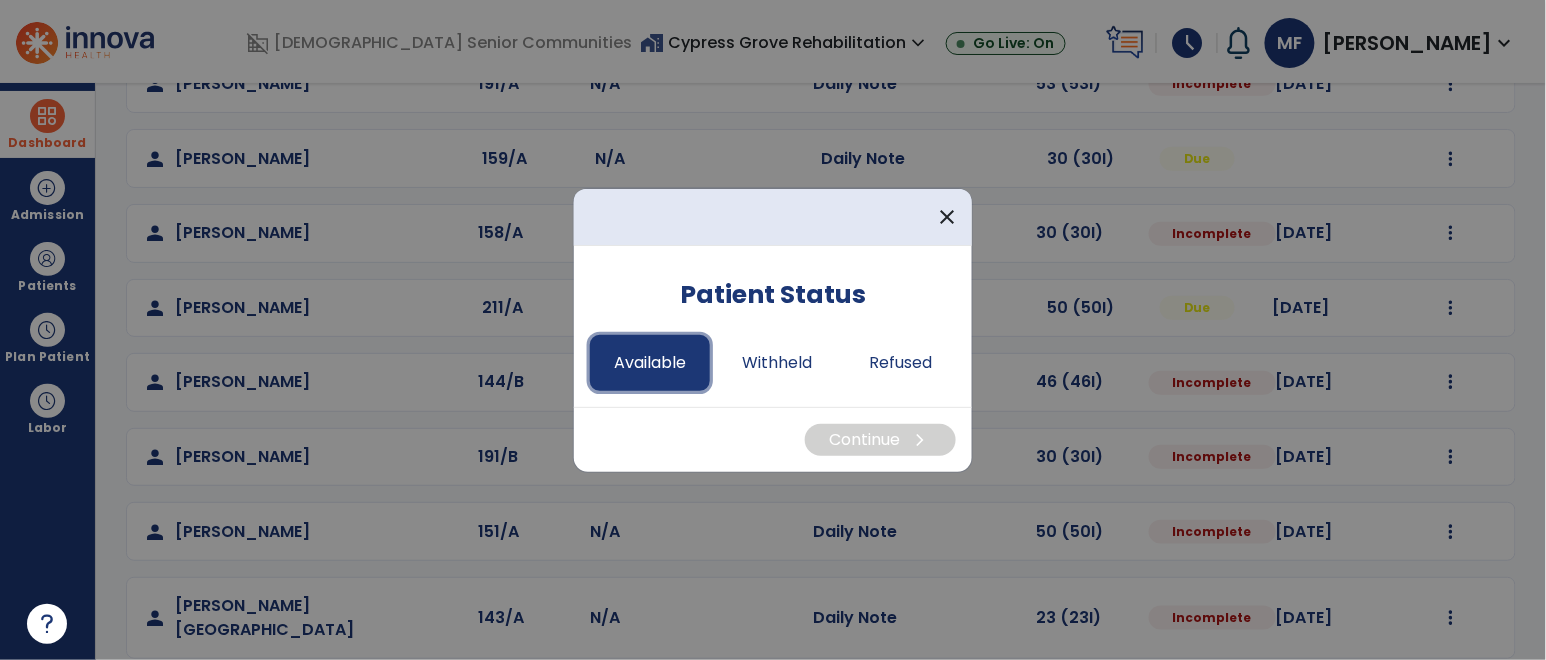 click on "Available" at bounding box center (650, 363) 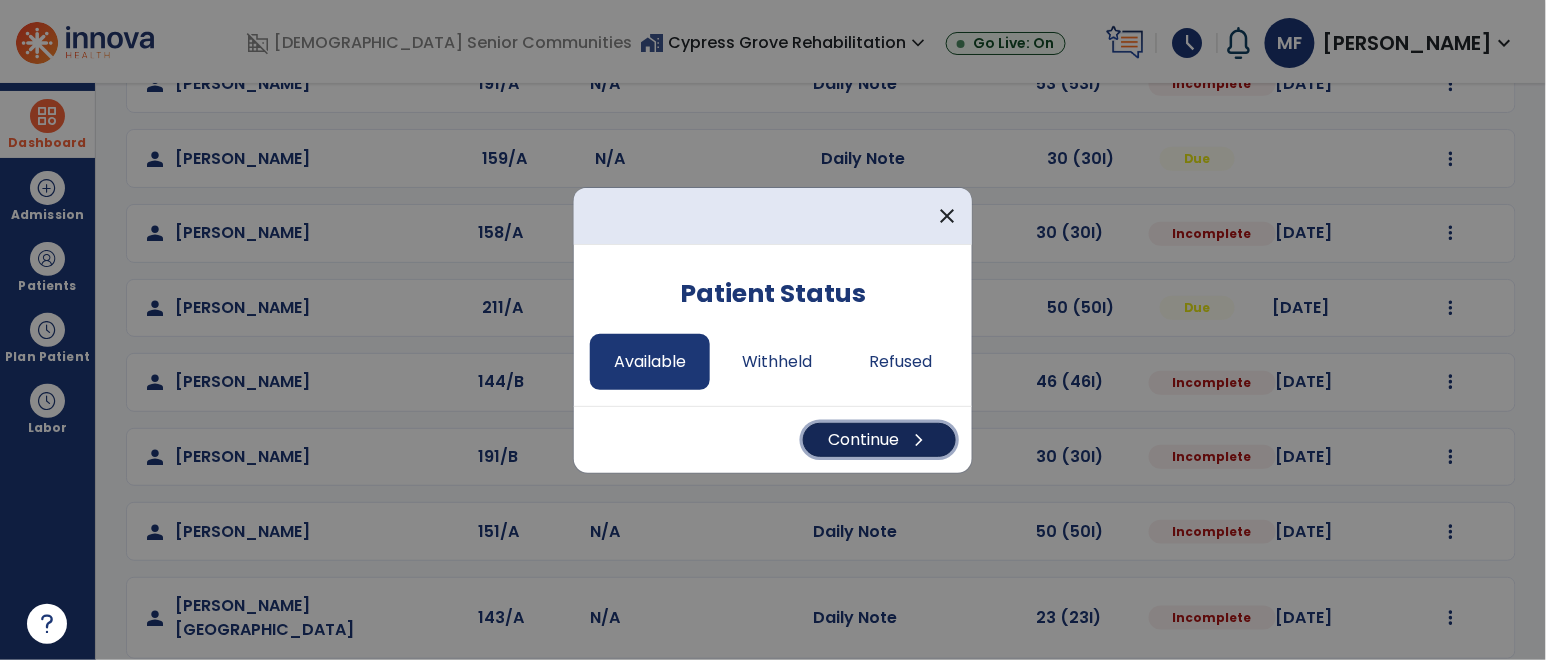 click on "Continue   chevron_right" at bounding box center (879, 440) 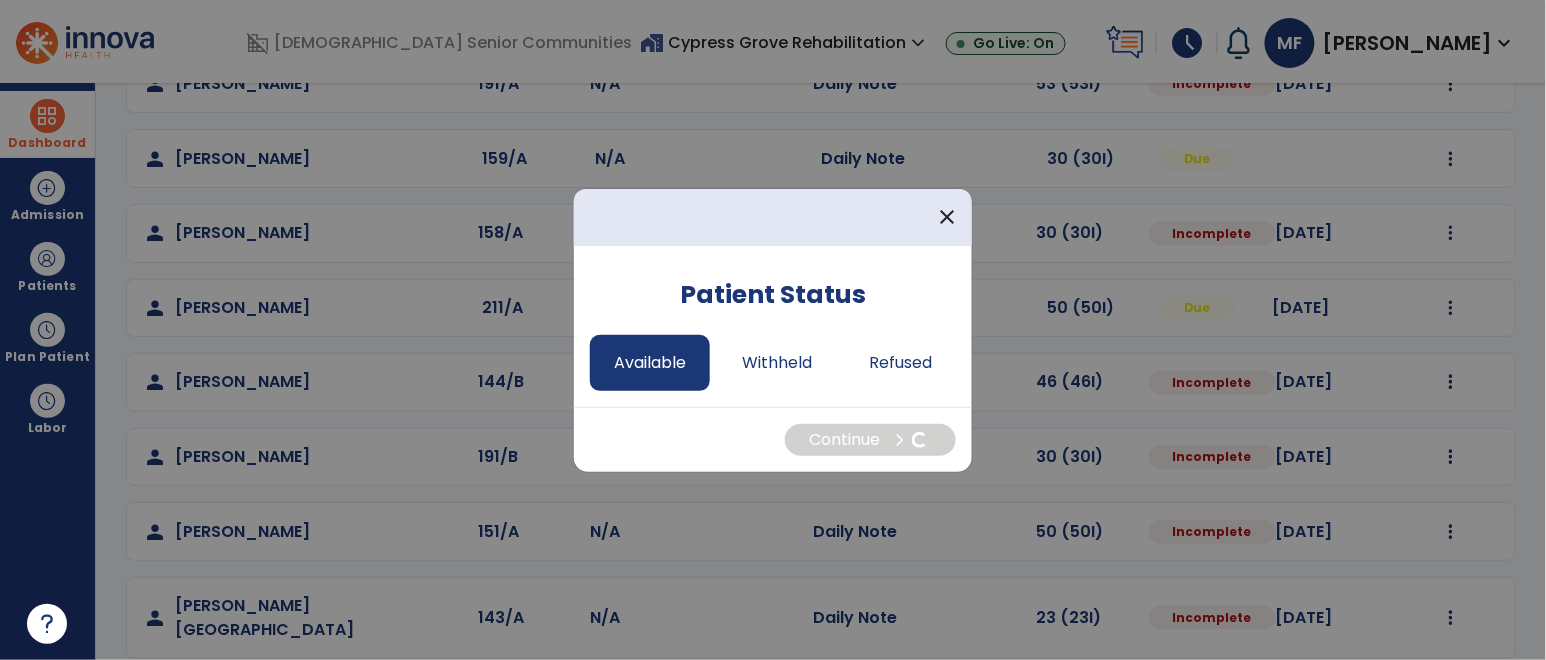 select on "*" 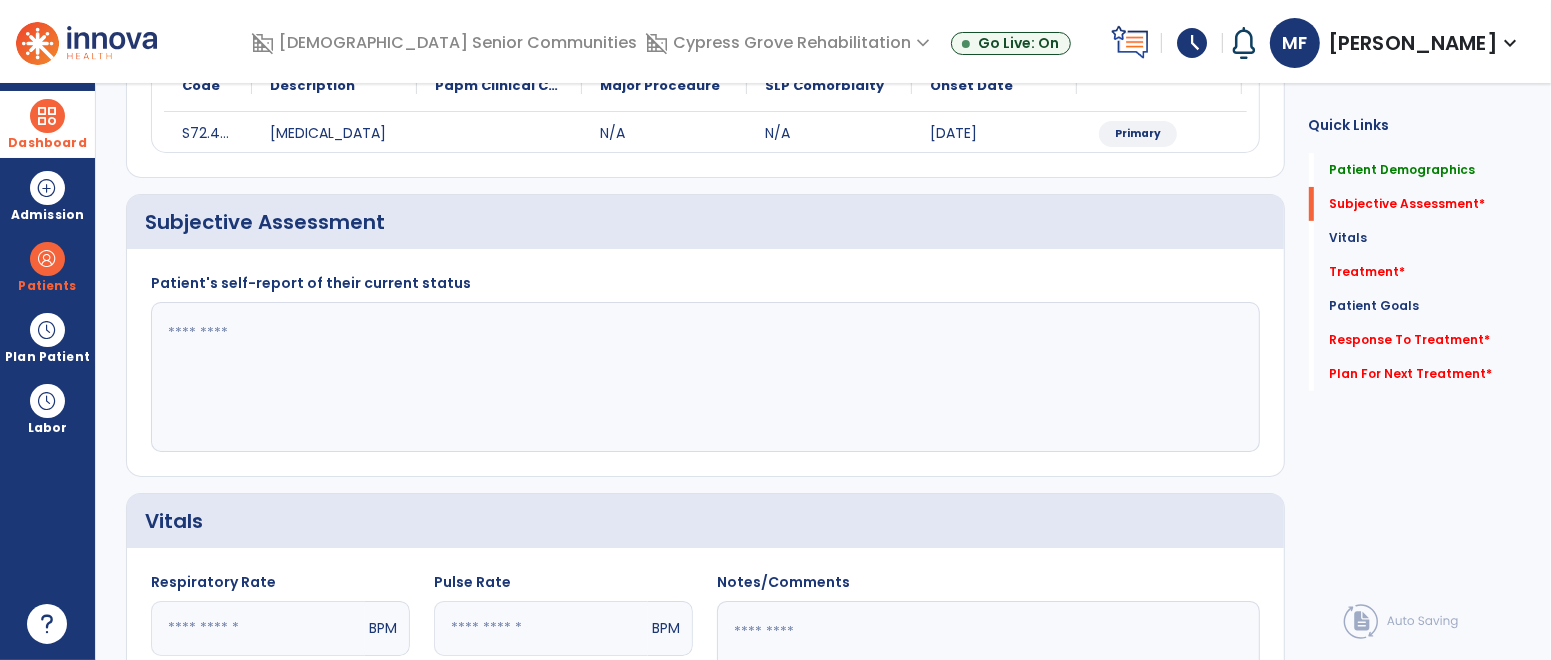scroll, scrollTop: 36, scrollLeft: 0, axis: vertical 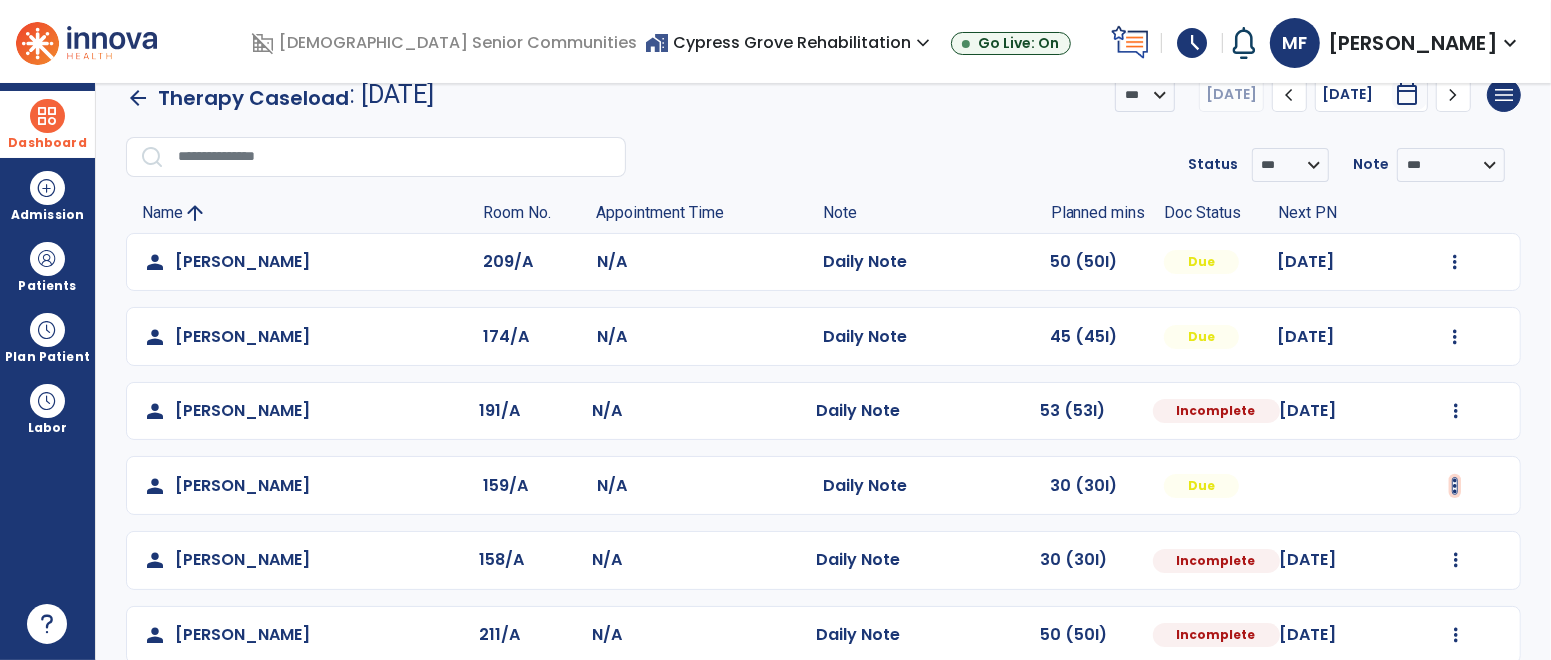 click at bounding box center [1455, 262] 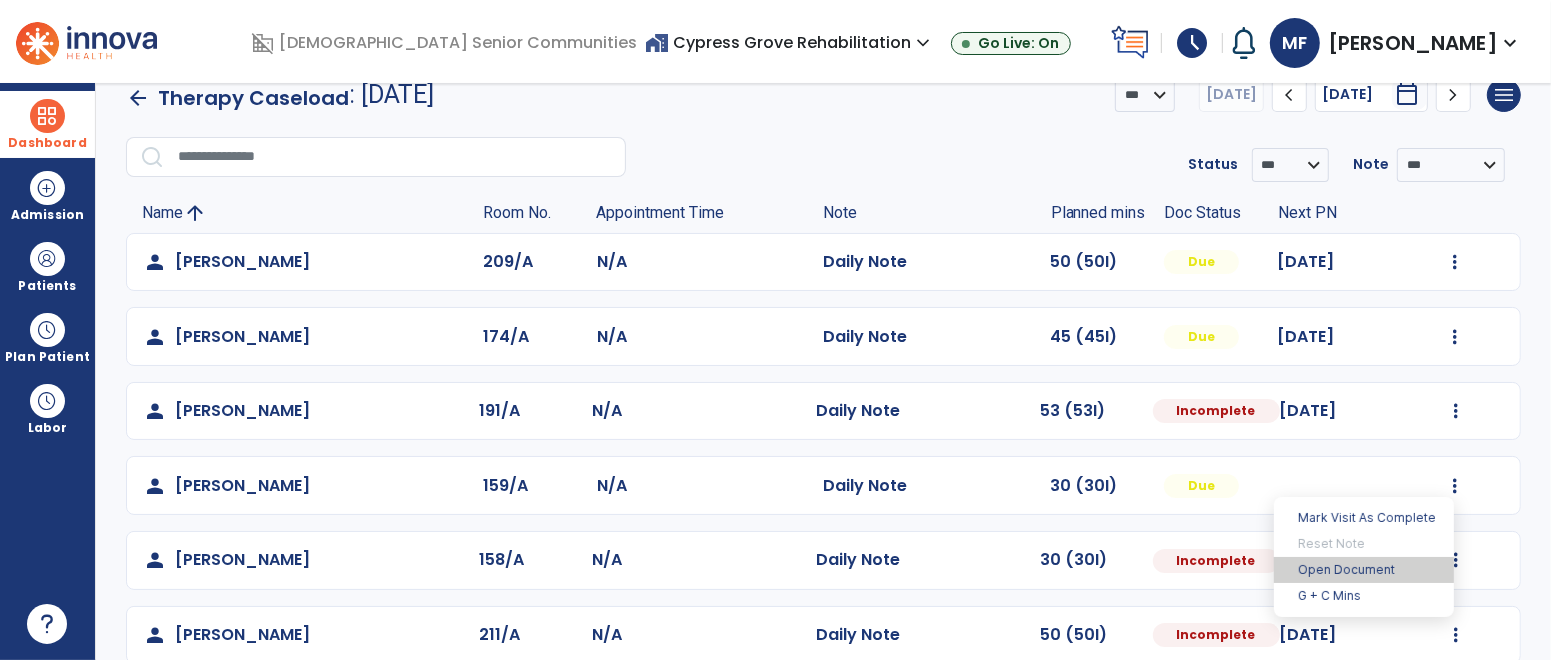 click on "Open Document" at bounding box center (1364, 570) 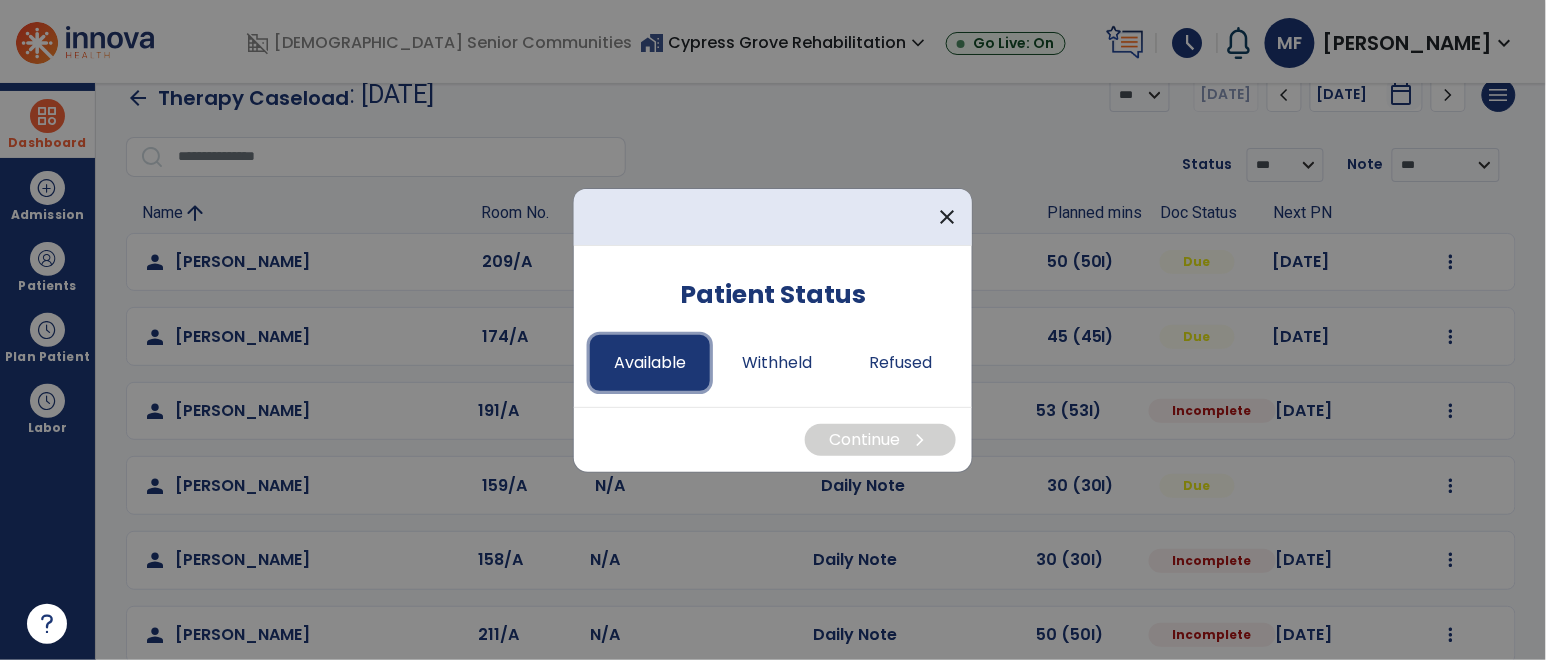 click on "Available" at bounding box center [650, 363] 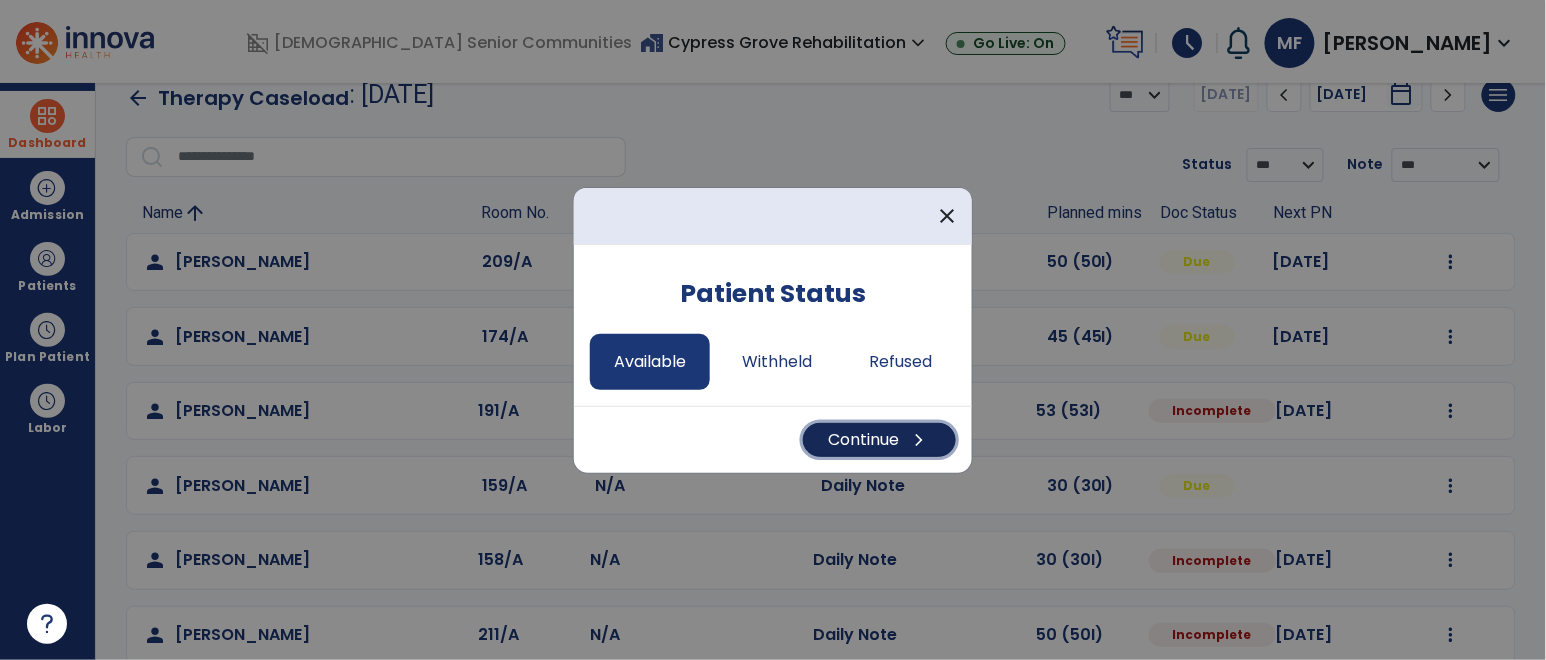 click on "Continue   chevron_right" at bounding box center [879, 440] 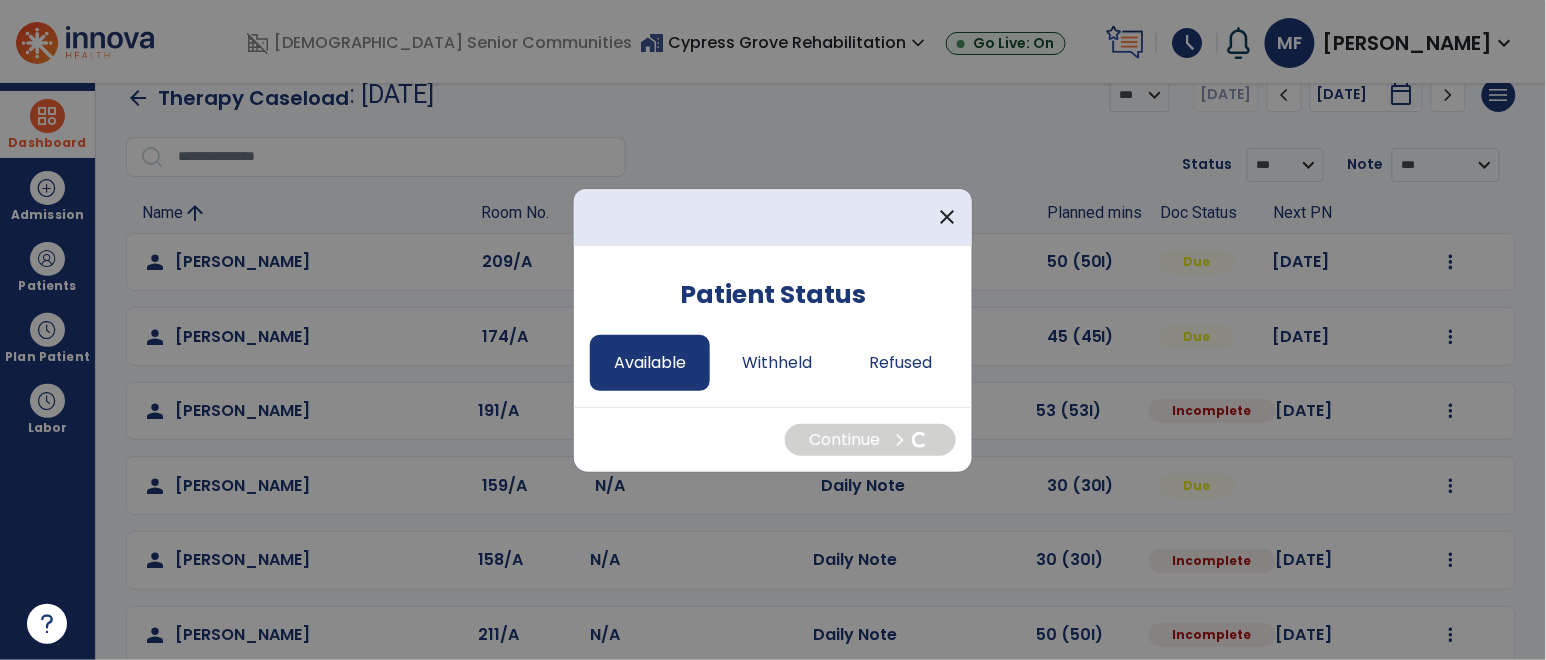 select on "*" 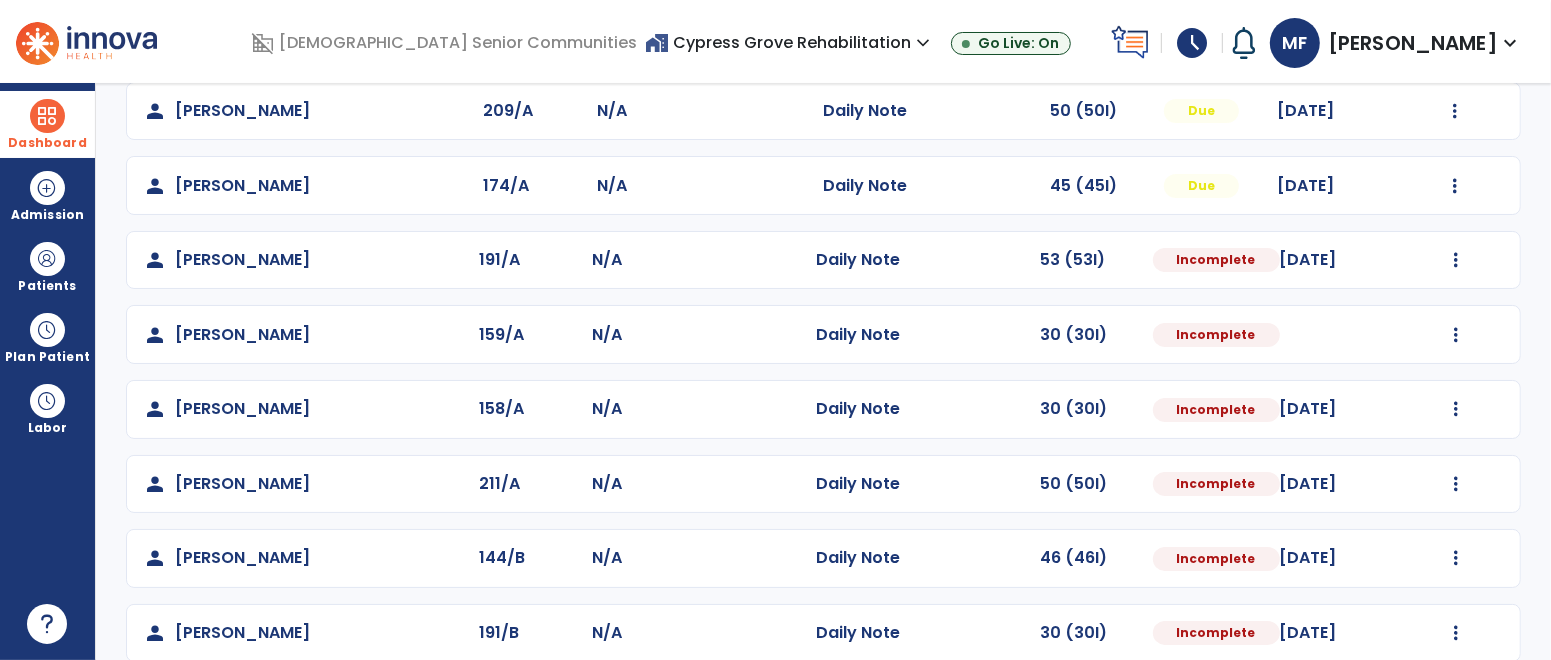 scroll, scrollTop: 186, scrollLeft: 0, axis: vertical 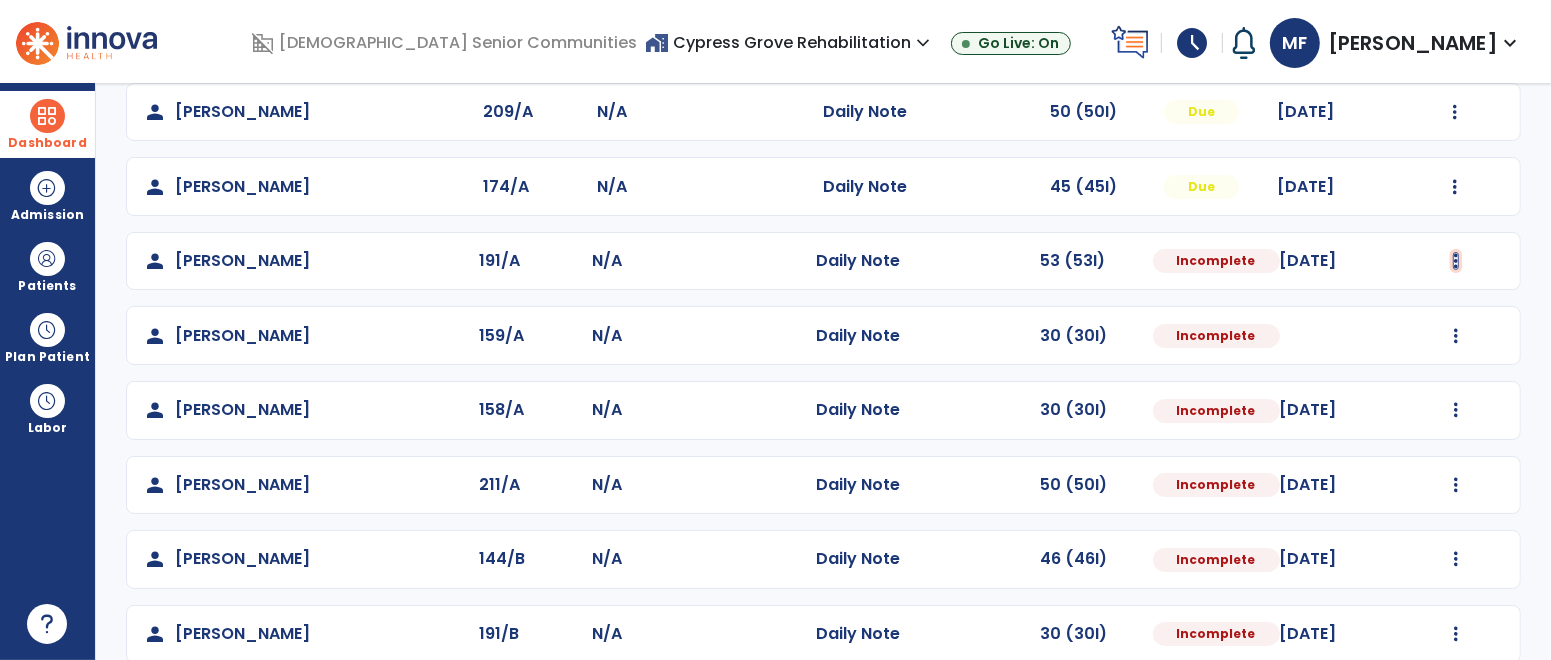 click at bounding box center [1455, 112] 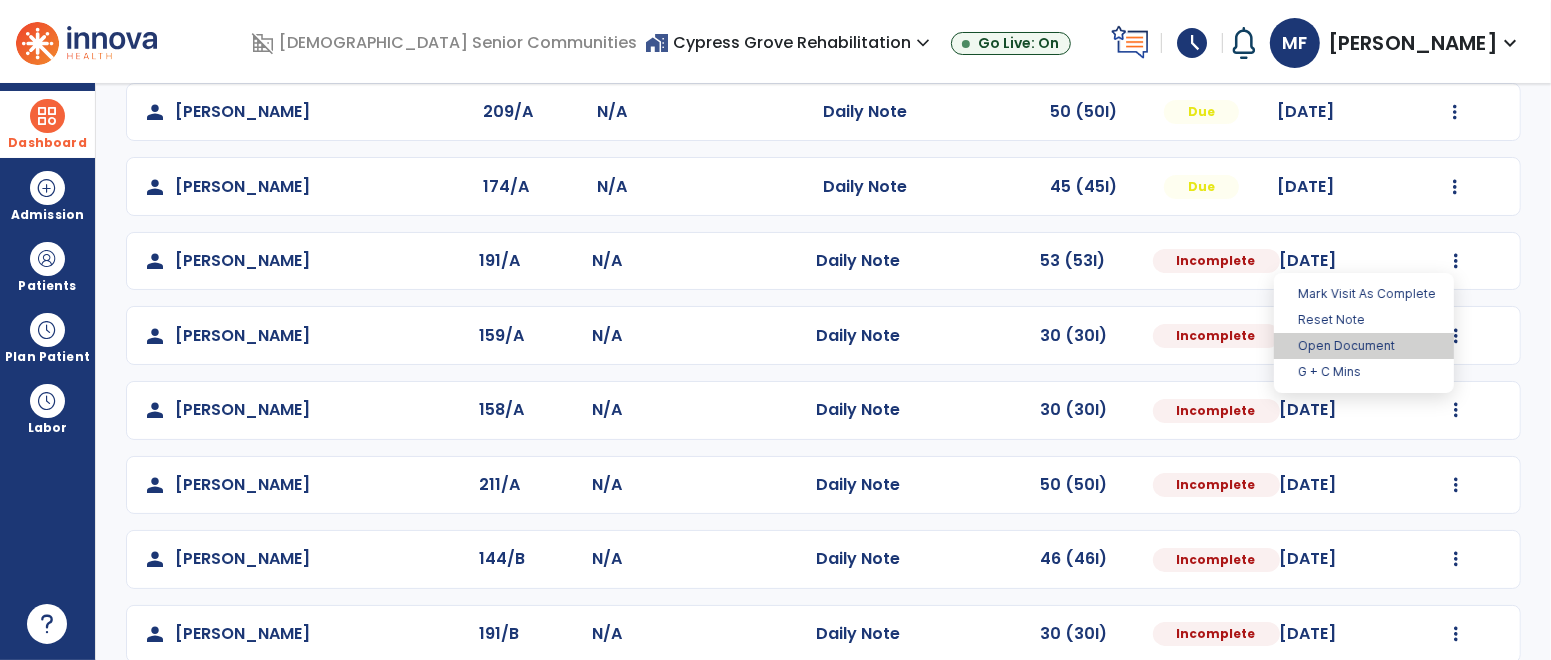 click on "Open Document" at bounding box center [1364, 346] 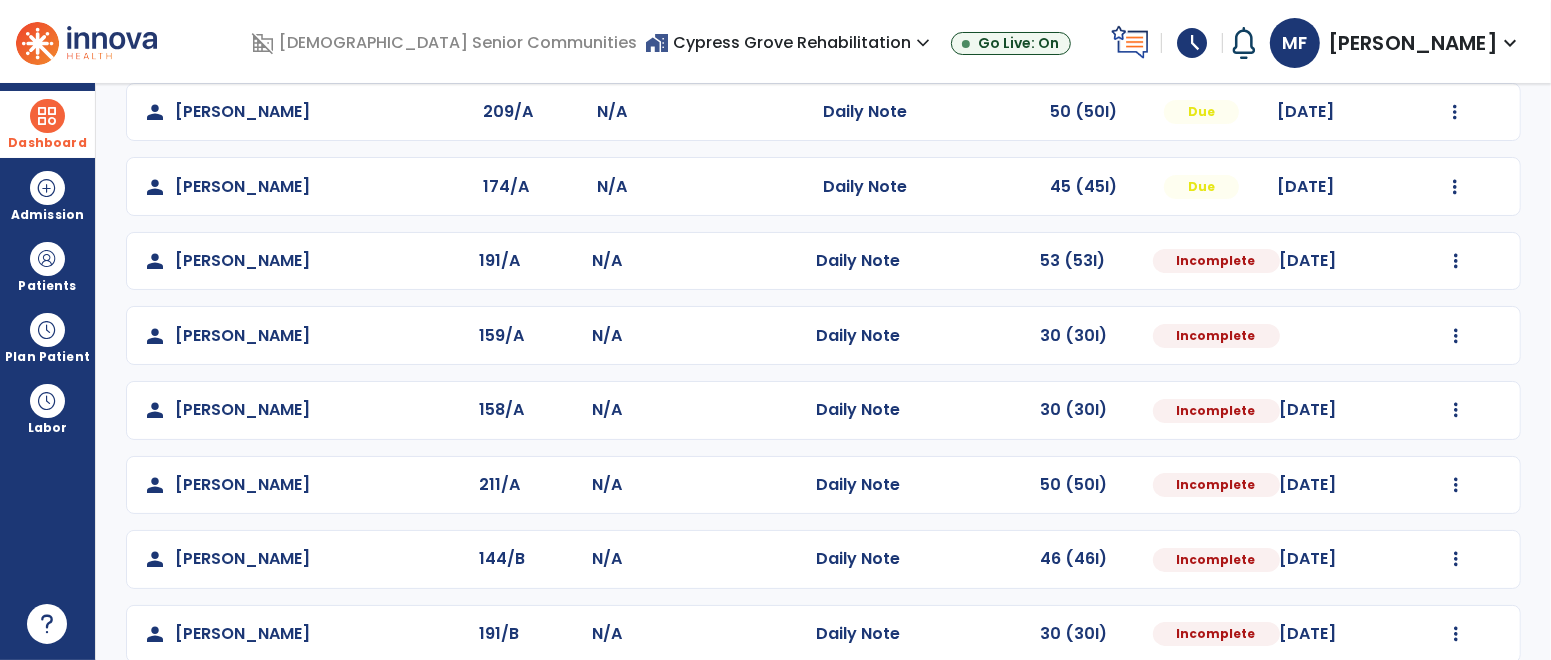 select on "*" 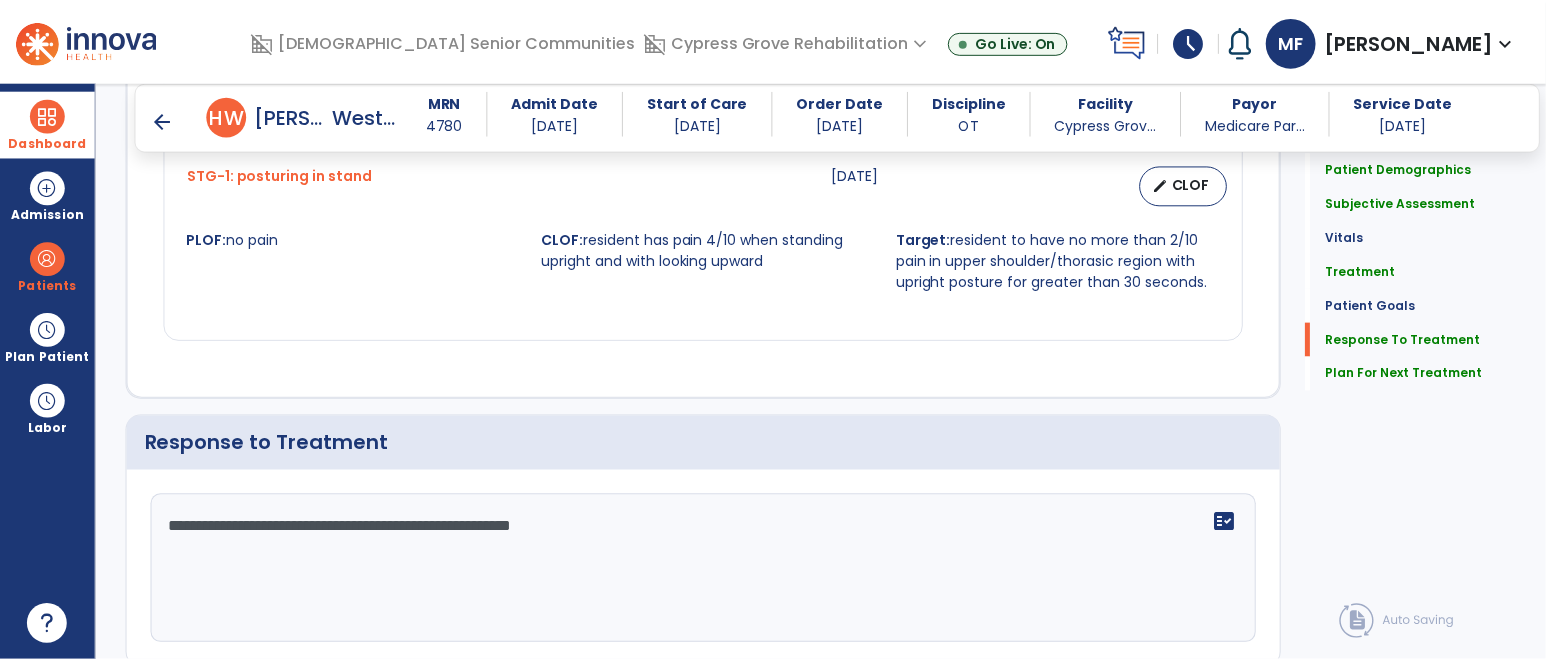 scroll, scrollTop: 2876, scrollLeft: 0, axis: vertical 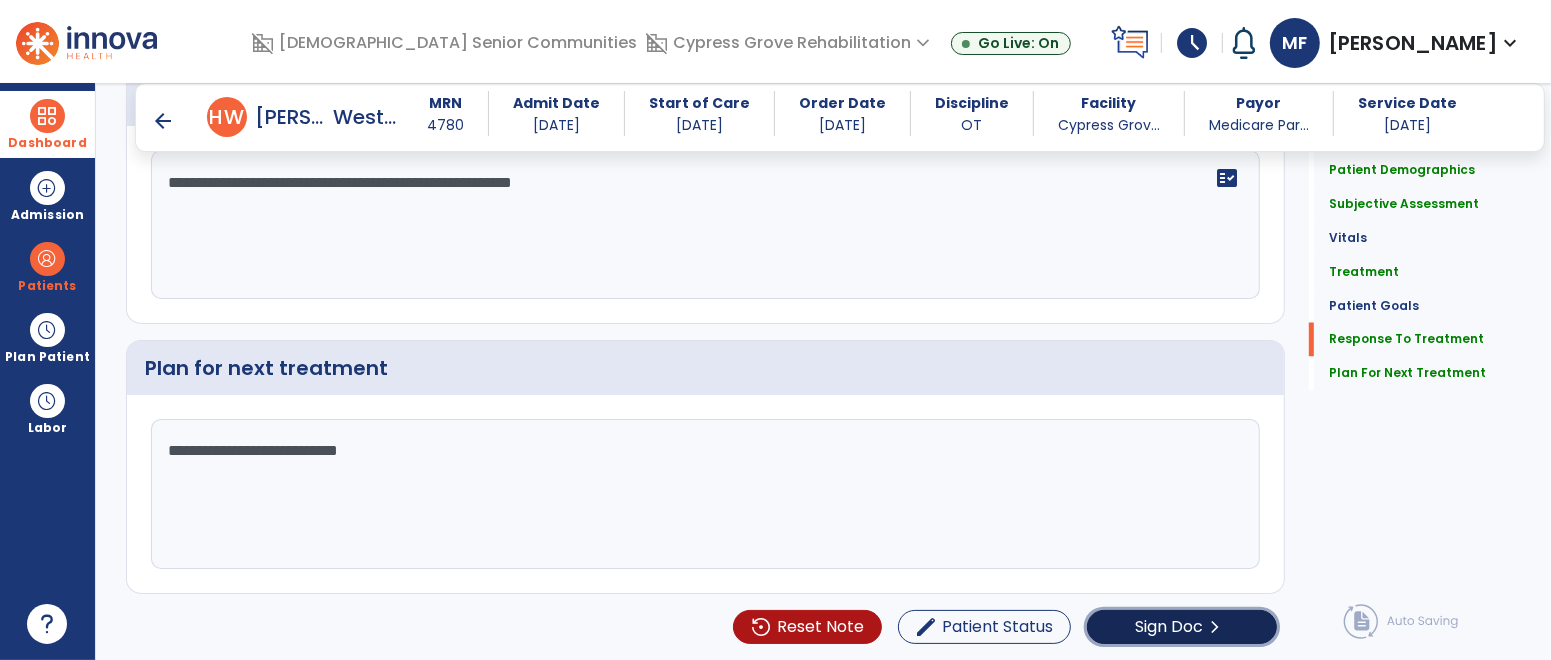 click on "Sign Doc" 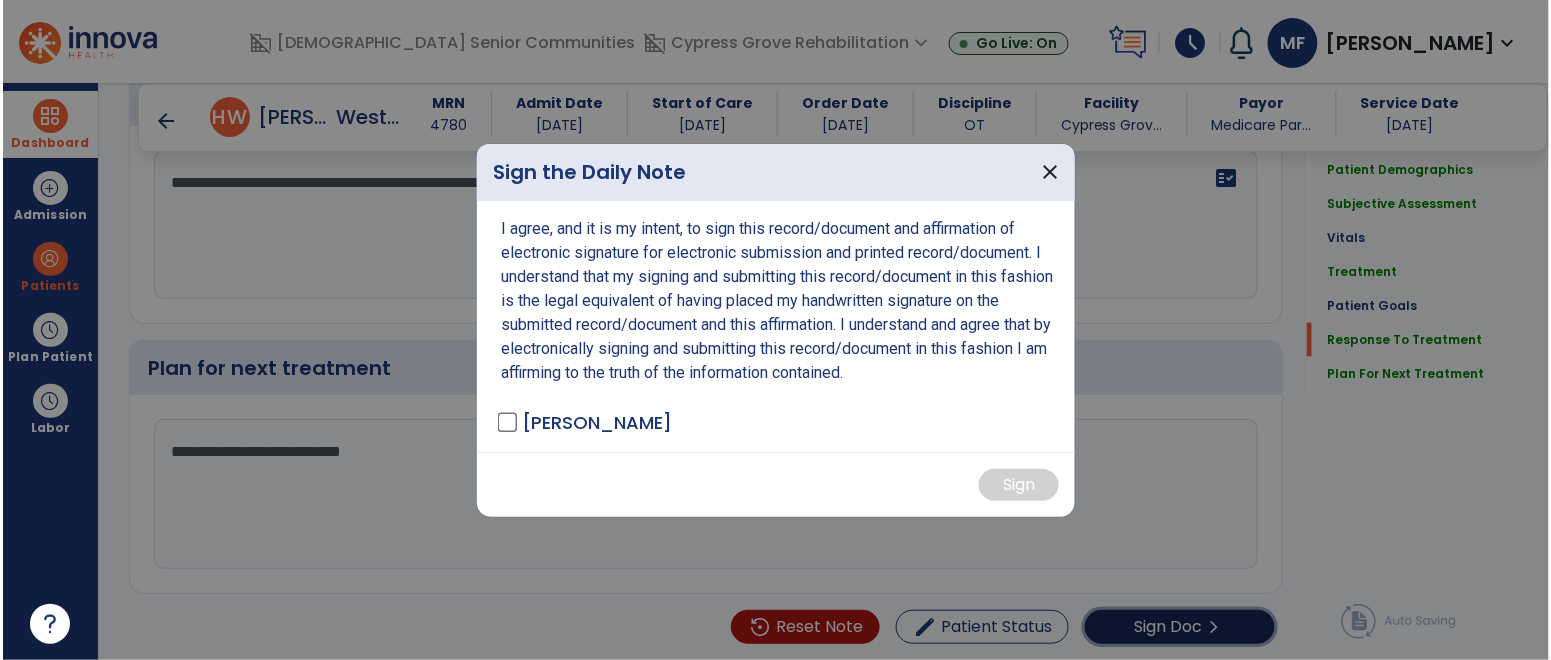 scroll, scrollTop: 2876, scrollLeft: 0, axis: vertical 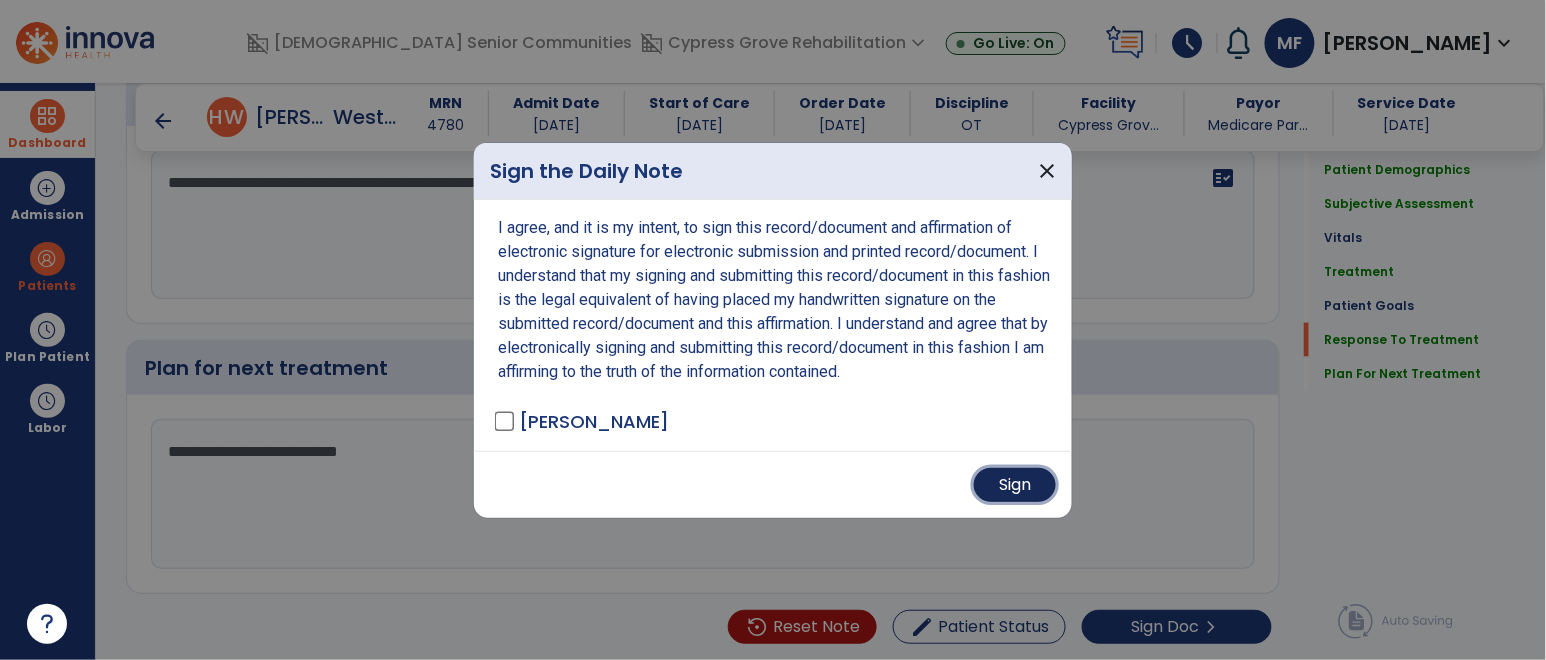 click on "Sign" at bounding box center (1015, 485) 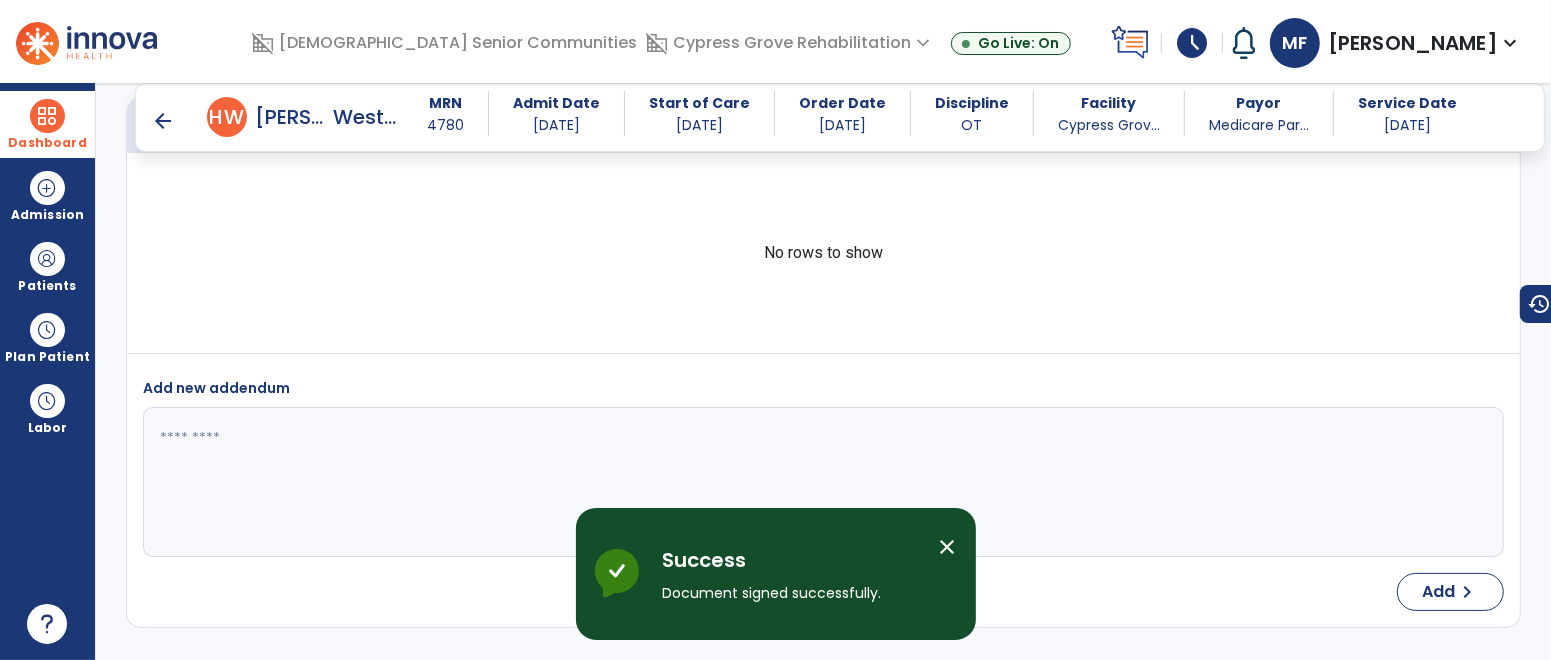 click on "arrow_back" at bounding box center (163, 121) 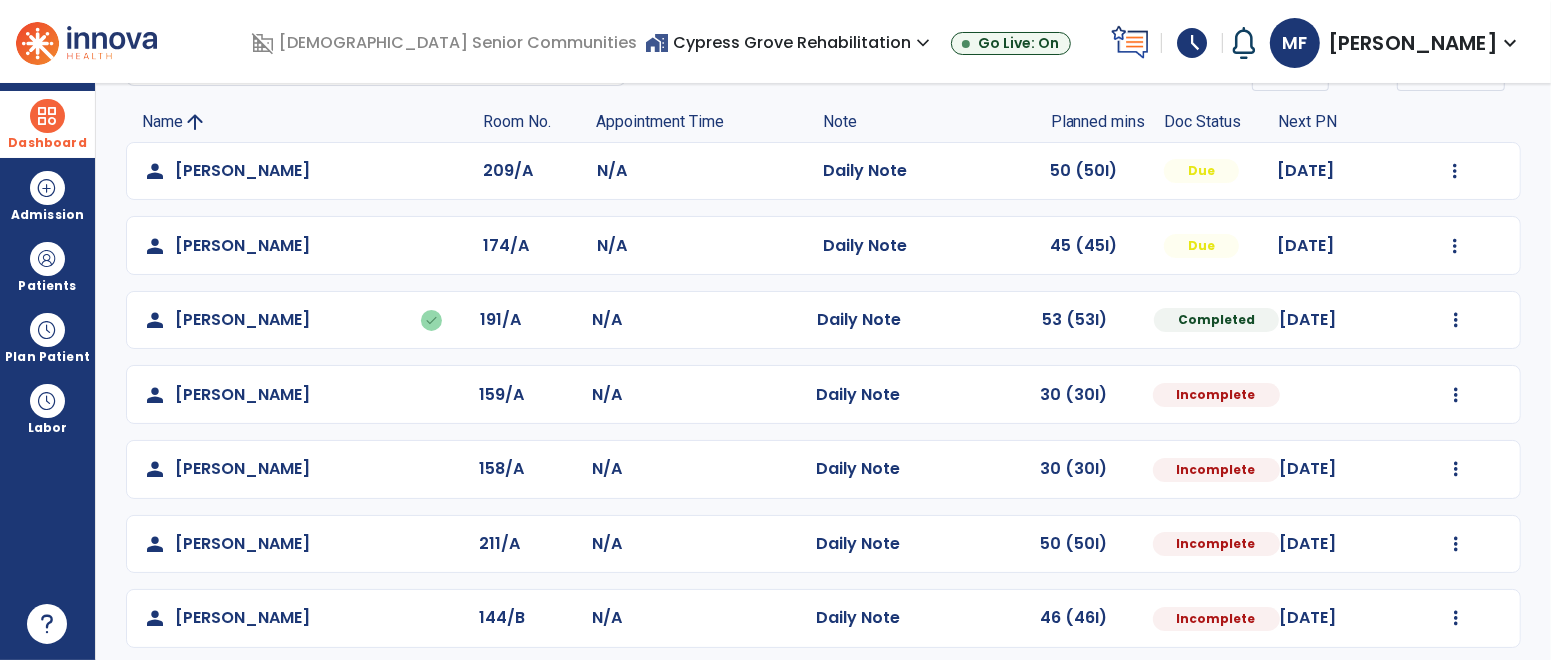 scroll, scrollTop: 129, scrollLeft: 0, axis: vertical 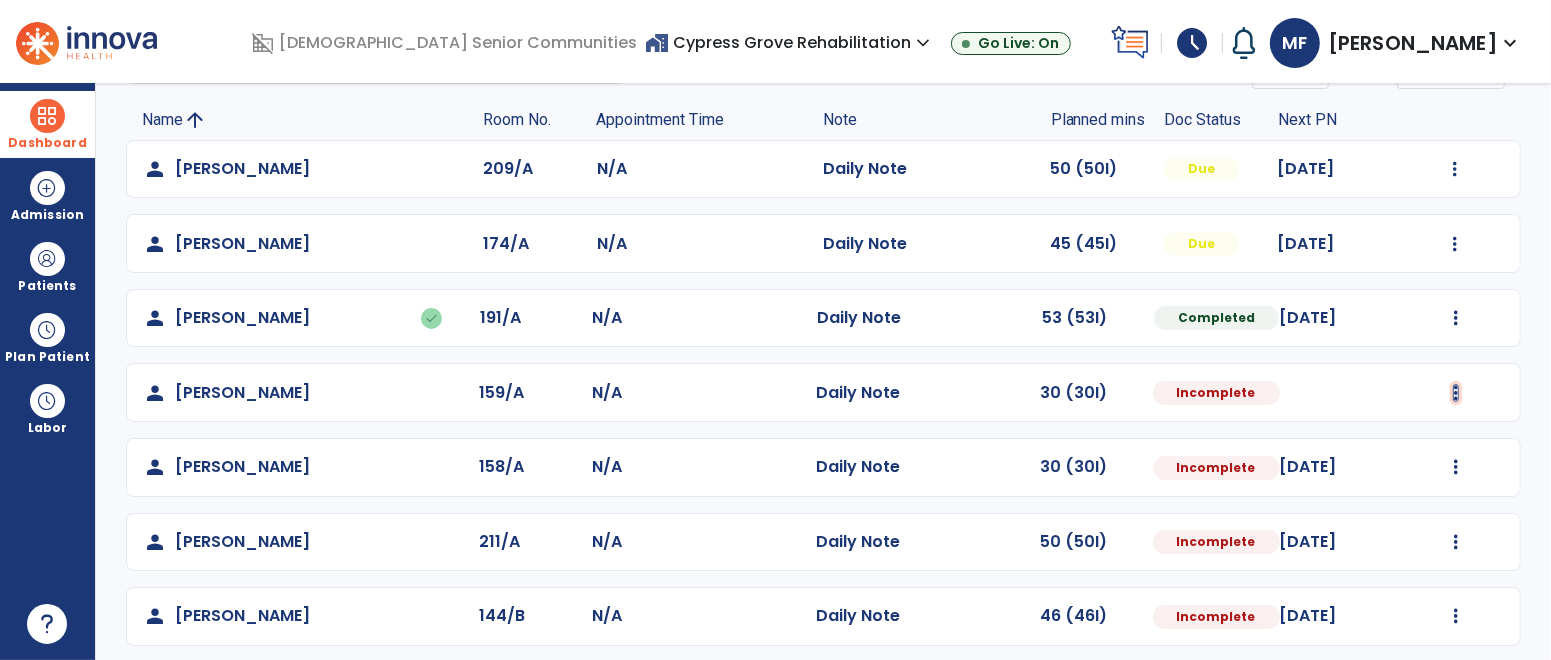 click at bounding box center [1455, 169] 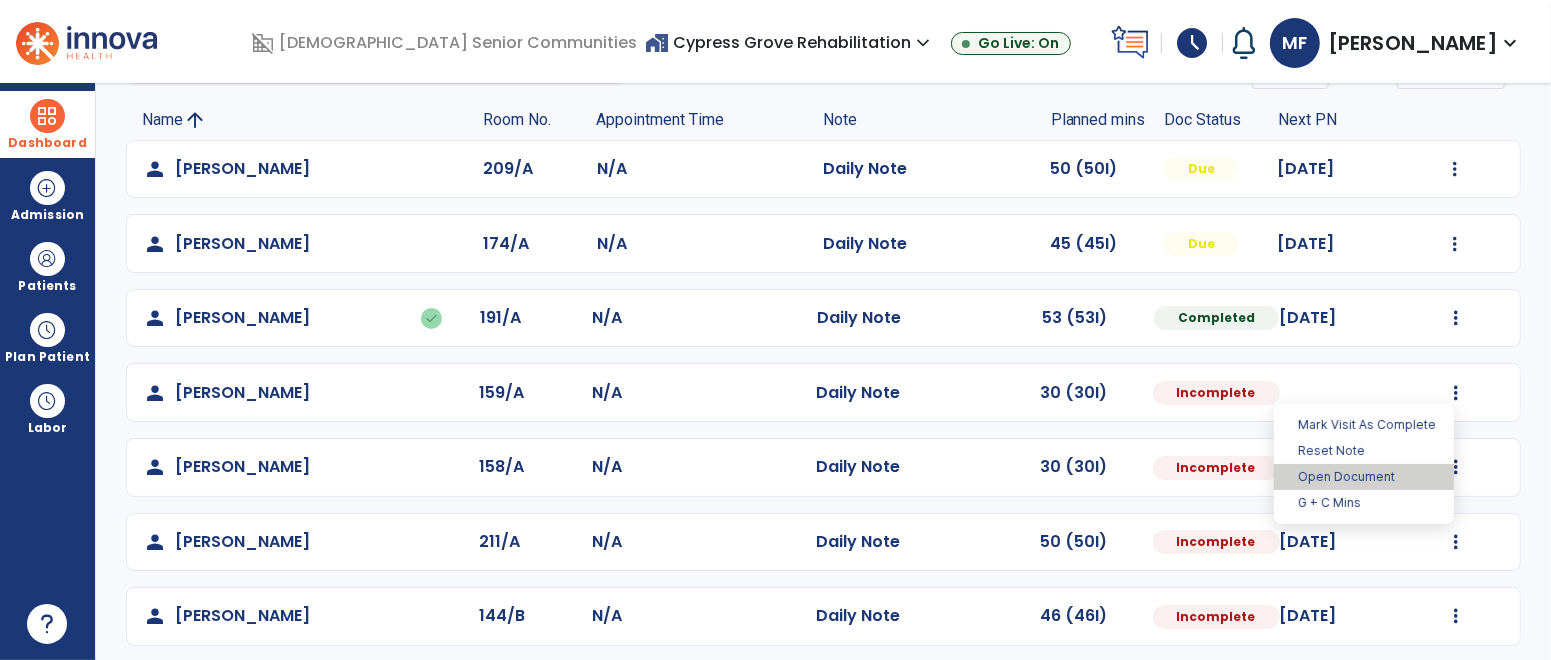 click on "Open Document" at bounding box center (1364, 477) 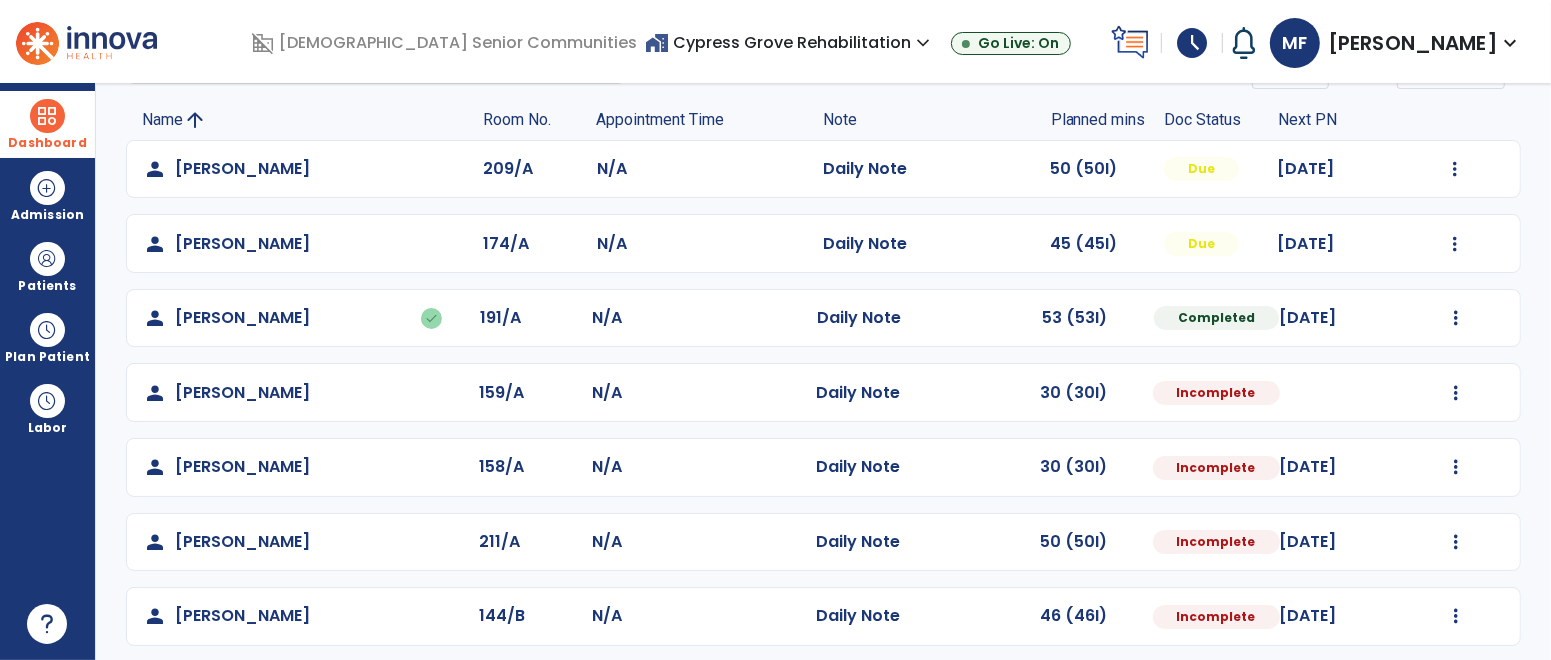 select on "*" 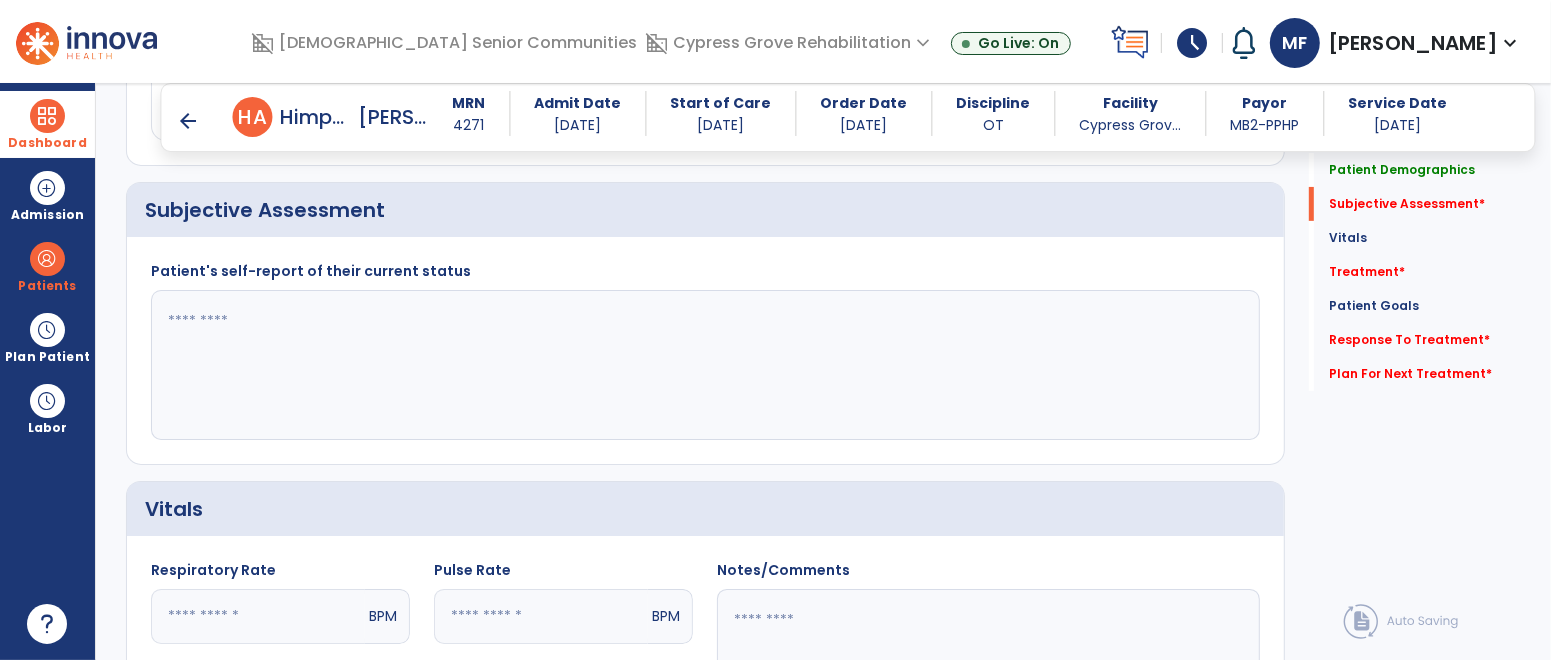 scroll, scrollTop: 364, scrollLeft: 0, axis: vertical 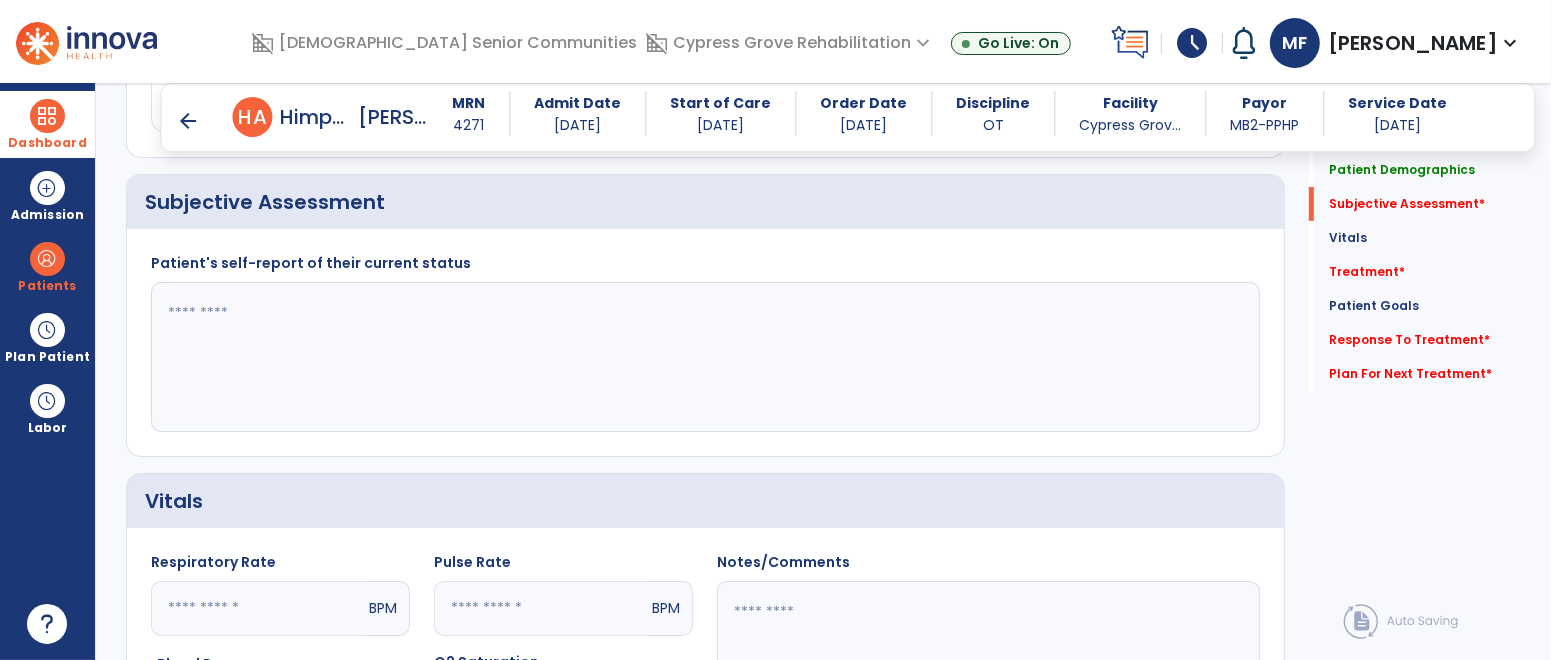 click 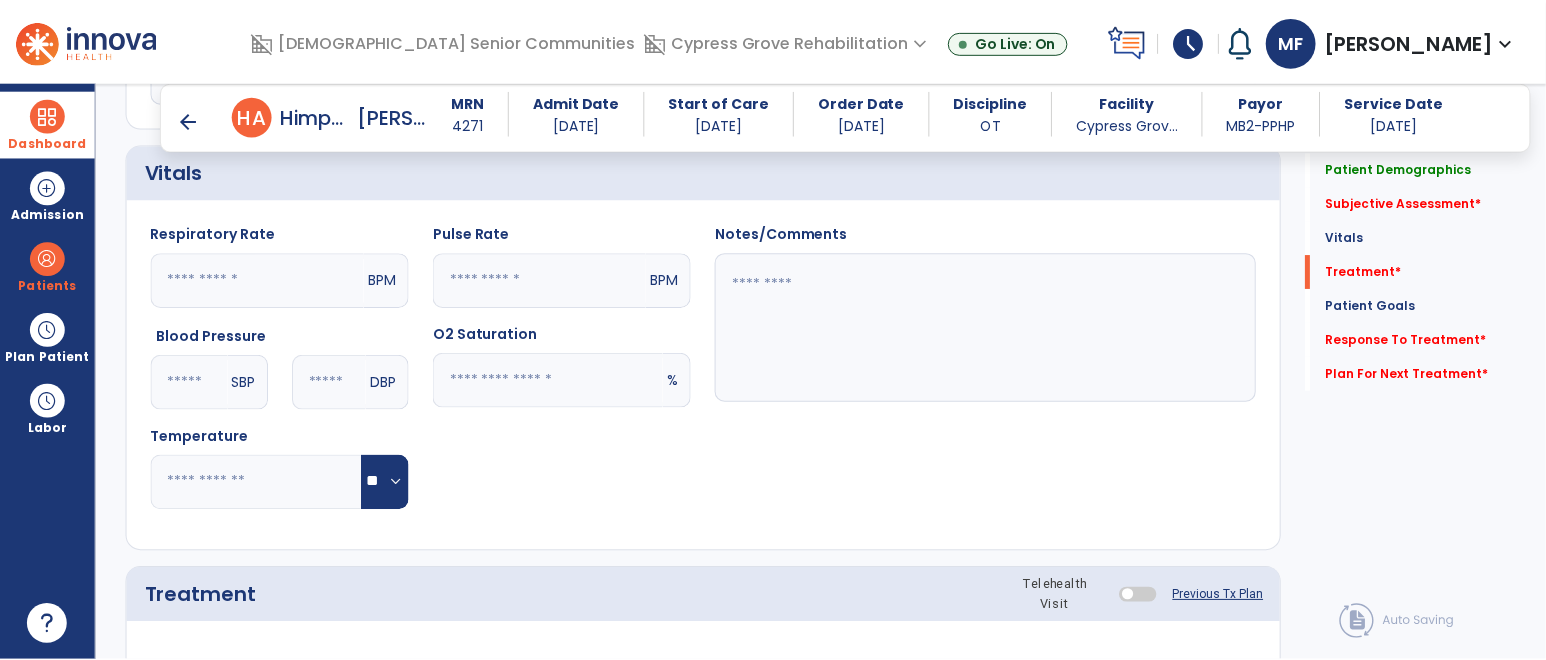scroll, scrollTop: 1060, scrollLeft: 0, axis: vertical 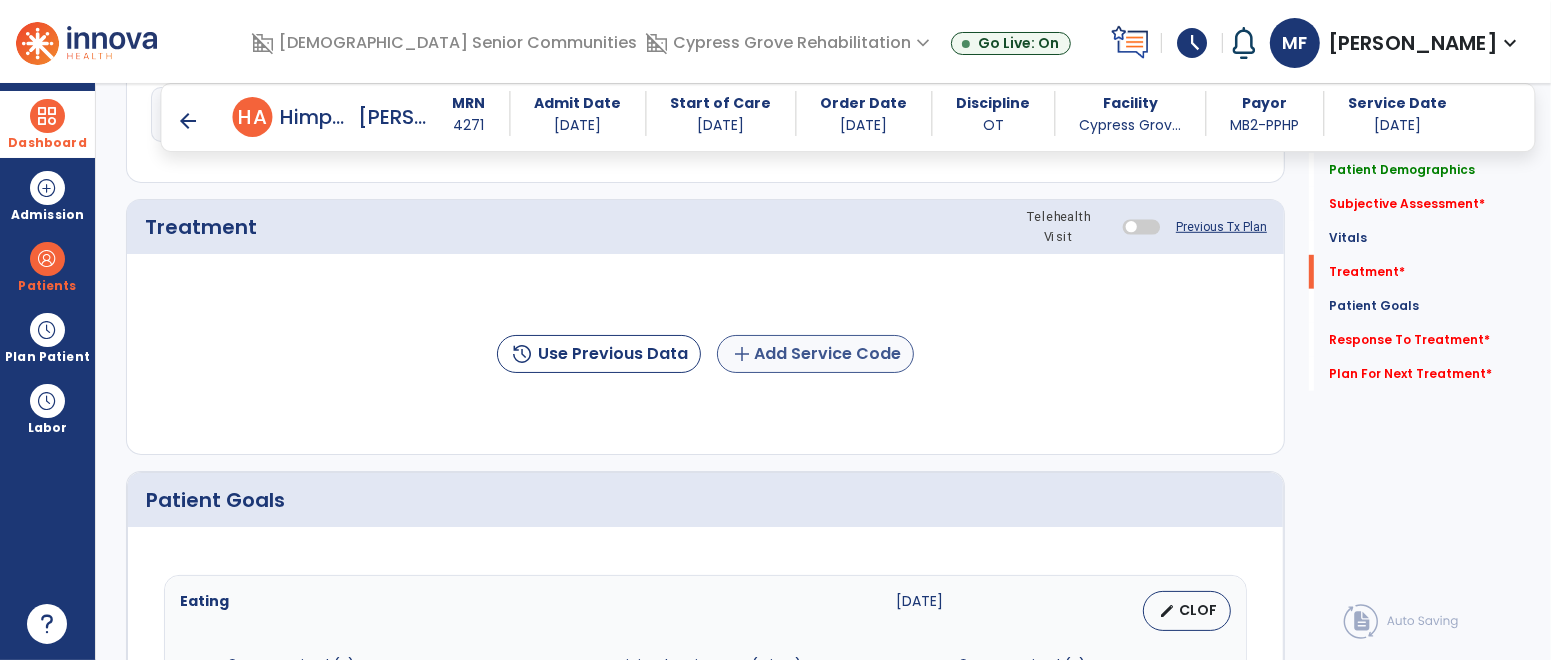 type on "**********" 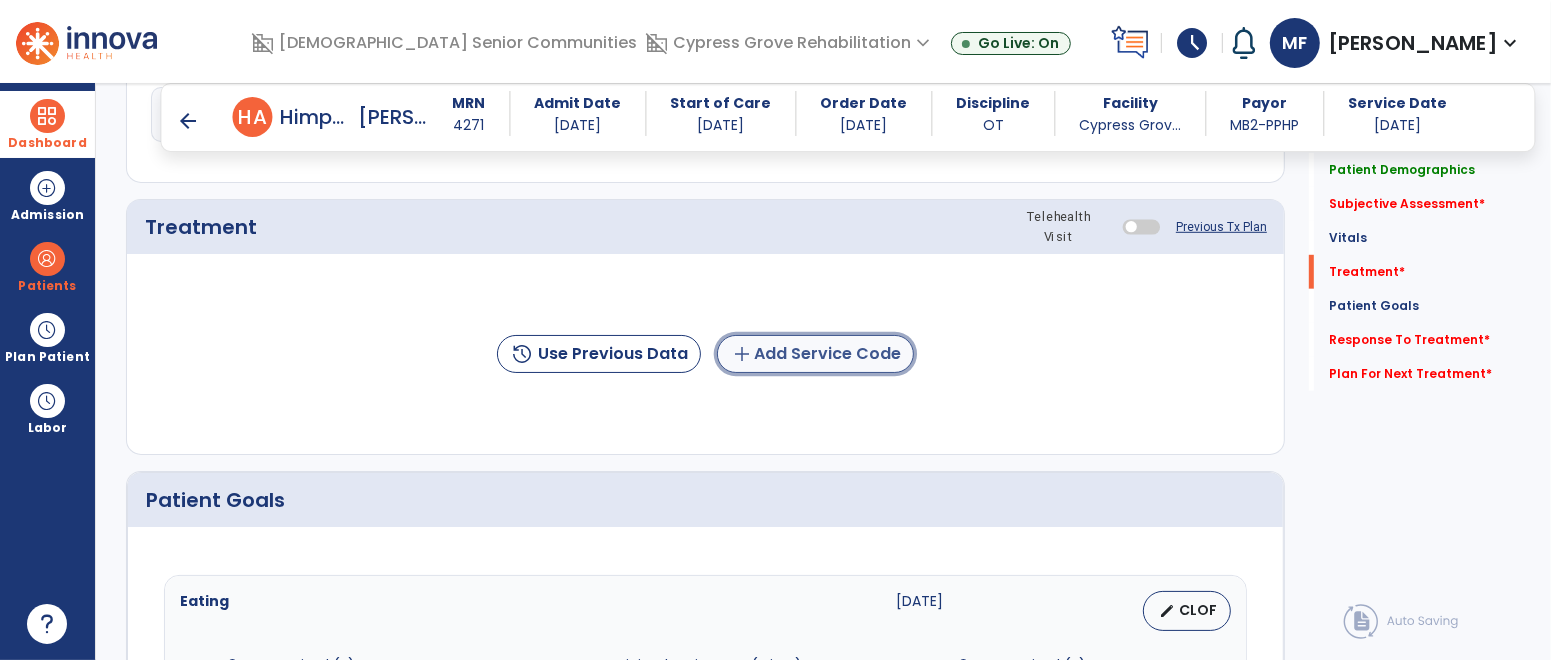 click on "add  Add Service Code" 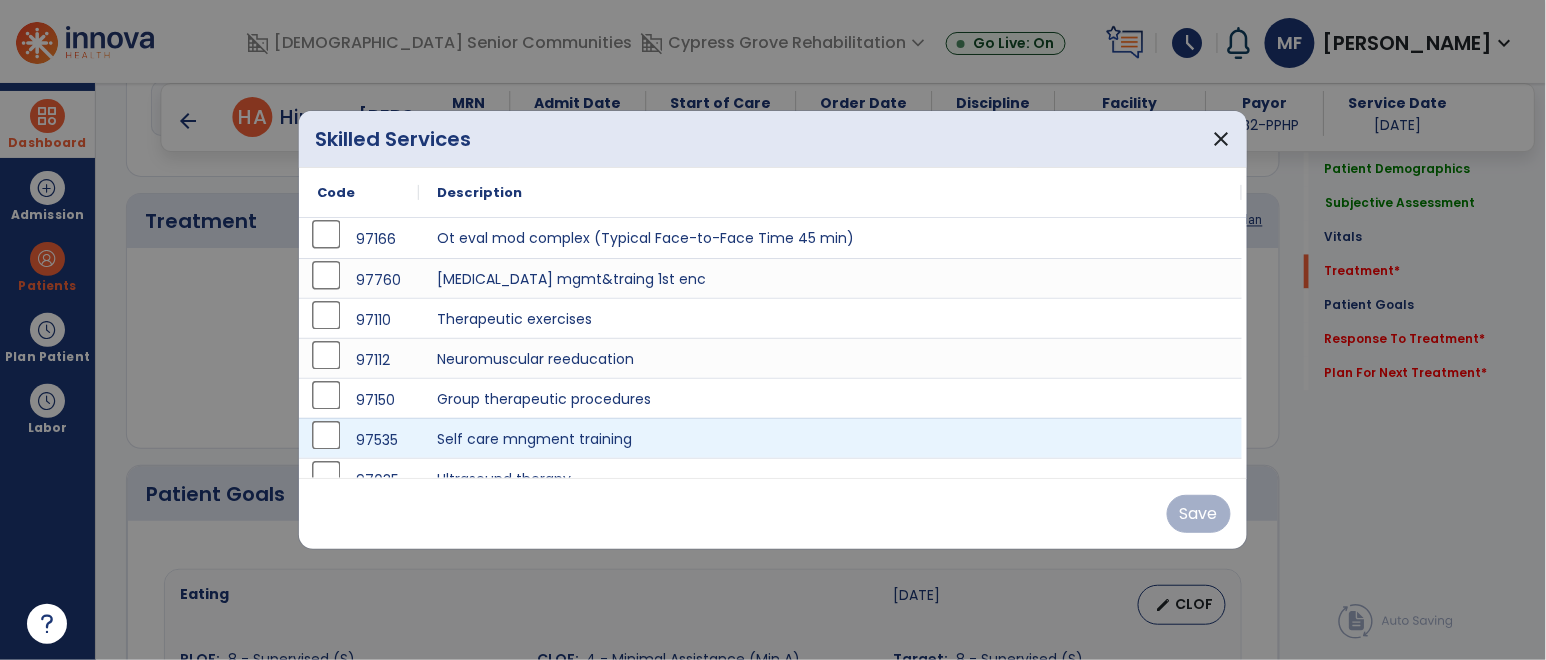 scroll, scrollTop: 1060, scrollLeft: 0, axis: vertical 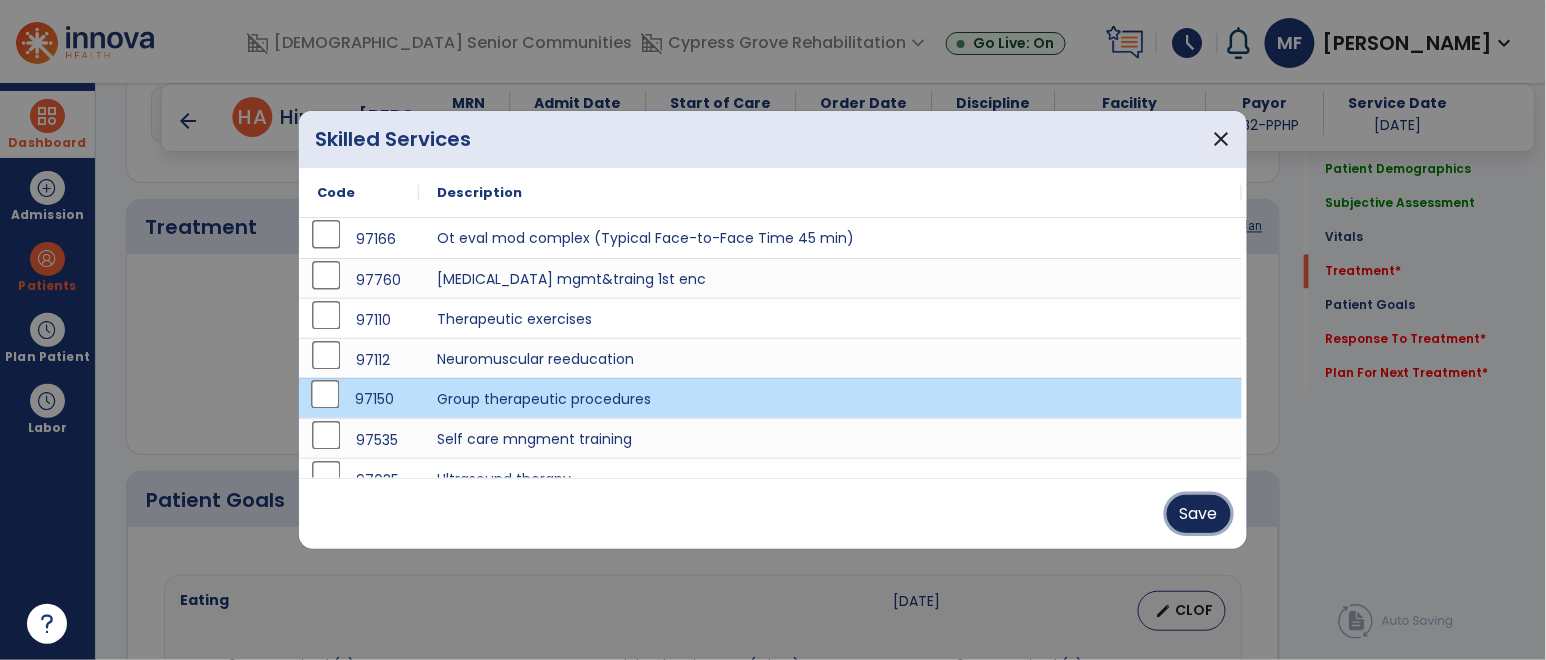 click on "Save" at bounding box center [1199, 514] 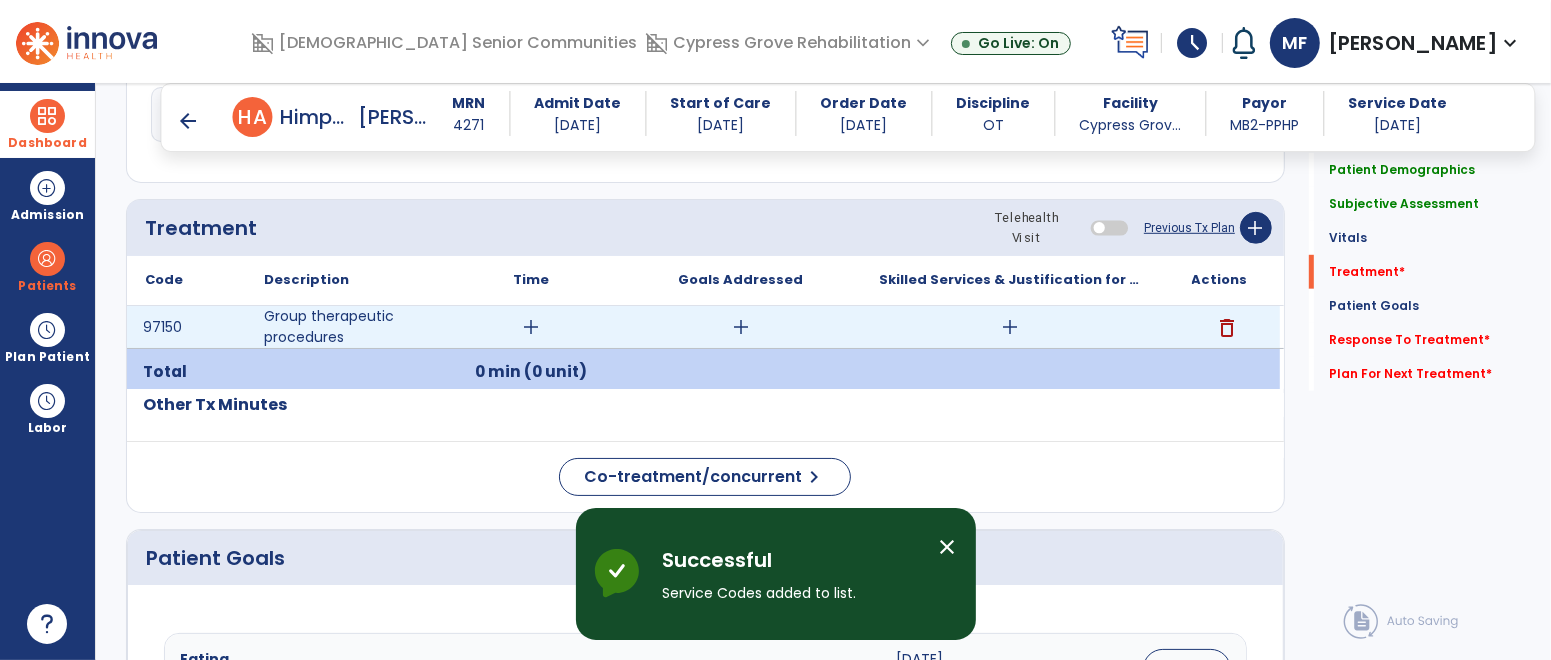 click on "add" at bounding box center (1010, 327) 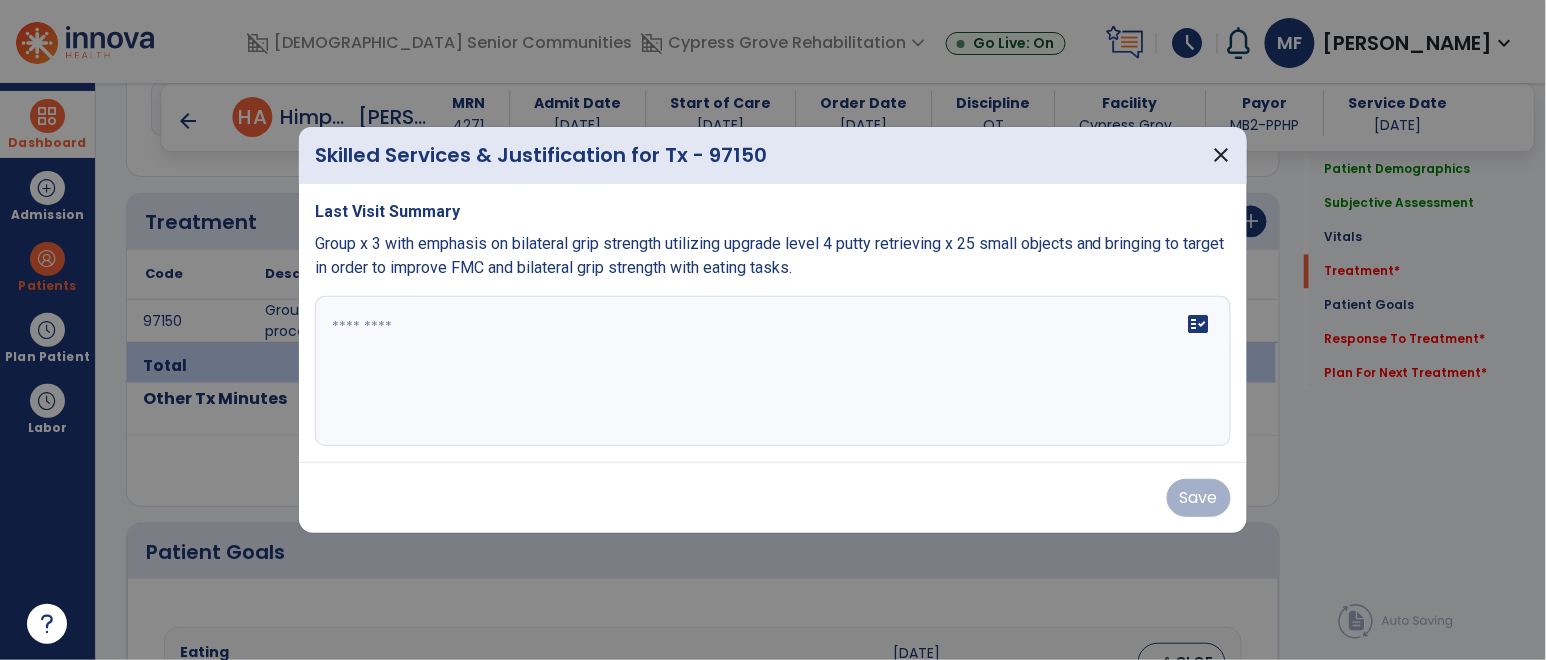 click on "fact_check" at bounding box center (773, 371) 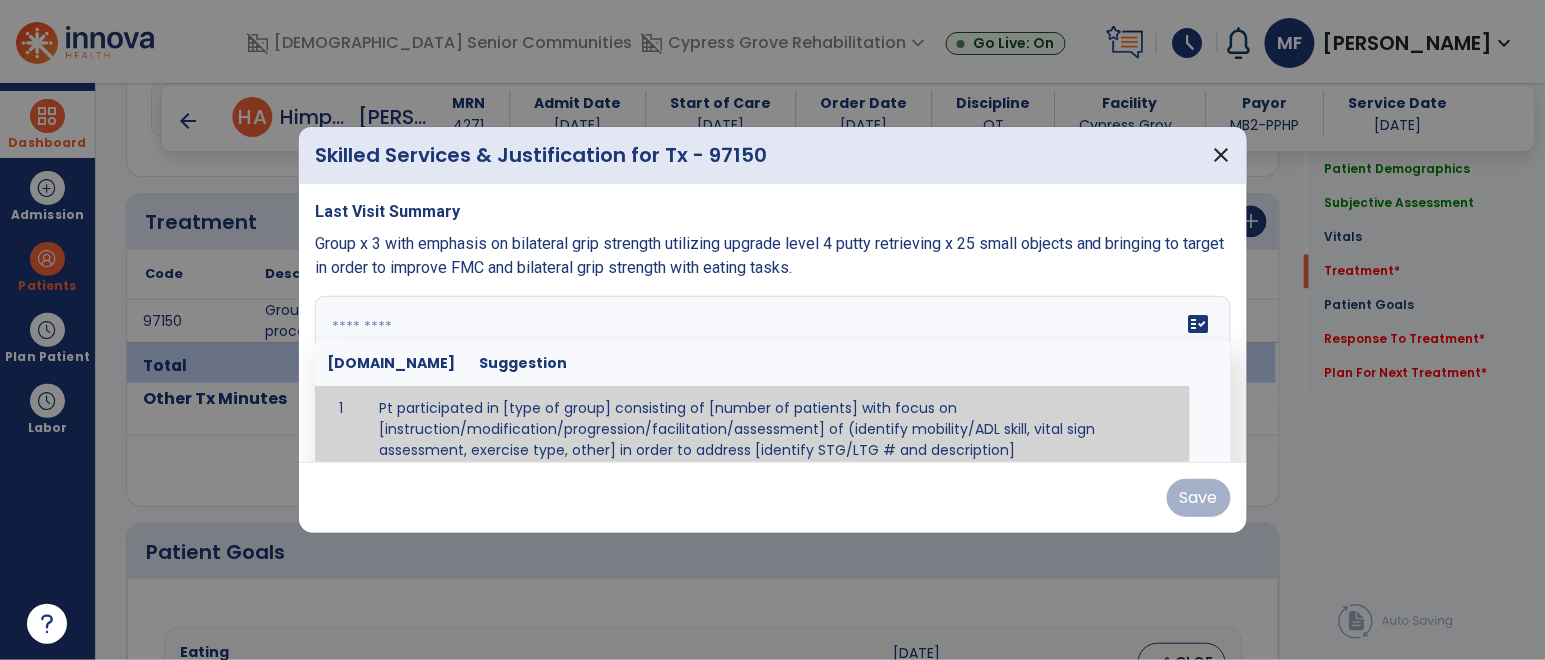 scroll, scrollTop: 1060, scrollLeft: 0, axis: vertical 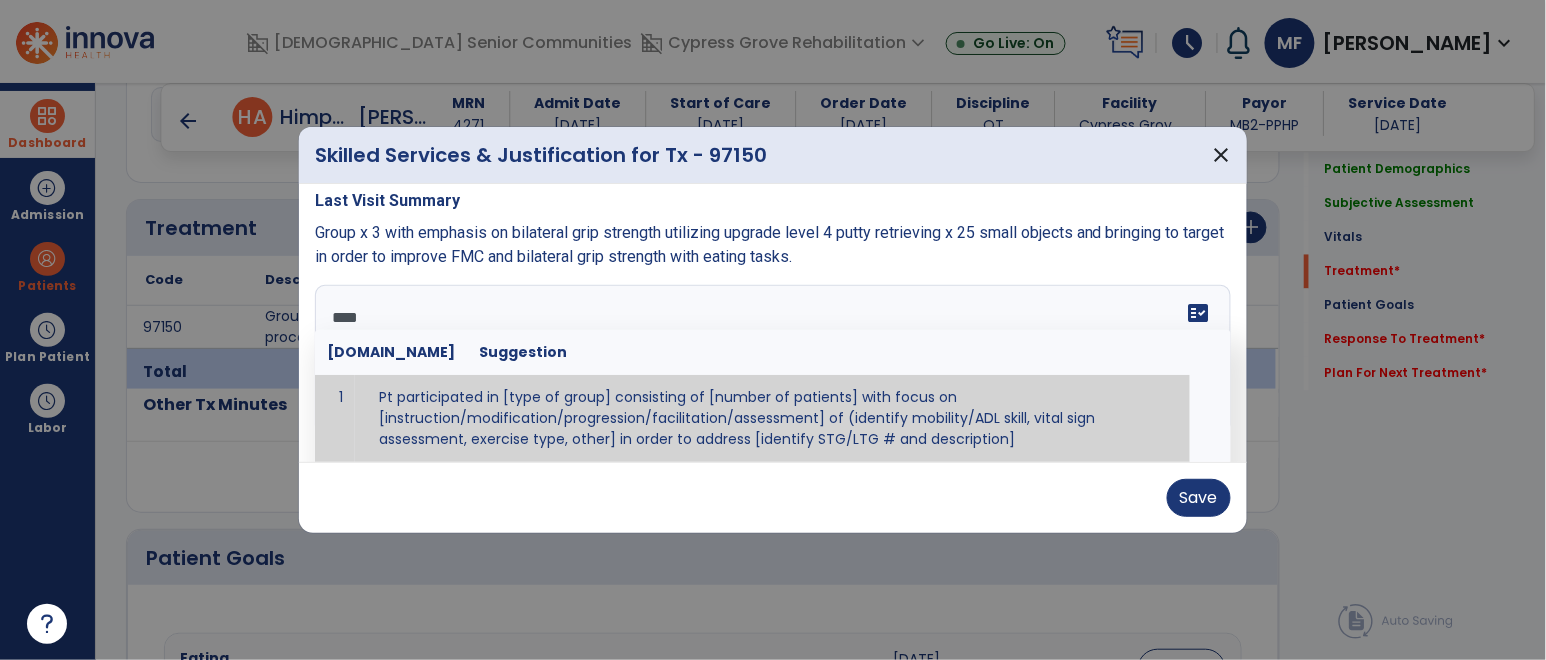 type on "*****" 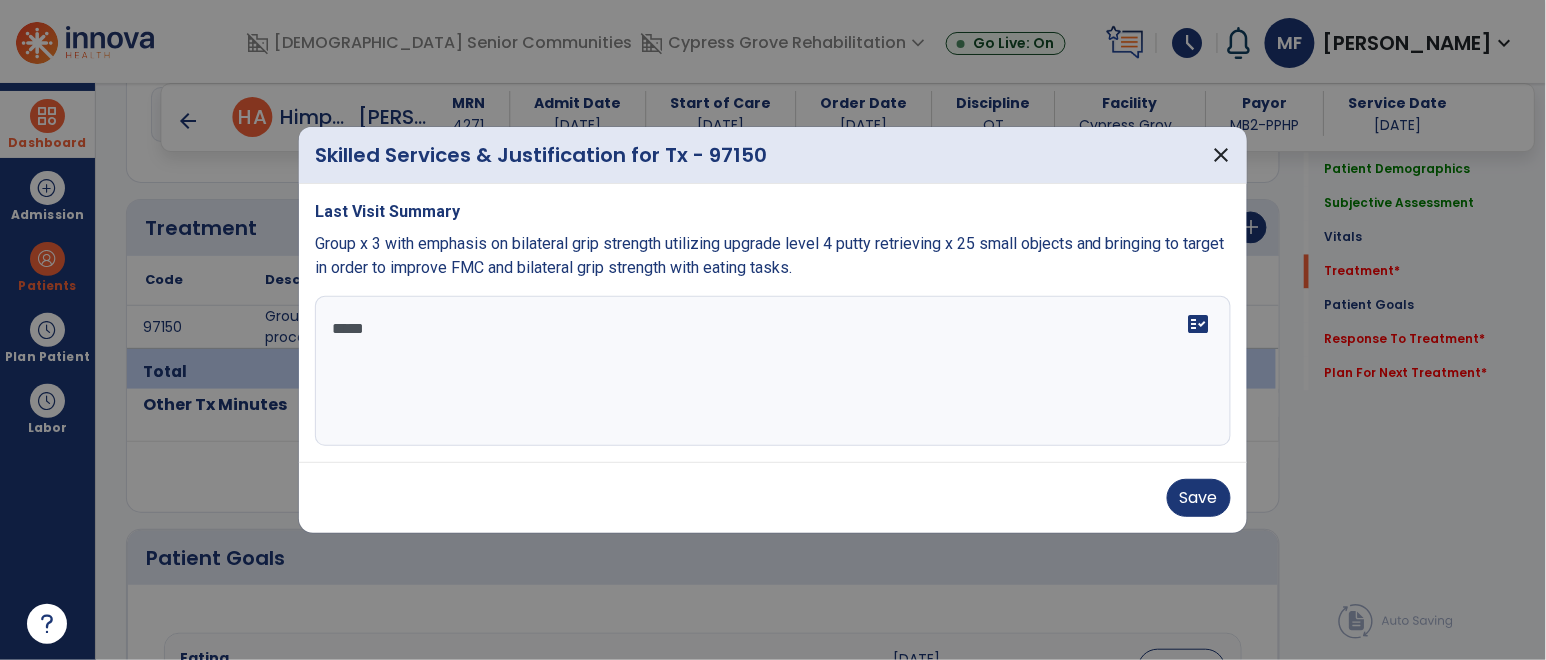 scroll, scrollTop: 0, scrollLeft: 0, axis: both 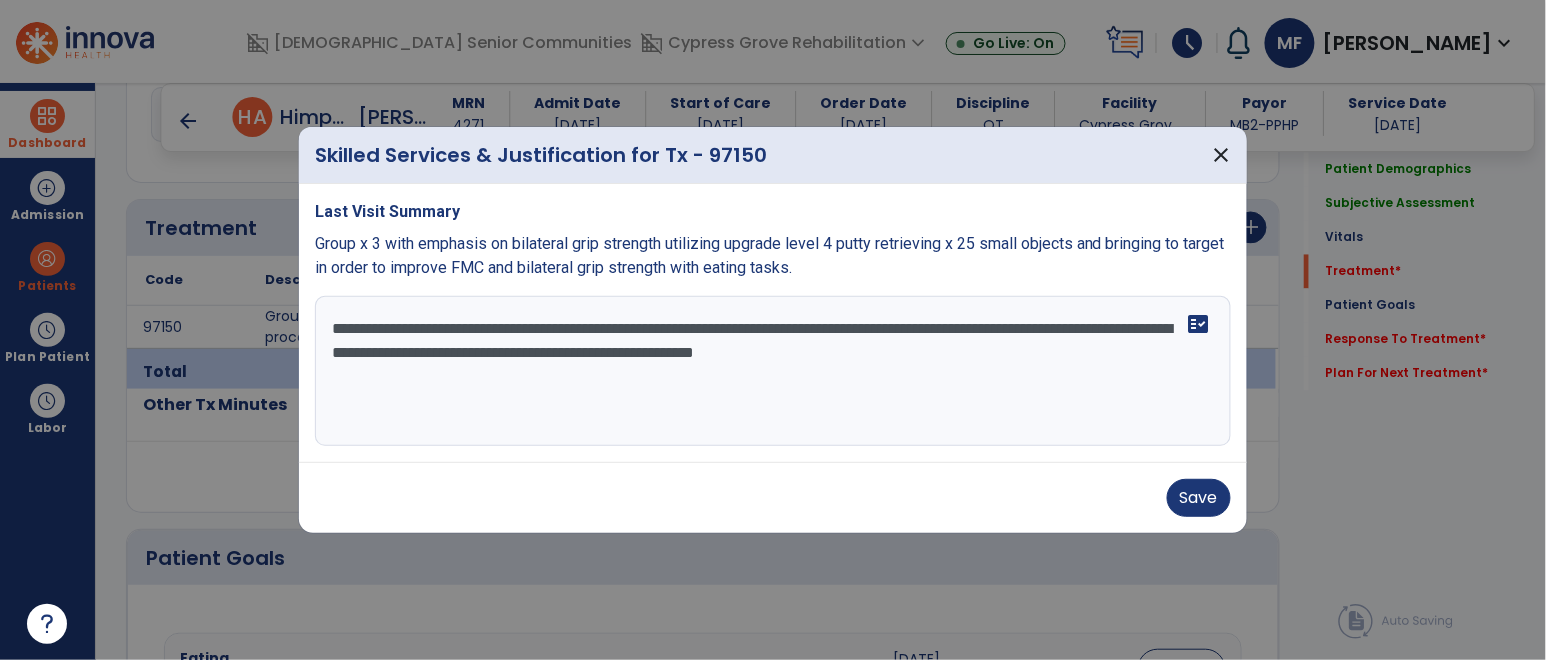 drag, startPoint x: 1086, startPoint y: 355, endPoint x: 314, endPoint y: 320, distance: 772.79297 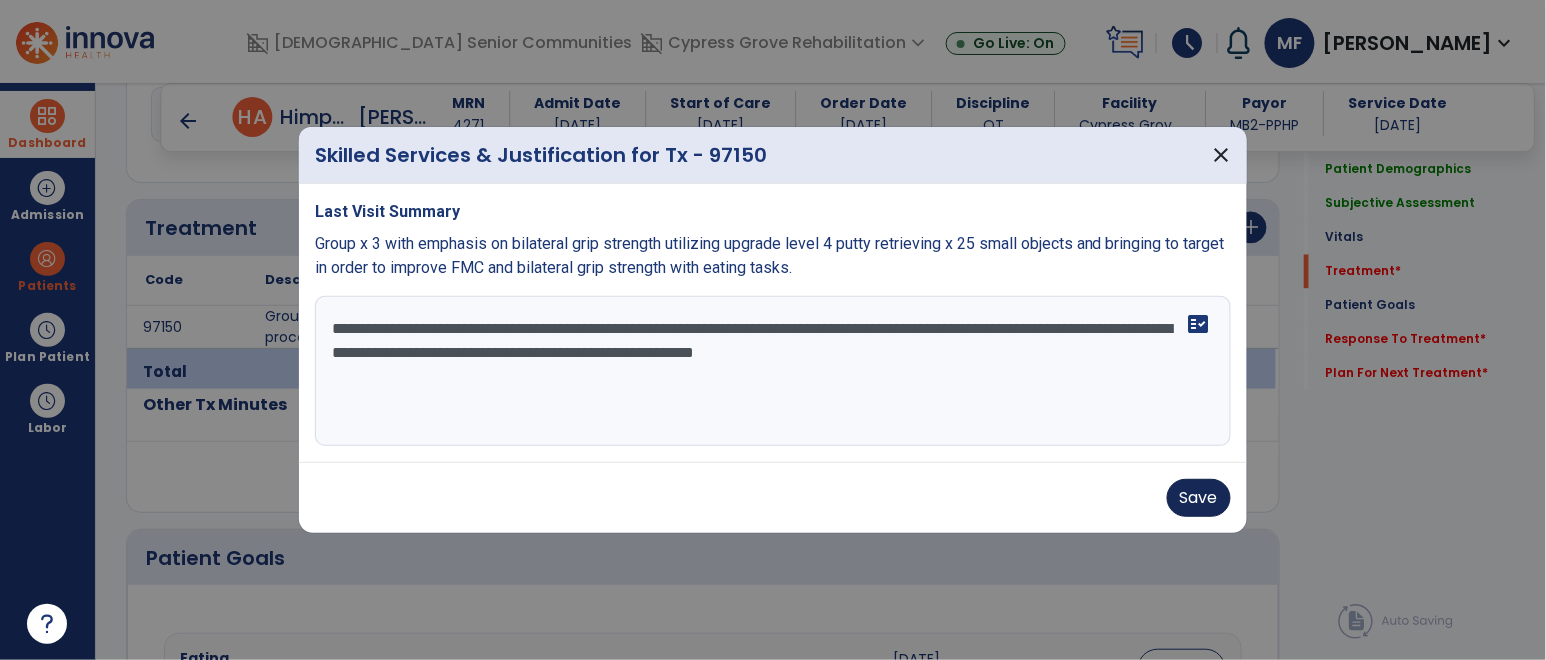 type on "**********" 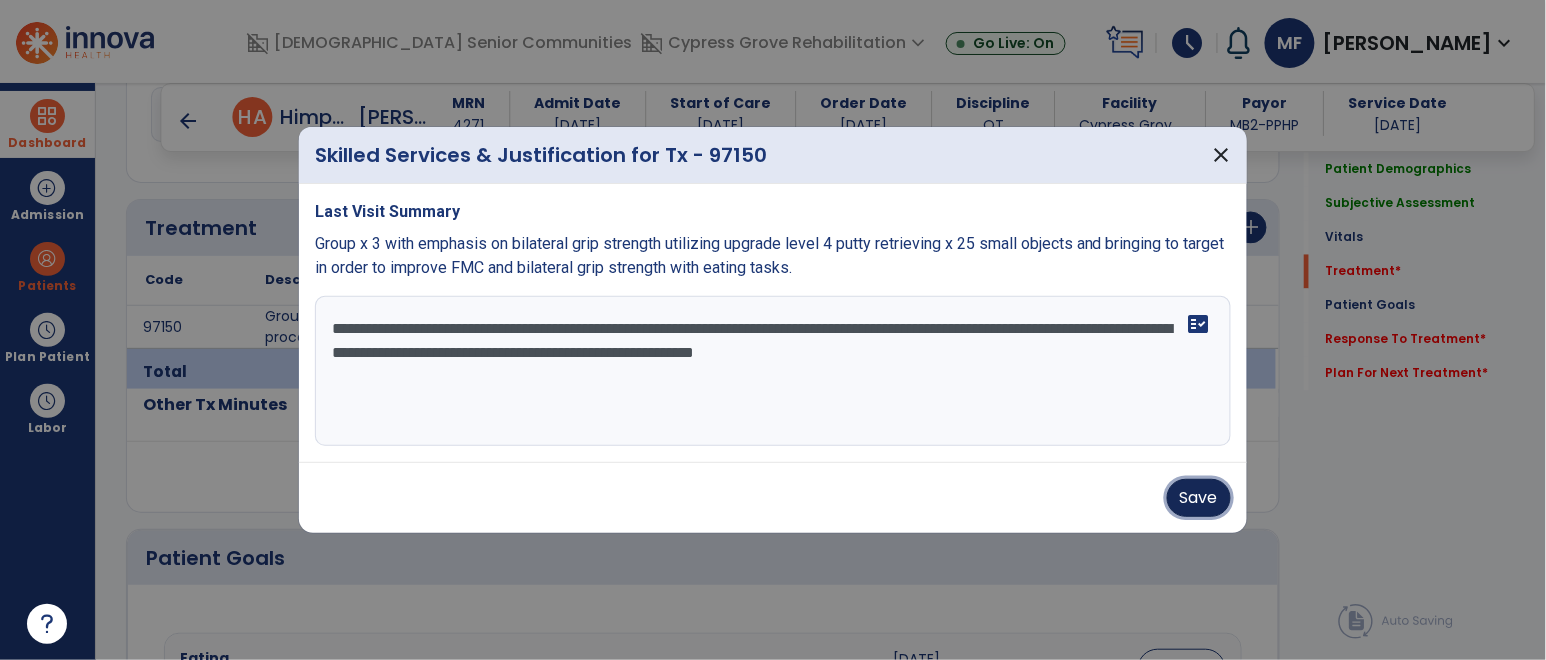click on "Save" at bounding box center [1199, 498] 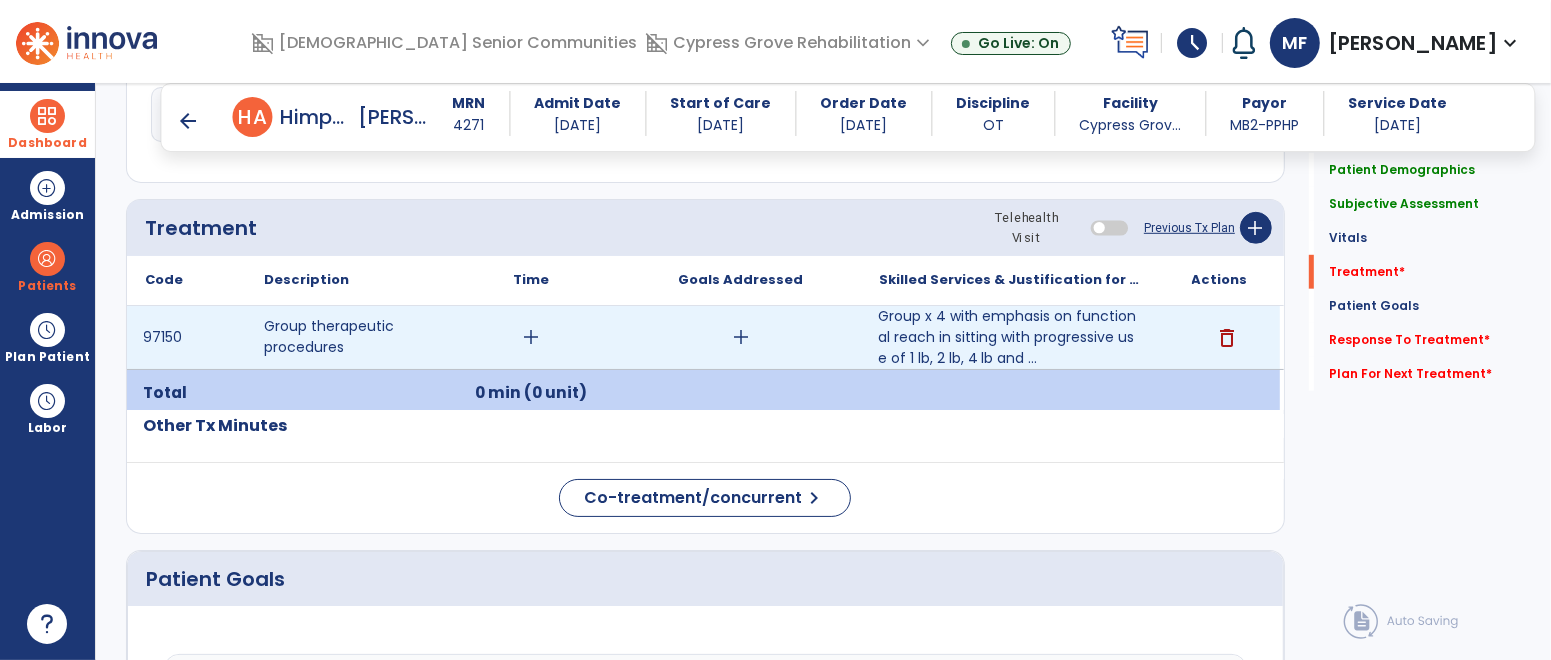 click on "add" at bounding box center (531, 337) 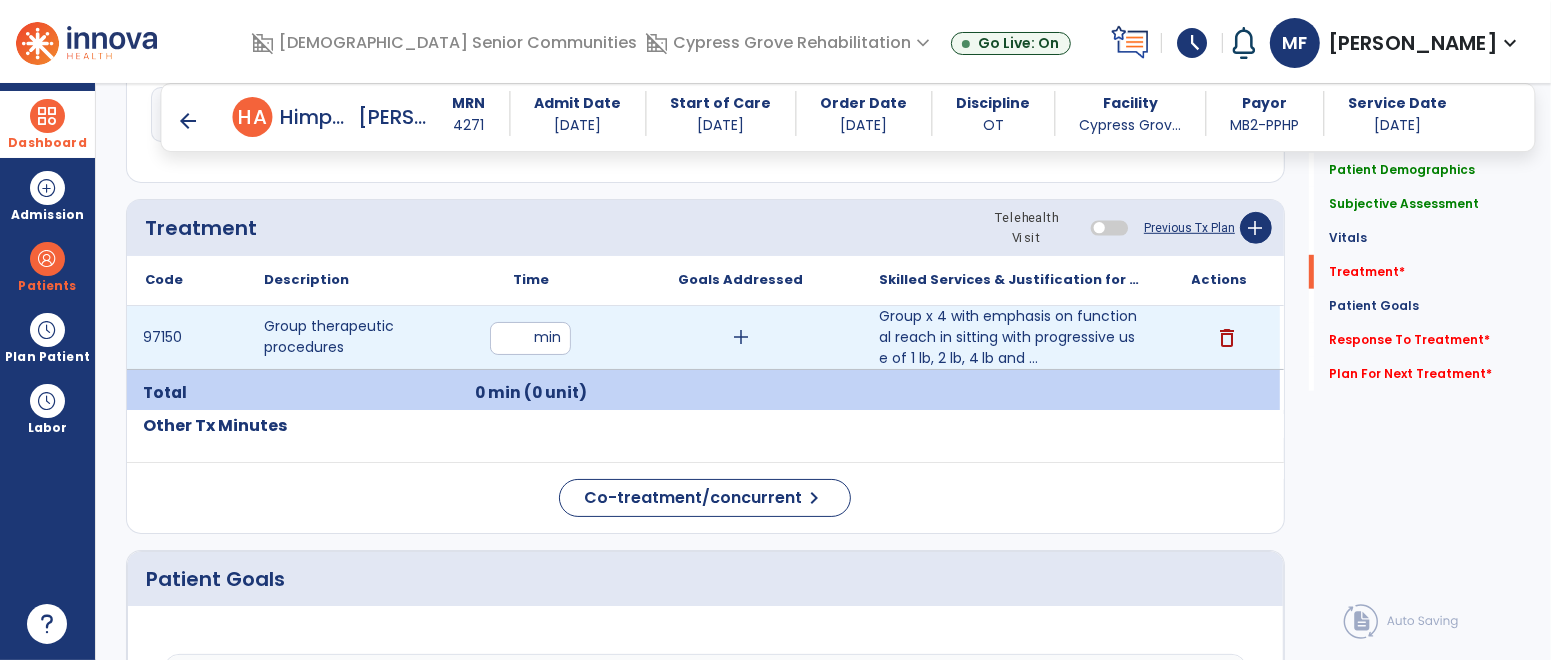 type on "**" 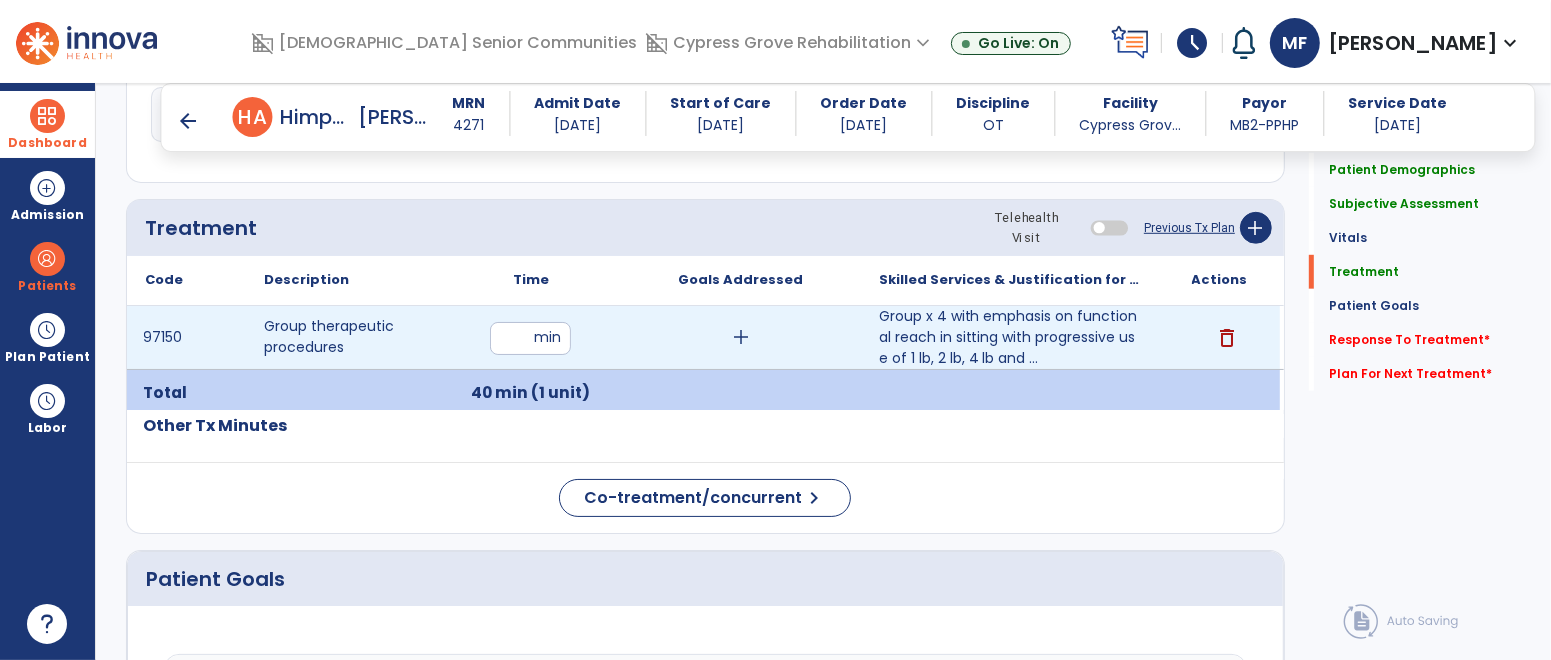 click on "add" at bounding box center (741, 337) 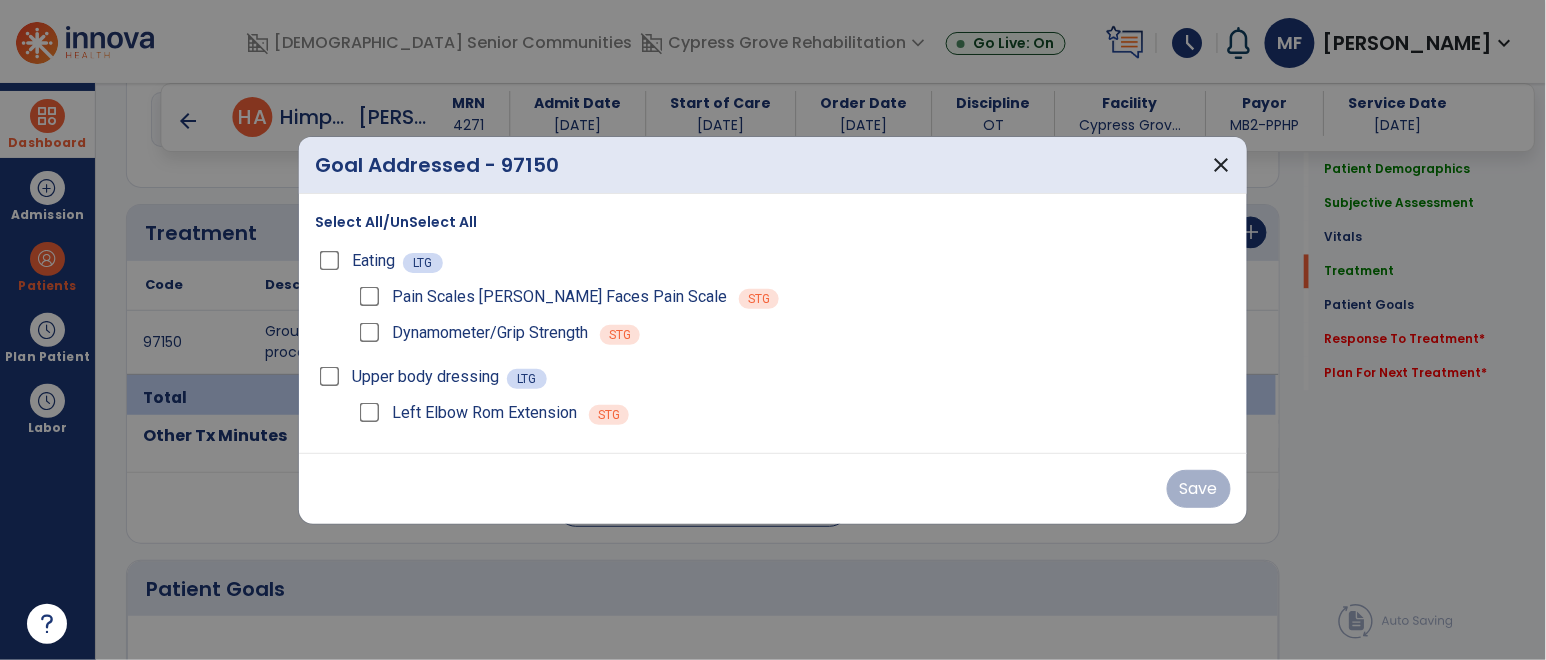 scroll, scrollTop: 1060, scrollLeft: 0, axis: vertical 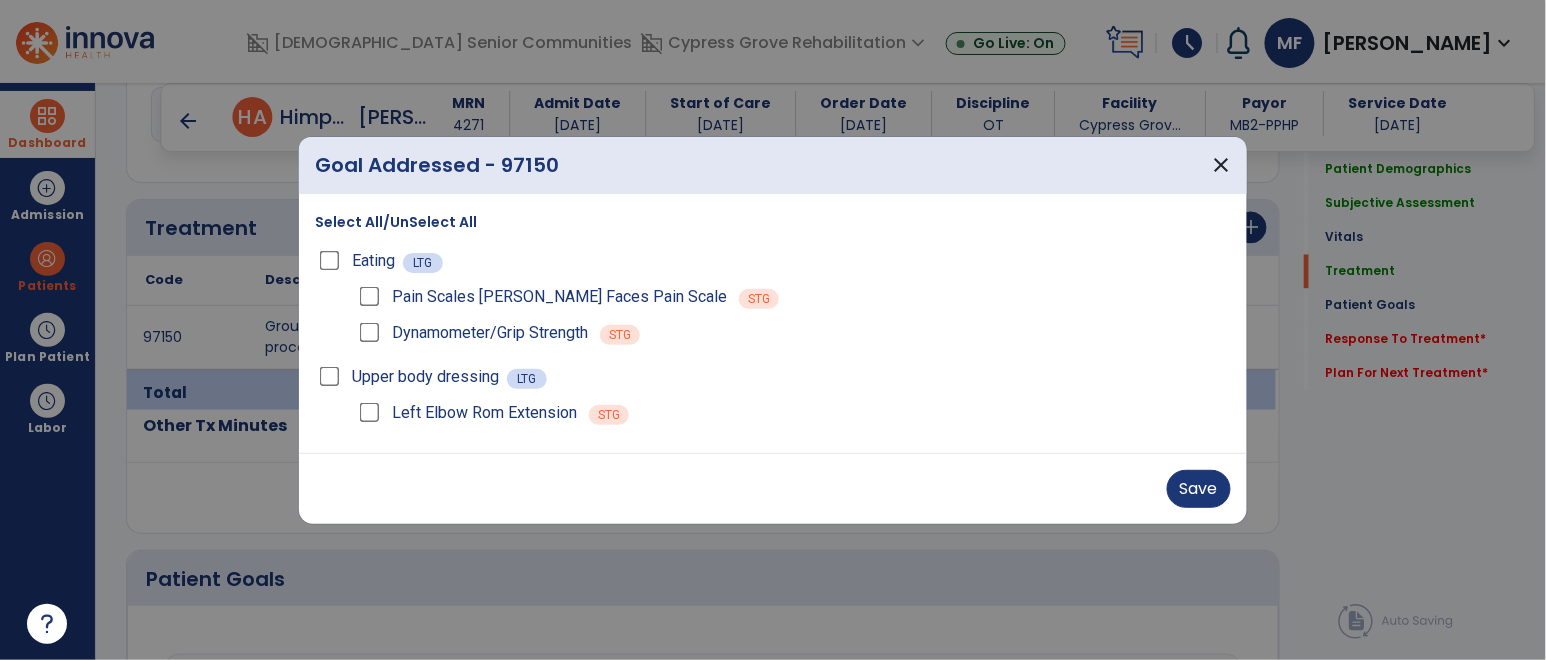 click on "Upper body dressing" at bounding box center (411, 377) 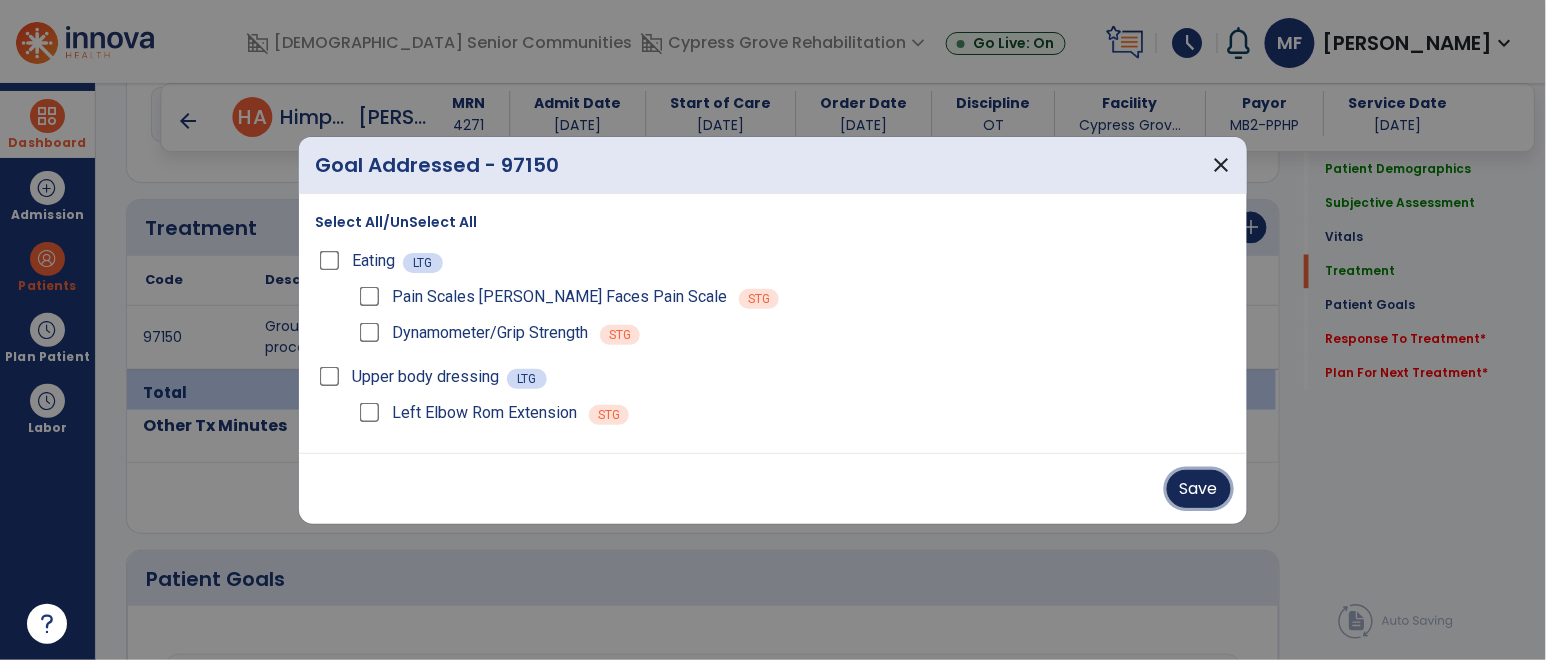 click on "Save" at bounding box center (1199, 489) 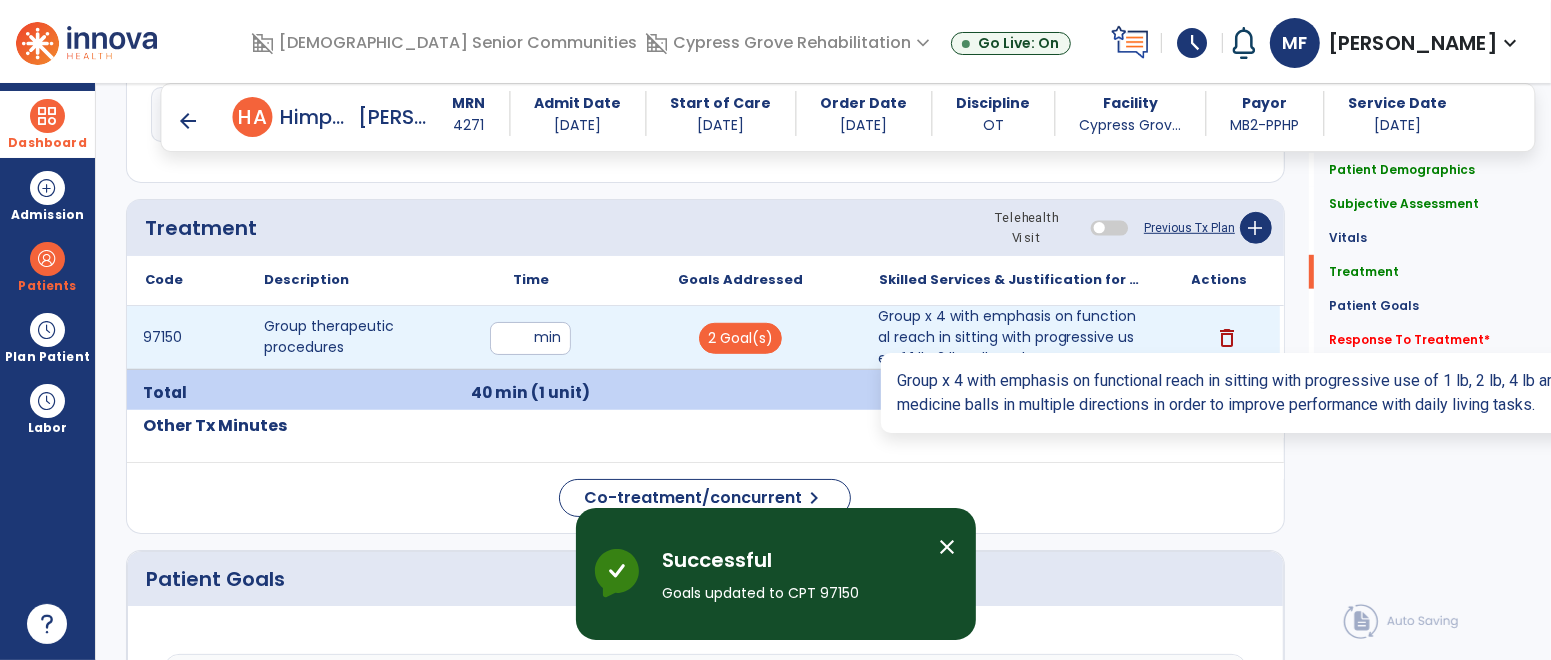 click on "Group x 4 with emphasis on functional reach in sitting with progressive use of 1 lb, 2 lb, 4 lb and ..." at bounding box center (1010, 337) 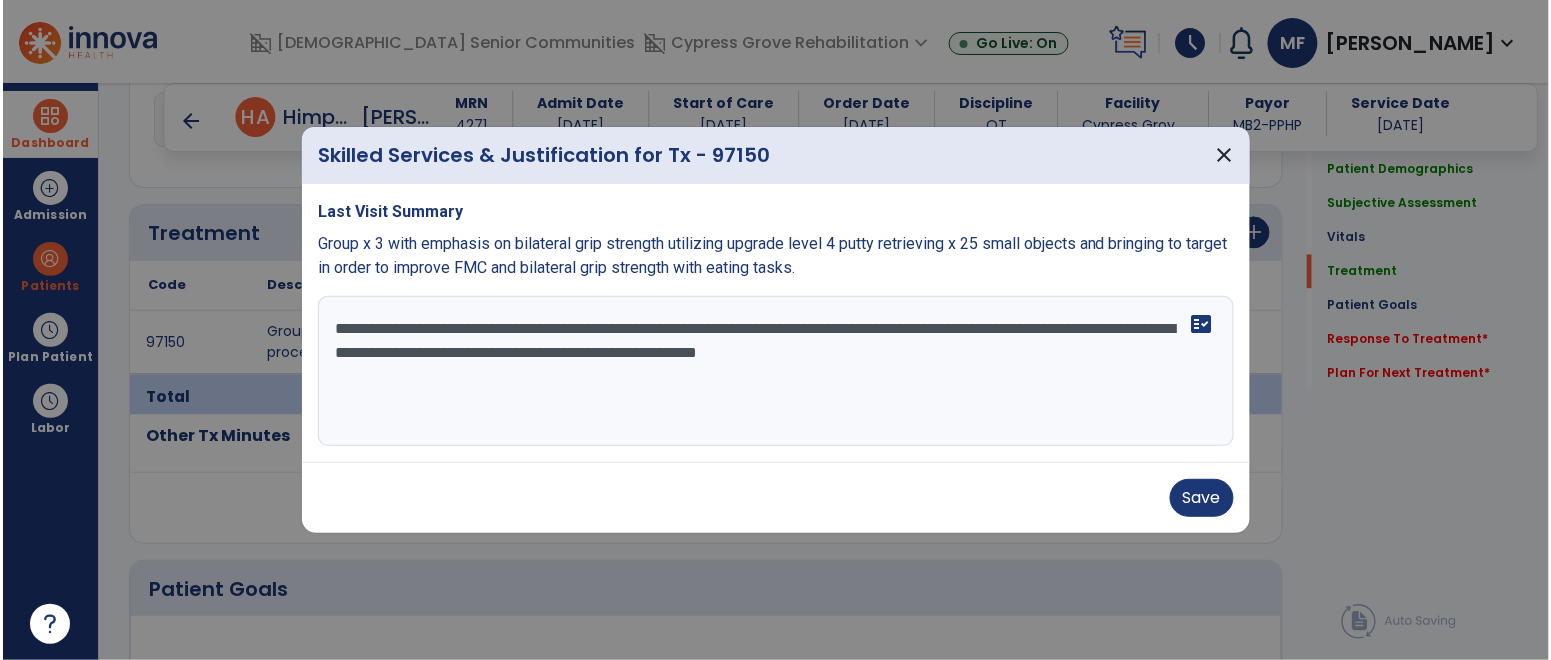 scroll, scrollTop: 1060, scrollLeft: 0, axis: vertical 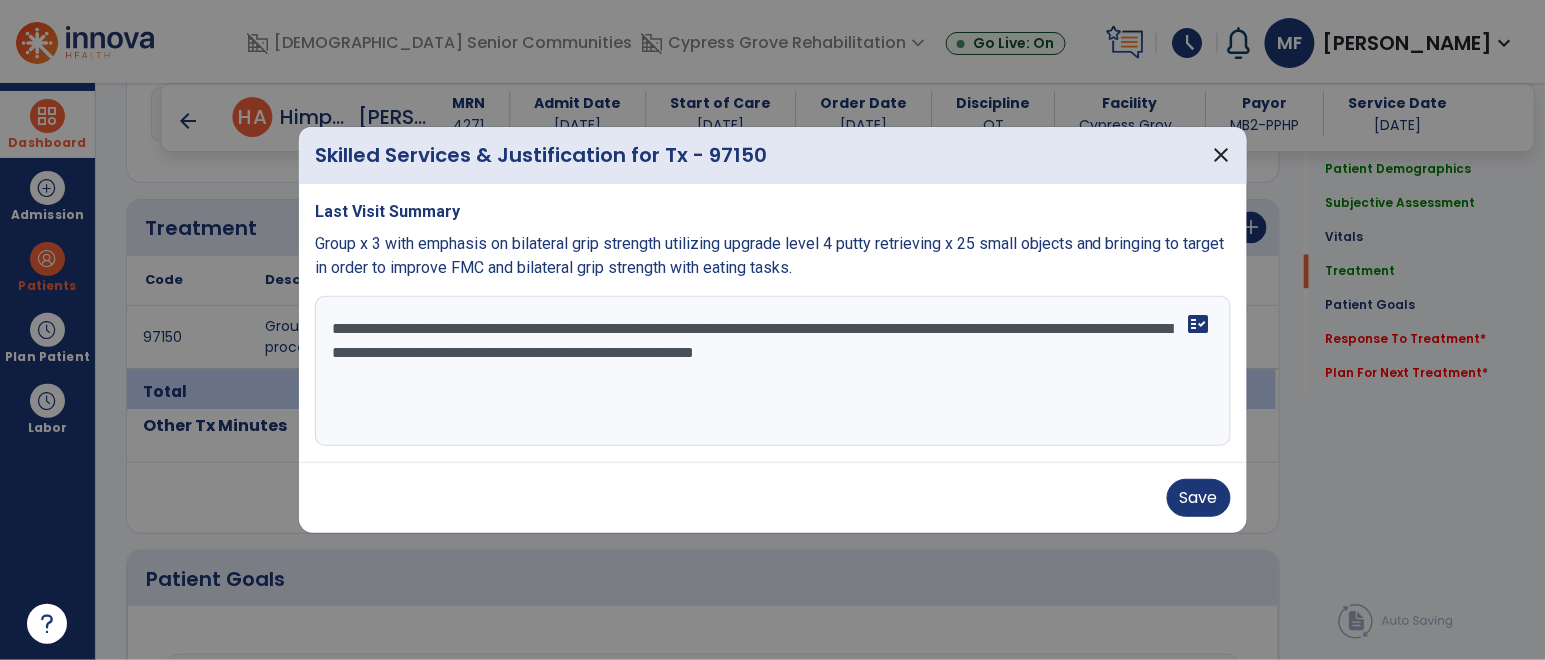 click on "**********" at bounding box center [772, 371] 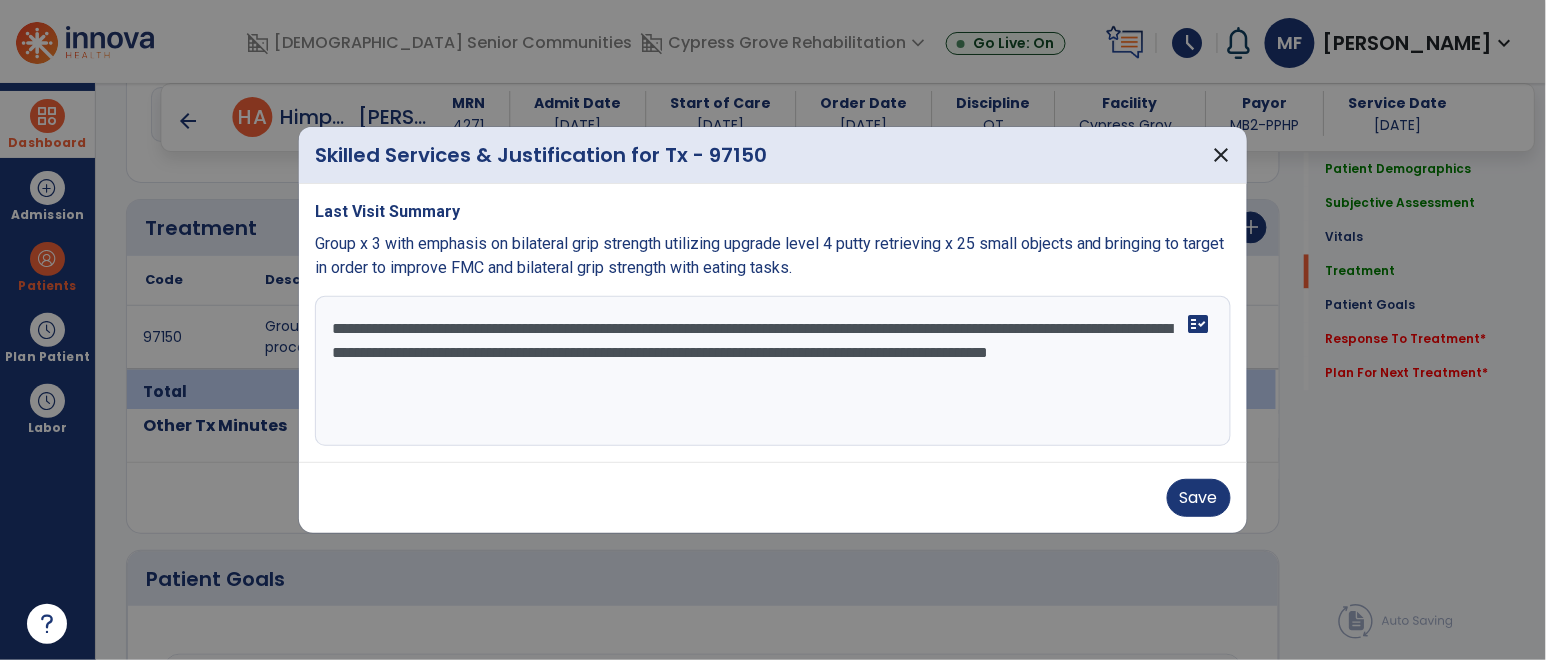 drag, startPoint x: 654, startPoint y: 388, endPoint x: 330, endPoint y: 329, distance: 329.3281 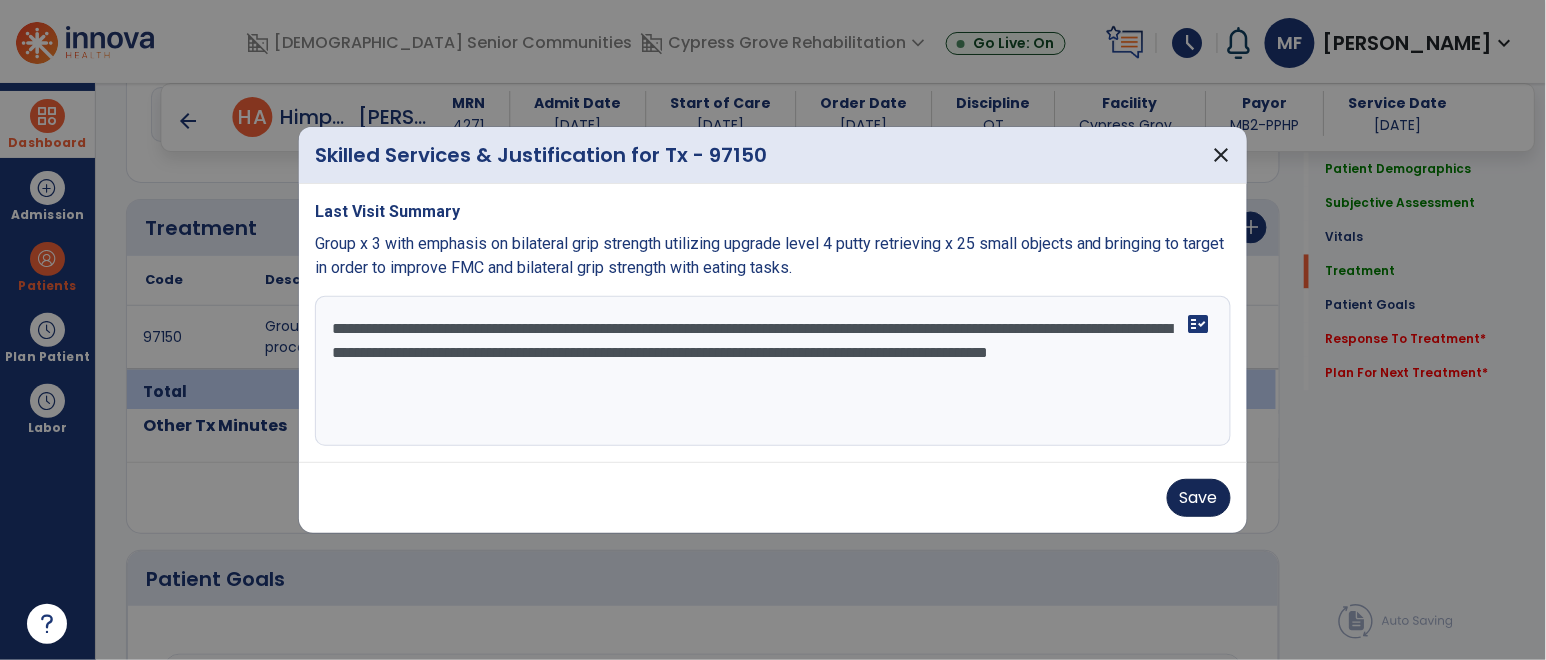 type on "**********" 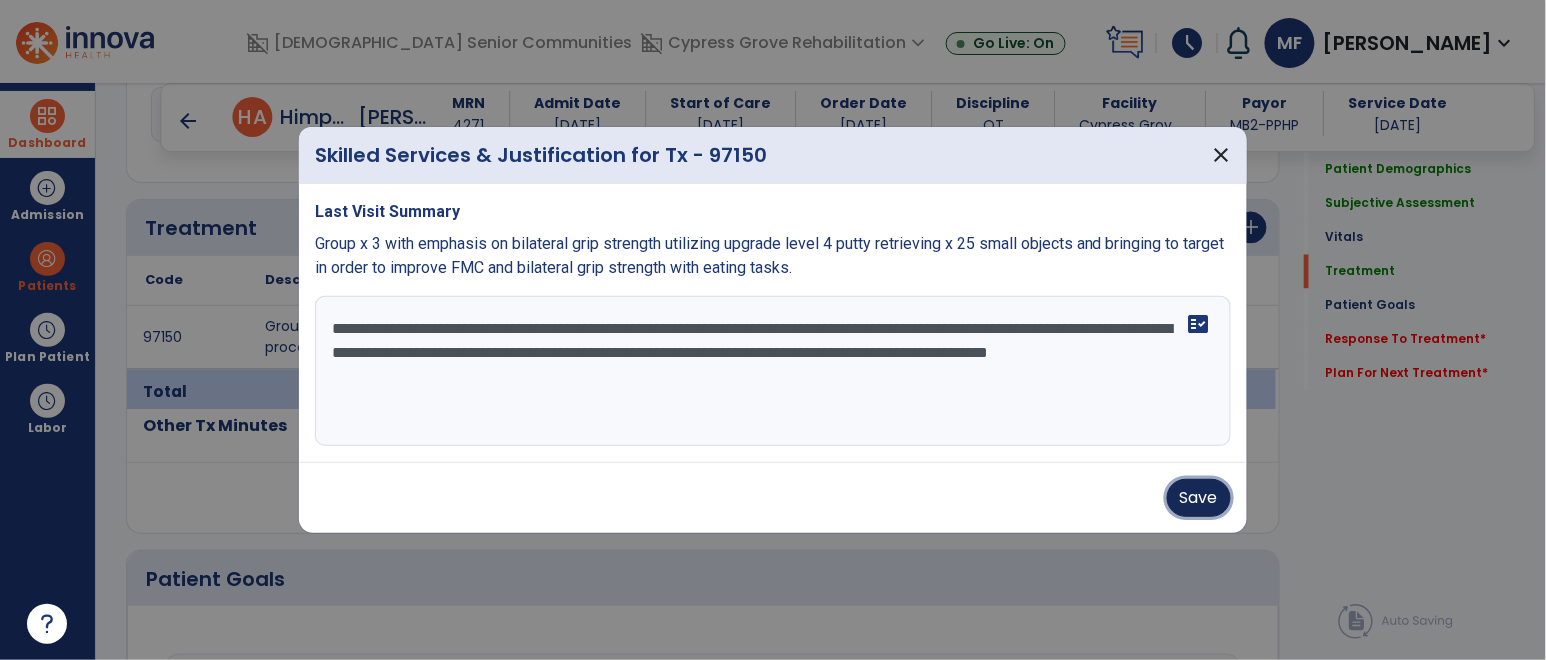click on "Save" at bounding box center (1199, 498) 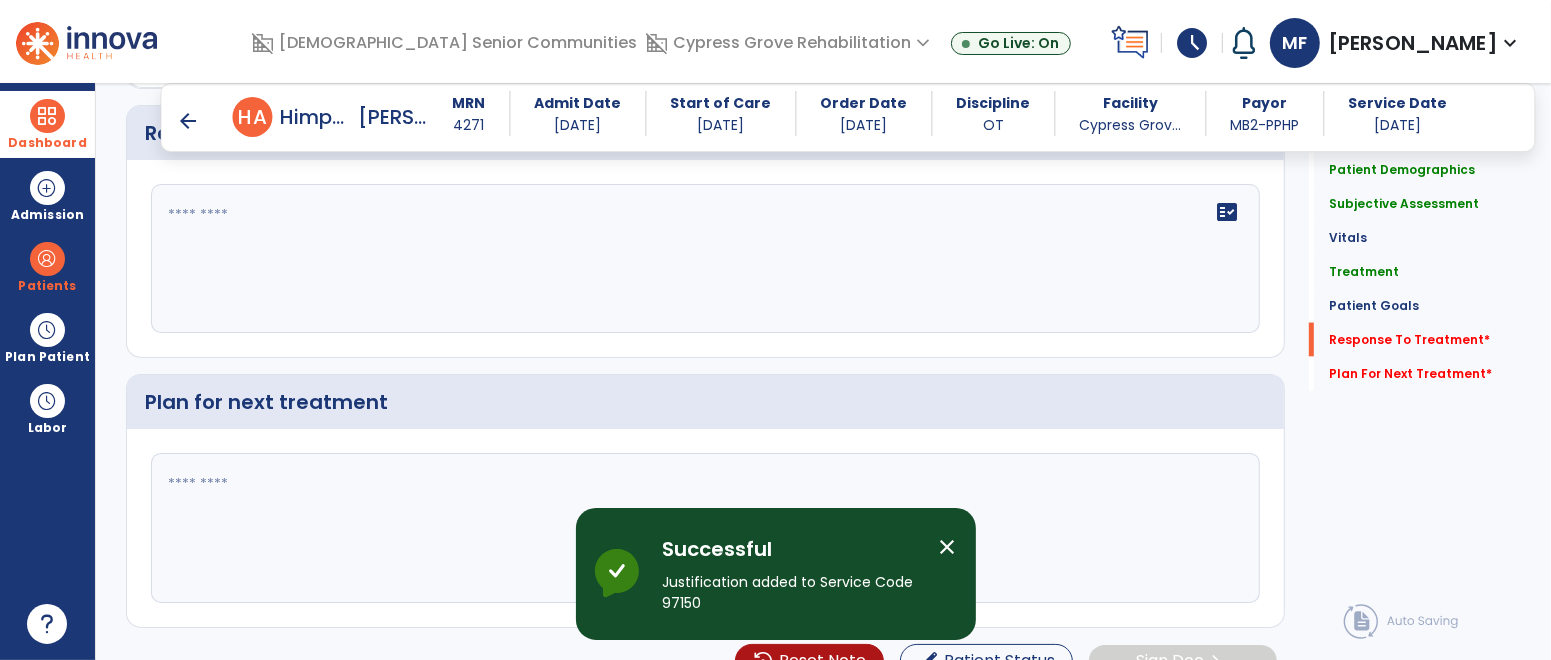 scroll, scrollTop: 2504, scrollLeft: 0, axis: vertical 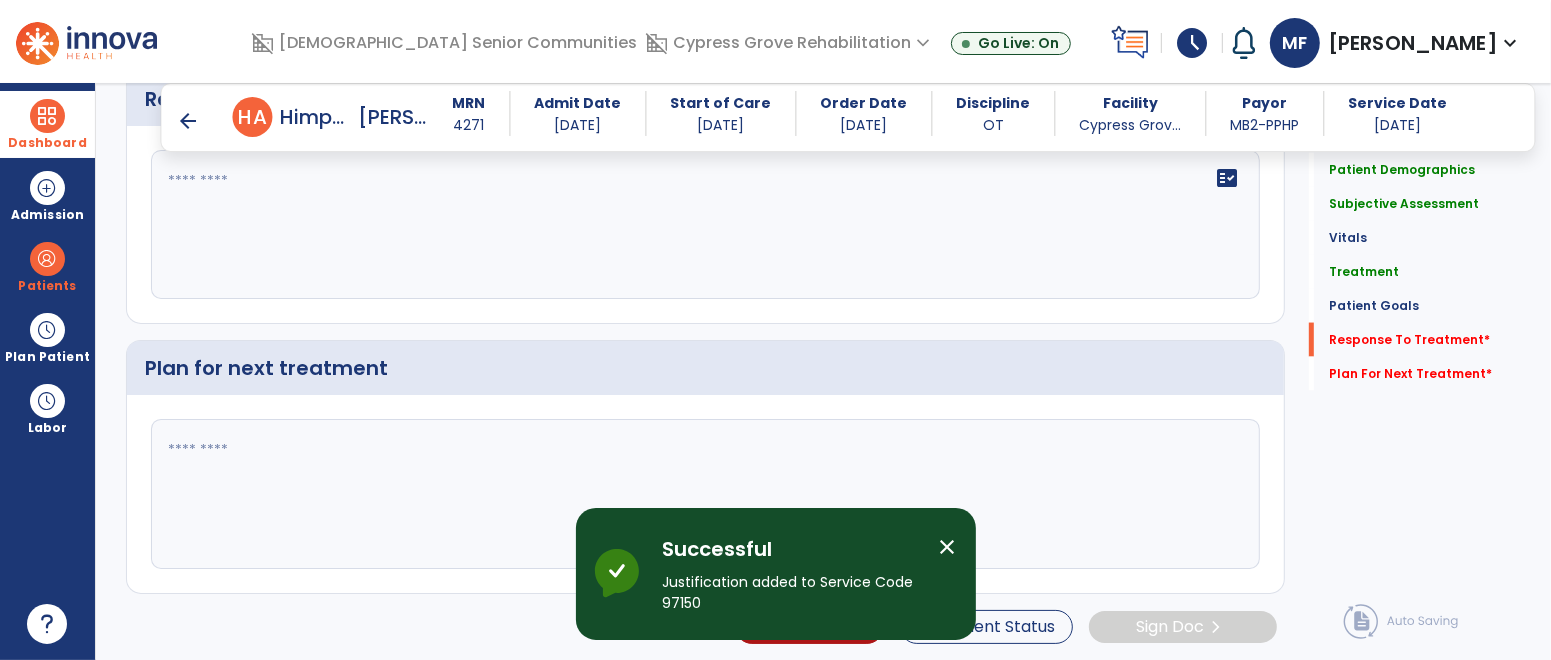 click on "fact_check" 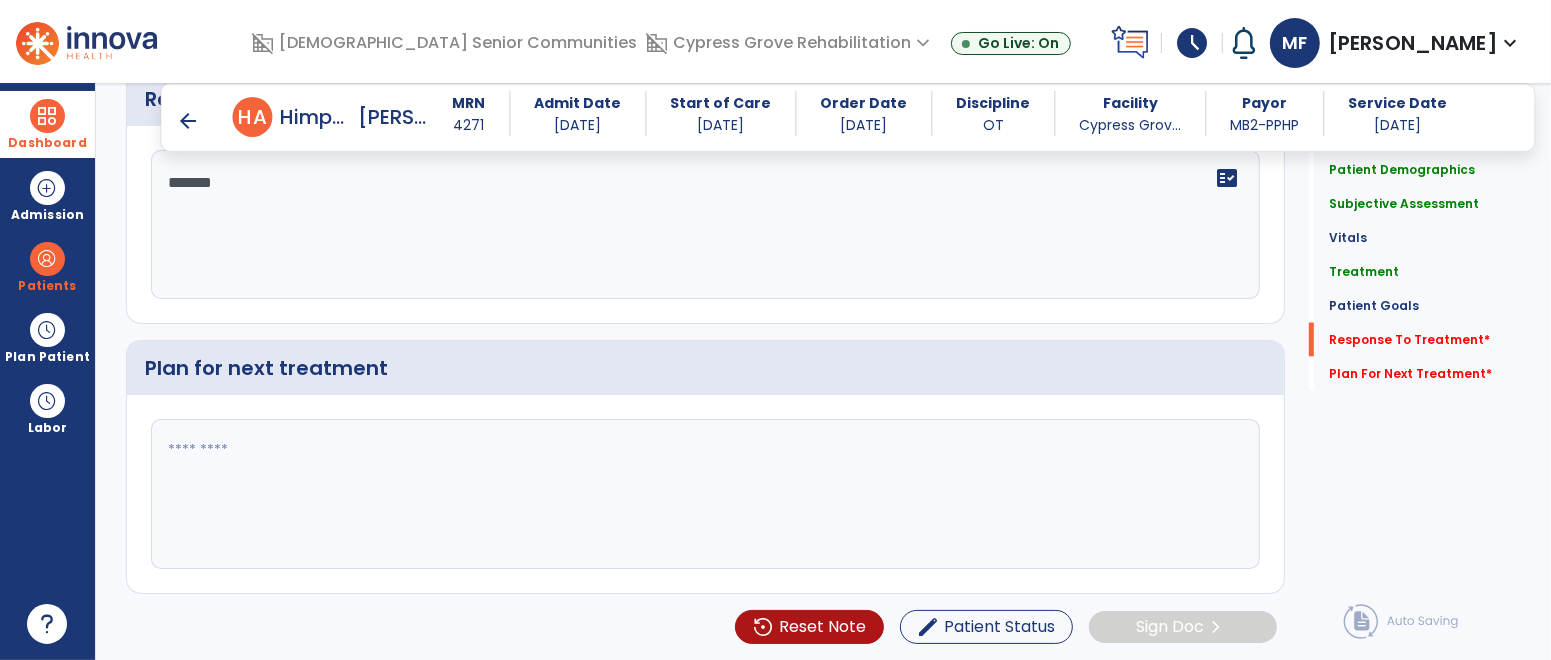 type on "********" 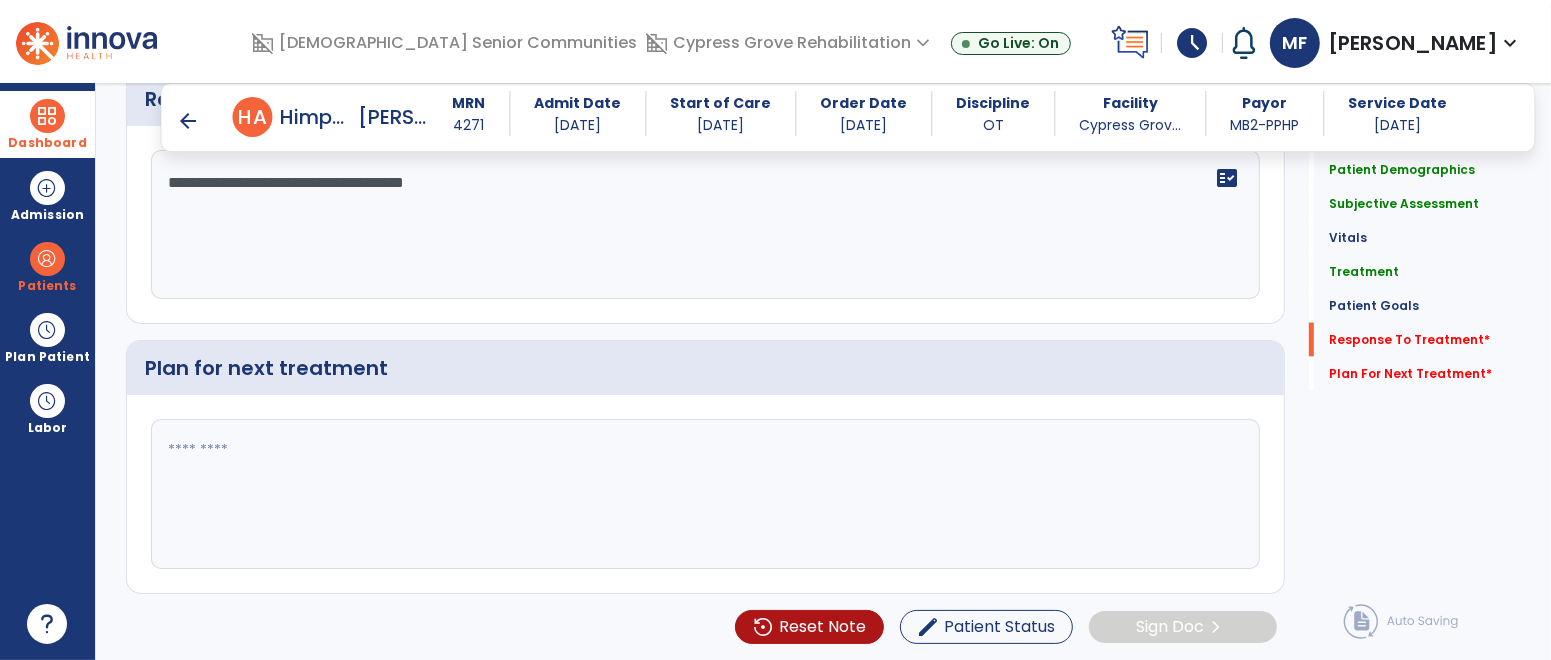 type on "**********" 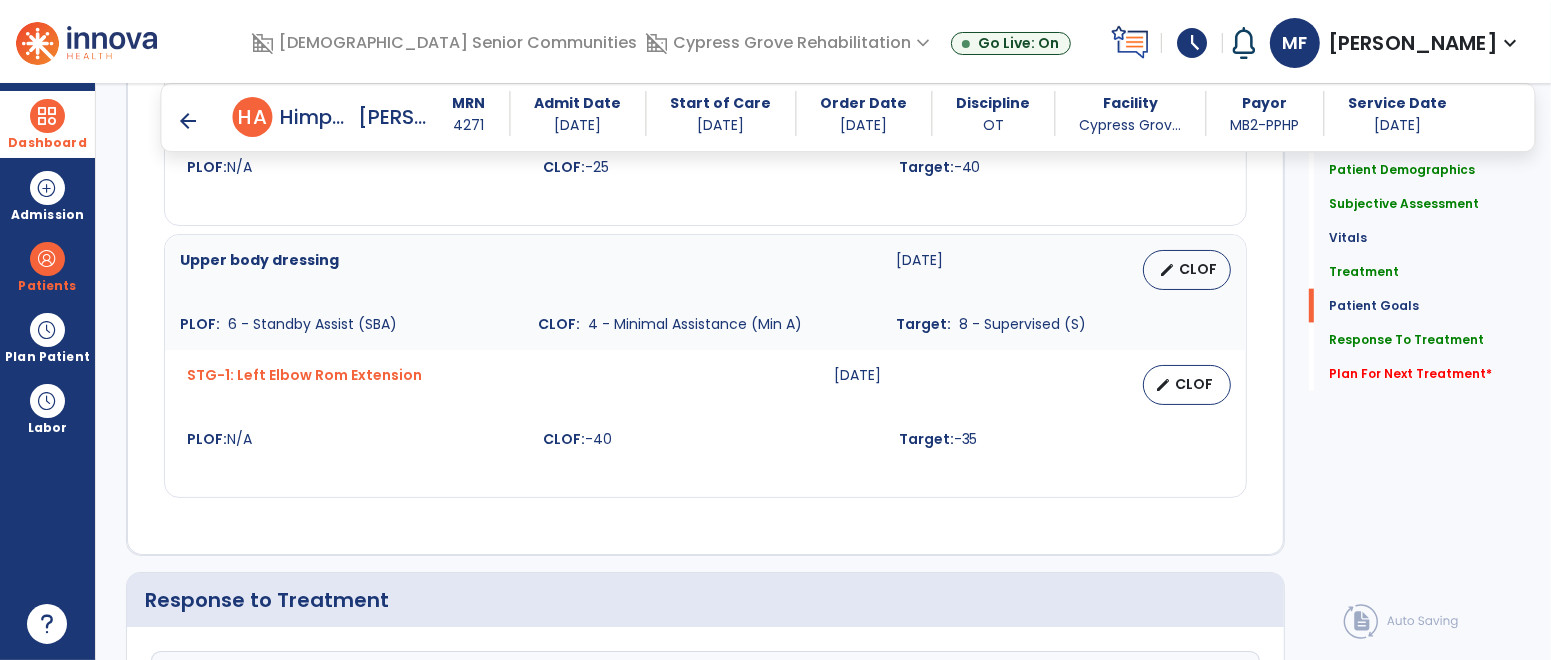 scroll, scrollTop: 2003, scrollLeft: 0, axis: vertical 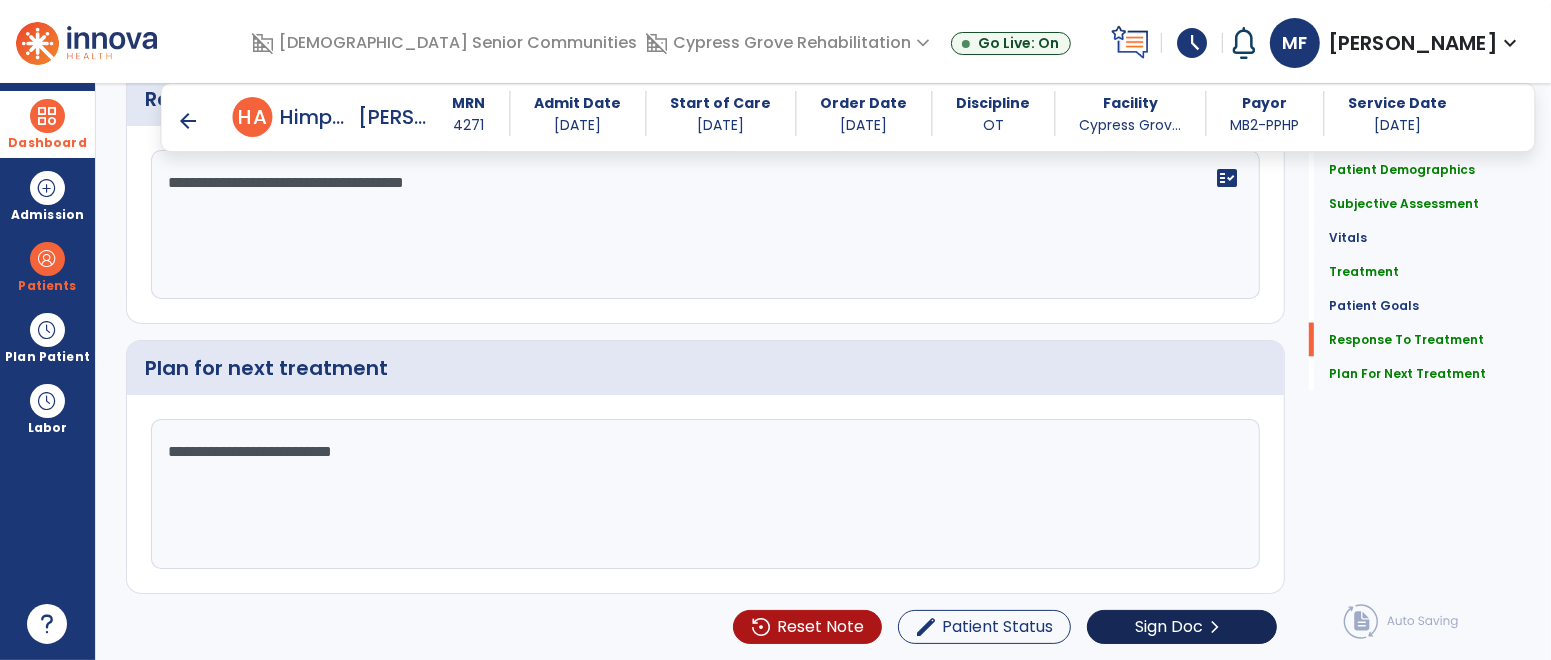 type on "**********" 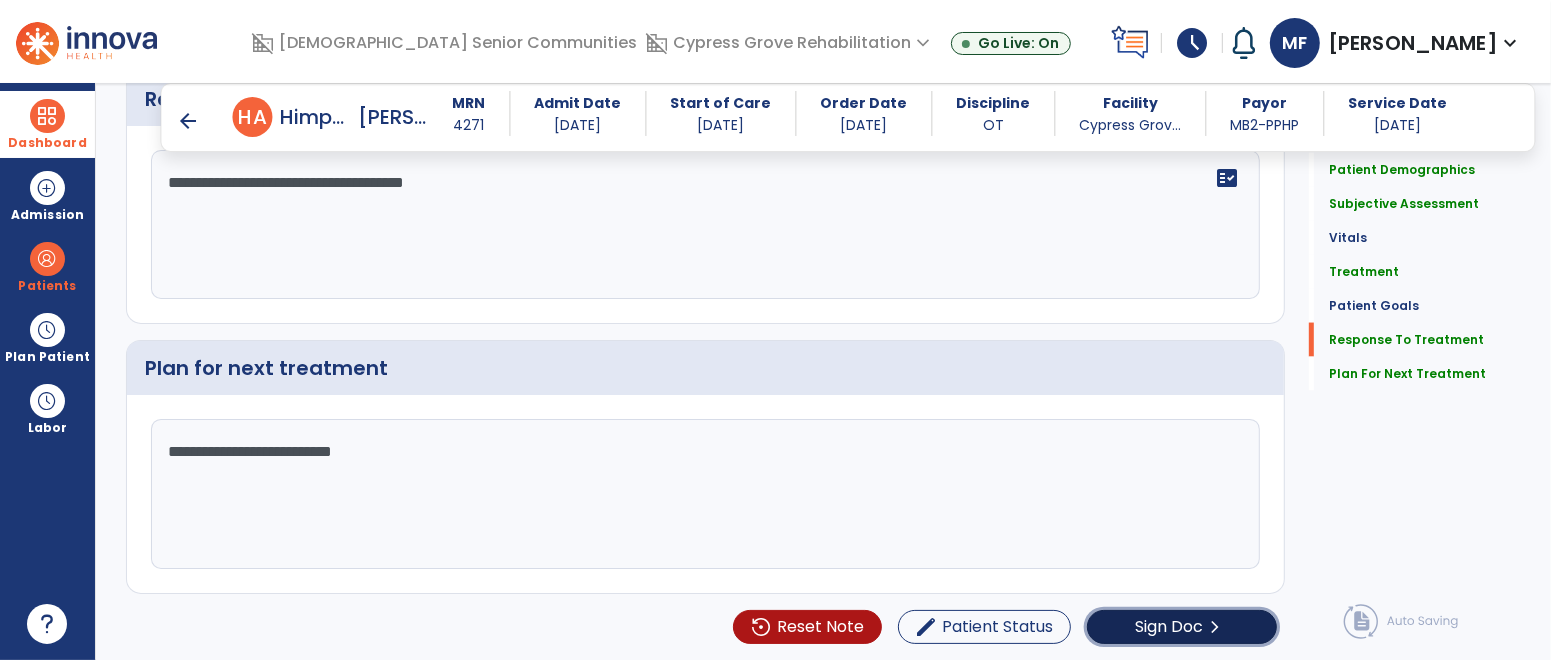 click on "Sign Doc" 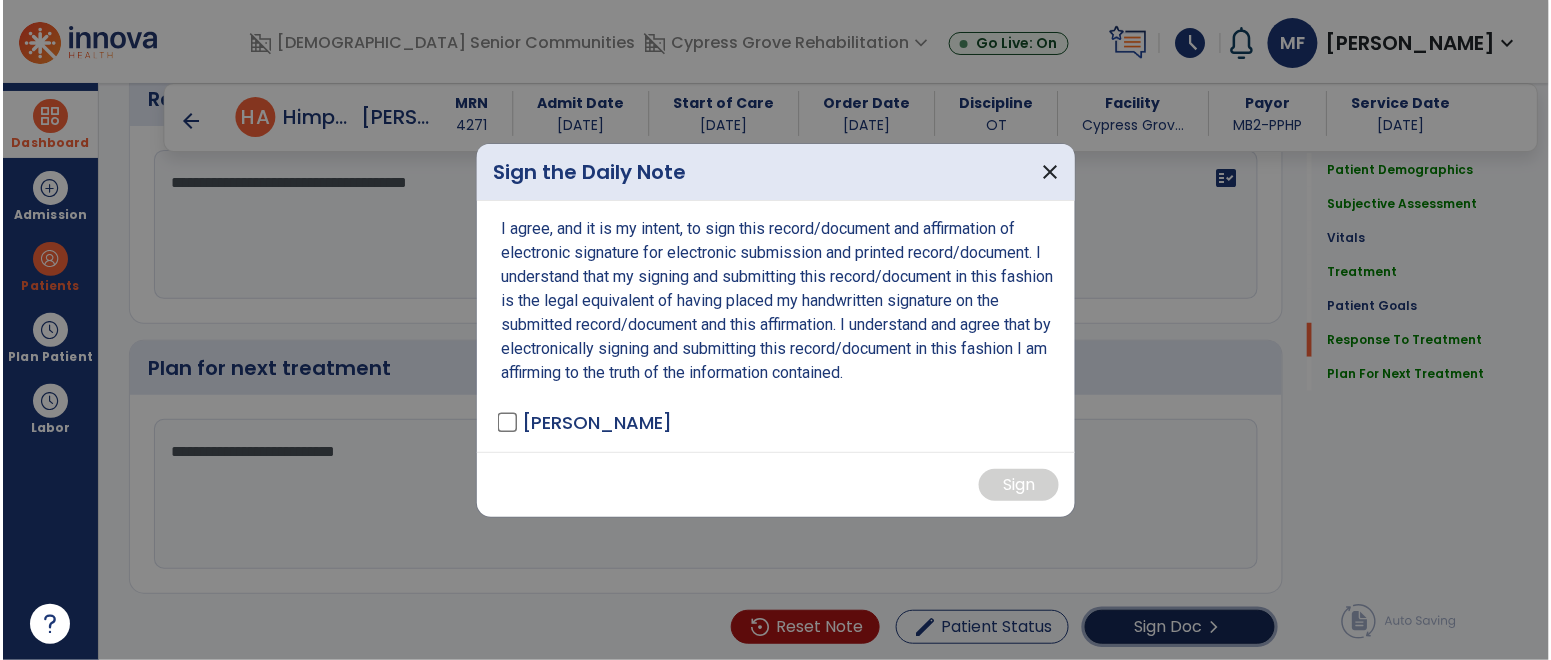 scroll, scrollTop: 2504, scrollLeft: 0, axis: vertical 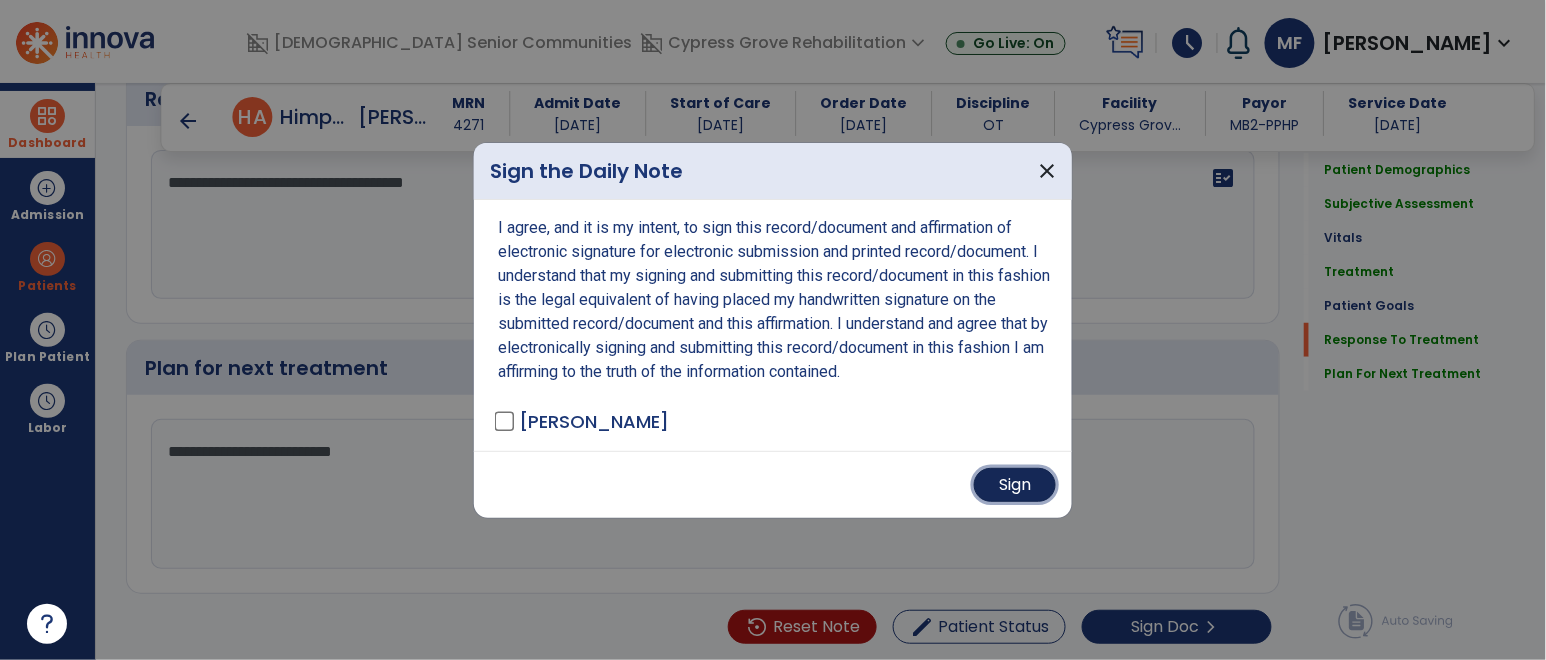 click on "Sign" at bounding box center [1015, 485] 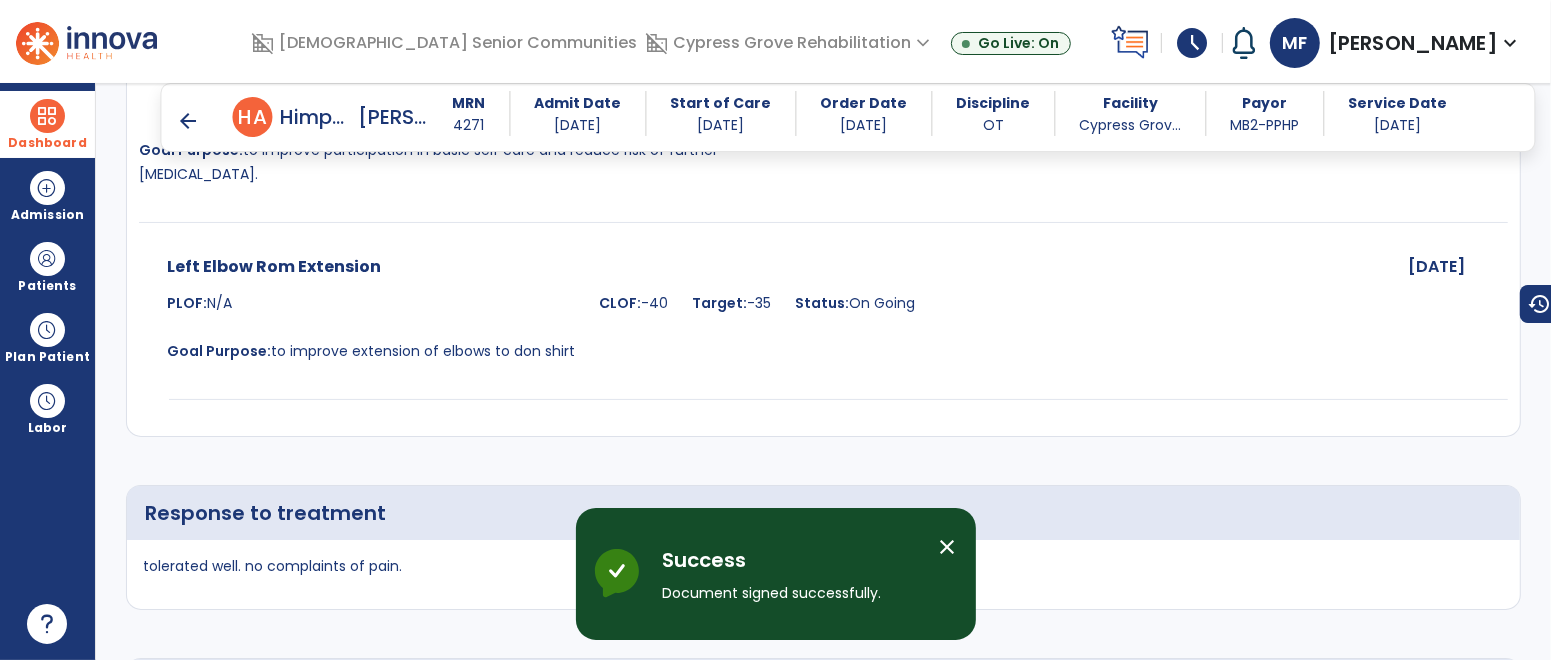 scroll, scrollTop: 3220, scrollLeft: 0, axis: vertical 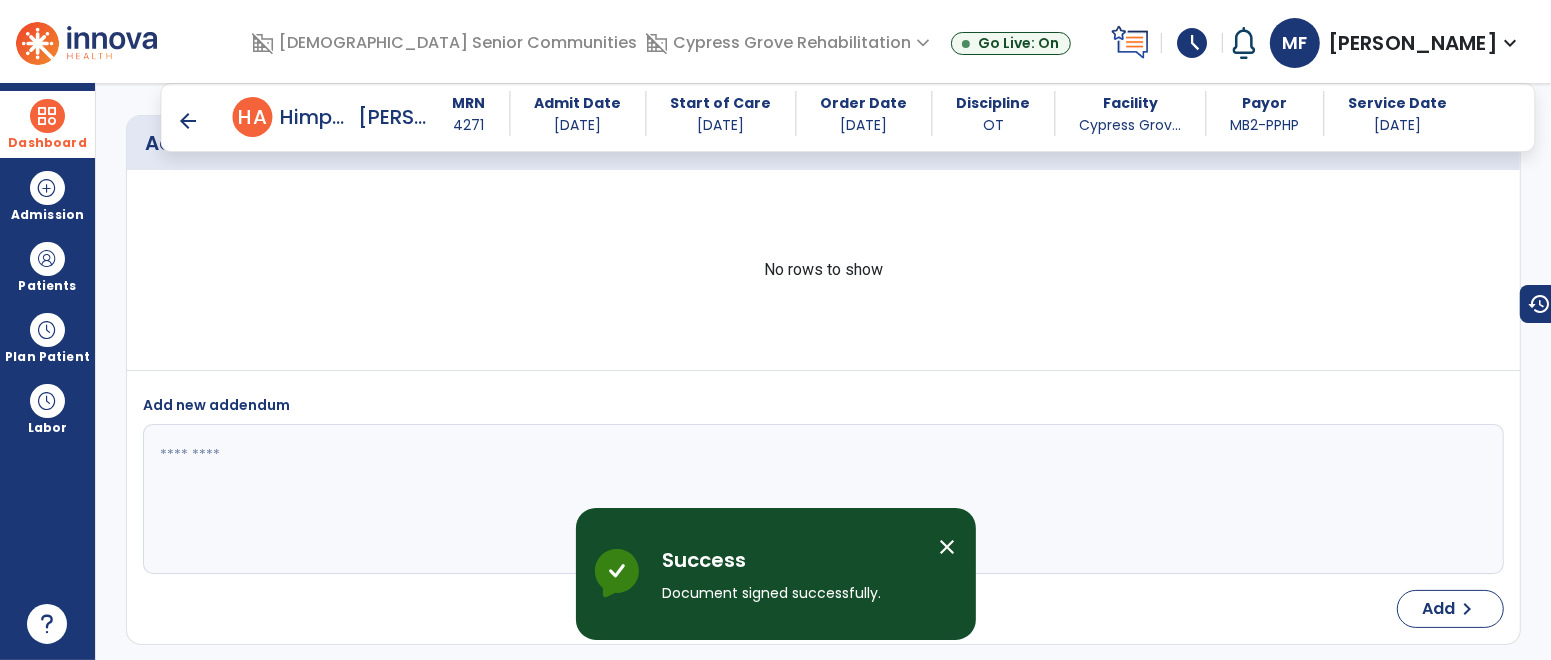 click at bounding box center (47, 116) 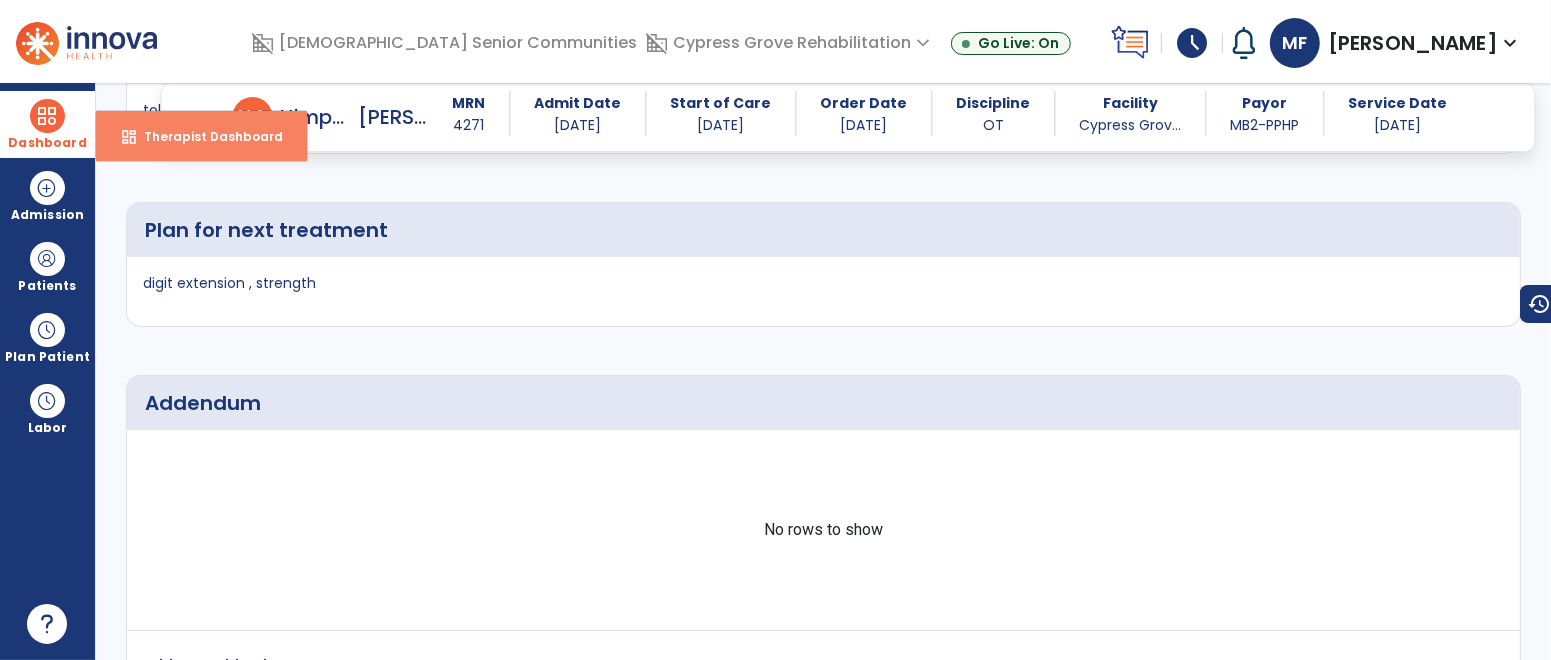 click on "dashboard  Therapist Dashboard" at bounding box center [201, 136] 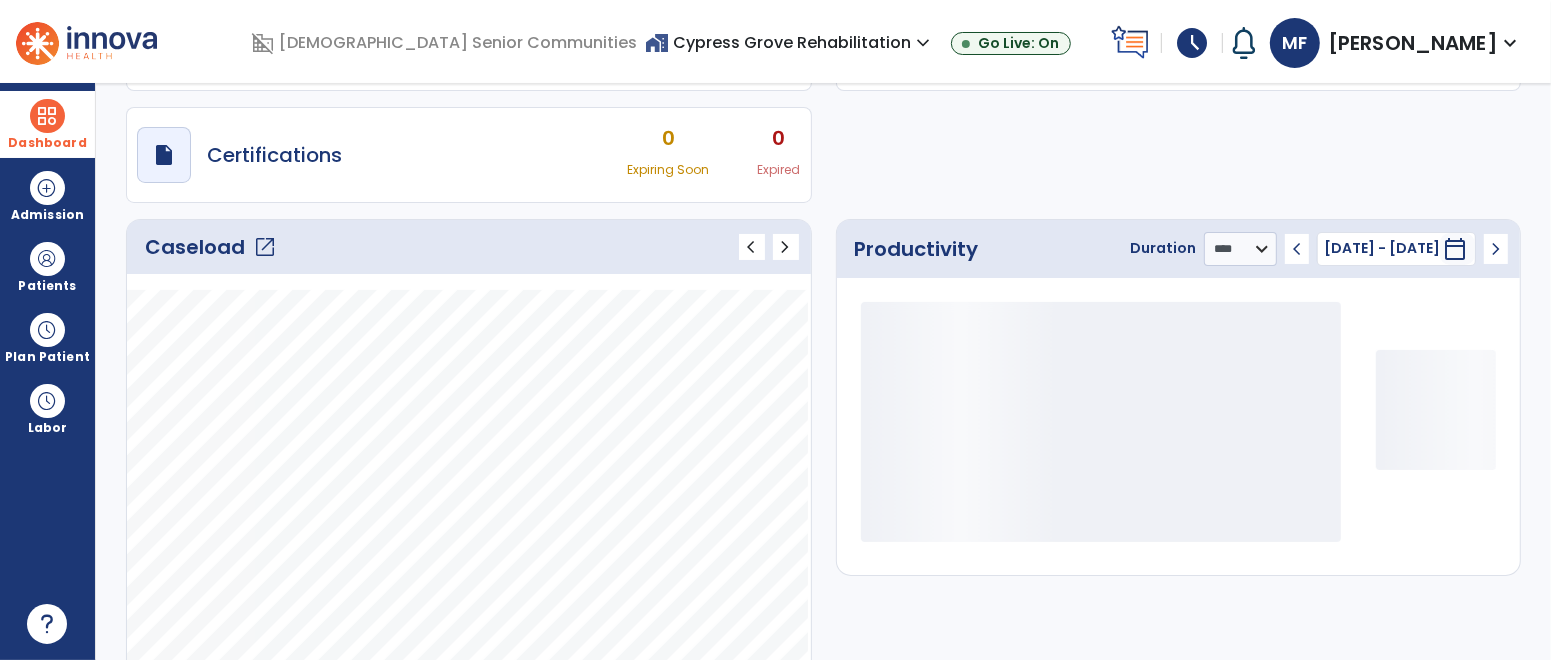 scroll, scrollTop: 158, scrollLeft: 0, axis: vertical 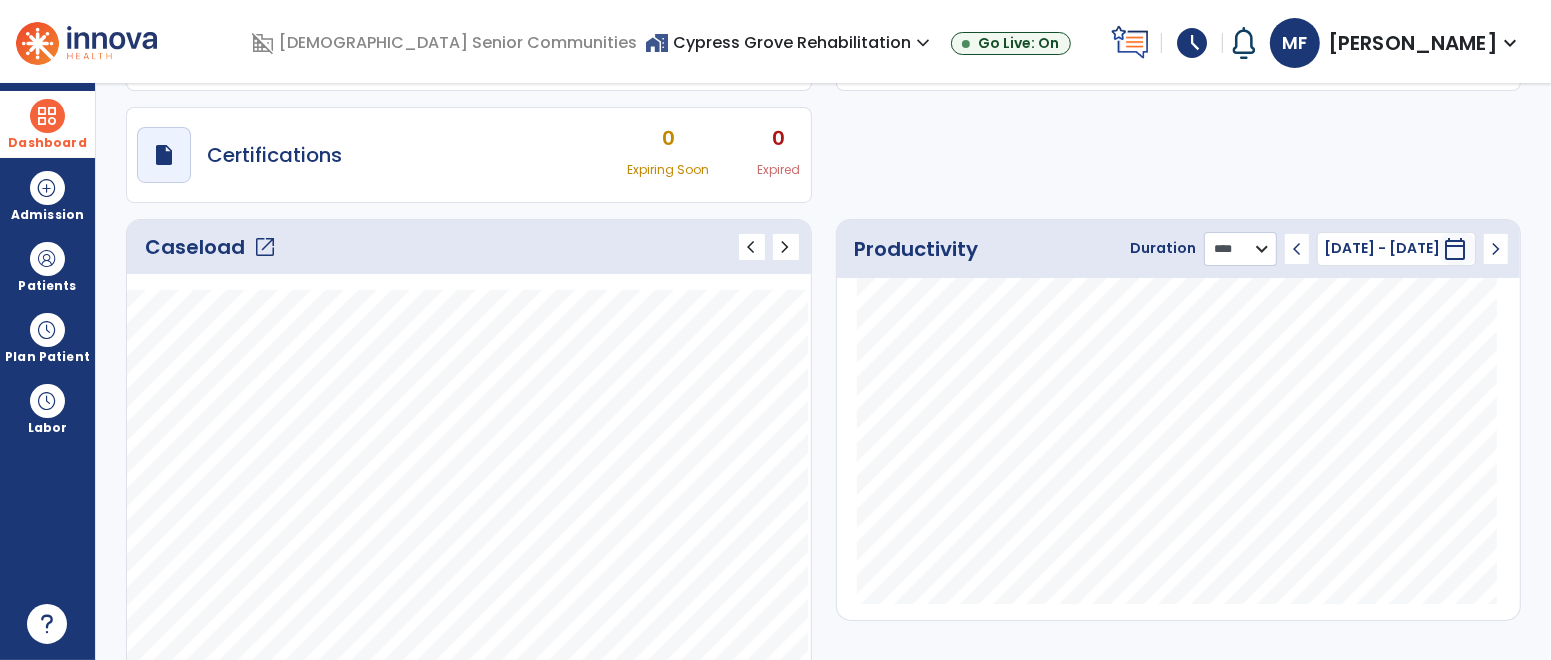 click on "******** **** ***" 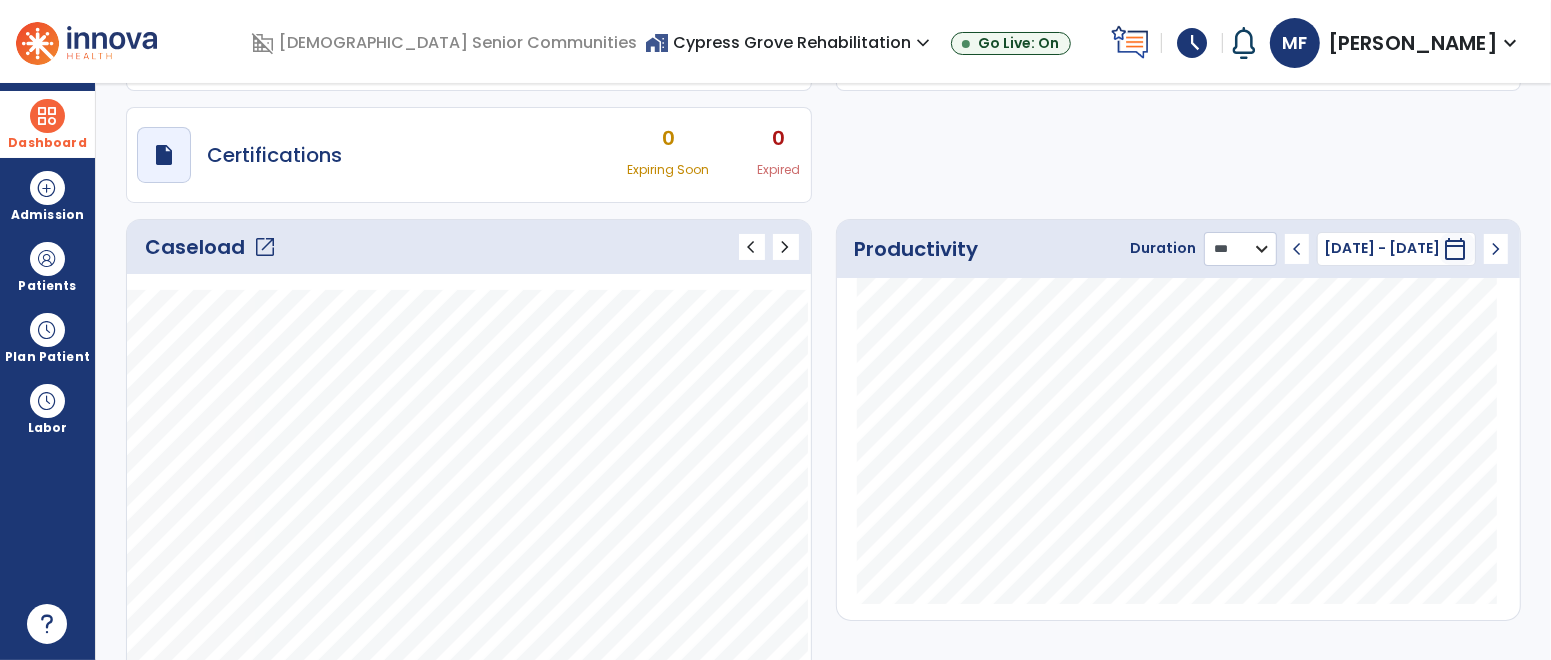 click on "******** **** ***" 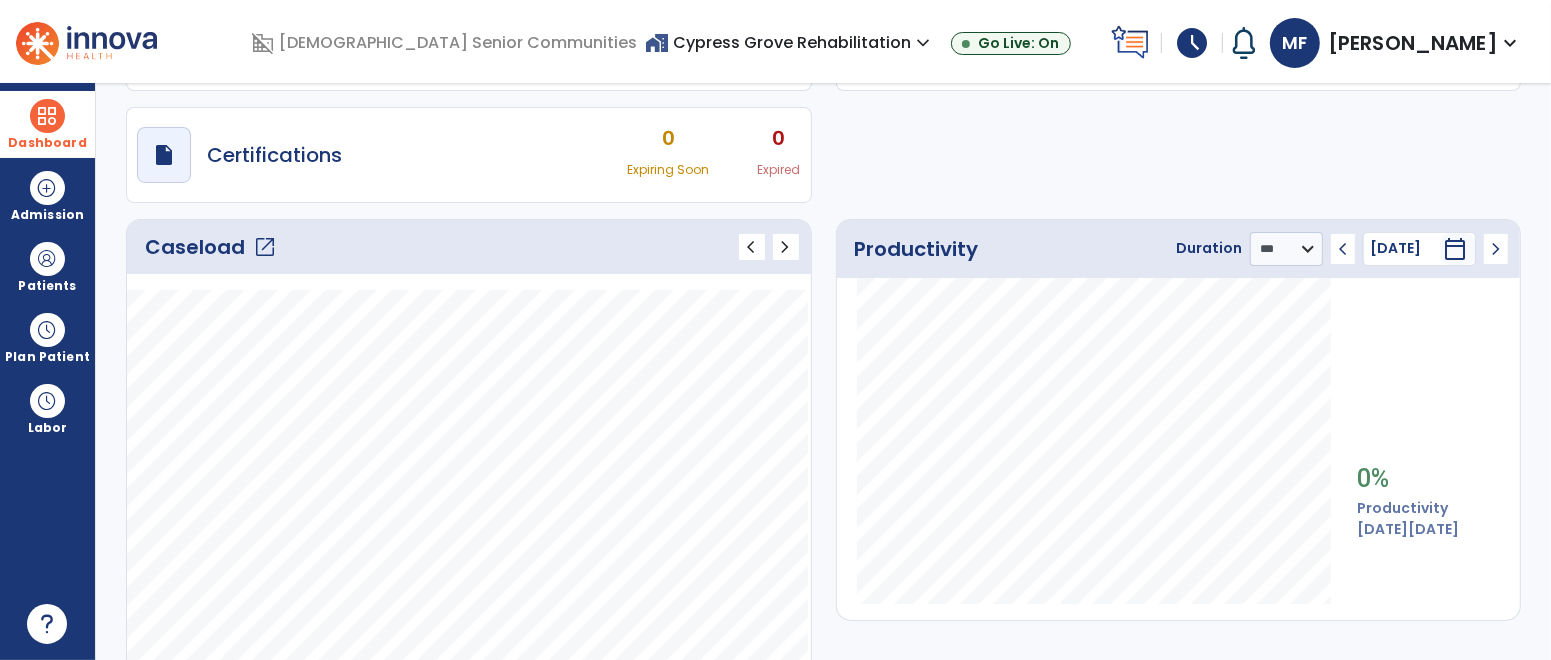 click on "open_in_new" 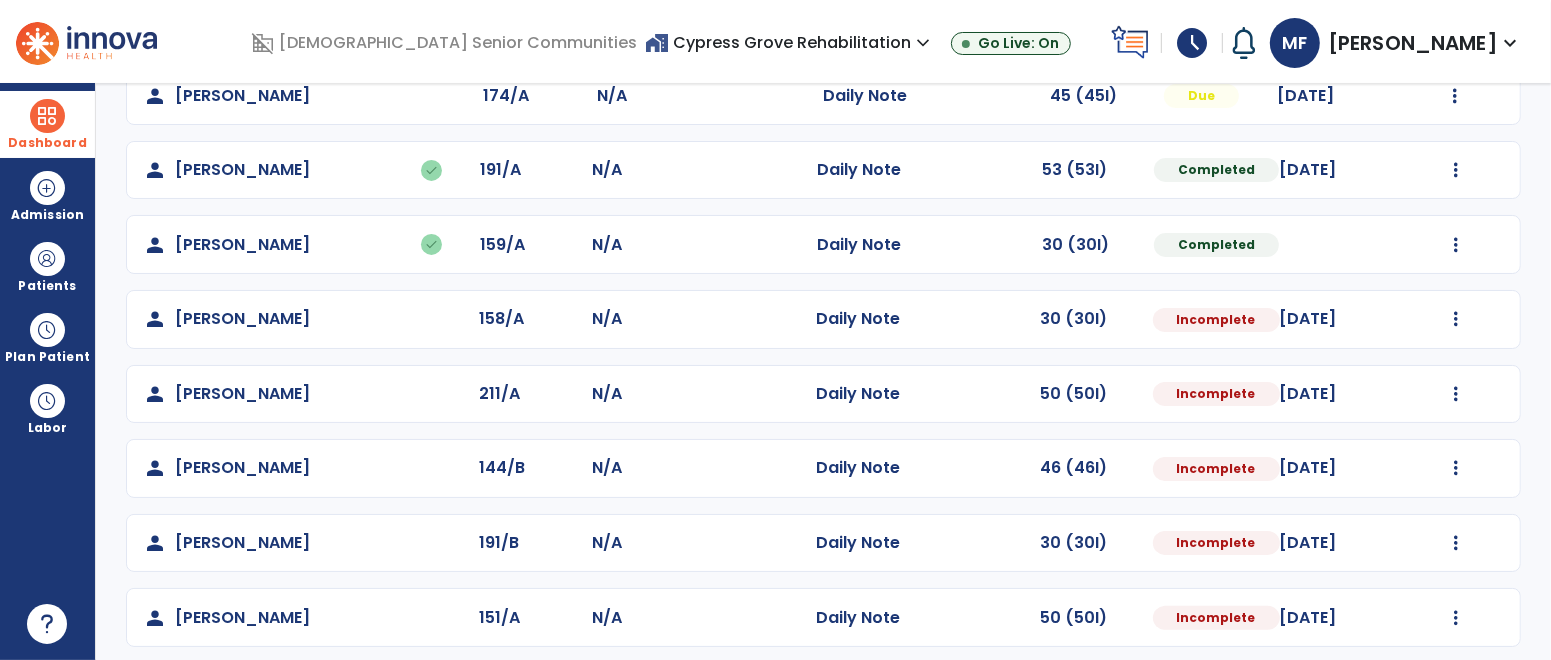 scroll, scrollTop: 438, scrollLeft: 0, axis: vertical 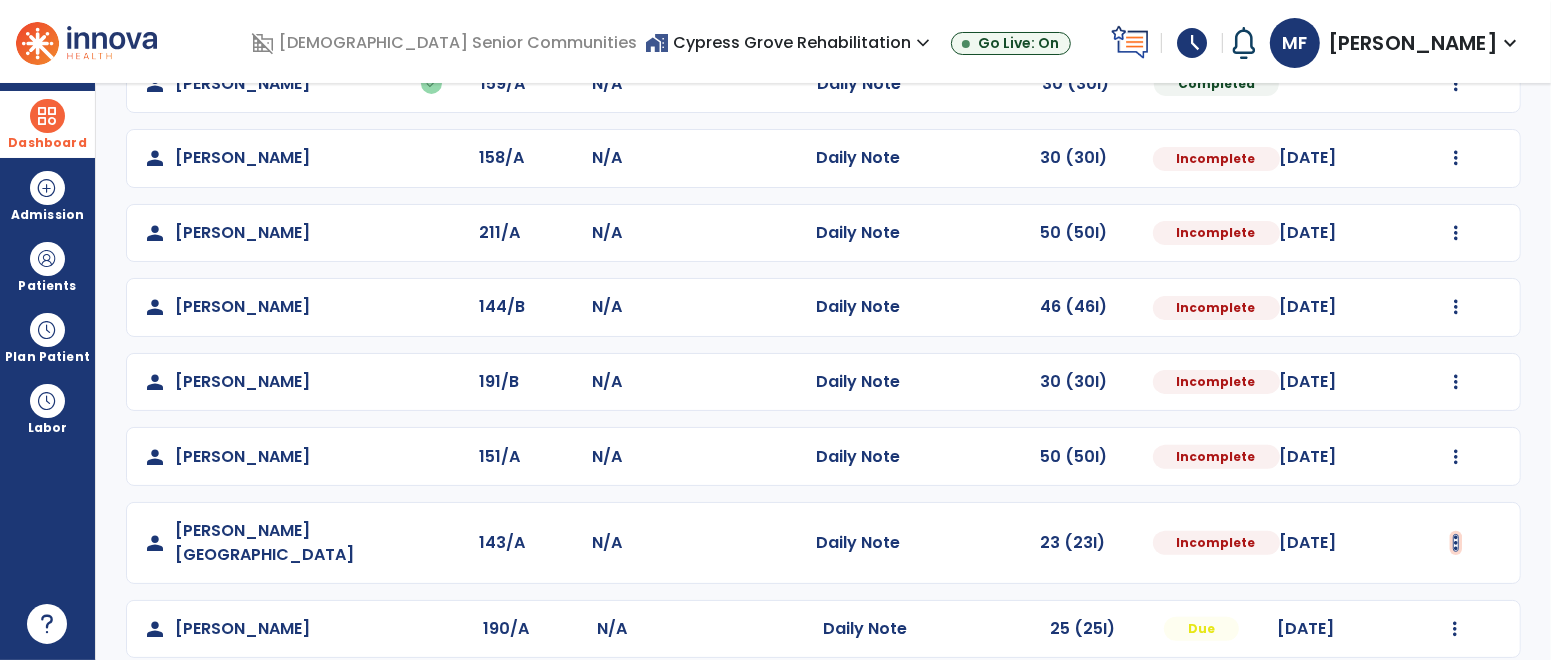 click at bounding box center (1455, -140) 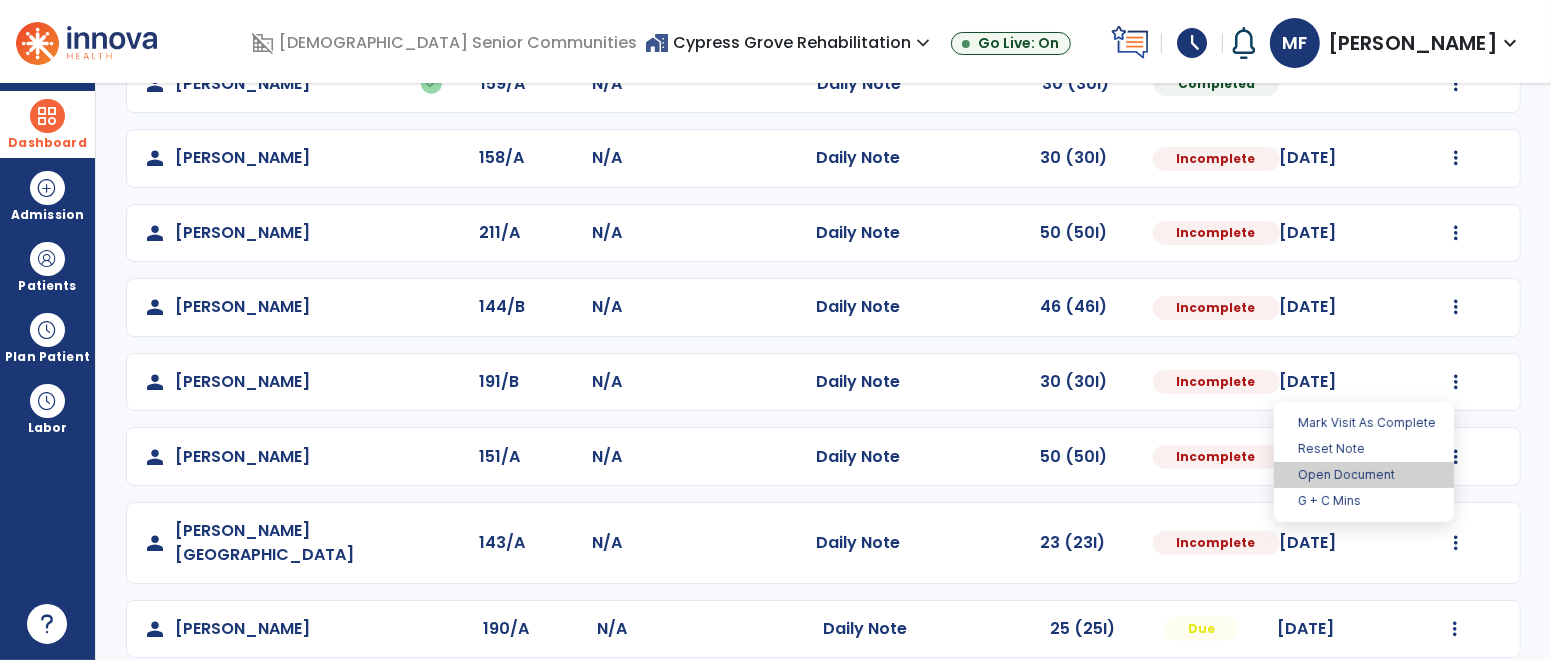 click on "Open Document" at bounding box center (1364, 475) 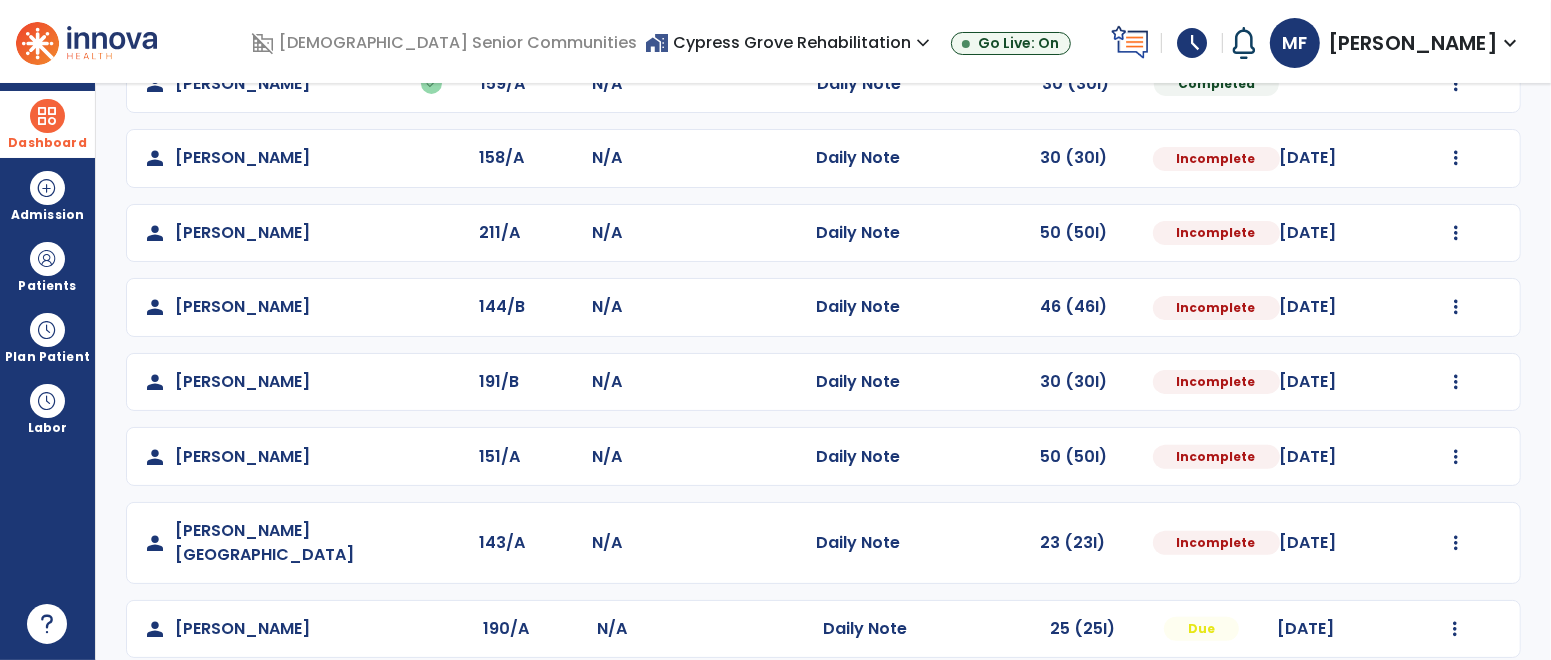 select on "*" 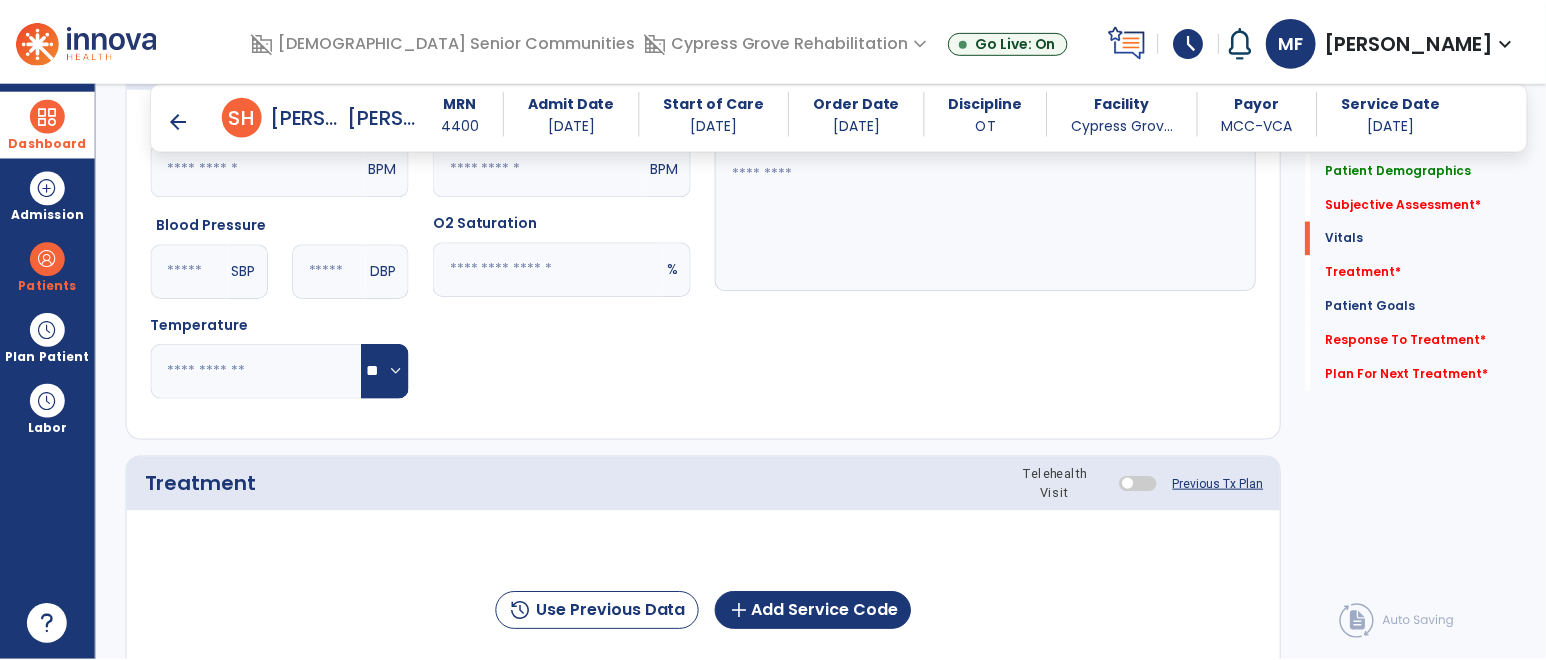scroll, scrollTop: 892, scrollLeft: 0, axis: vertical 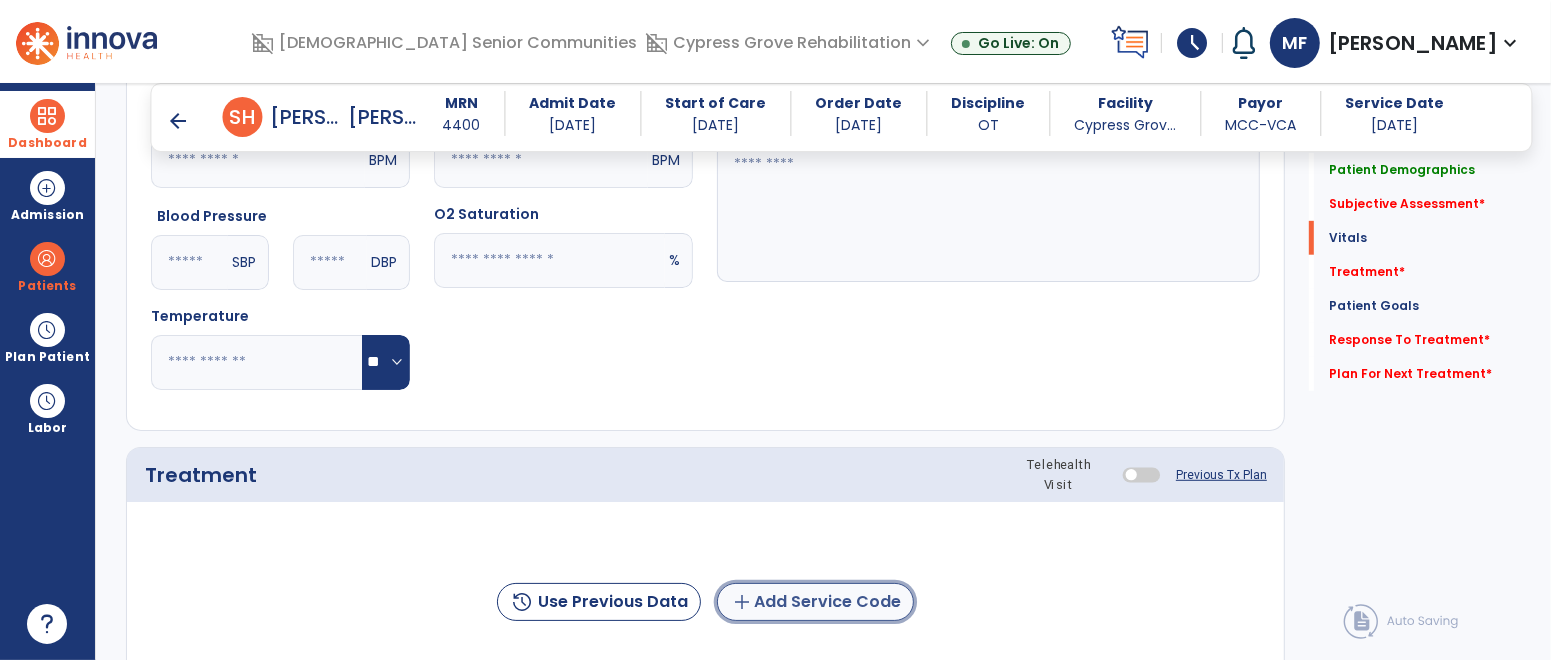 click on "add  Add Service Code" 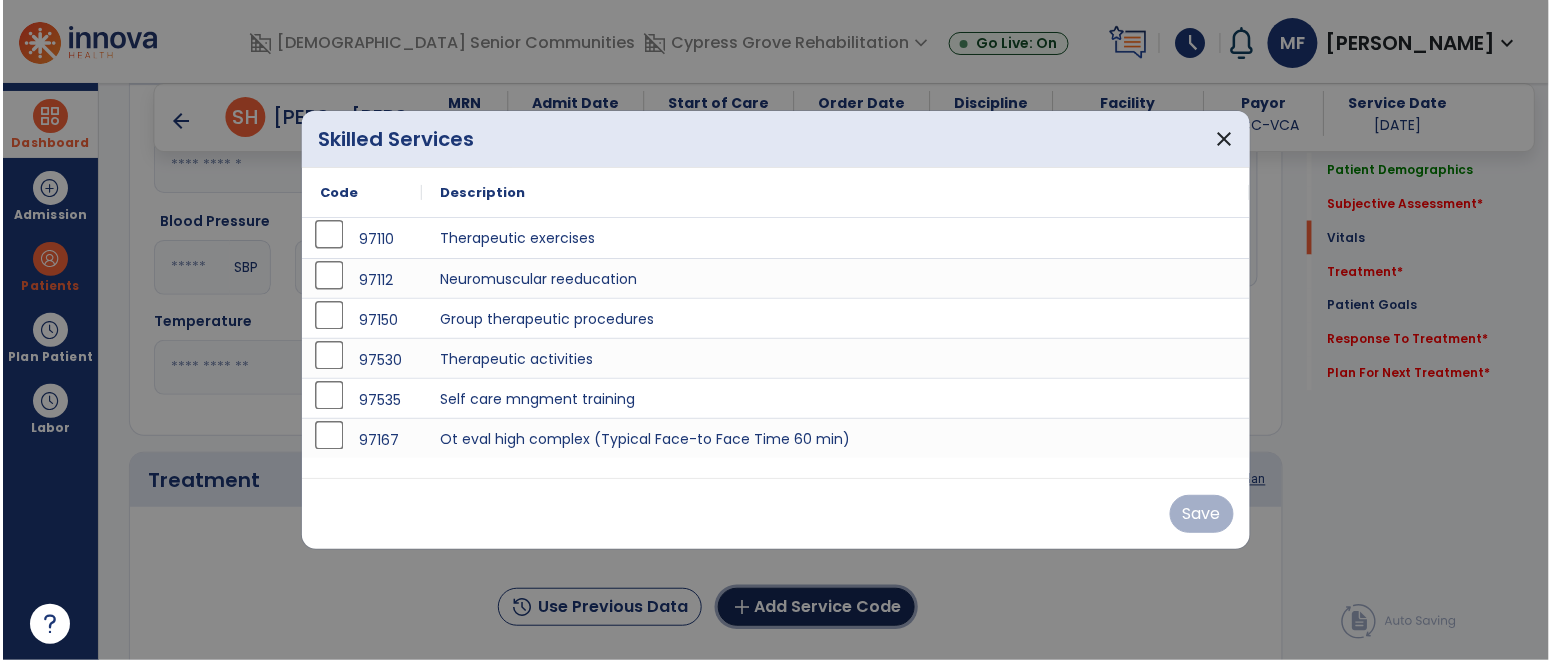 scroll, scrollTop: 892, scrollLeft: 0, axis: vertical 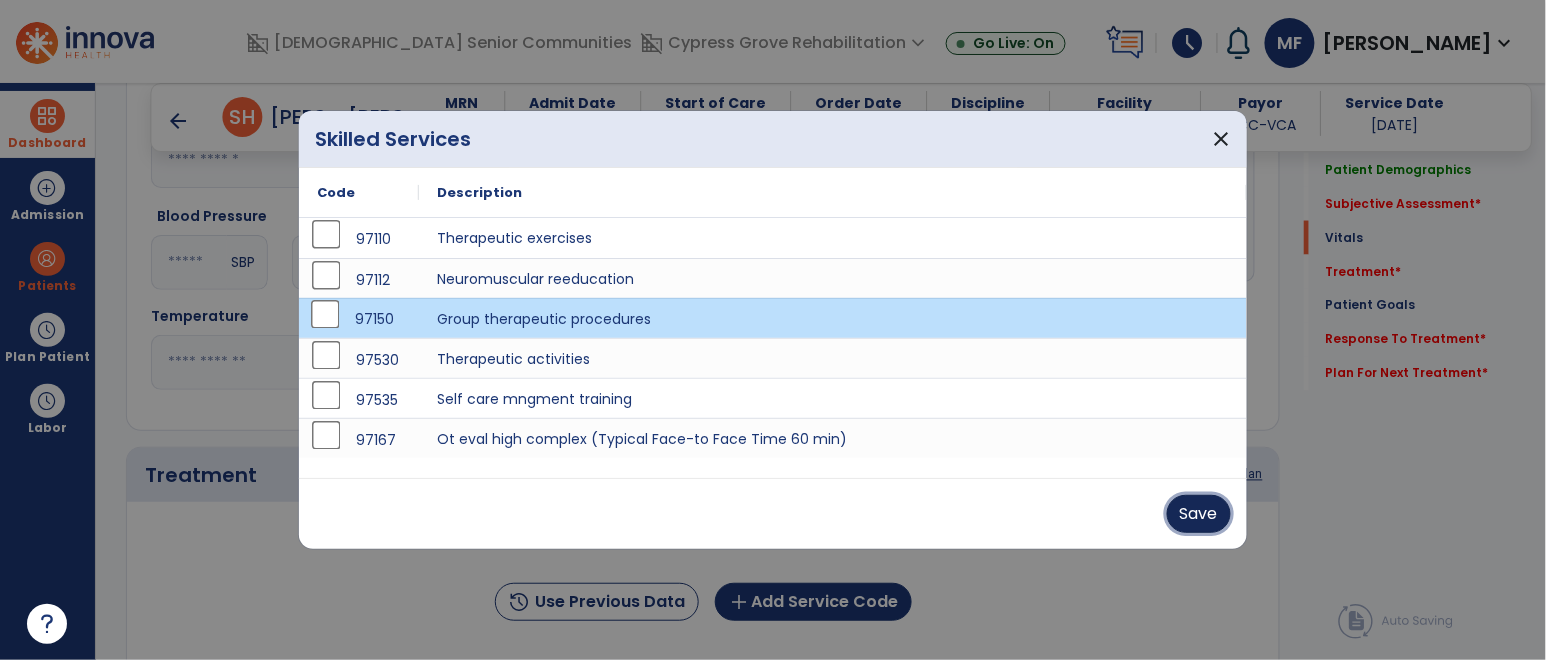 click on "Save" at bounding box center (1199, 514) 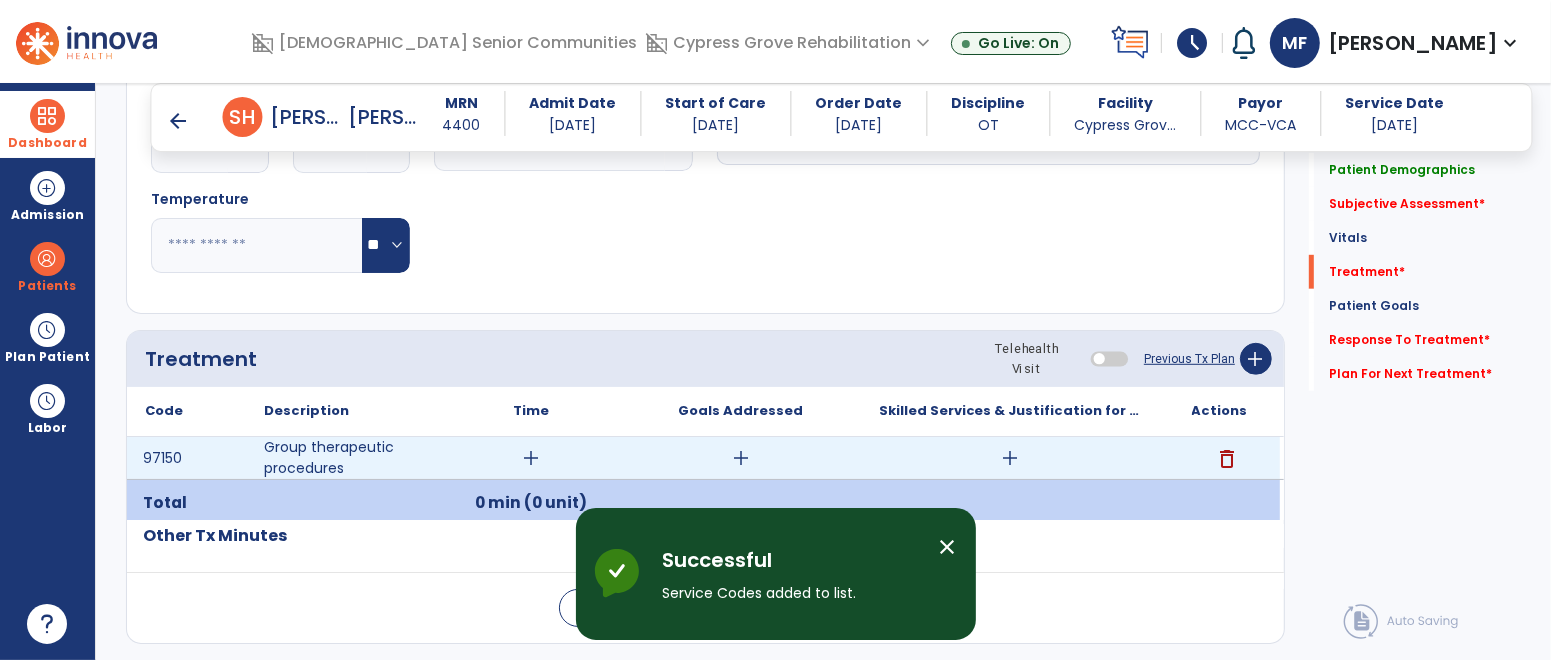 click on "add" at bounding box center [1010, 458] 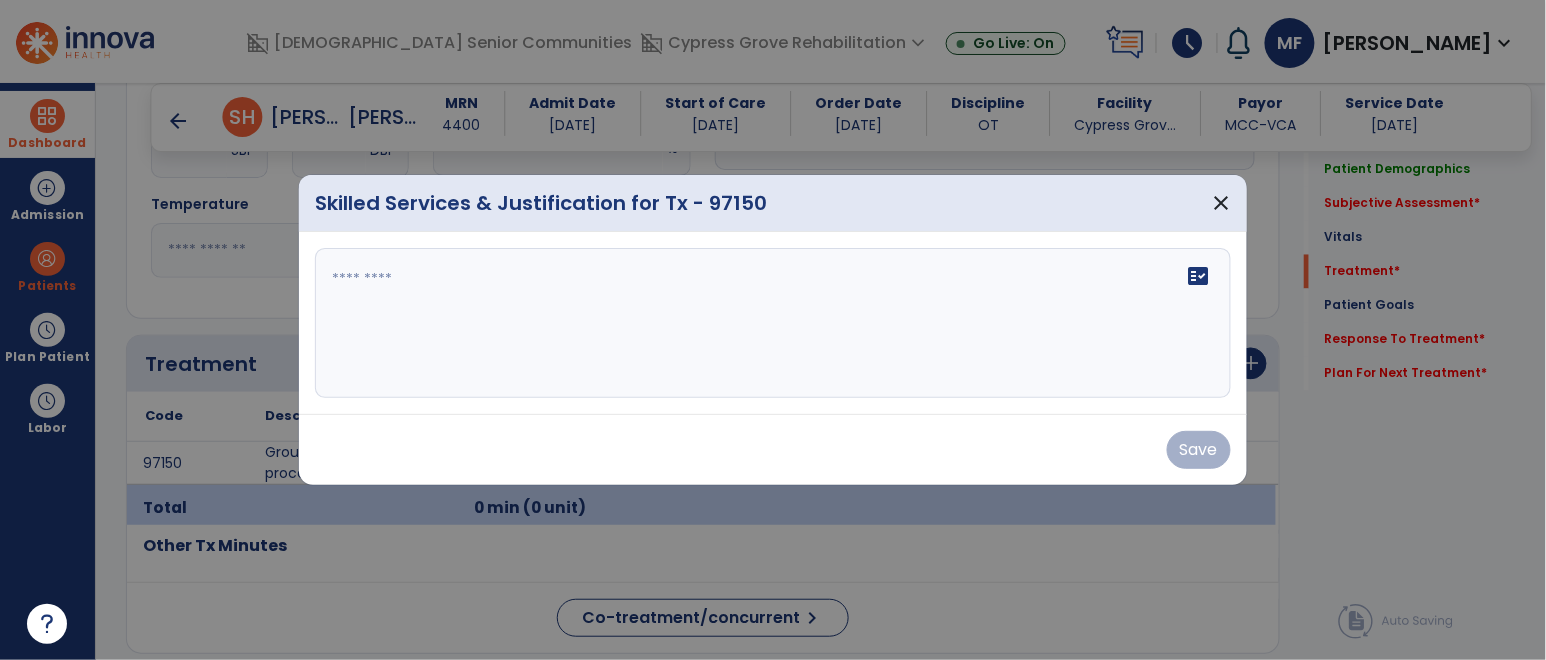 scroll, scrollTop: 1009, scrollLeft: 0, axis: vertical 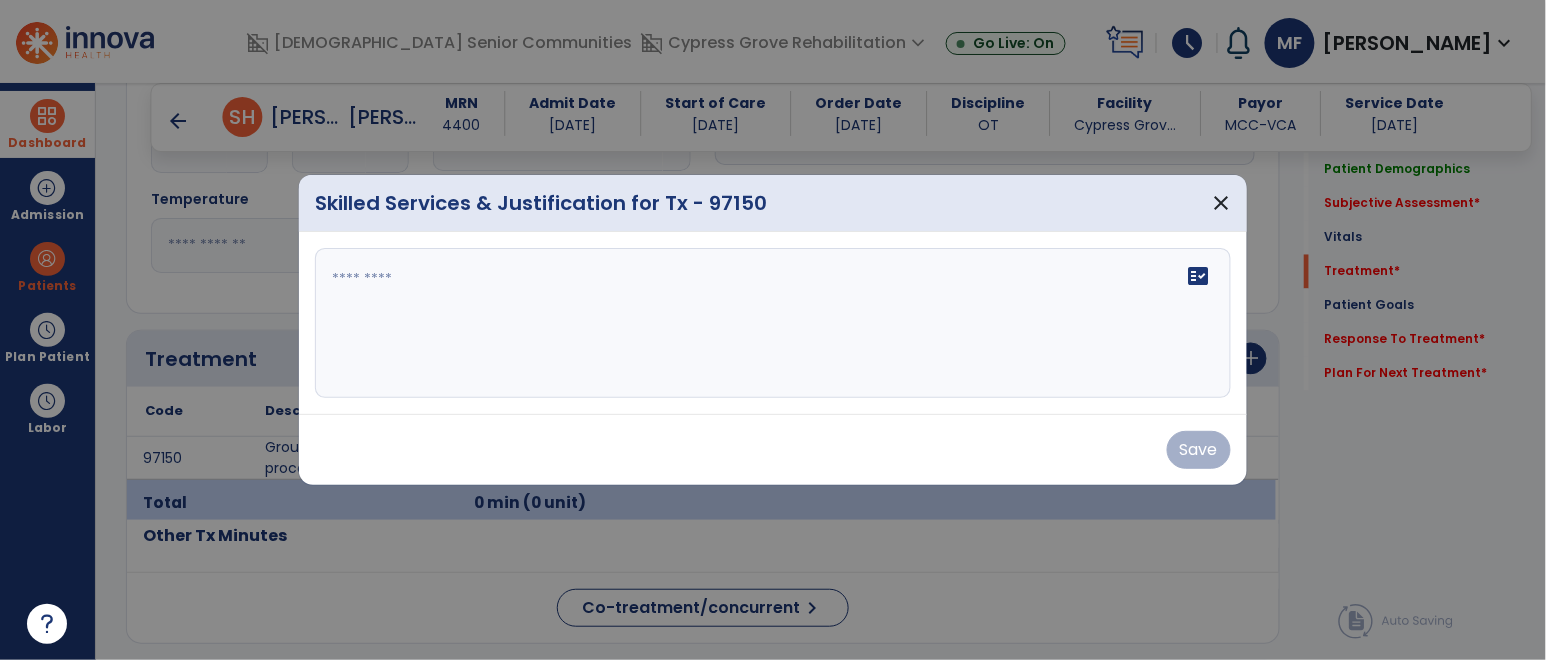 click on "fact_check" at bounding box center (773, 323) 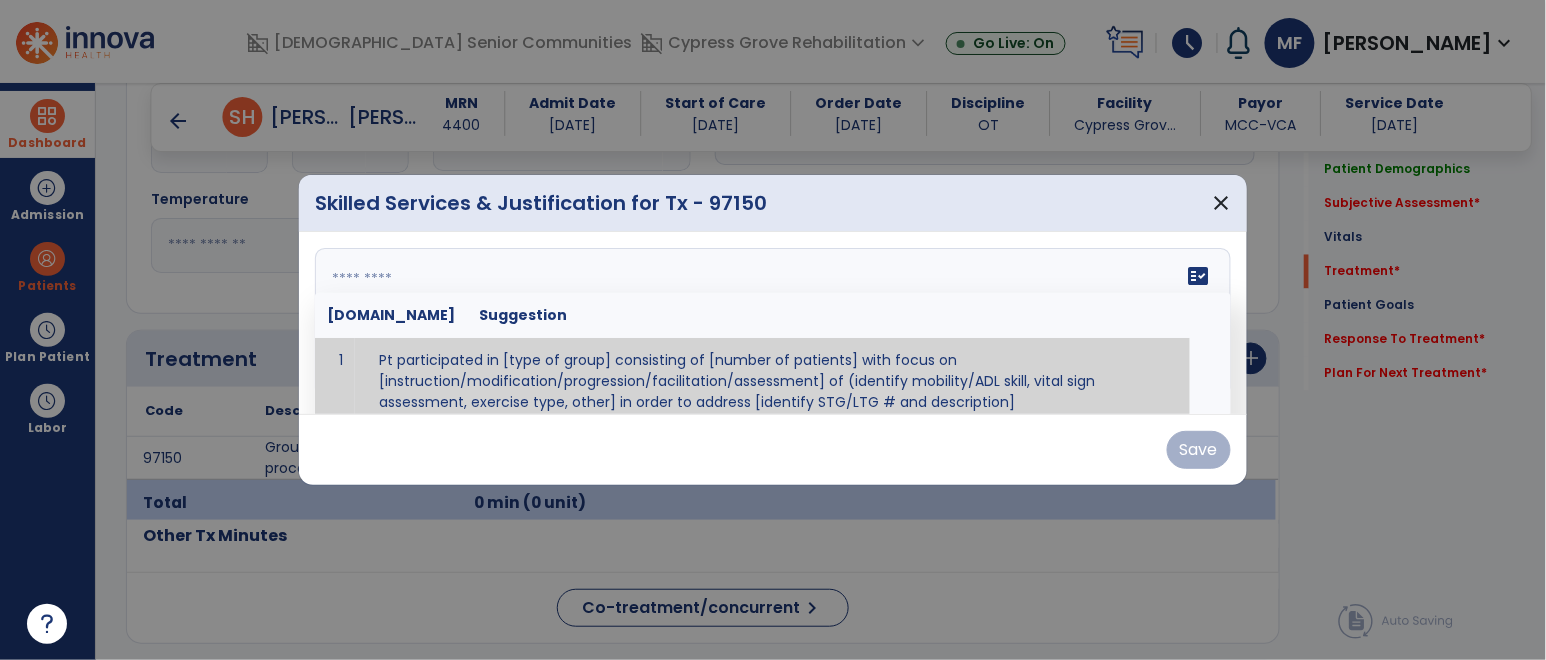 scroll, scrollTop: 11, scrollLeft: 0, axis: vertical 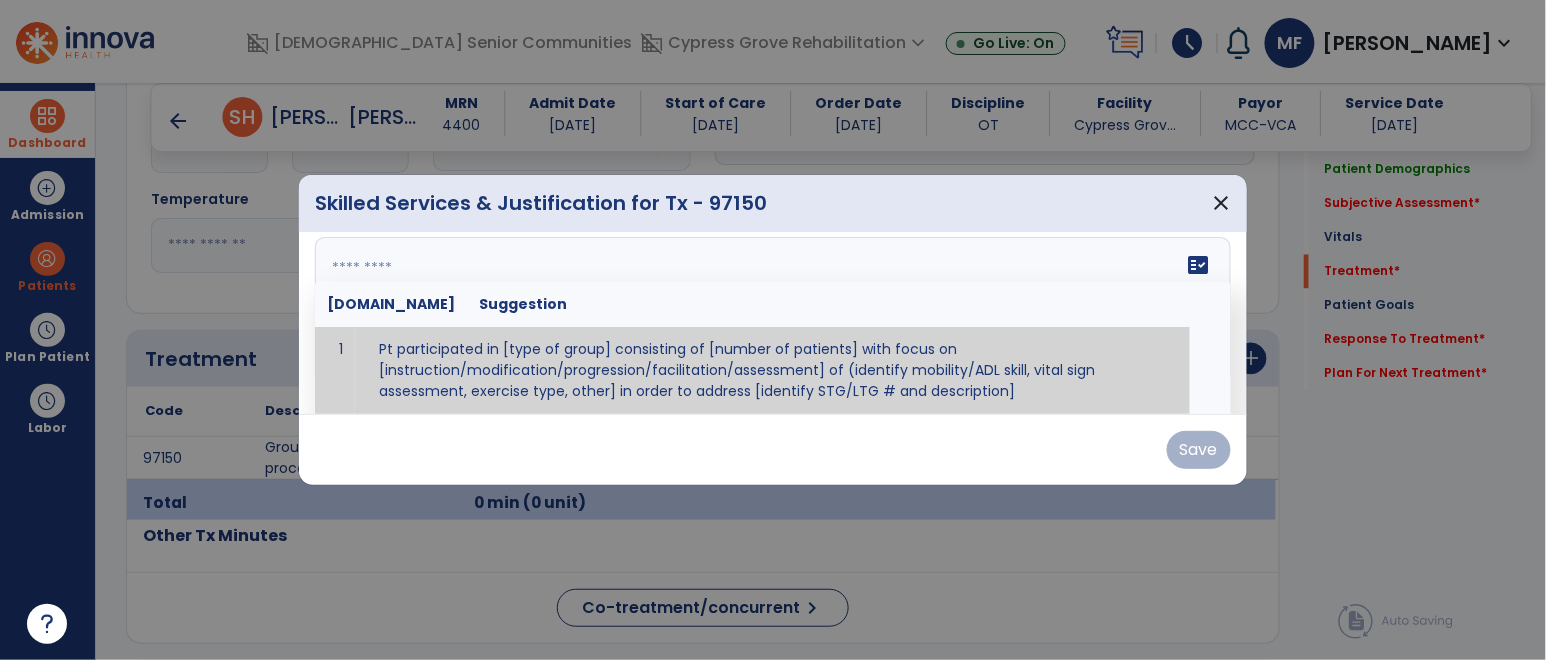 paste on "**********" 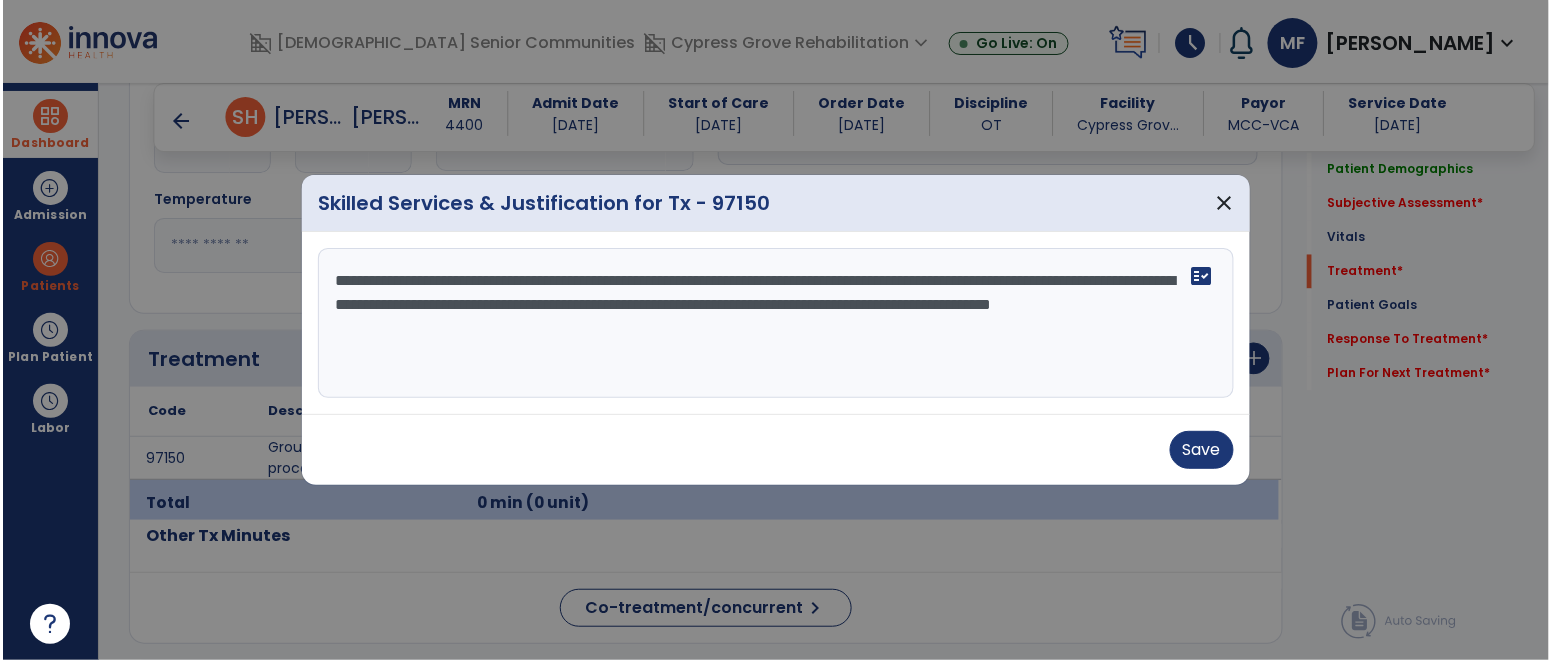 scroll, scrollTop: 0, scrollLeft: 0, axis: both 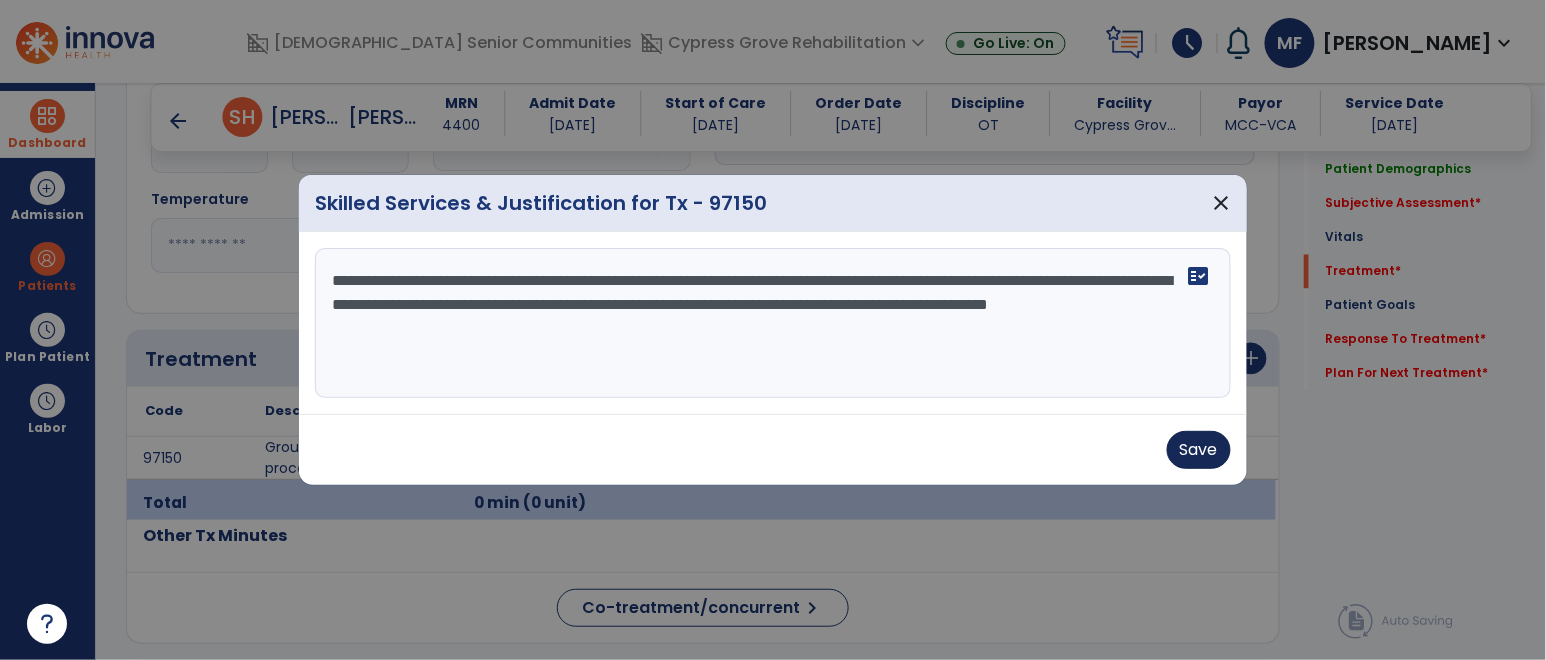 type on "**********" 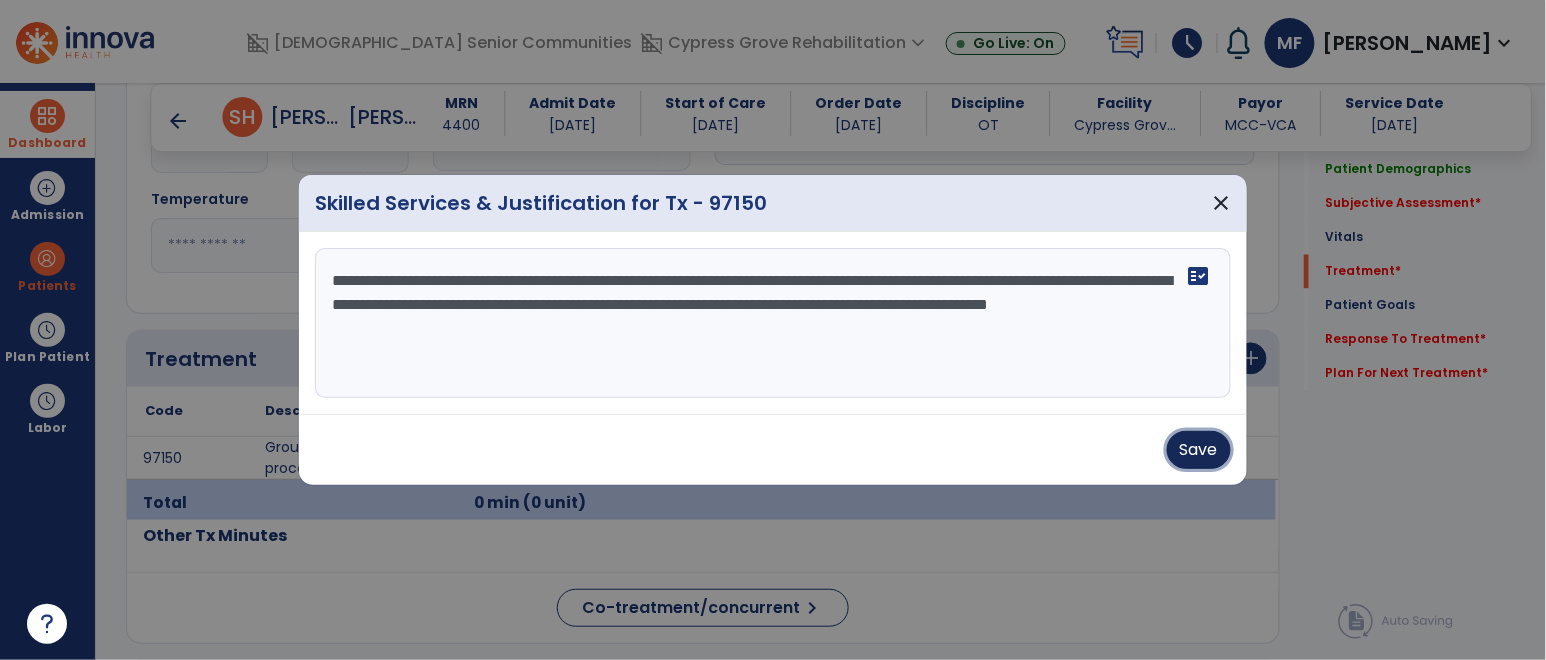 click on "Save" at bounding box center (1199, 450) 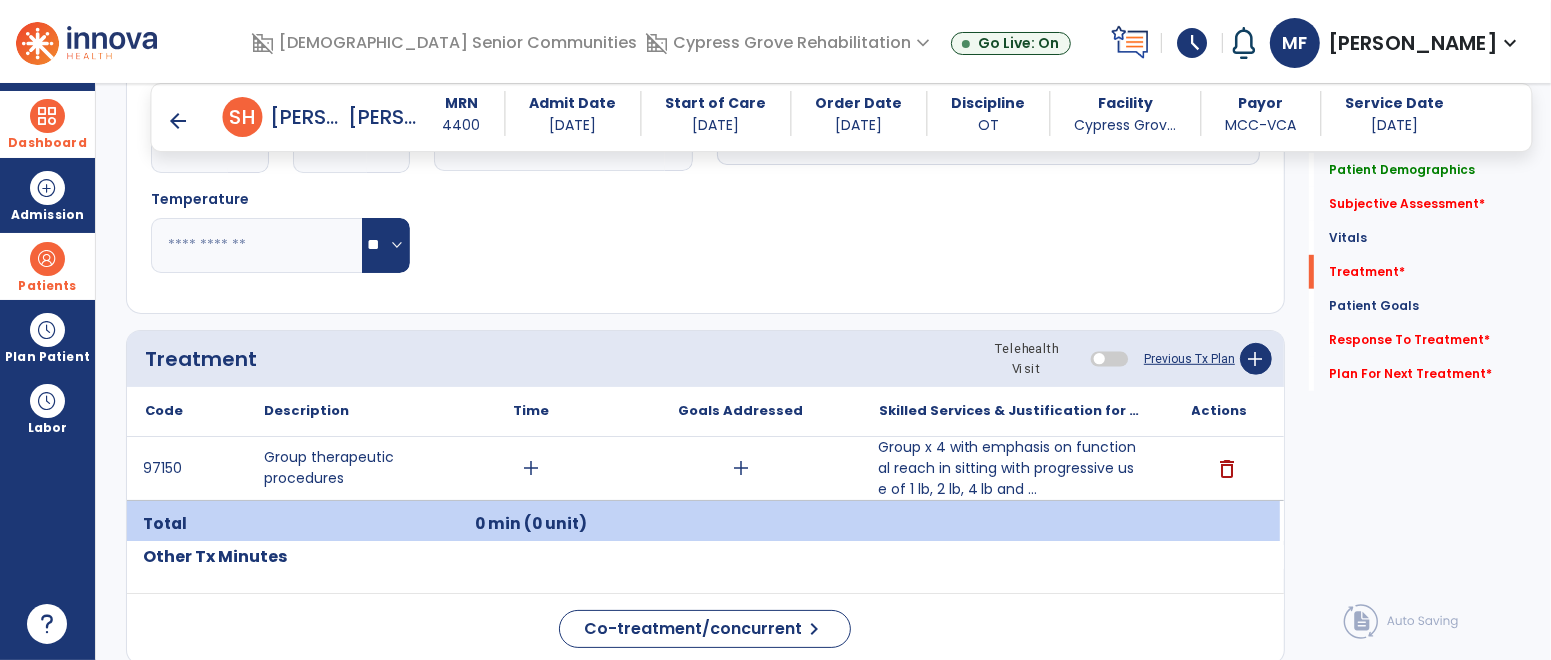 click at bounding box center [47, 259] 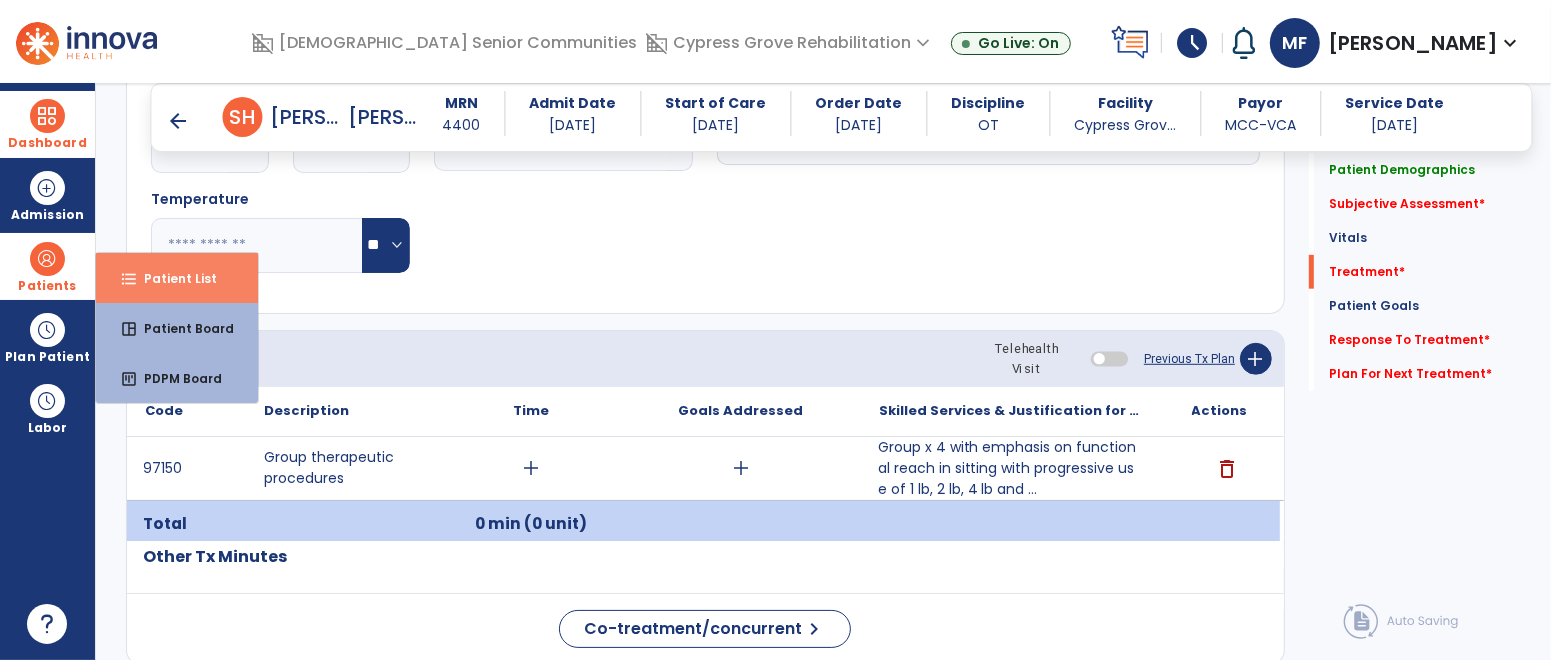 click on "format_list_bulleted  Patient List" at bounding box center (177, 278) 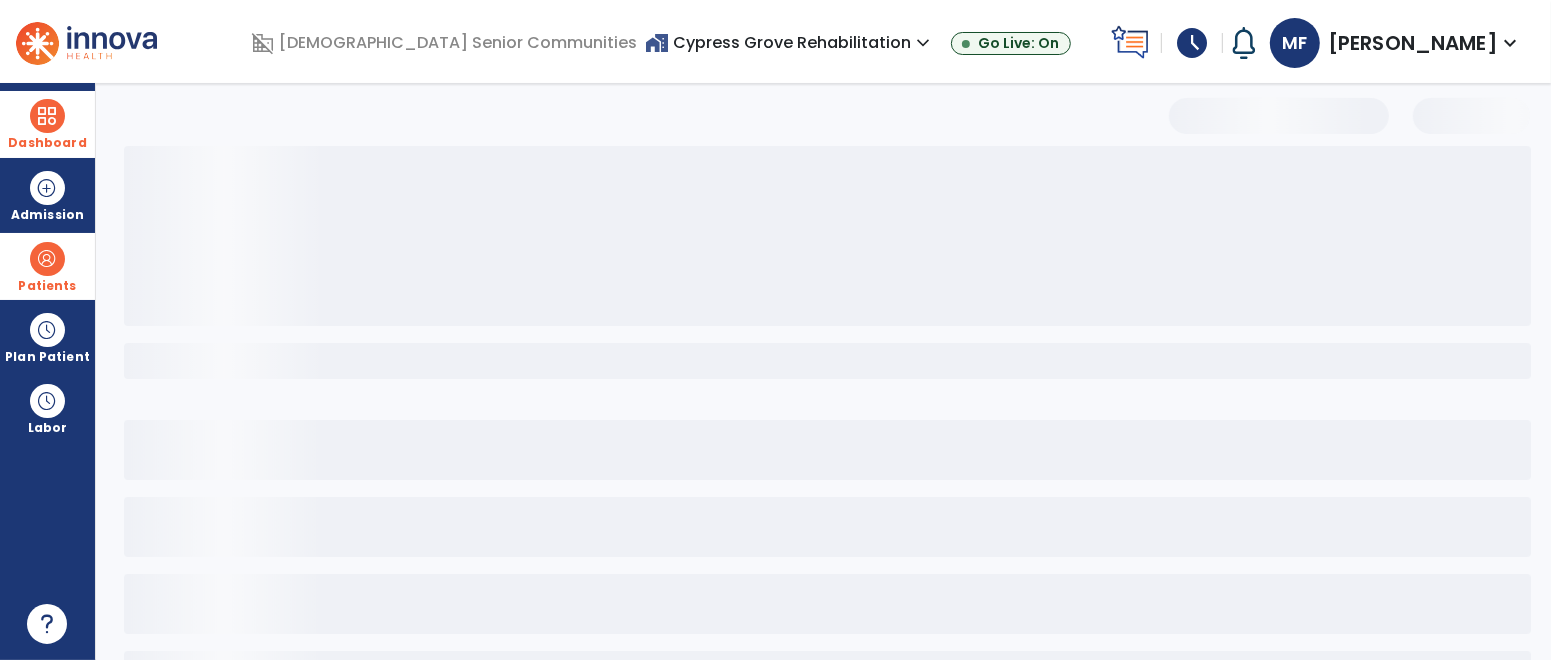 scroll, scrollTop: 91, scrollLeft: 0, axis: vertical 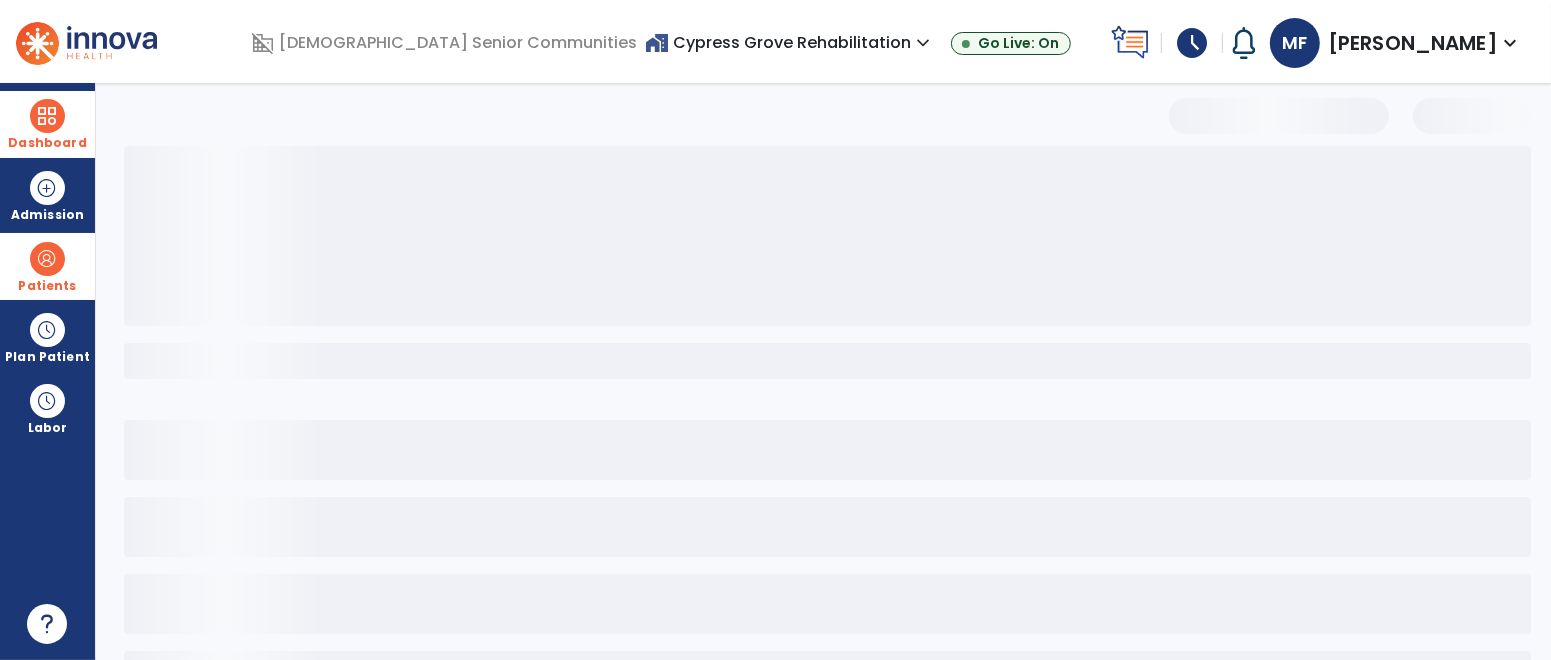 select on "***" 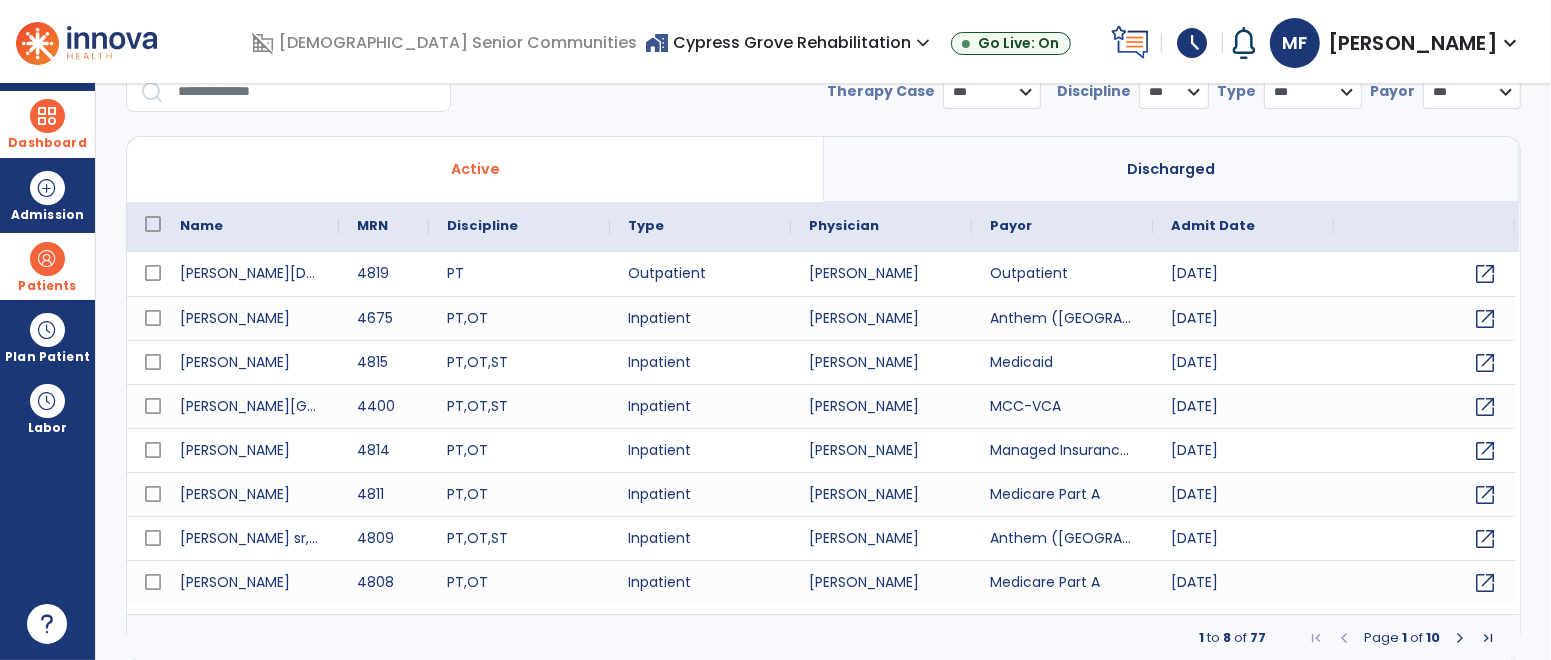 click at bounding box center [307, 92] 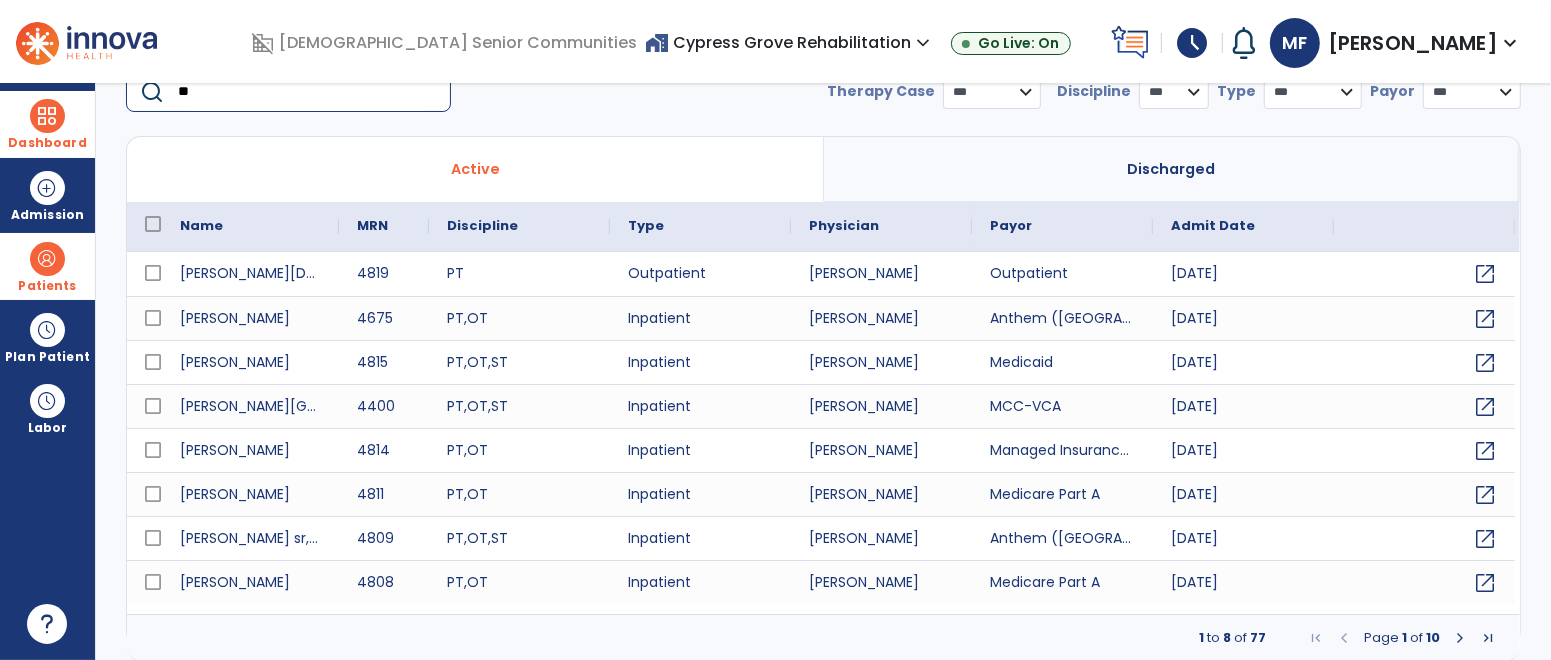 scroll, scrollTop: 89, scrollLeft: 0, axis: vertical 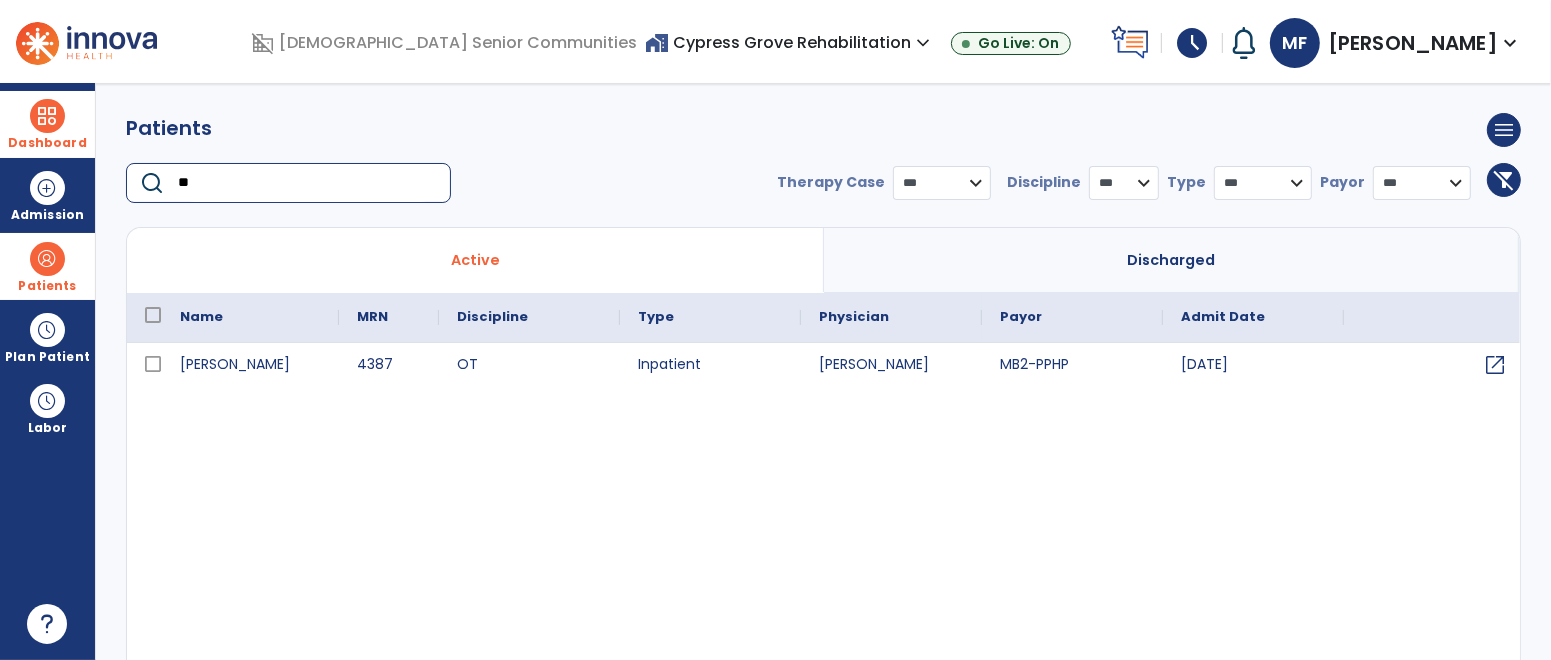 type on "*" 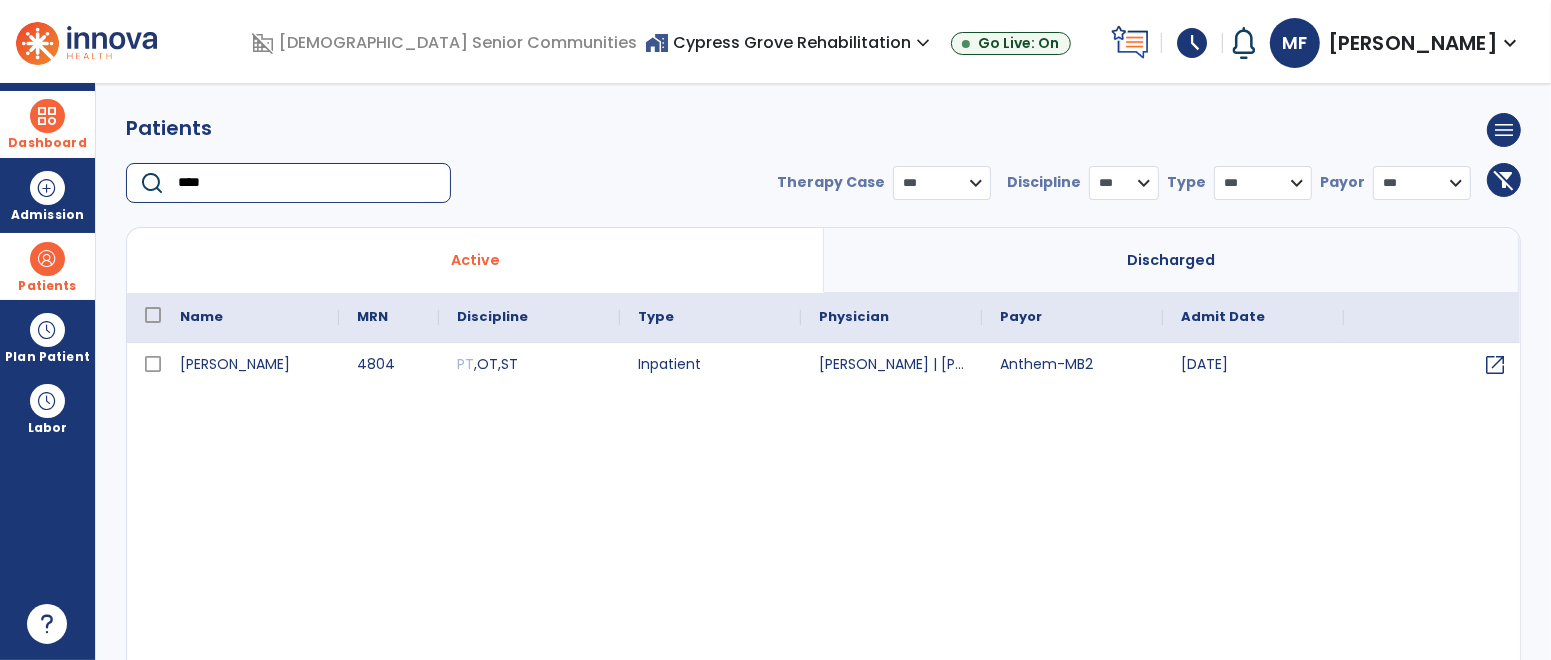 type on "****" 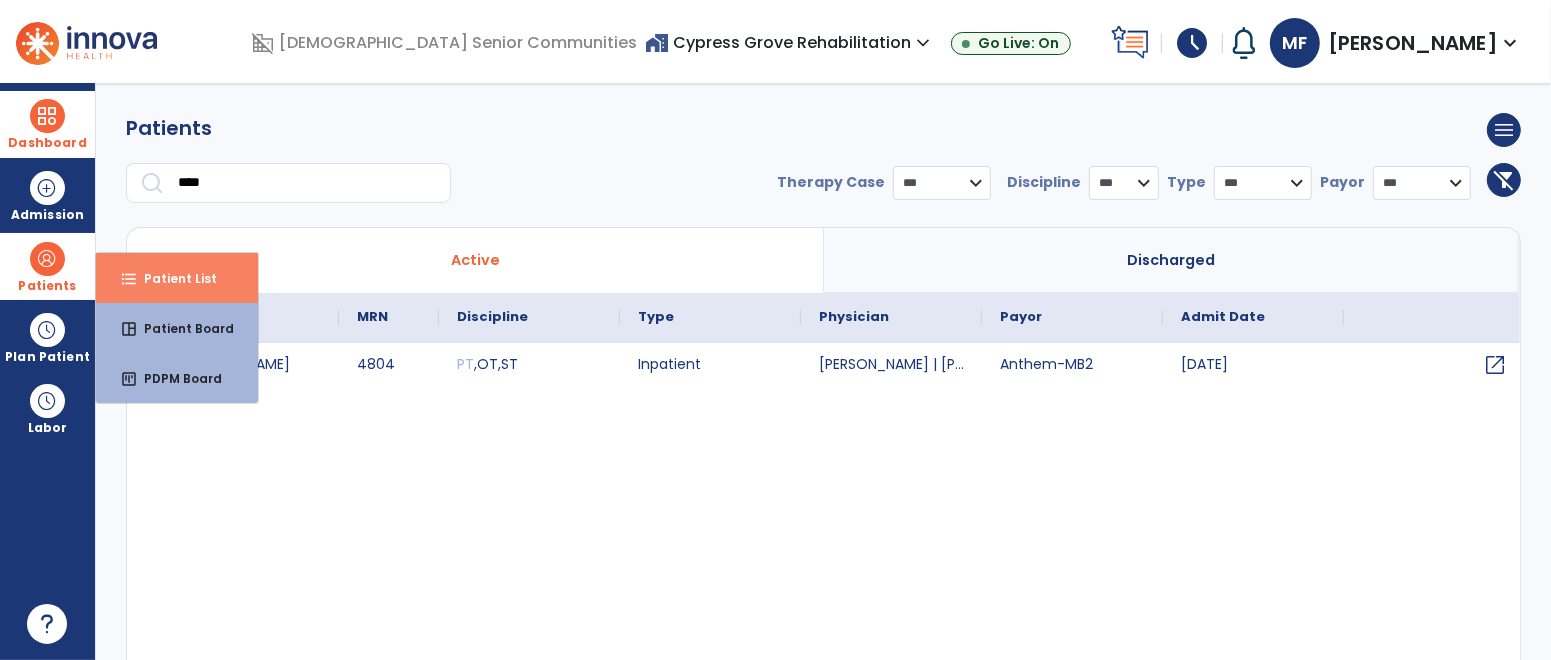click on "Patient List" at bounding box center (172, 278) 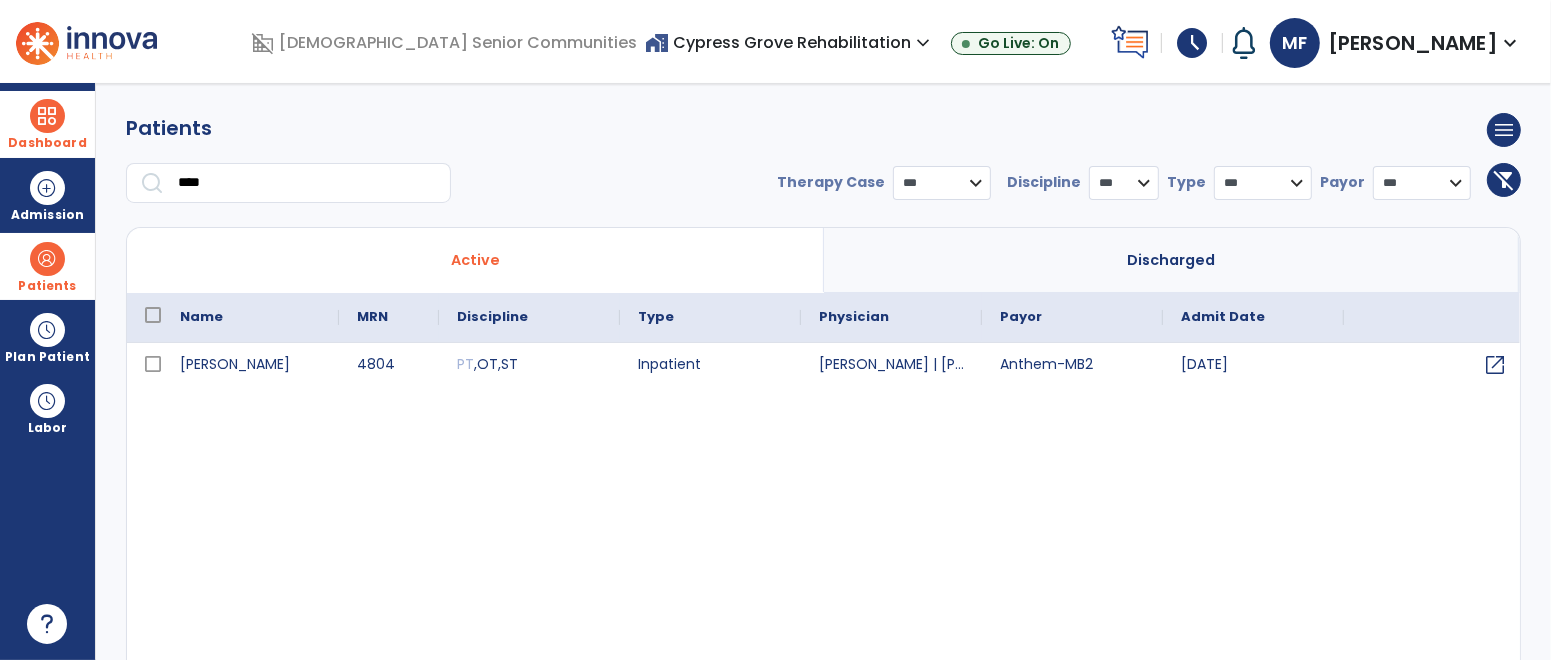 click at bounding box center [47, 116] 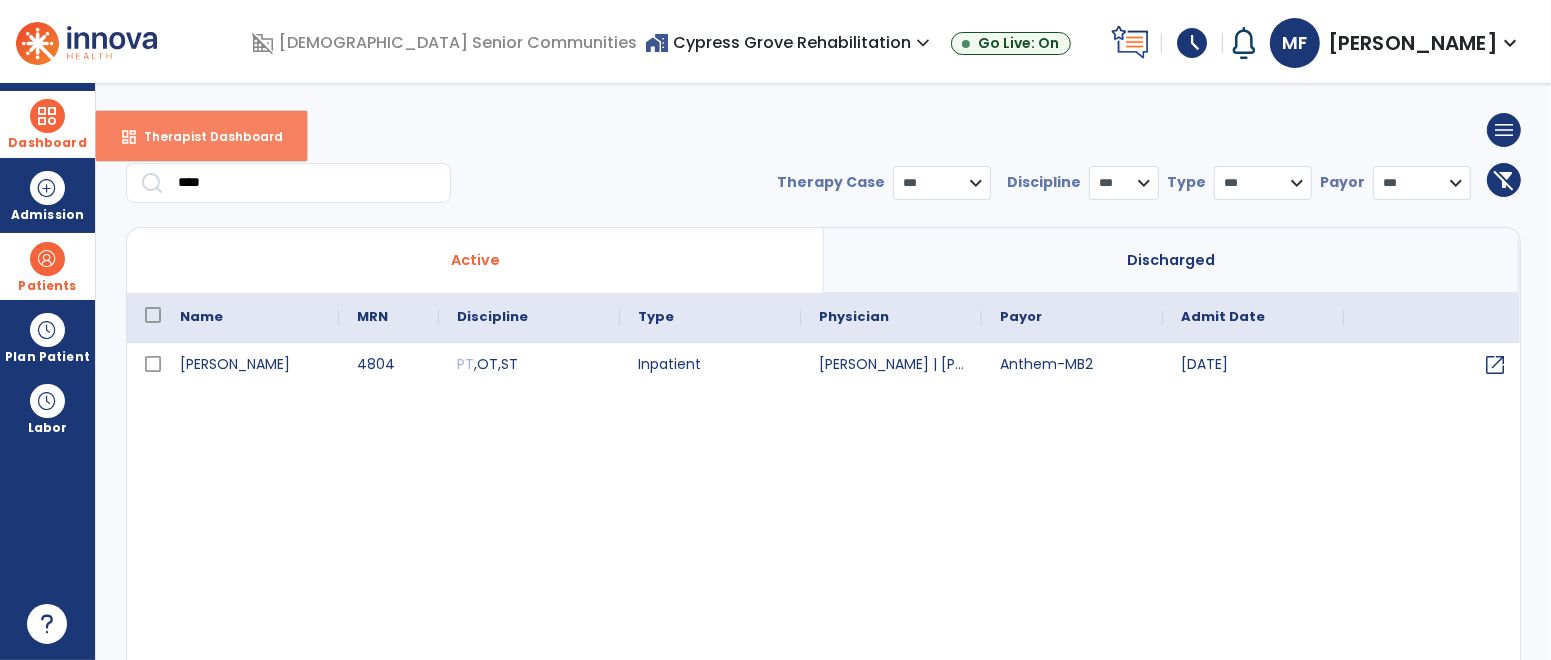 click on "Therapist Dashboard" at bounding box center (205, 136) 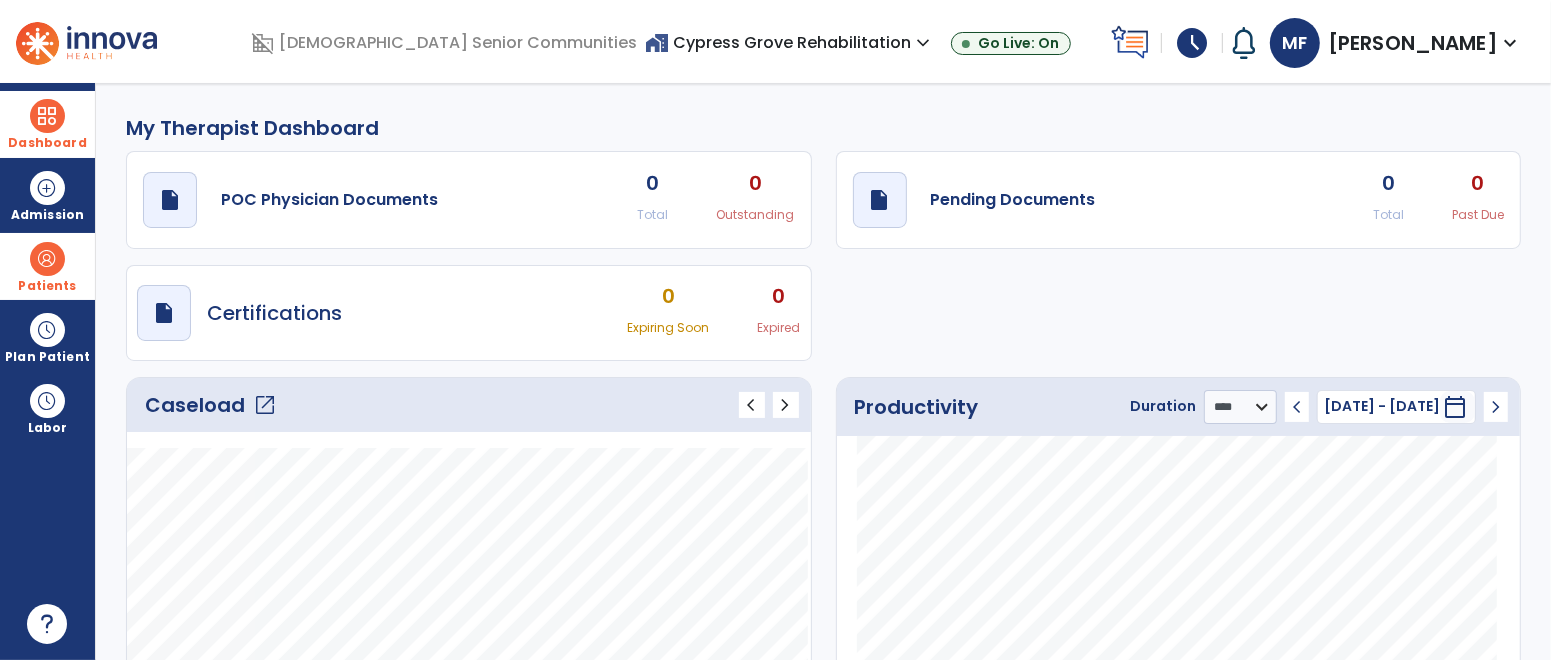 click on "open_in_new" 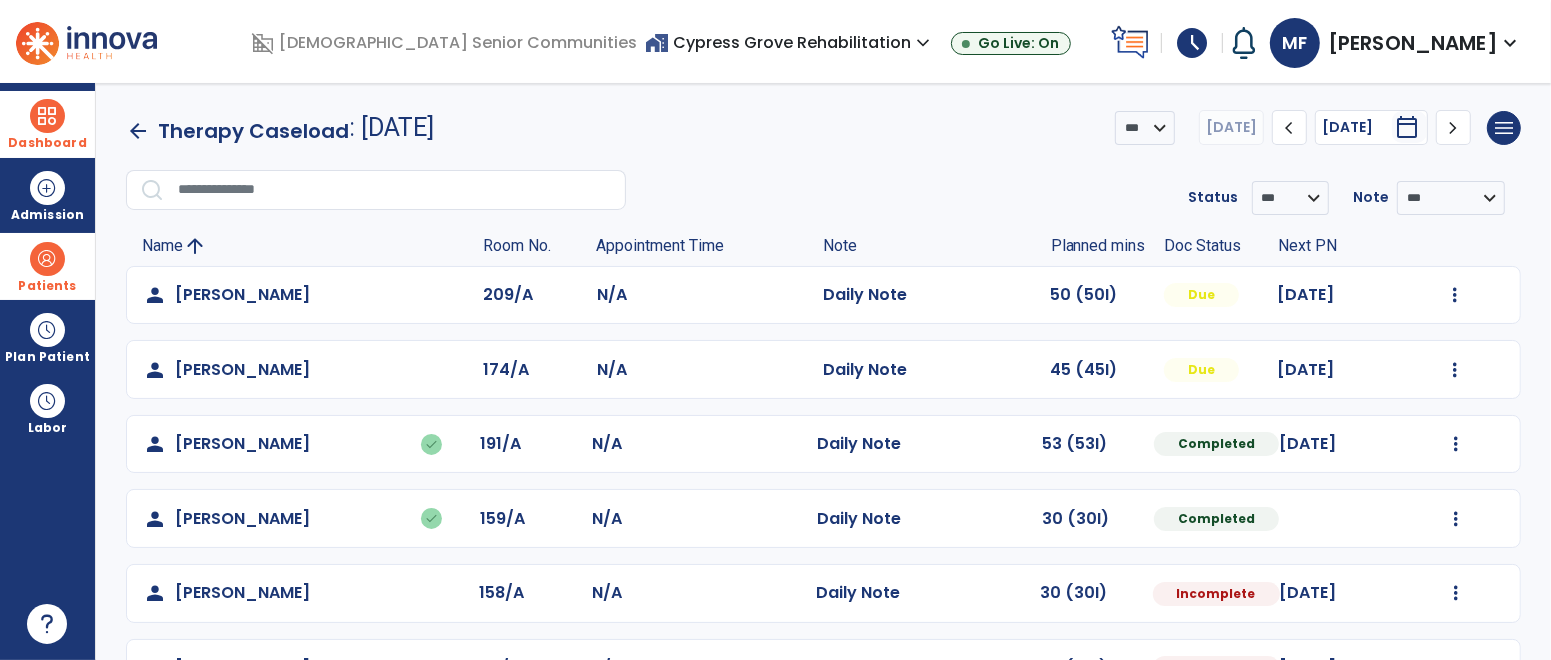 scroll, scrollTop: 0, scrollLeft: 0, axis: both 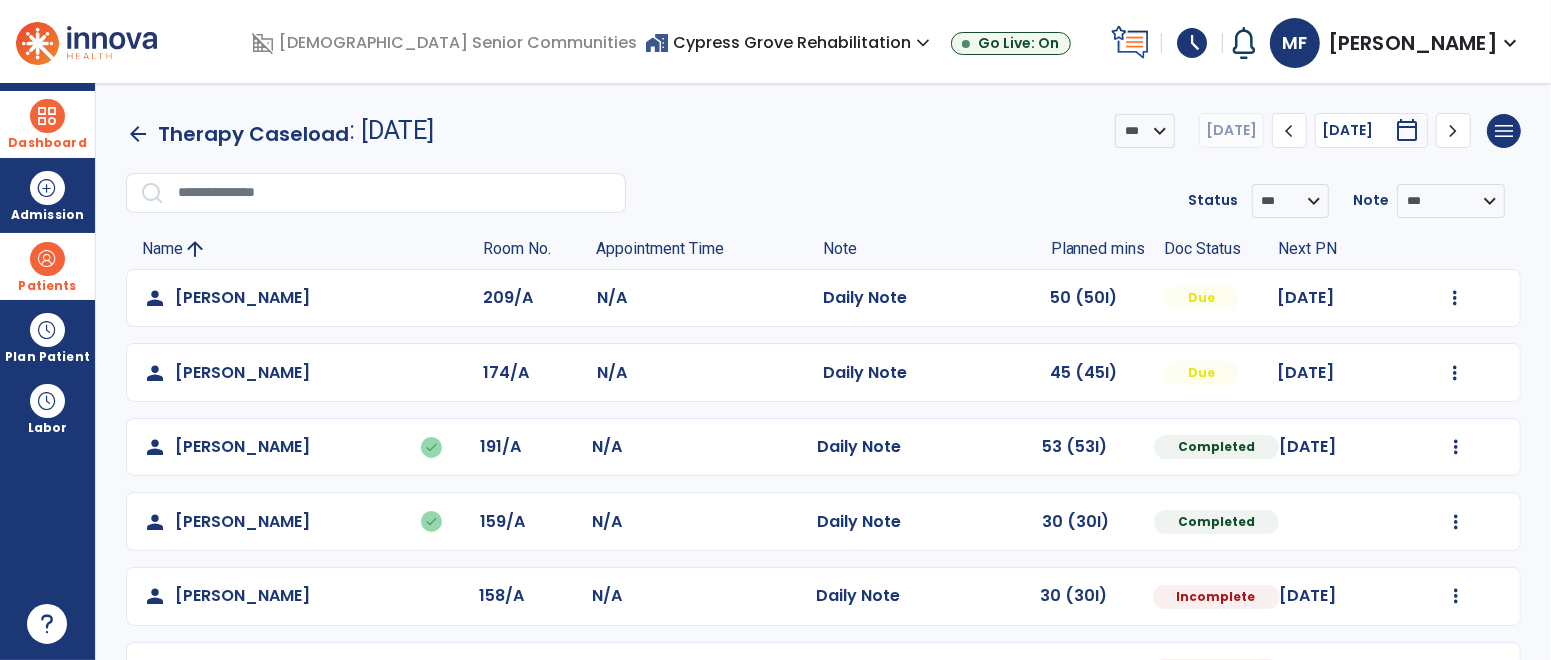 click at bounding box center [47, 259] 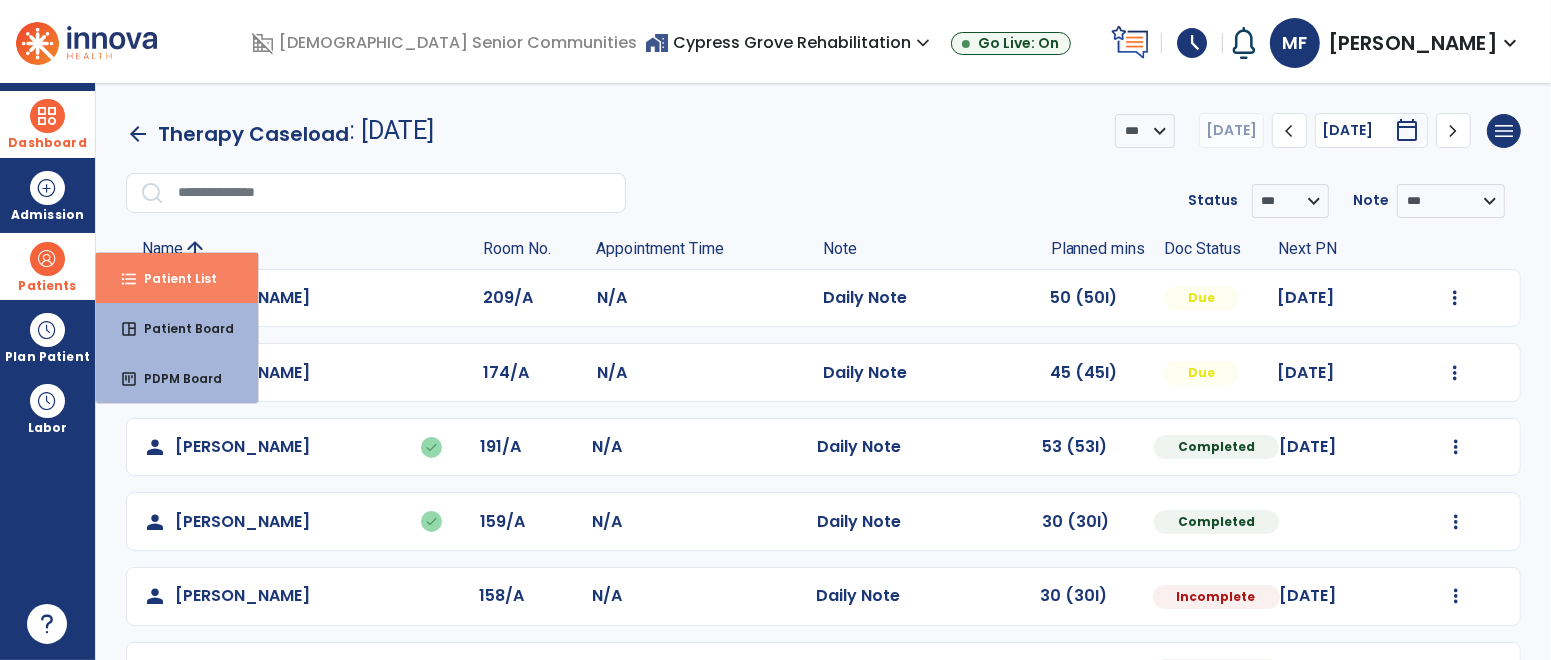 click on "Patient List" at bounding box center (172, 278) 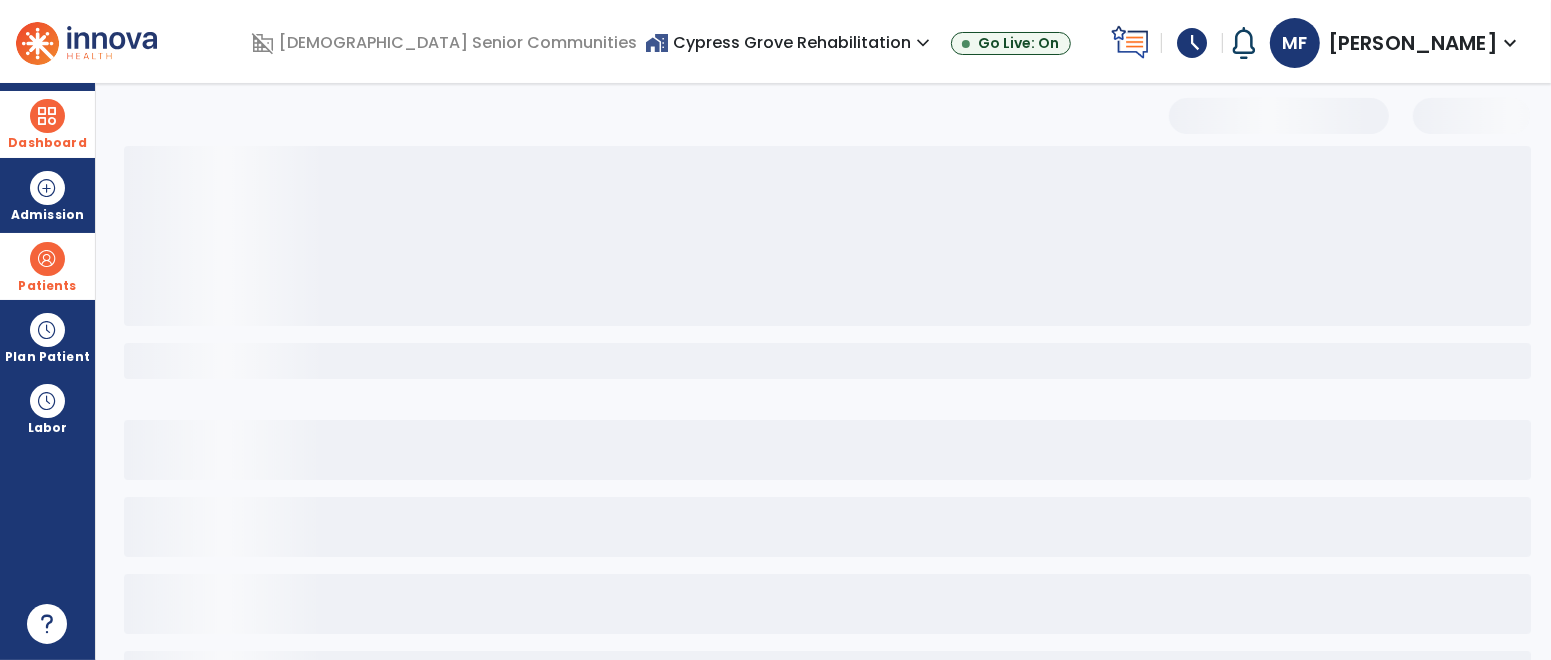 select on "***" 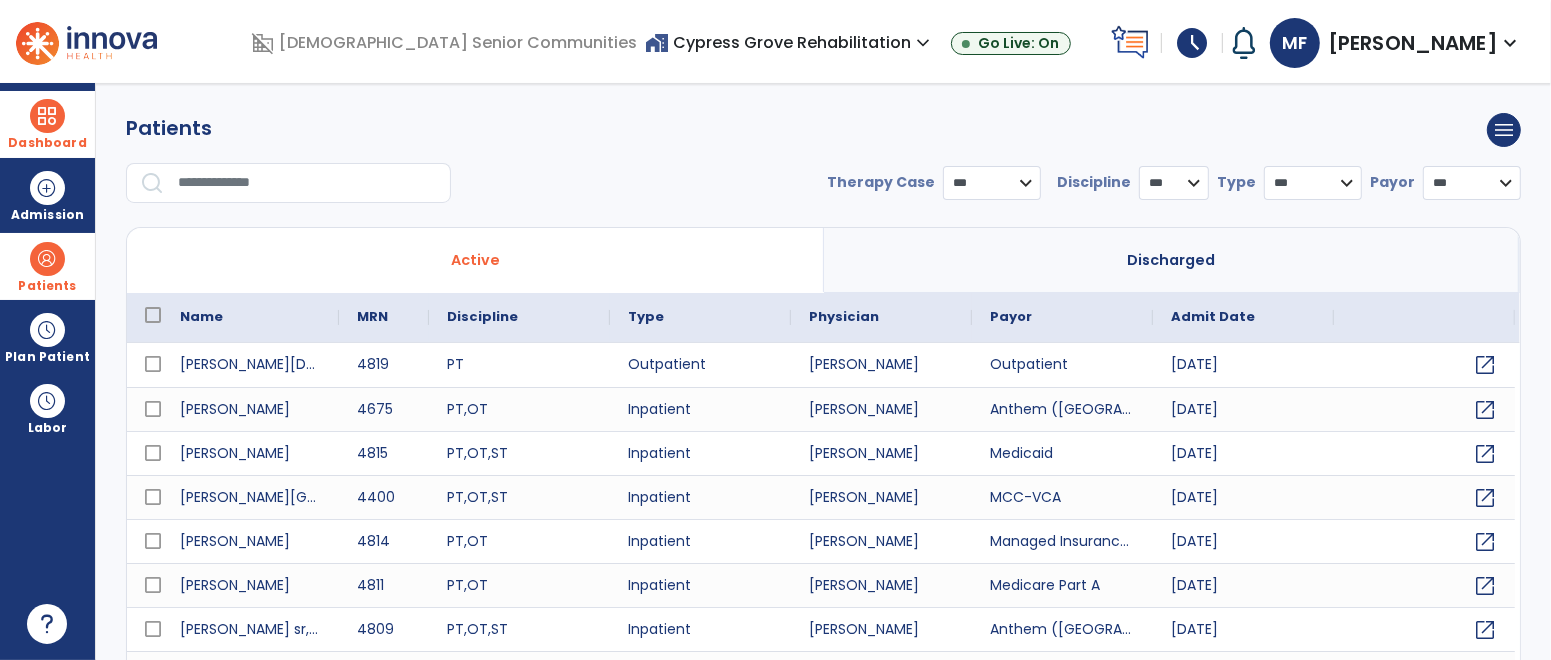 click at bounding box center (307, 183) 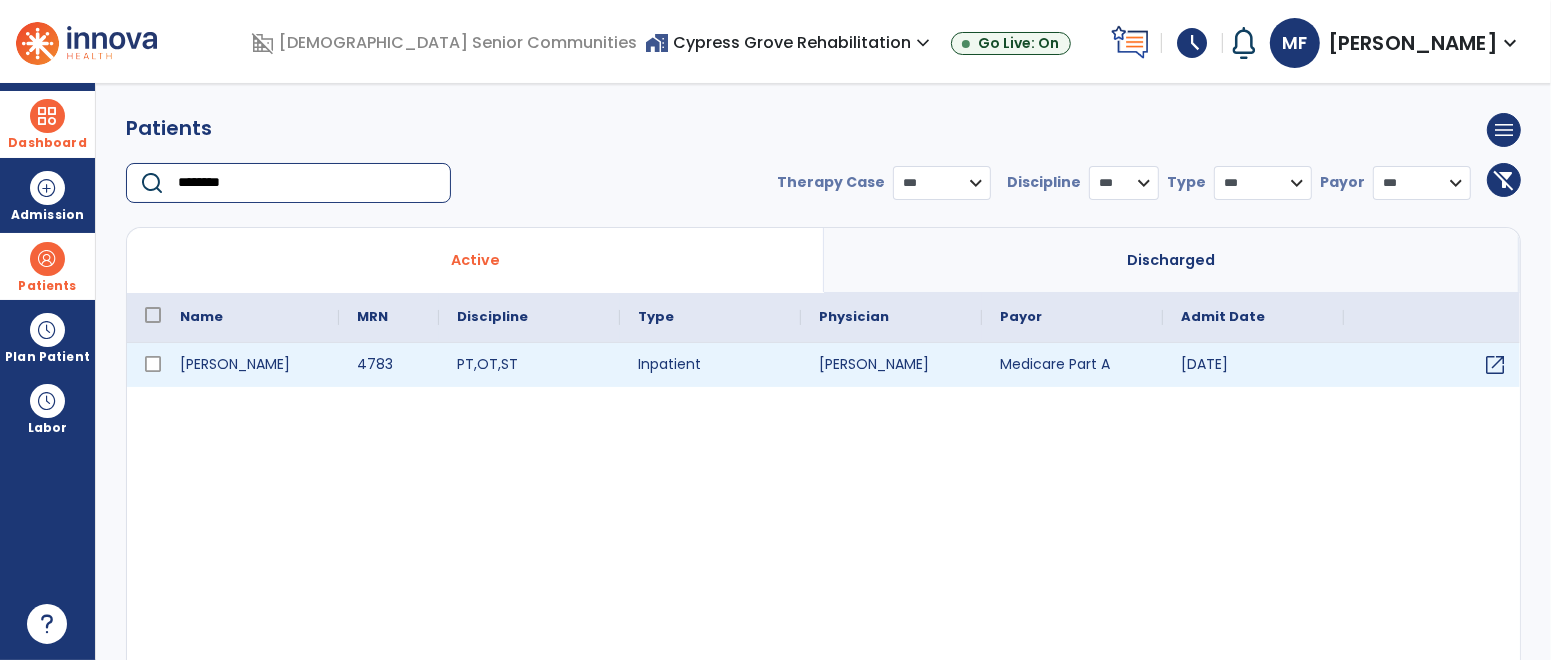 type on "********" 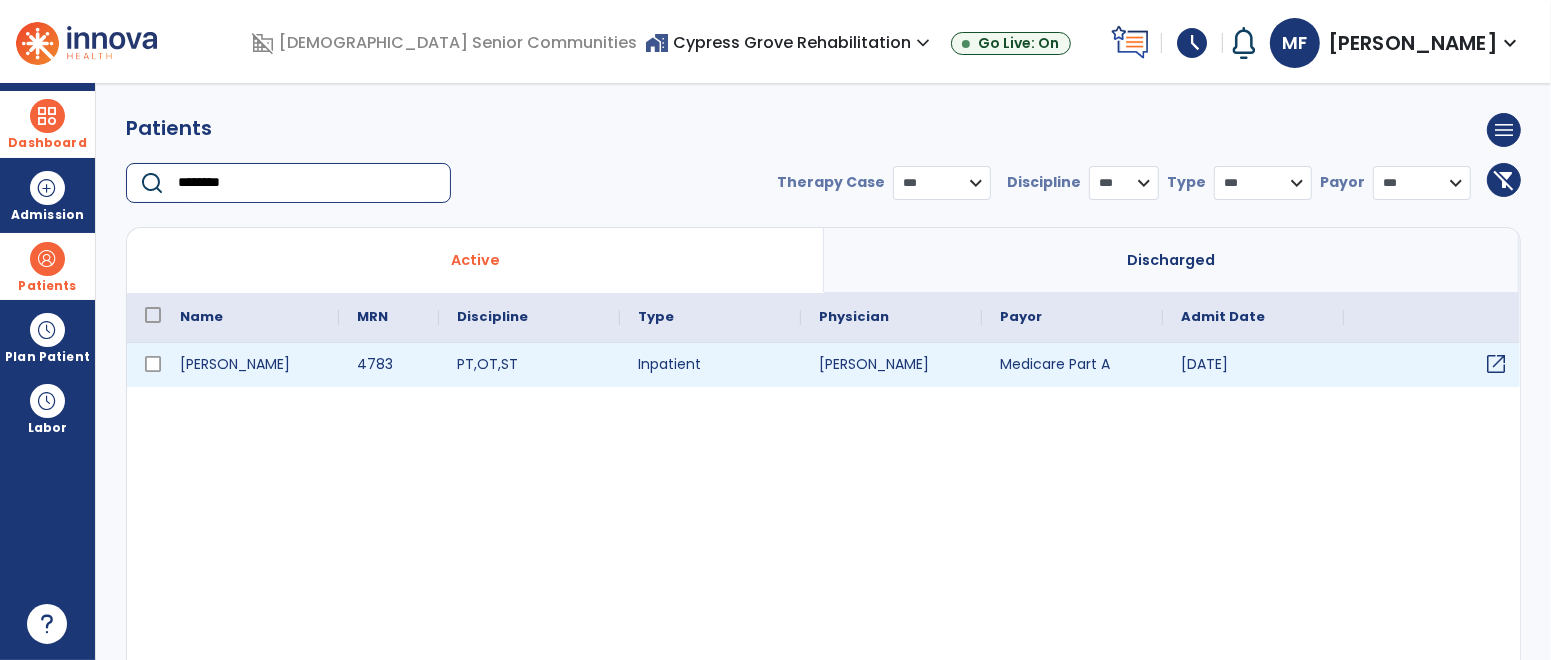 click on "open_in_new" at bounding box center [1496, 364] 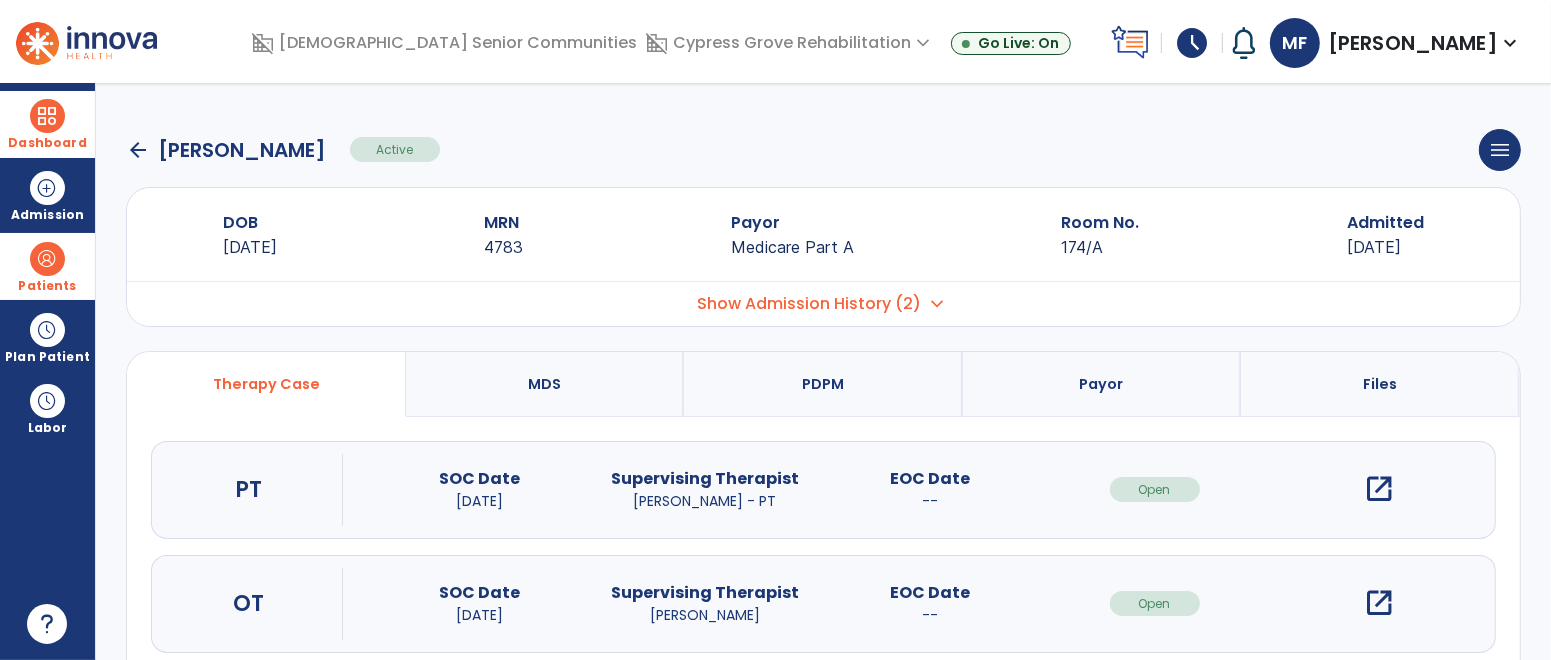 click on "open_in_new" at bounding box center (1380, 603) 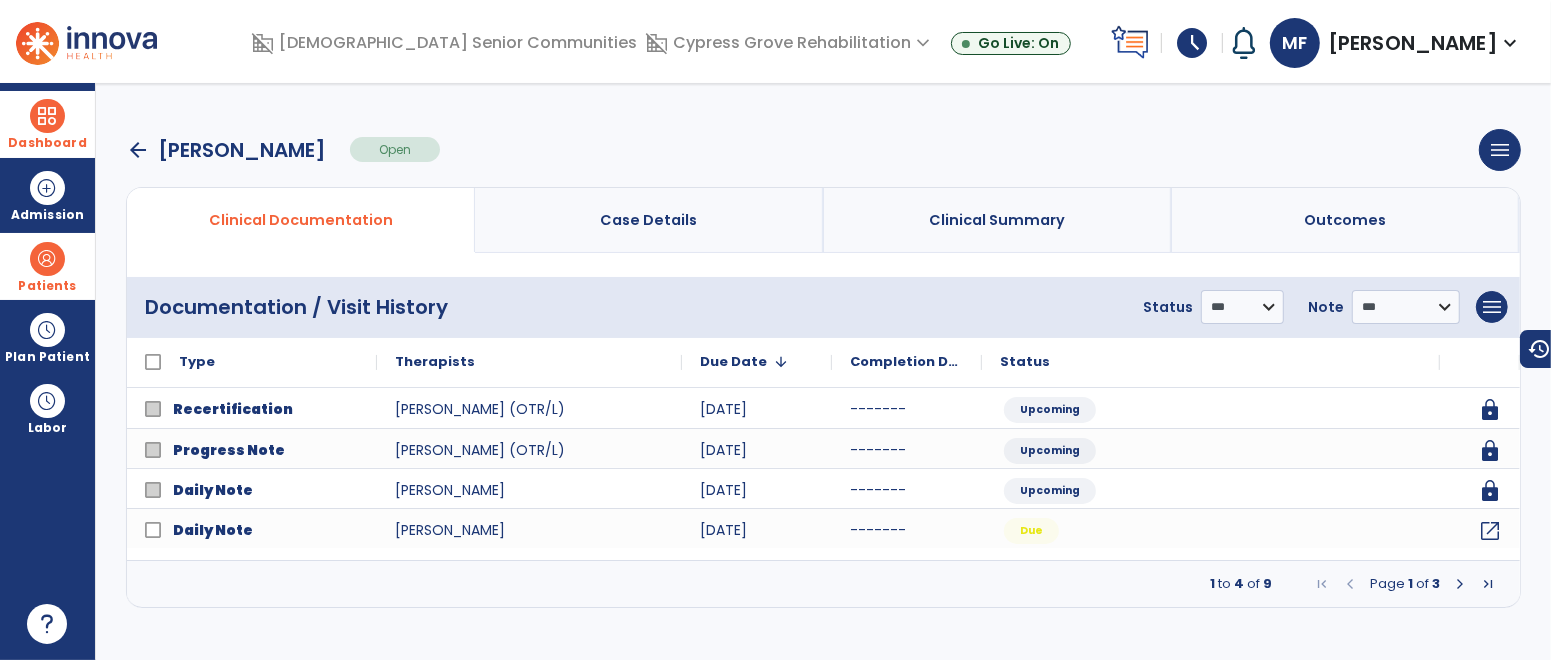 click at bounding box center (1460, 584) 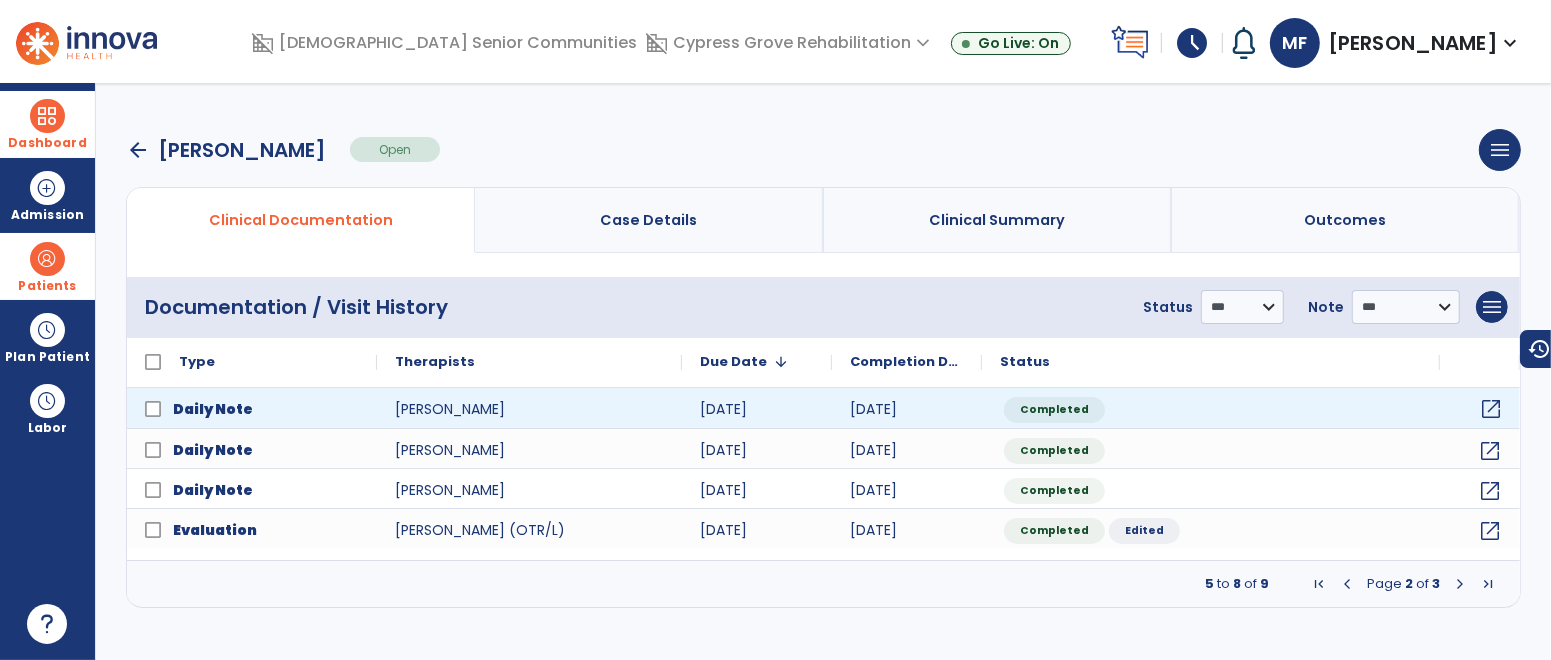 click on "open_in_new" 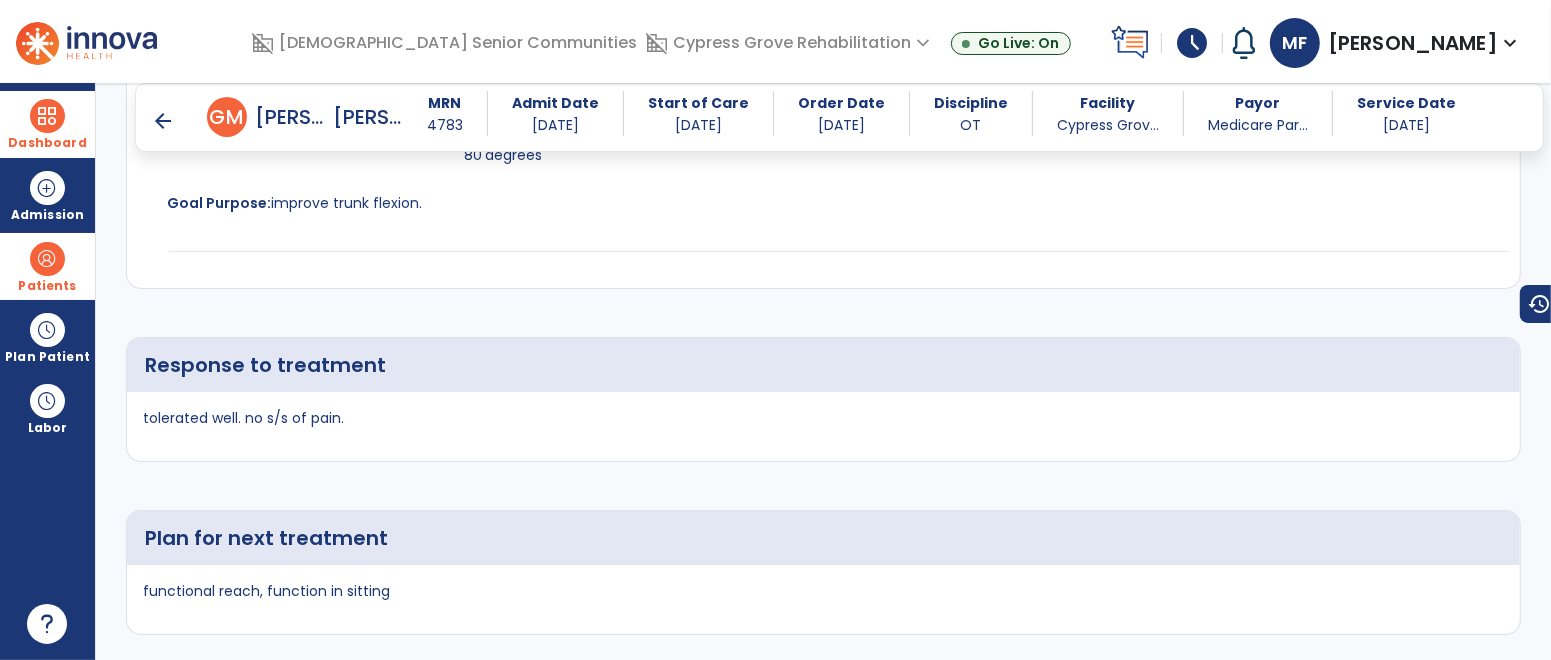 scroll, scrollTop: 3323, scrollLeft: 0, axis: vertical 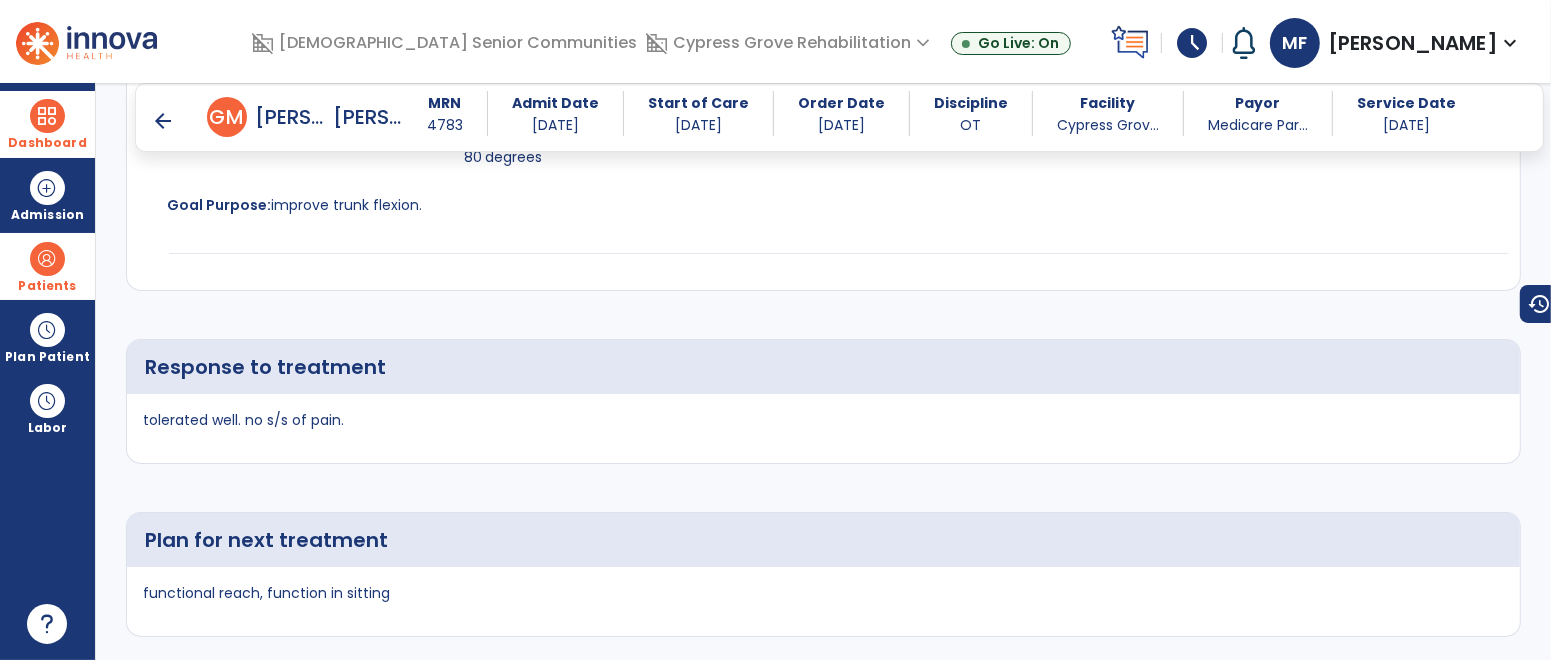 click at bounding box center [47, 116] 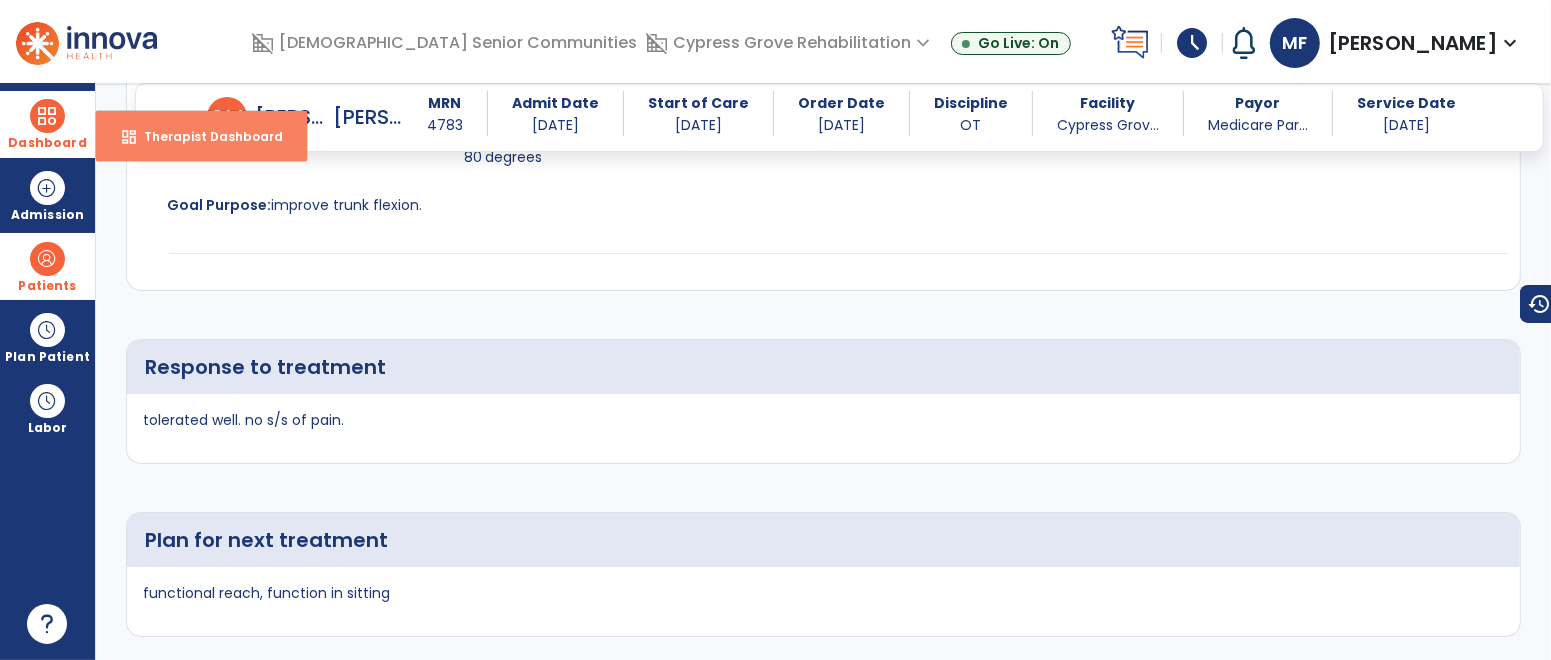 click on "Therapist Dashboard" at bounding box center (205, 136) 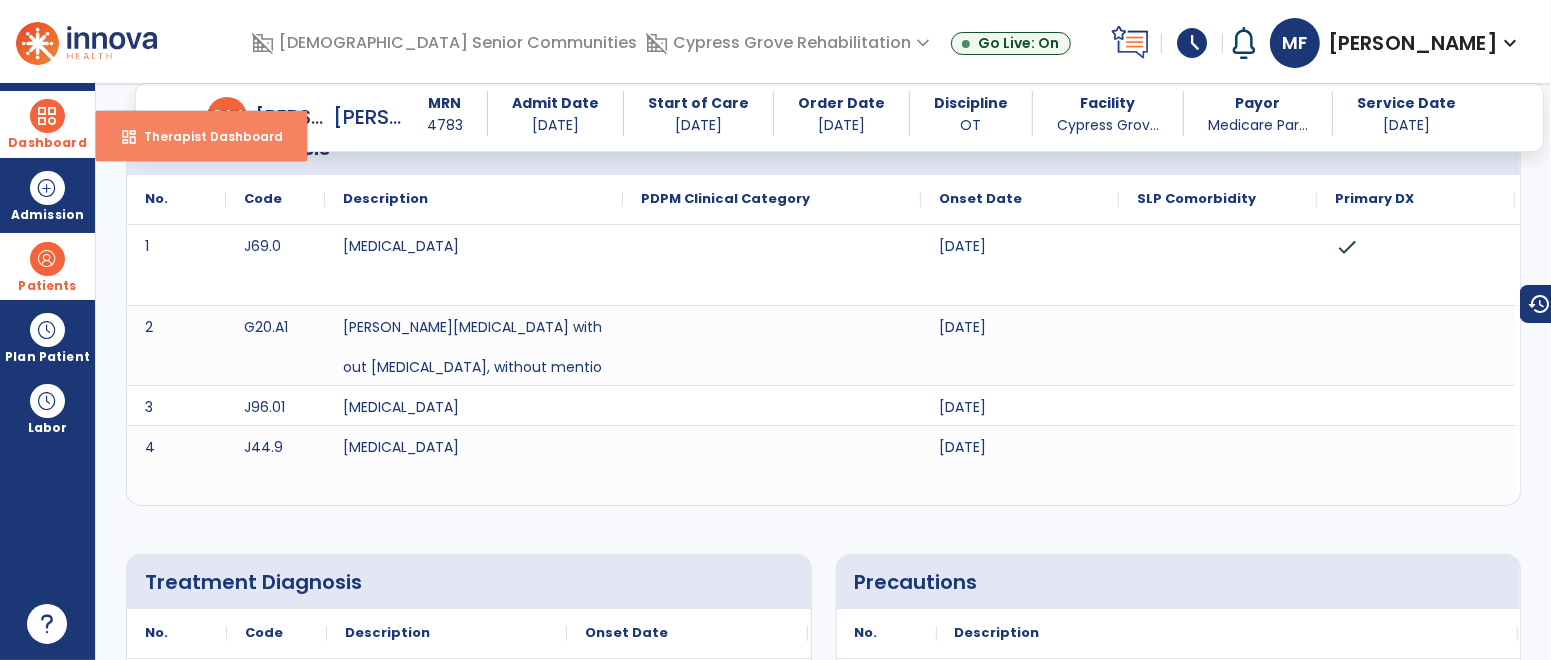 select on "****" 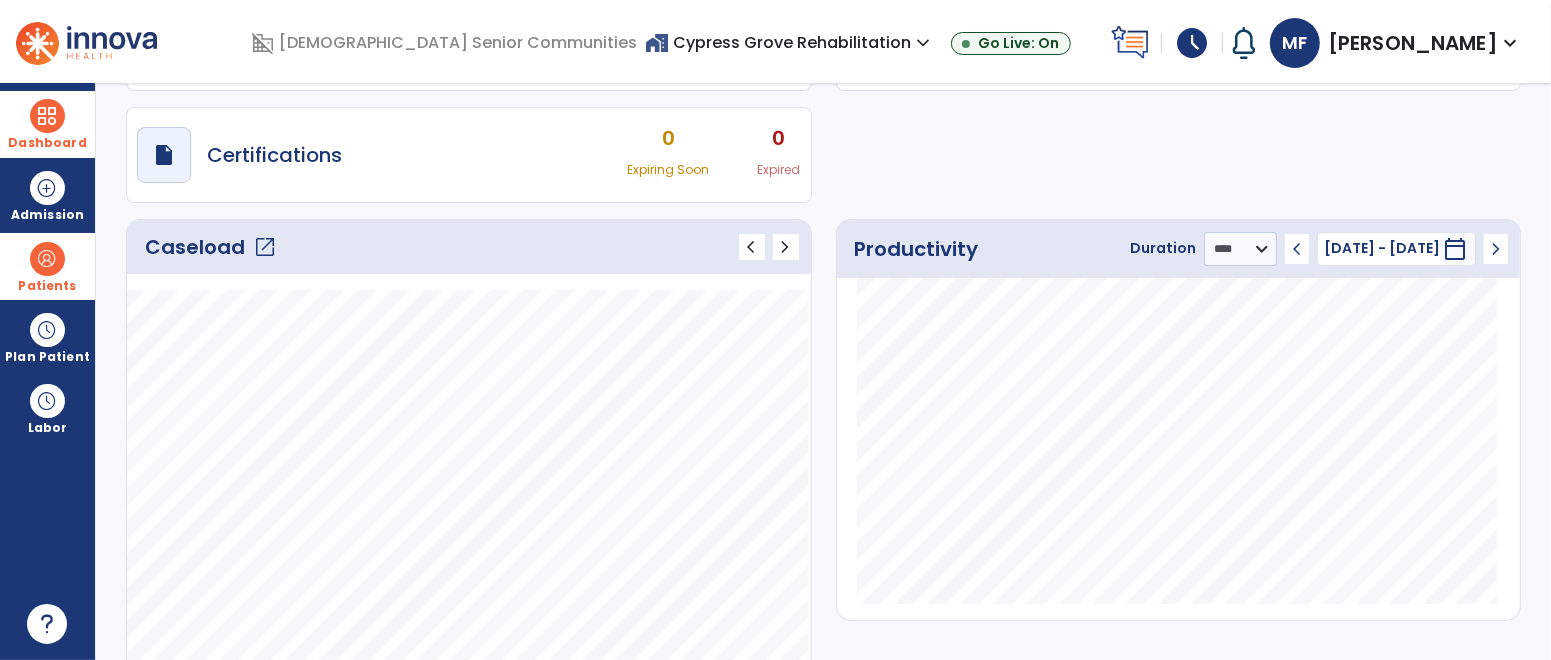 click on "open_in_new" 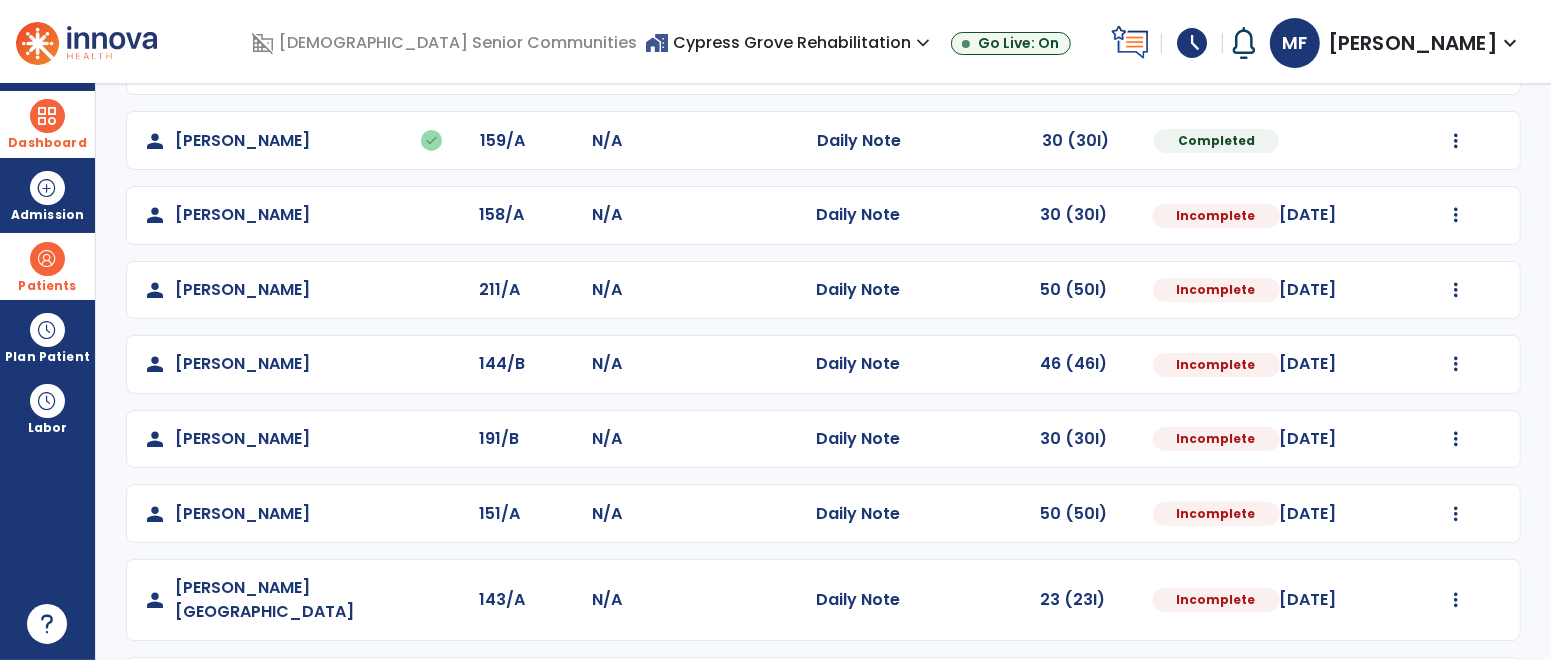 scroll, scrollTop: 438, scrollLeft: 0, axis: vertical 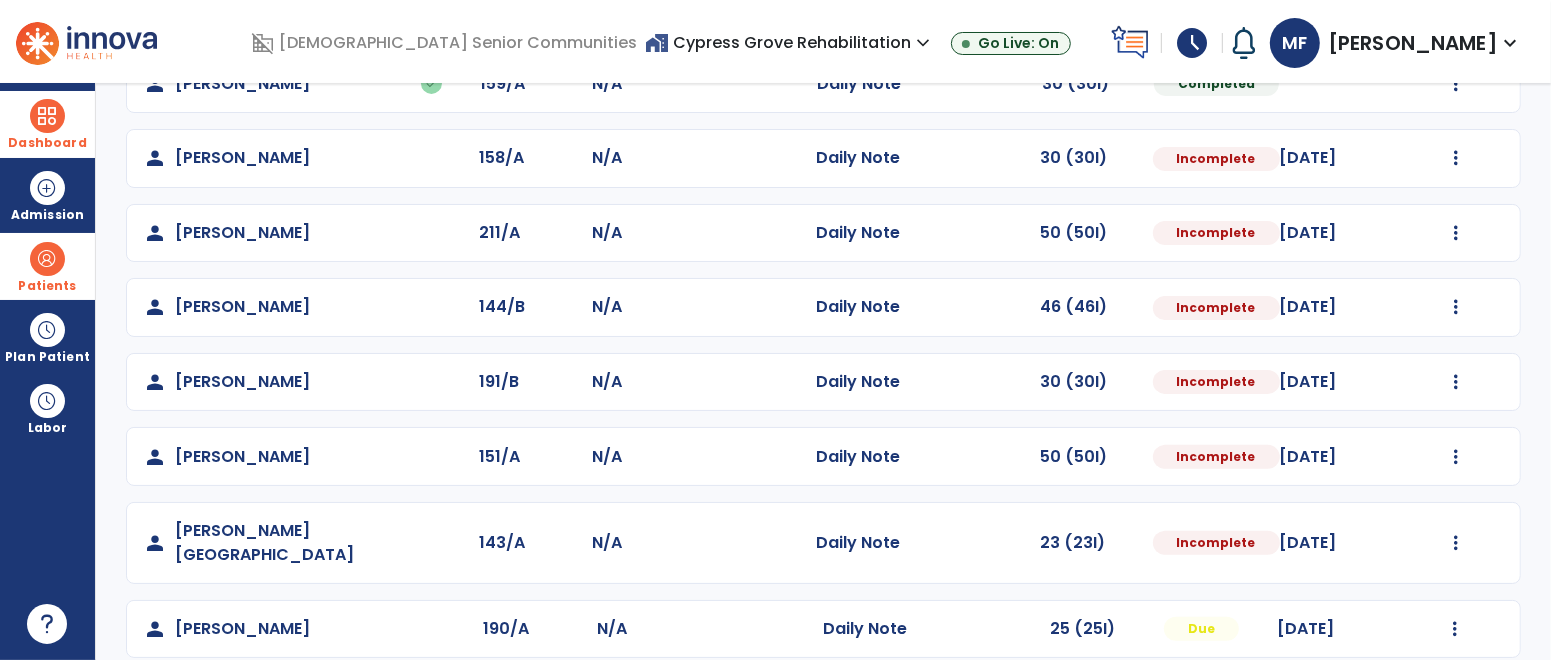 click on "Mark Visit As Complete   Reset Note   Open Document   G + C Mins" 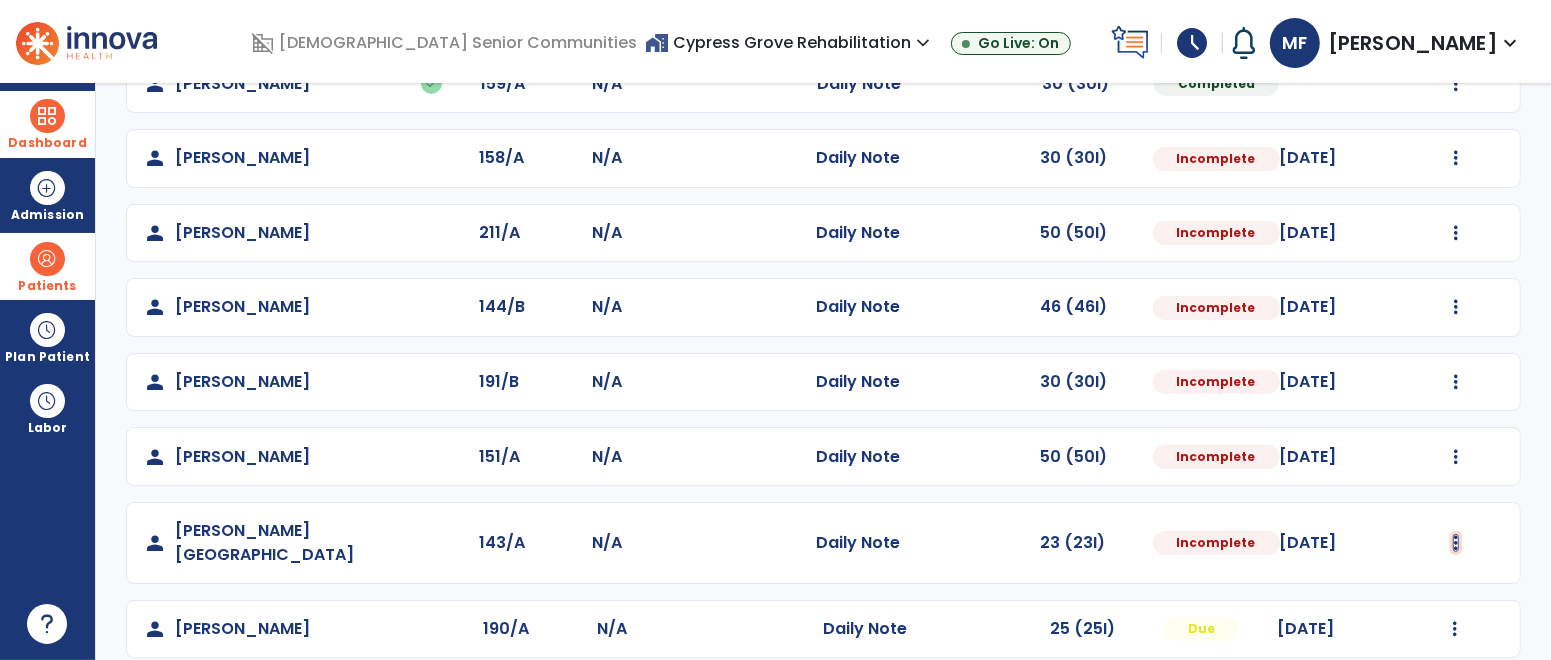 click at bounding box center (1455, -140) 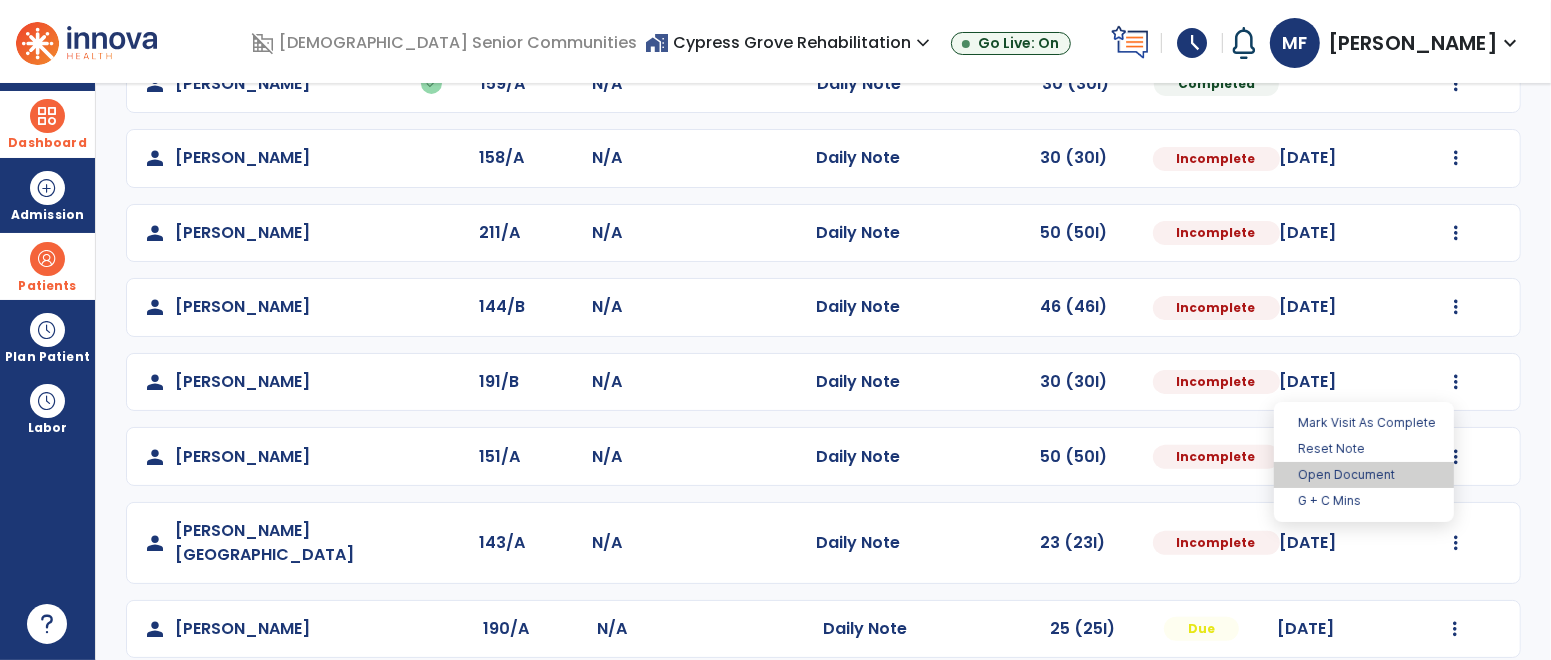 click on "Open Document" at bounding box center [1364, 475] 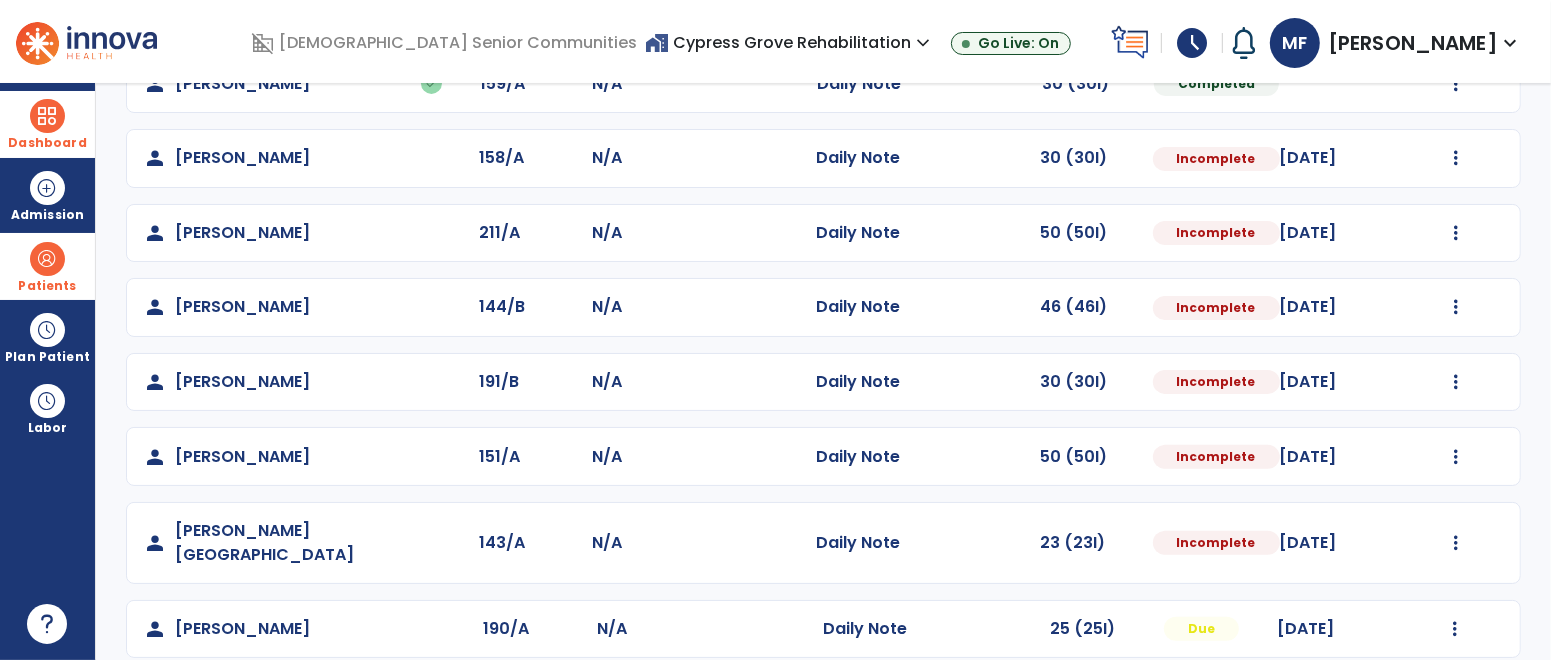 select on "*" 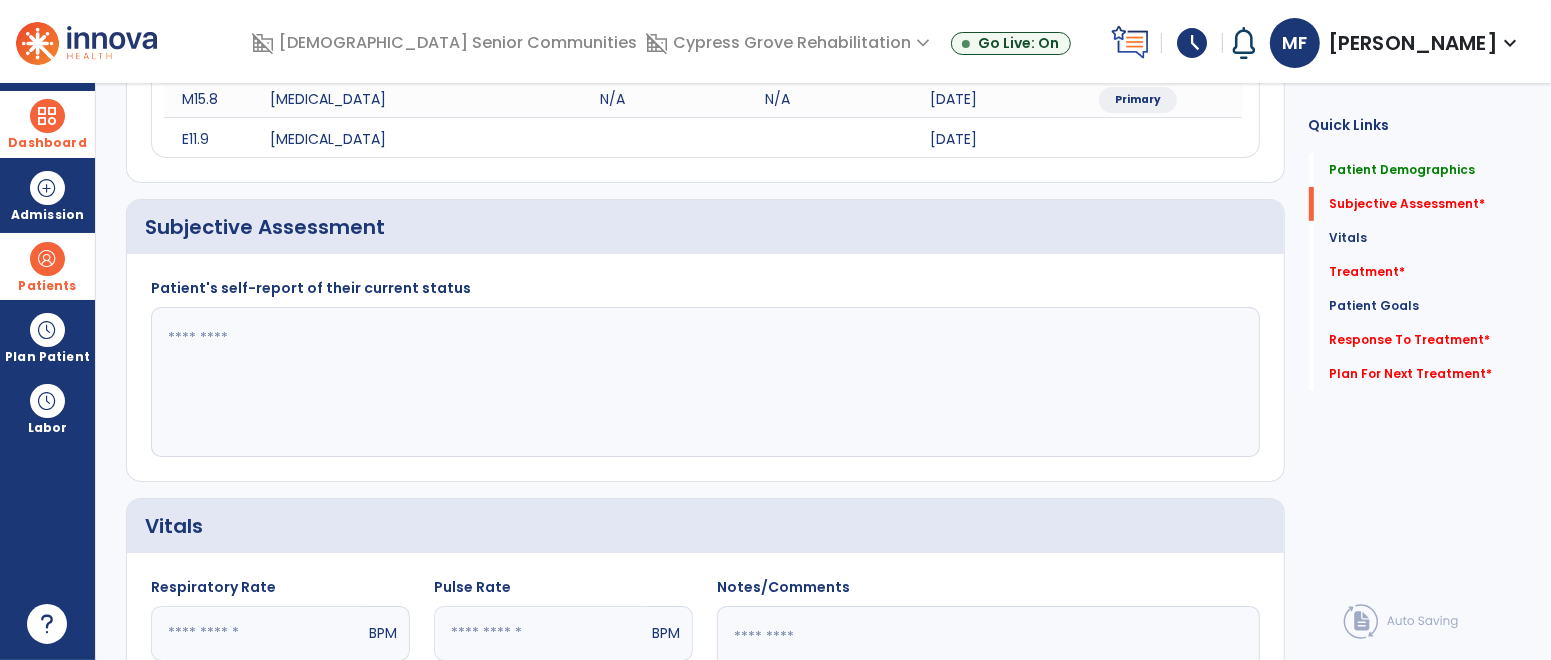 click 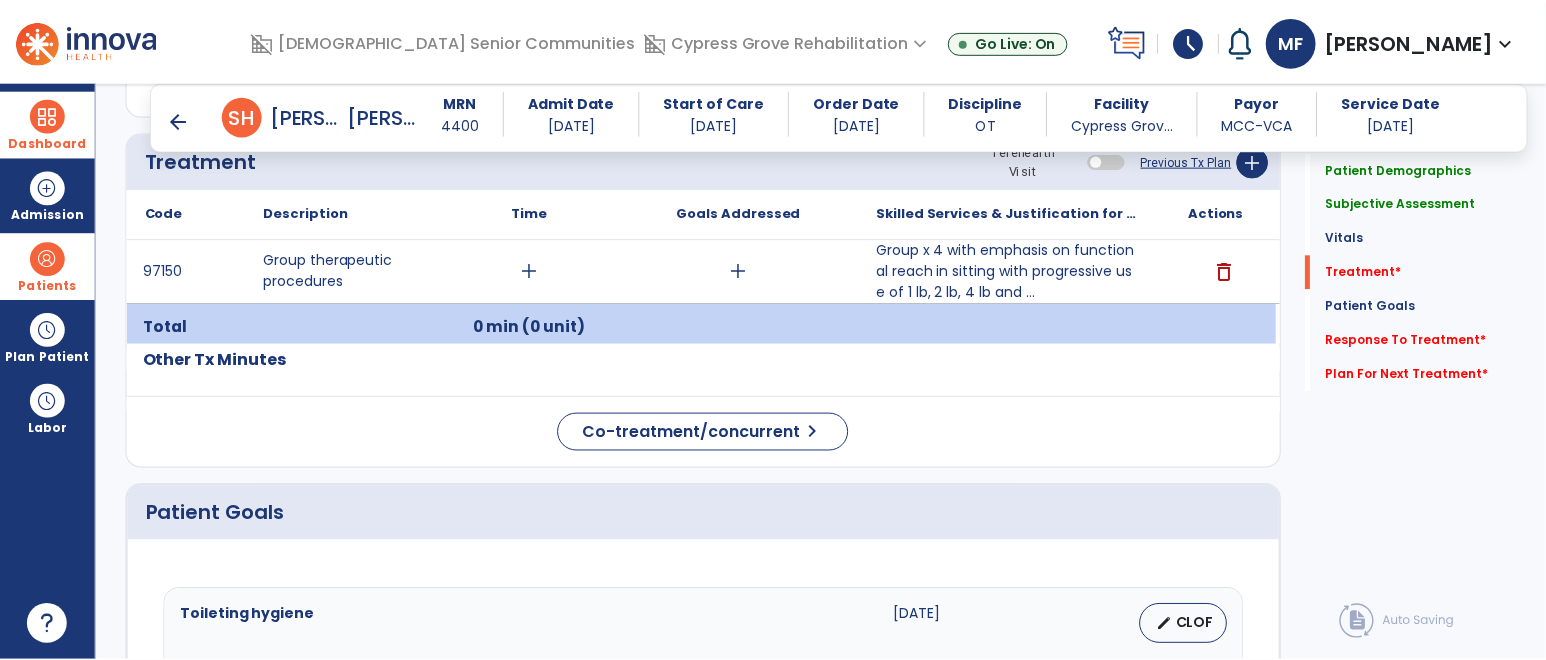 scroll, scrollTop: 1210, scrollLeft: 0, axis: vertical 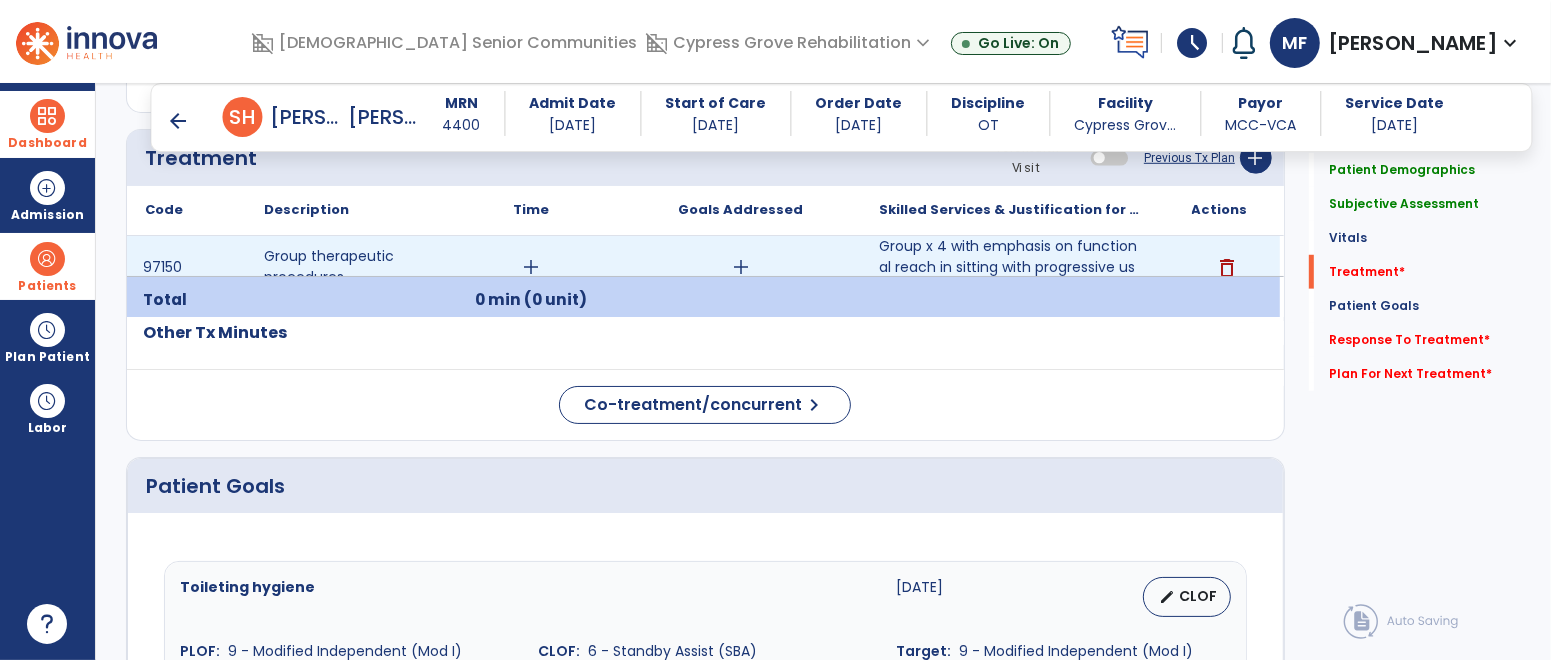 type on "**********" 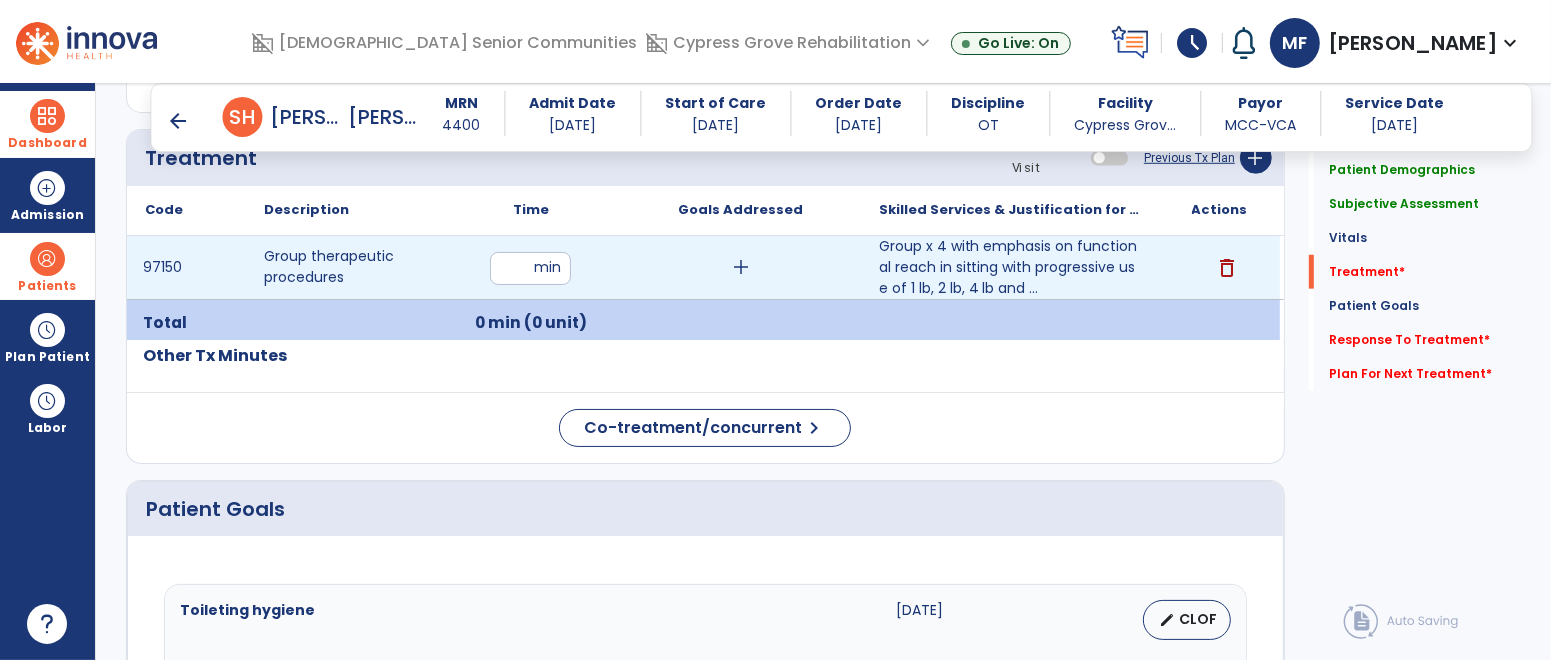 type on "**" 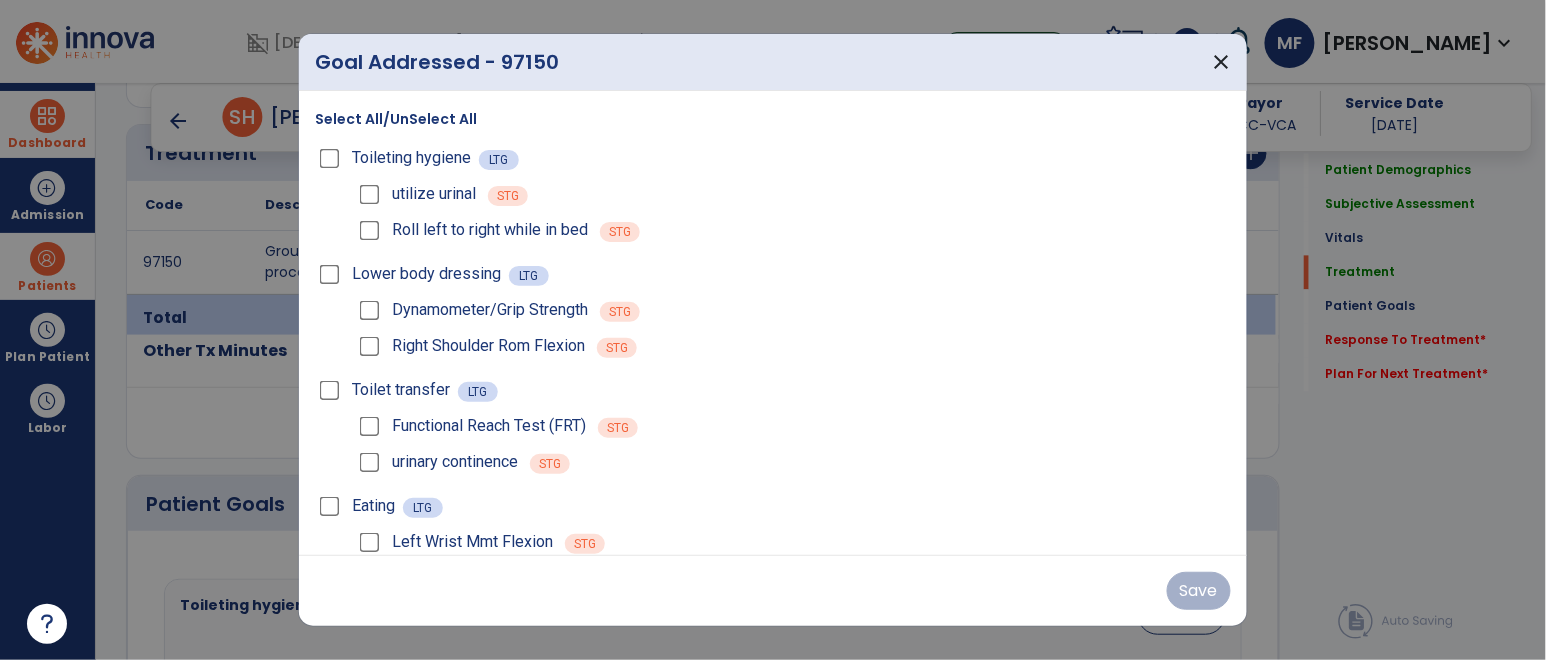 scroll, scrollTop: 1210, scrollLeft: 0, axis: vertical 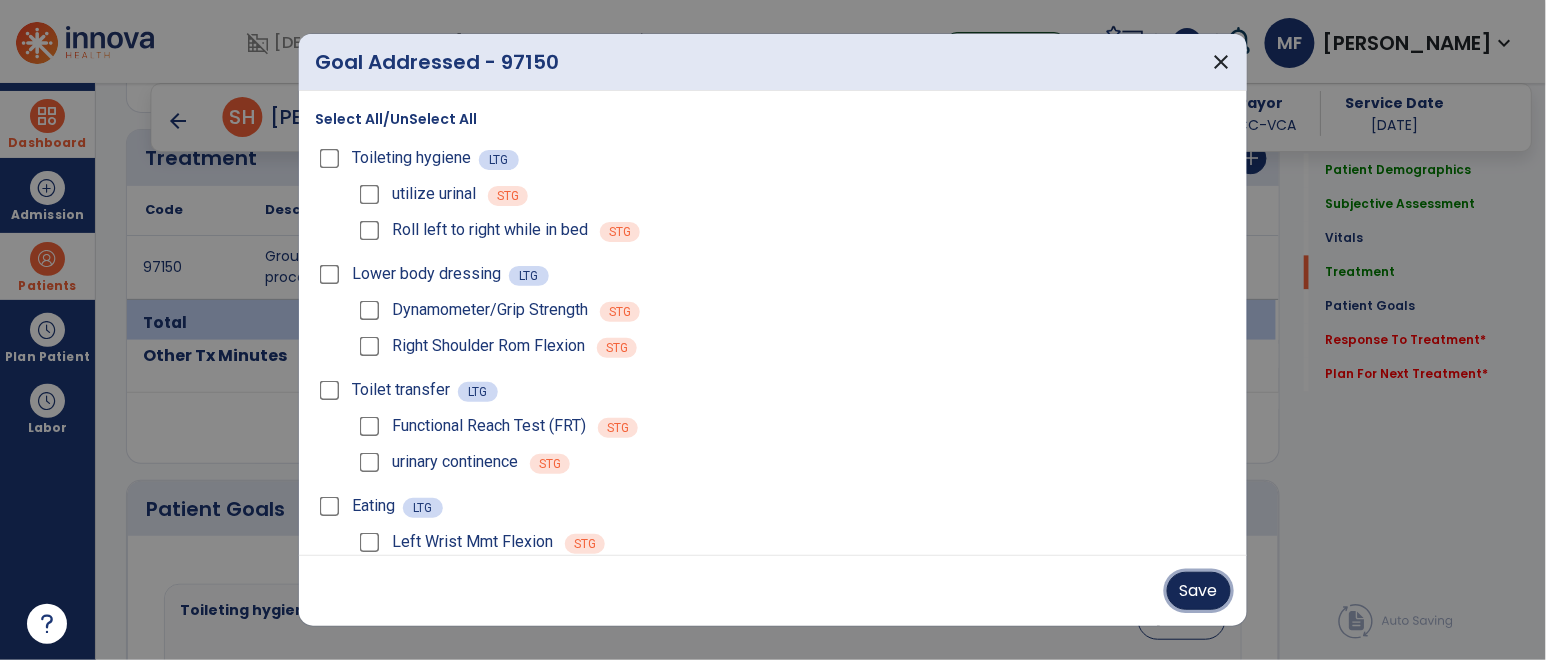 click on "Save" at bounding box center [1199, 591] 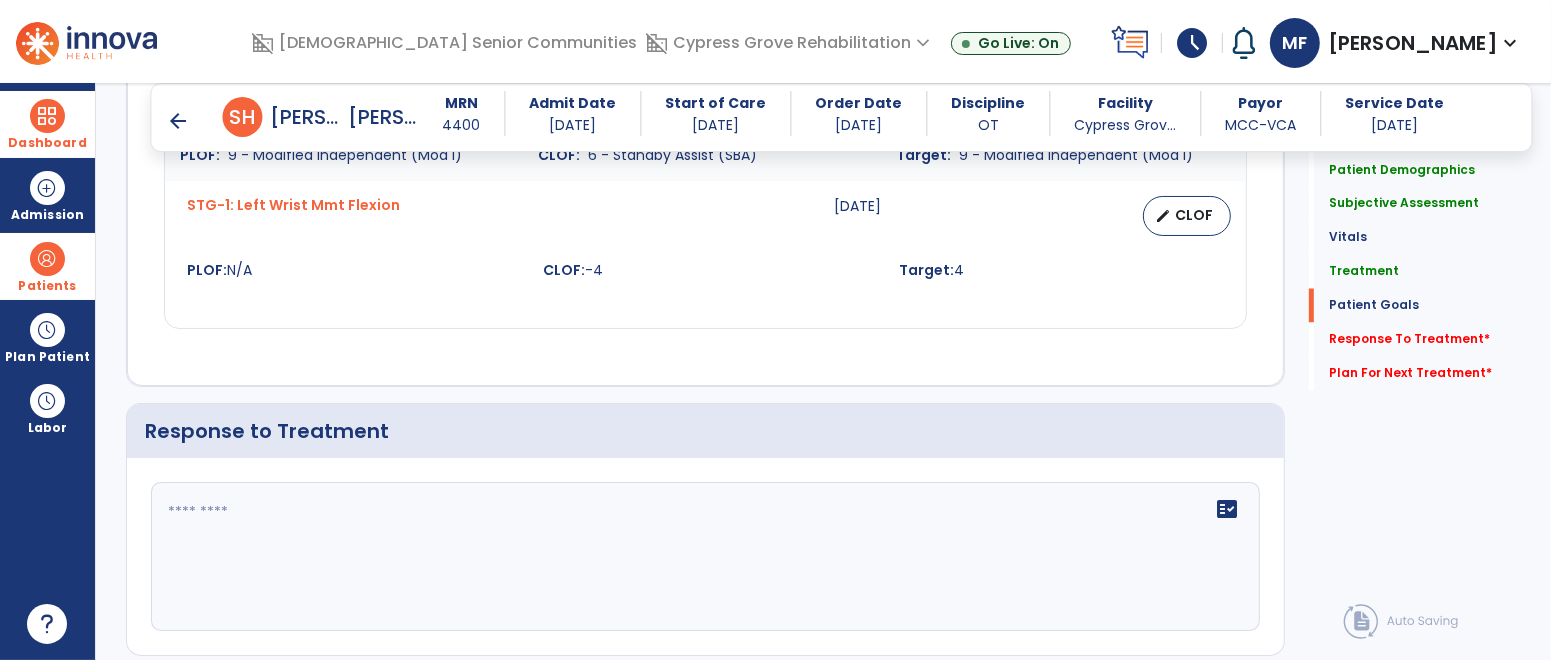scroll, scrollTop: 2984, scrollLeft: 0, axis: vertical 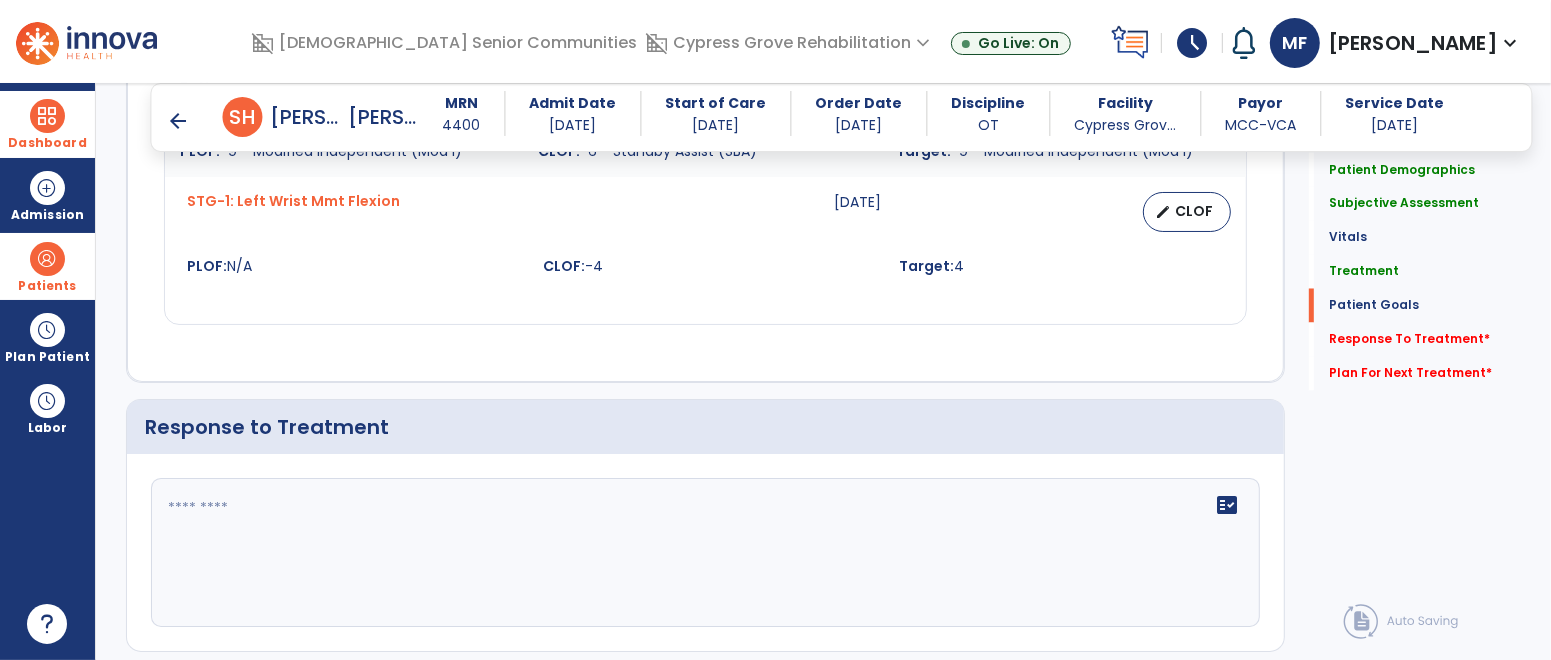 click on "fact_check" 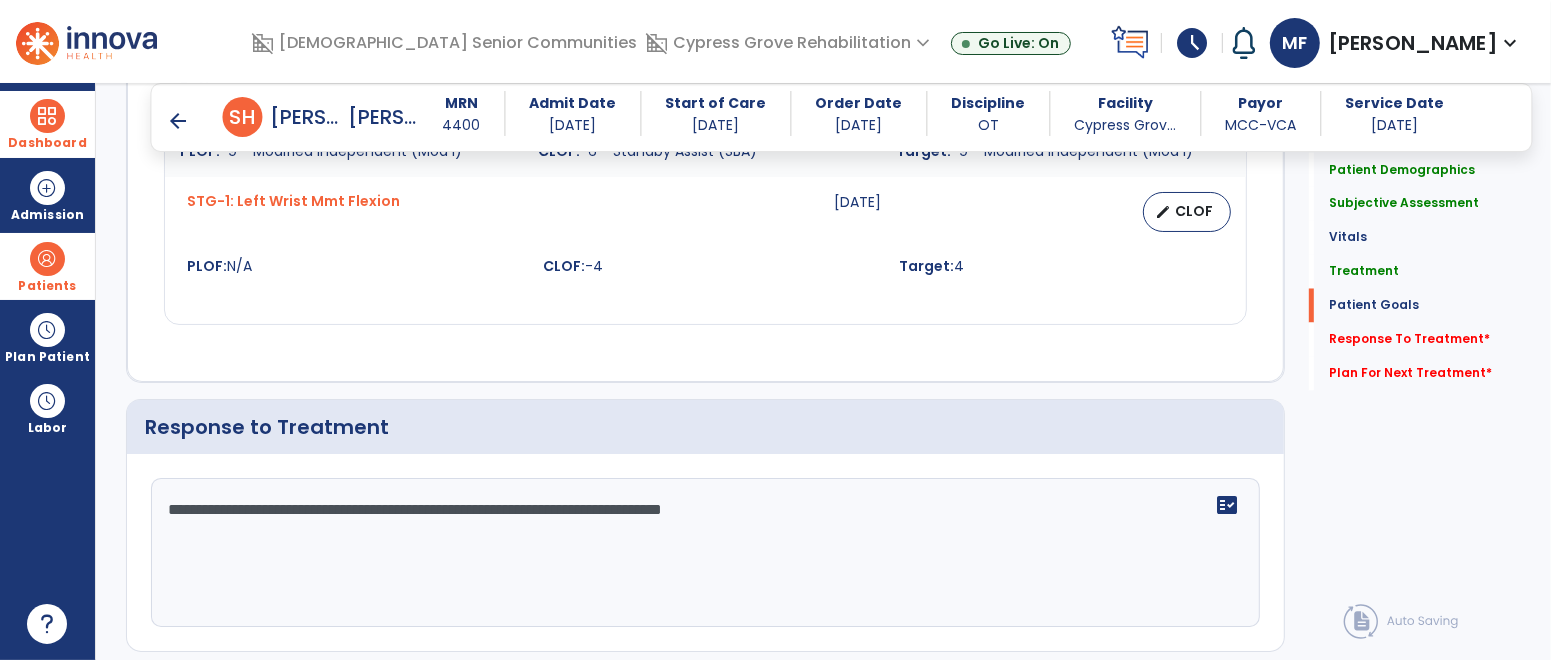 scroll, scrollTop: 3315, scrollLeft: 0, axis: vertical 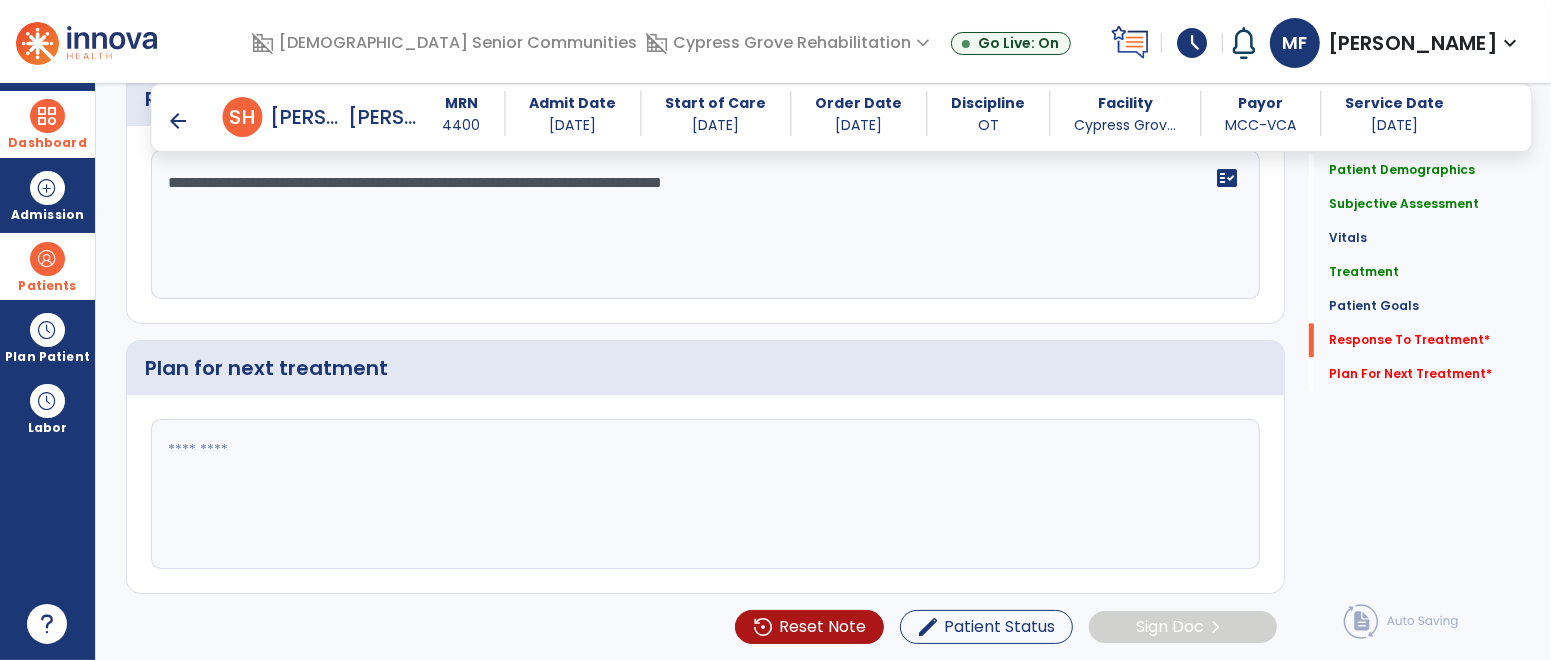 type on "**********" 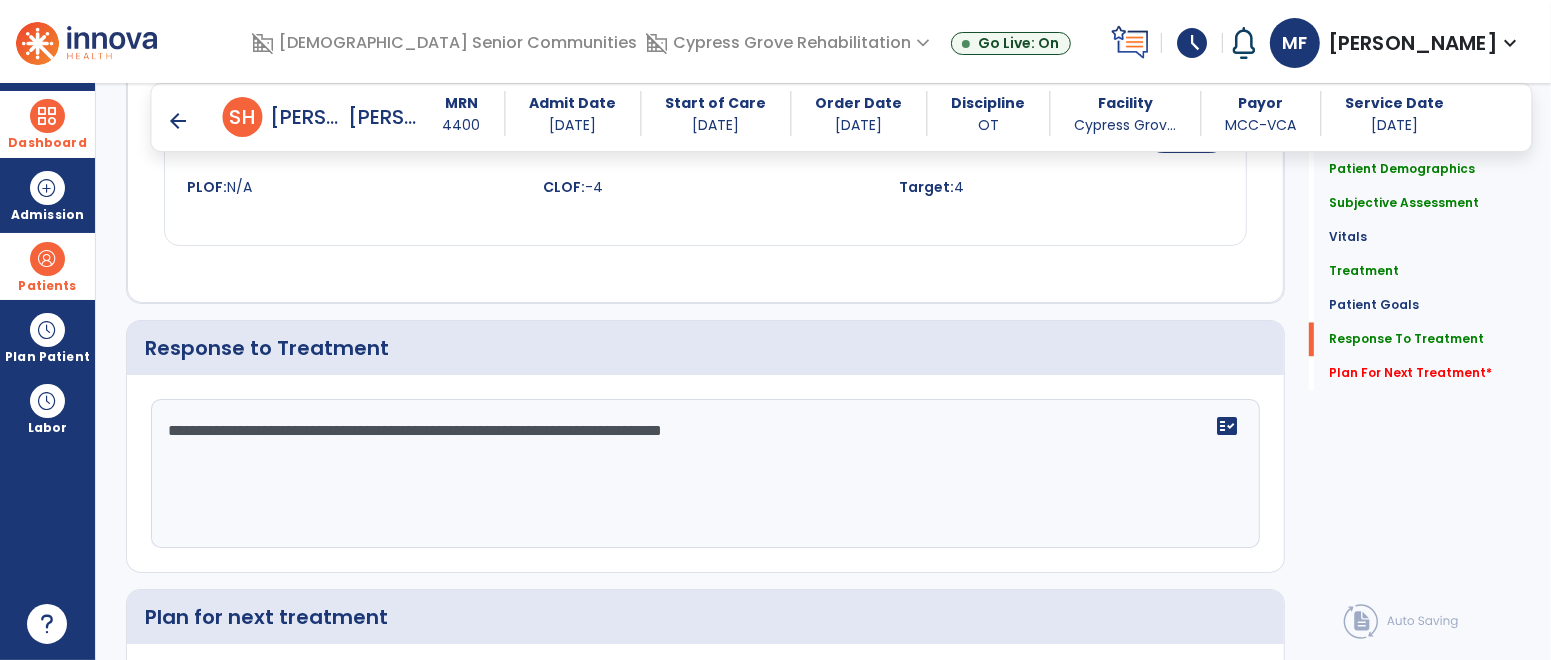 scroll, scrollTop: 3065, scrollLeft: 0, axis: vertical 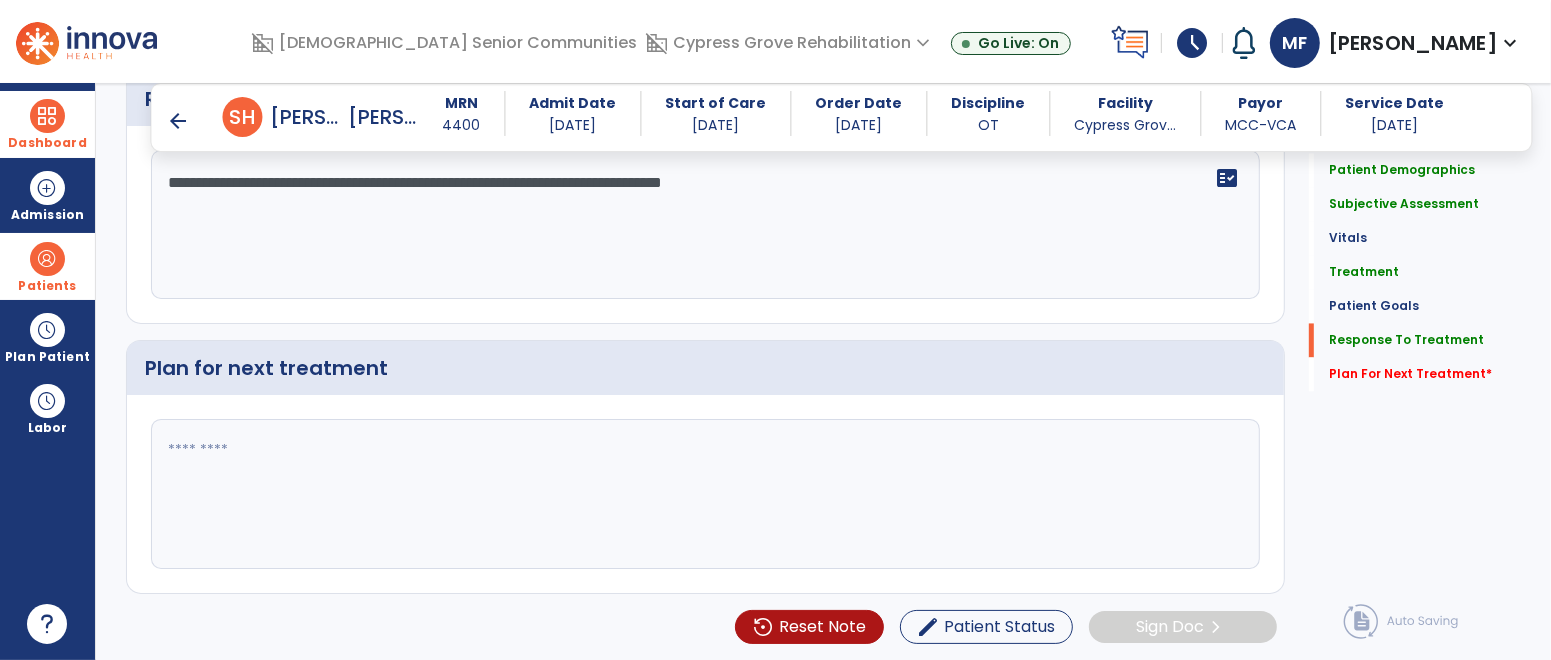 click 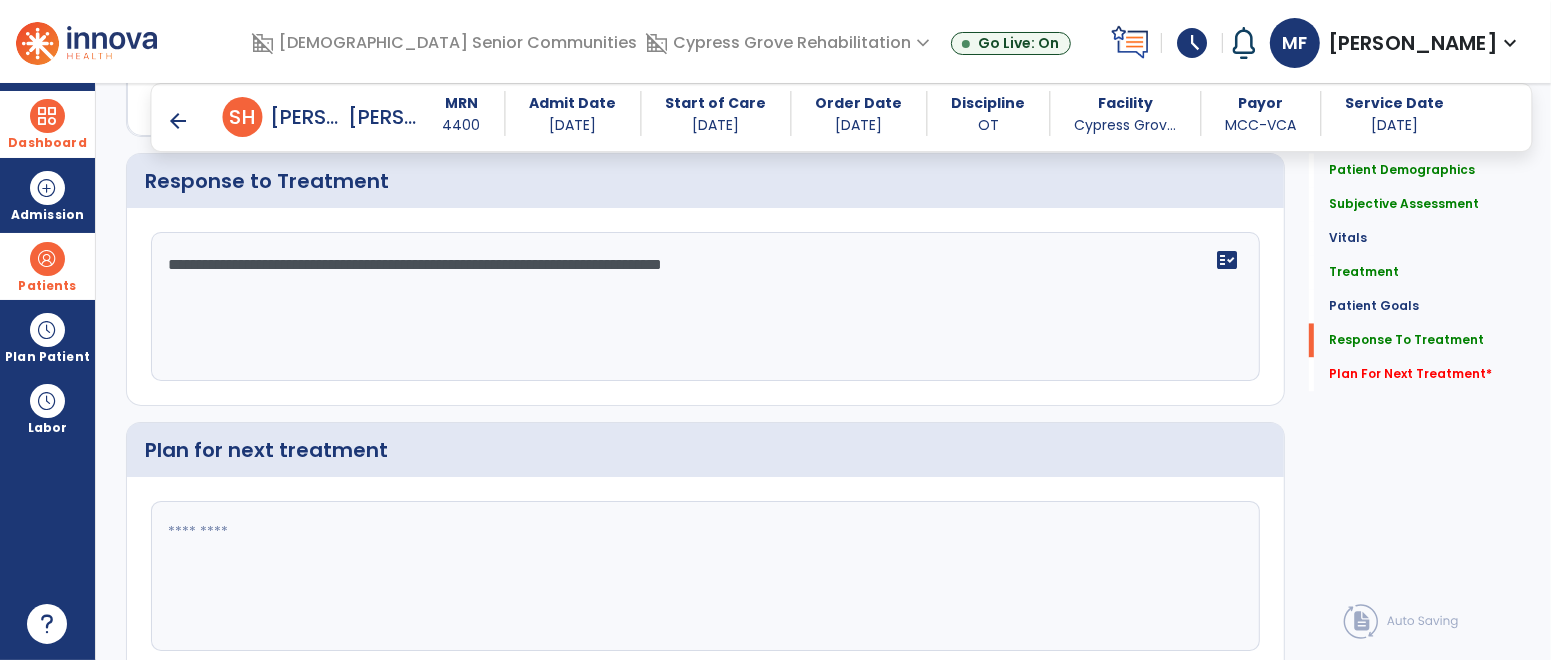 scroll, scrollTop: 3227, scrollLeft: 0, axis: vertical 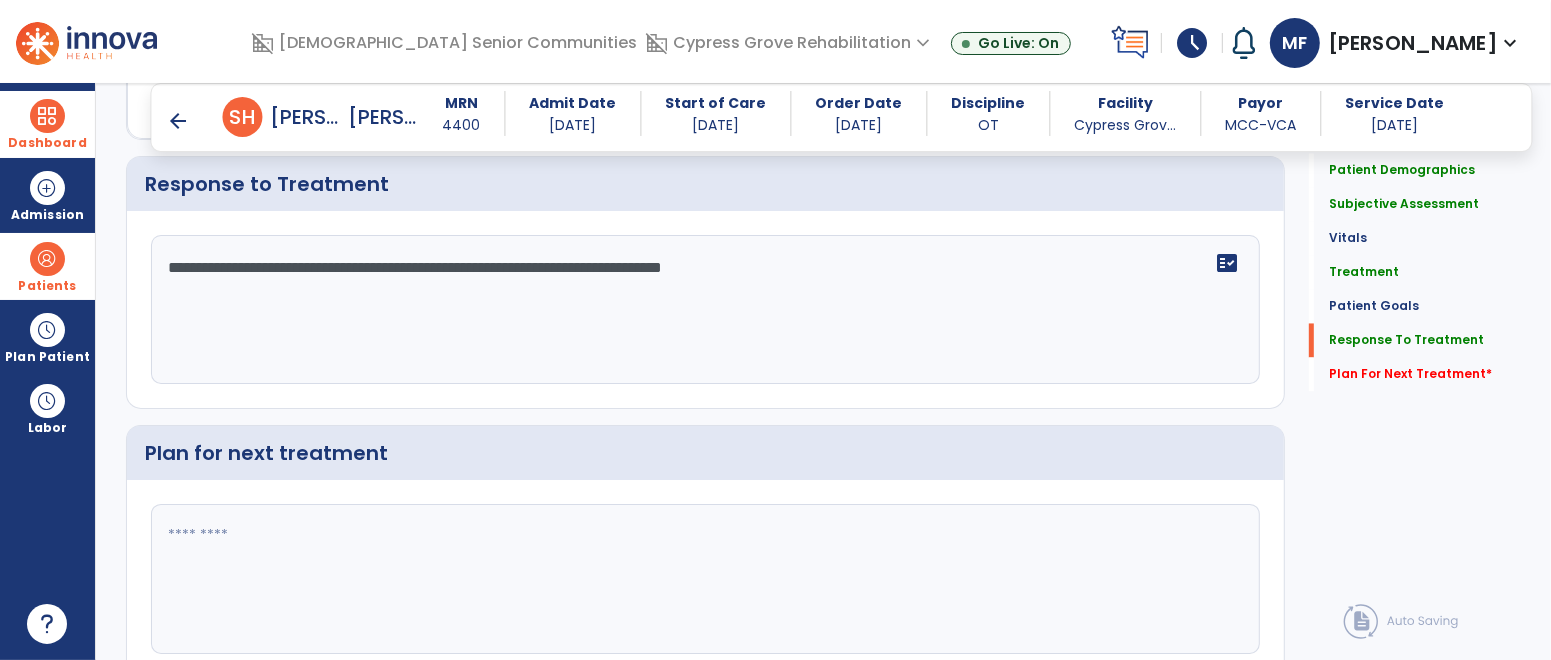click 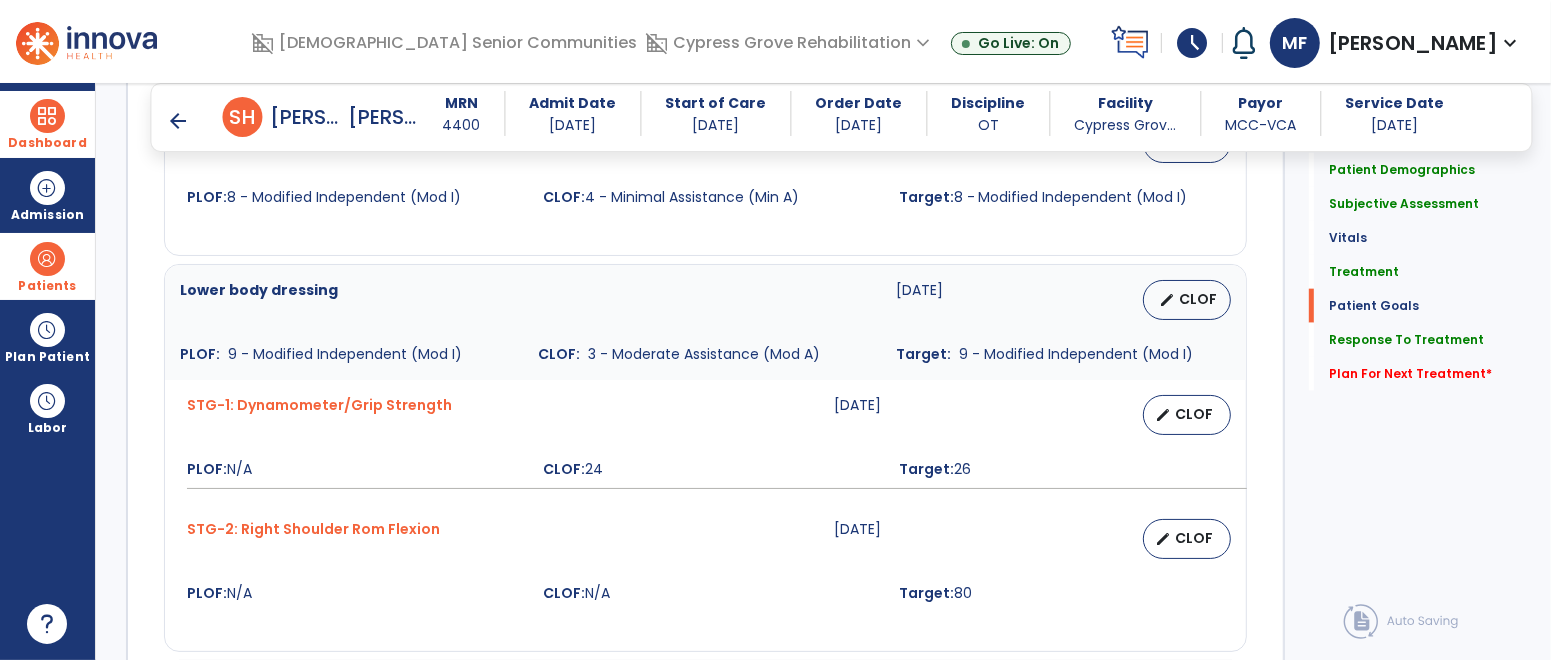 scroll, scrollTop: 3315, scrollLeft: 0, axis: vertical 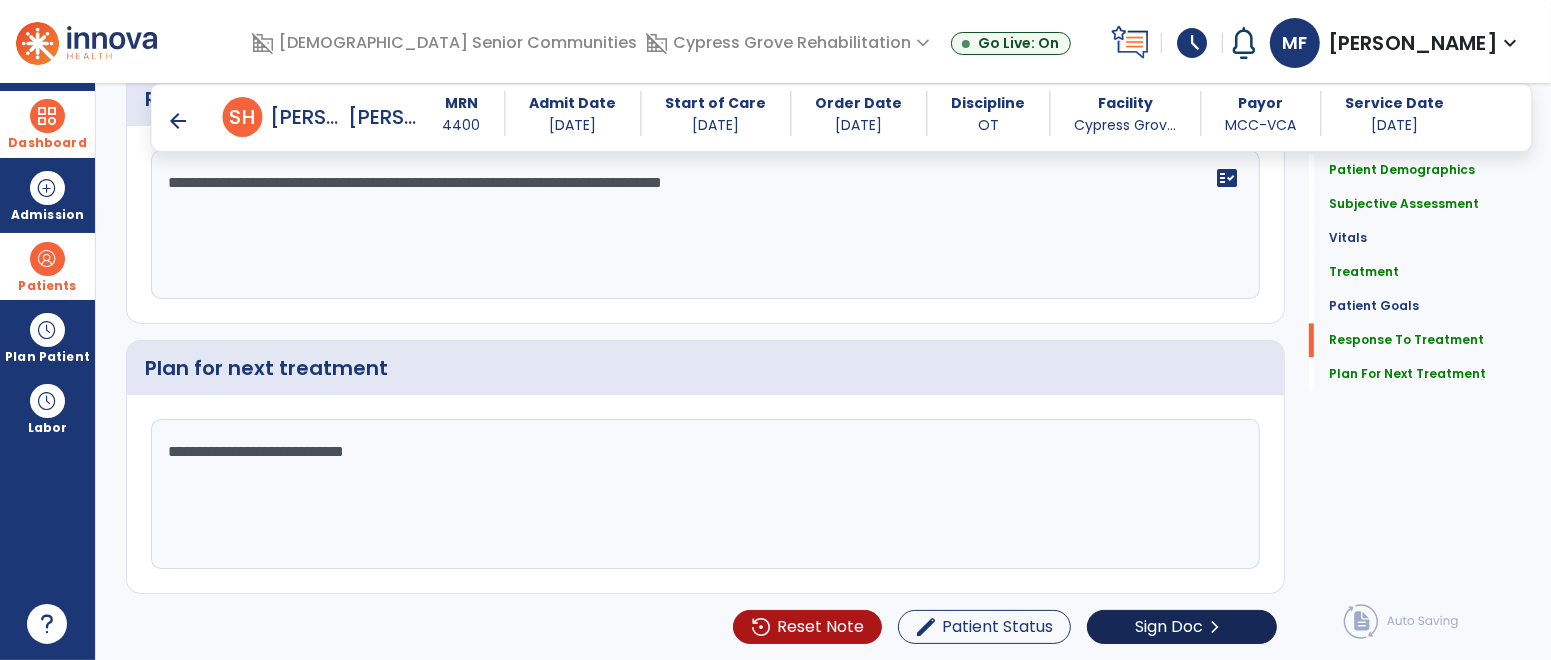 type on "**********" 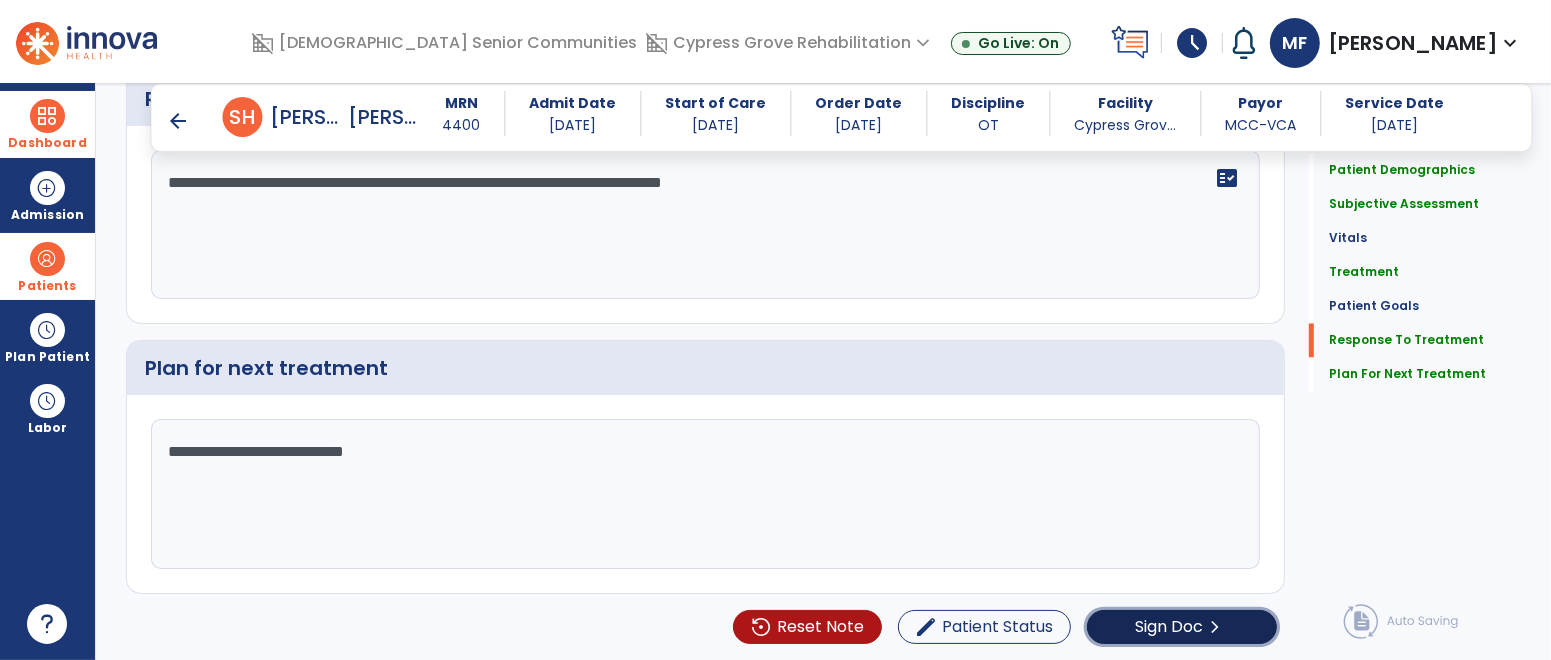 click on "Sign Doc" 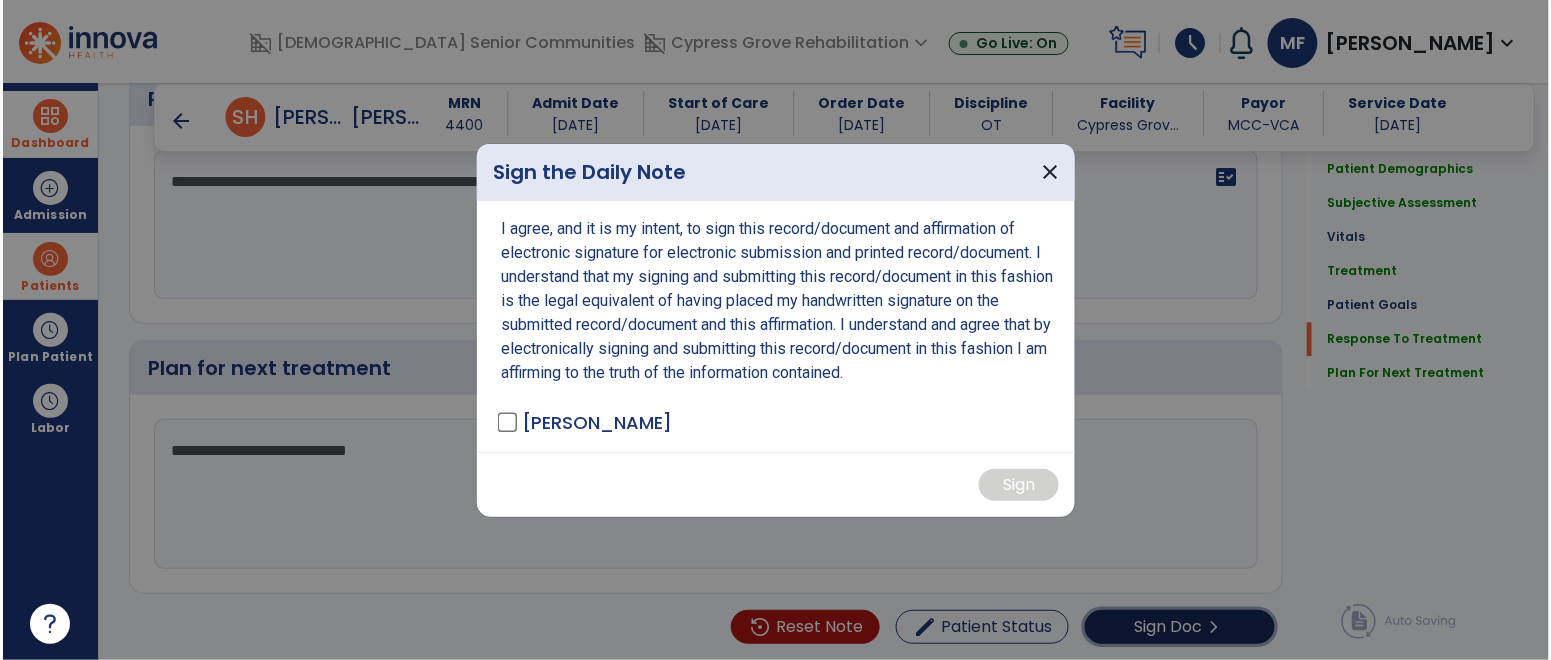 scroll, scrollTop: 3315, scrollLeft: 0, axis: vertical 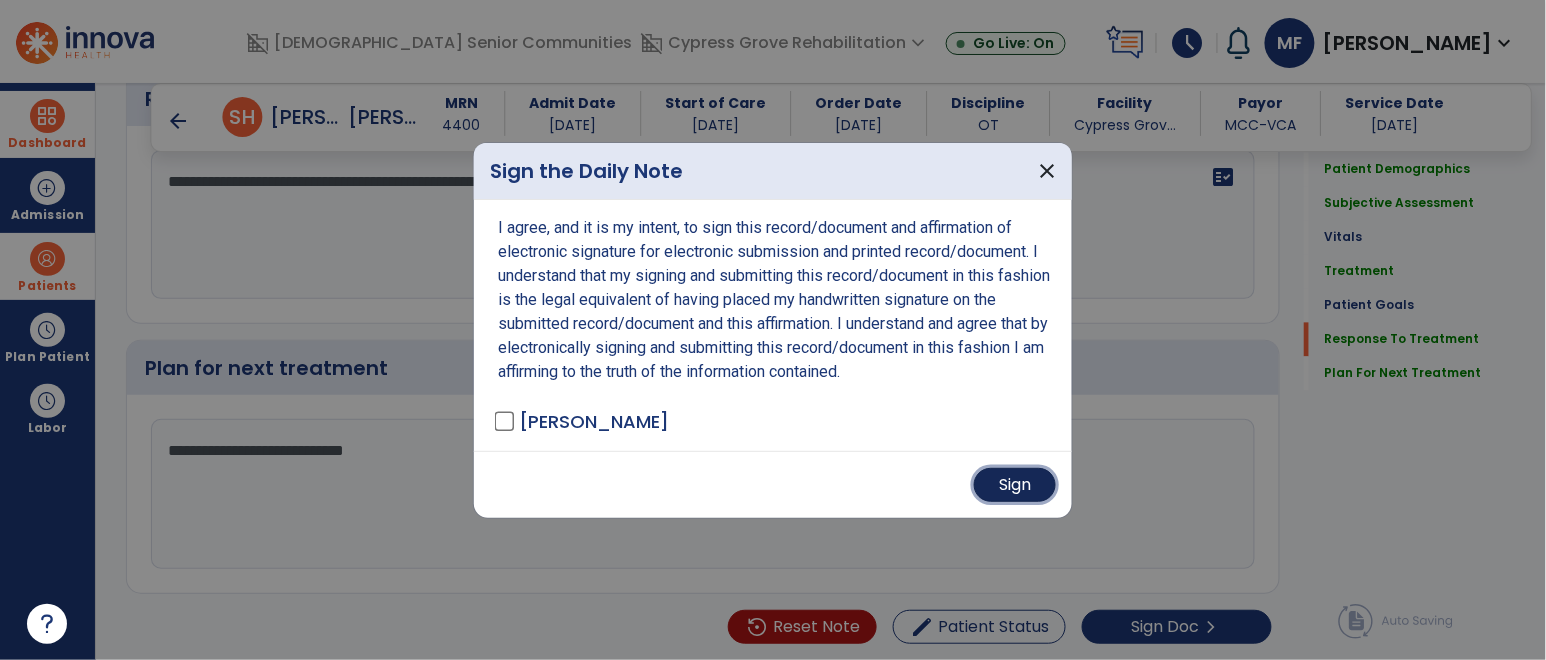 click on "Sign" at bounding box center [1015, 485] 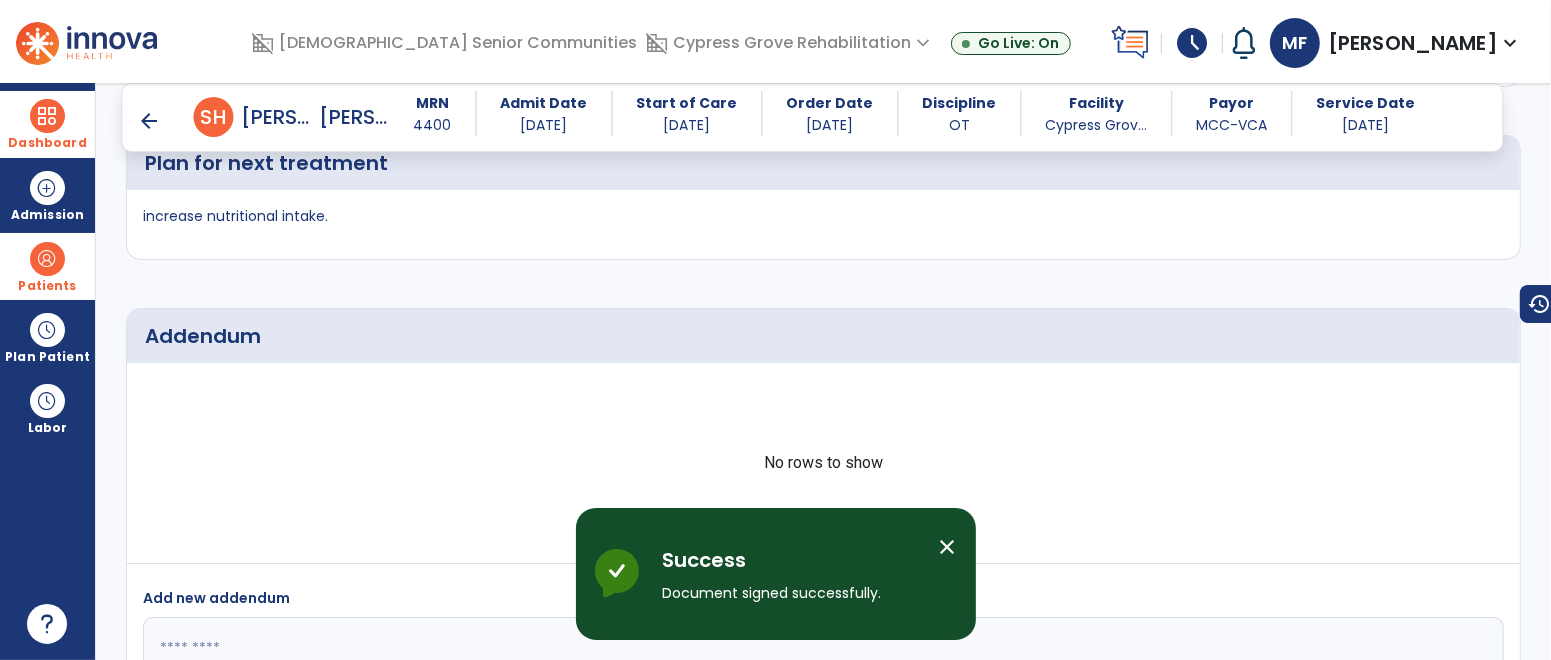 scroll, scrollTop: 4656, scrollLeft: 0, axis: vertical 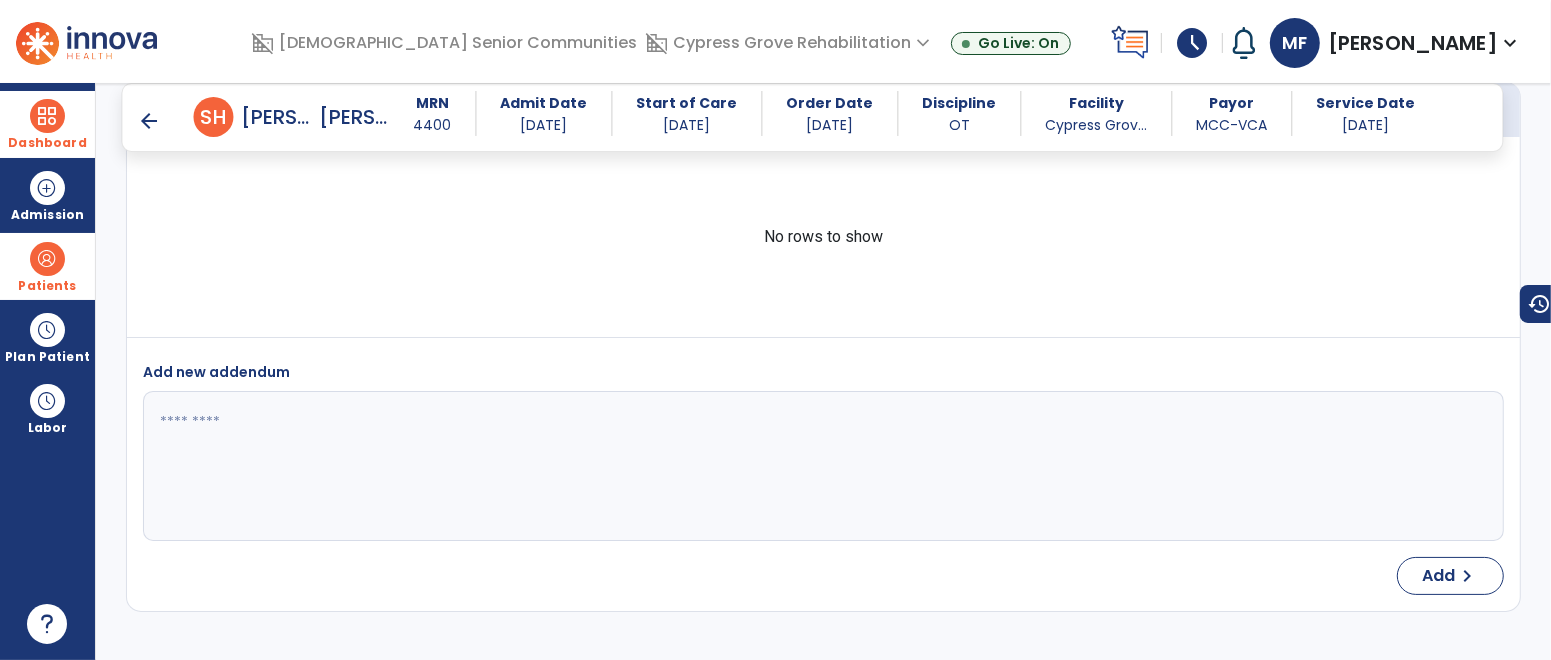 click at bounding box center [47, 116] 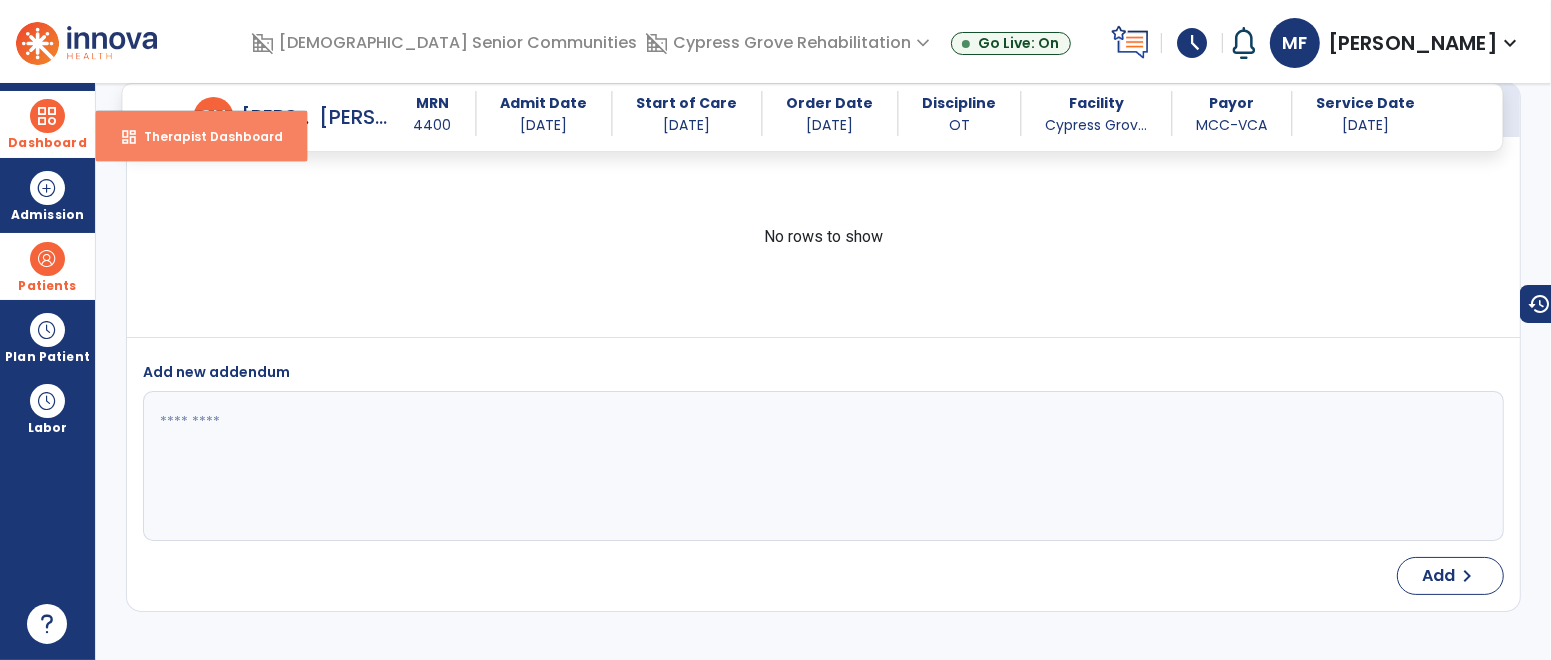 click on "dashboard" at bounding box center (129, 137) 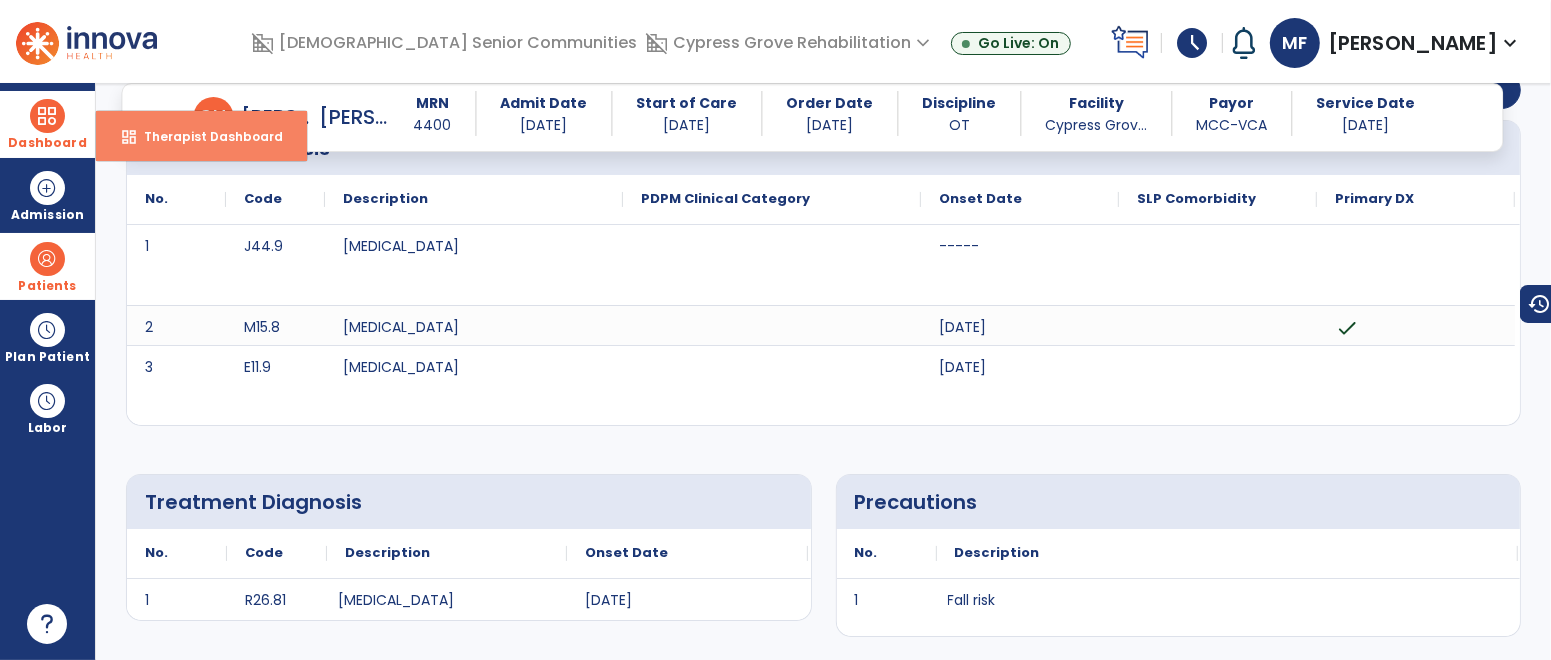 select on "****" 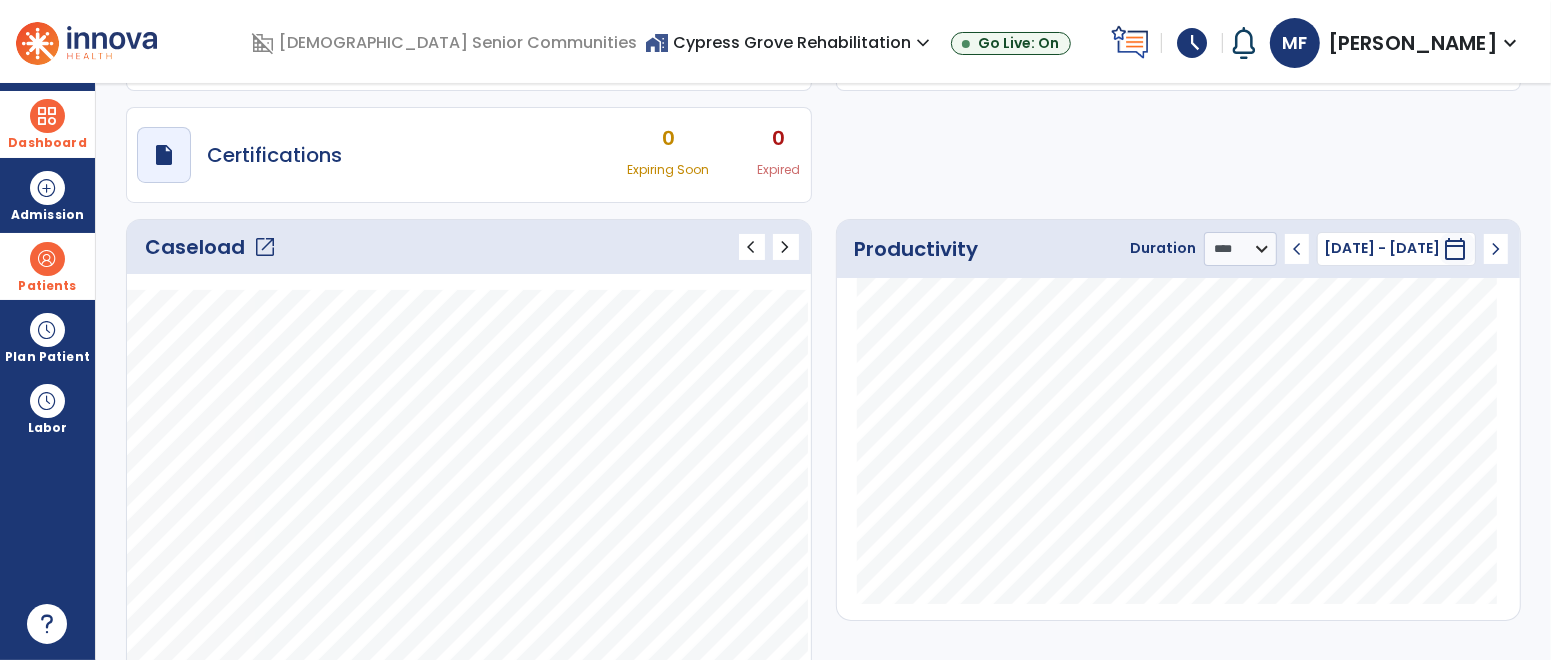 click on "open_in_new" 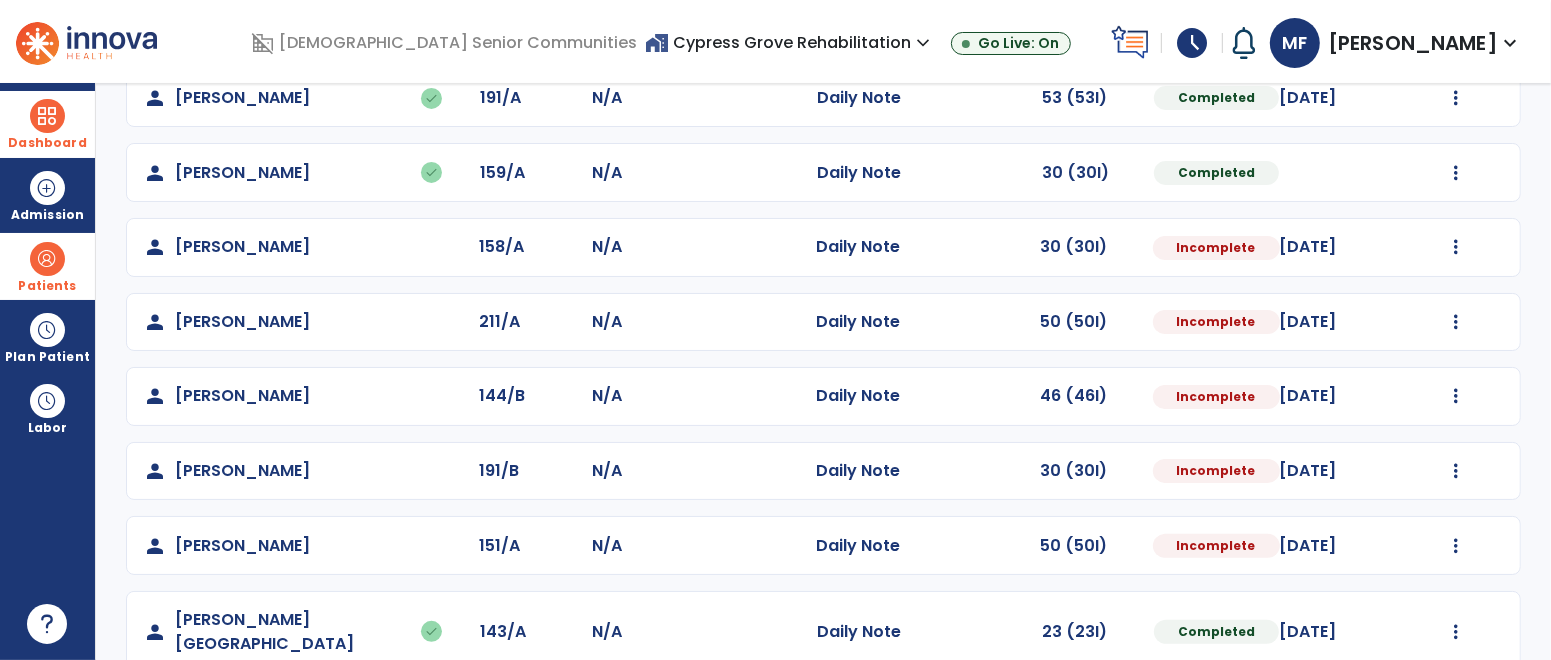 scroll, scrollTop: 352, scrollLeft: 0, axis: vertical 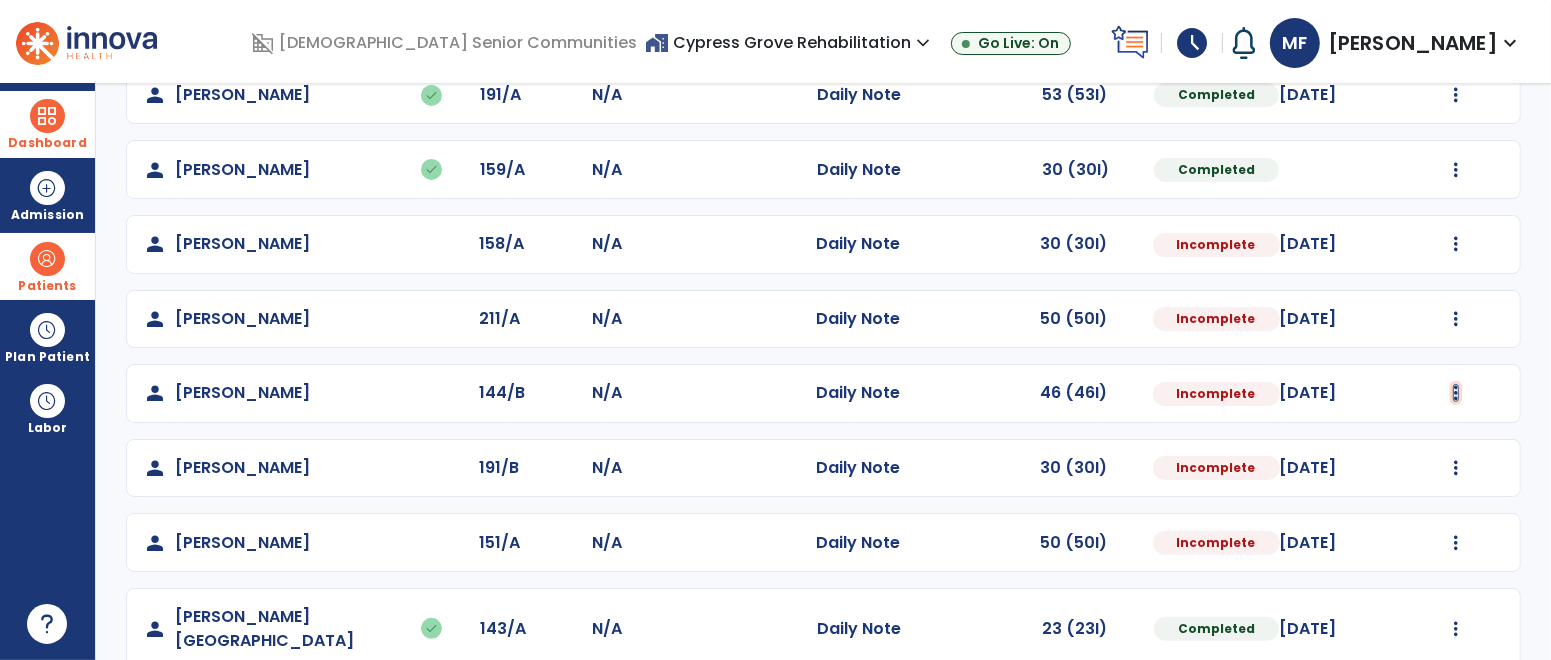 click at bounding box center [1455, -54] 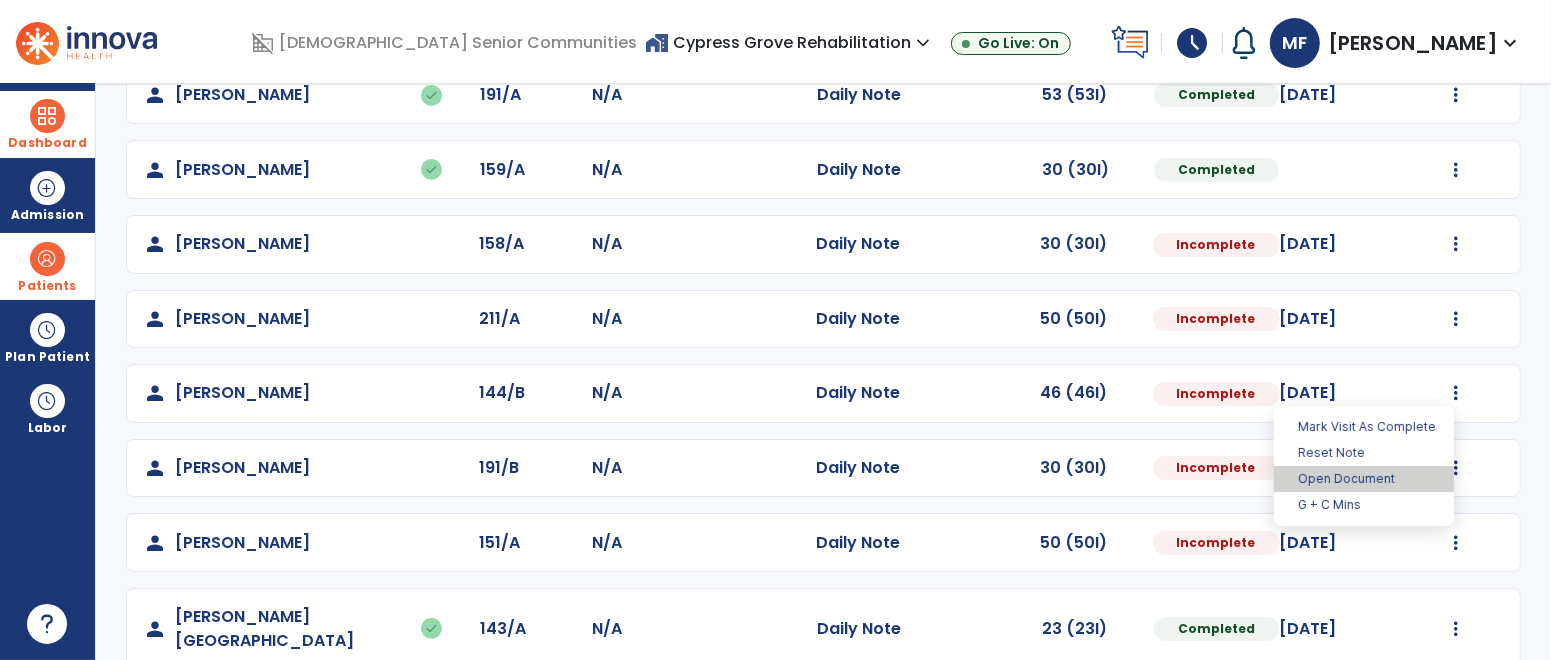 click on "Open Document" at bounding box center [1364, 479] 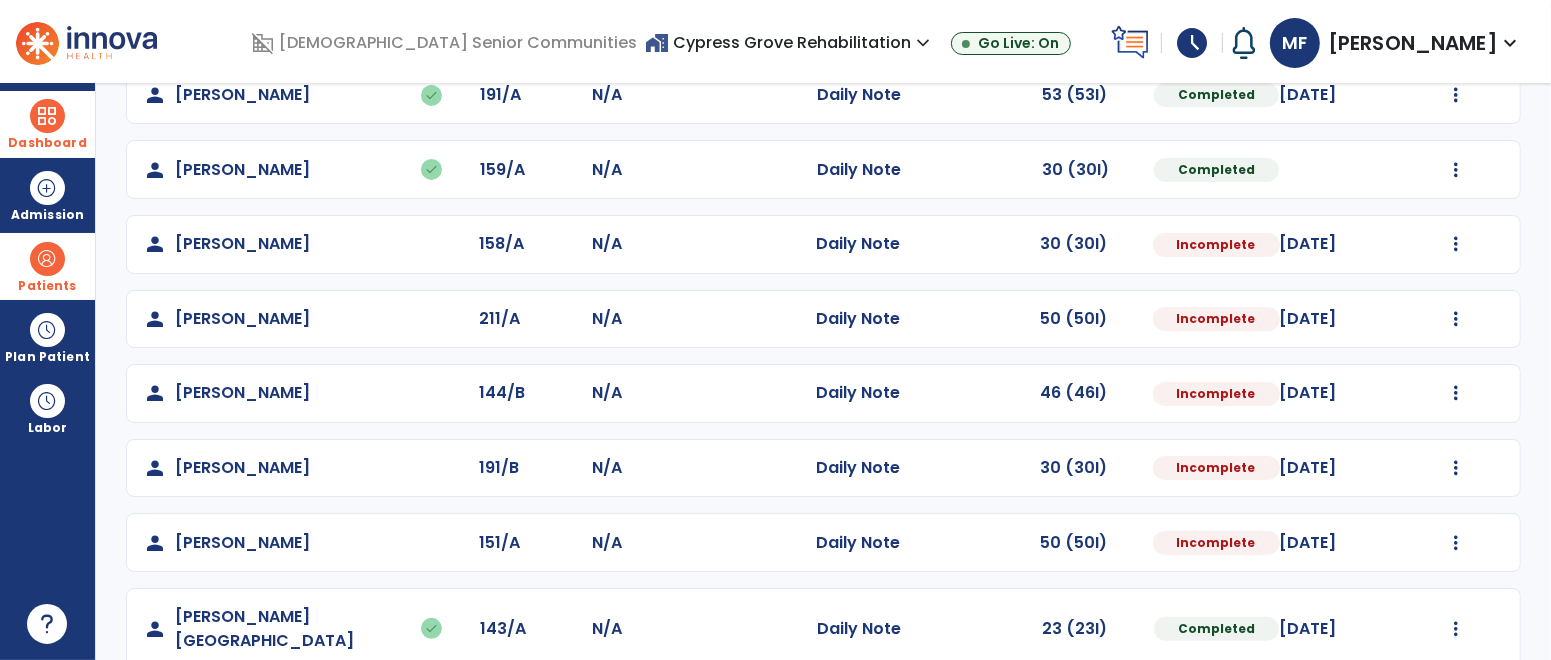 select on "*" 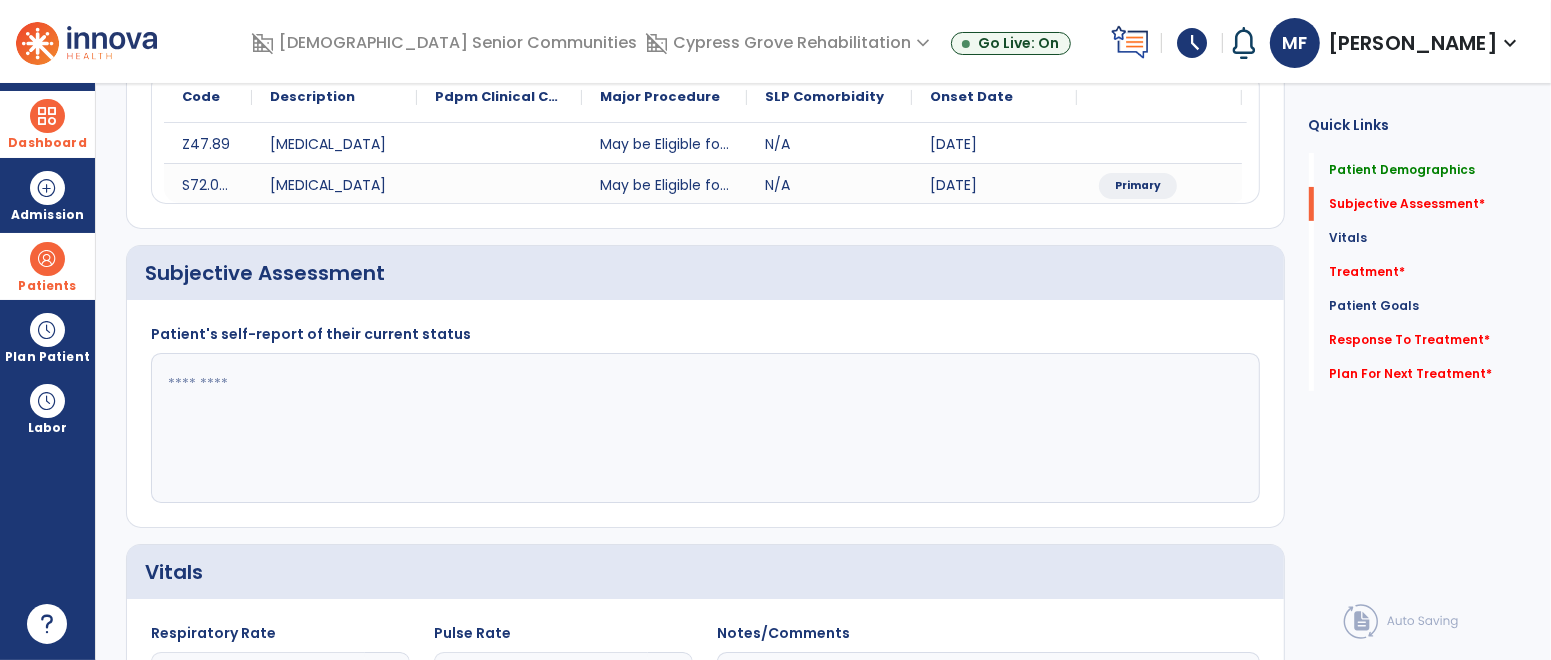 click 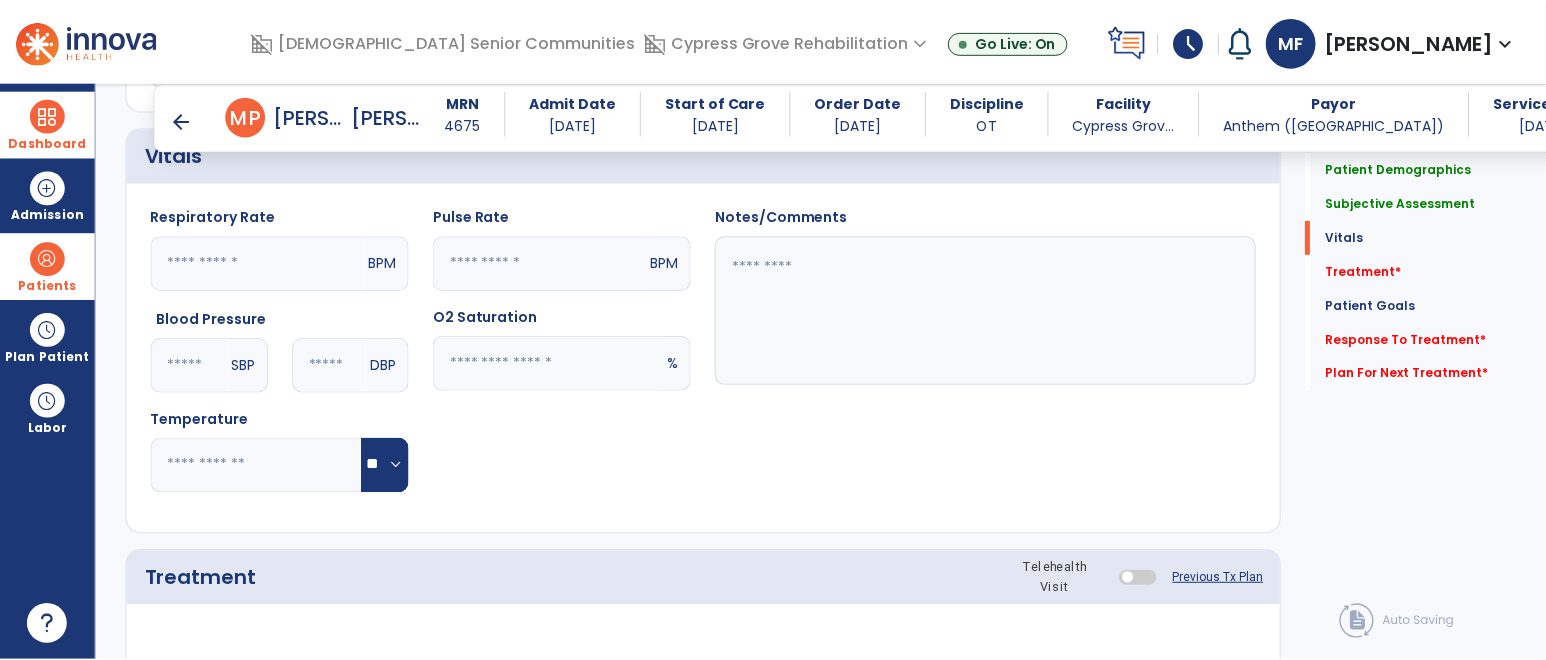 scroll, scrollTop: 945, scrollLeft: 0, axis: vertical 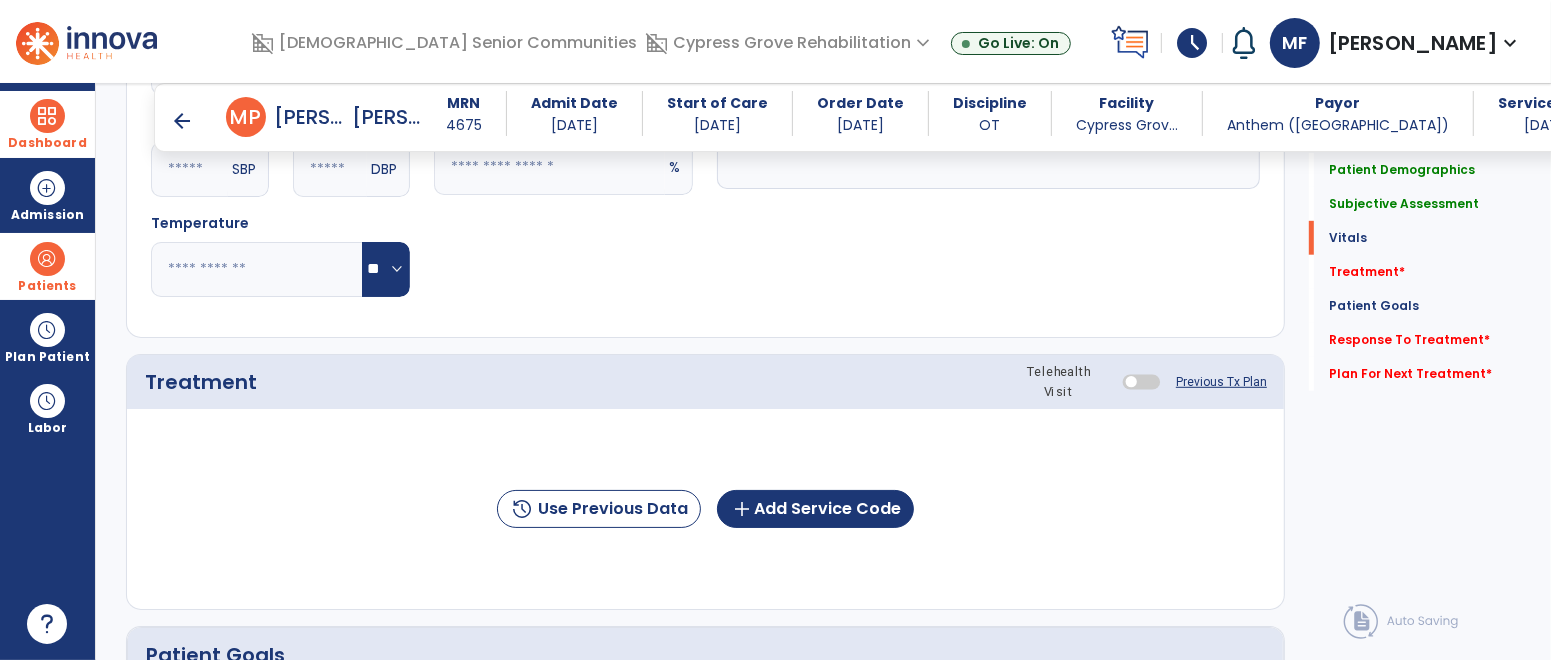 type on "**********" 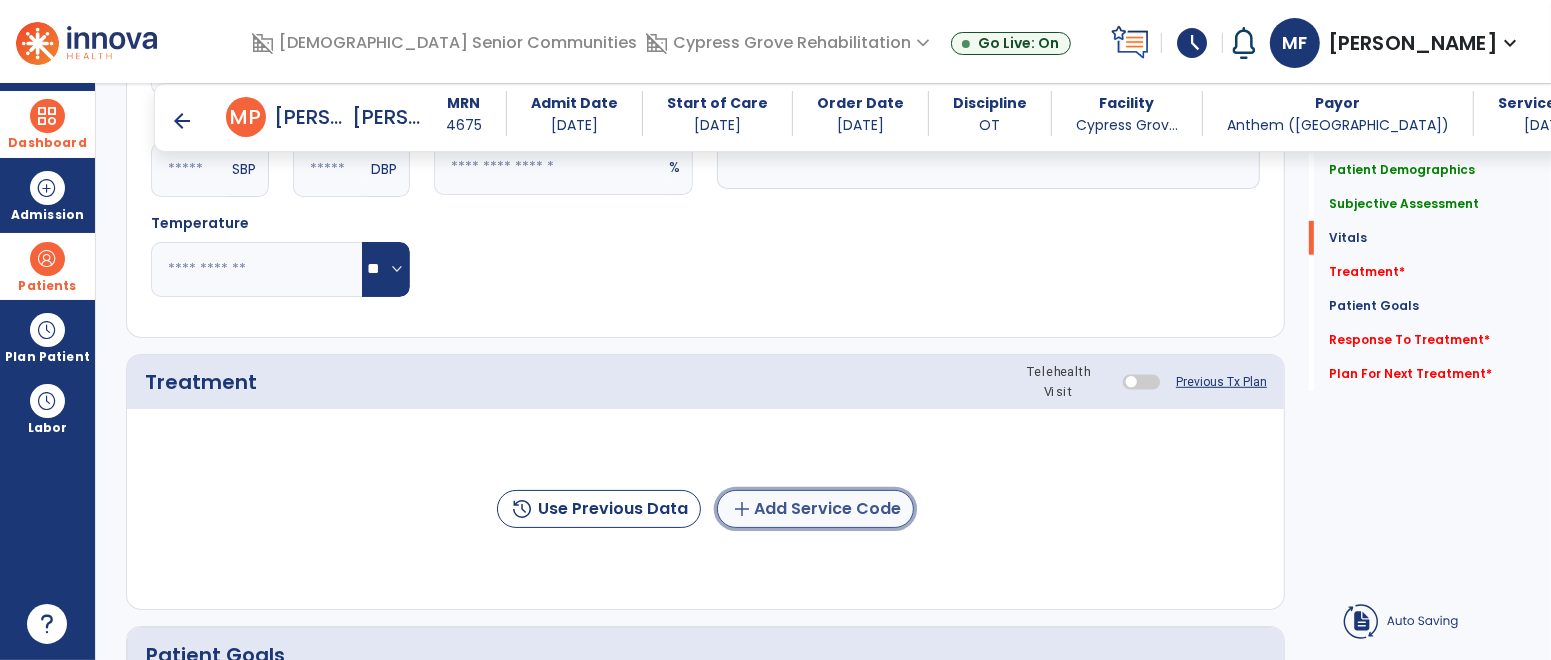 click on "add  Add Service Code" 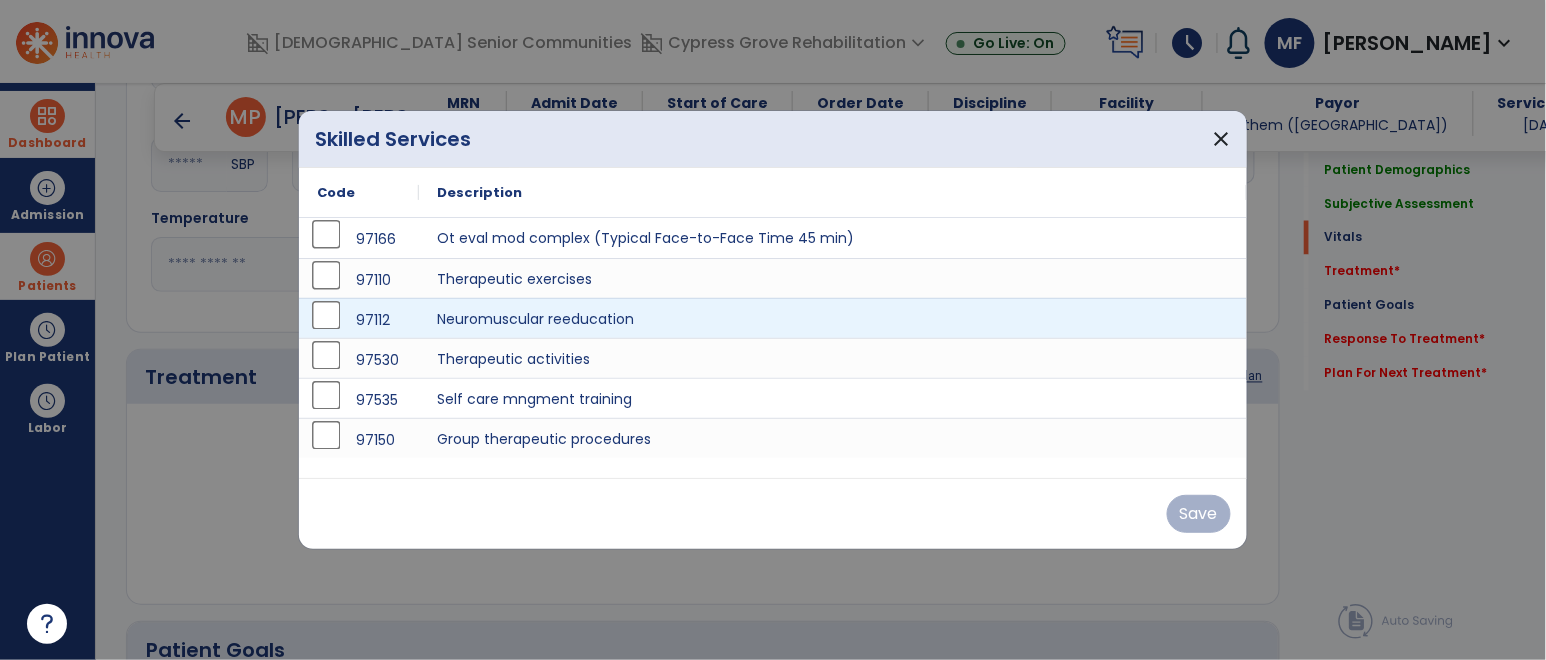 scroll, scrollTop: 945, scrollLeft: 0, axis: vertical 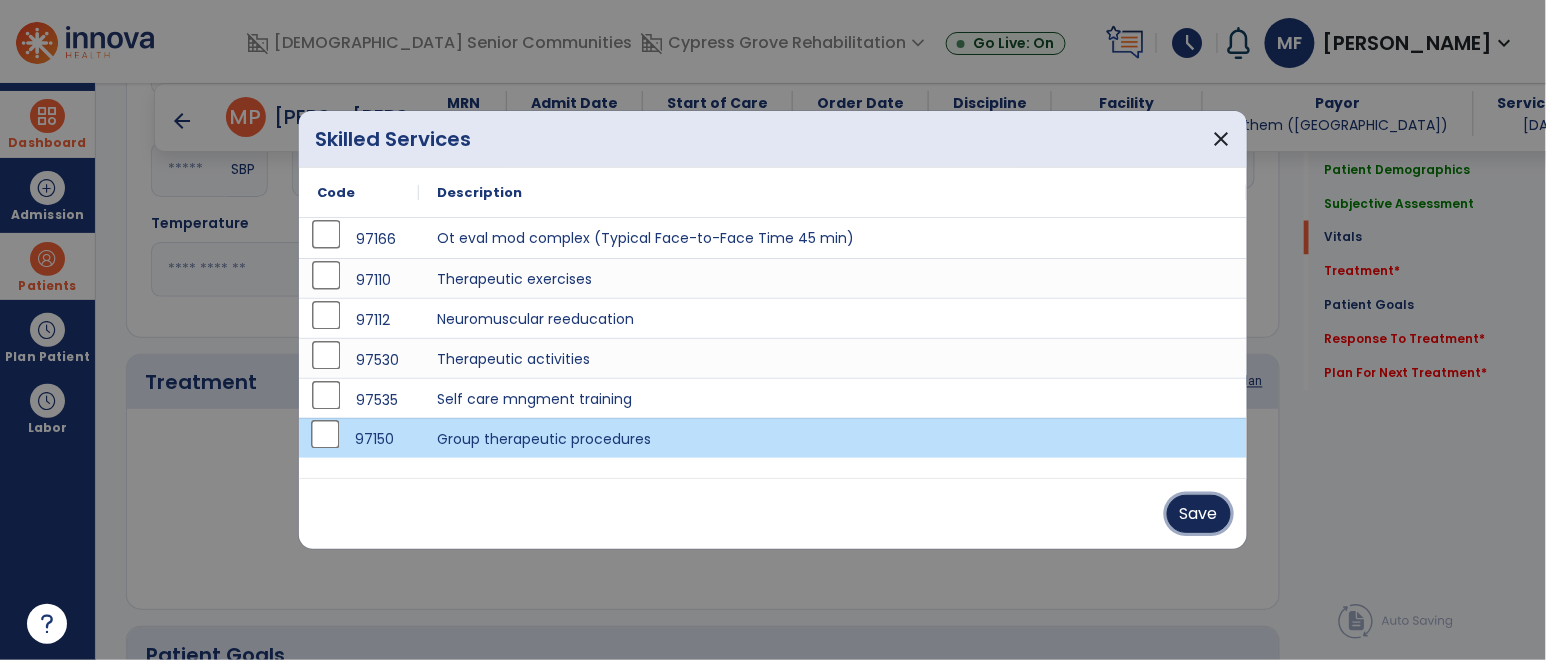 click on "Save" at bounding box center [1199, 514] 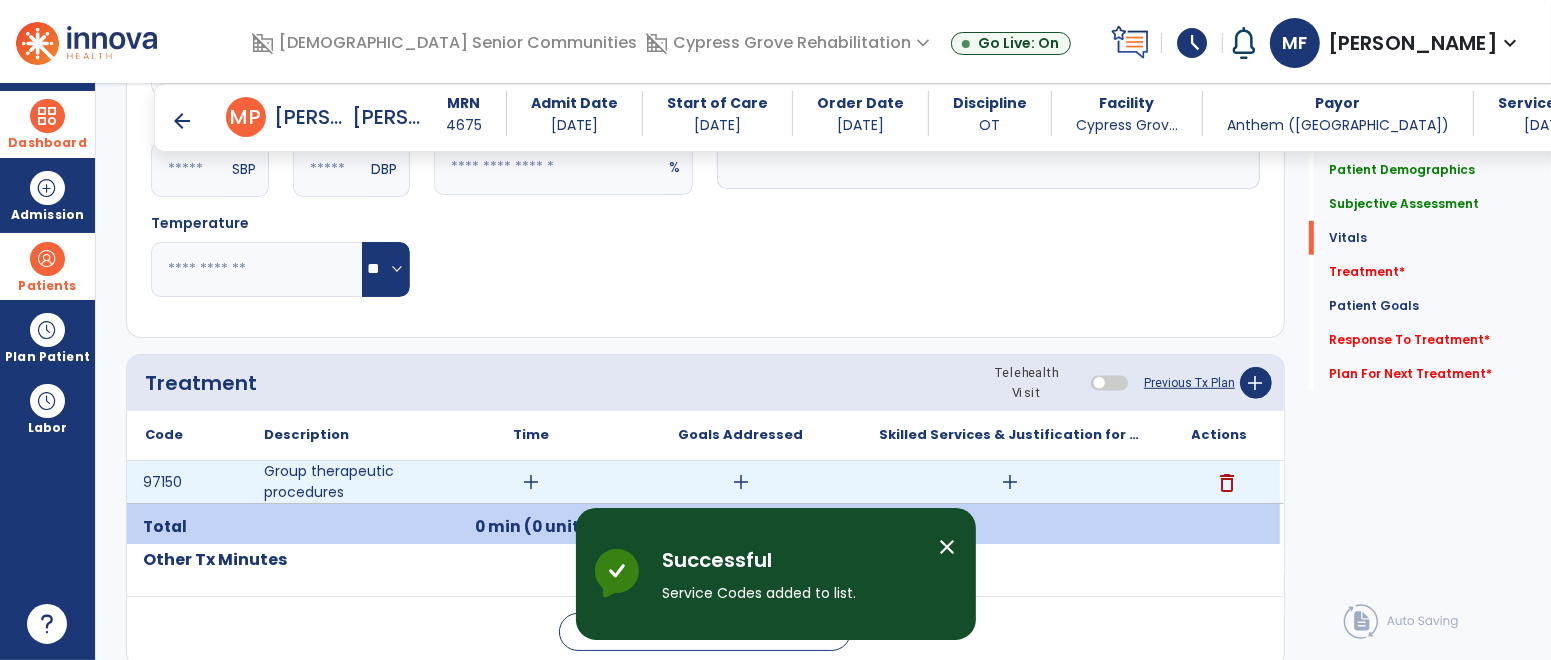 click on "add" at bounding box center (1010, 482) 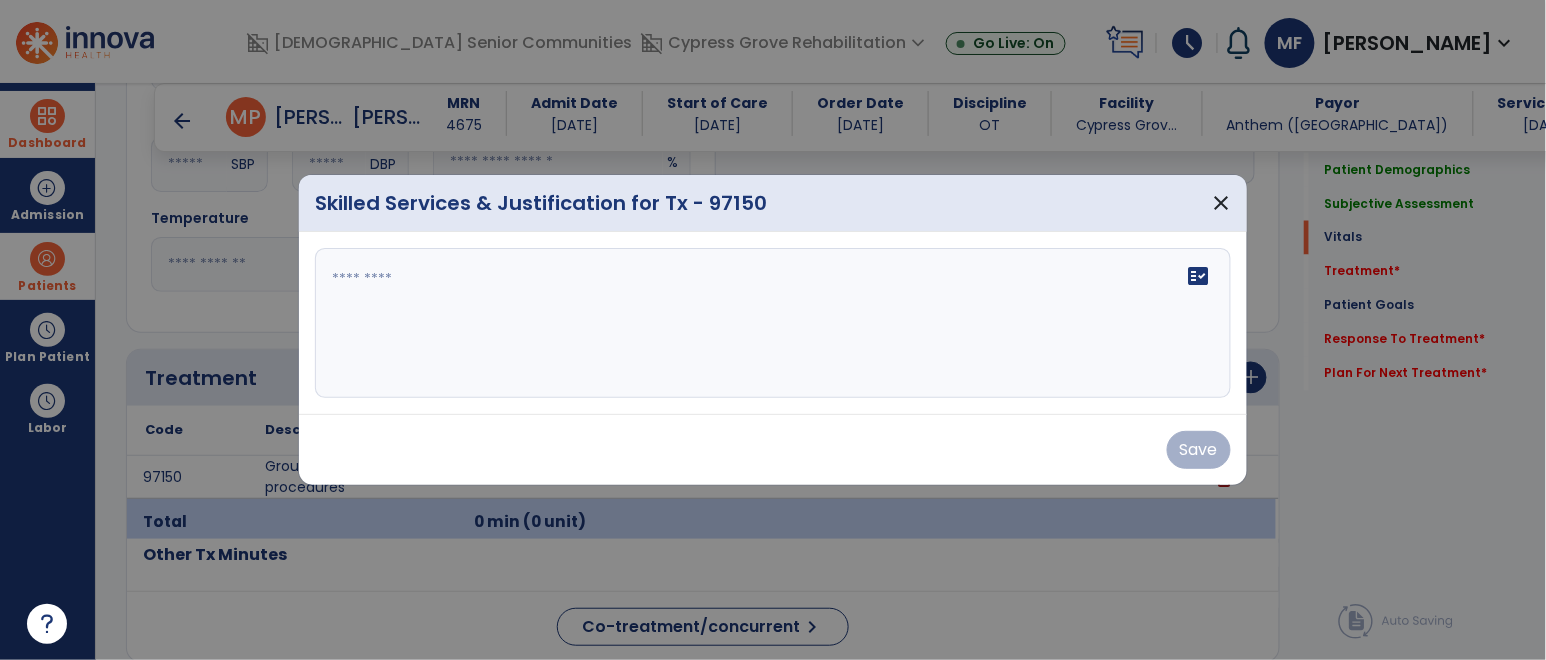 scroll, scrollTop: 945, scrollLeft: 0, axis: vertical 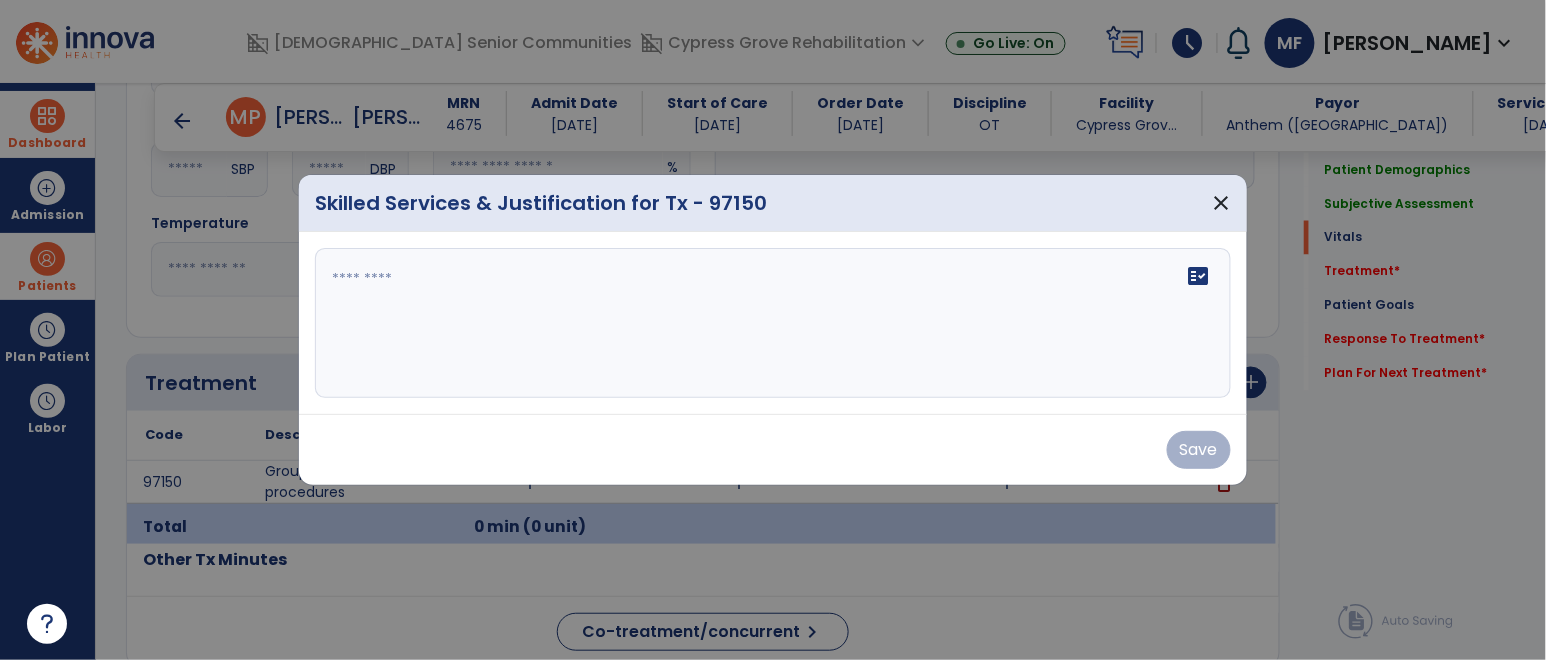 click on "fact_check" at bounding box center [773, 323] 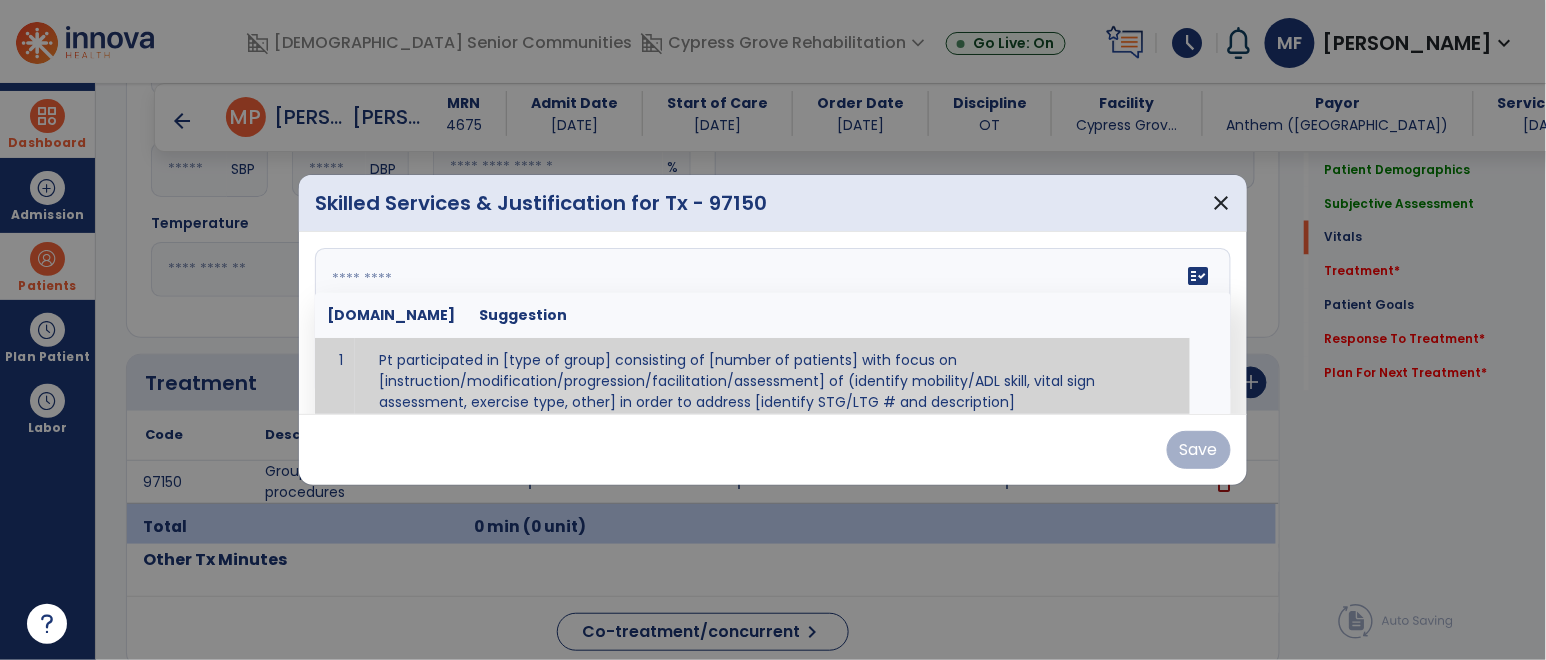 scroll, scrollTop: 11, scrollLeft: 0, axis: vertical 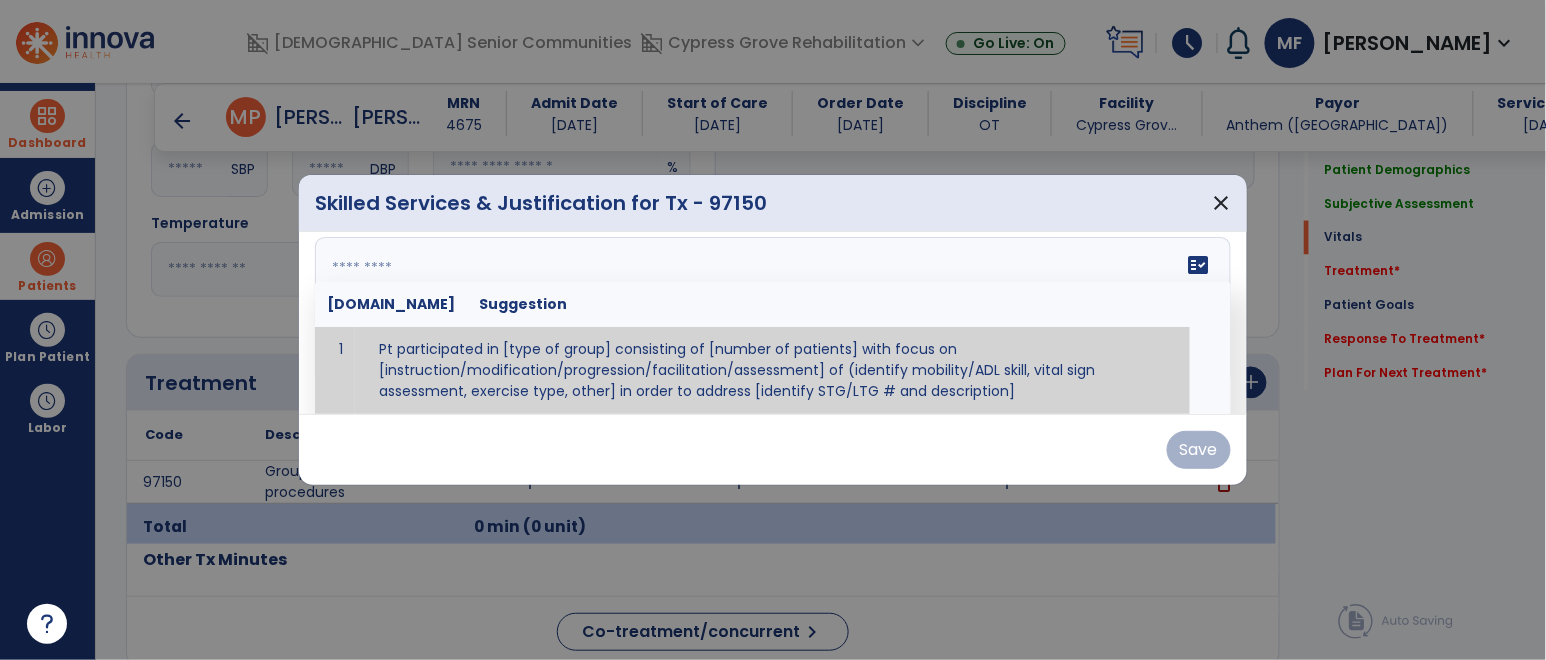 paste on "**********" 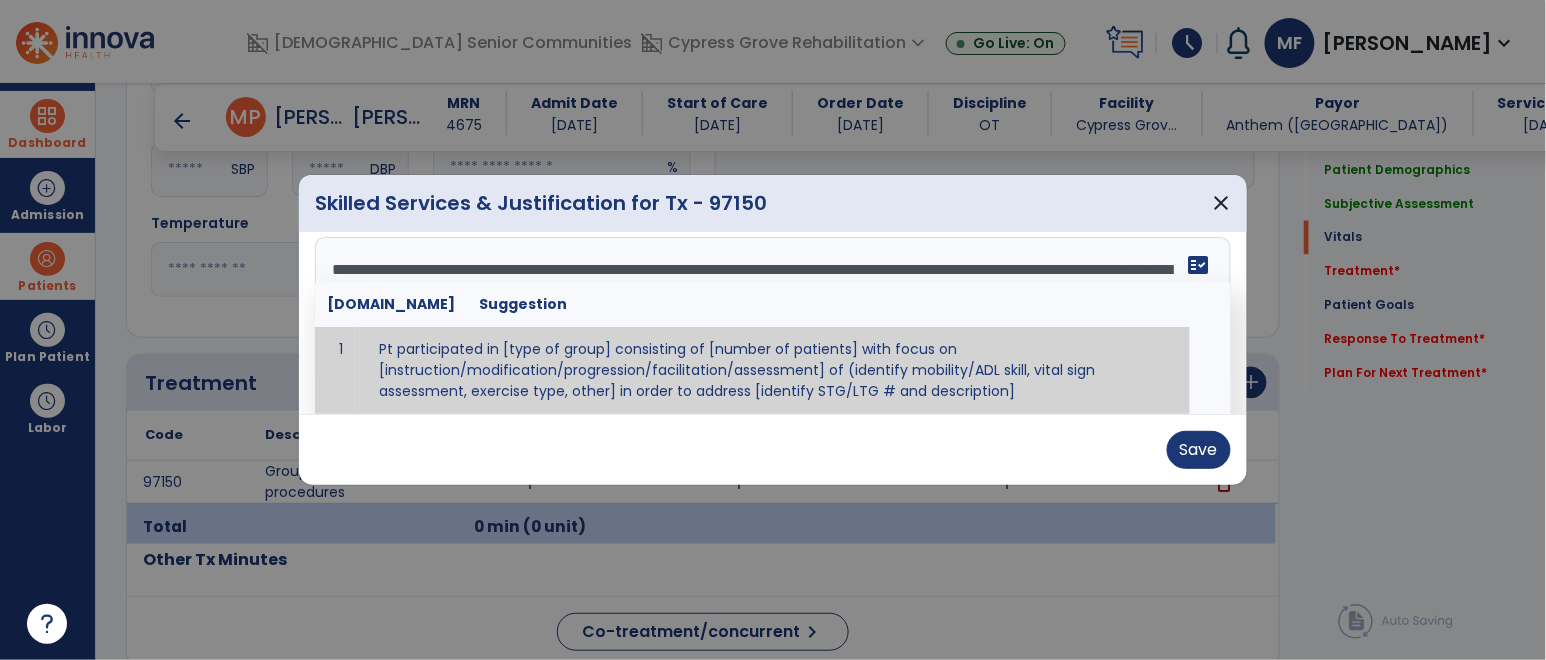 scroll, scrollTop: 0, scrollLeft: 0, axis: both 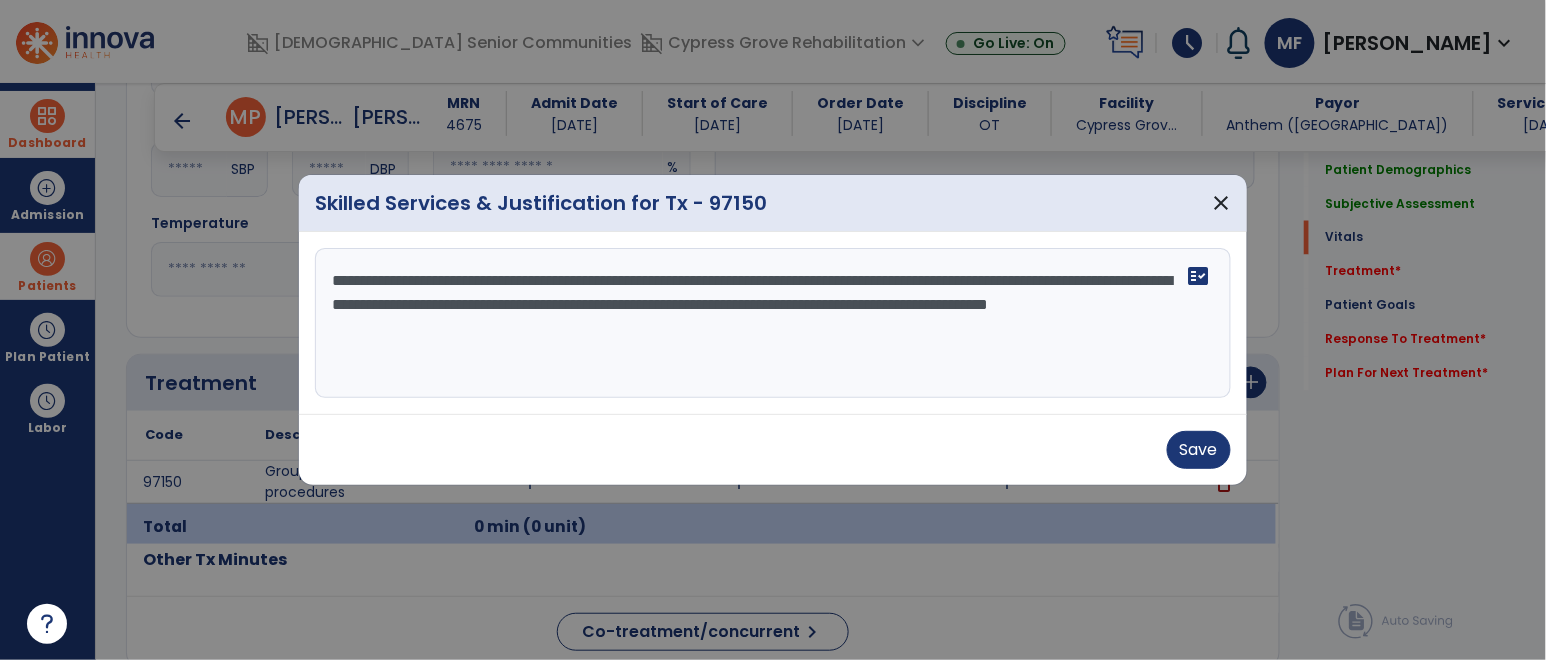 click on "**********" at bounding box center (772, 323) 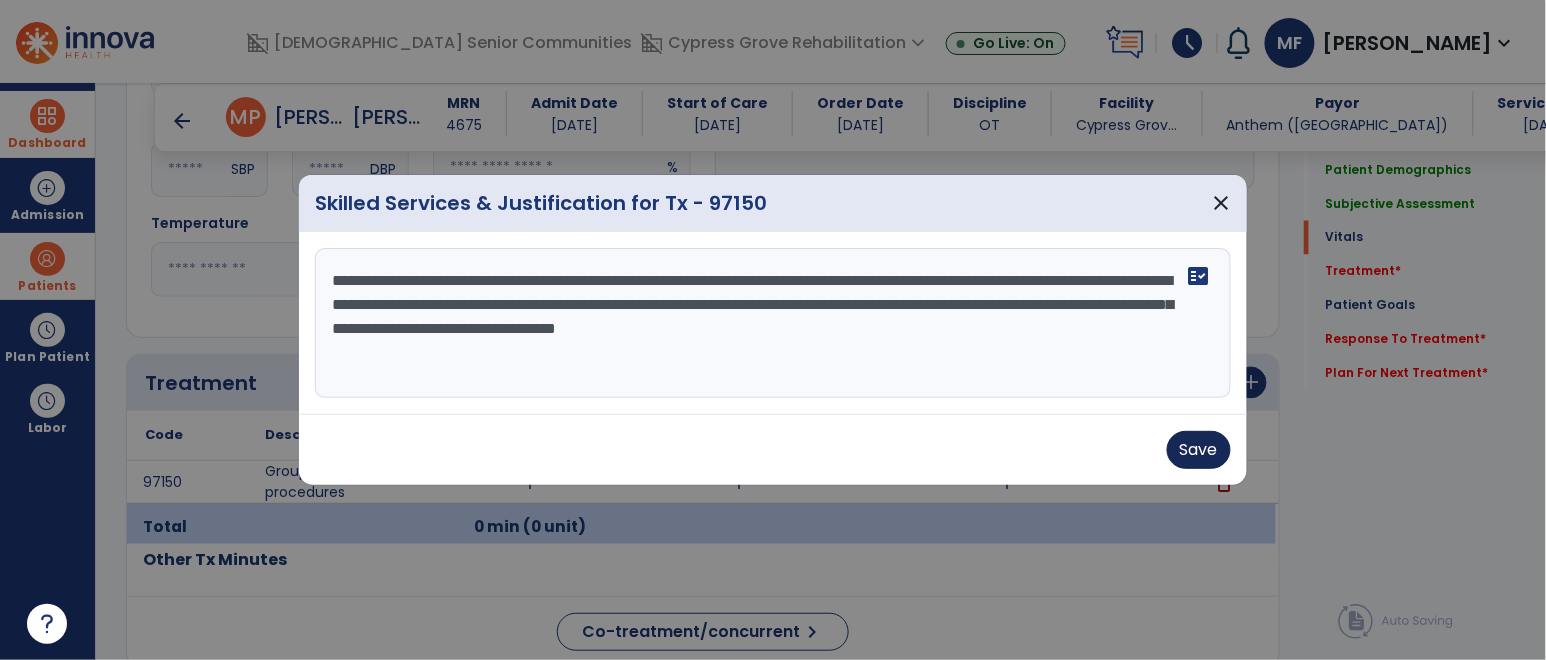 type on "**********" 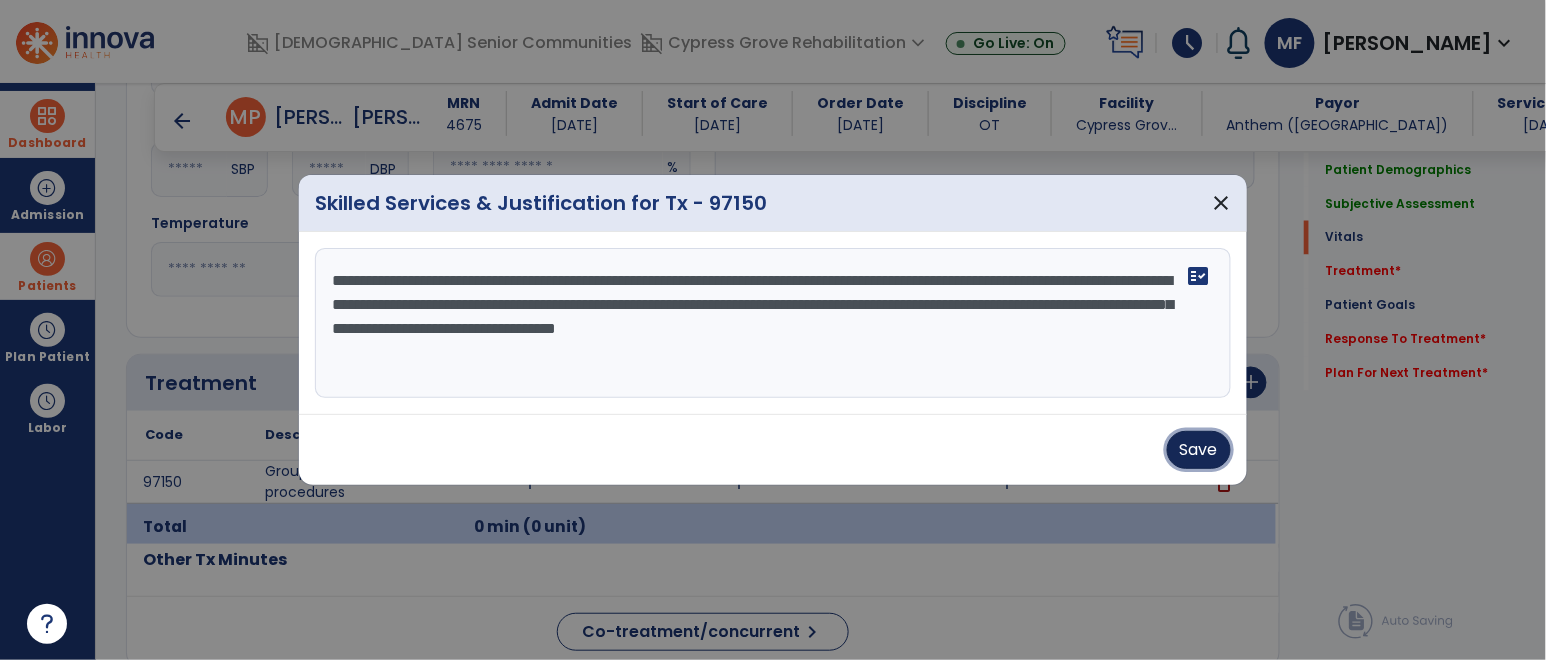 click on "Save" at bounding box center [1199, 450] 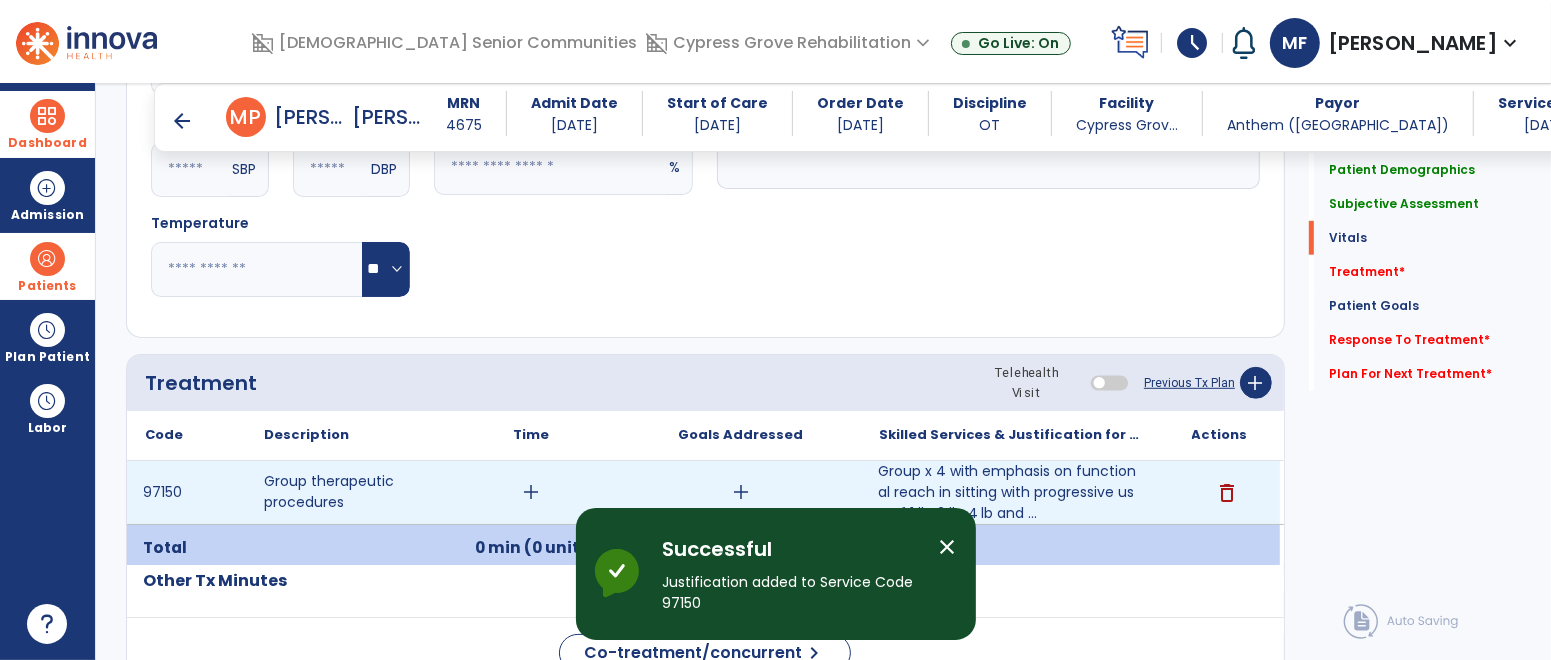 click on "add" at bounding box center [531, 492] 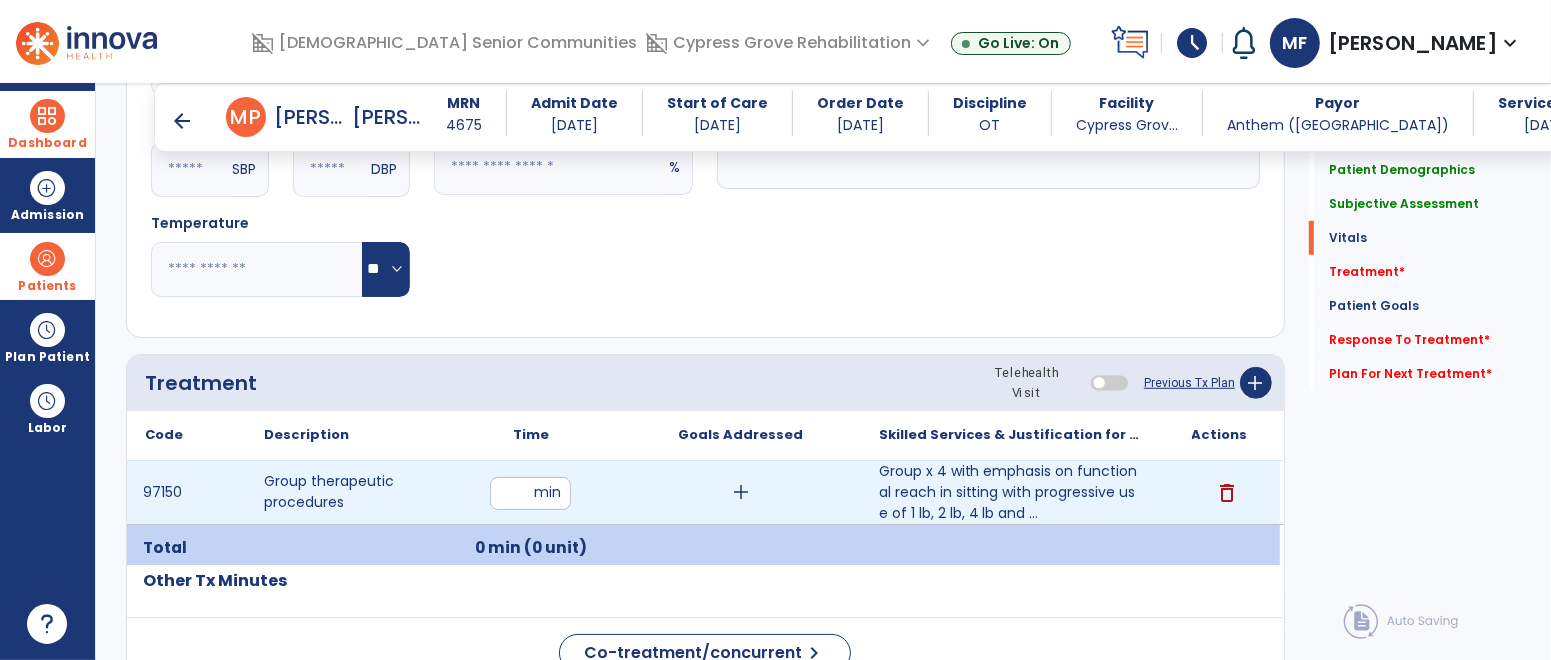 type on "**" 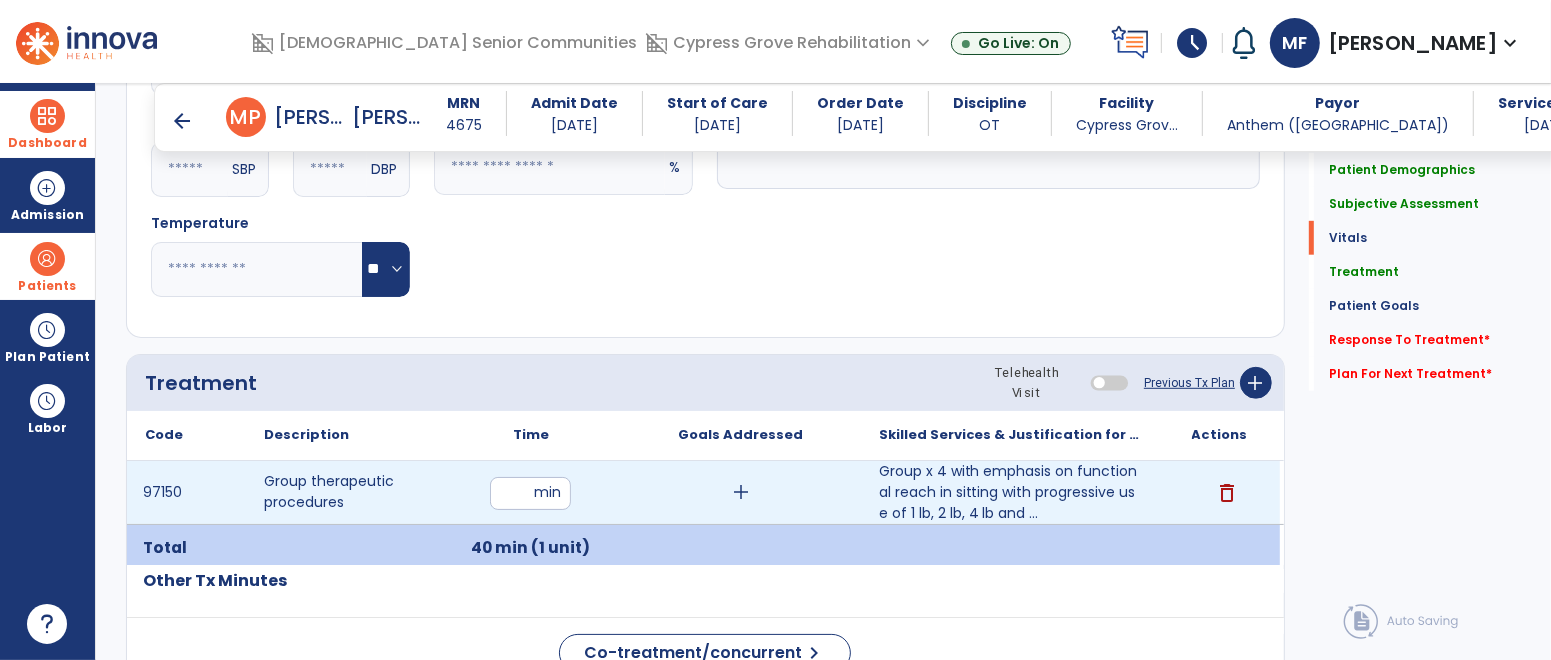 click on "add" at bounding box center (741, 492) 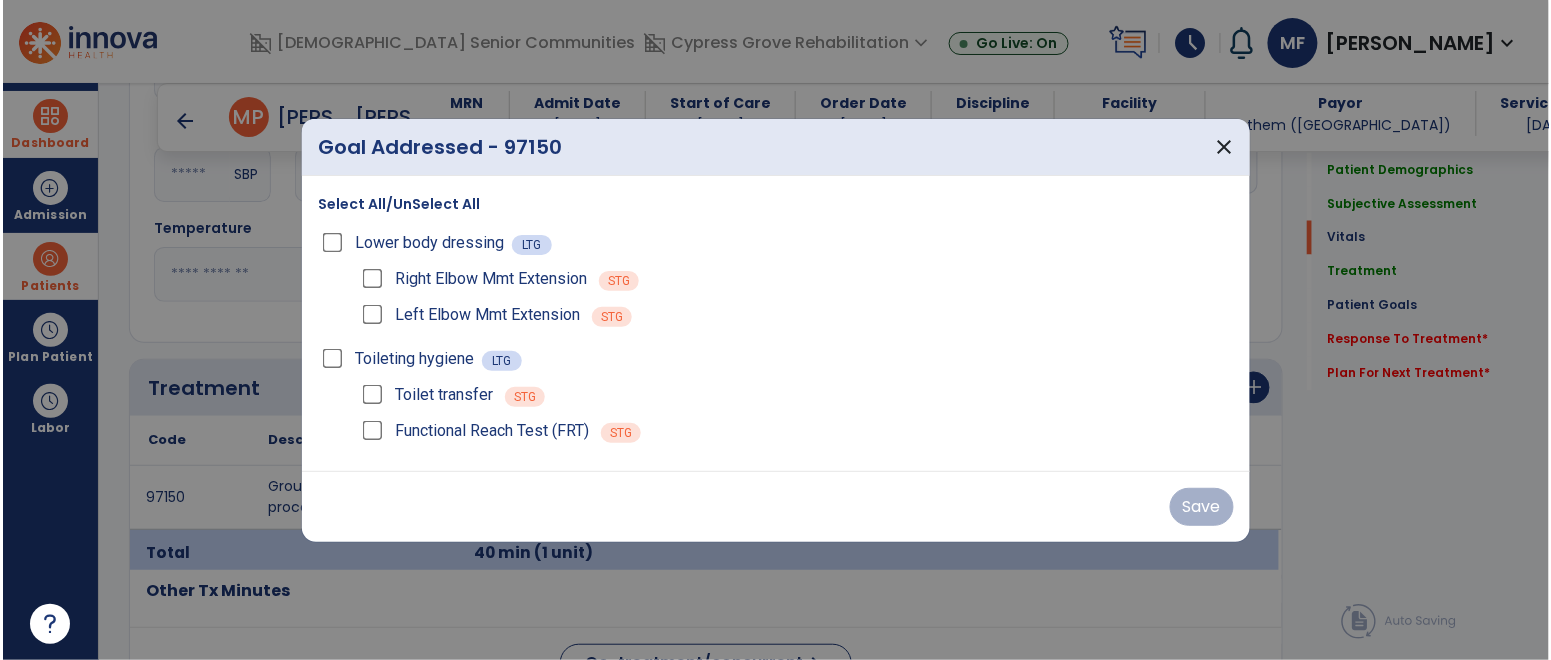 scroll, scrollTop: 945, scrollLeft: 0, axis: vertical 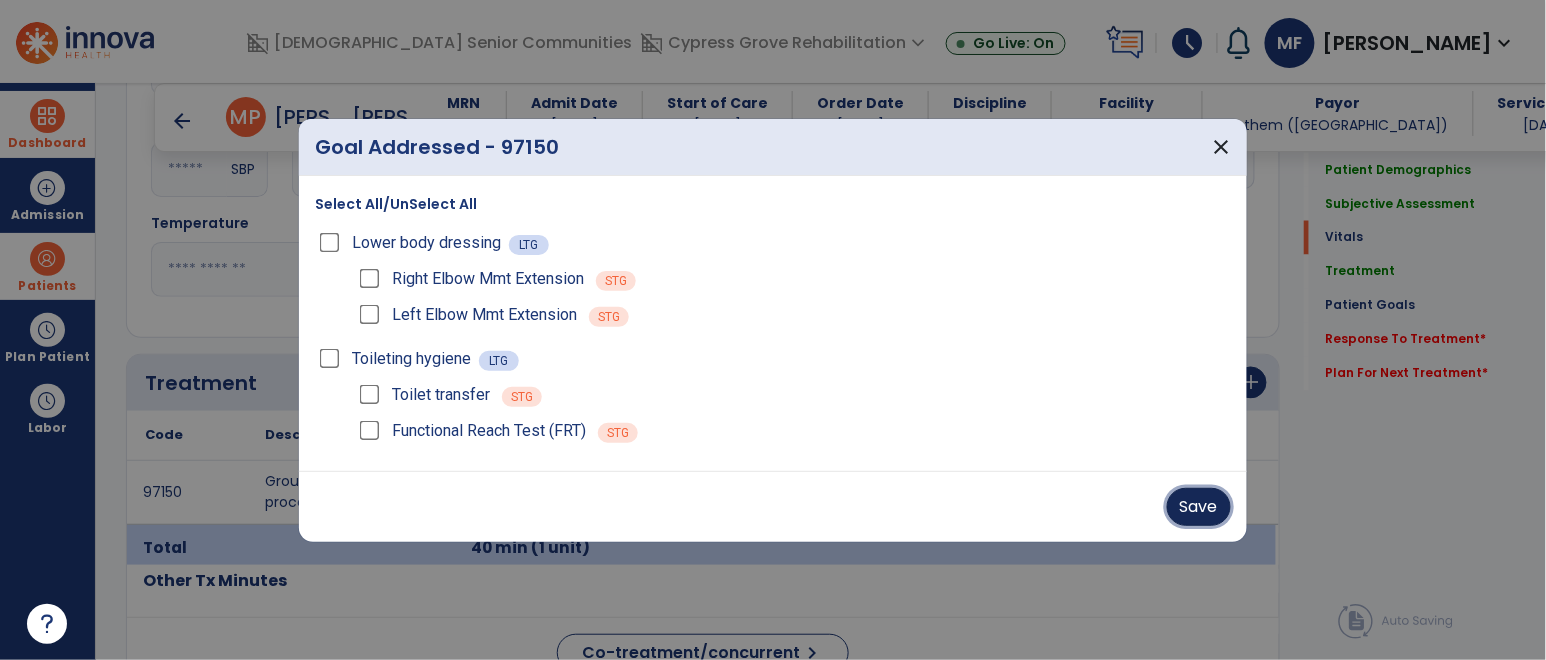 click on "Save" at bounding box center (1199, 507) 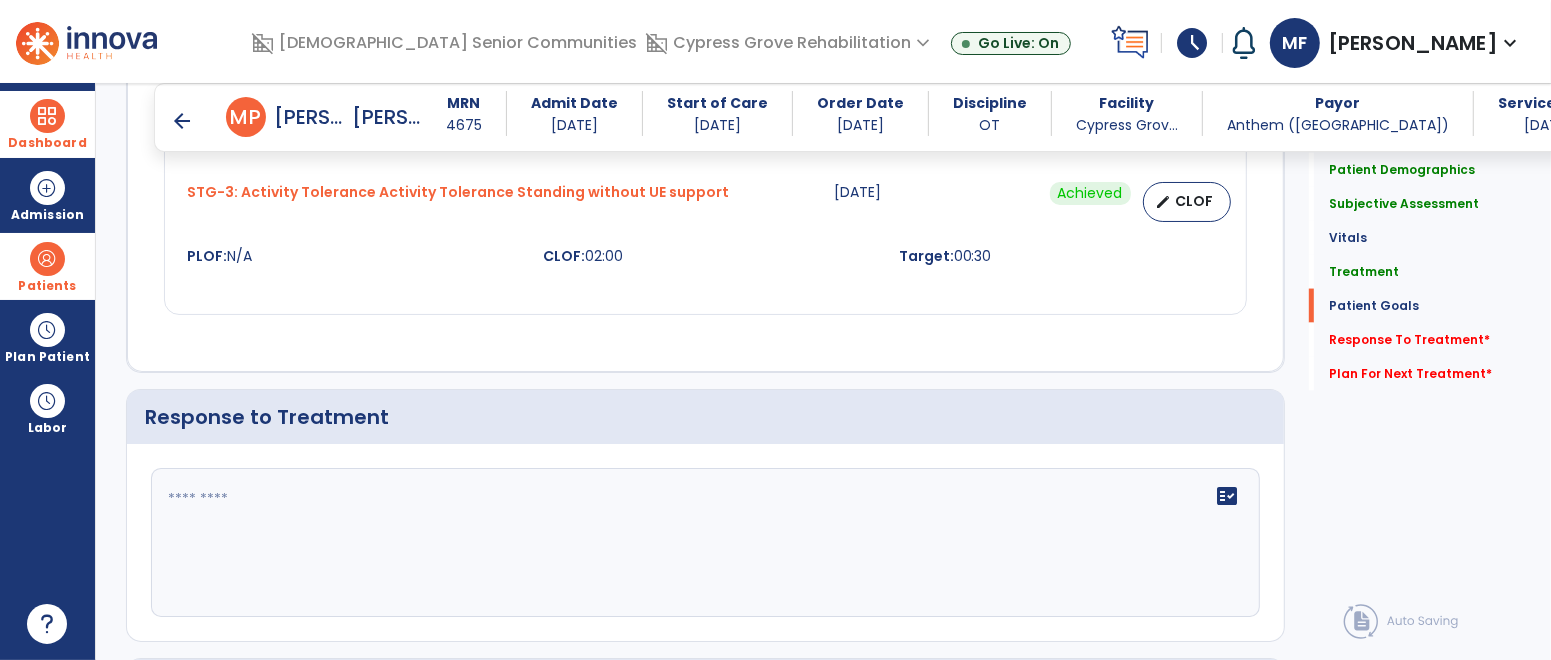 scroll, scrollTop: 2506, scrollLeft: 0, axis: vertical 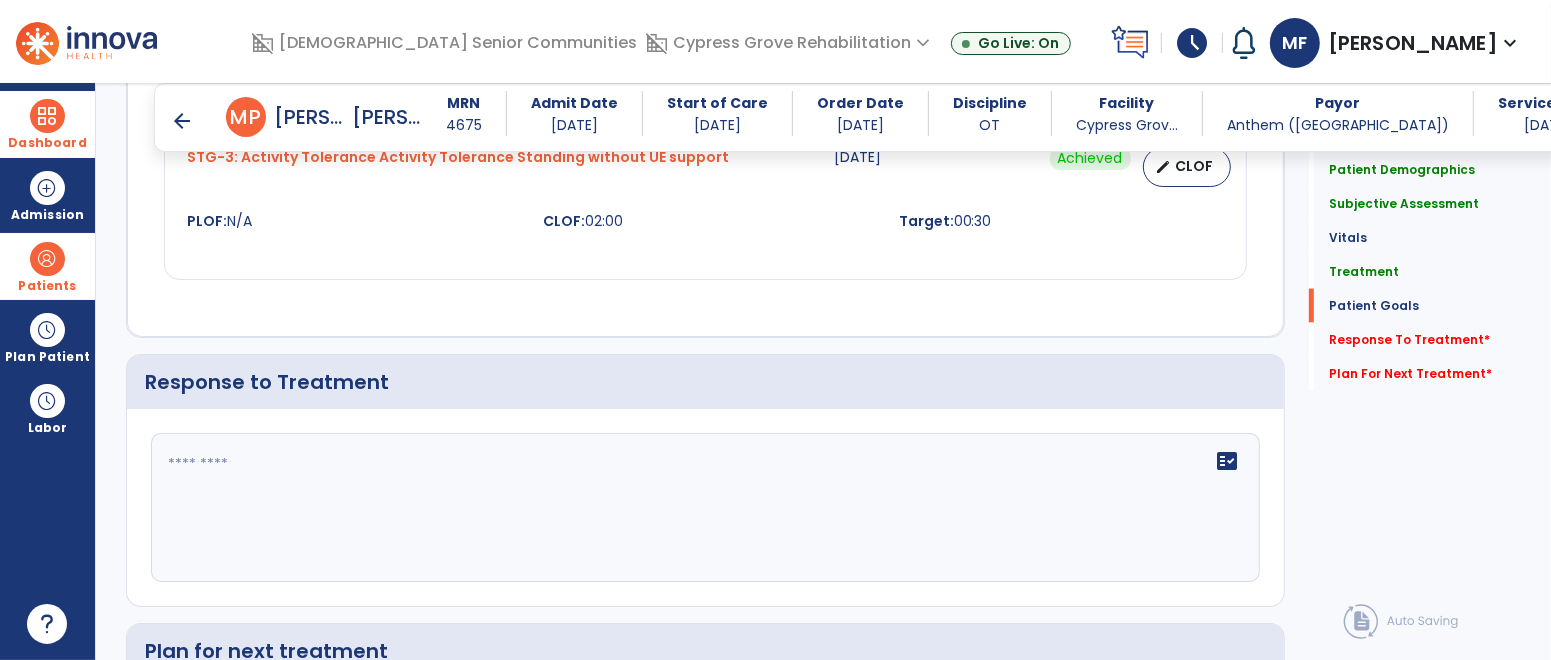 click on "fact_check" 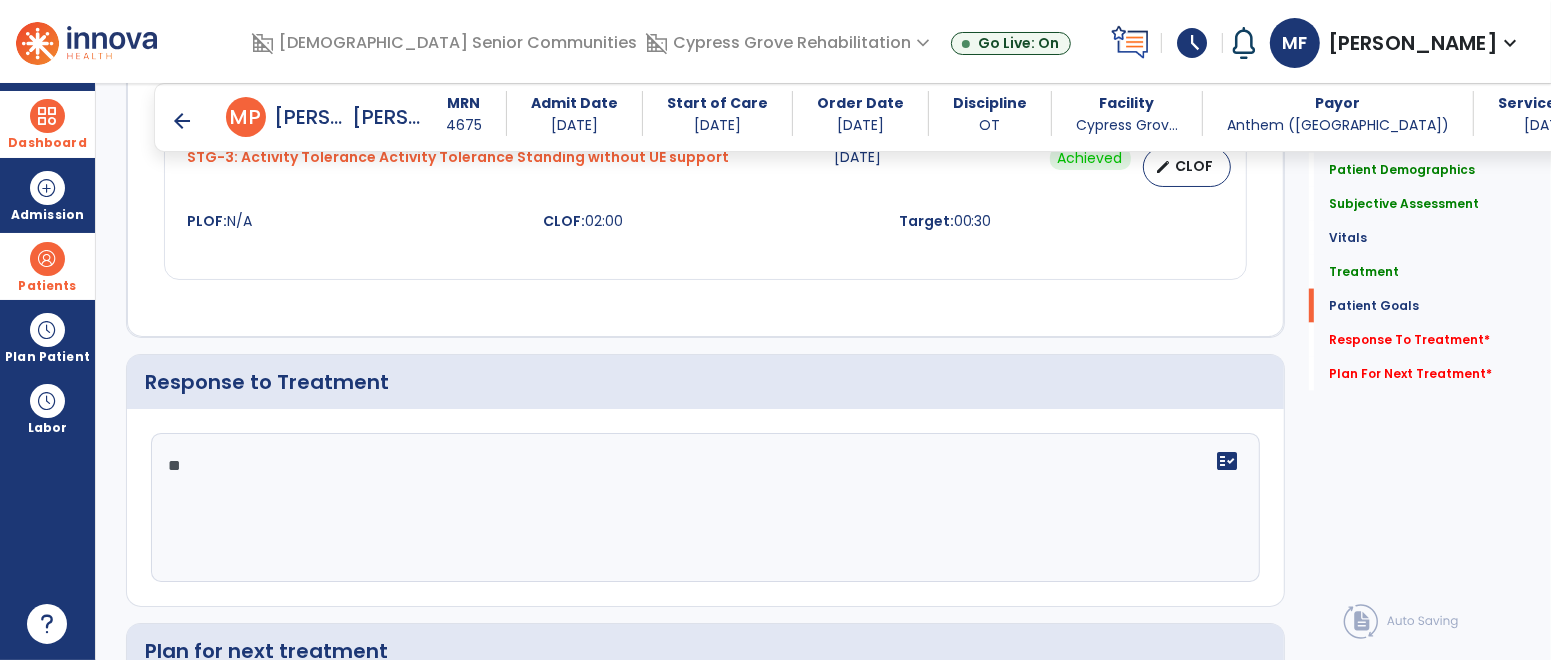 type on "*" 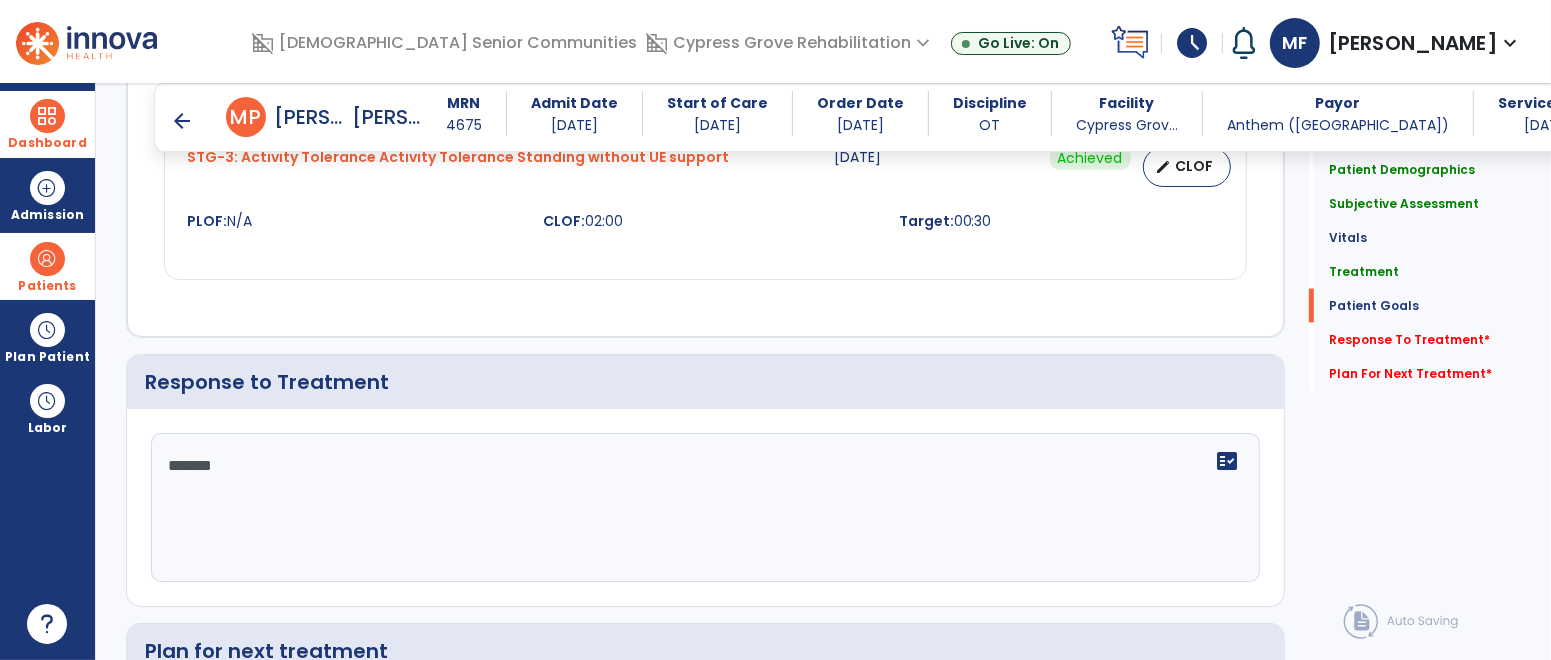 type on "********" 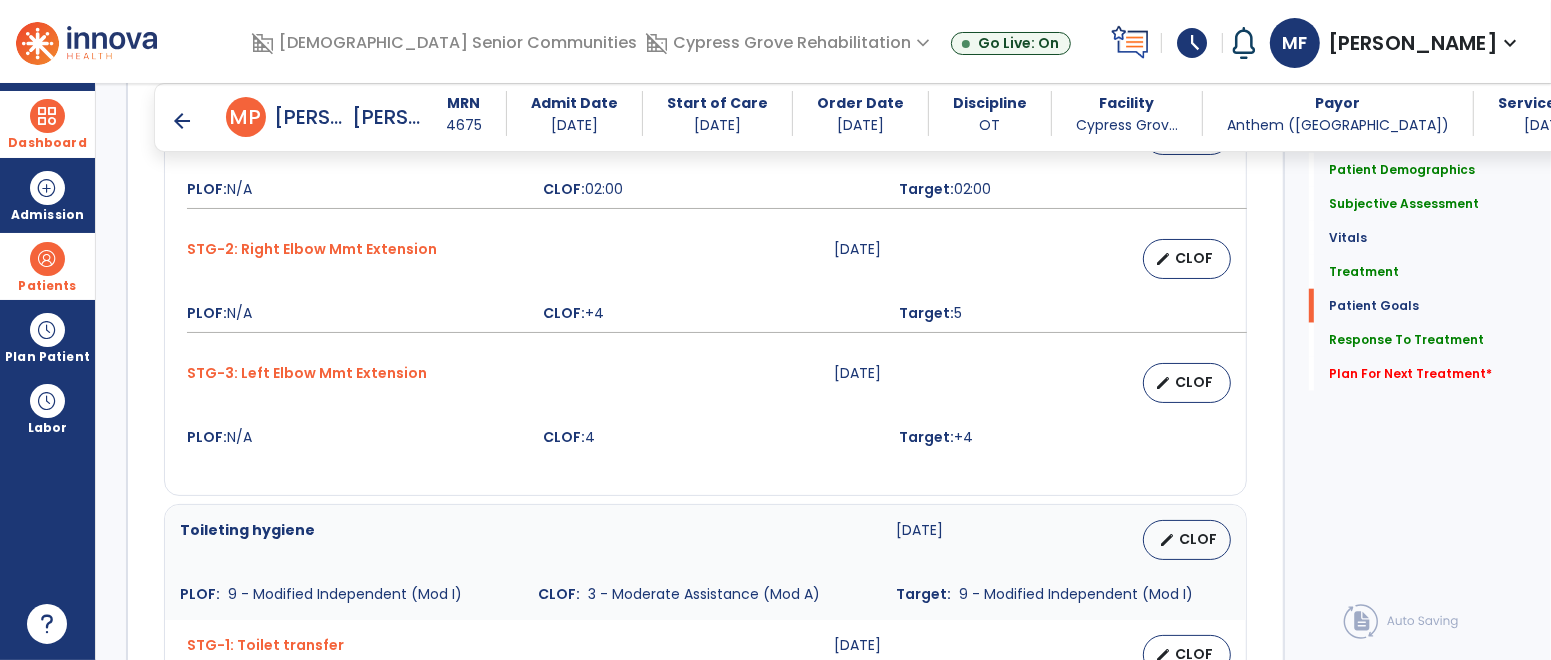 scroll, scrollTop: 2792, scrollLeft: 0, axis: vertical 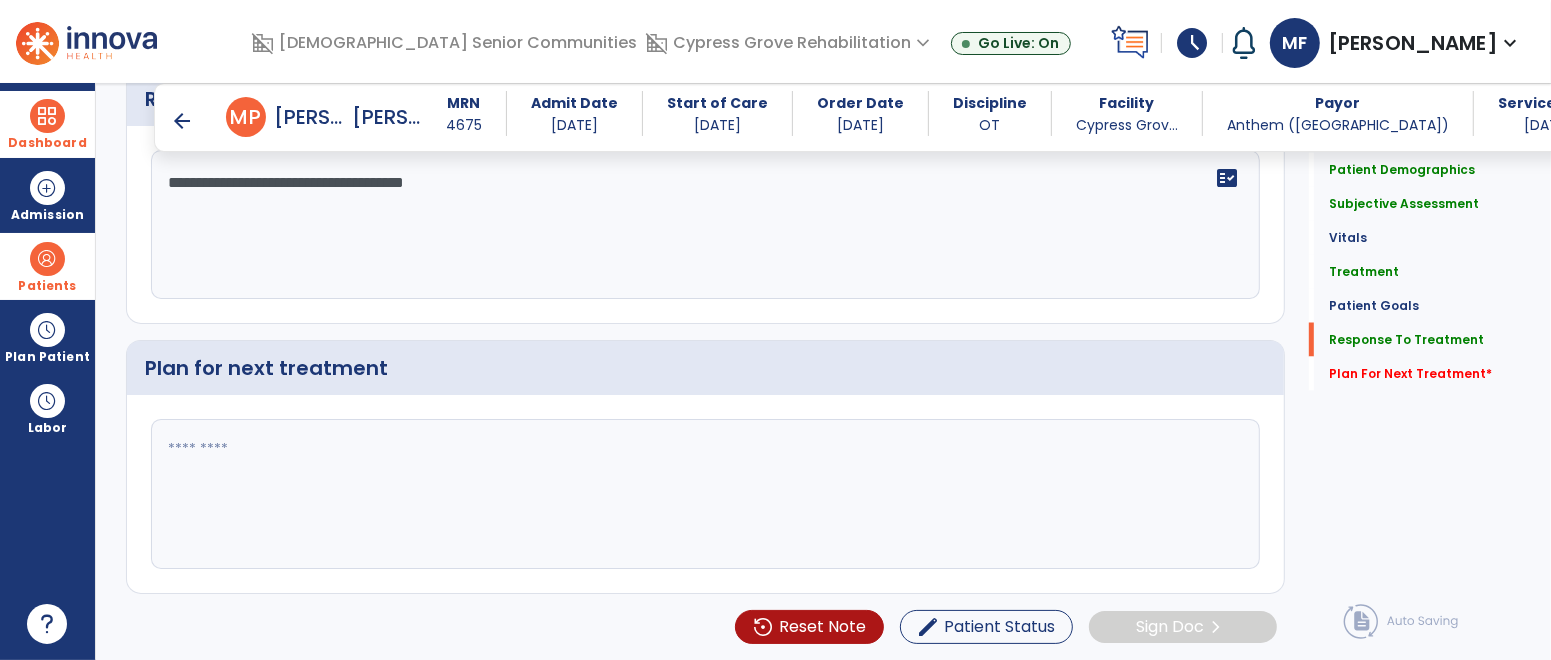 type on "**********" 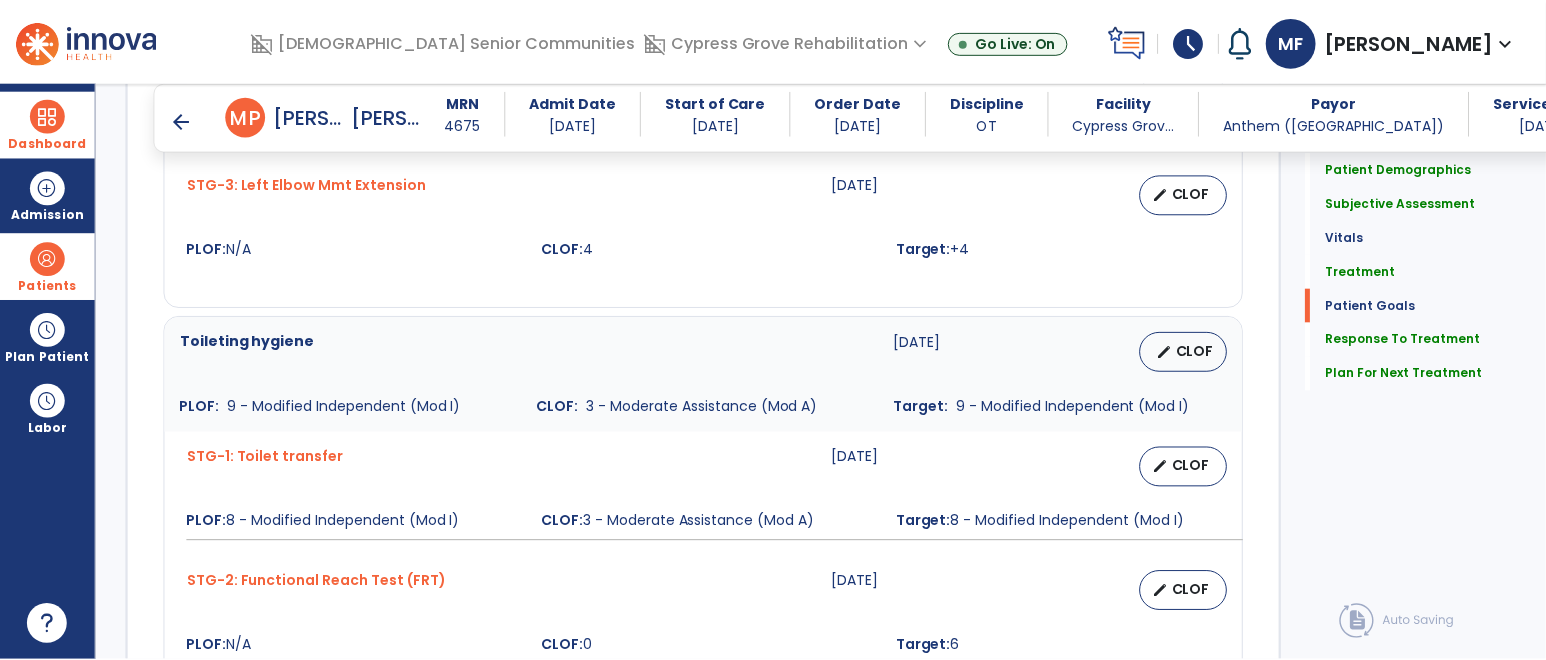 scroll, scrollTop: 2792, scrollLeft: 0, axis: vertical 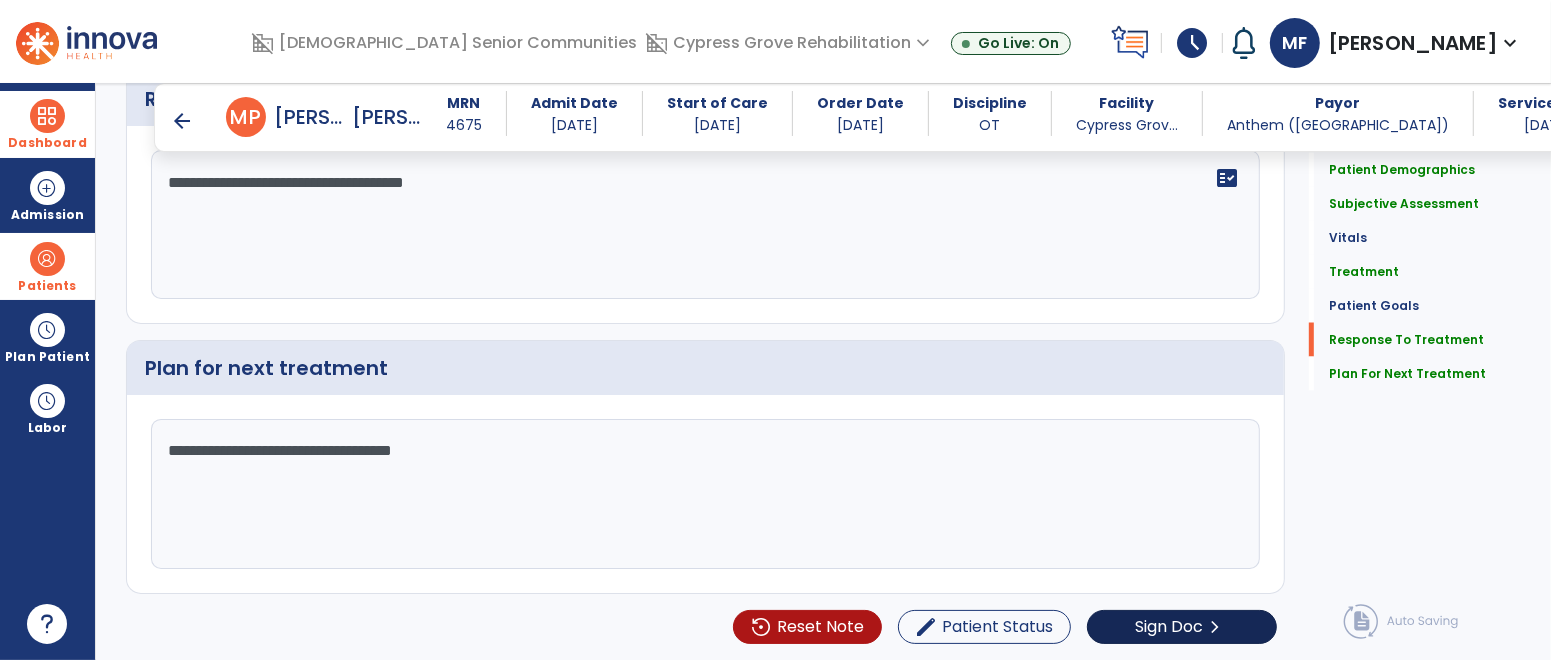 type on "**********" 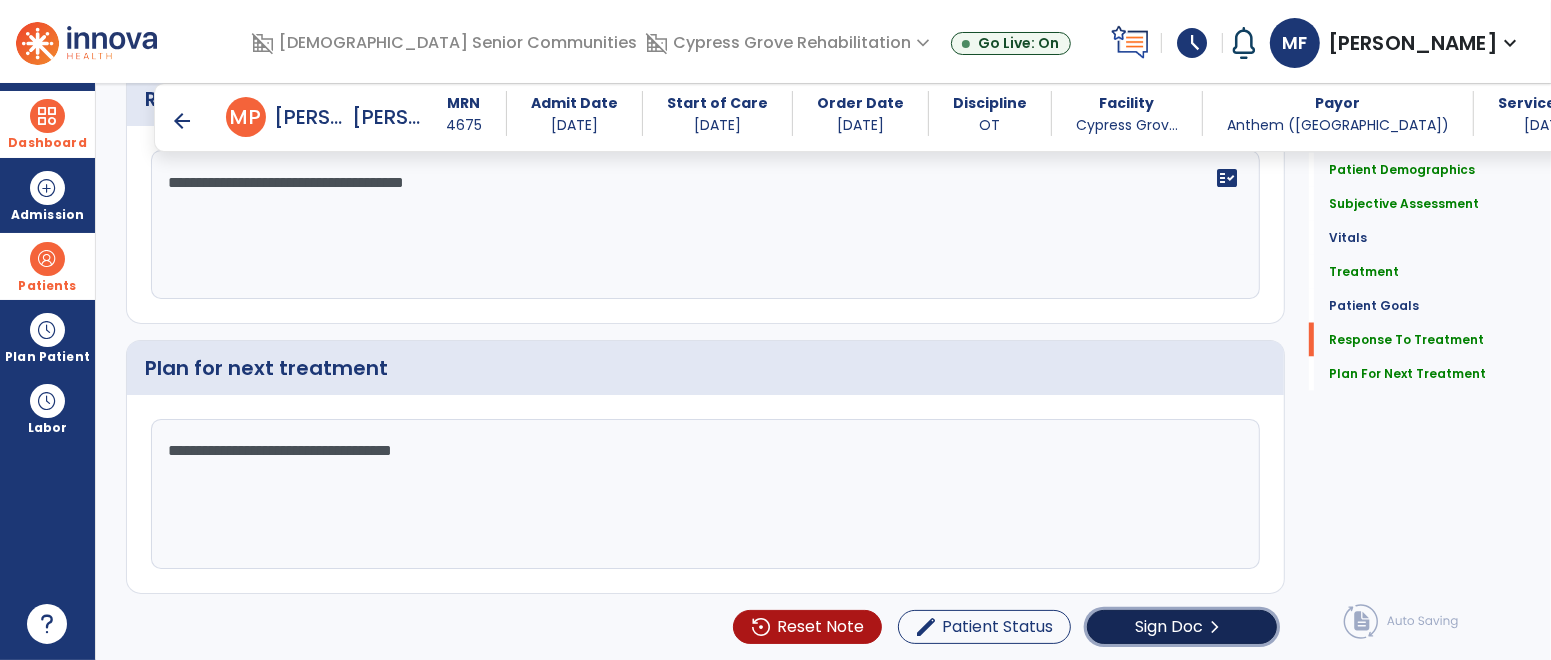 click on "Sign Doc" 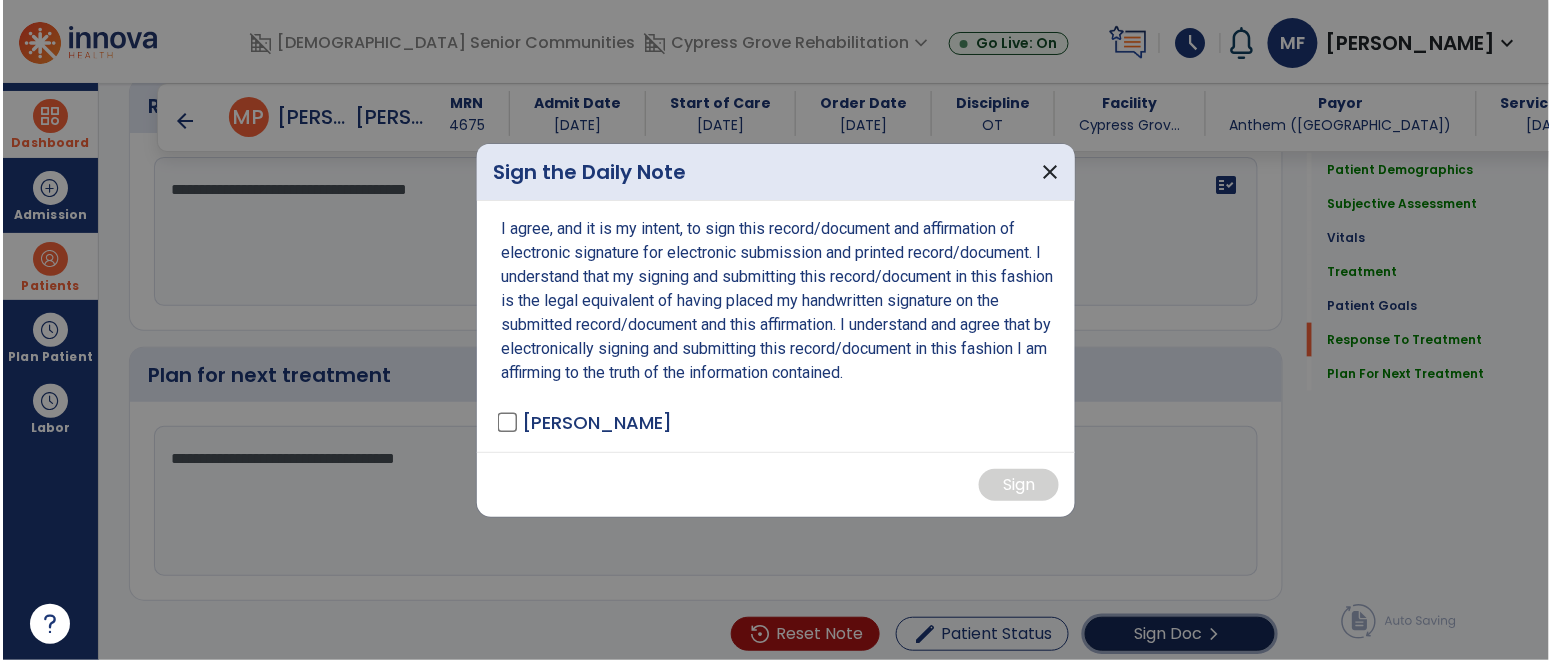 scroll, scrollTop: 2792, scrollLeft: 0, axis: vertical 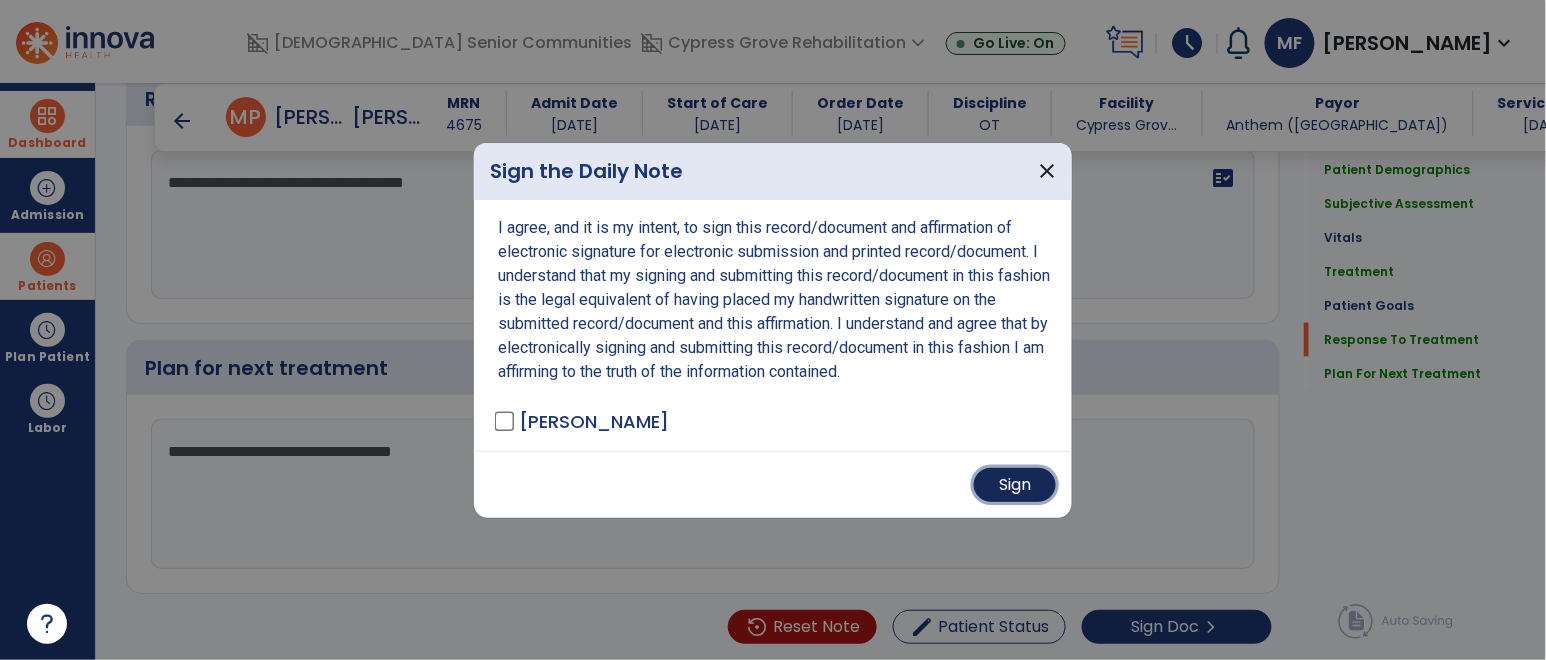 click on "Sign" at bounding box center (1015, 485) 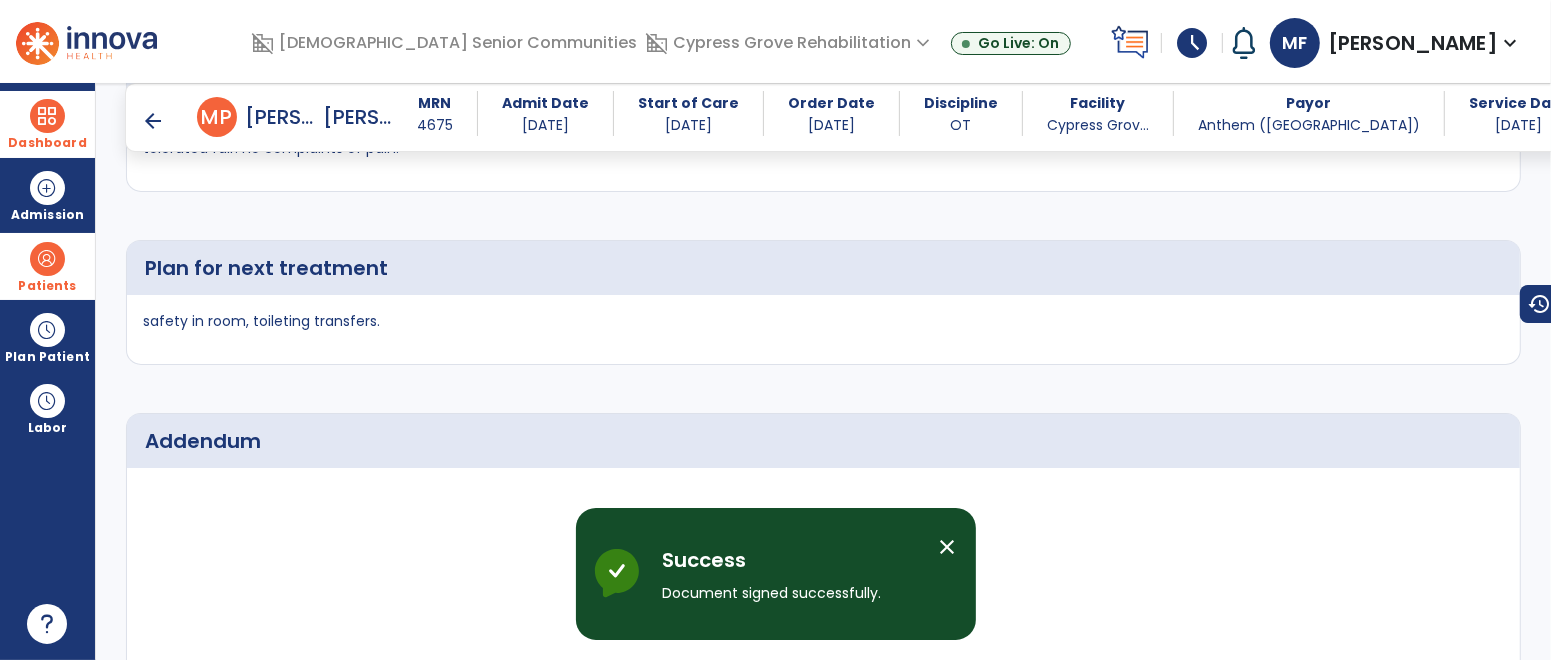 click at bounding box center [47, 116] 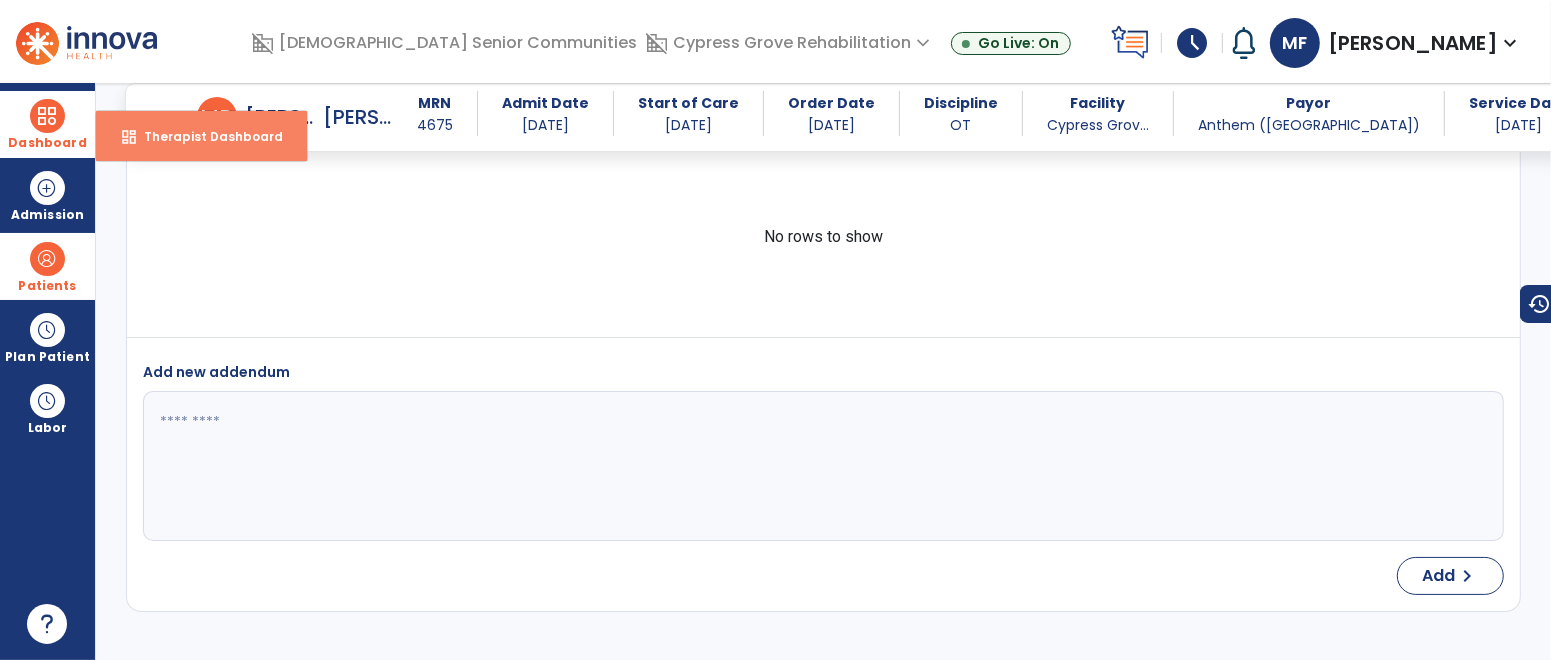 click on "Therapist Dashboard" at bounding box center (205, 136) 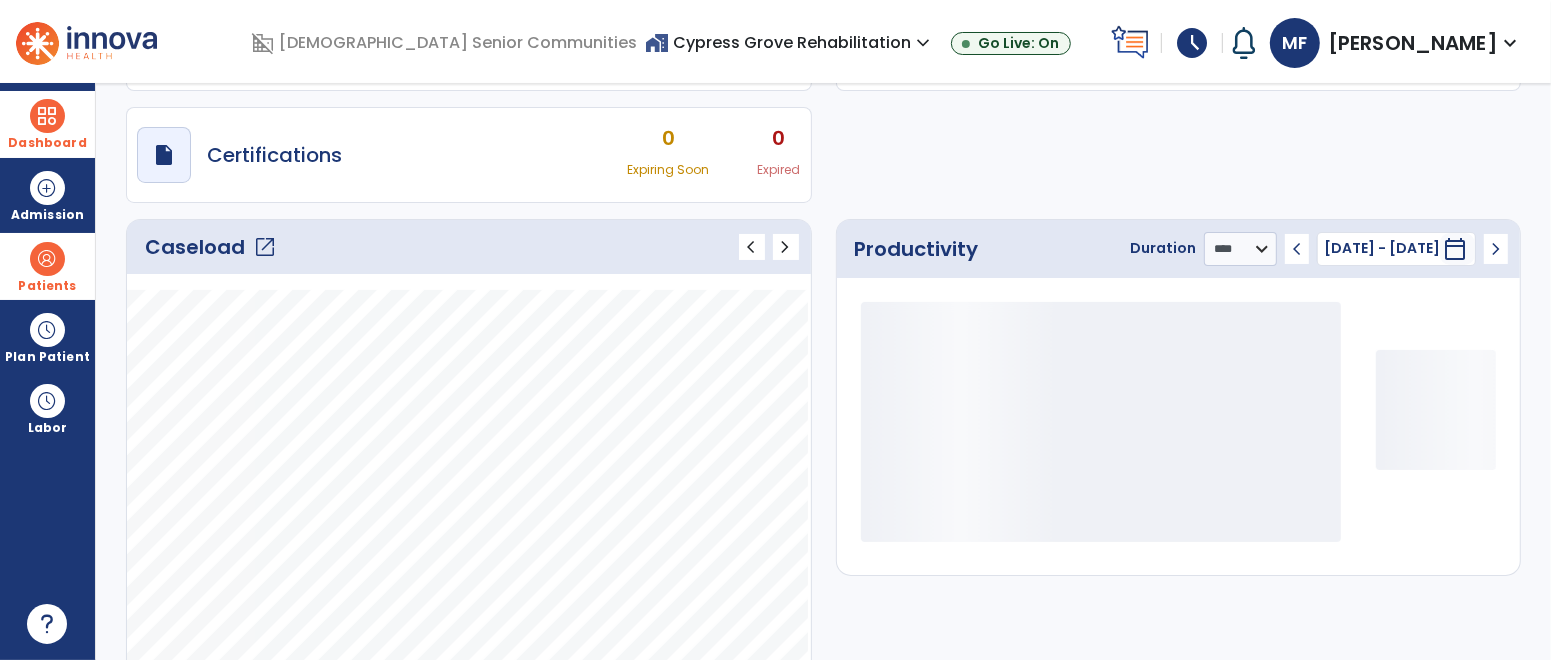 scroll, scrollTop: 158, scrollLeft: 0, axis: vertical 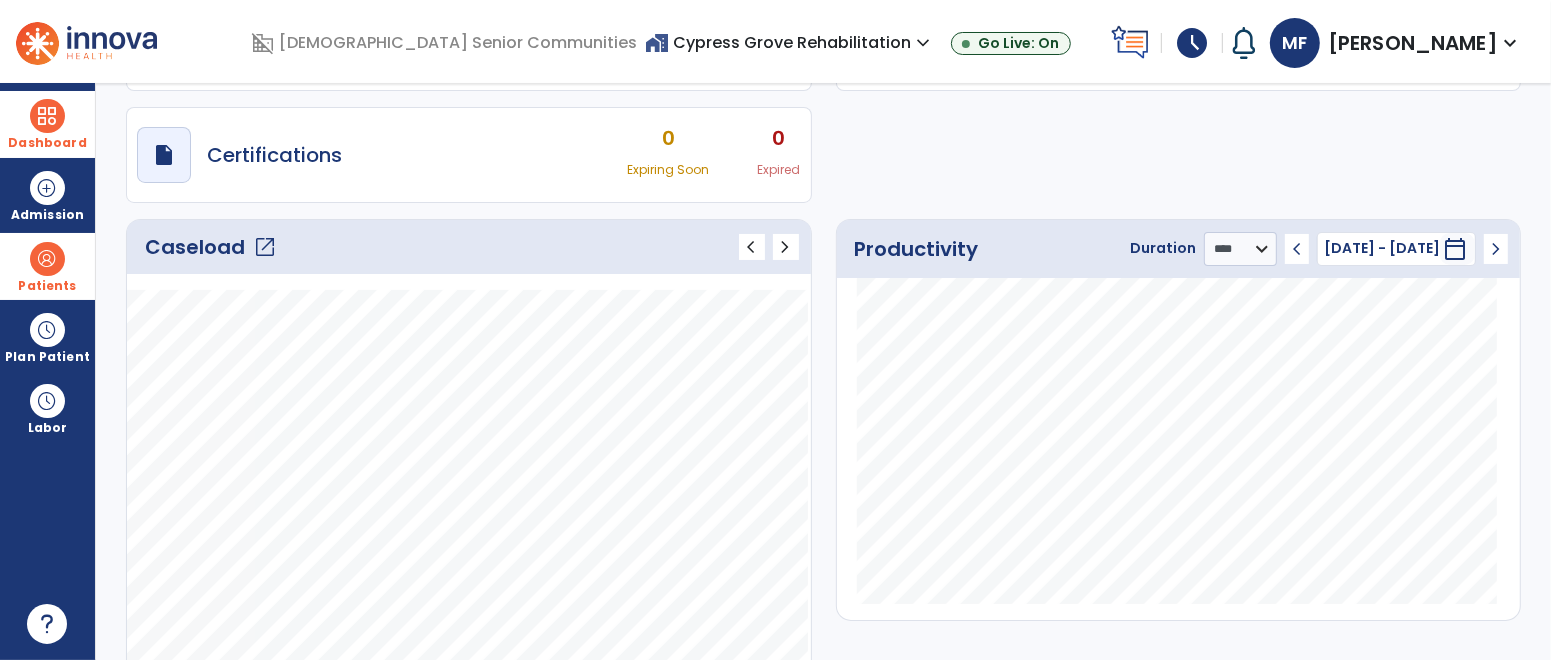 click on "open_in_new" 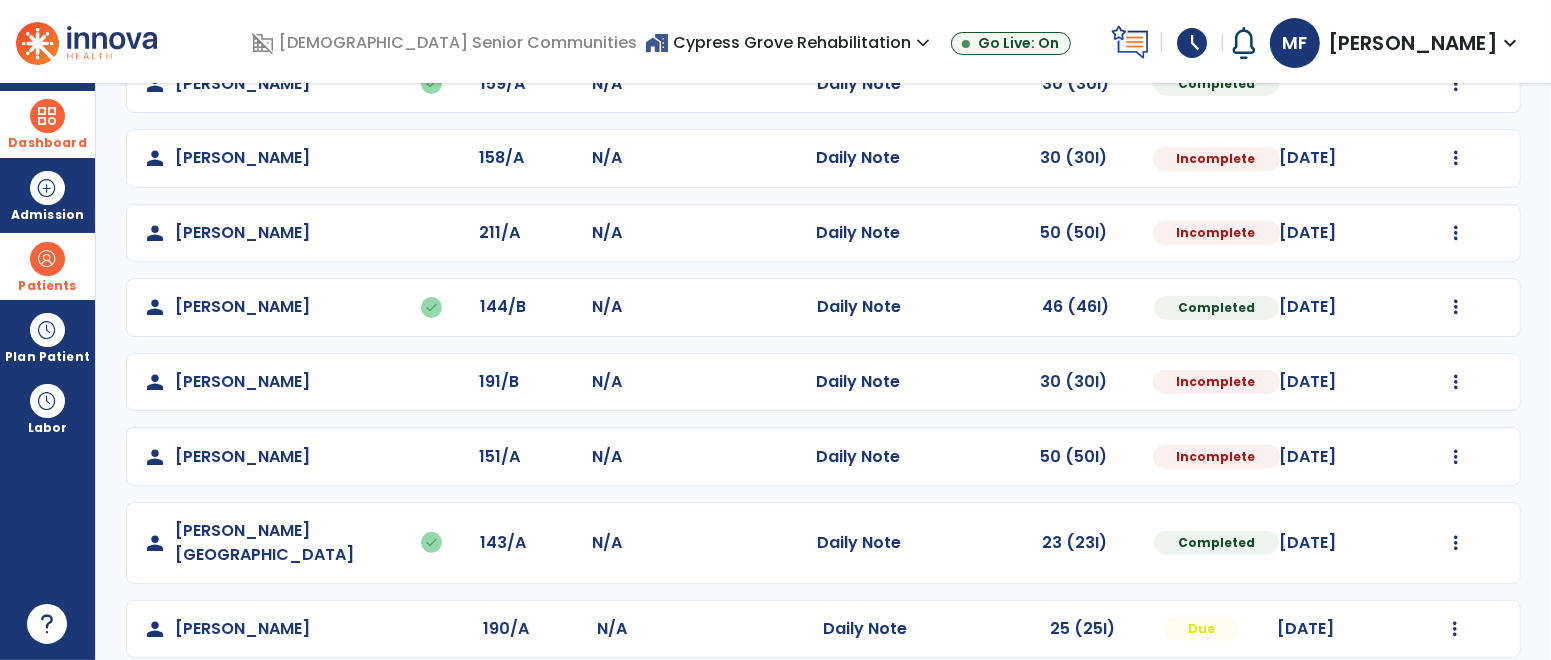 scroll, scrollTop: 0, scrollLeft: 0, axis: both 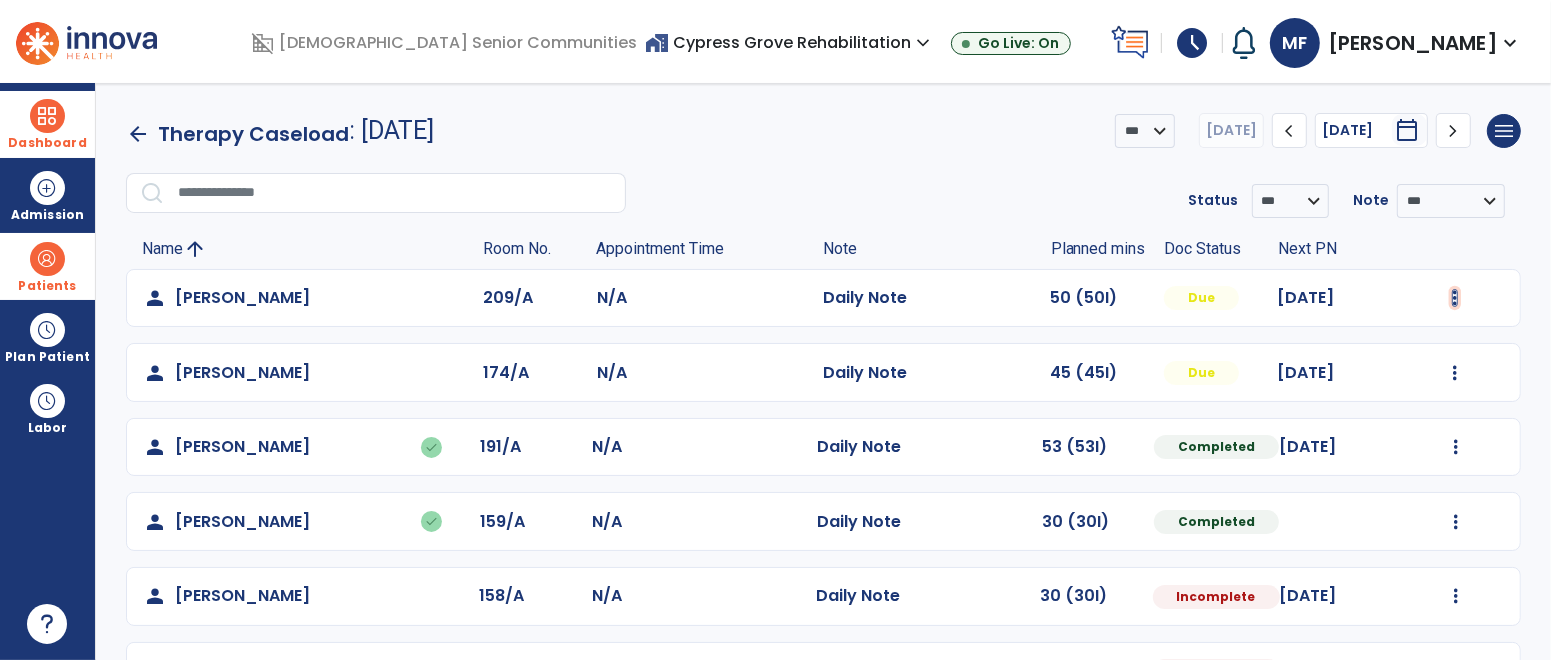 click at bounding box center (1455, 298) 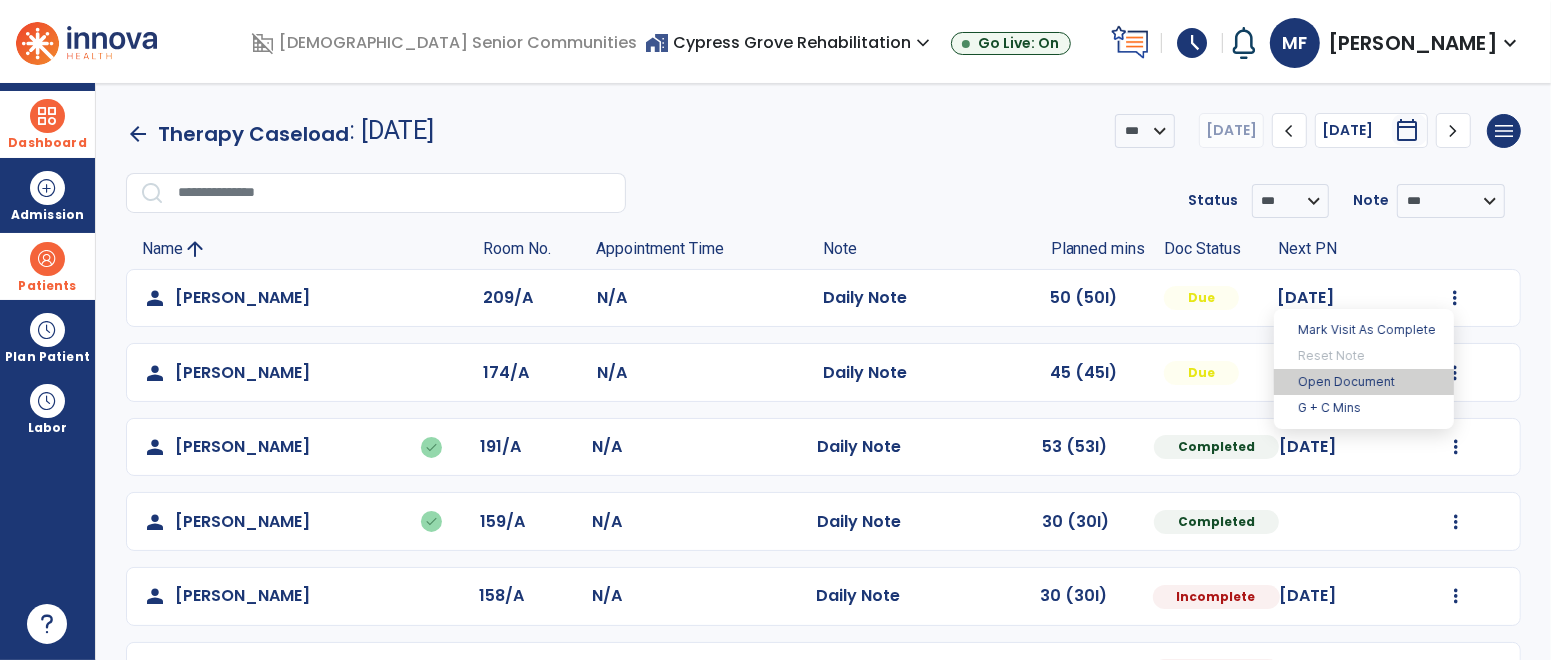click on "Open Document" at bounding box center [1364, 382] 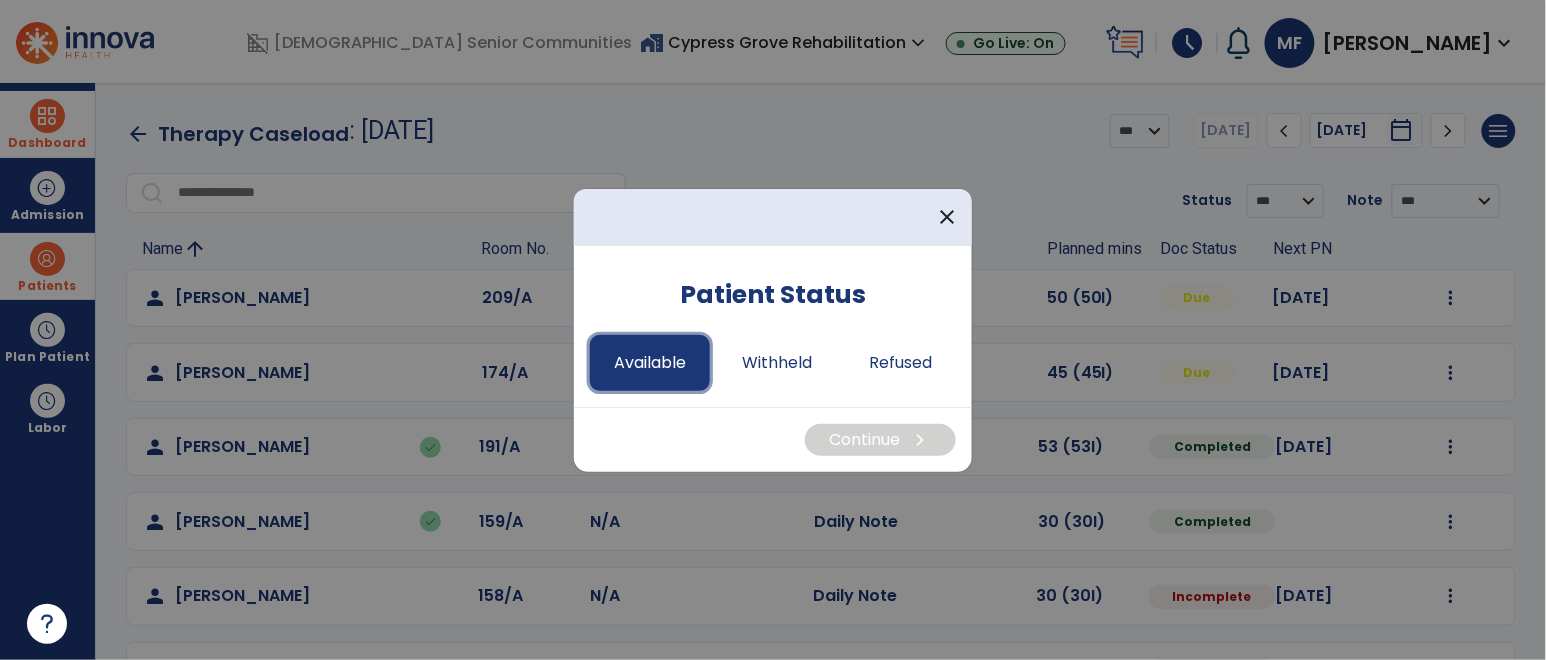 click on "Available" at bounding box center [650, 363] 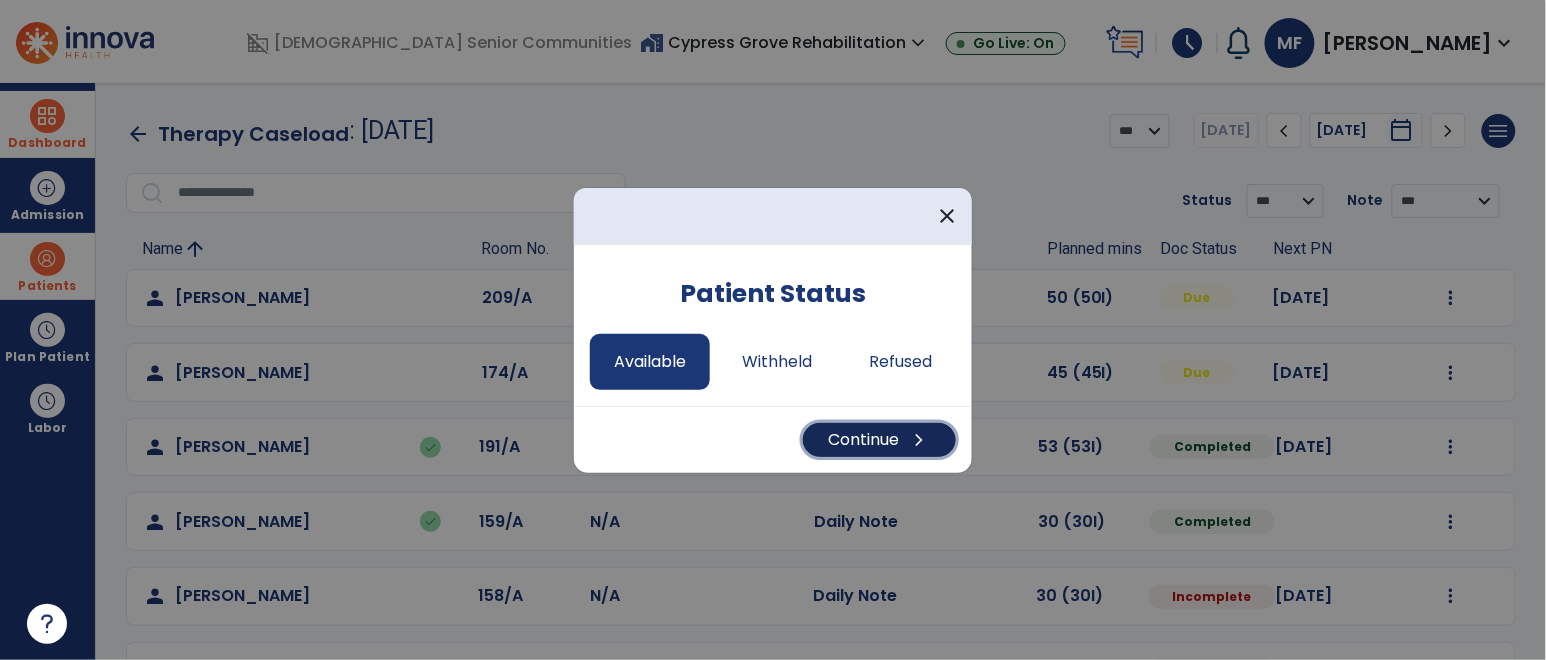 click on "Continue   chevron_right" at bounding box center [879, 440] 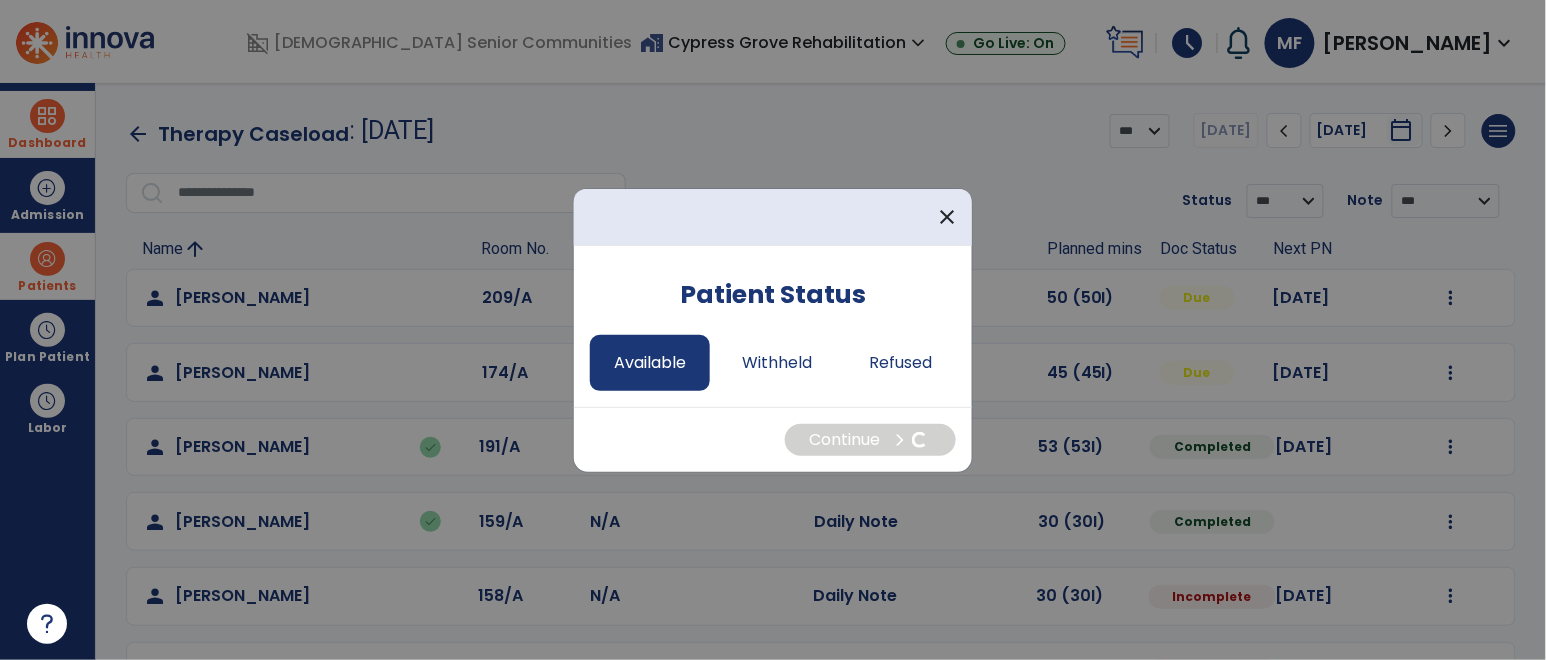 select on "*" 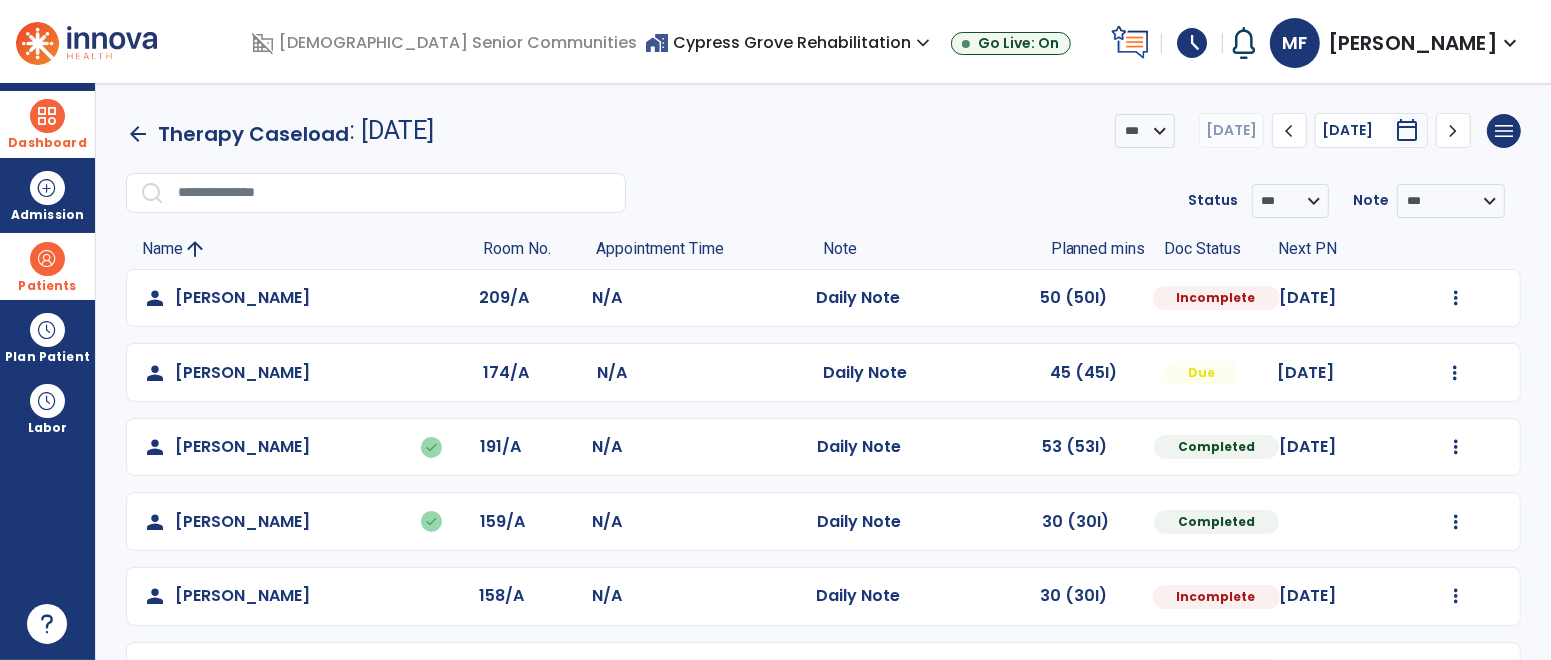 click on "chevron_right" 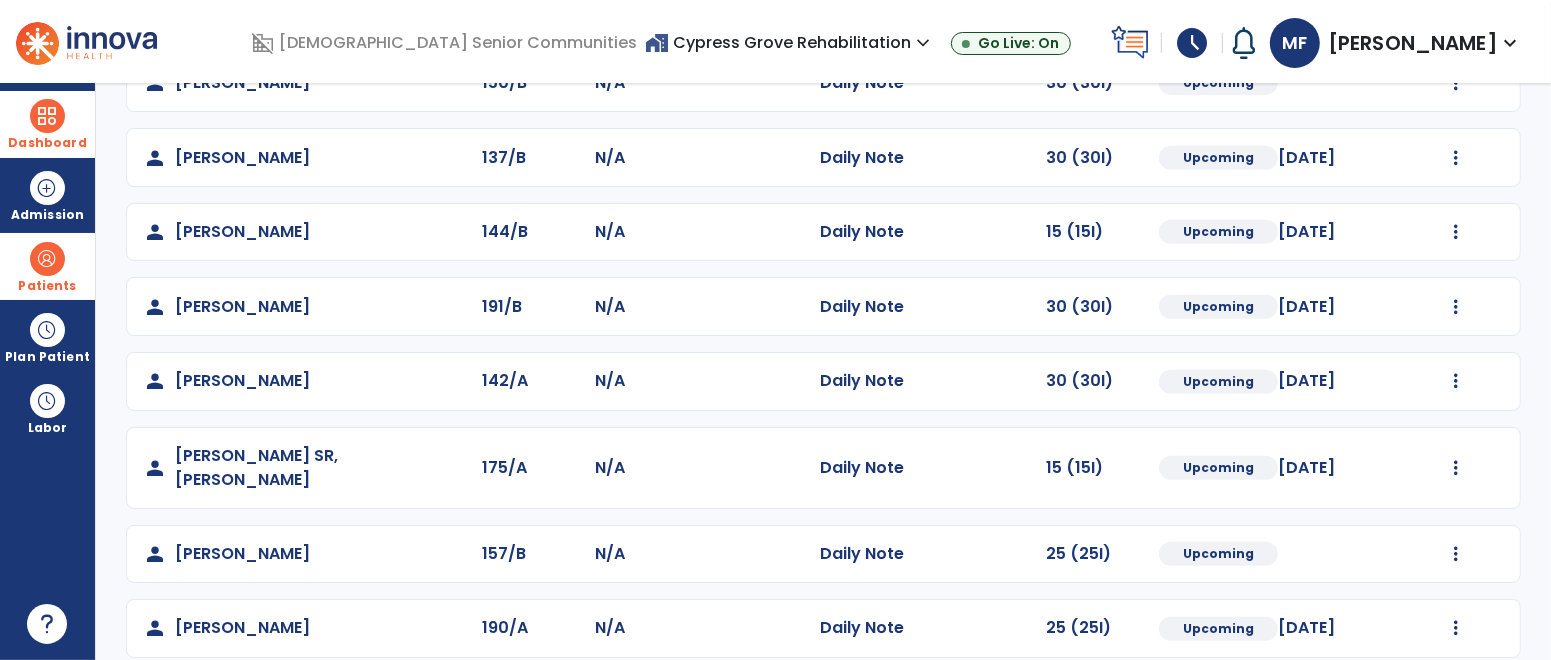 scroll, scrollTop: 0, scrollLeft: 0, axis: both 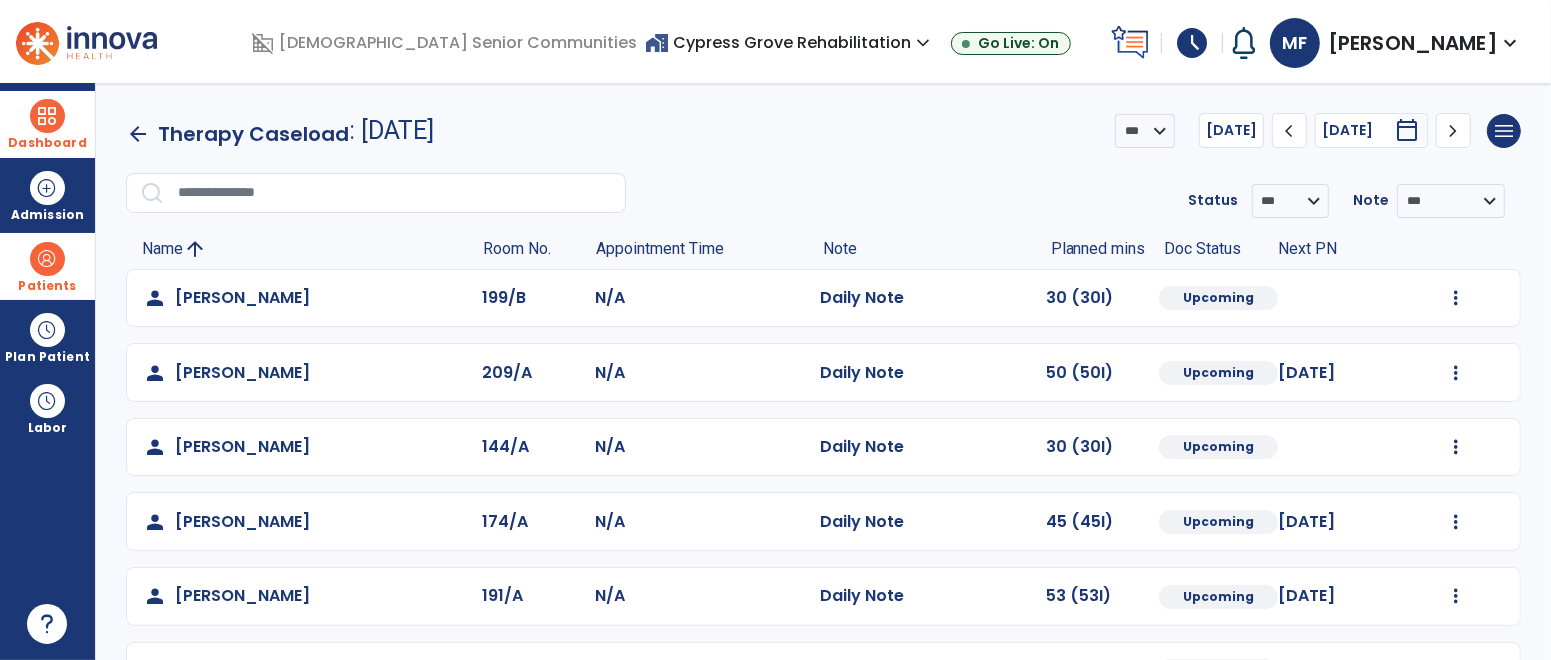 click at bounding box center (47, 116) 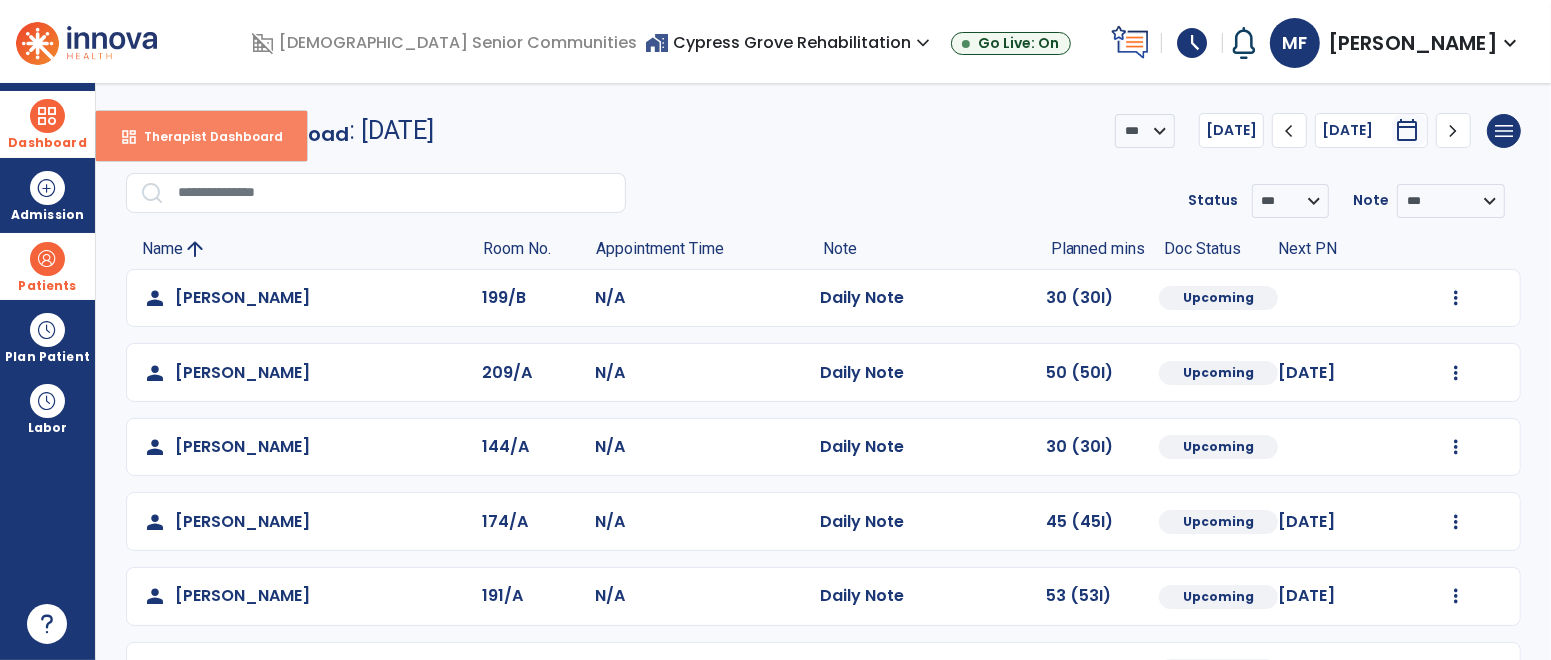 click on "dashboard" at bounding box center [129, 137] 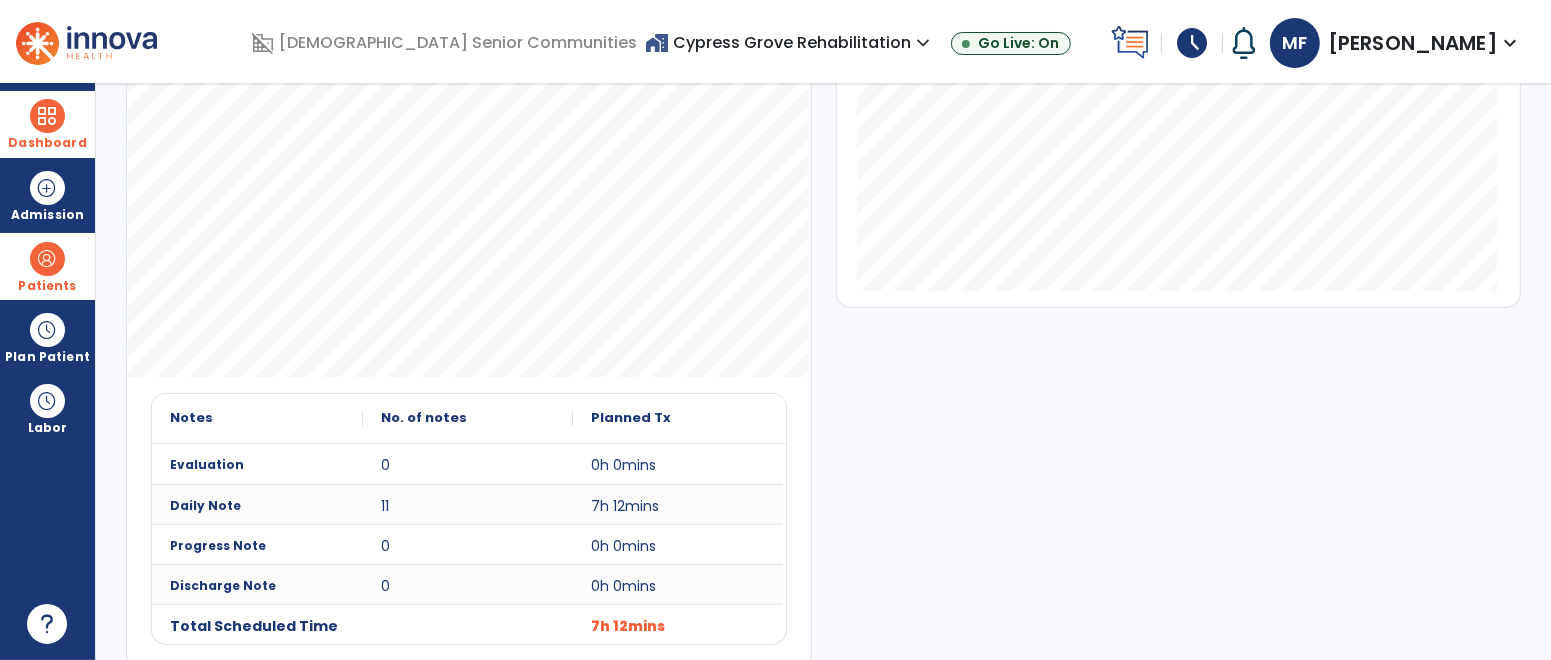 scroll, scrollTop: 0, scrollLeft: 0, axis: both 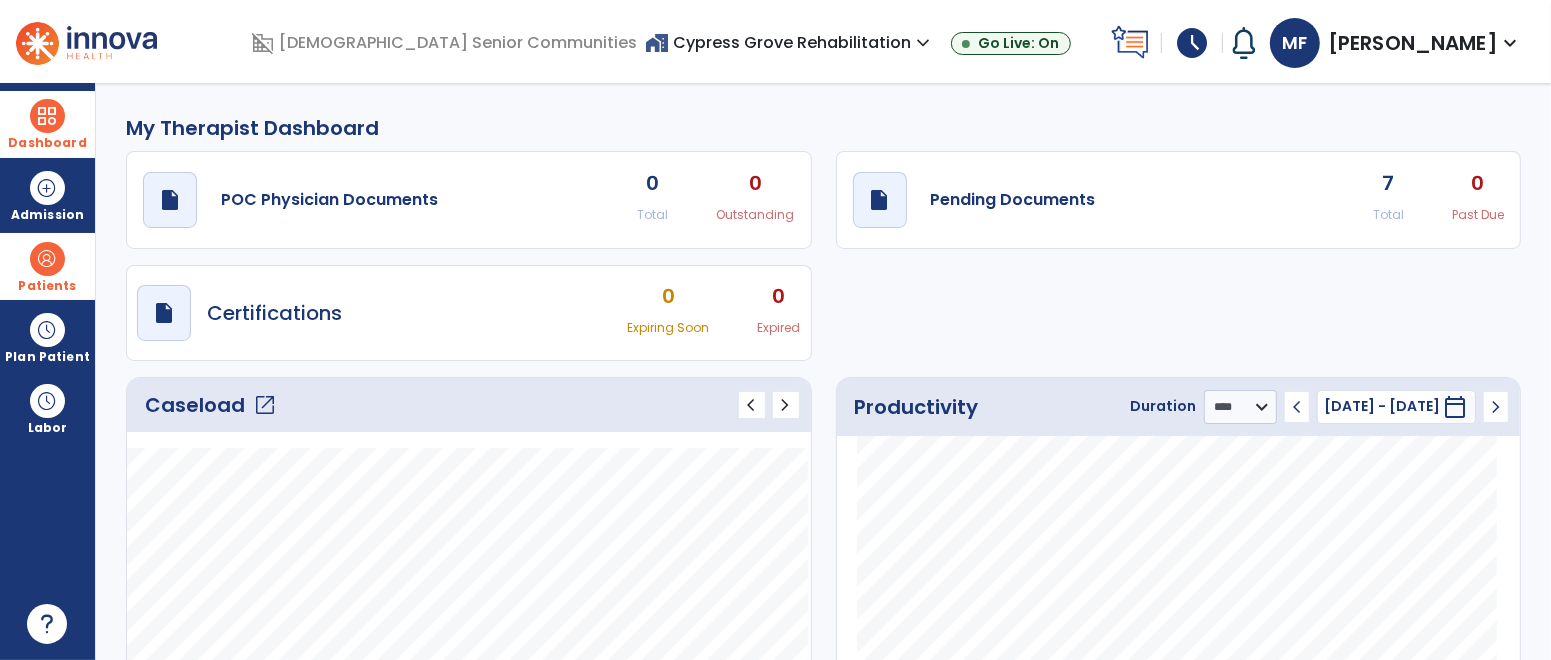 click on "open_in_new" 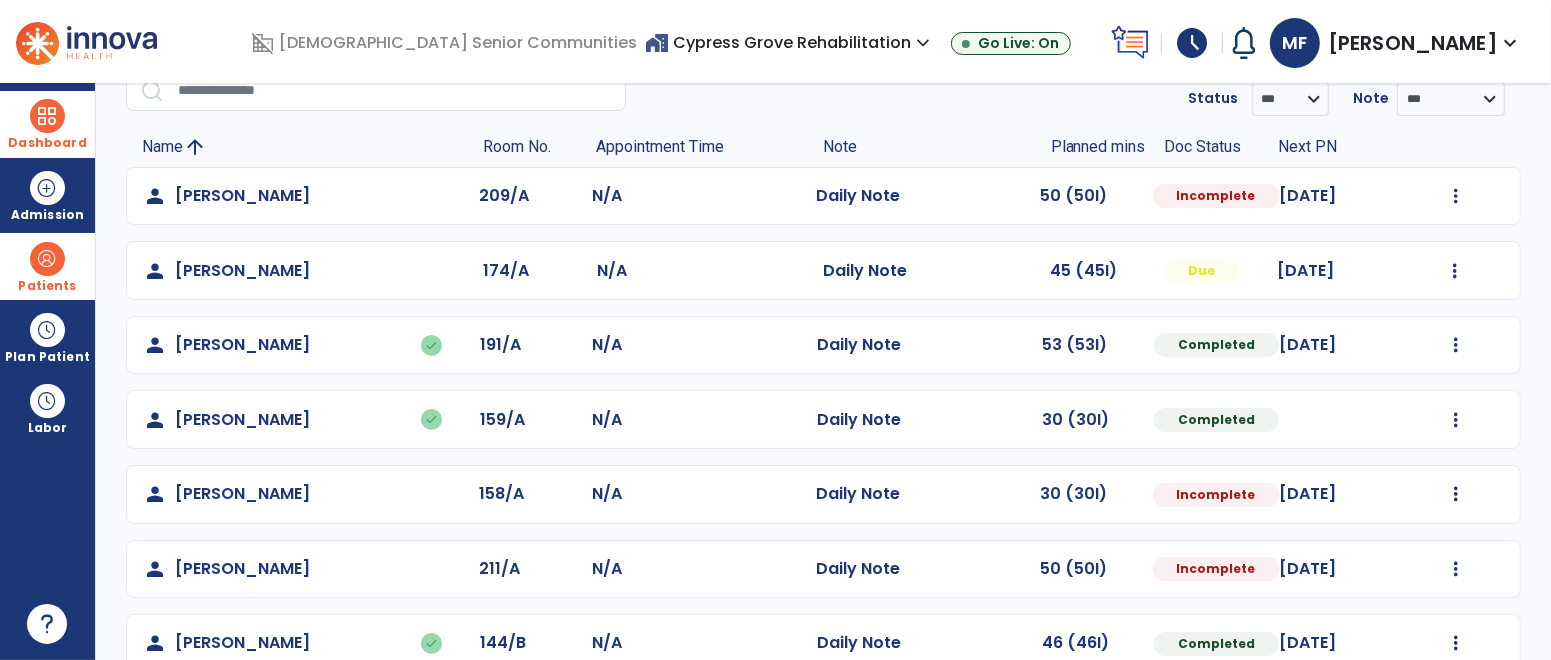 scroll, scrollTop: 97, scrollLeft: 0, axis: vertical 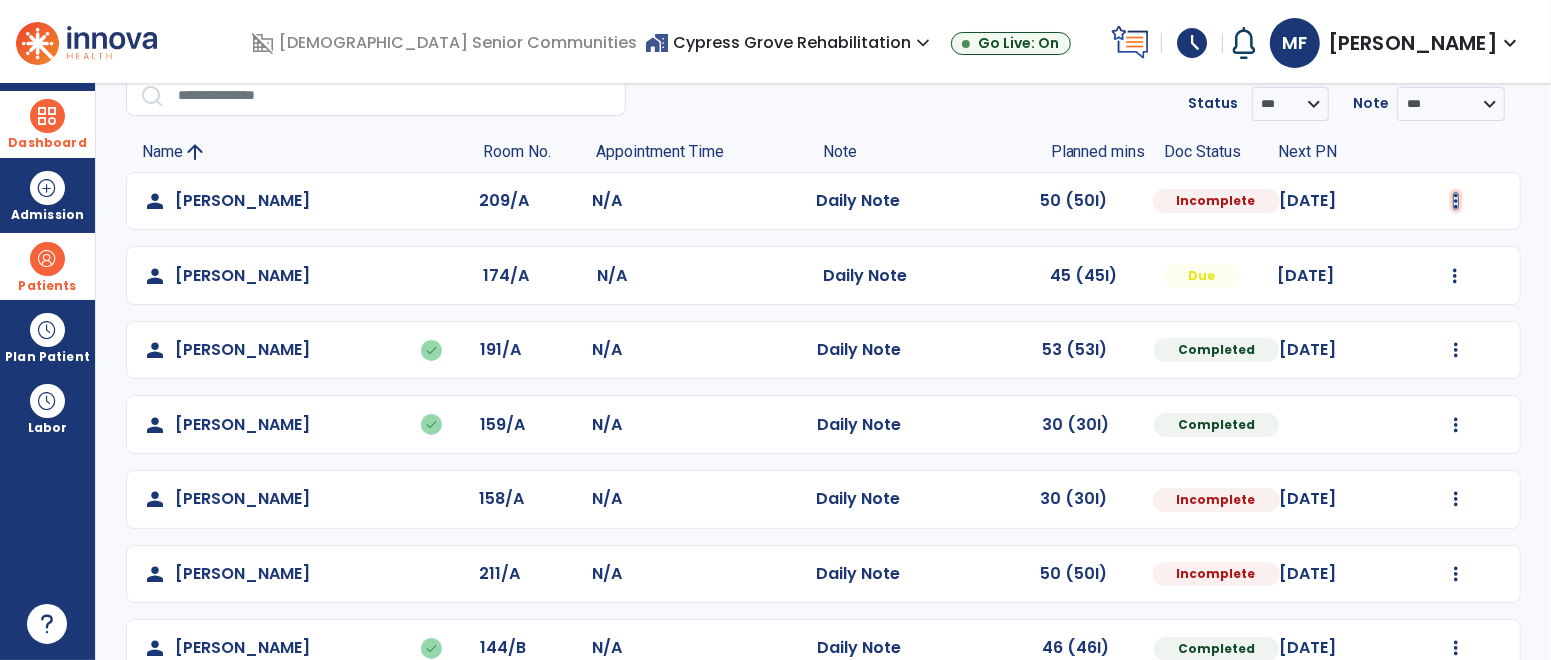 click at bounding box center (1456, 201) 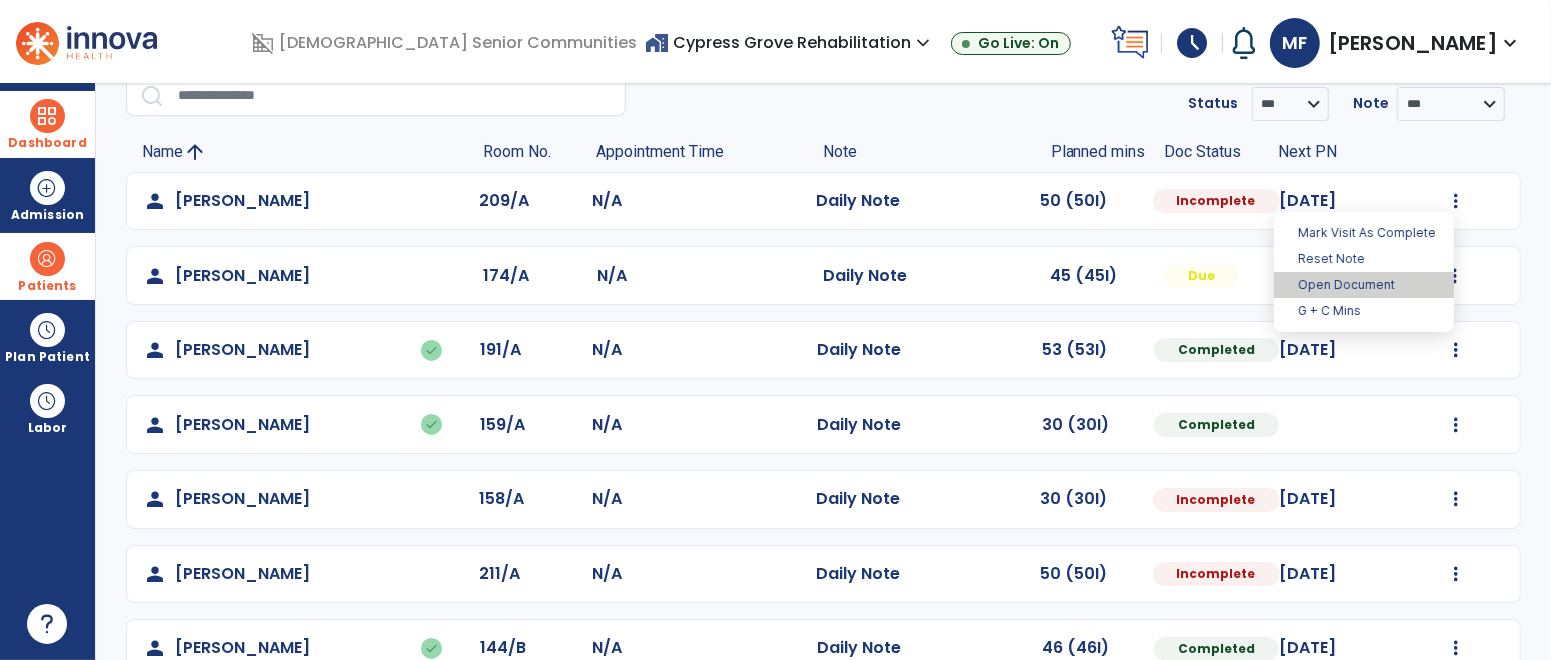 click on "Open Document" at bounding box center [1364, 285] 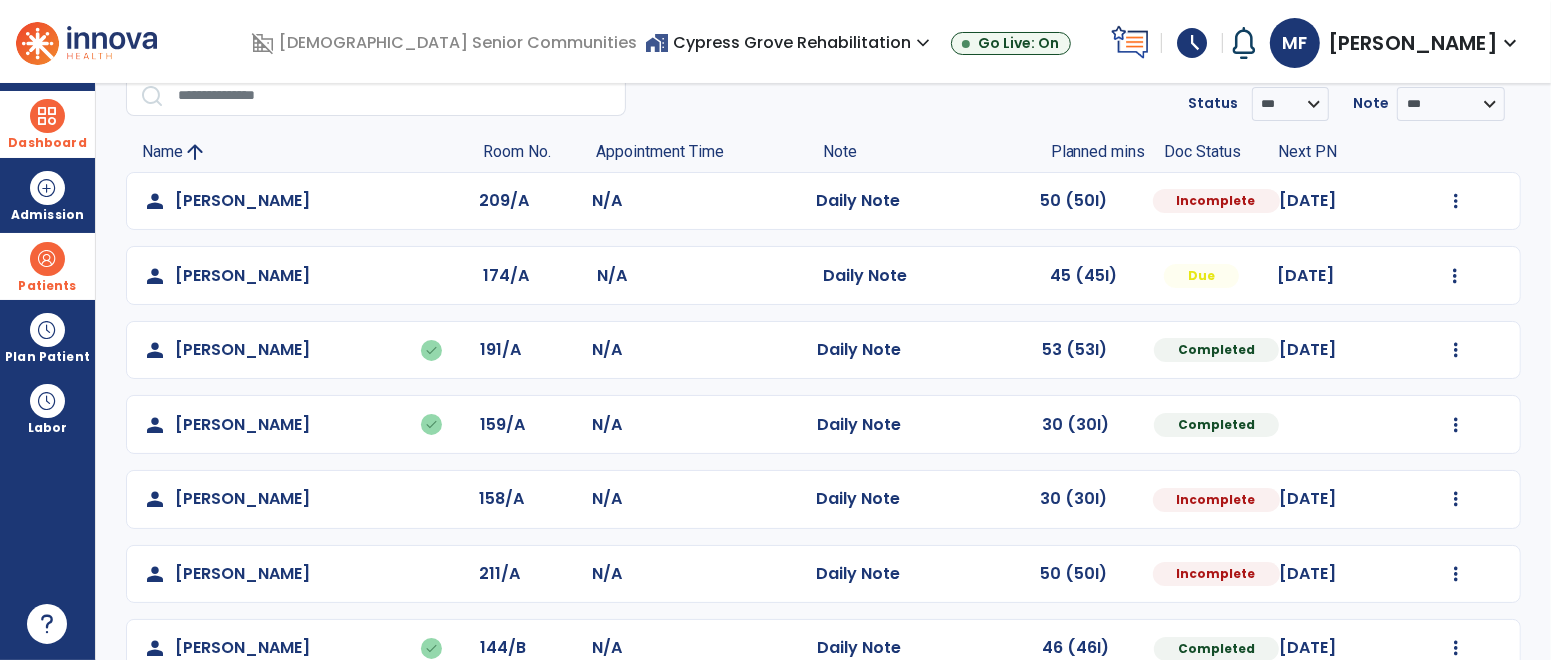 select on "*" 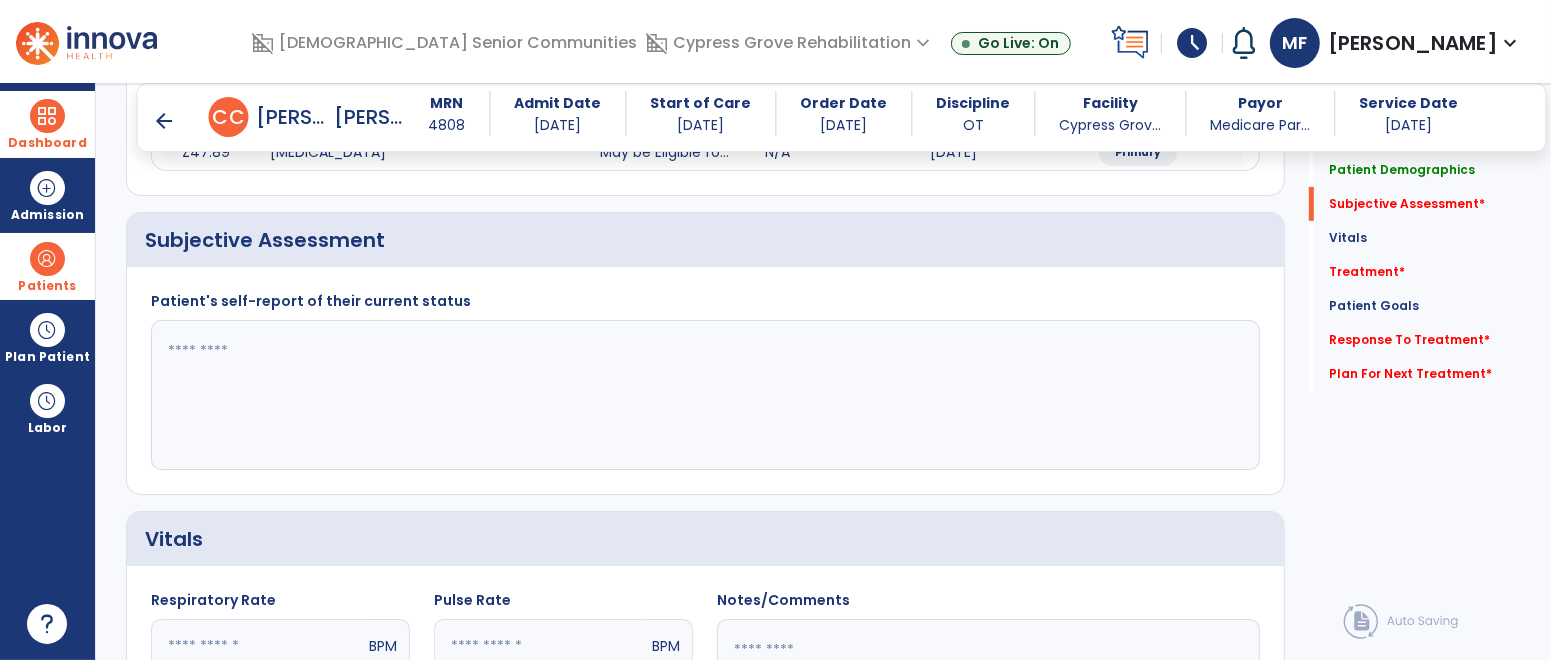scroll, scrollTop: 369, scrollLeft: 0, axis: vertical 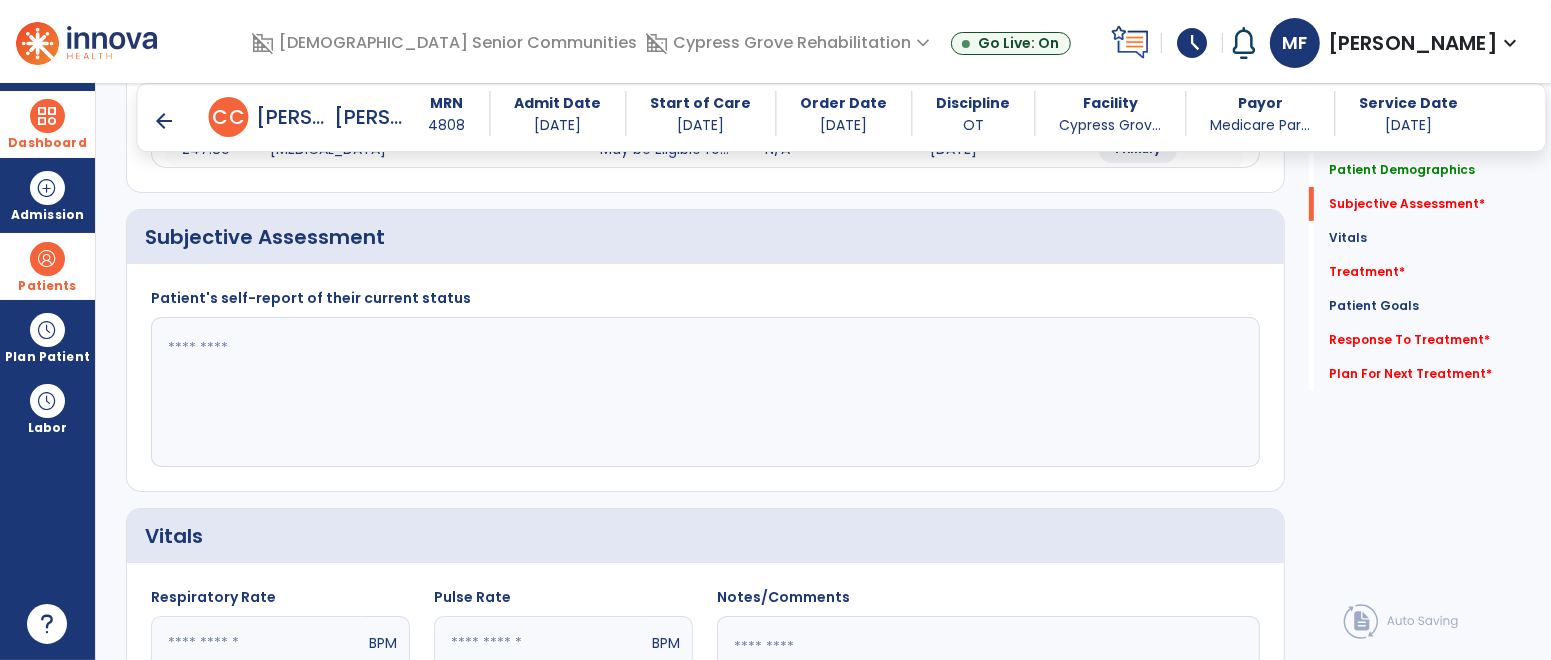 click 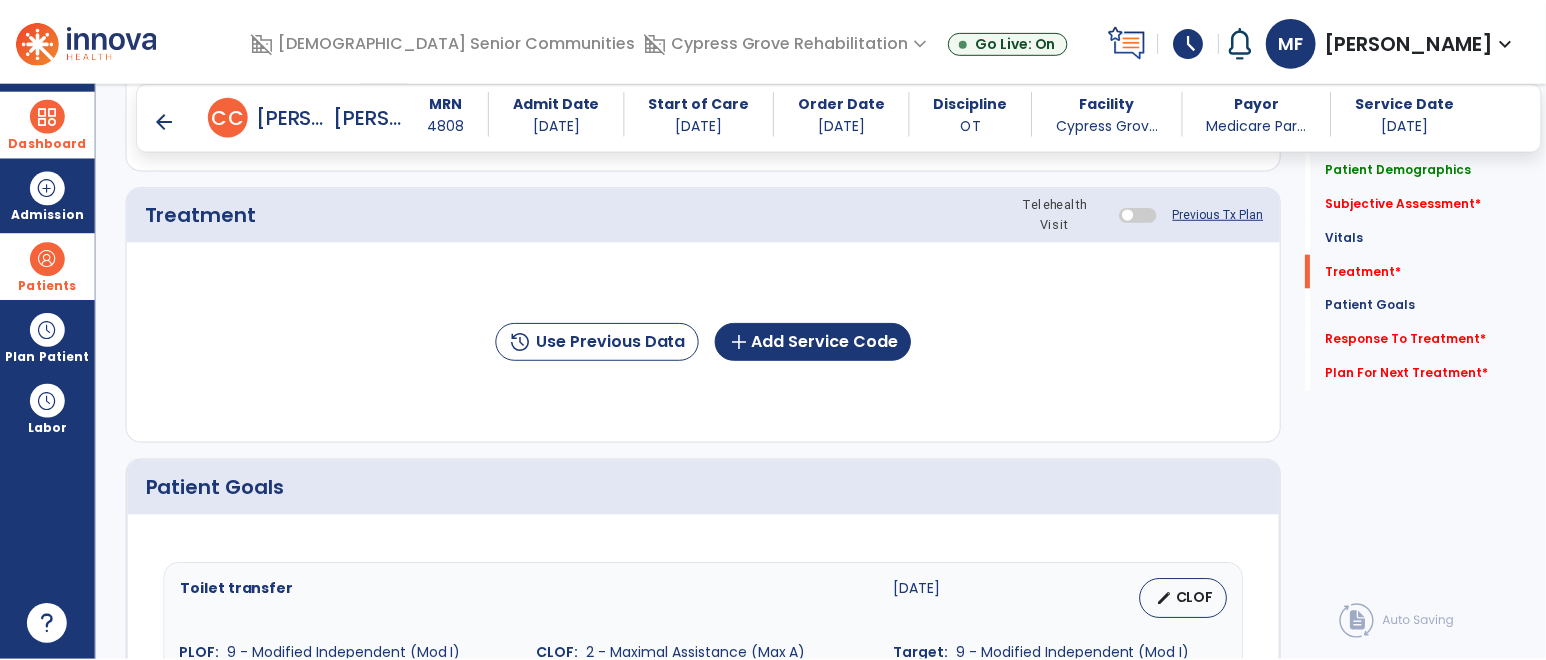 scroll, scrollTop: 1119, scrollLeft: 0, axis: vertical 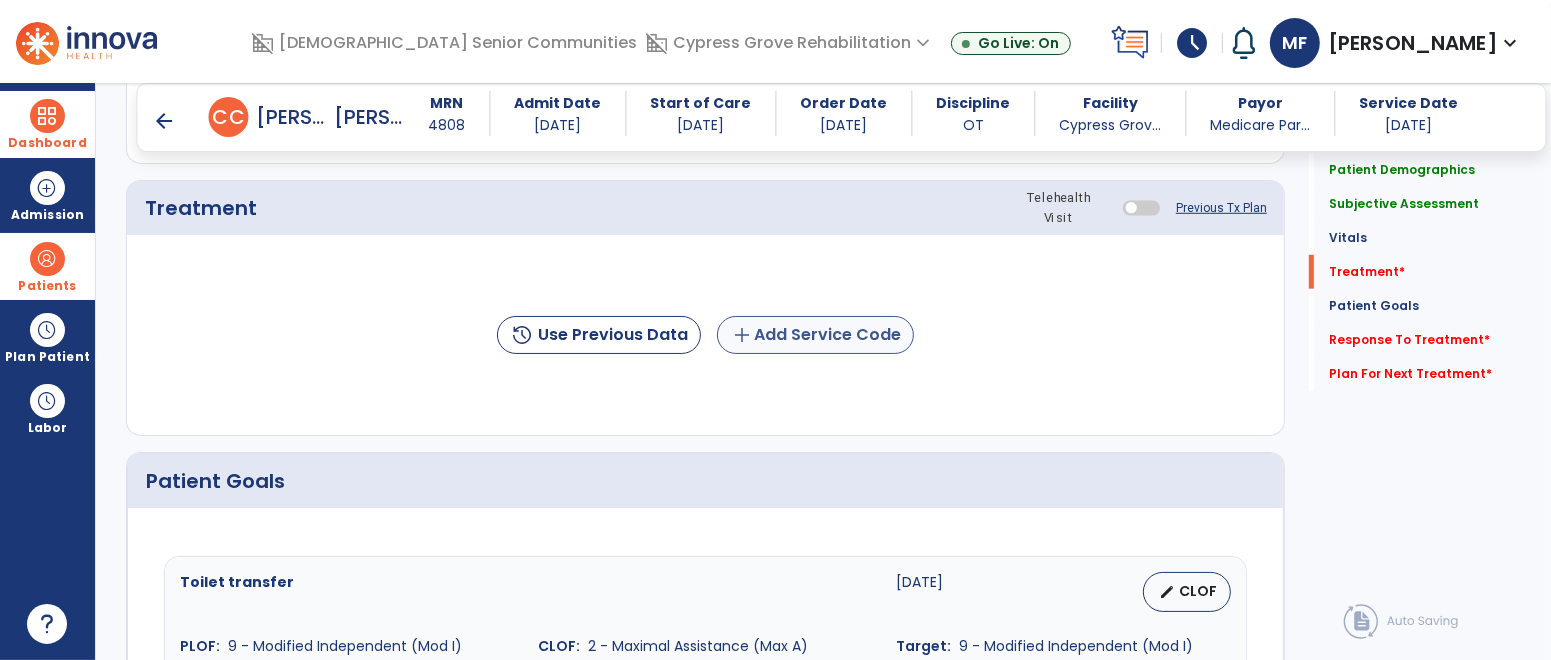type on "**********" 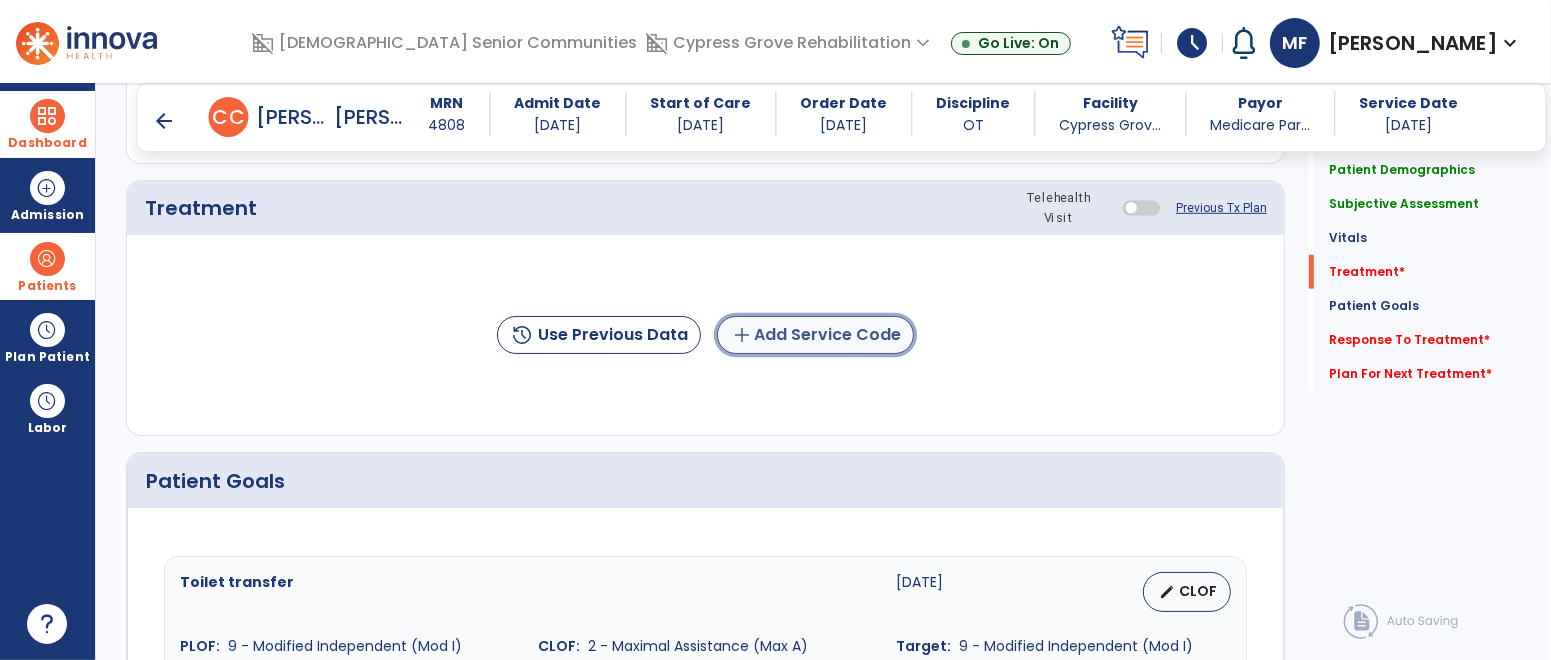 click on "add  Add Service Code" 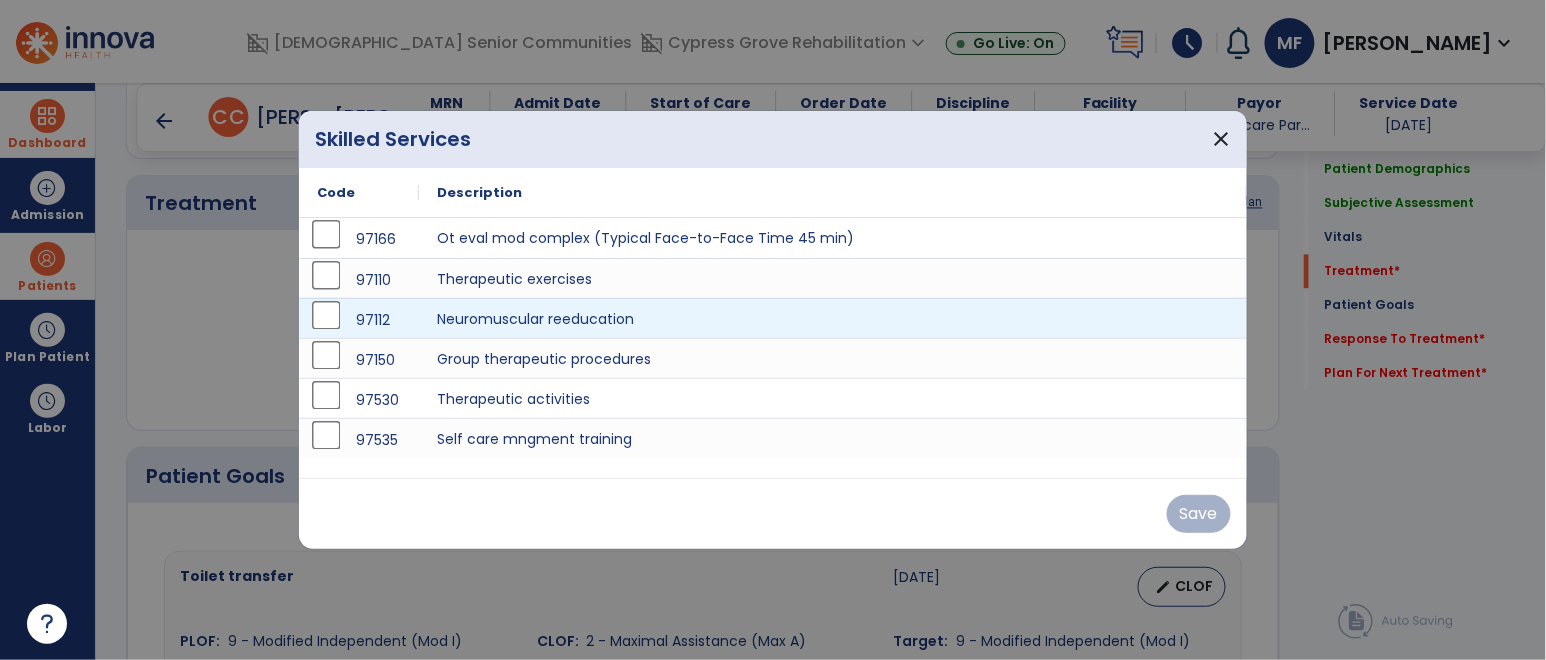 scroll, scrollTop: 1119, scrollLeft: 0, axis: vertical 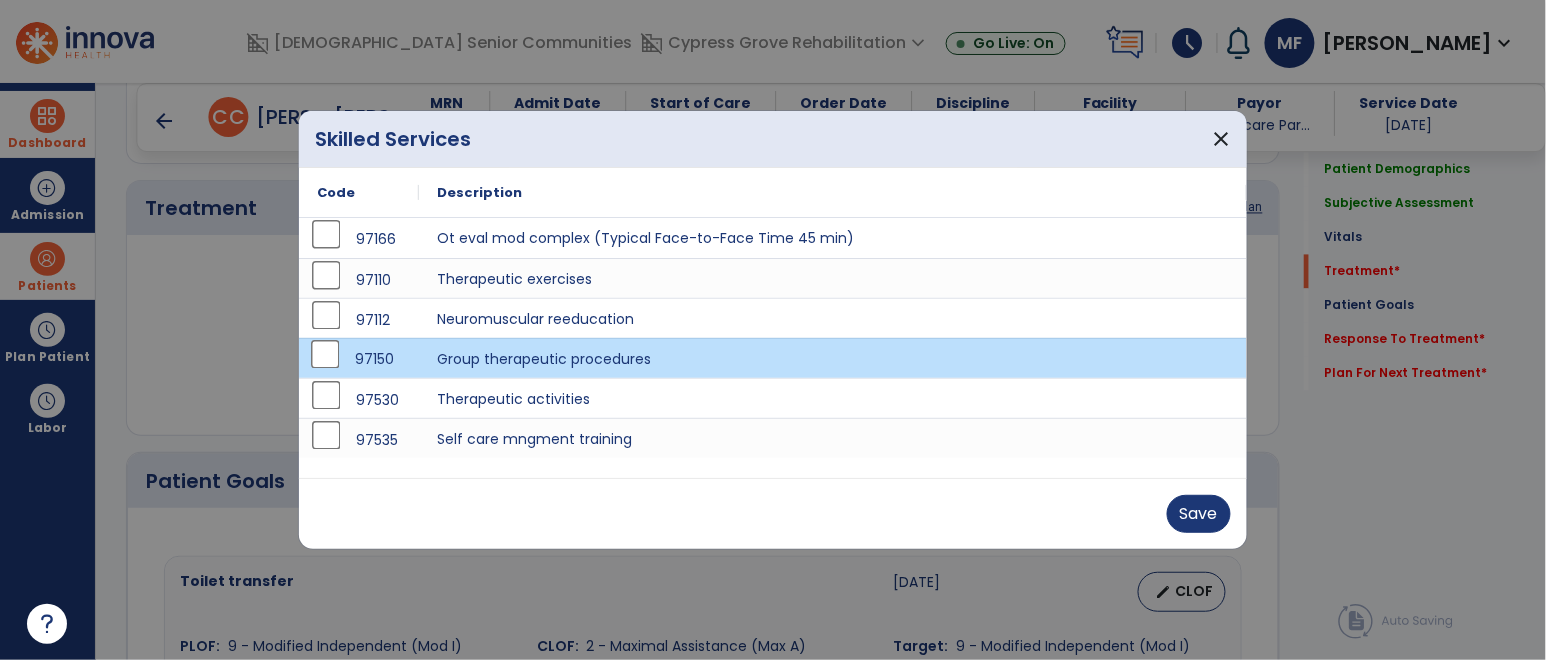 click on "Save" at bounding box center [773, 513] 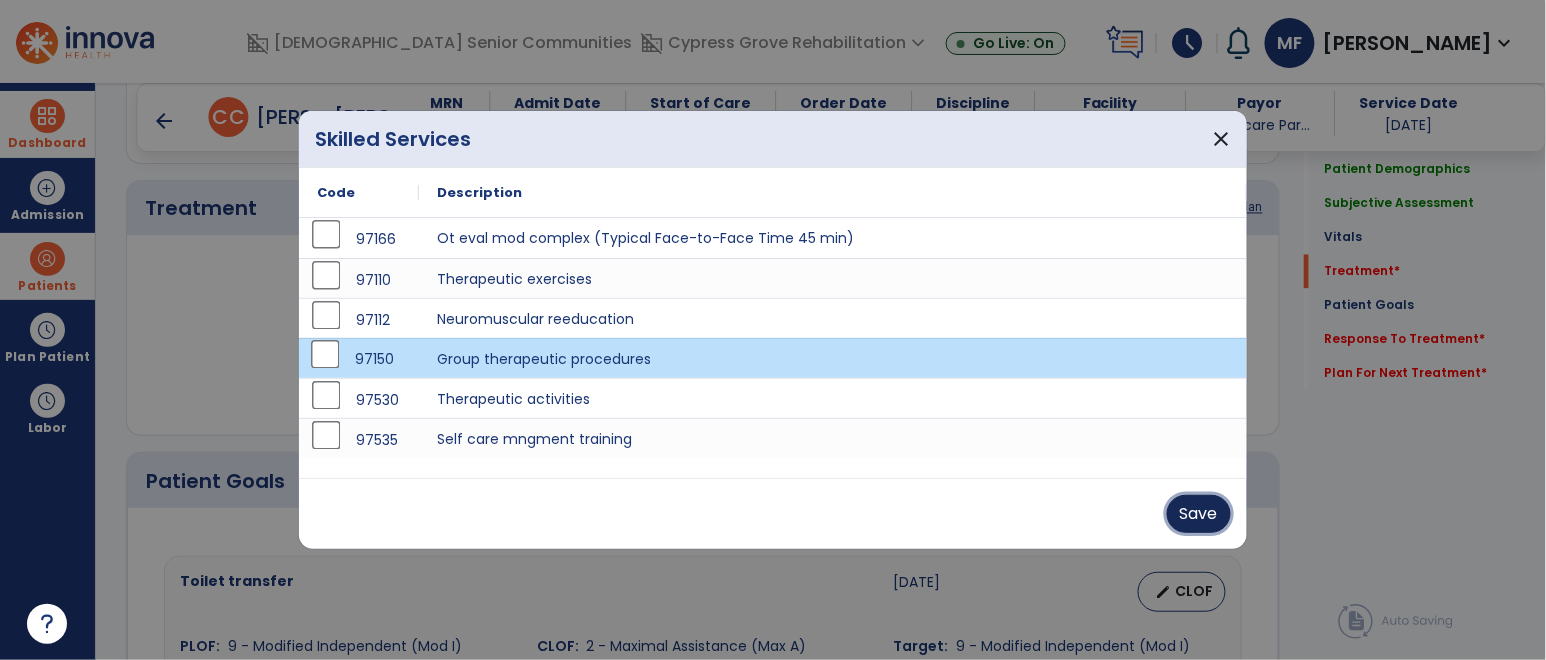 click on "Save" at bounding box center (1199, 514) 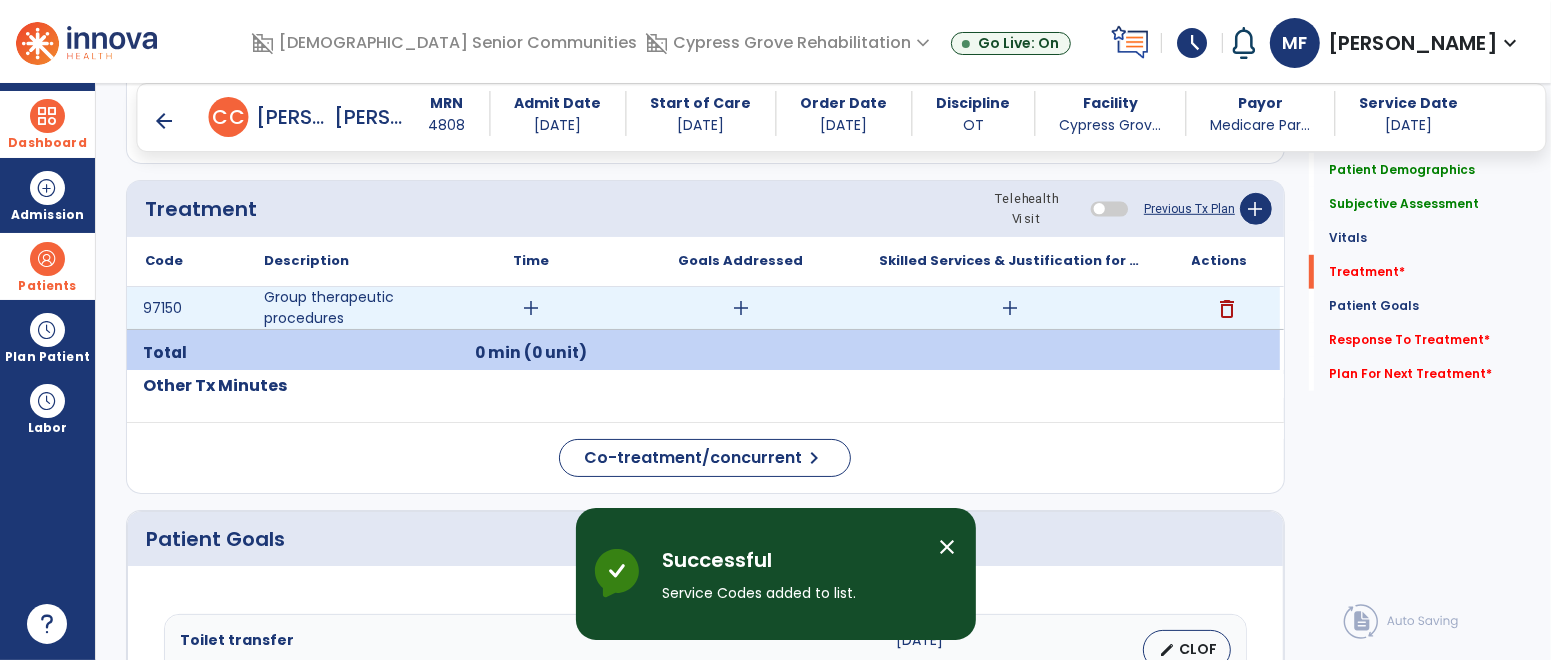 click on "add" at bounding box center [531, 308] 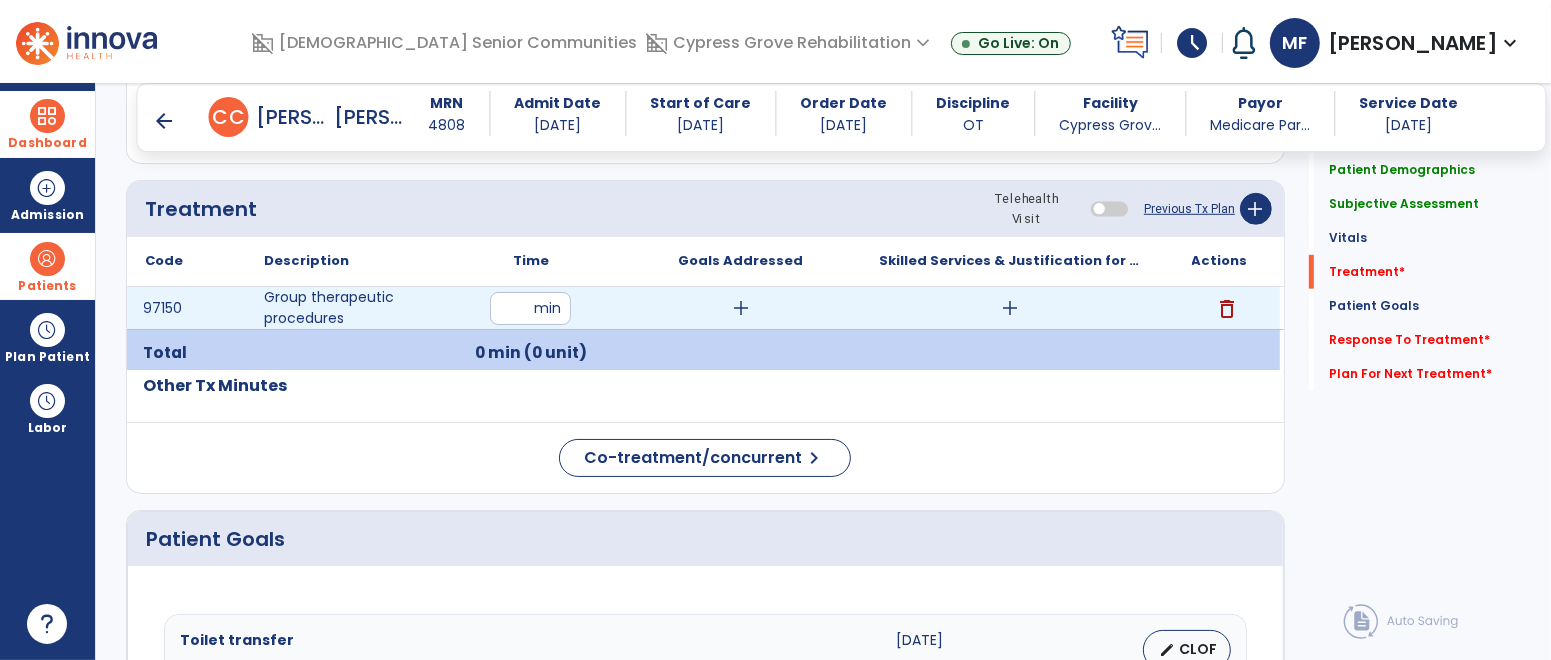 type on "**" 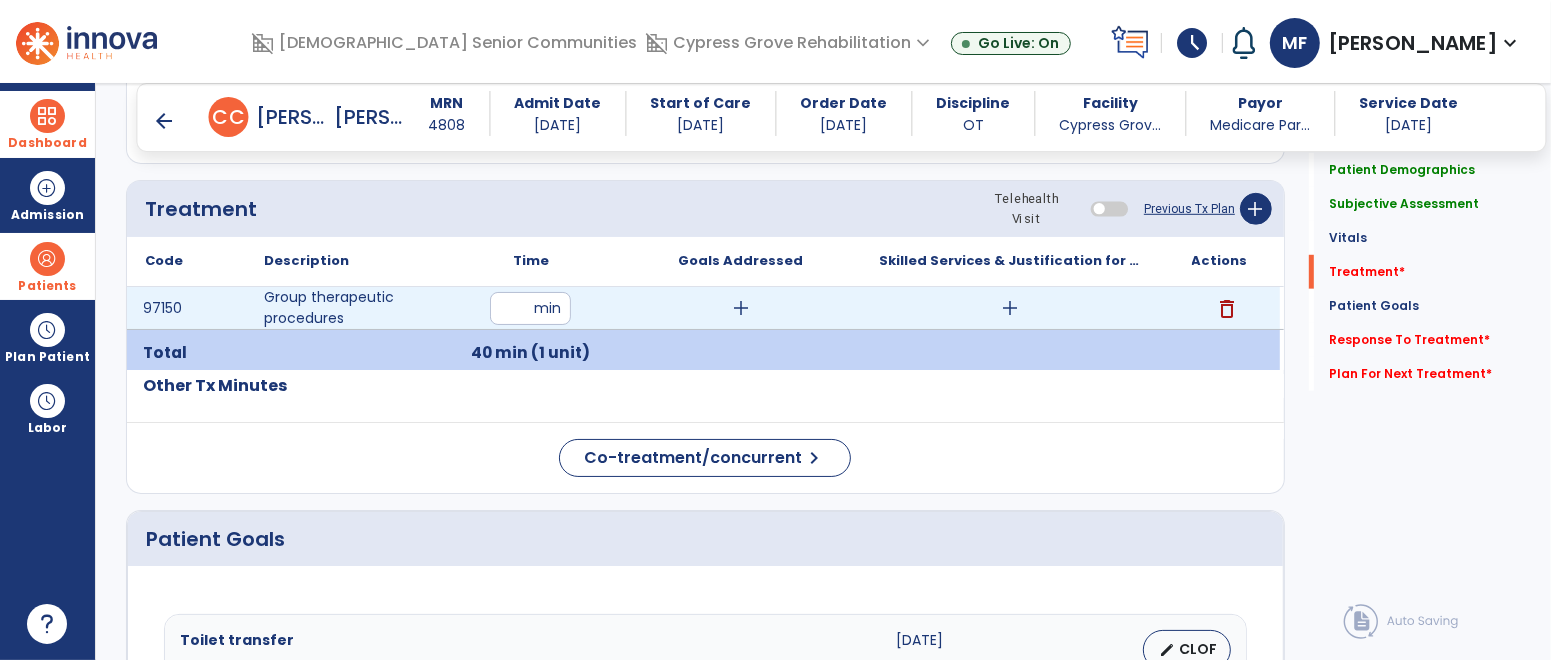 click on "add" at bounding box center [741, 308] 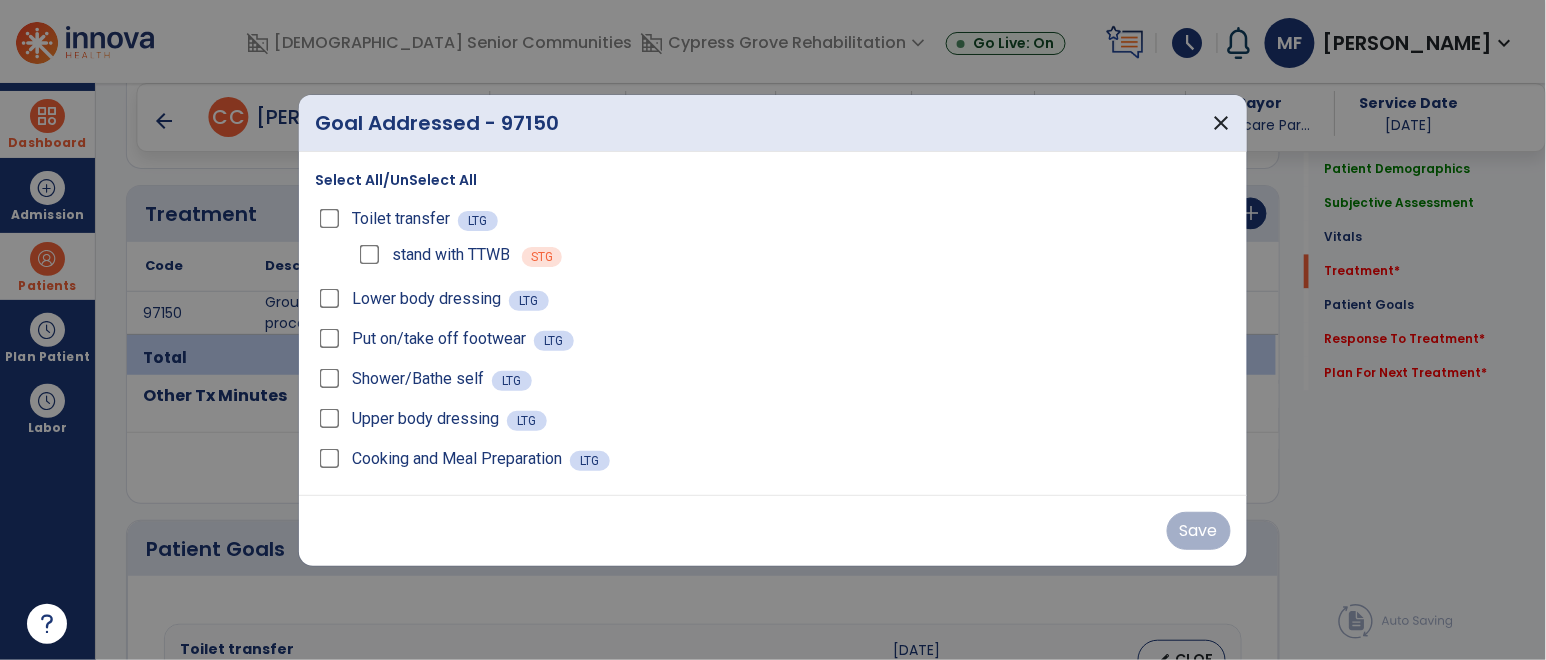 scroll, scrollTop: 1119, scrollLeft: 0, axis: vertical 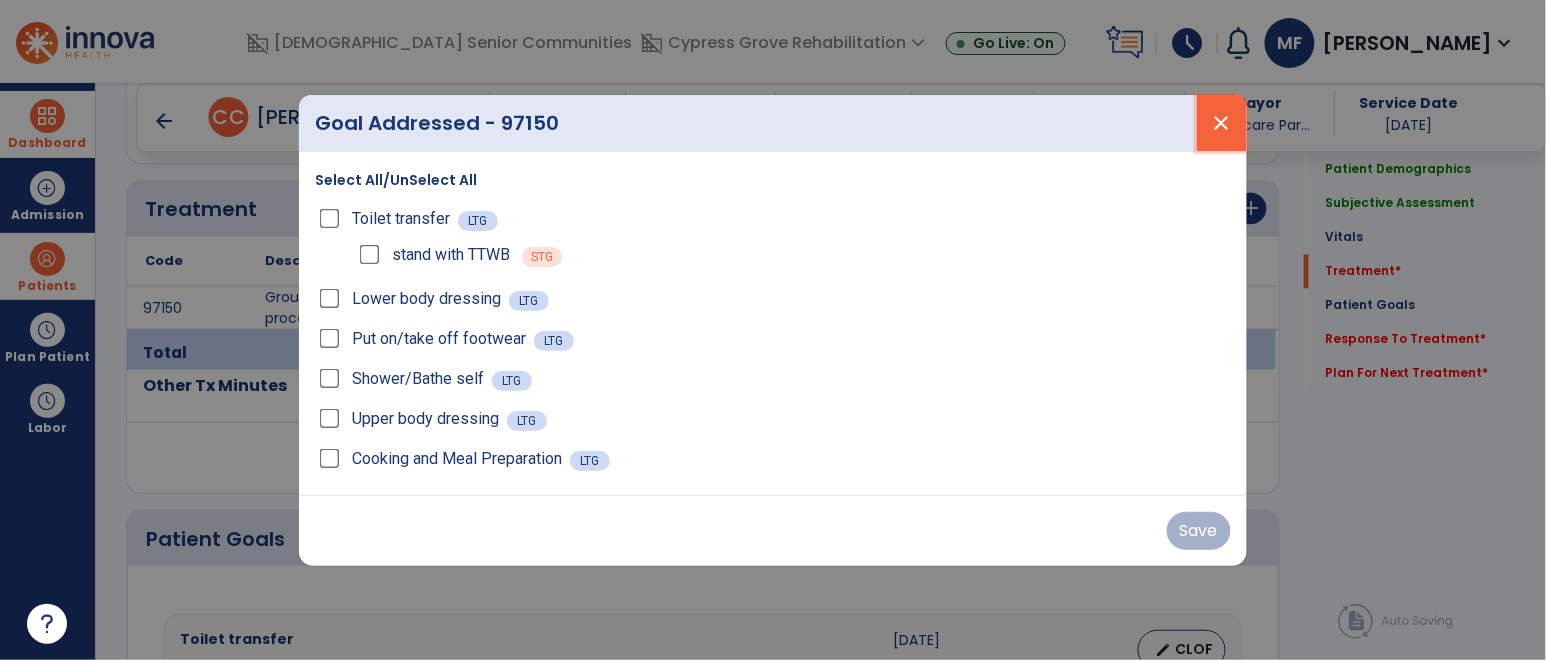 click on "close" at bounding box center (1222, 123) 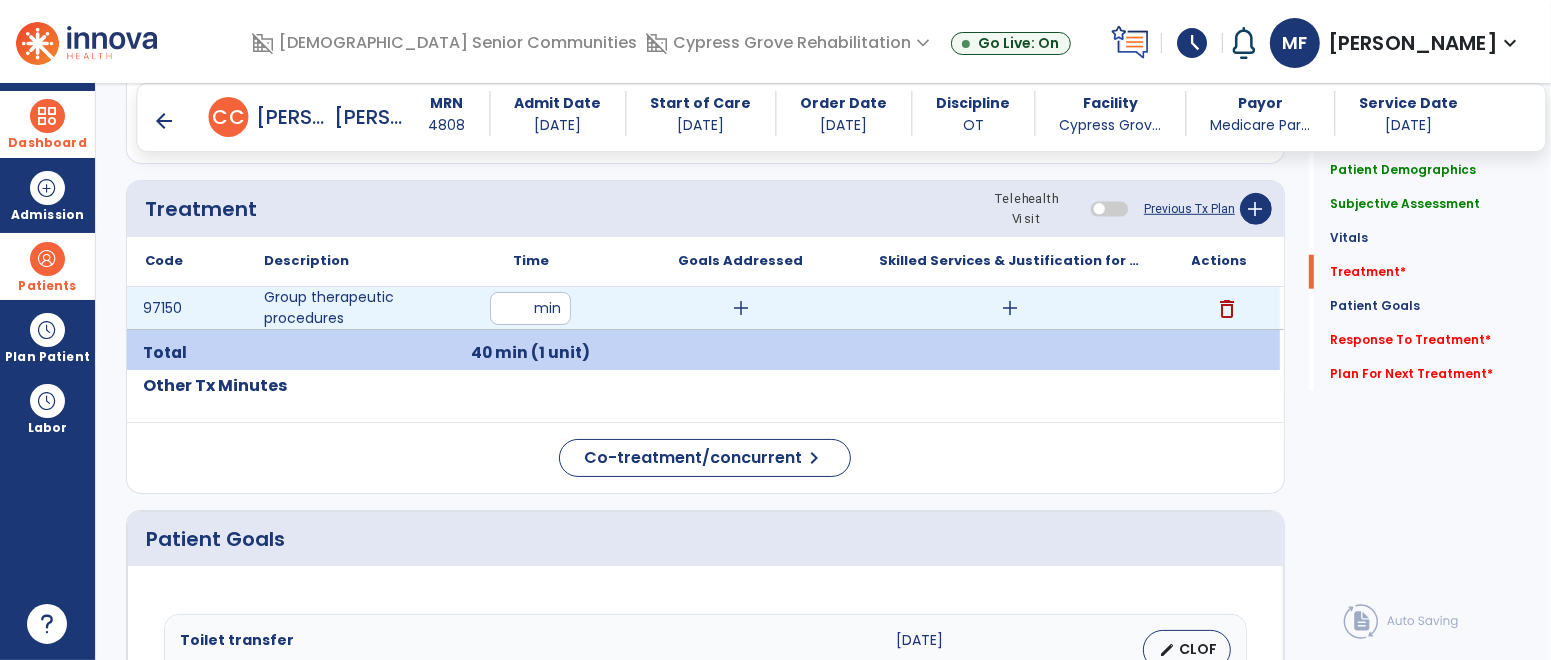 click on "add" at bounding box center [1010, 308] 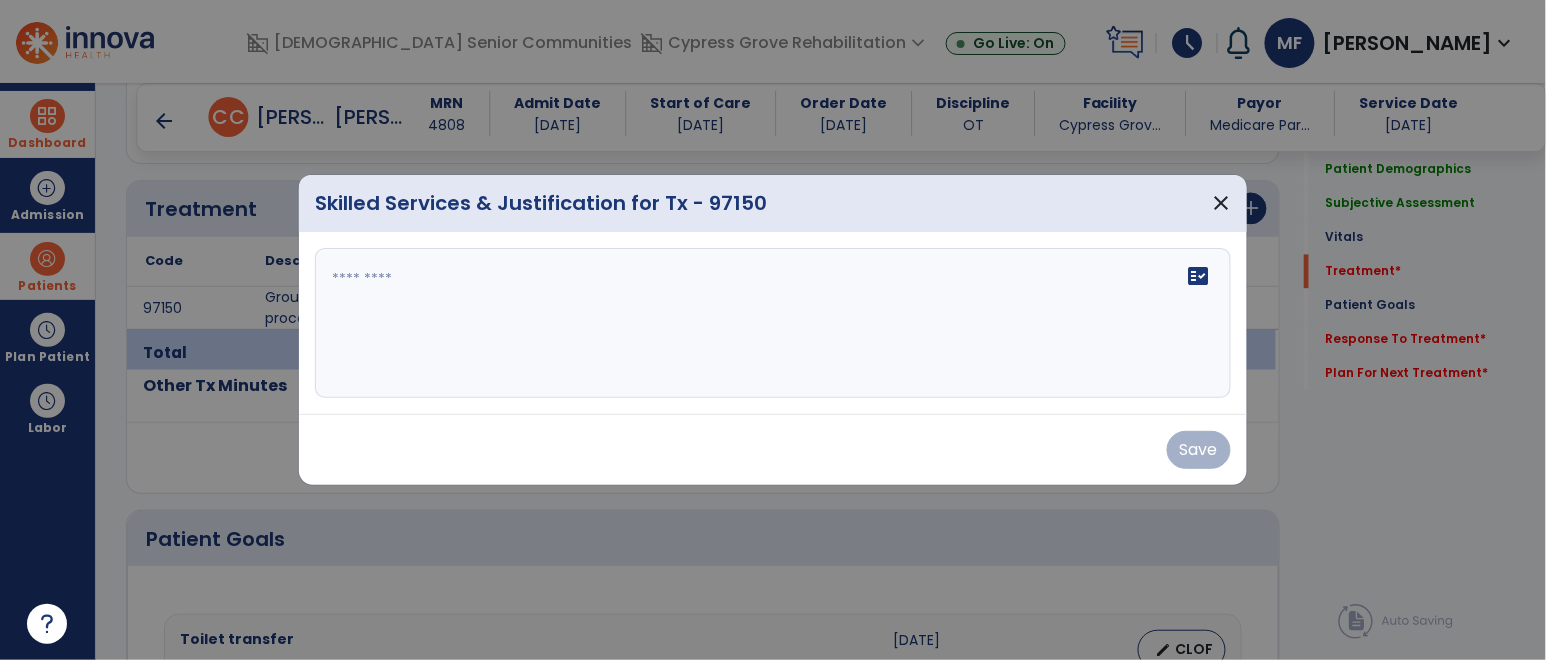 scroll, scrollTop: 1119, scrollLeft: 0, axis: vertical 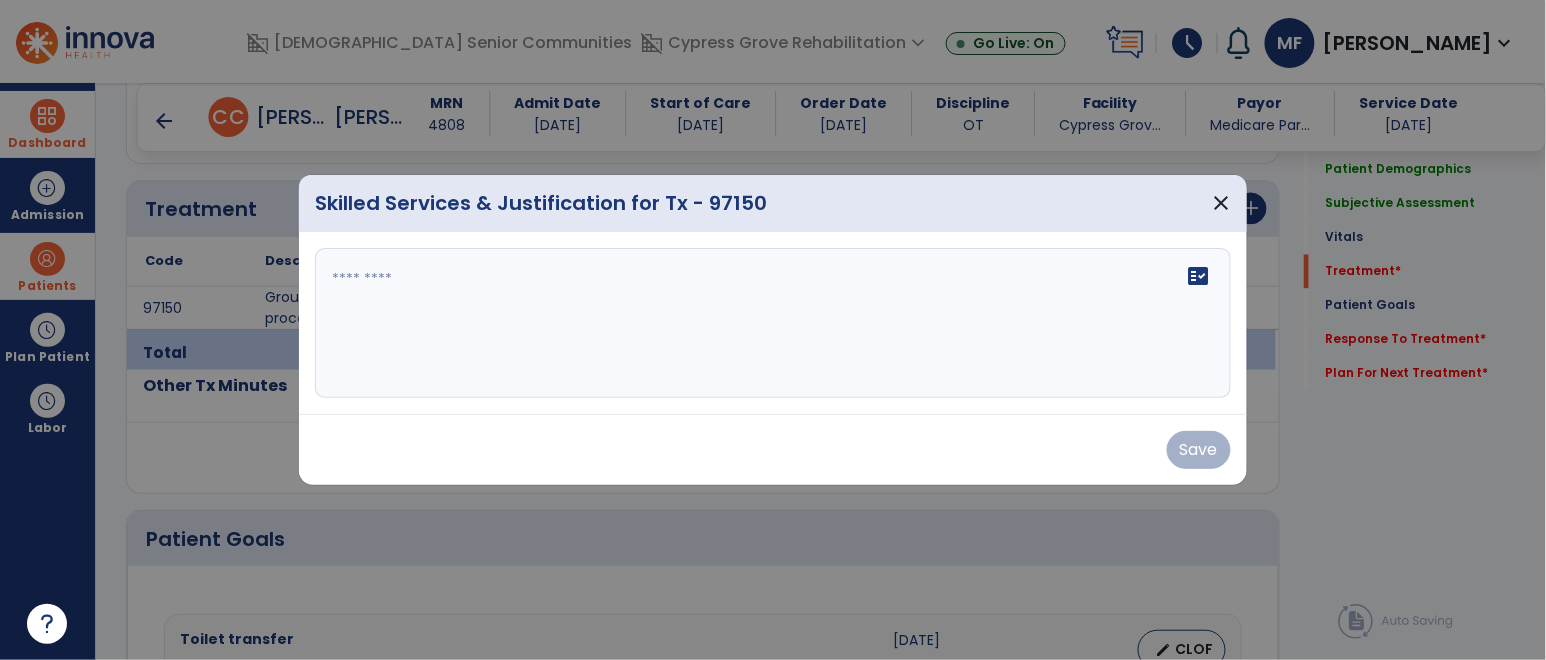 click on "fact_check" at bounding box center (773, 323) 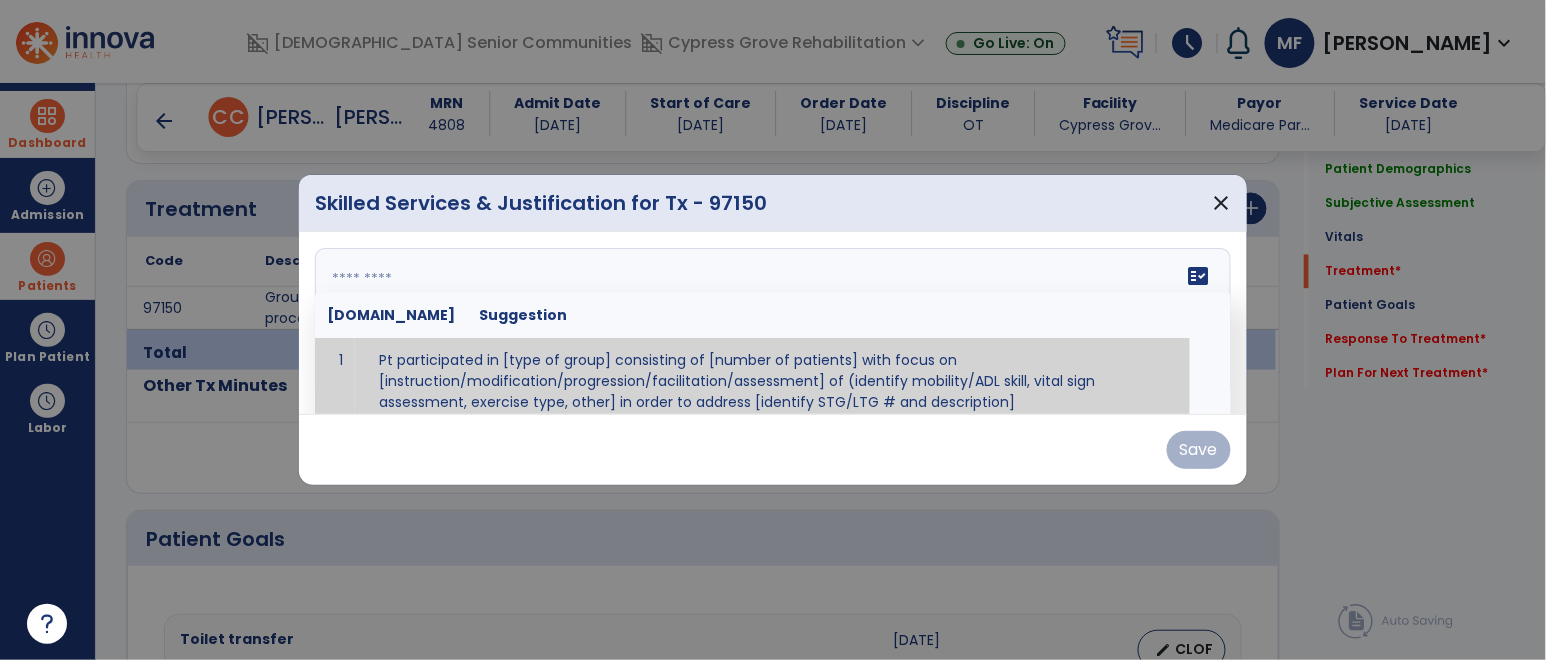 scroll, scrollTop: 11, scrollLeft: 0, axis: vertical 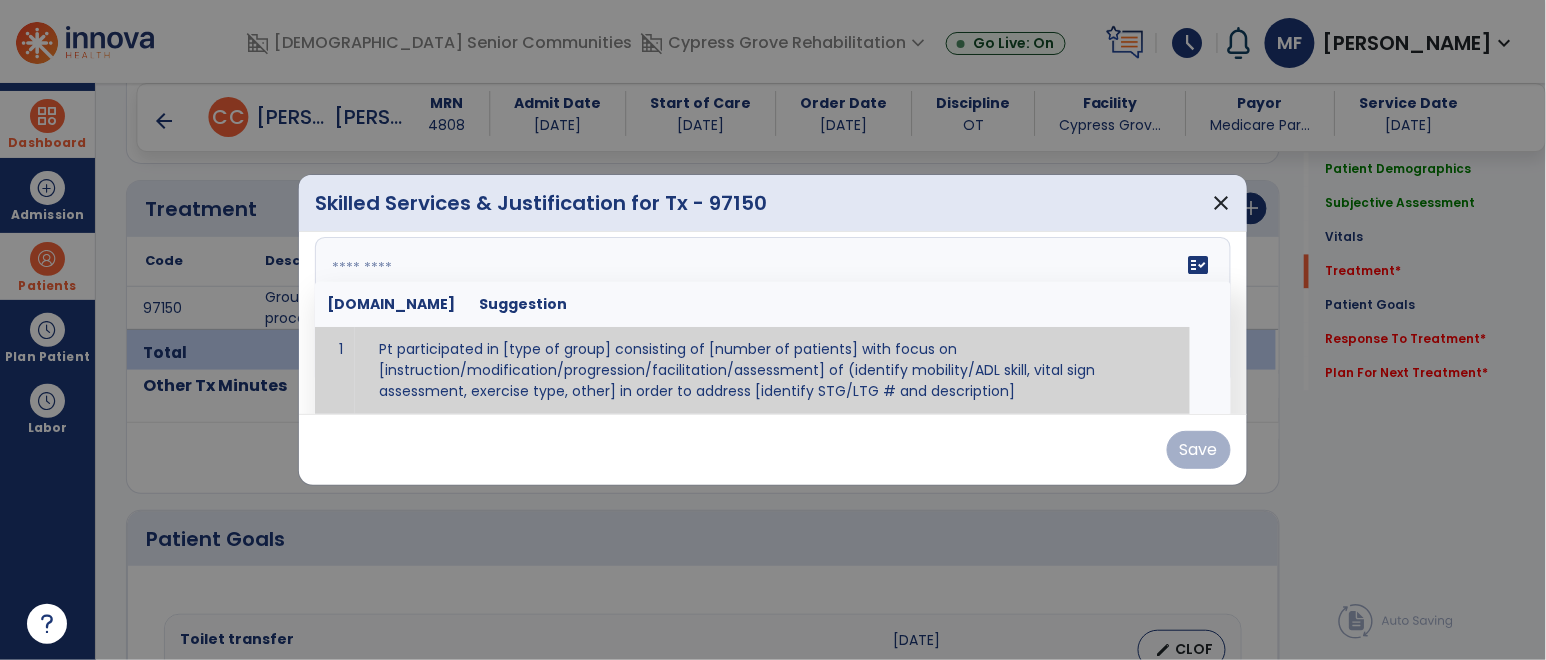 paste on "**********" 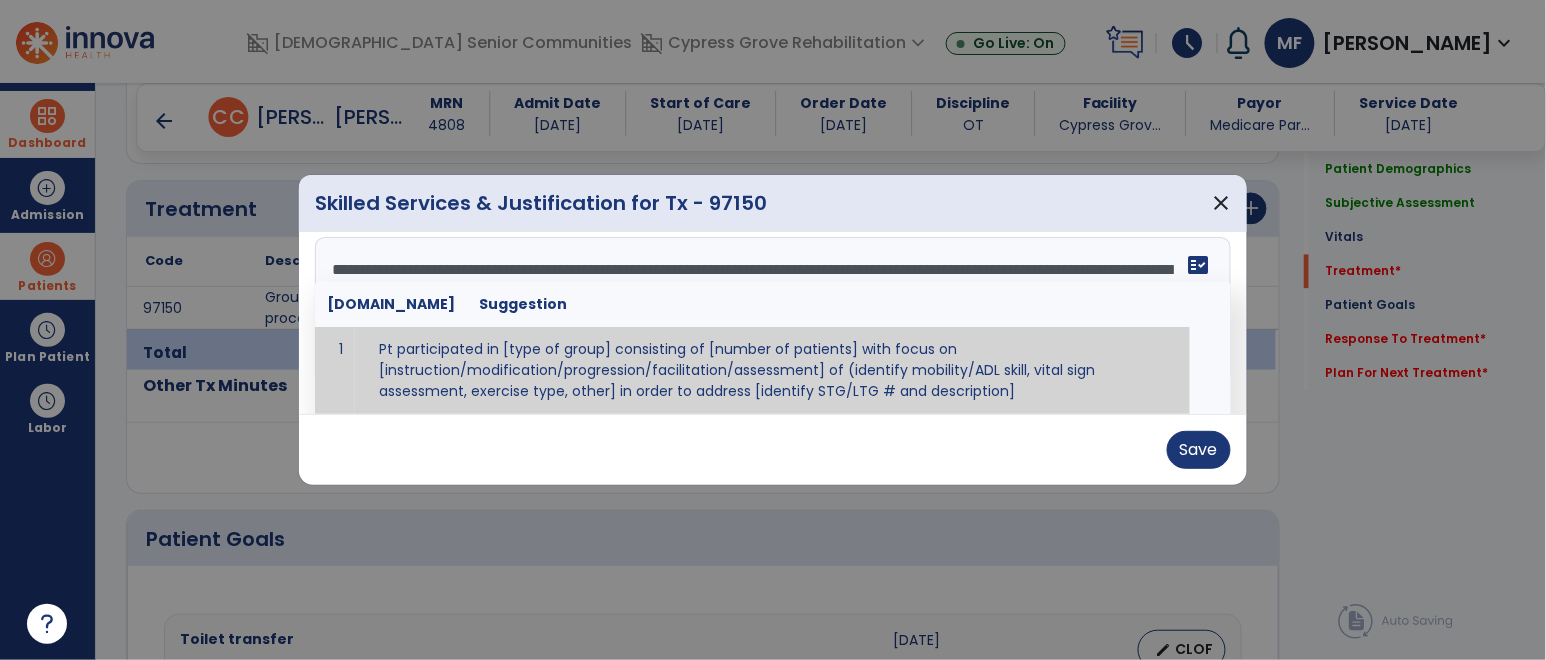 scroll, scrollTop: 0, scrollLeft: 0, axis: both 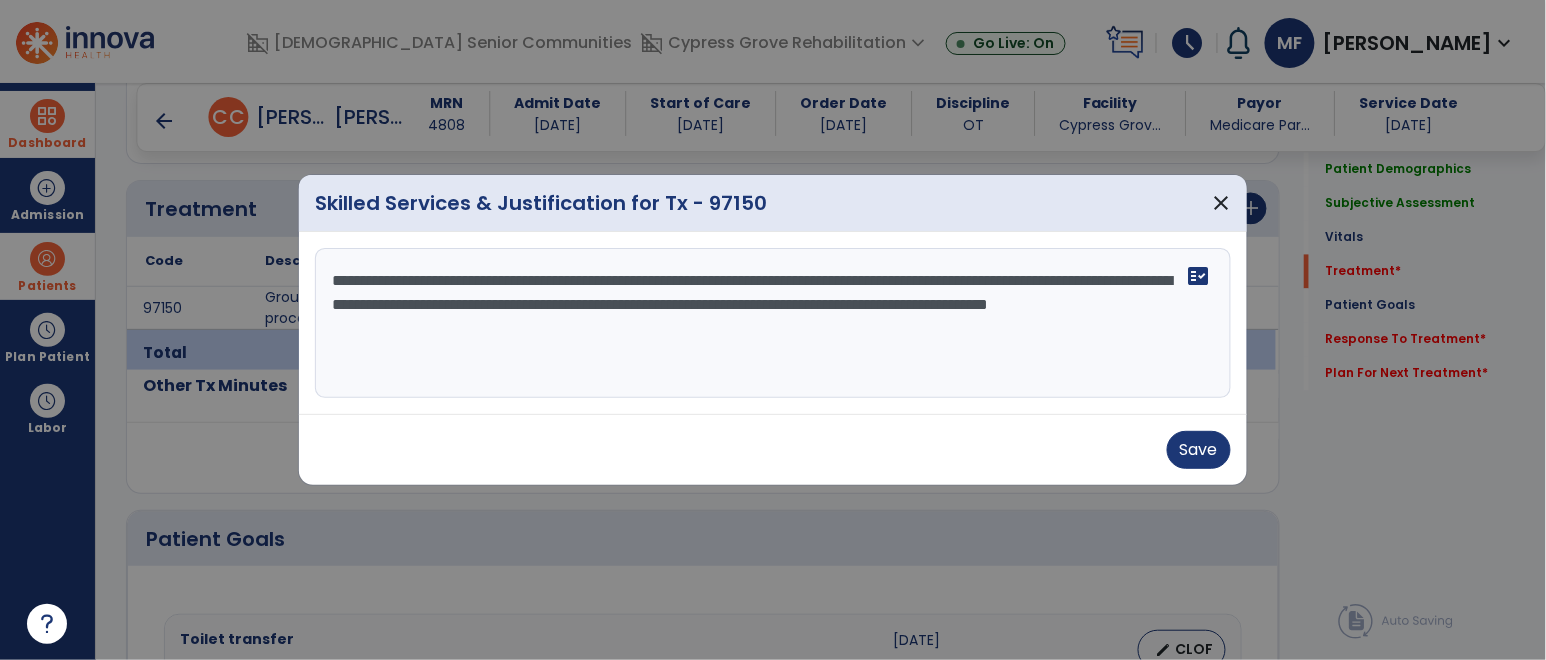 click on "**********" at bounding box center [772, 323] 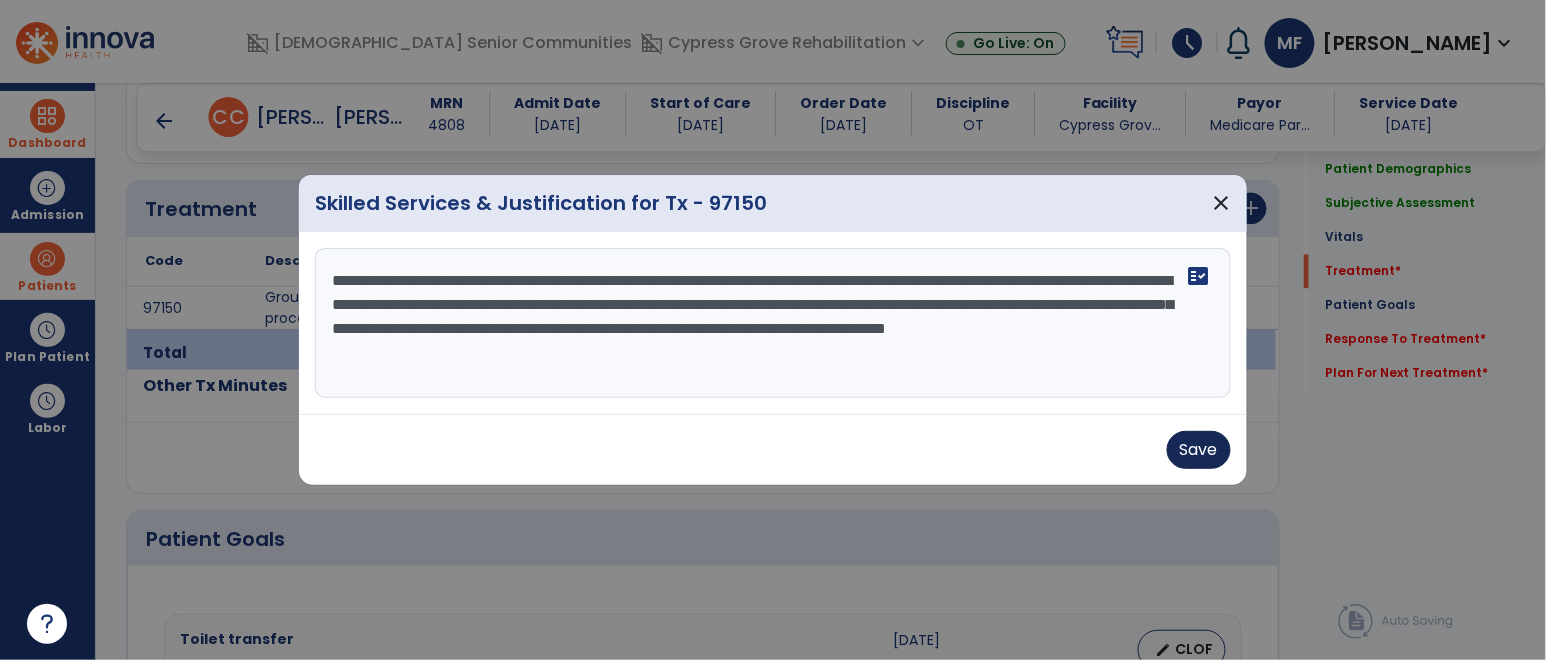 type on "**********" 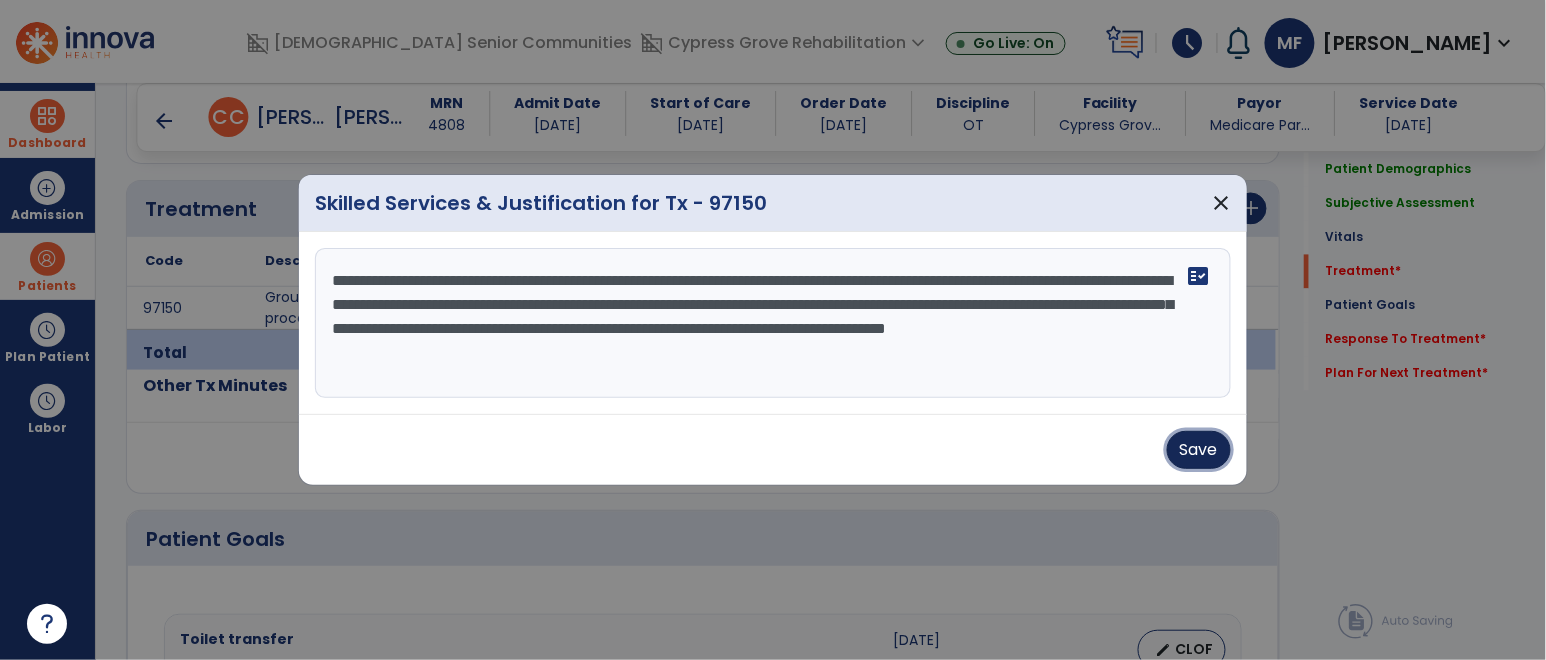 click on "Save" at bounding box center [1199, 450] 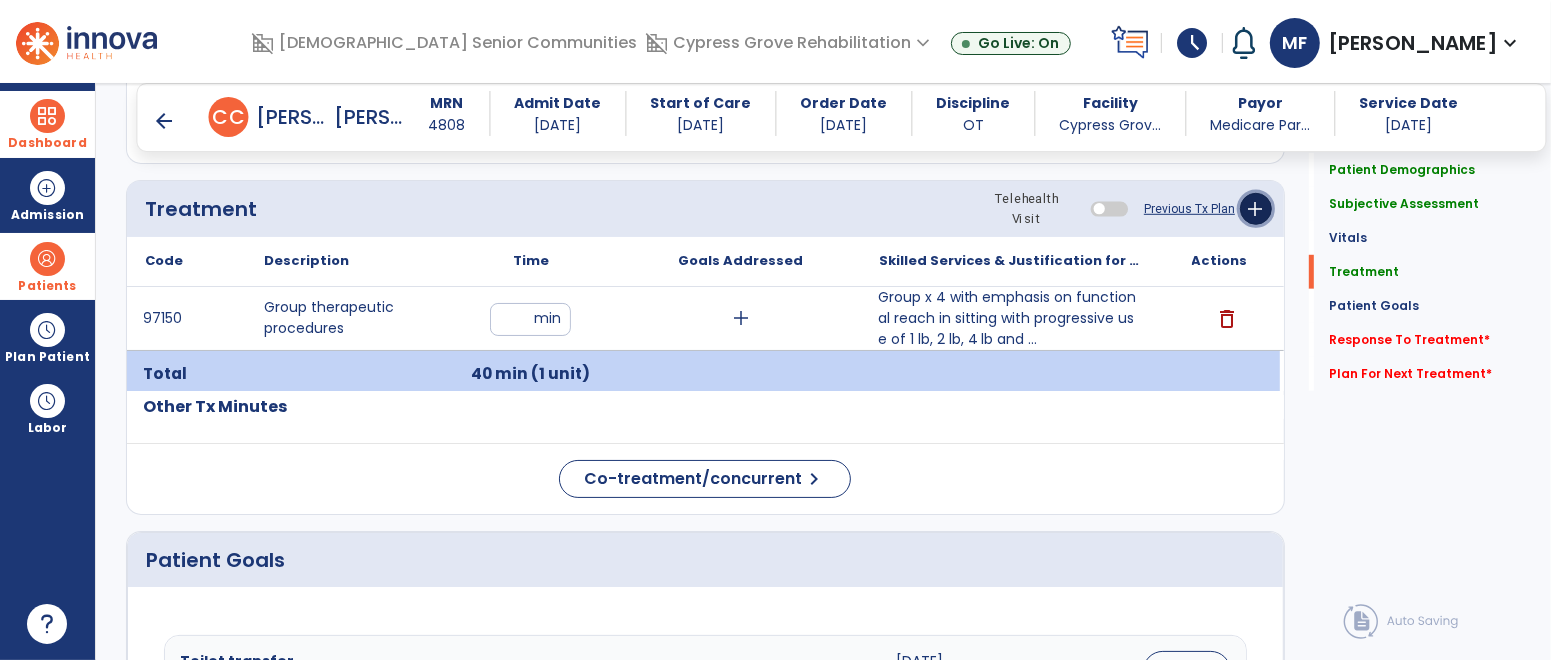 click on "add" 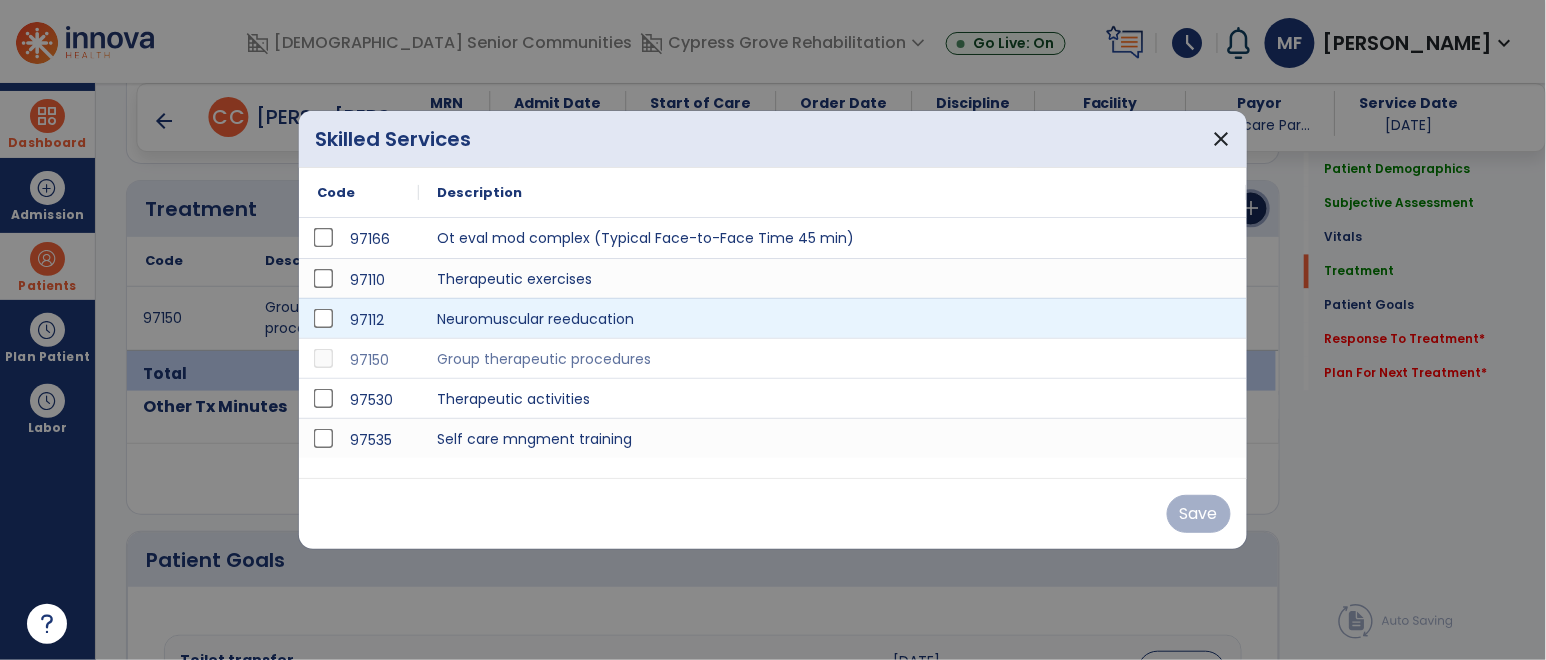 scroll, scrollTop: 1119, scrollLeft: 0, axis: vertical 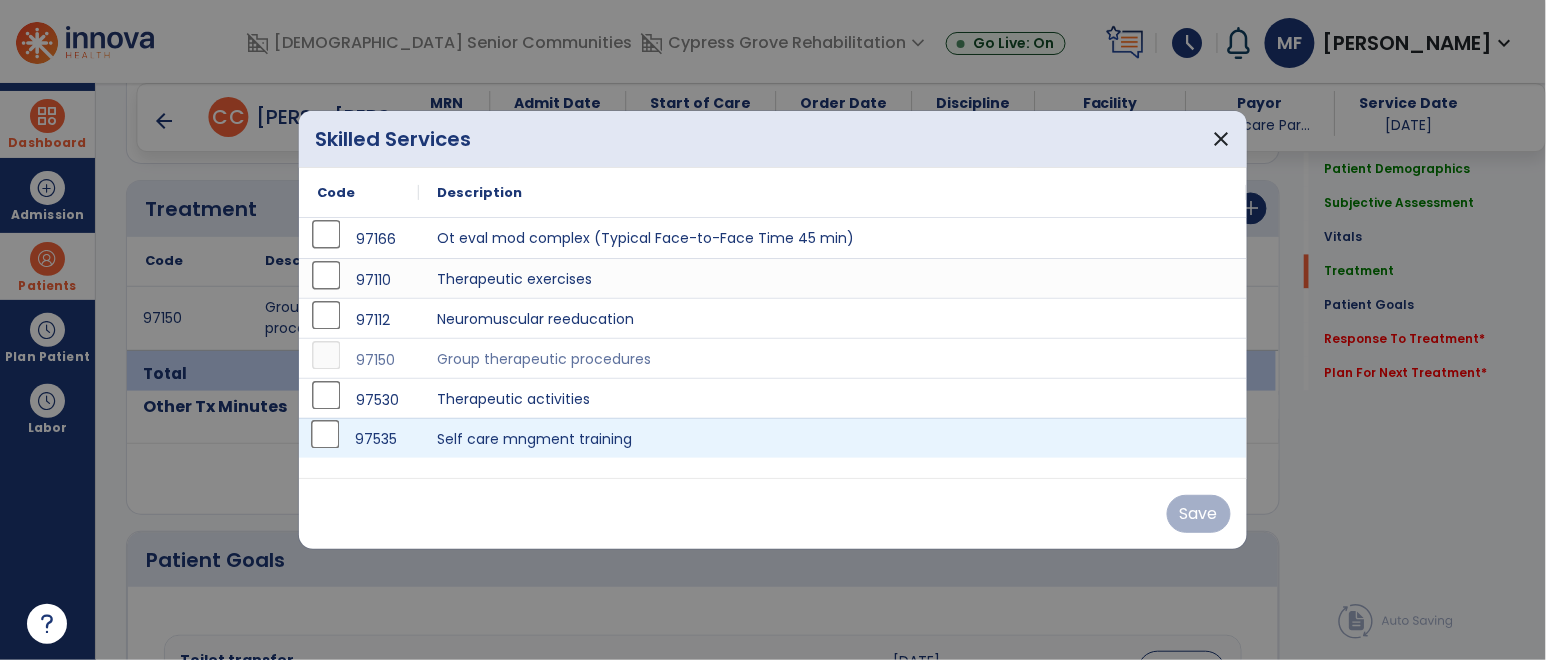 click on "97535" at bounding box center (359, 439) 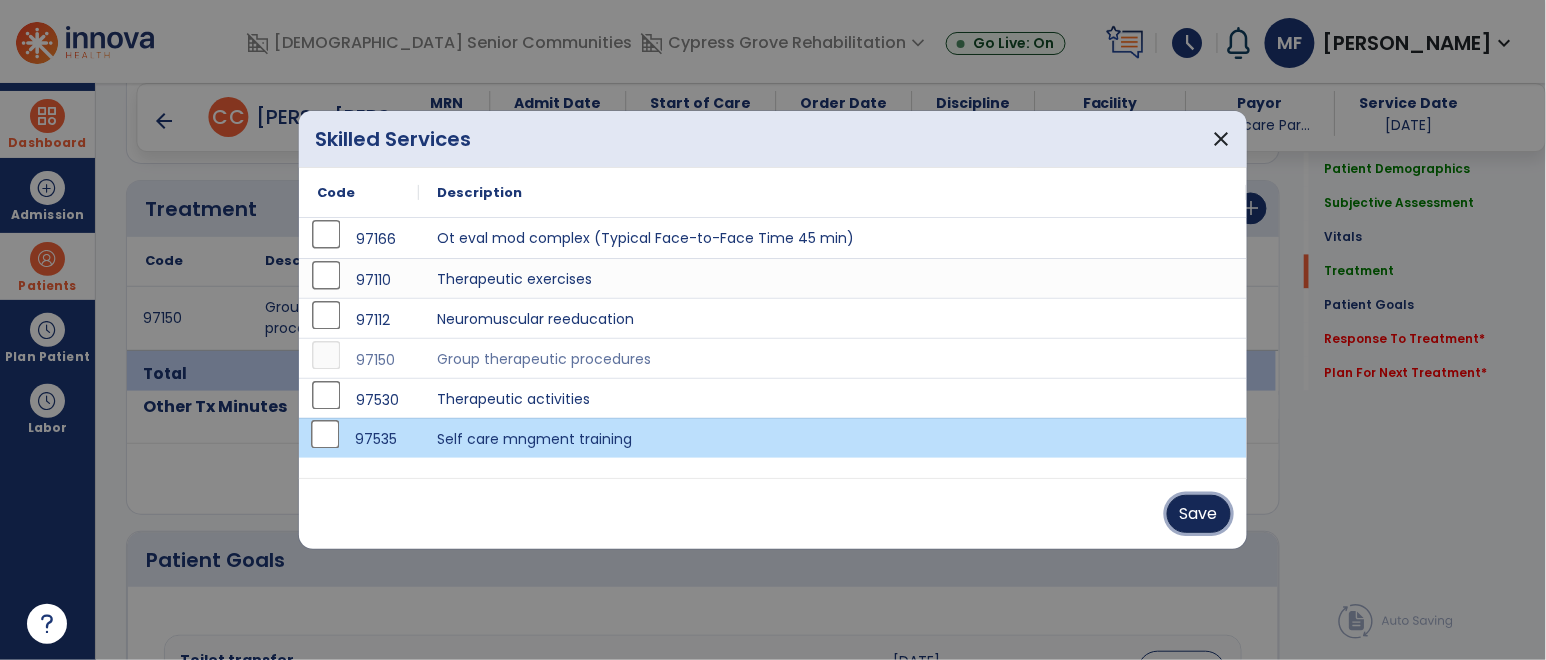 click on "Save" at bounding box center [1199, 514] 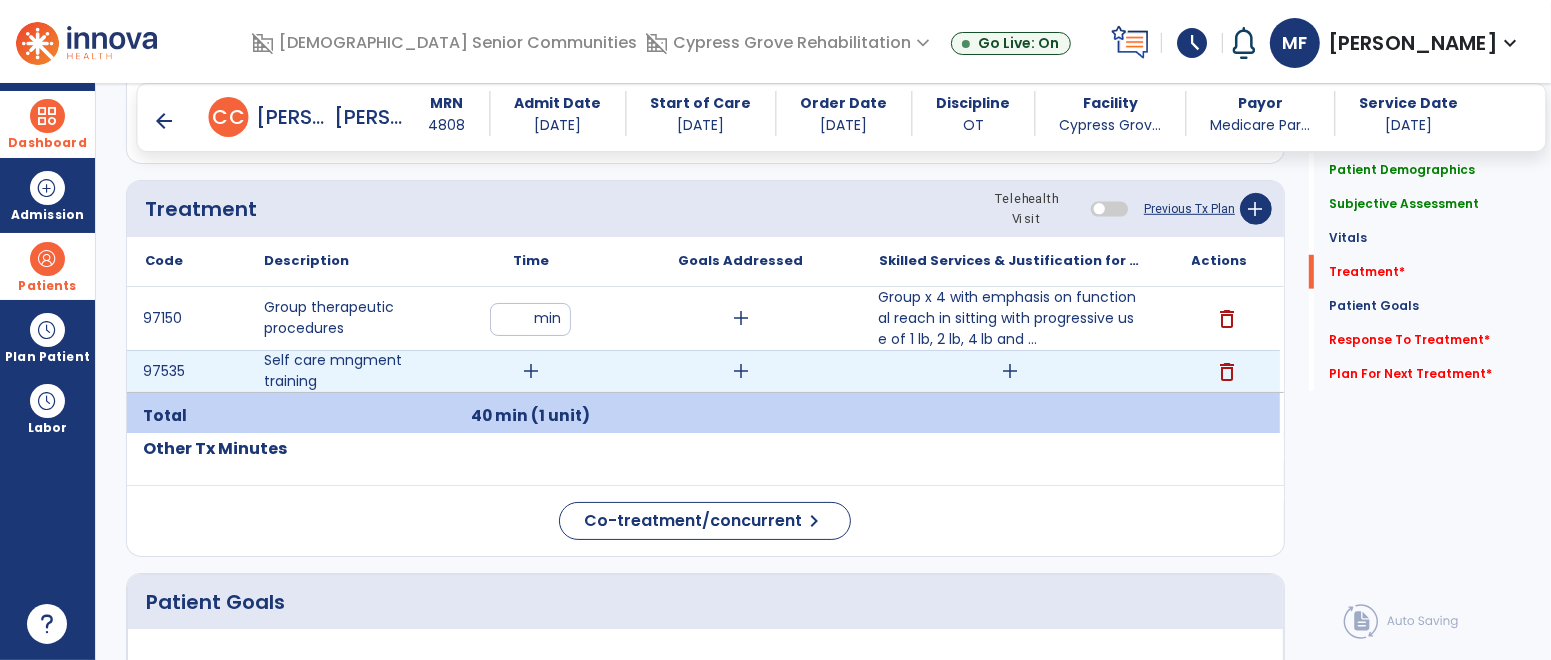 click on "add" at bounding box center (531, 371) 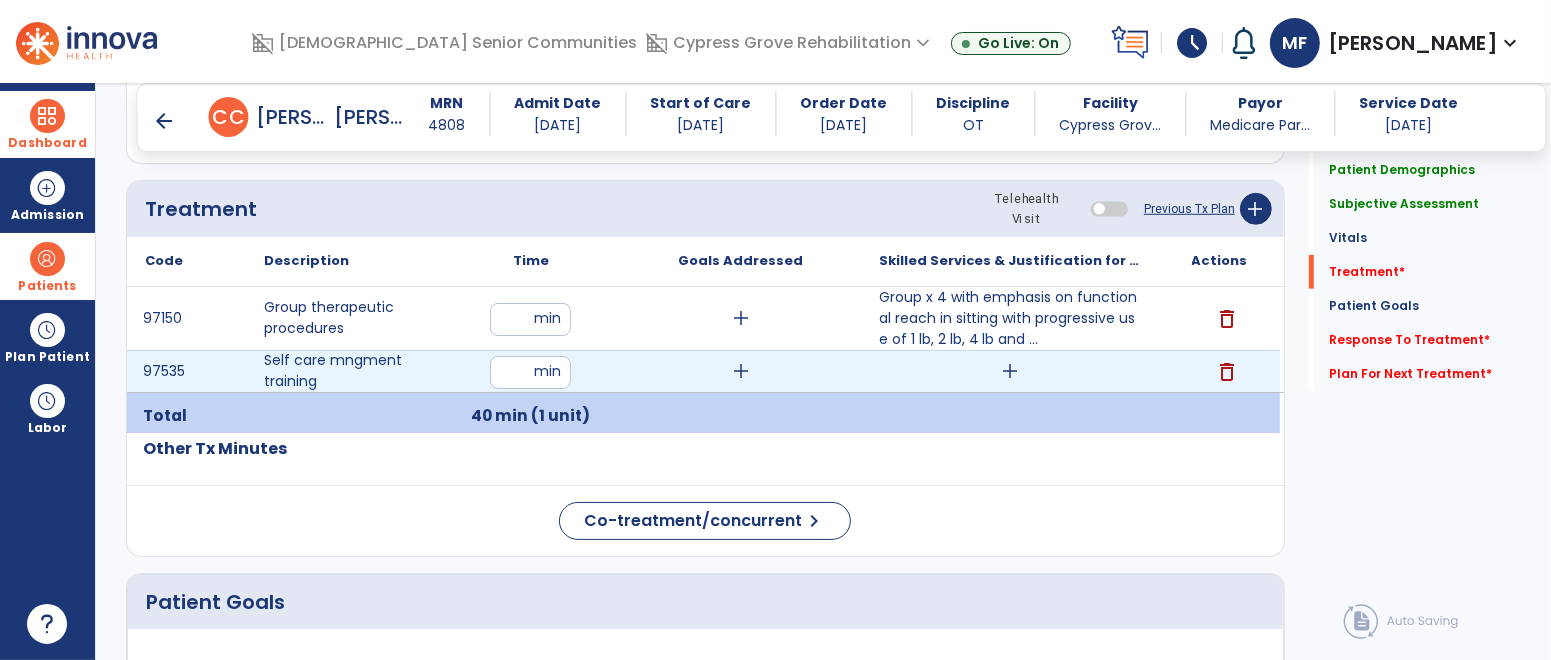 type on "**" 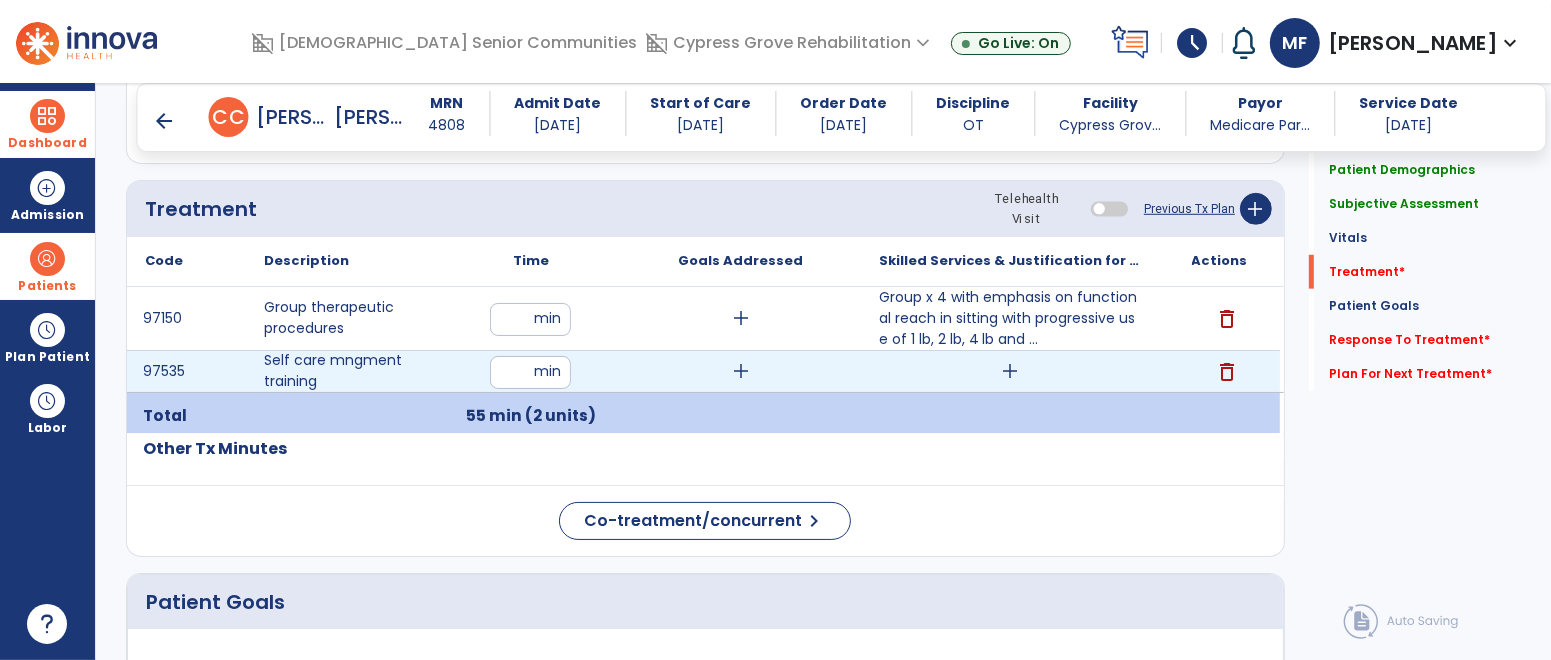 click on "add" at bounding box center (1010, 371) 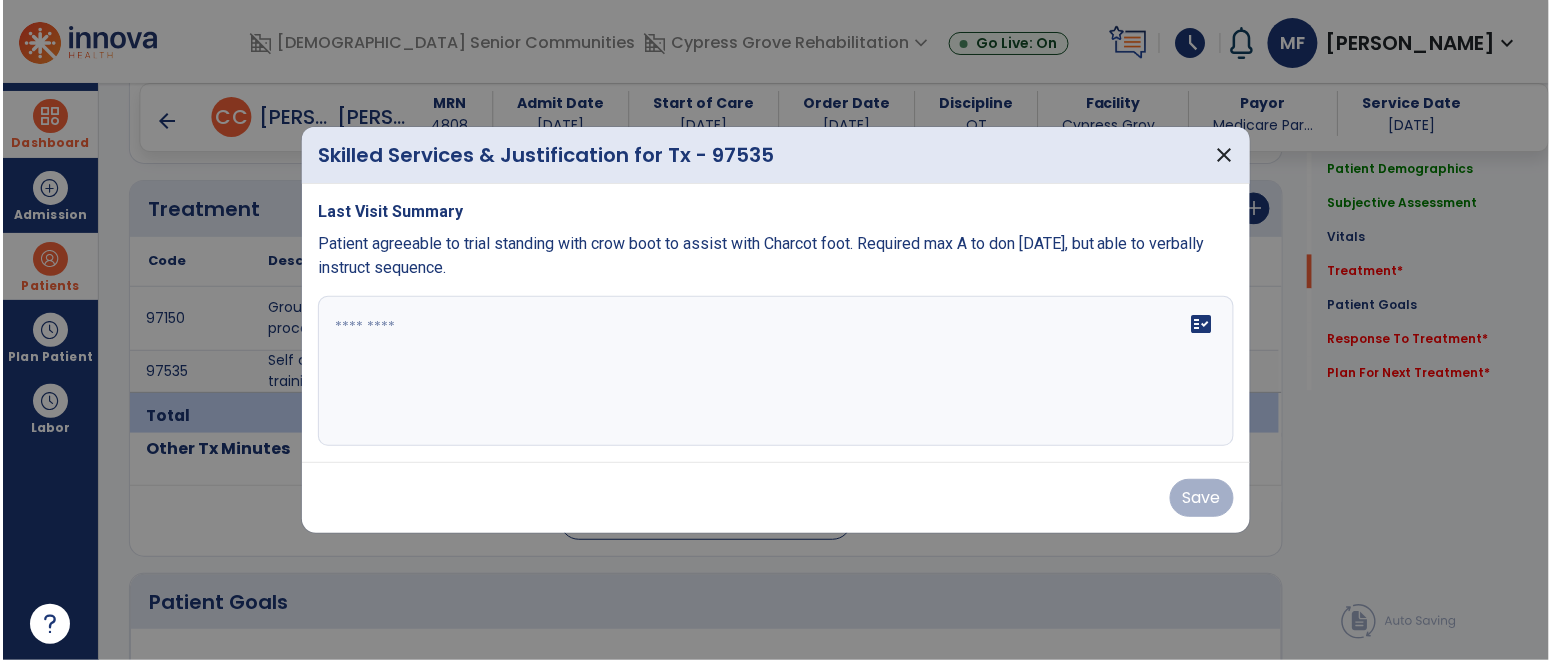 scroll, scrollTop: 1119, scrollLeft: 0, axis: vertical 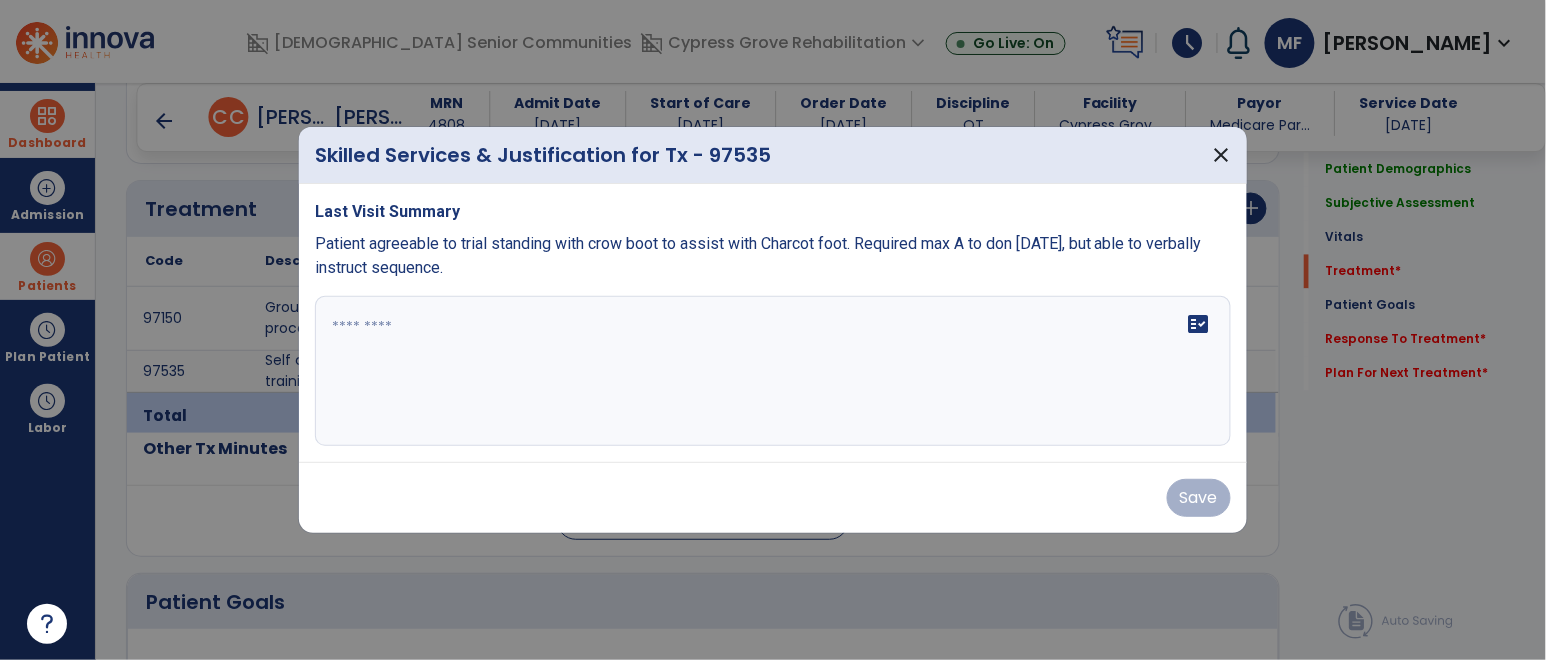 click on "fact_check" at bounding box center [773, 371] 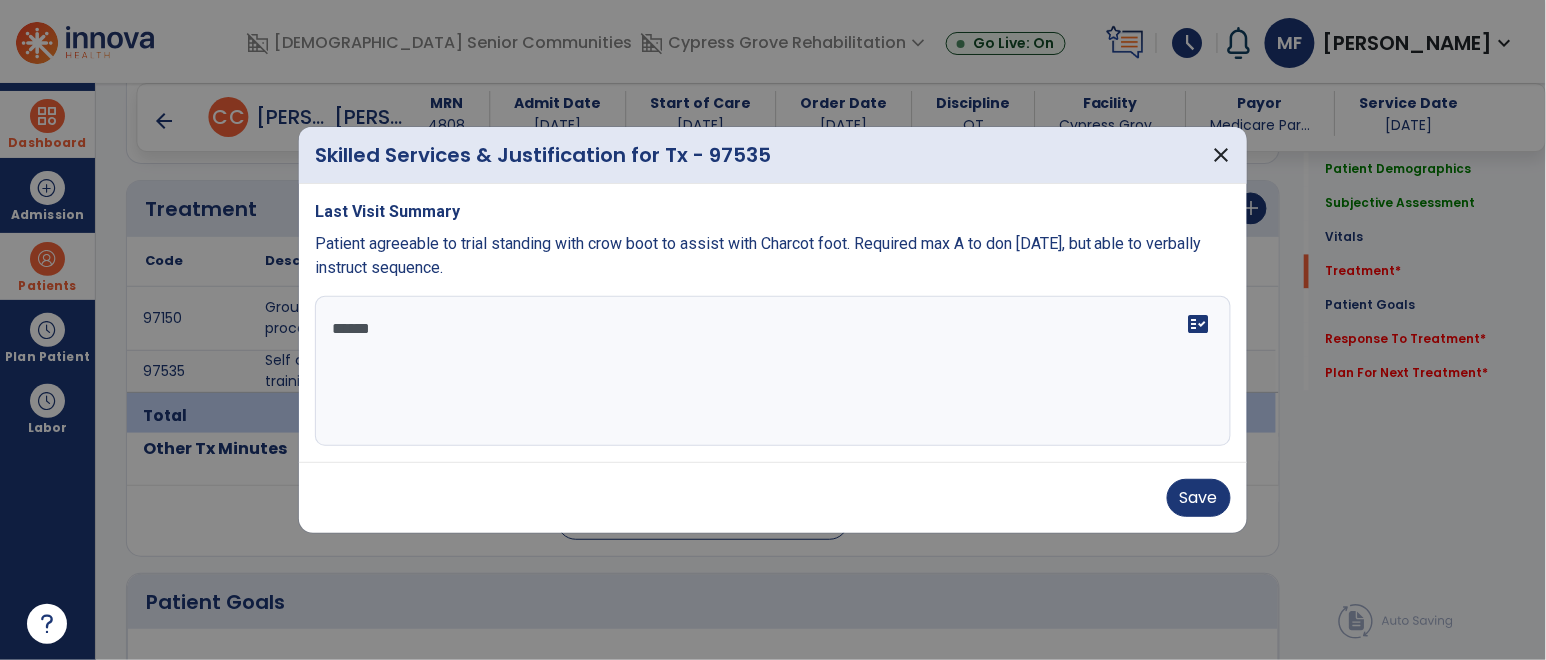 type on "*******" 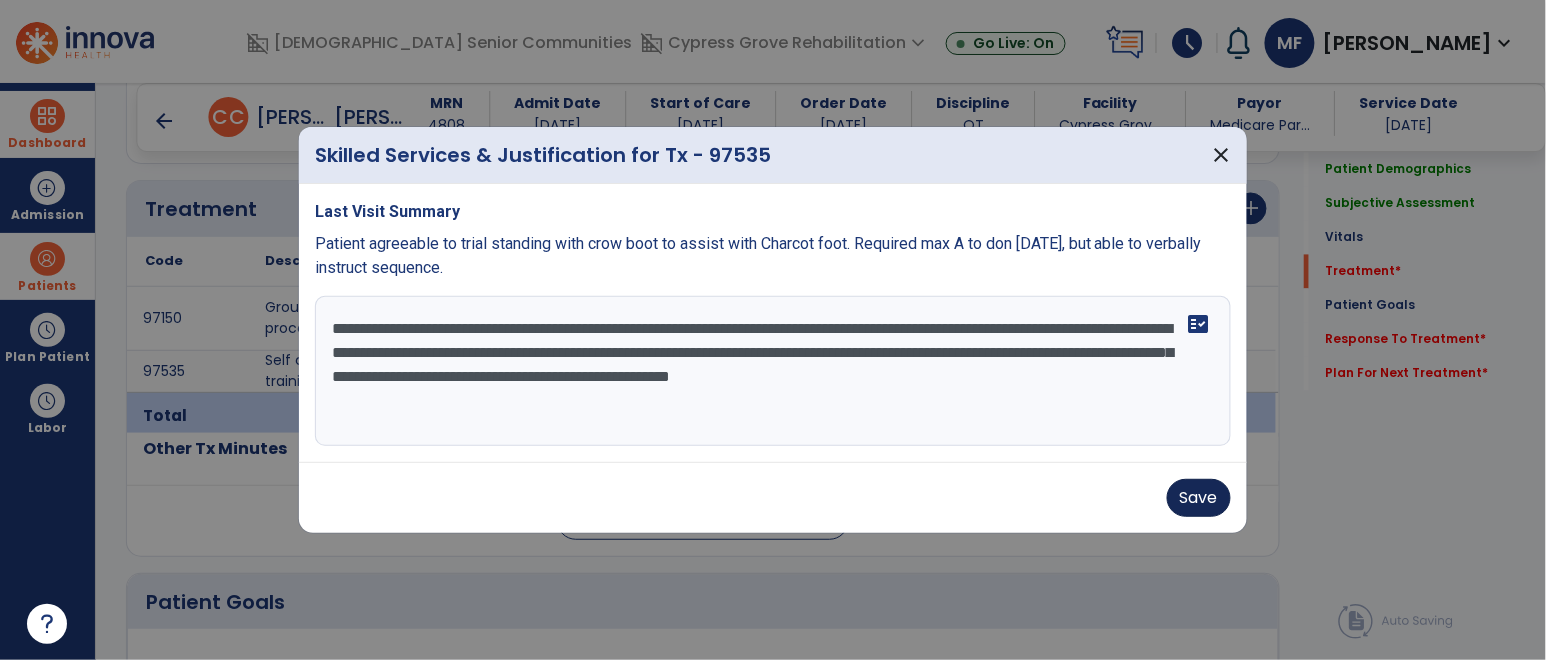 type on "**********" 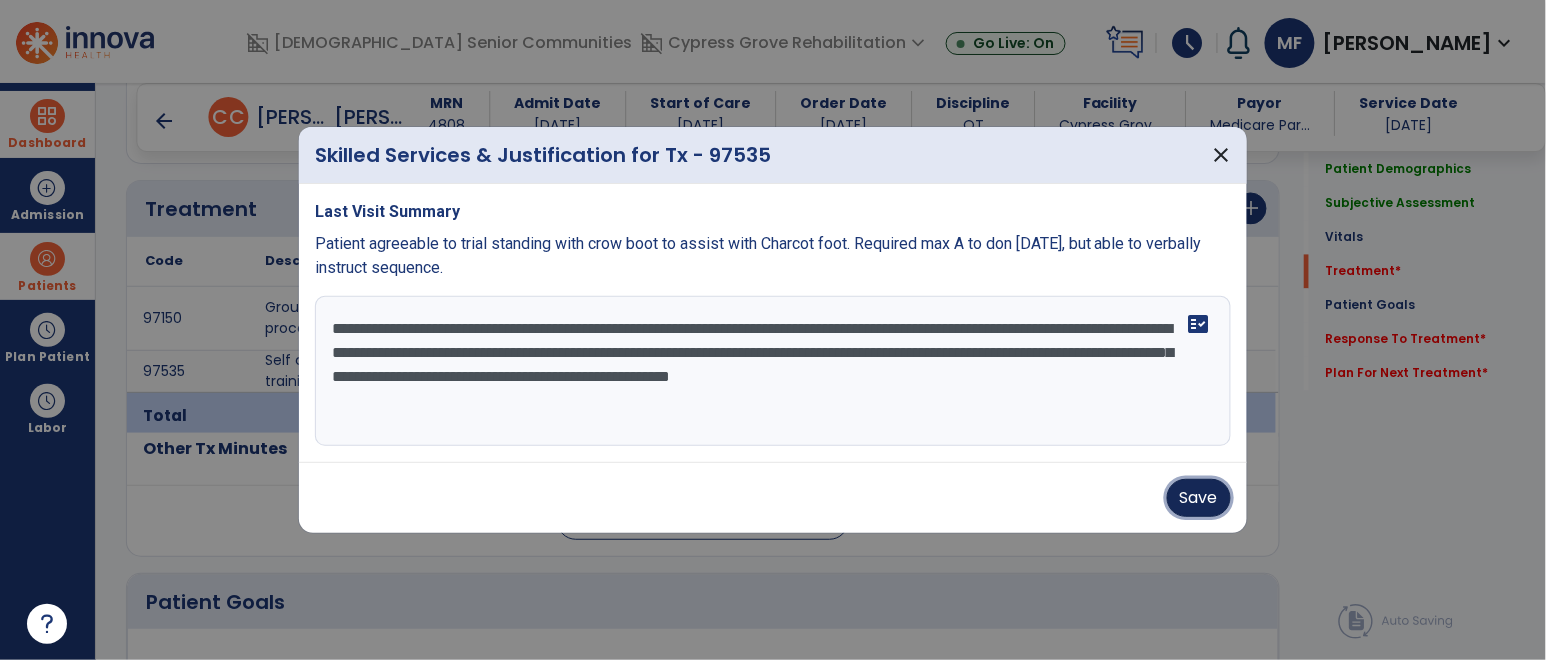 click on "Save" at bounding box center (1199, 498) 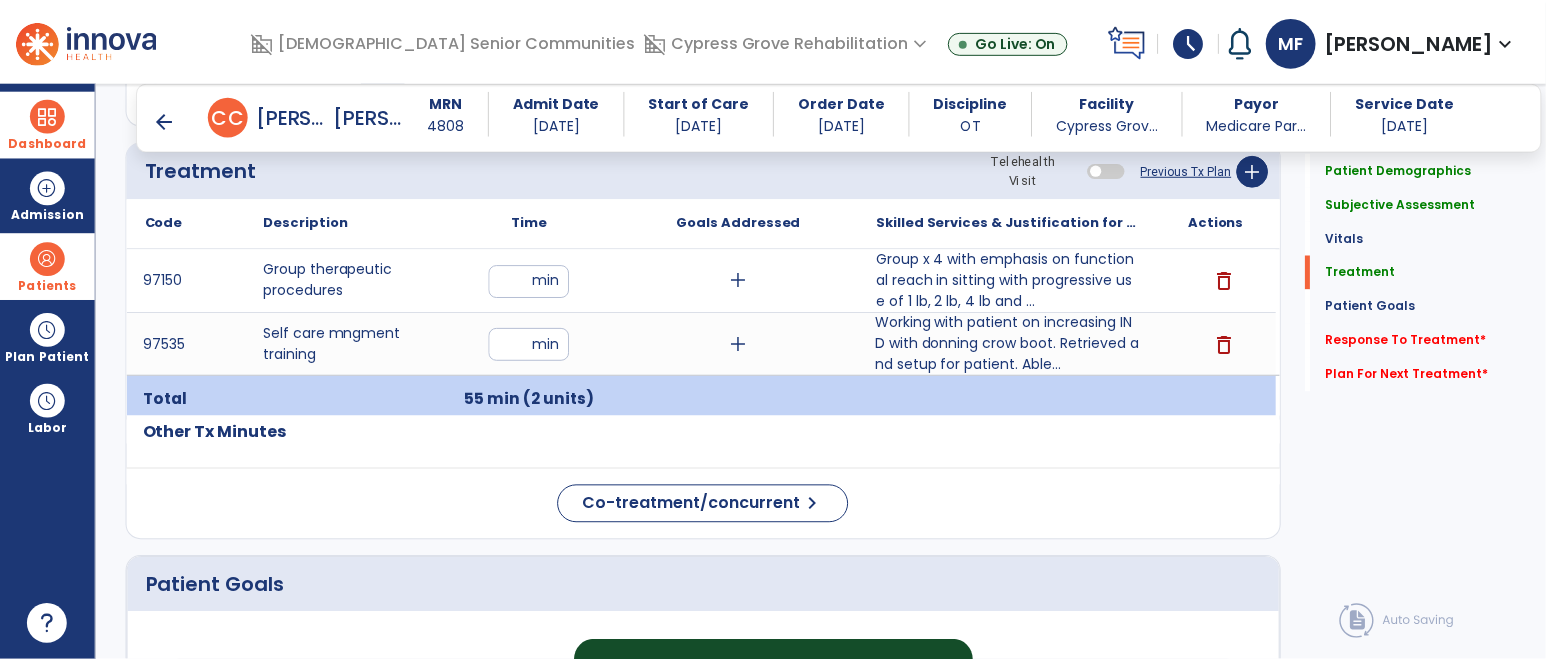 scroll, scrollTop: 1153, scrollLeft: 0, axis: vertical 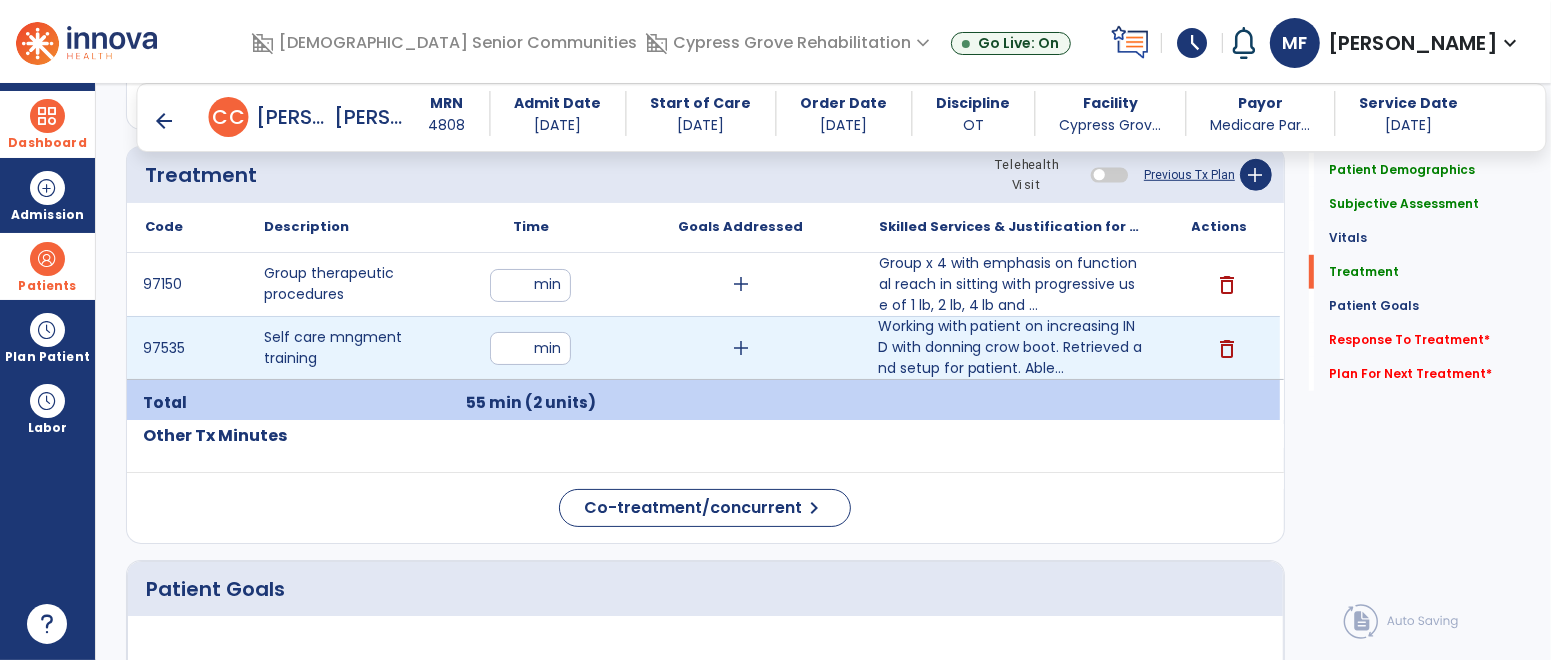 click on "add" at bounding box center [741, 348] 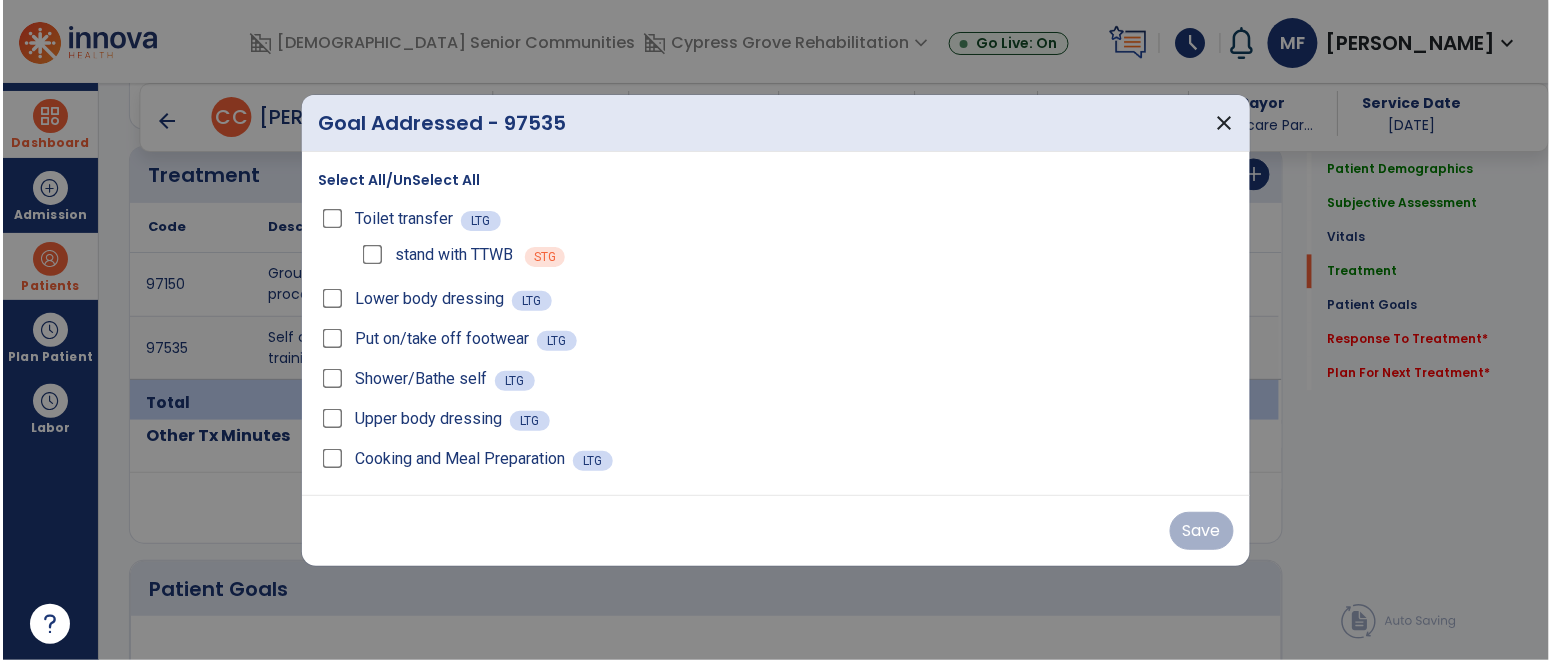 scroll, scrollTop: 1153, scrollLeft: 0, axis: vertical 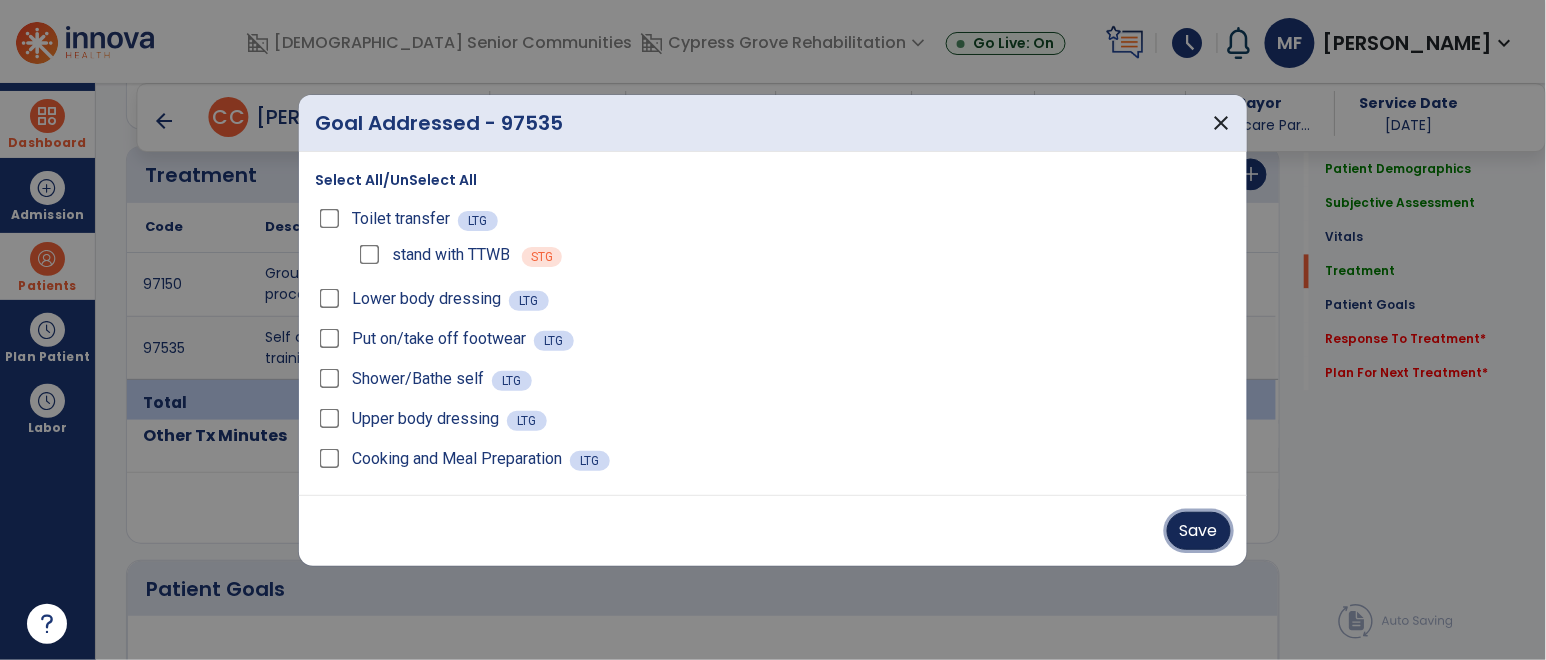 click on "Save" at bounding box center (1199, 531) 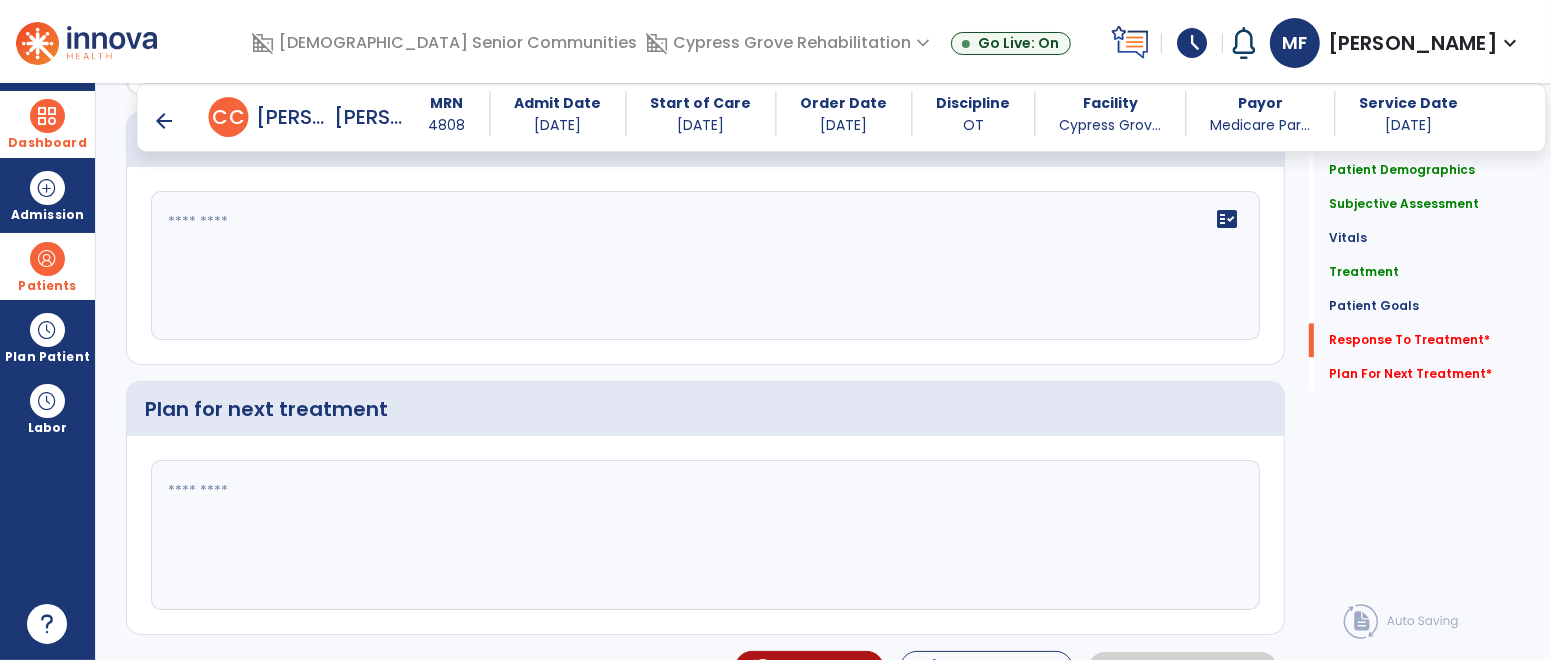 scroll, scrollTop: 3322, scrollLeft: 0, axis: vertical 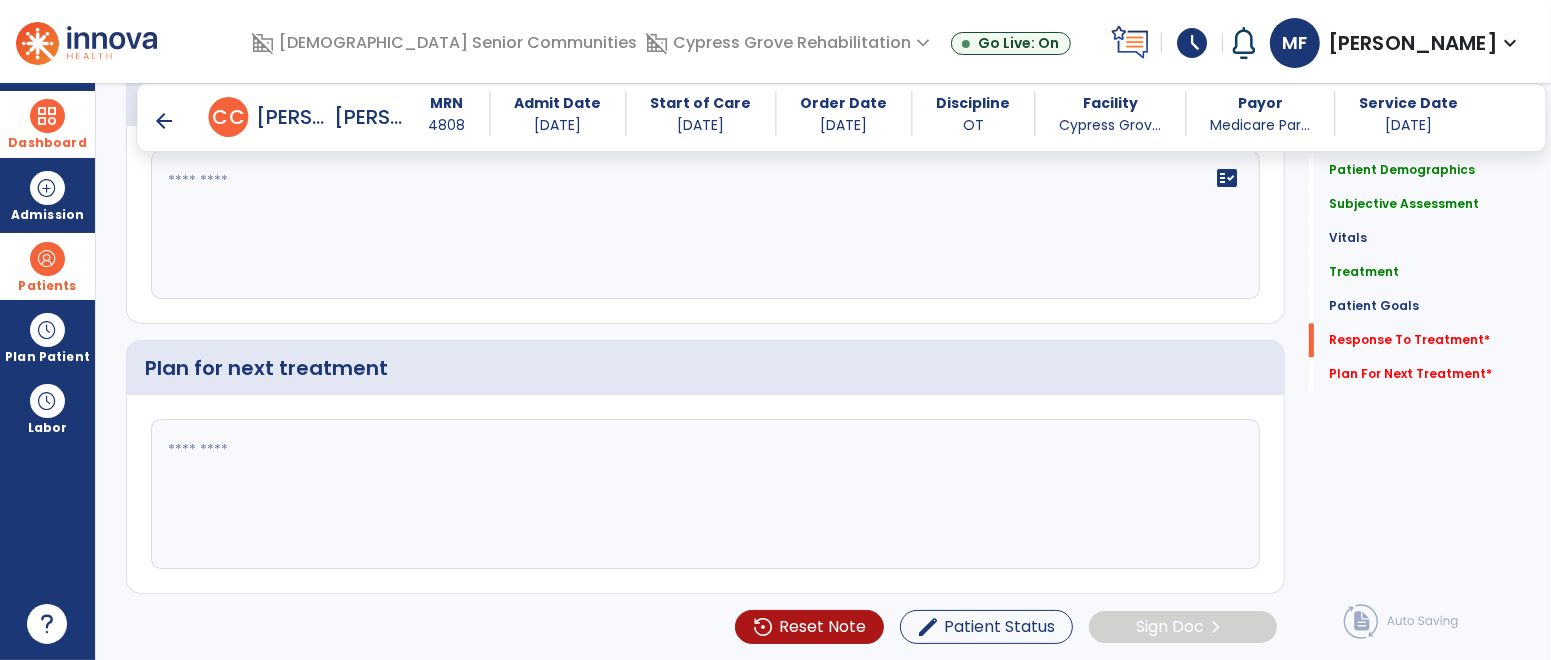 click on "fact_check" 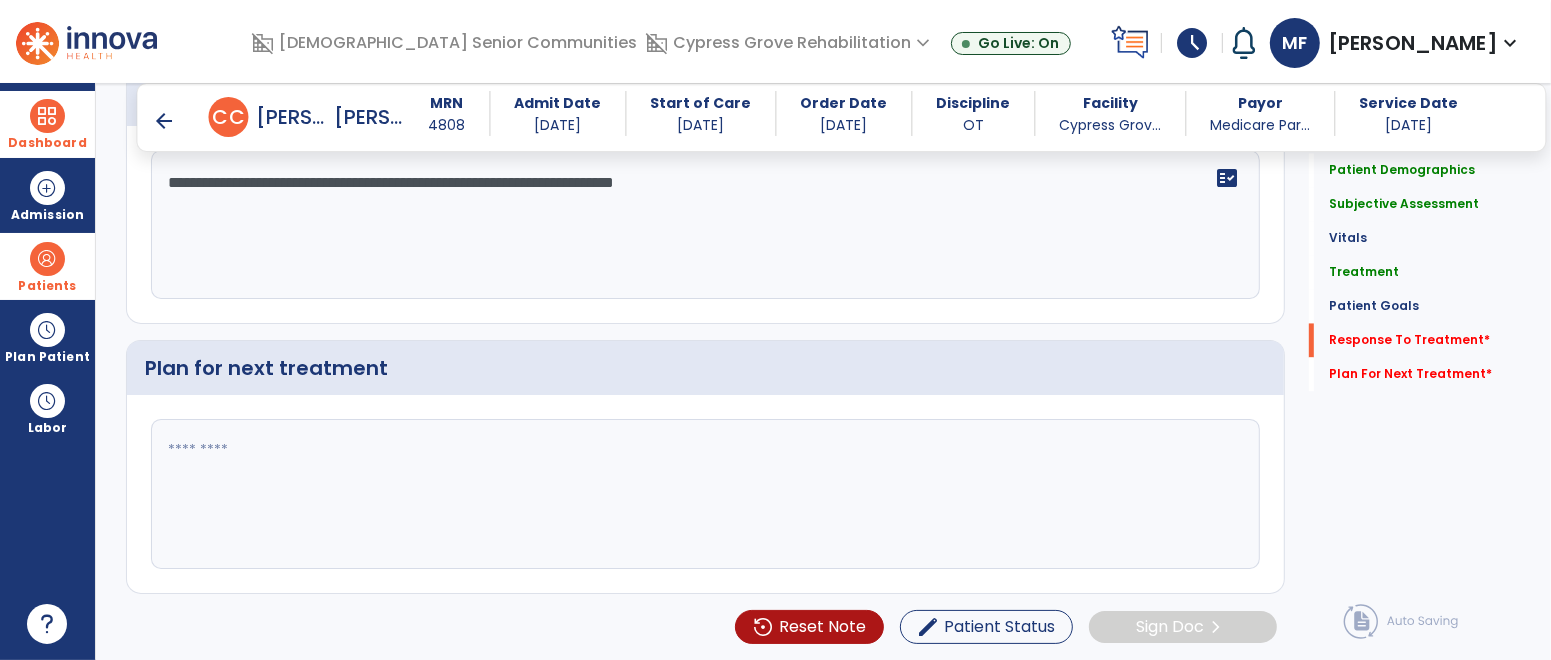 type on "**********" 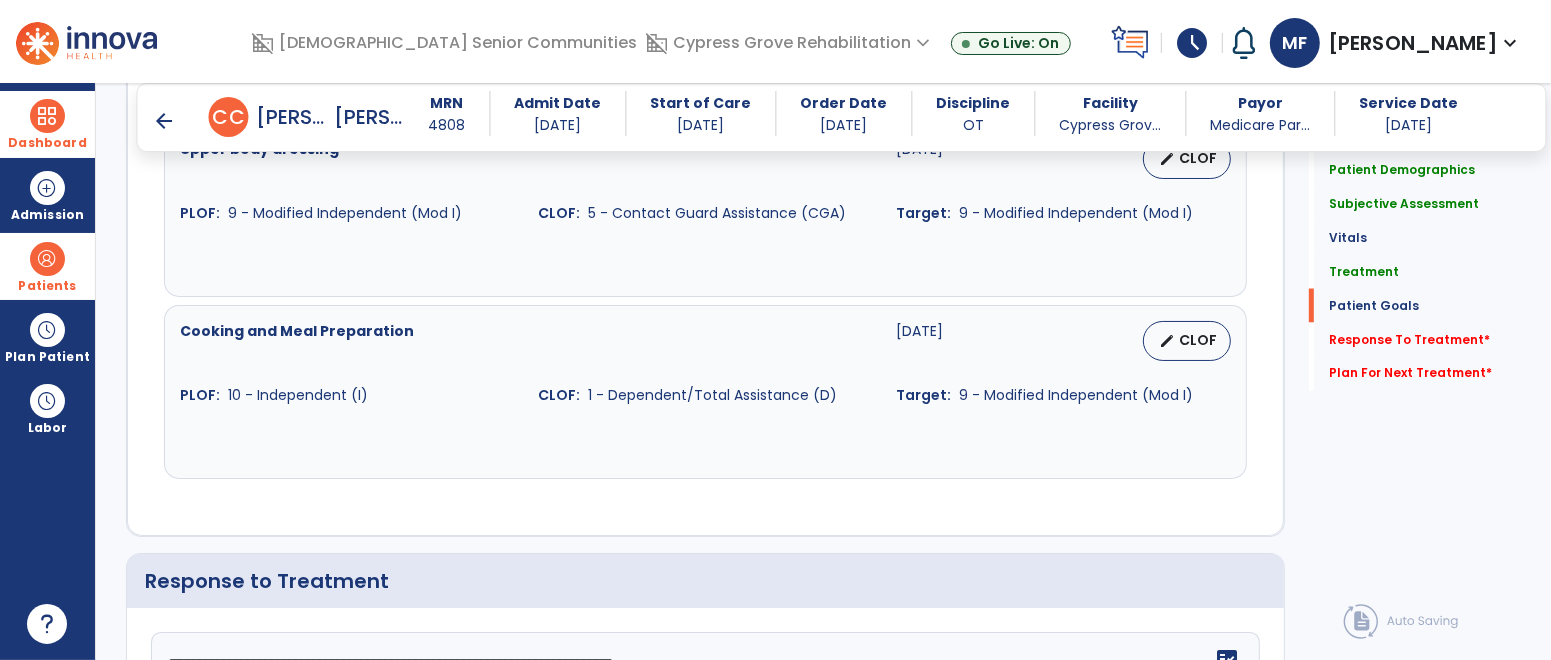 scroll, scrollTop: 2832, scrollLeft: 0, axis: vertical 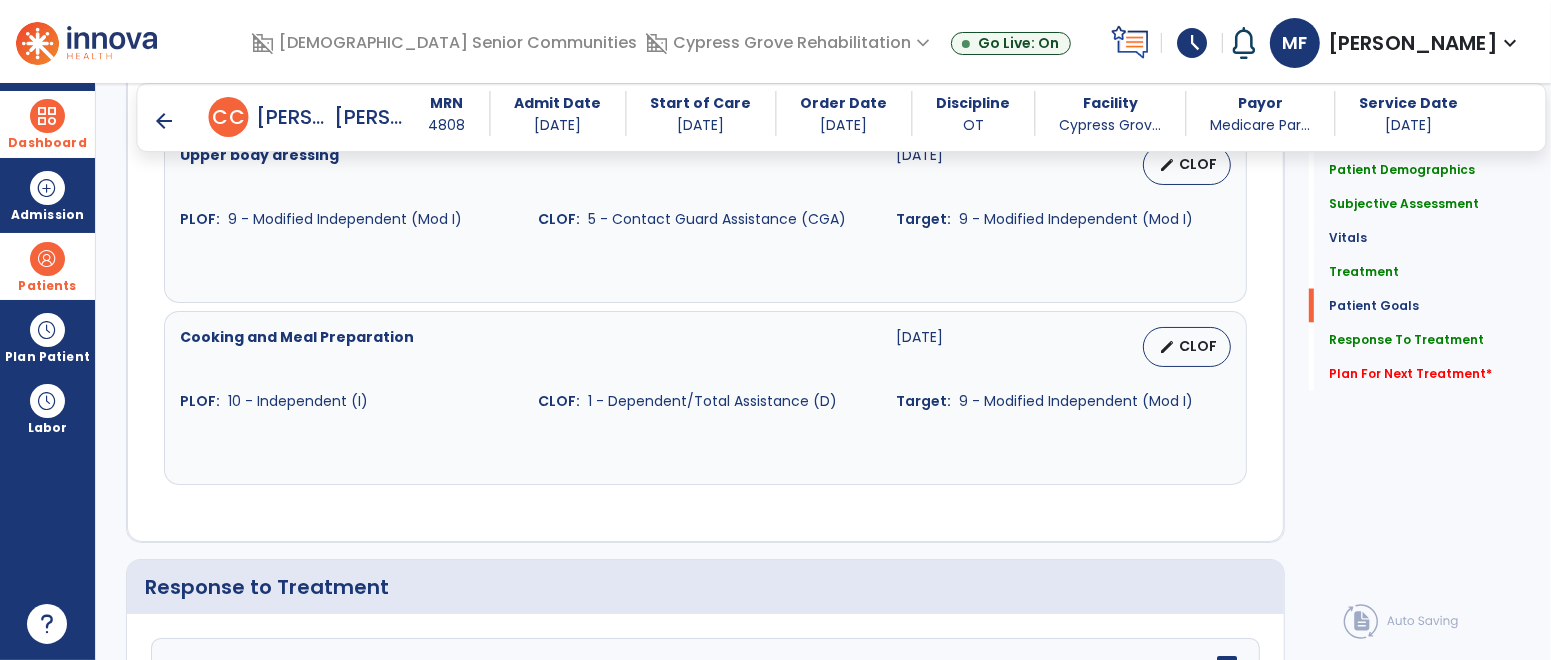 type on "*" 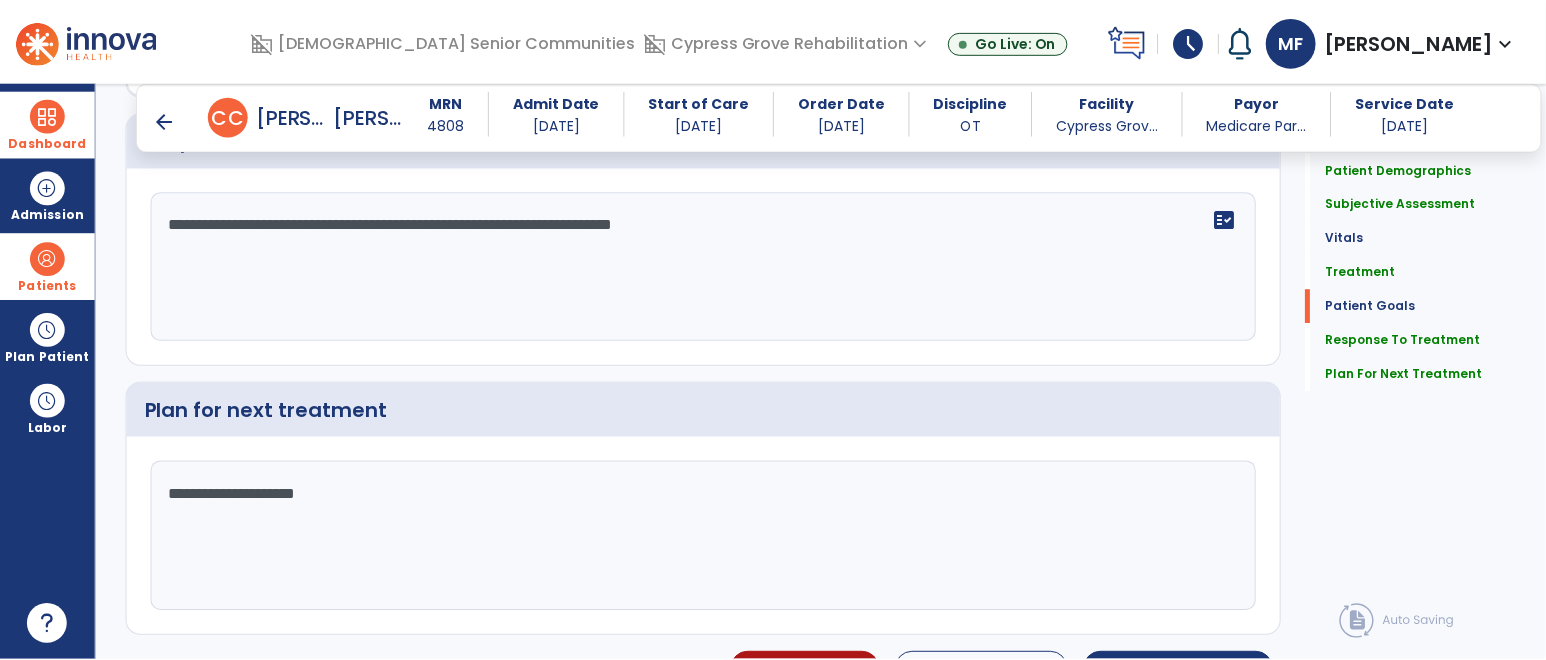 scroll, scrollTop: 3322, scrollLeft: 0, axis: vertical 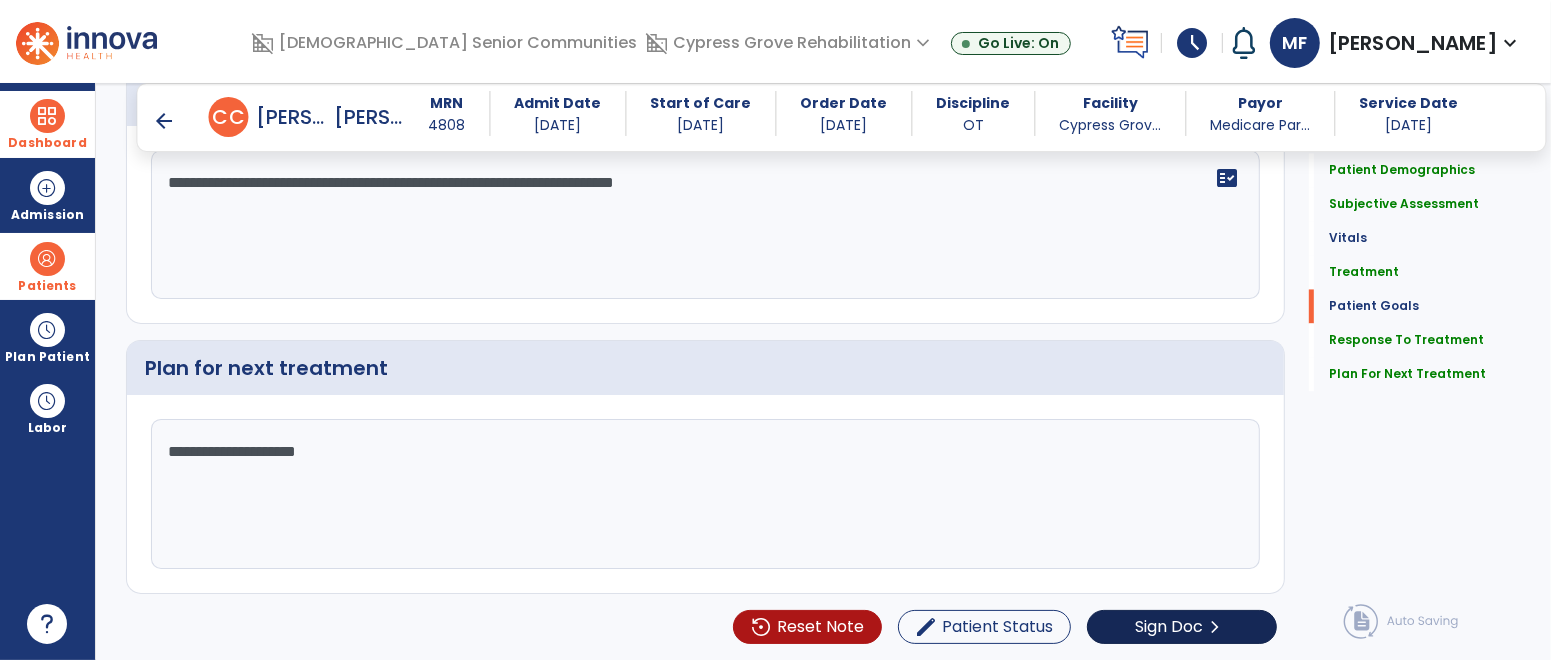type on "**********" 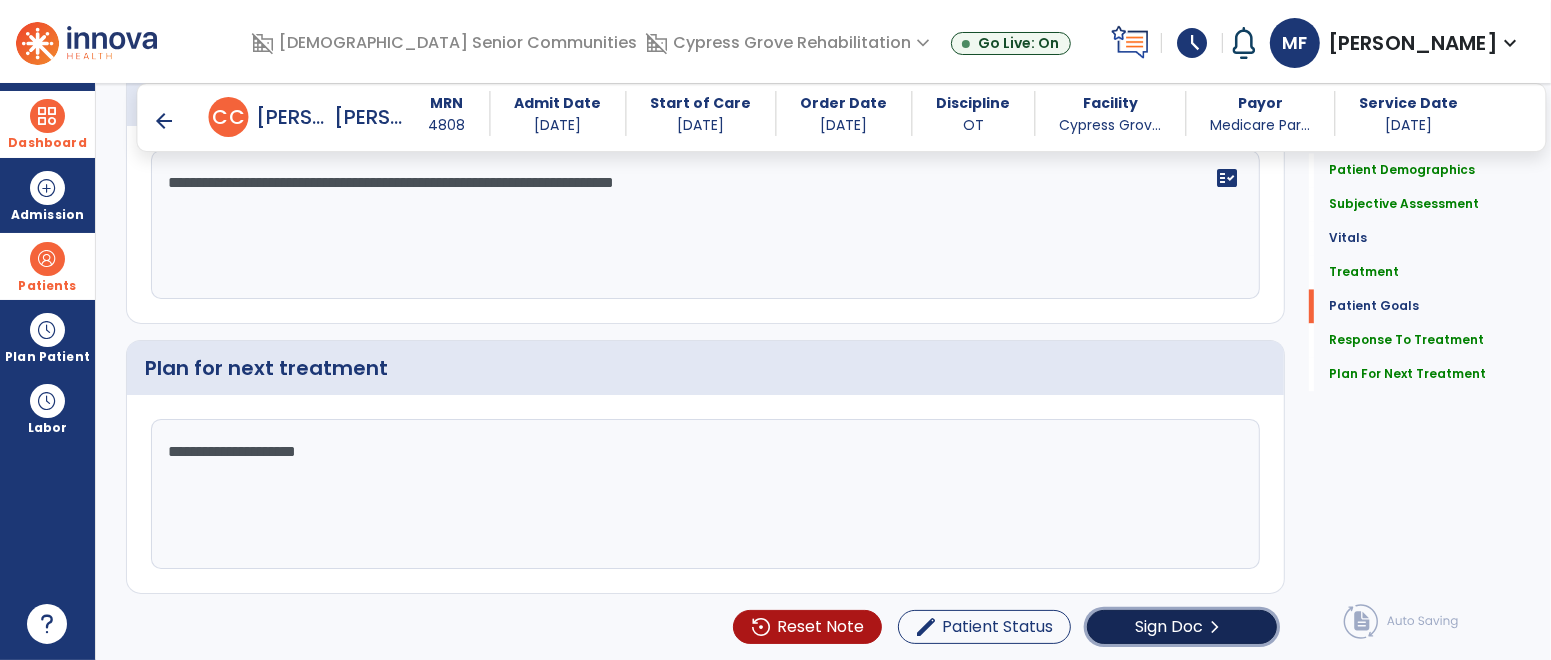 click on "Sign Doc" 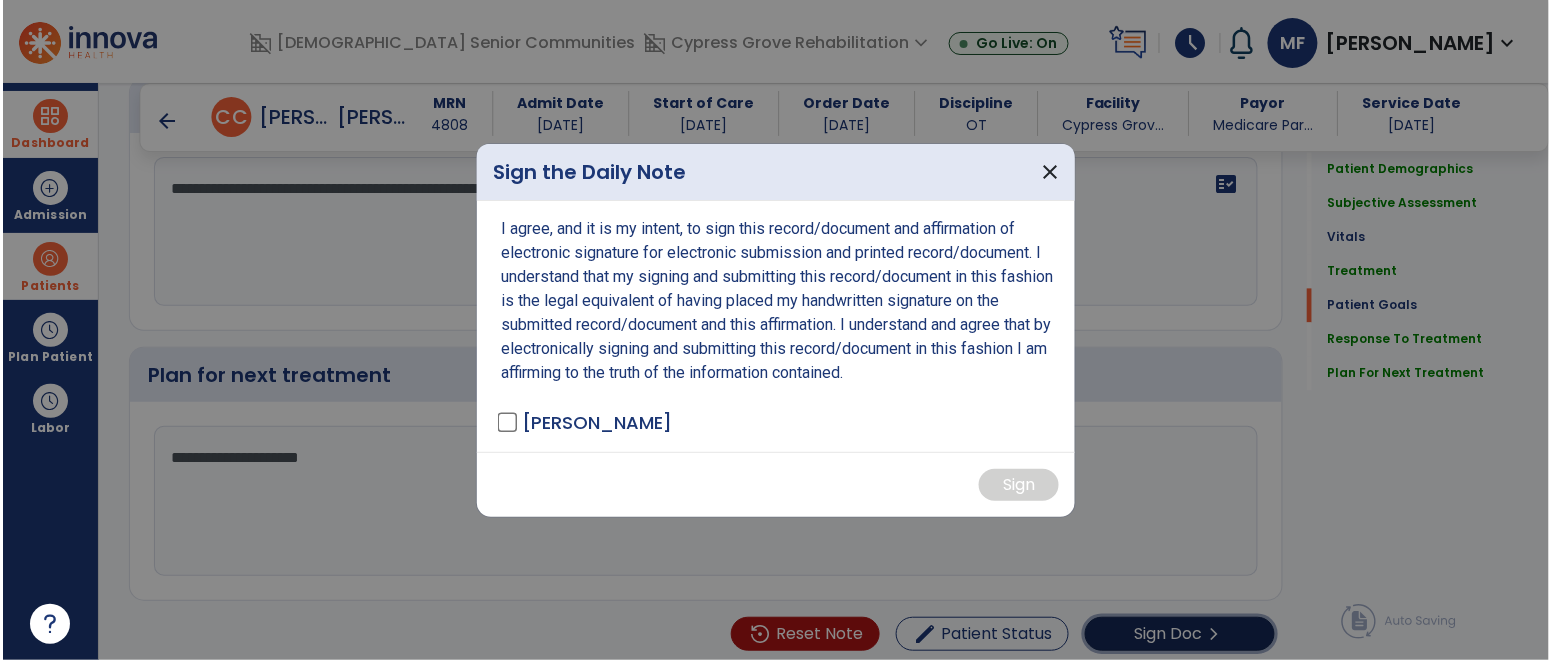 scroll, scrollTop: 3322, scrollLeft: 0, axis: vertical 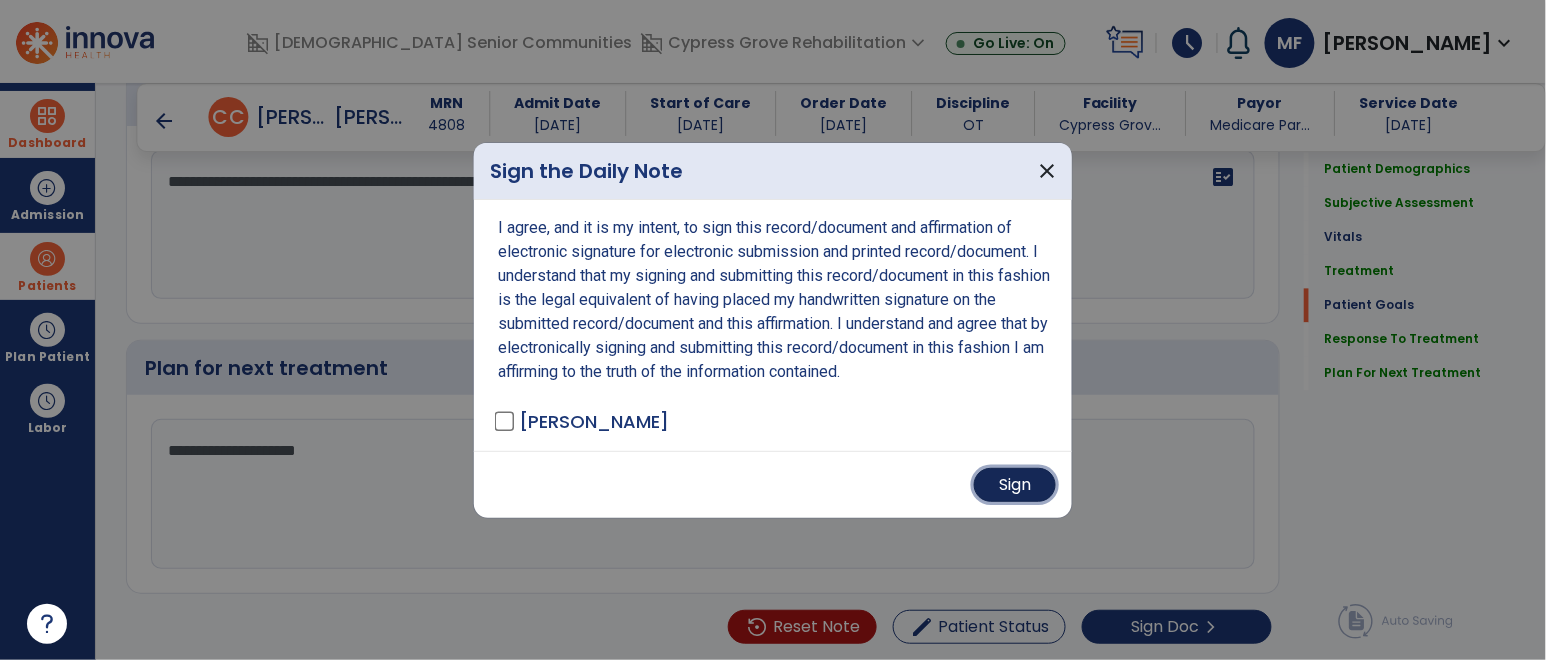 click on "Sign" at bounding box center [1015, 485] 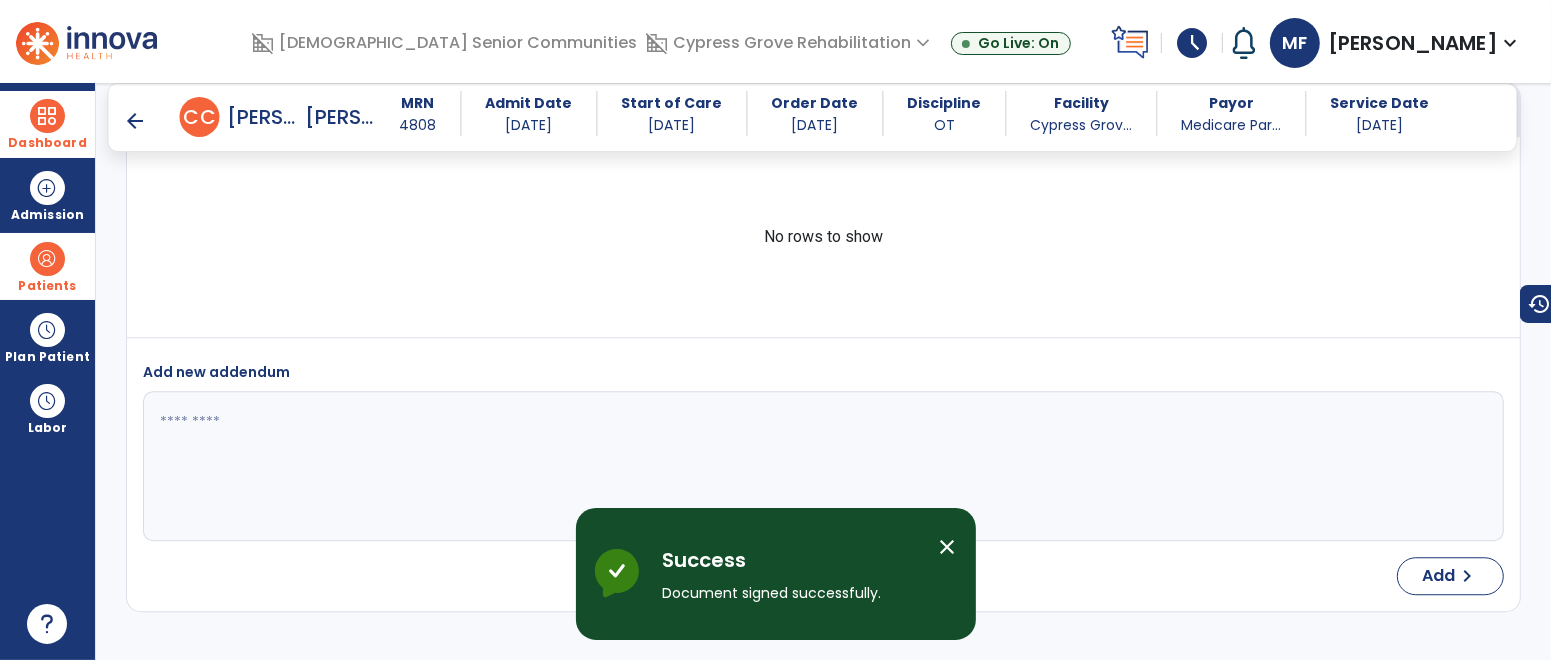 click on "arrow_back" at bounding box center [136, 121] 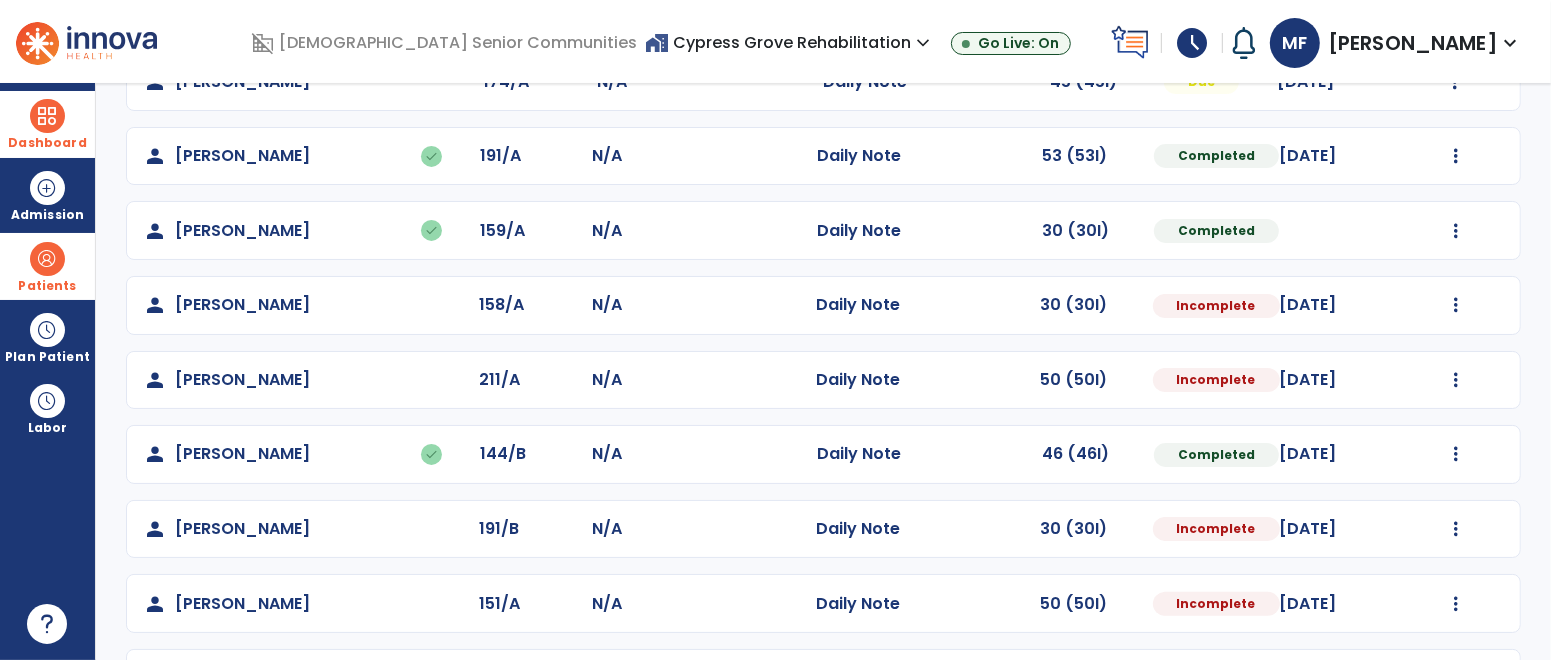 scroll, scrollTop: 289, scrollLeft: 0, axis: vertical 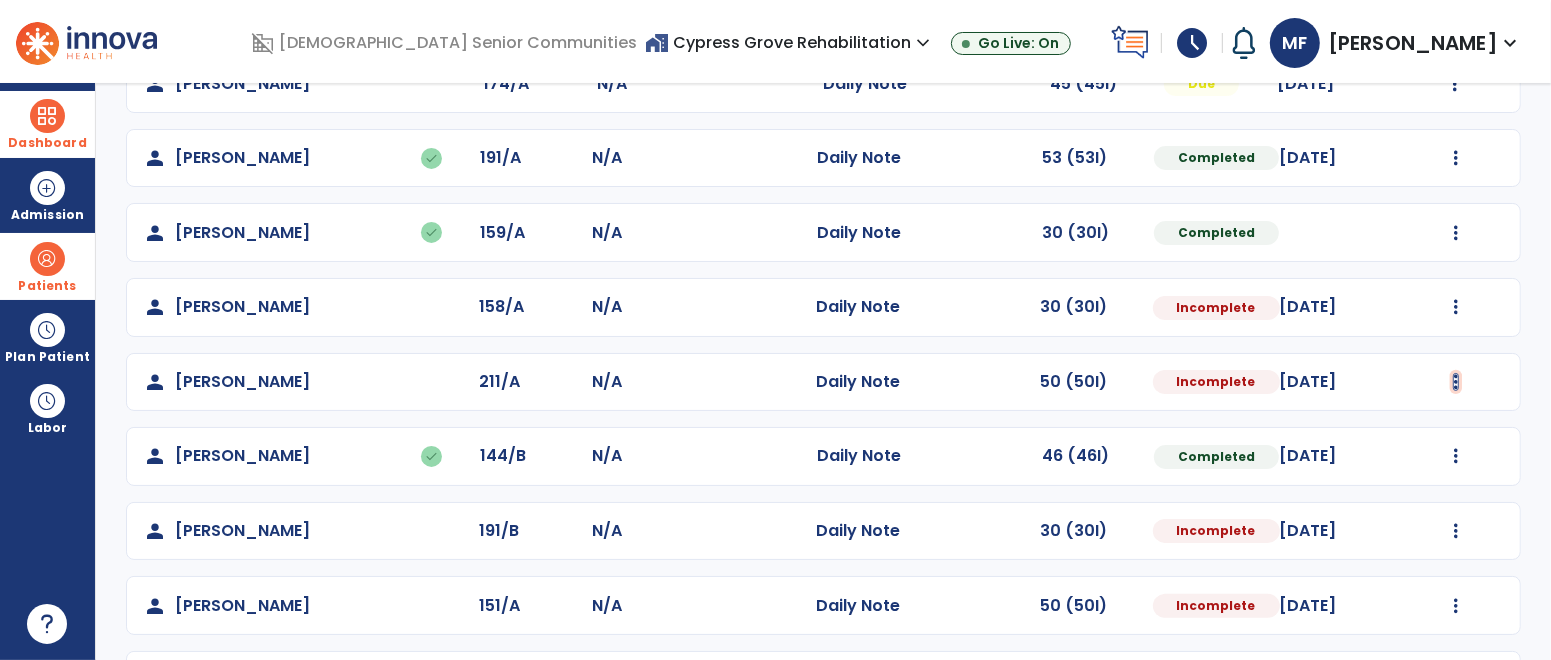 click at bounding box center [1456, 9] 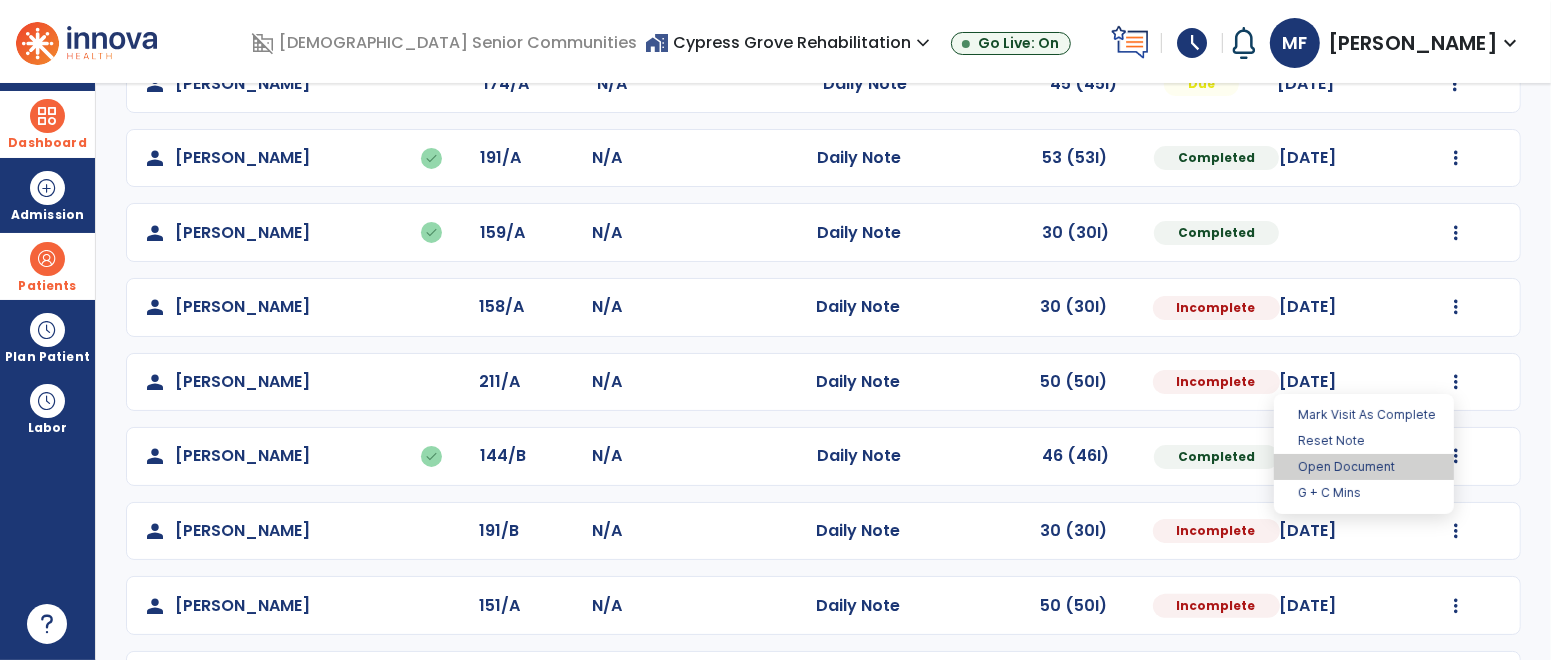 click on "Open Document" at bounding box center (1364, 467) 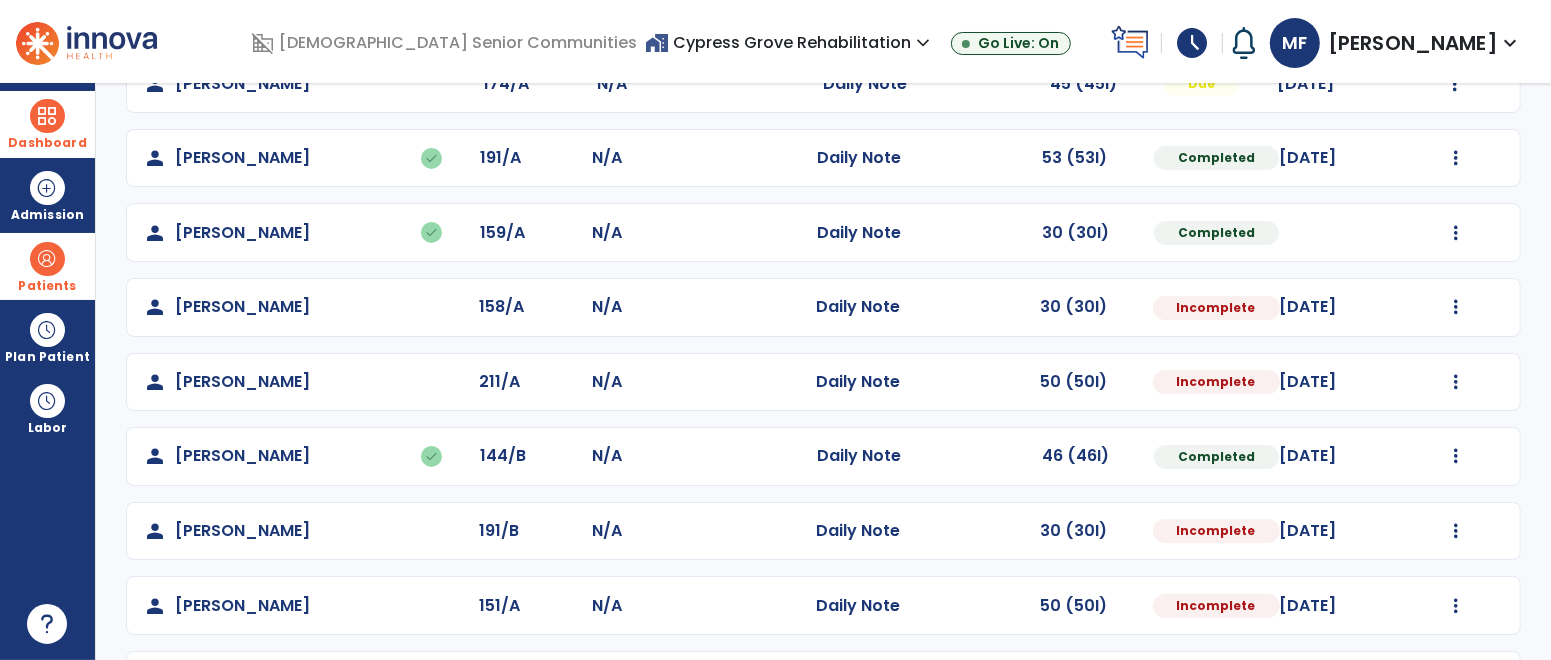 select on "*" 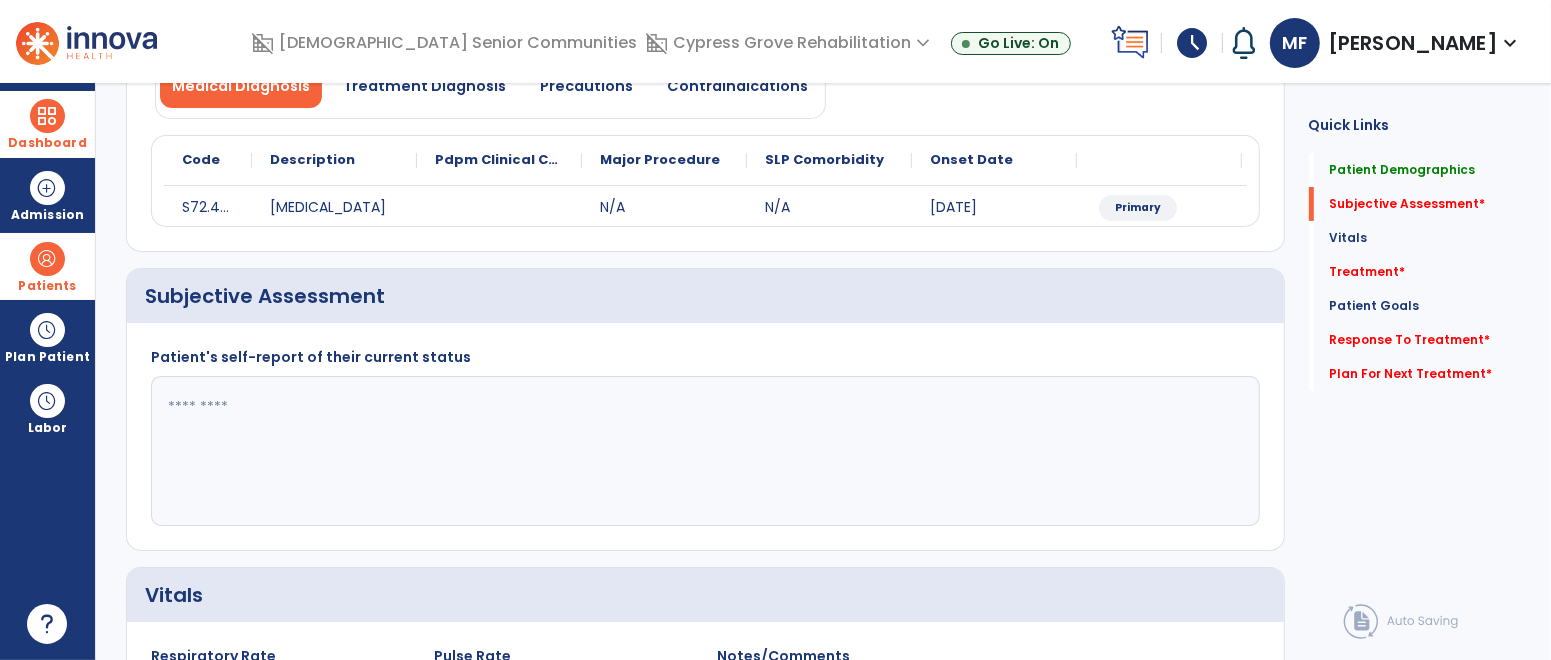 click 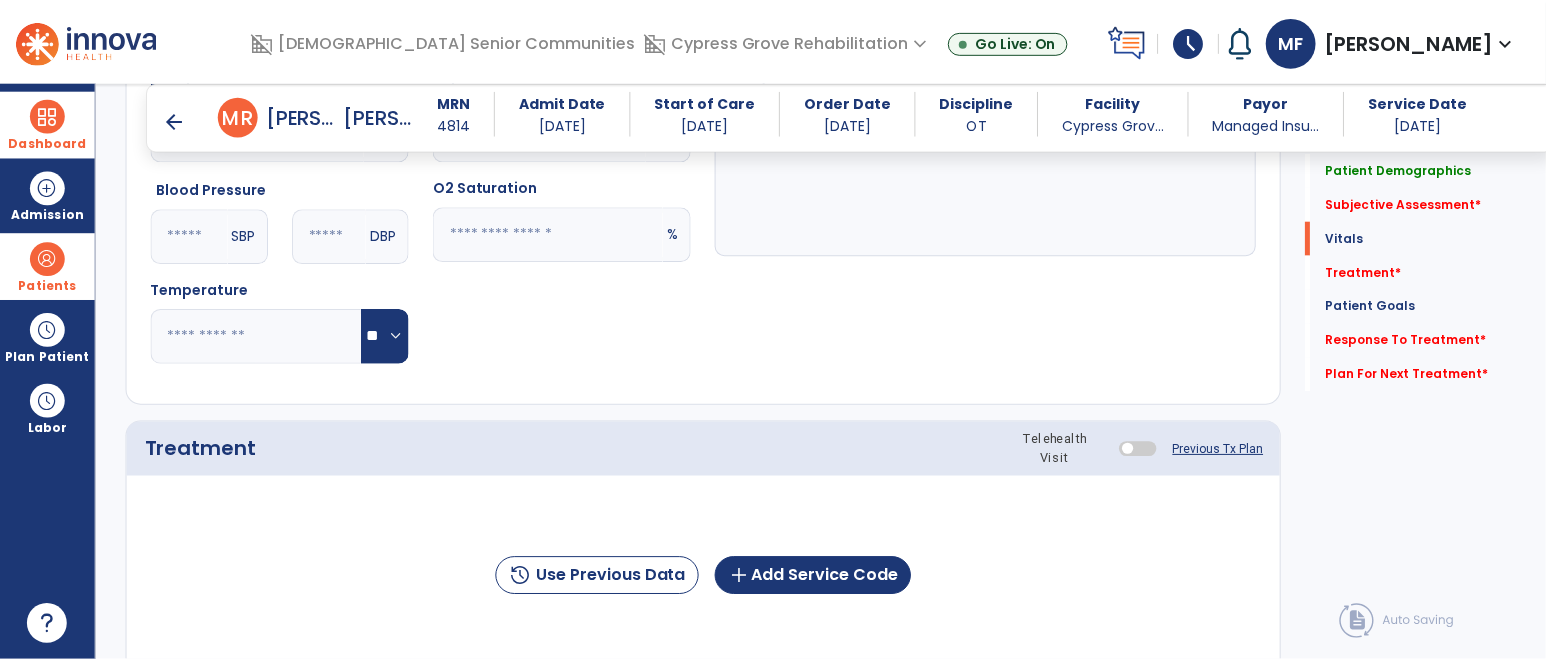 scroll, scrollTop: 859, scrollLeft: 0, axis: vertical 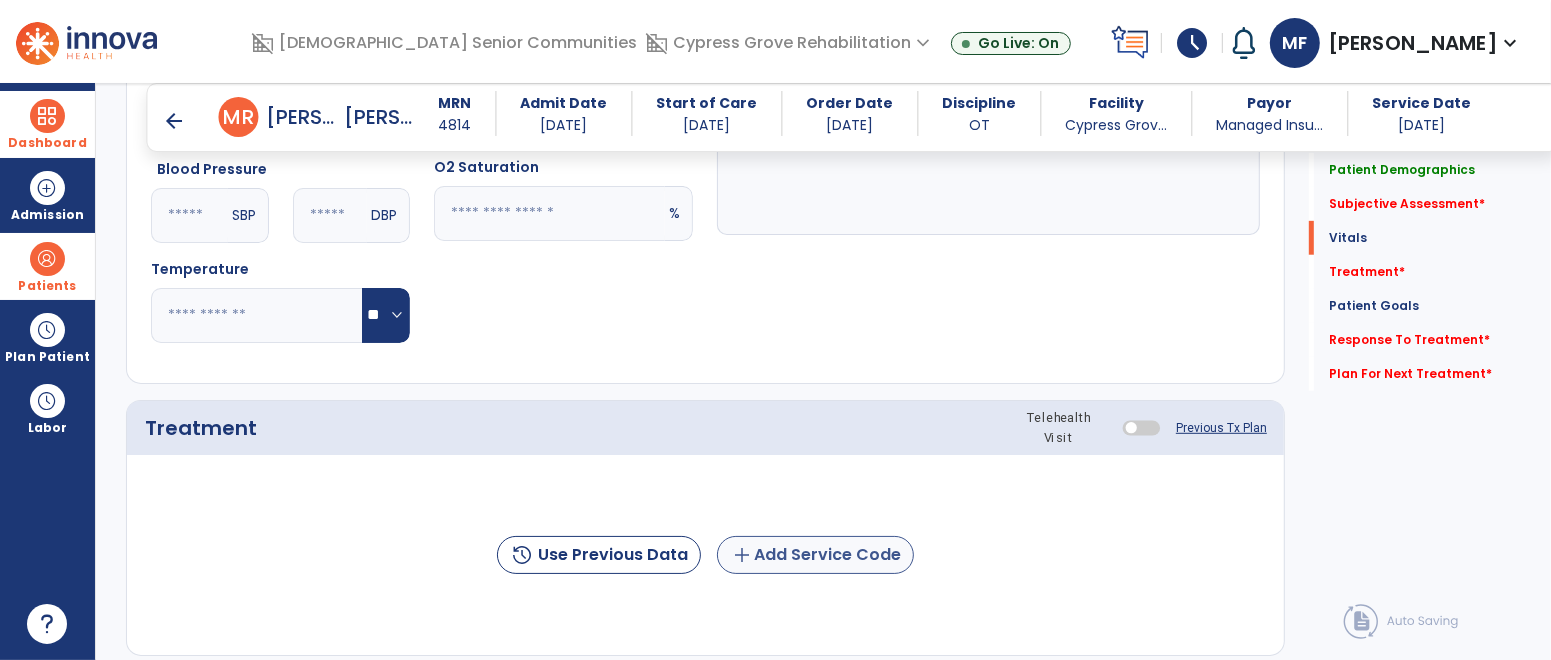 type on "**********" 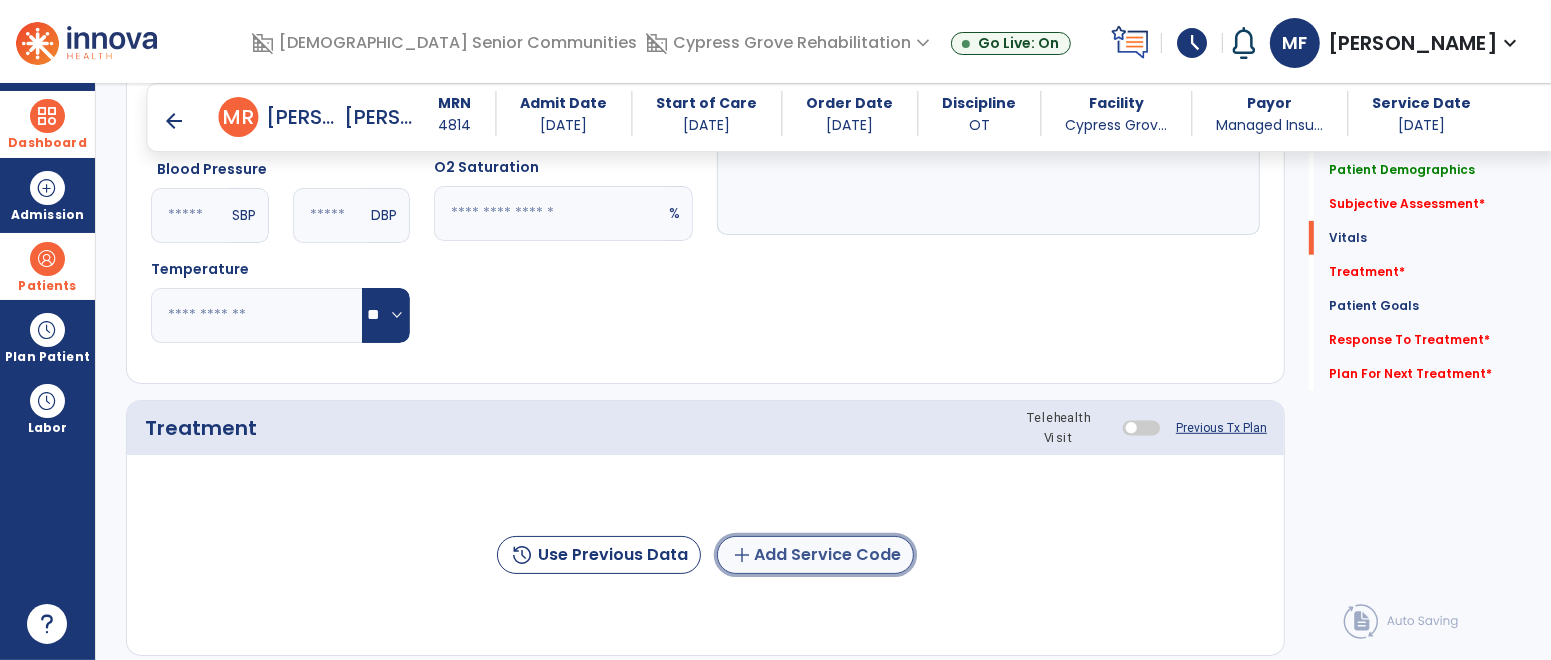 click on "add  Add Service Code" 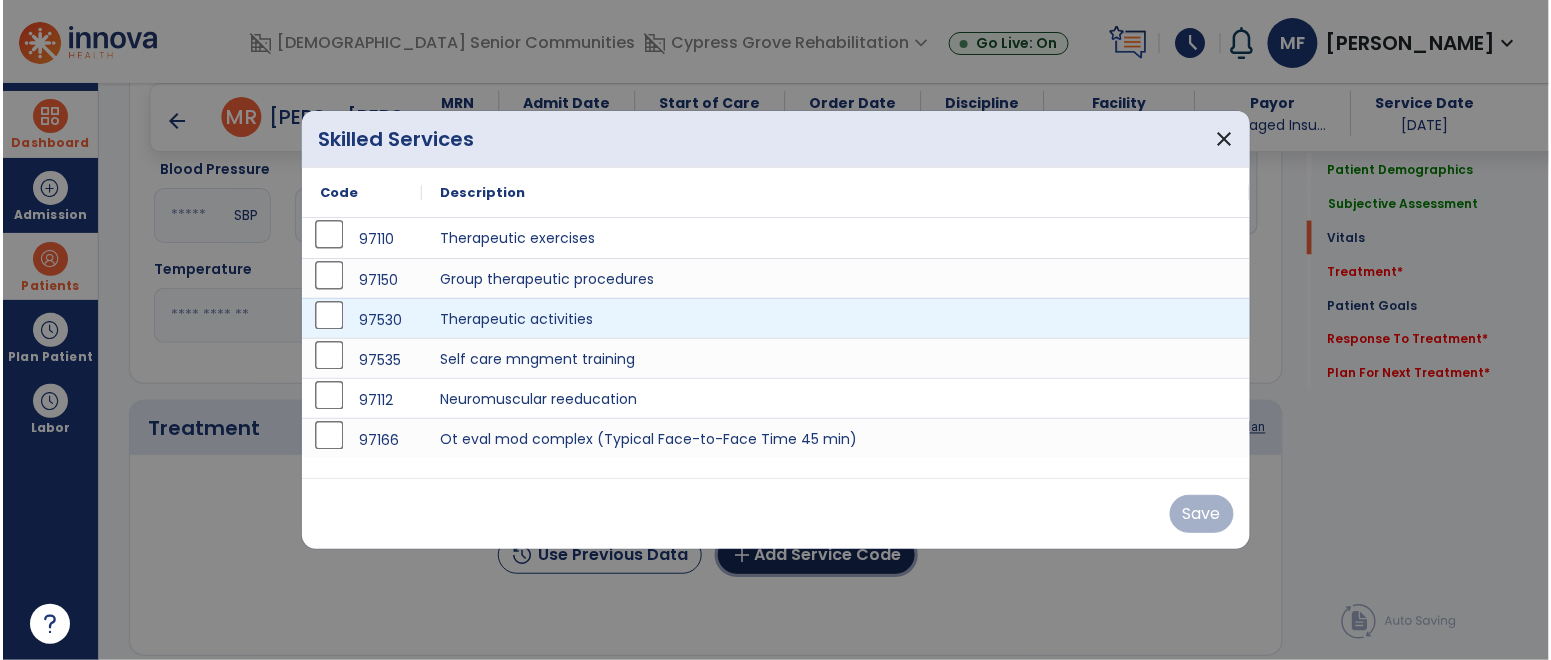 scroll, scrollTop: 859, scrollLeft: 0, axis: vertical 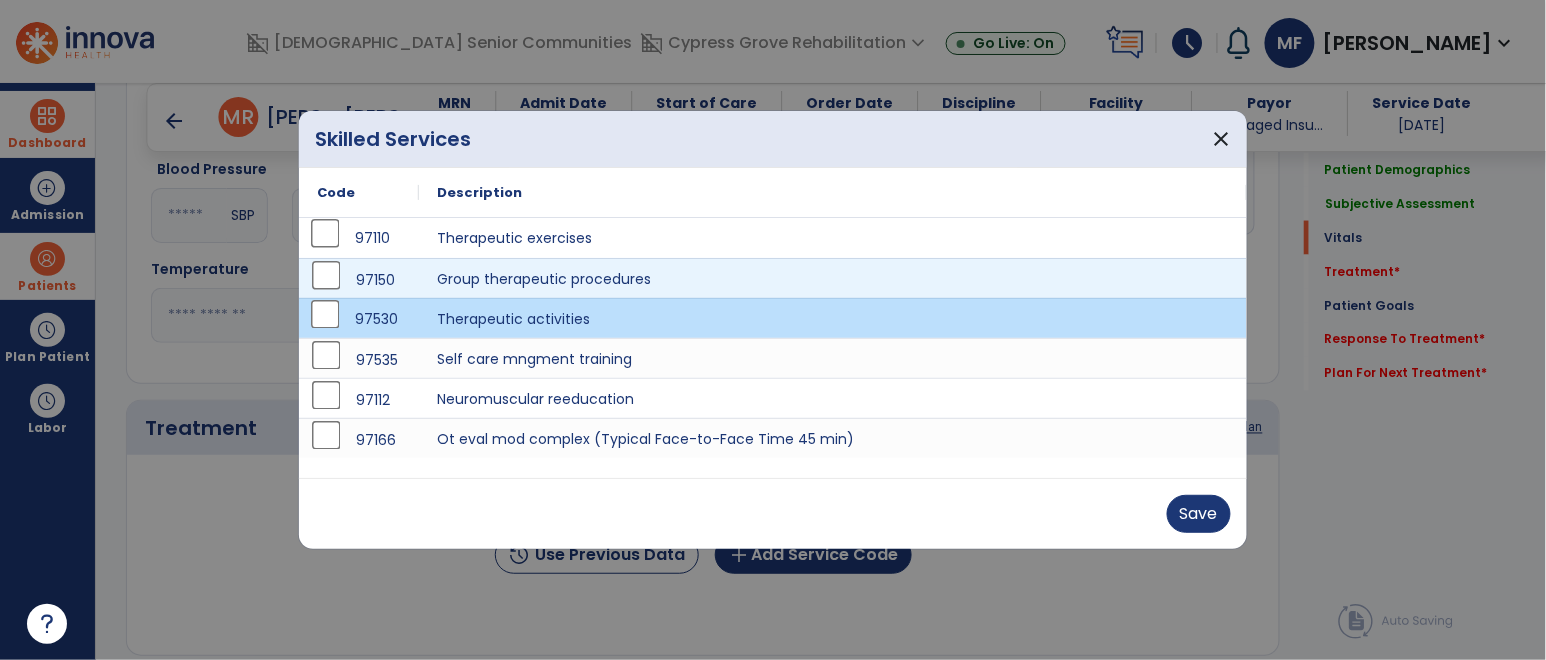 click on "97110" at bounding box center [359, 238] 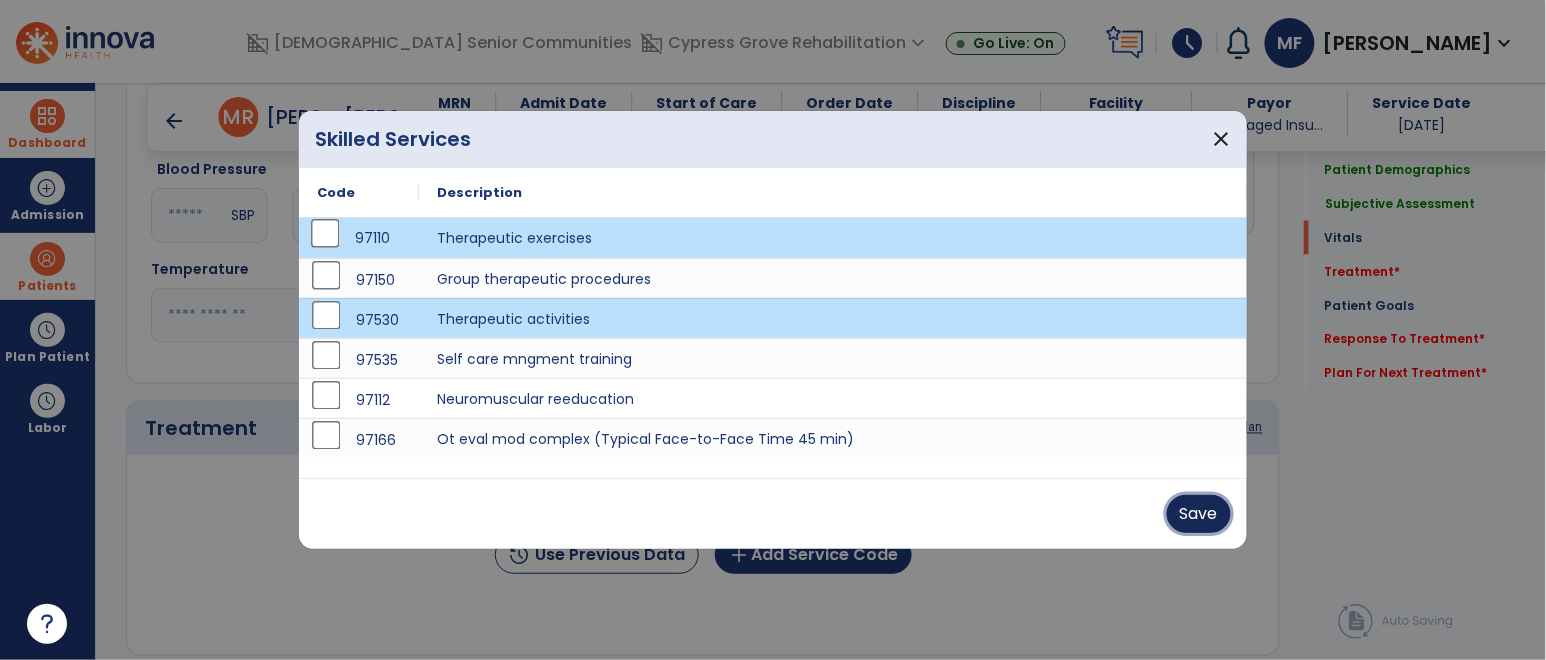 click on "Save" at bounding box center [1199, 514] 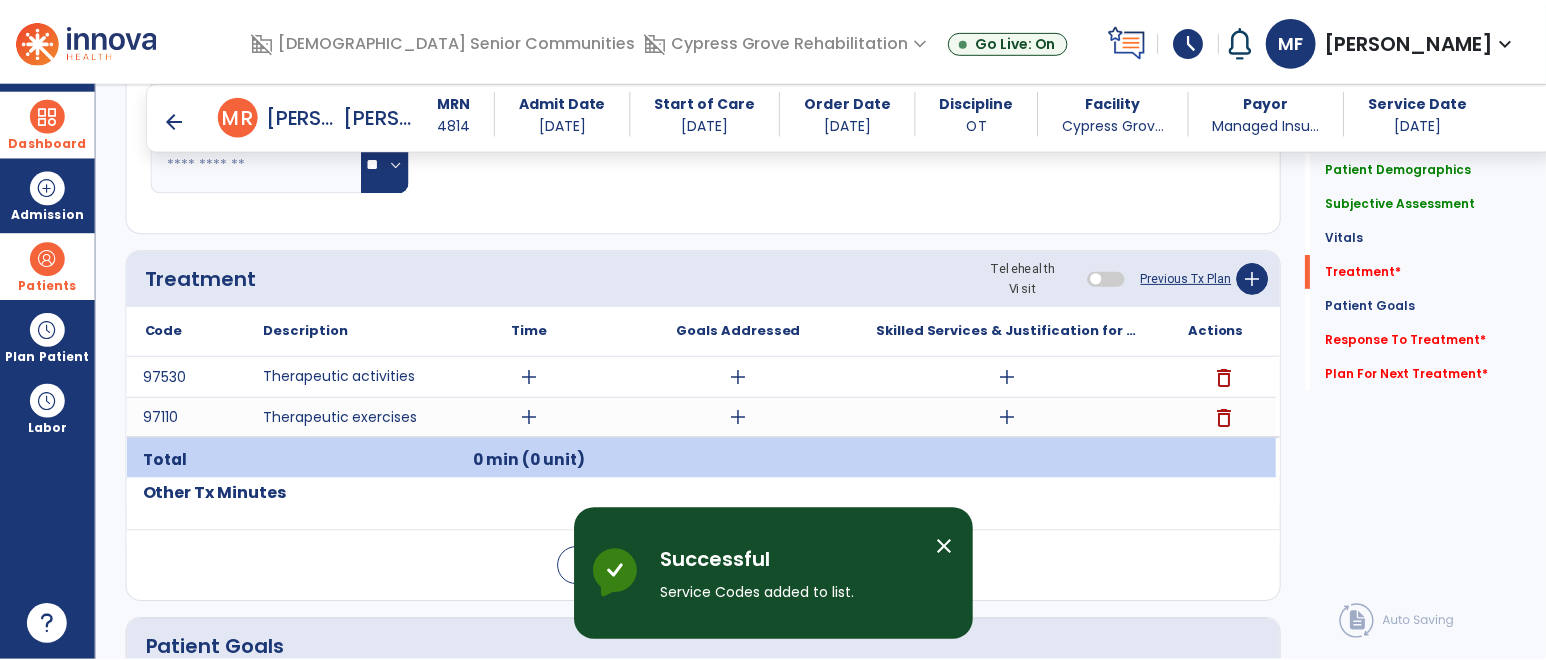 scroll, scrollTop: 1014, scrollLeft: 0, axis: vertical 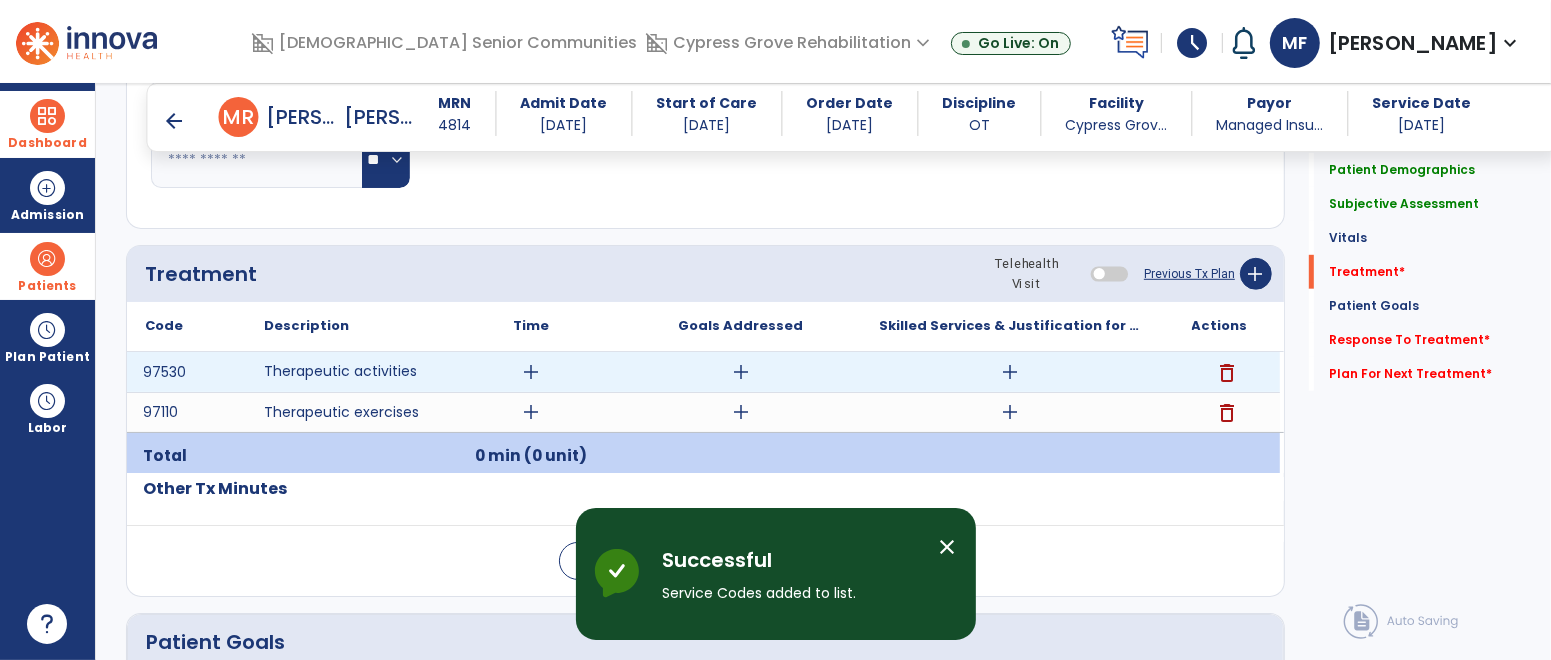 click on "add" at bounding box center [531, 372] 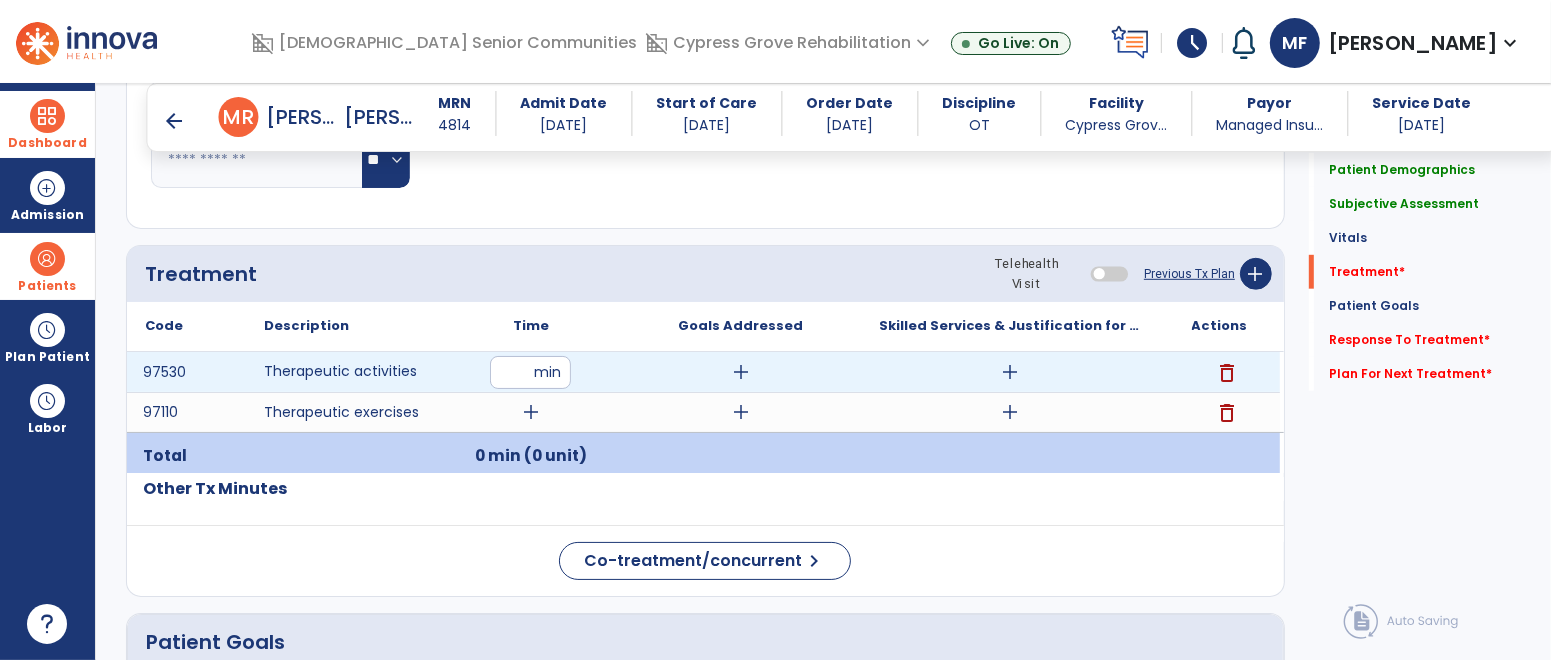type on "**" 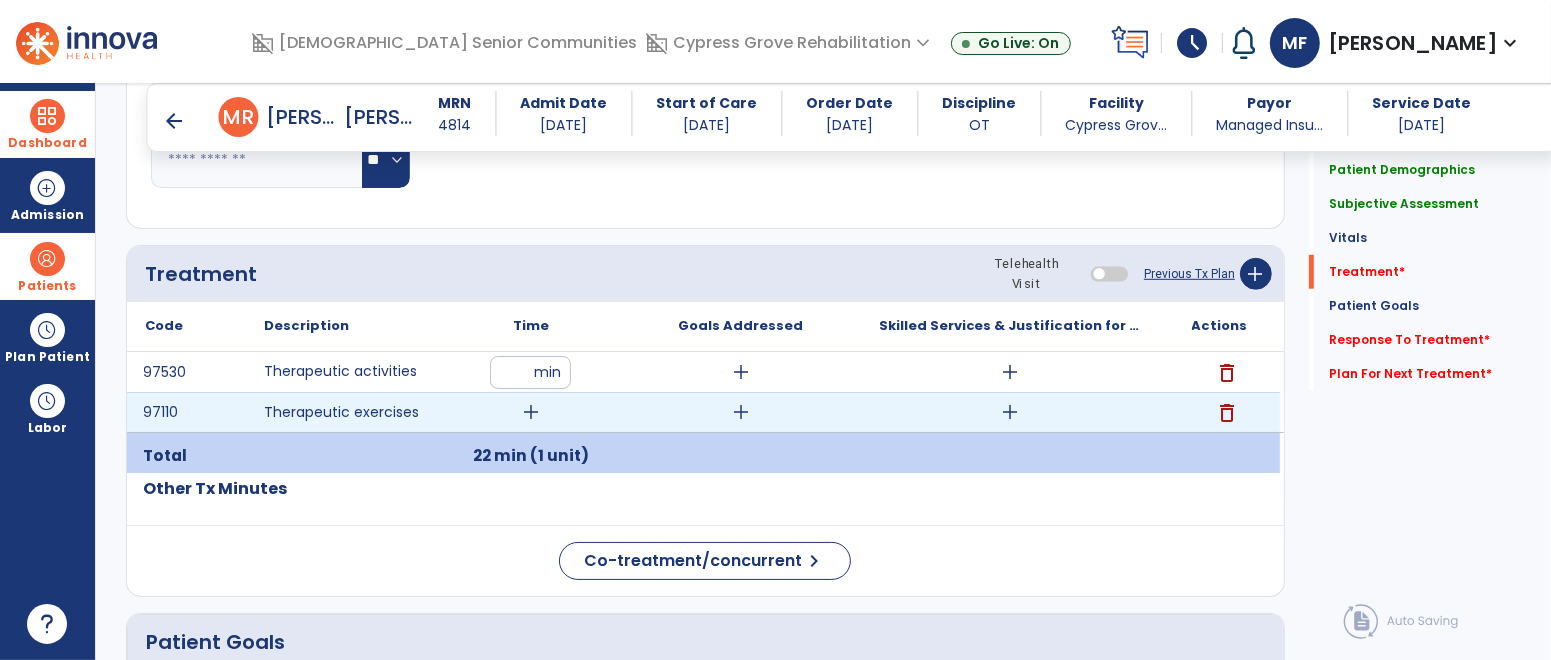 click on "add" at bounding box center [531, 412] 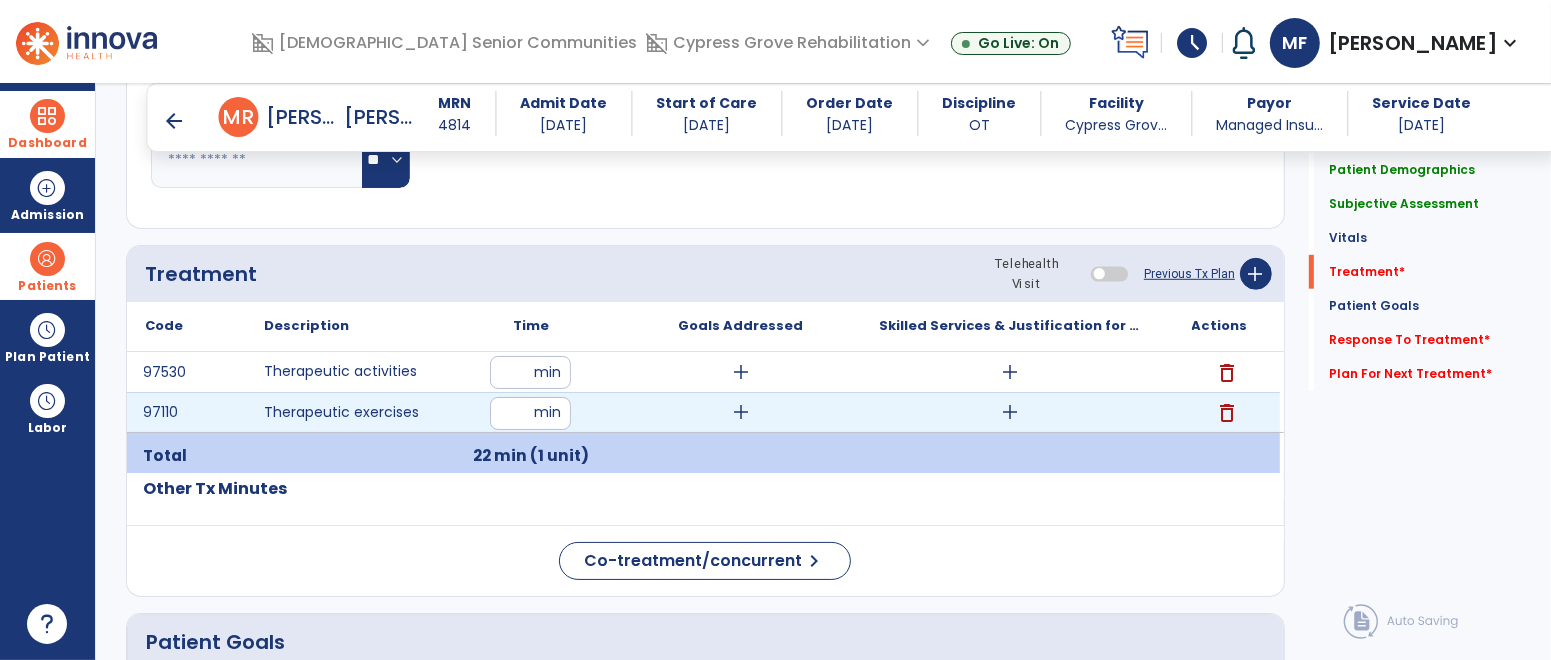 type on "**" 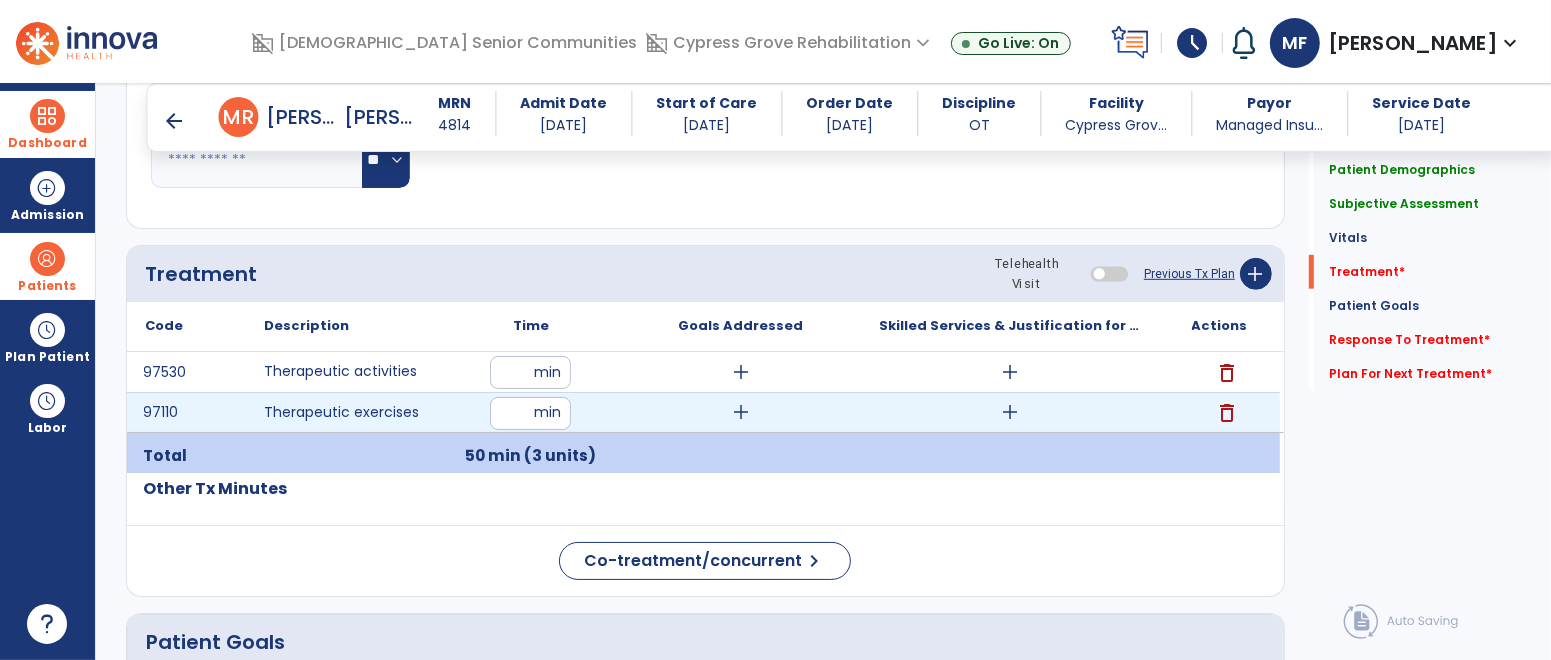 click on "add" at bounding box center [1010, 412] 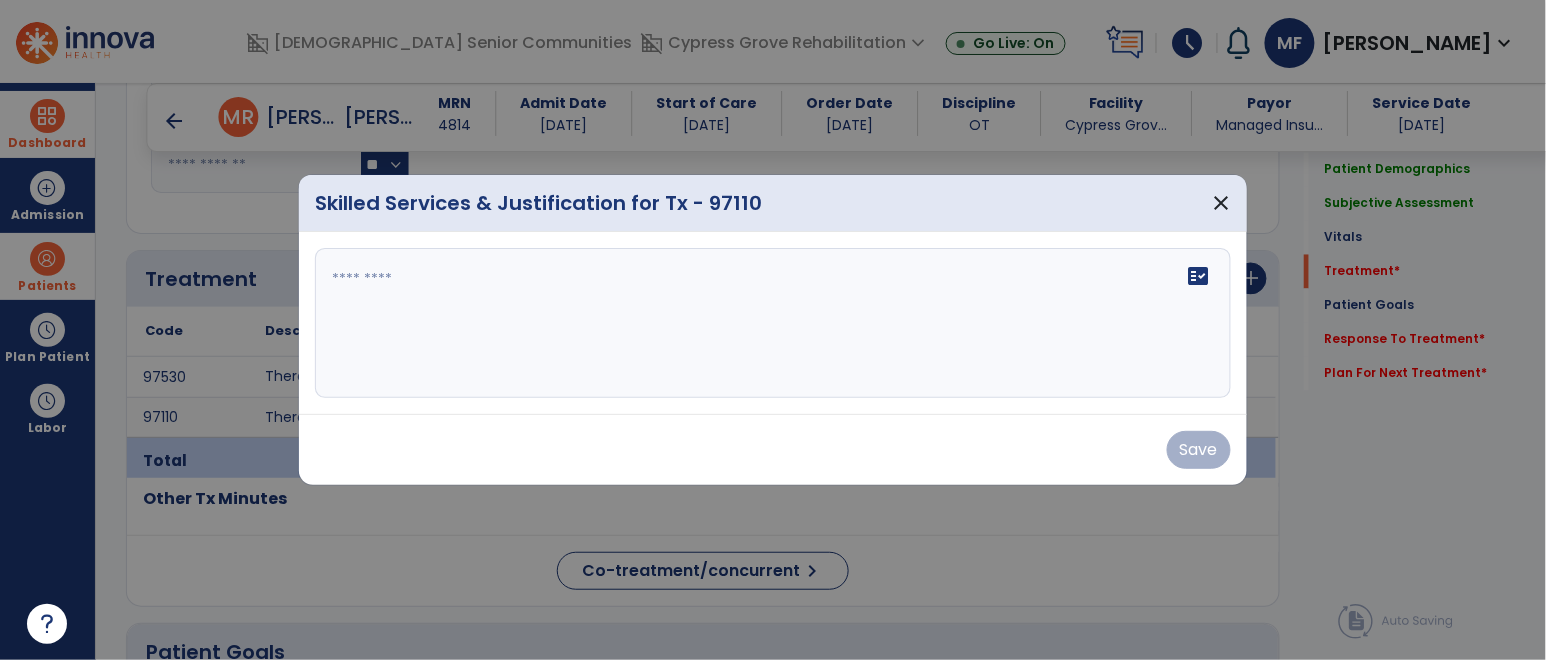 scroll, scrollTop: 1014, scrollLeft: 0, axis: vertical 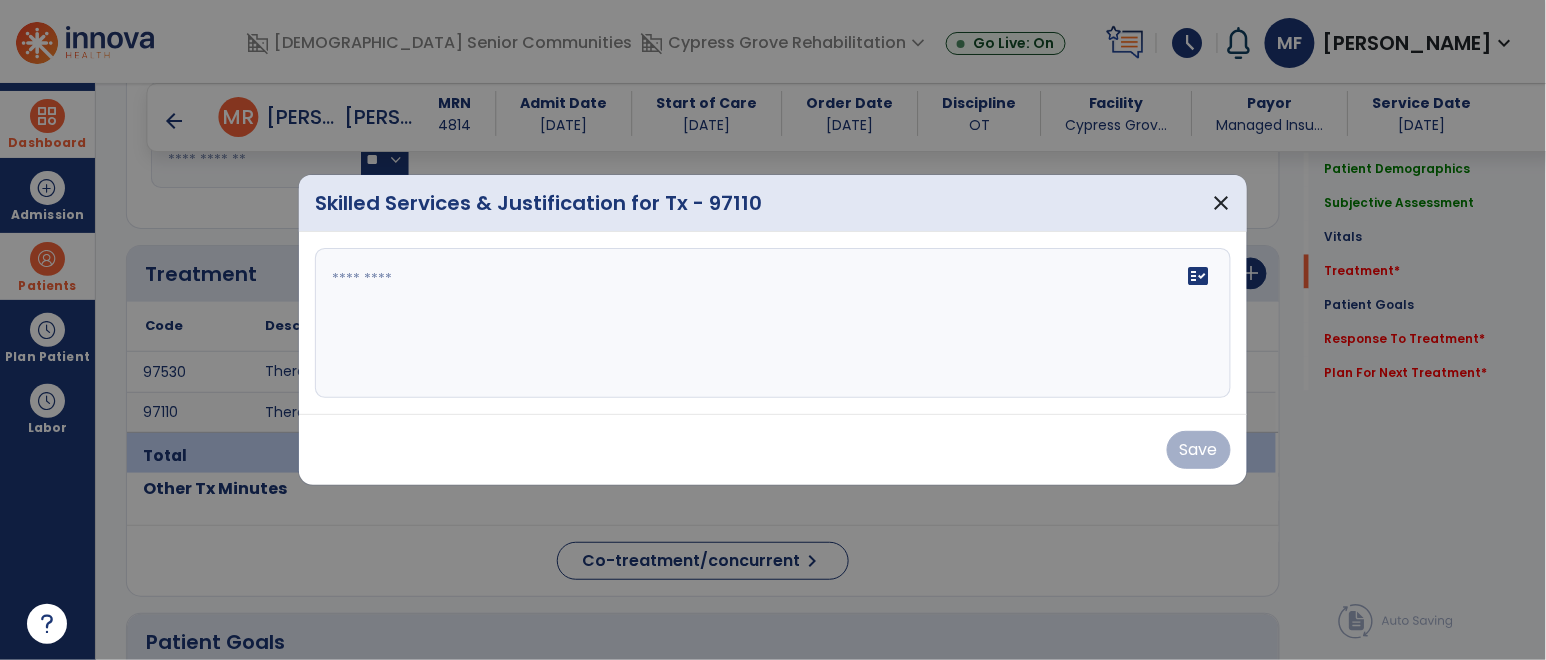 click on "fact_check" at bounding box center [773, 323] 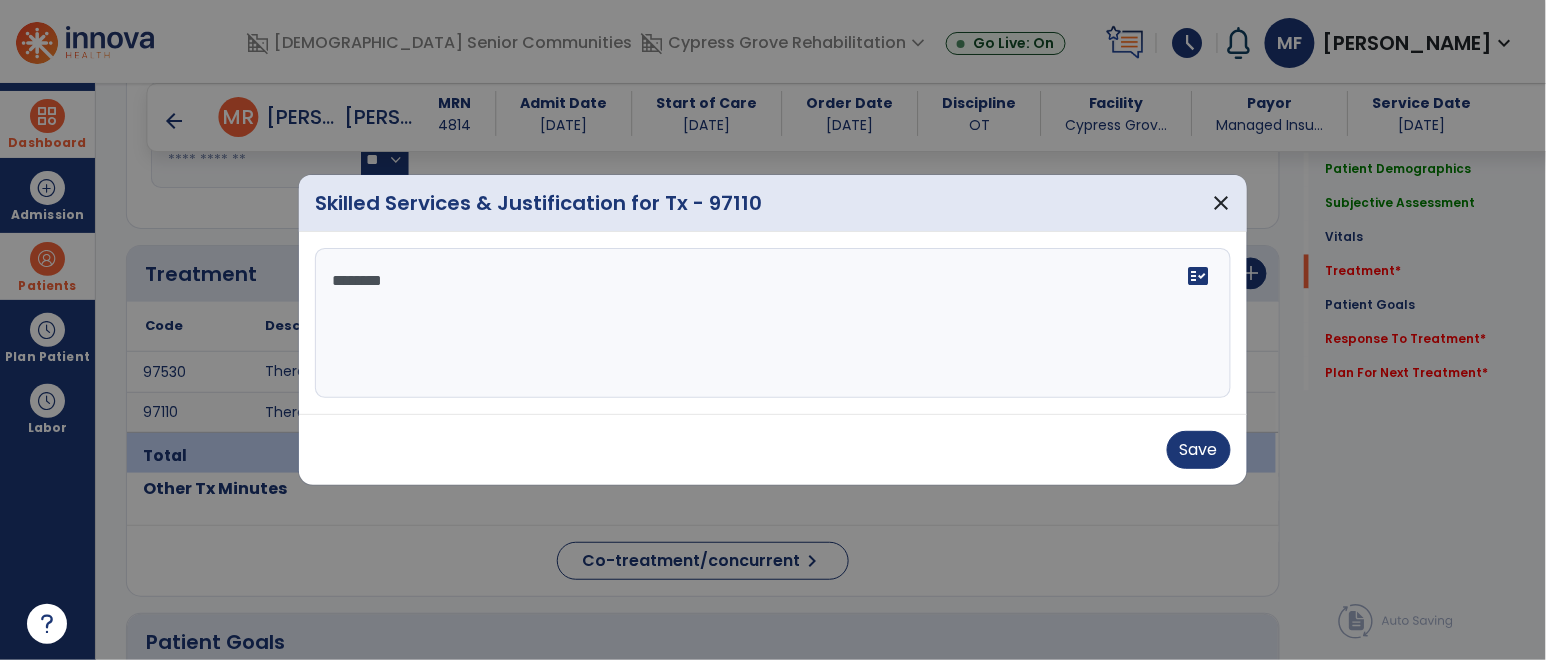 type on "*********" 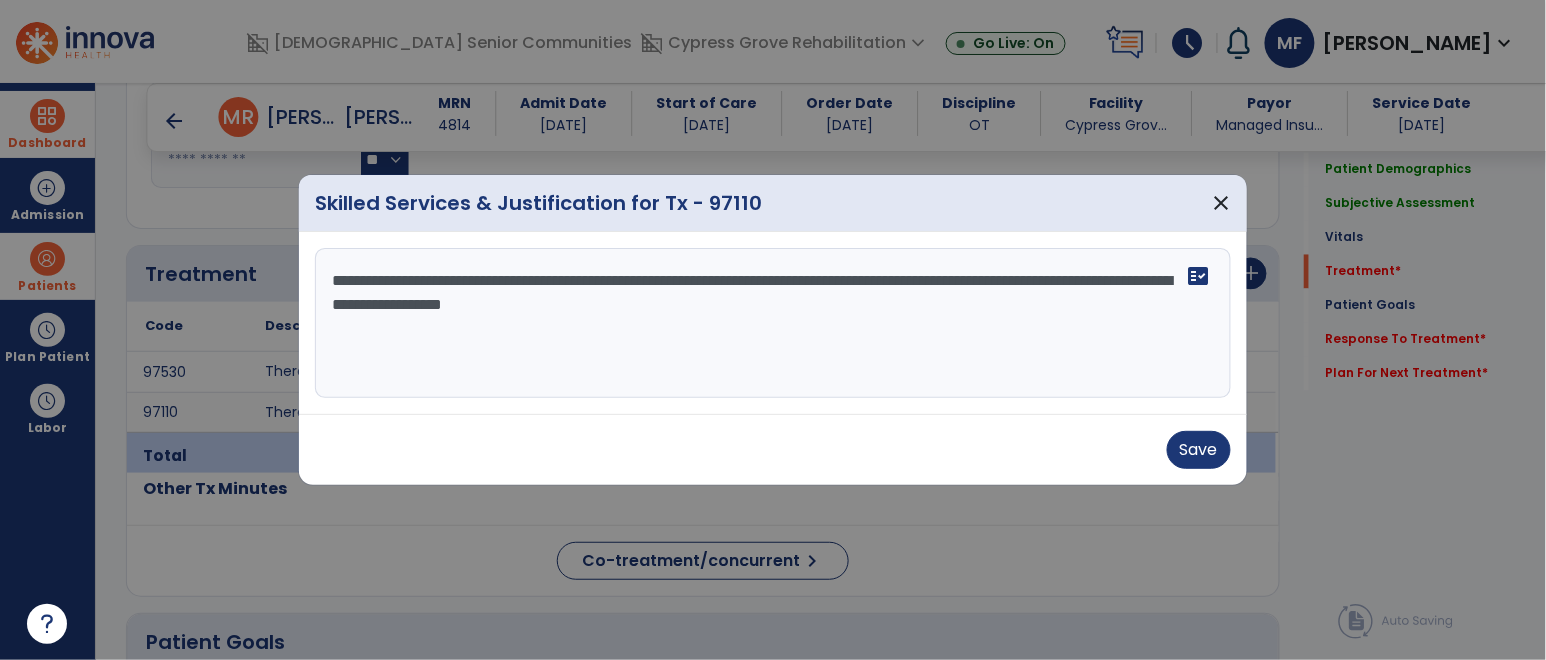 click on "**********" at bounding box center [772, 323] 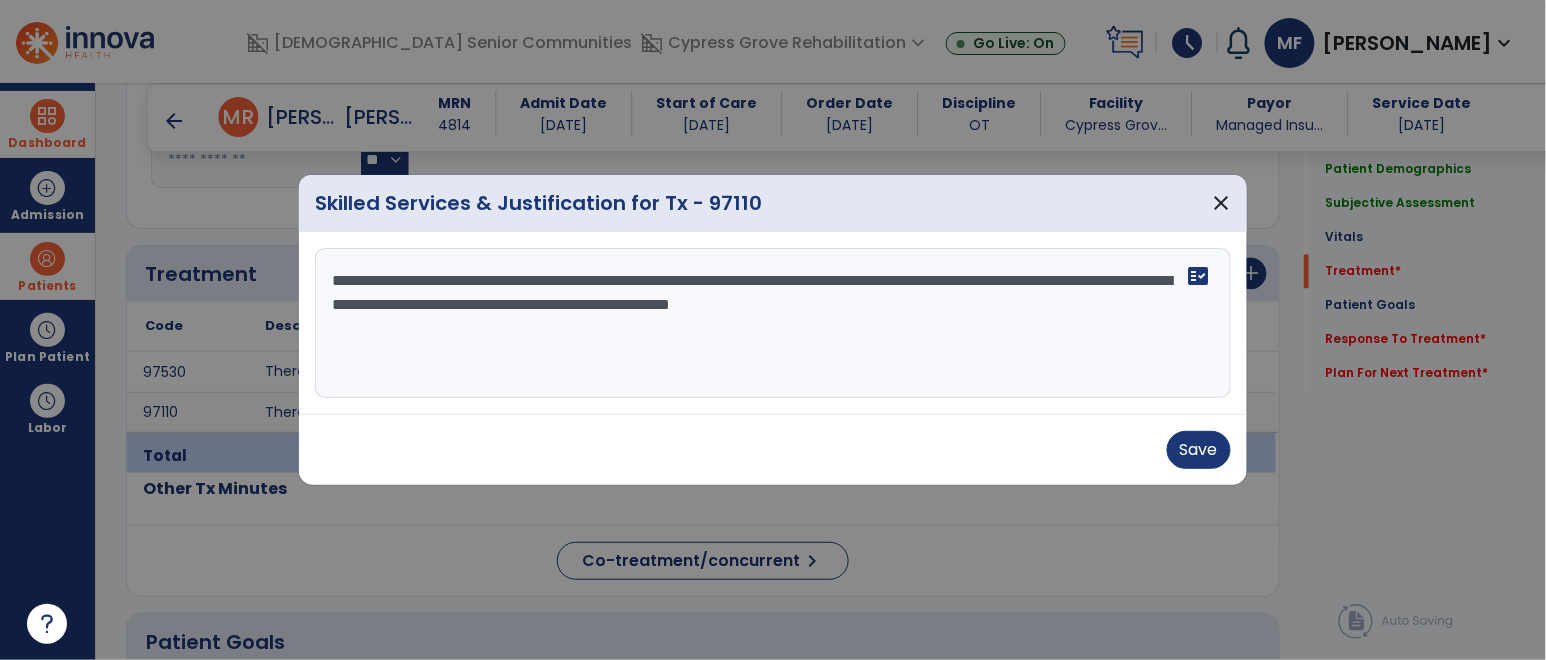 click on "**********" at bounding box center (772, 323) 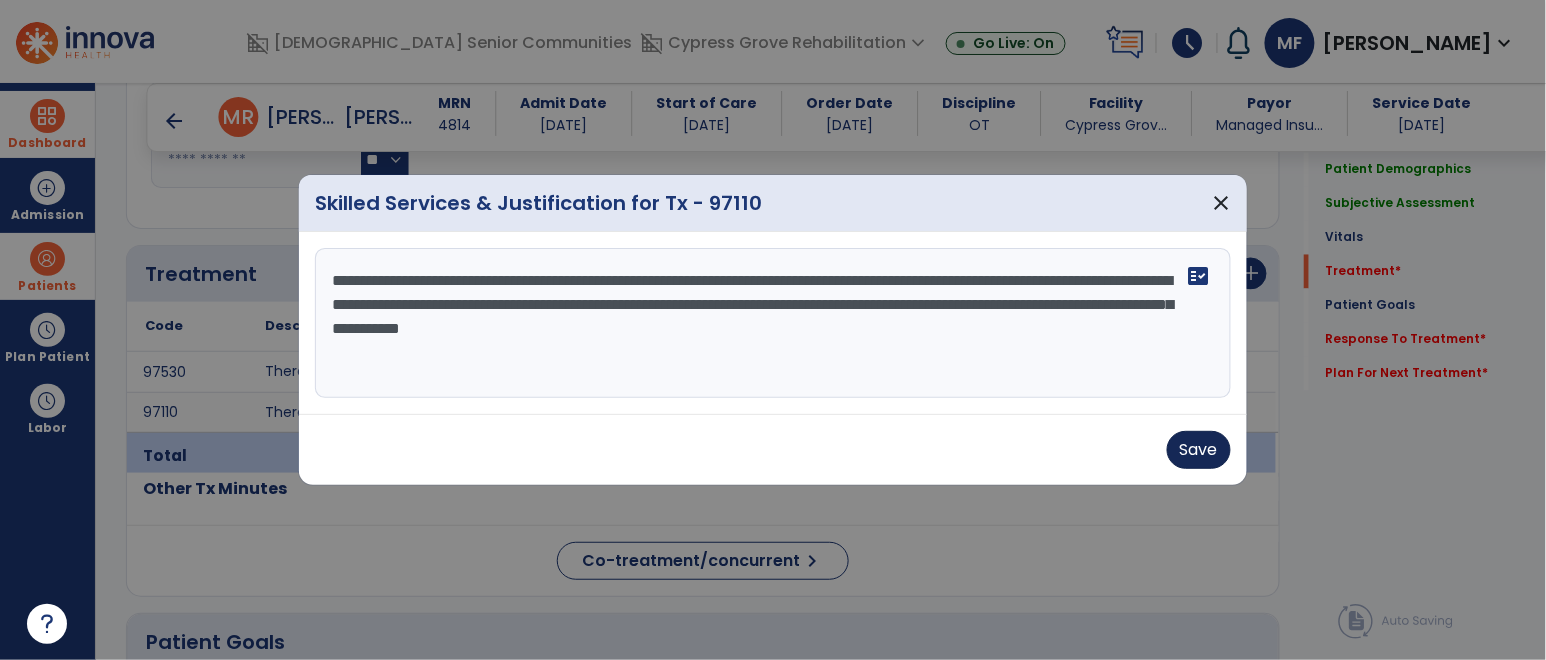 type on "**********" 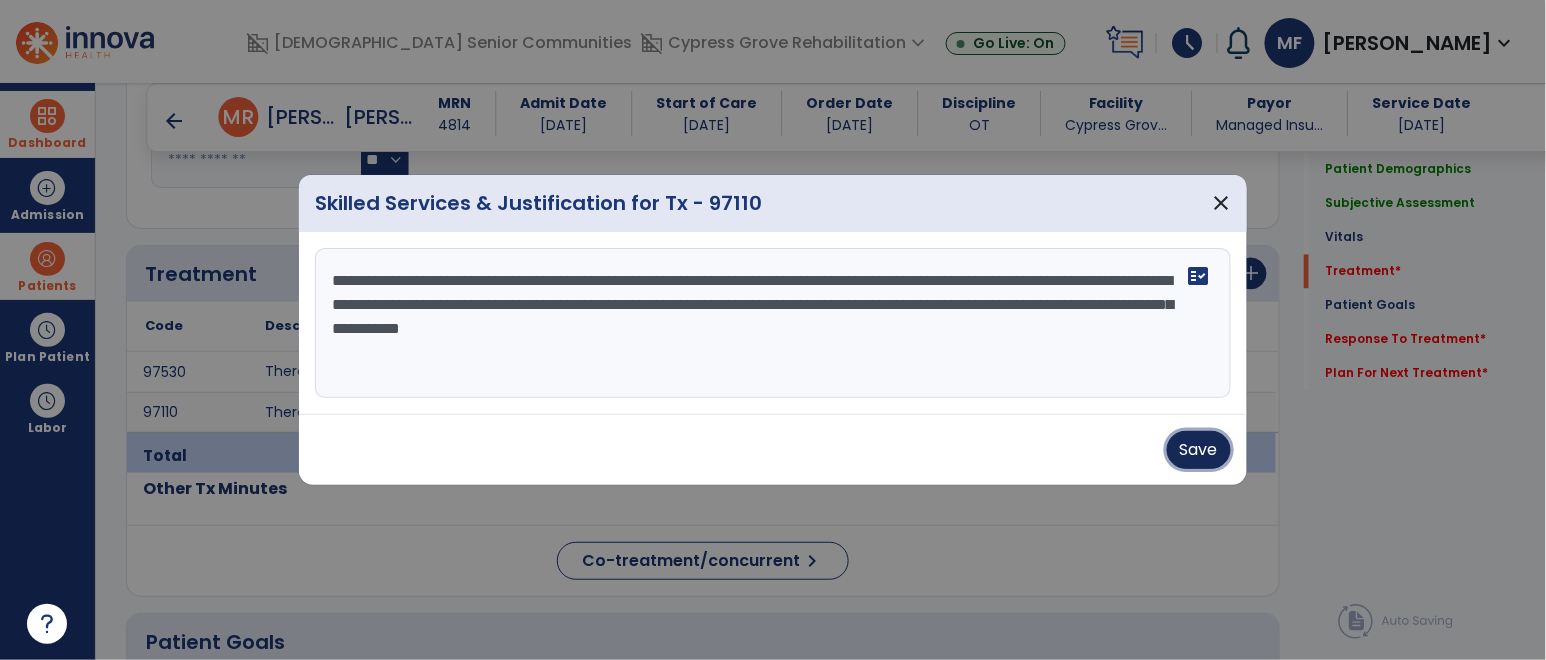 click on "Save" at bounding box center [1199, 450] 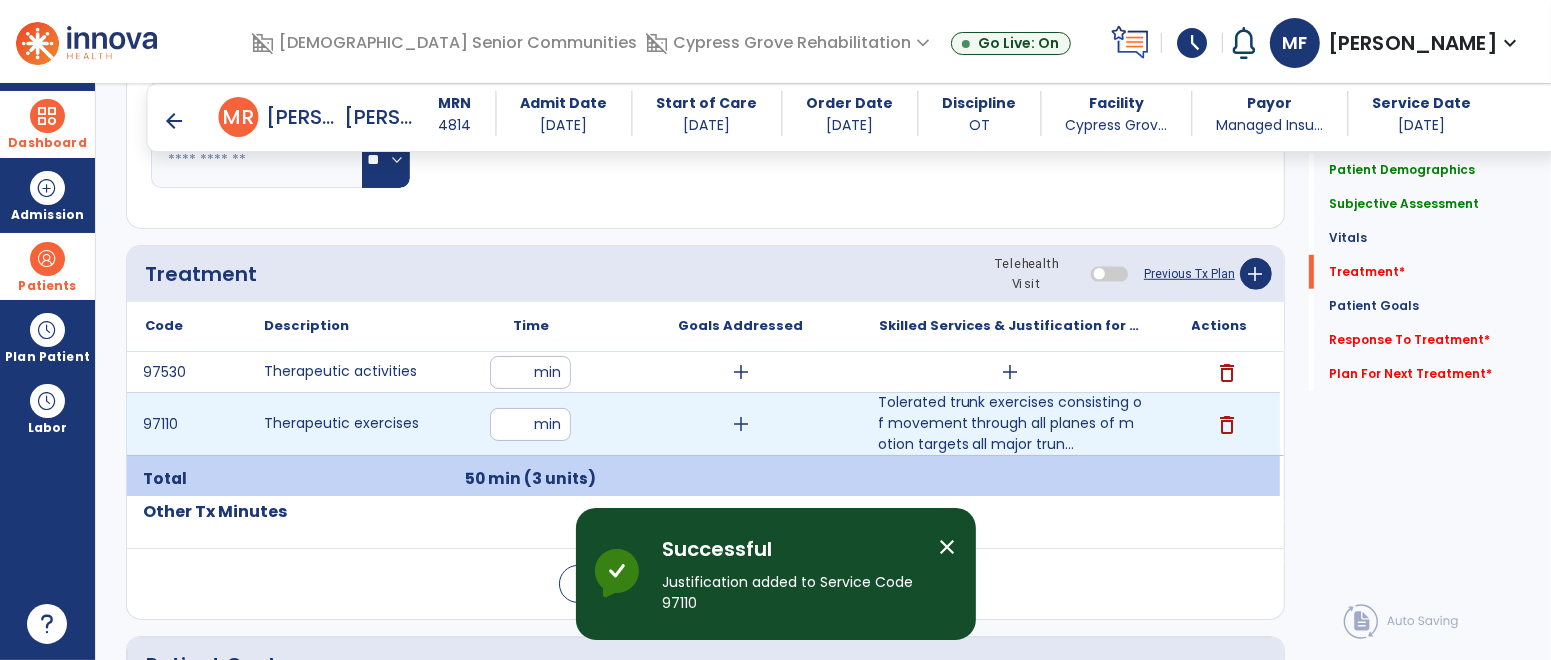 click on "add" at bounding box center (741, 424) 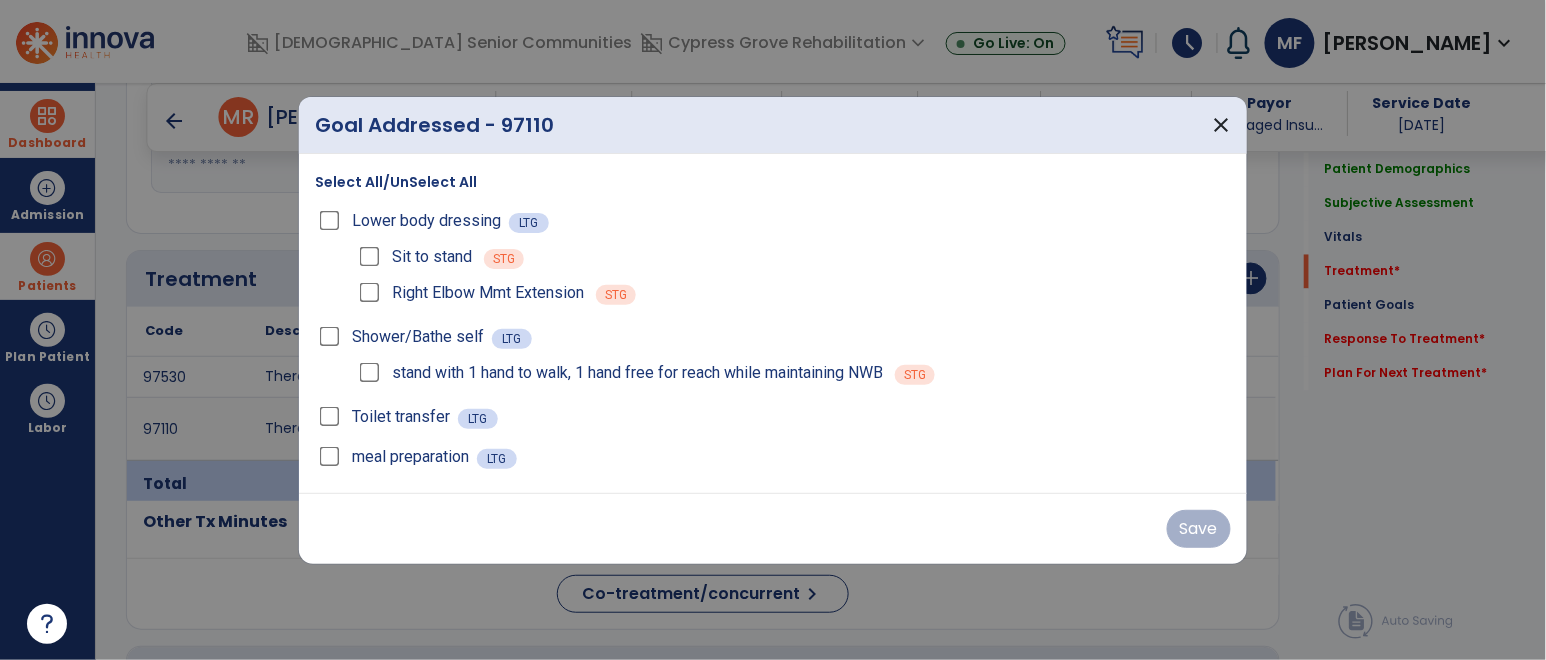 scroll, scrollTop: 1014, scrollLeft: 0, axis: vertical 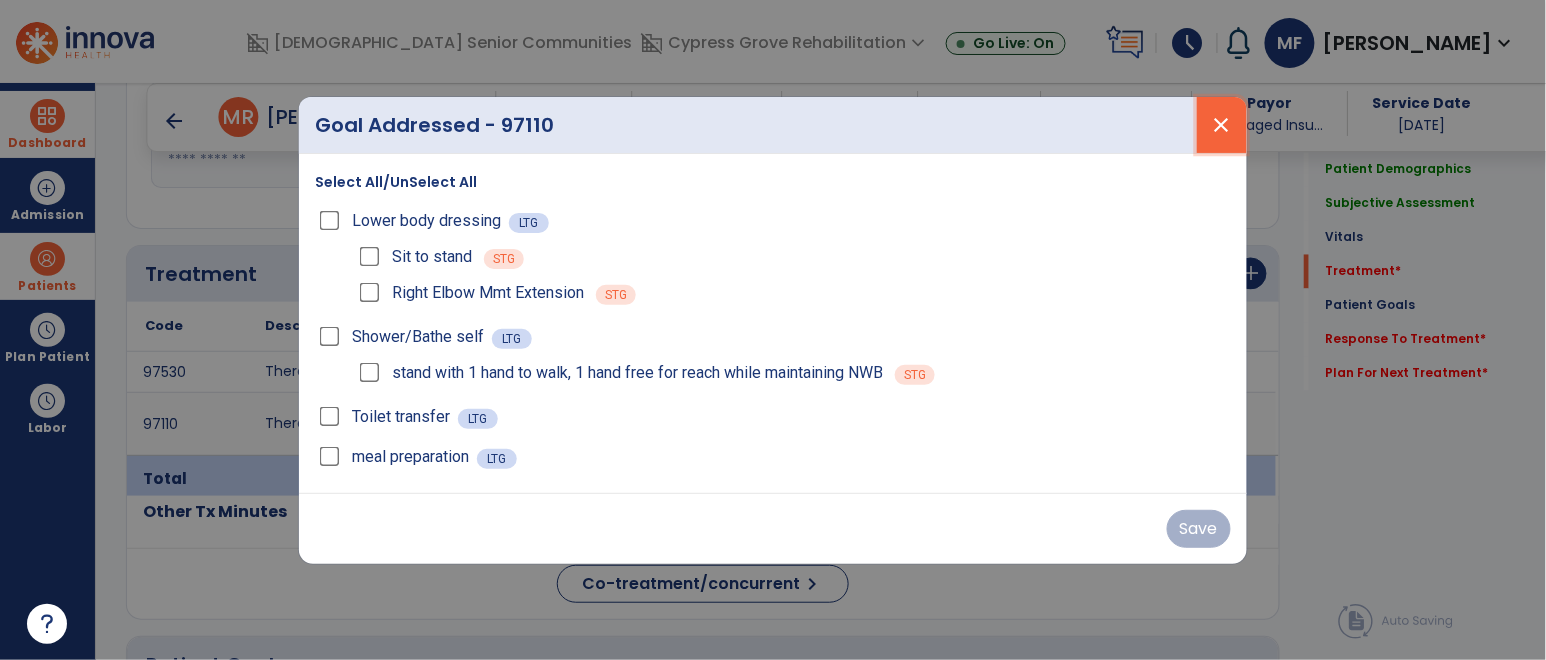 click on "close" at bounding box center (1222, 125) 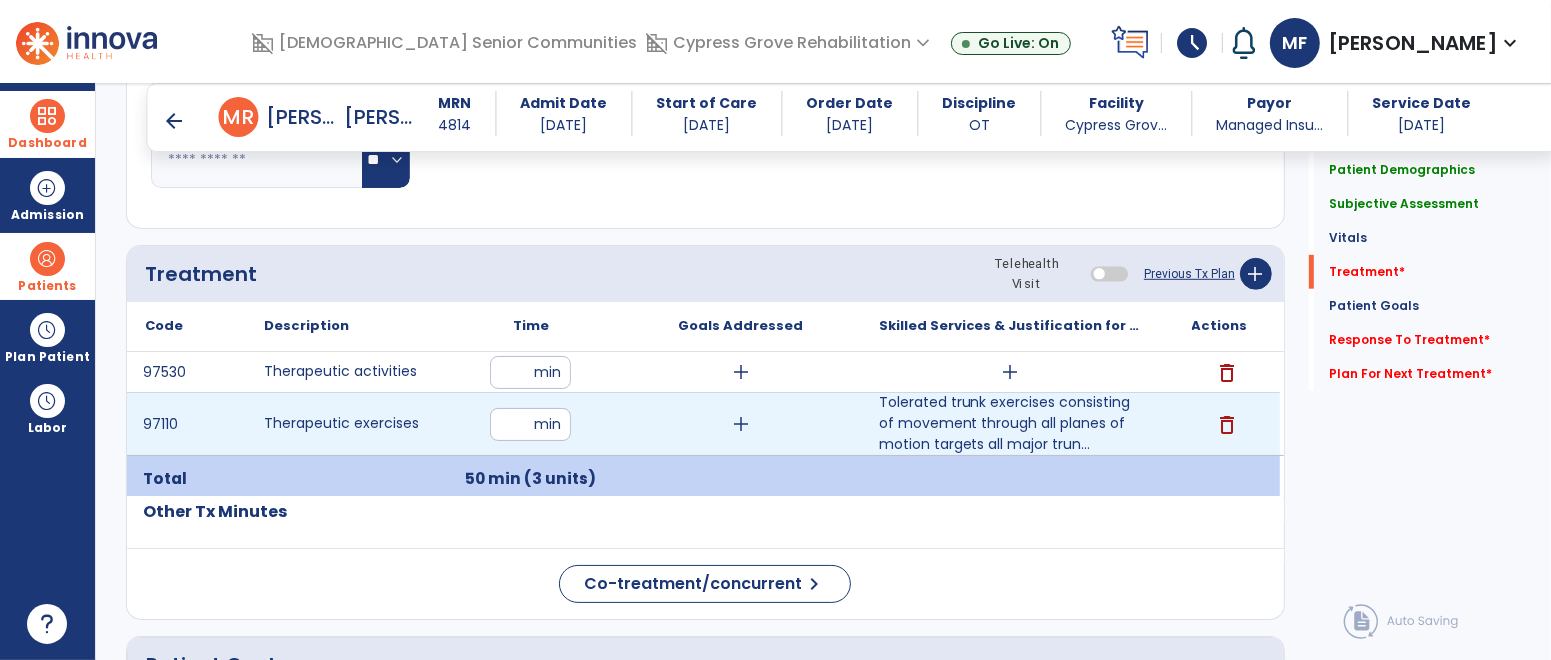 click on "add" at bounding box center (741, 424) 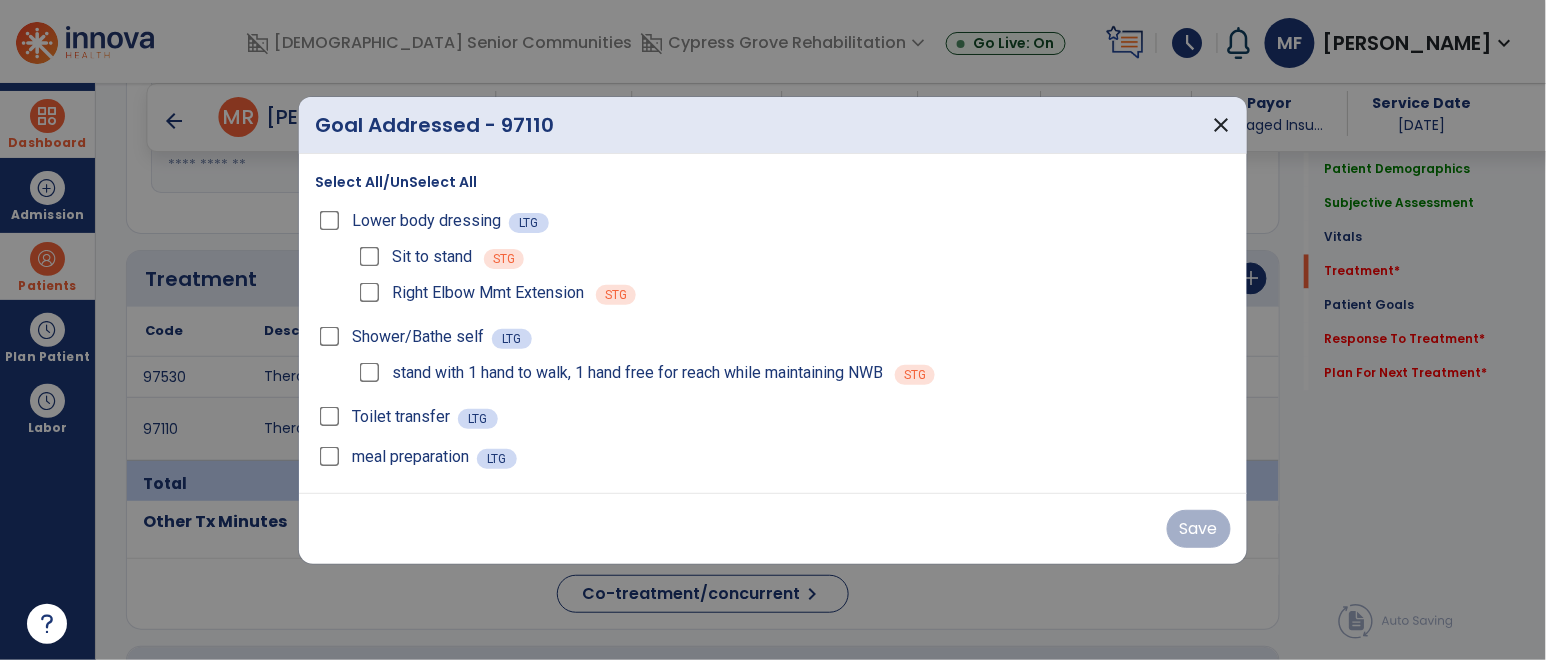 scroll, scrollTop: 1014, scrollLeft: 0, axis: vertical 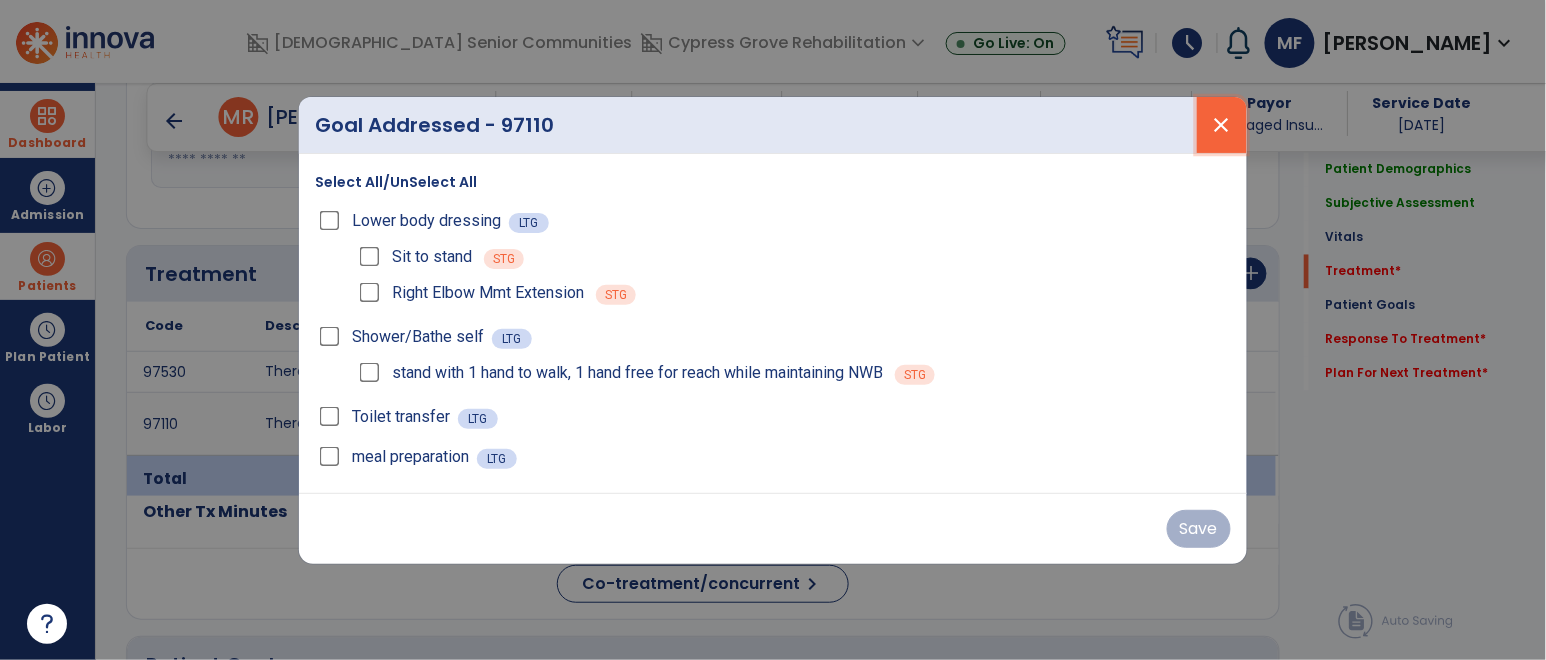 click on "close" at bounding box center [1222, 125] 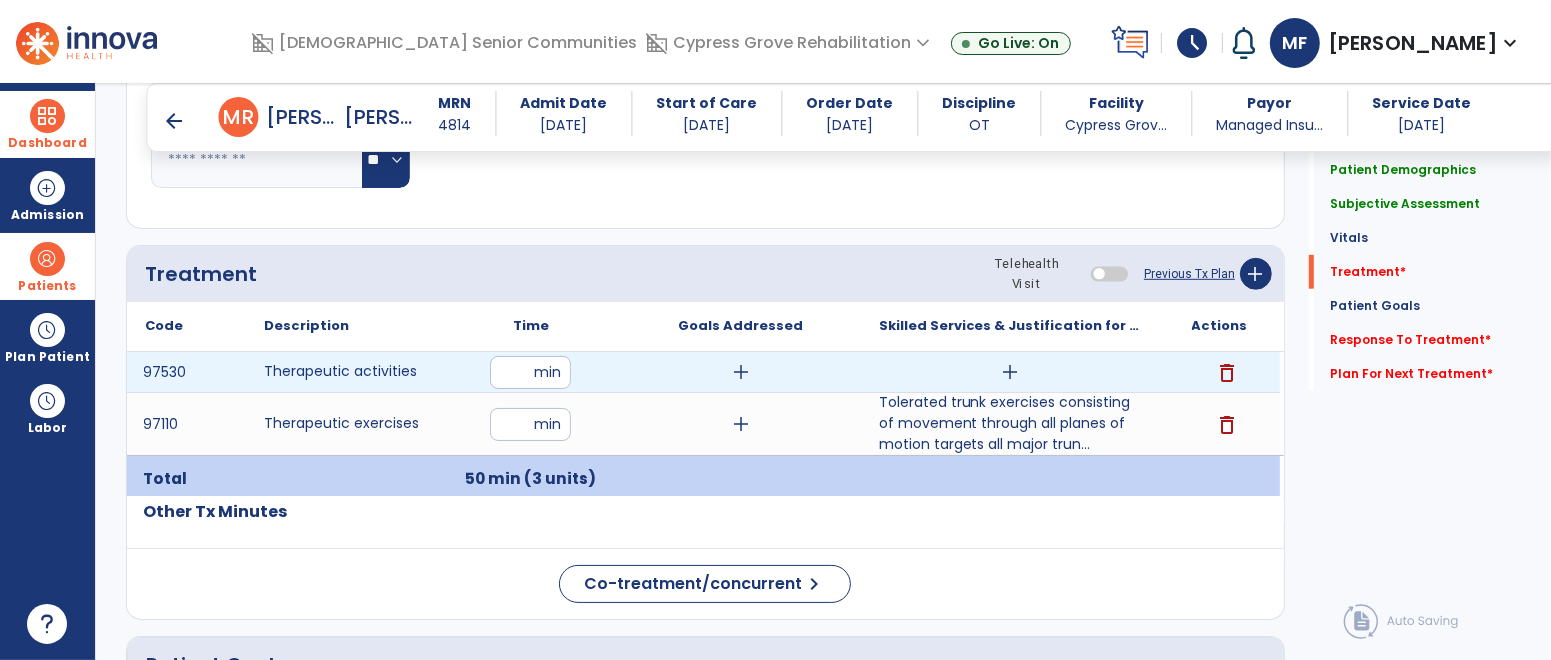 click on "add" at bounding box center (1010, 372) 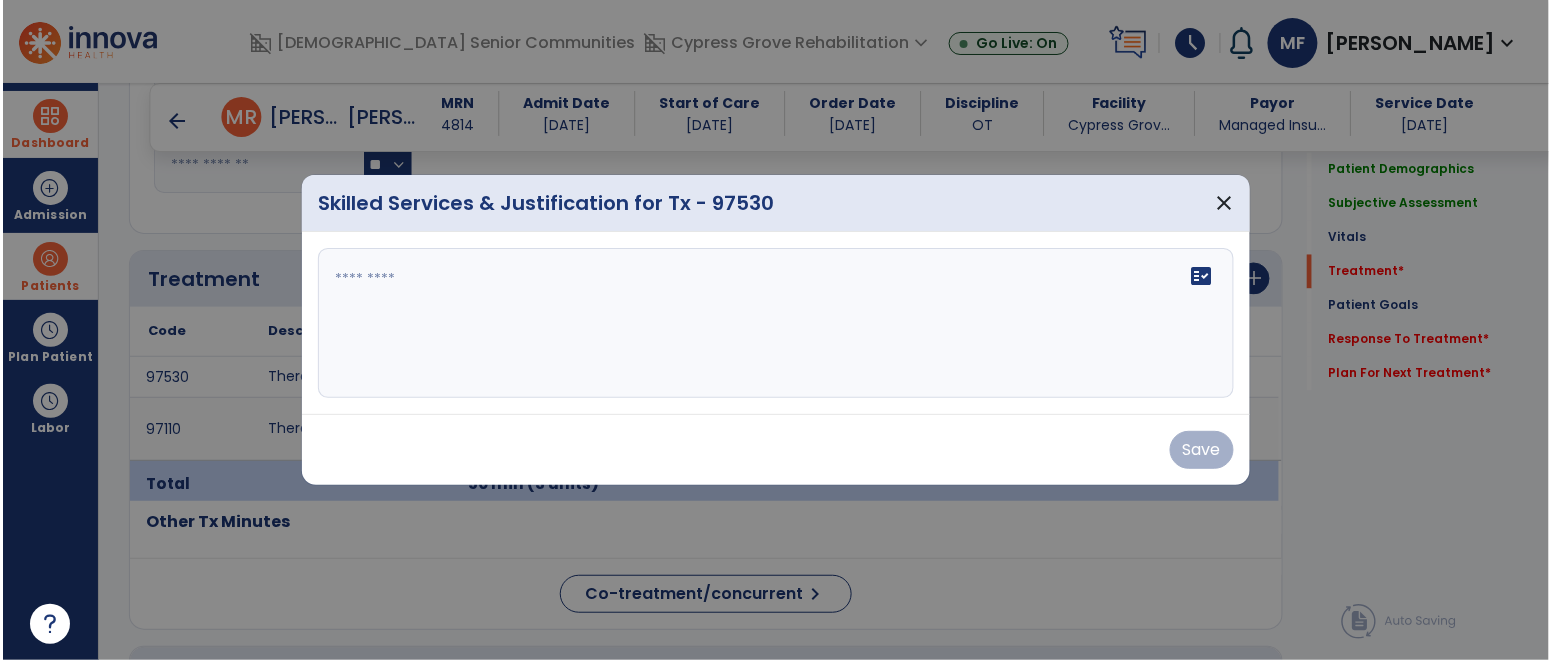 scroll, scrollTop: 1014, scrollLeft: 0, axis: vertical 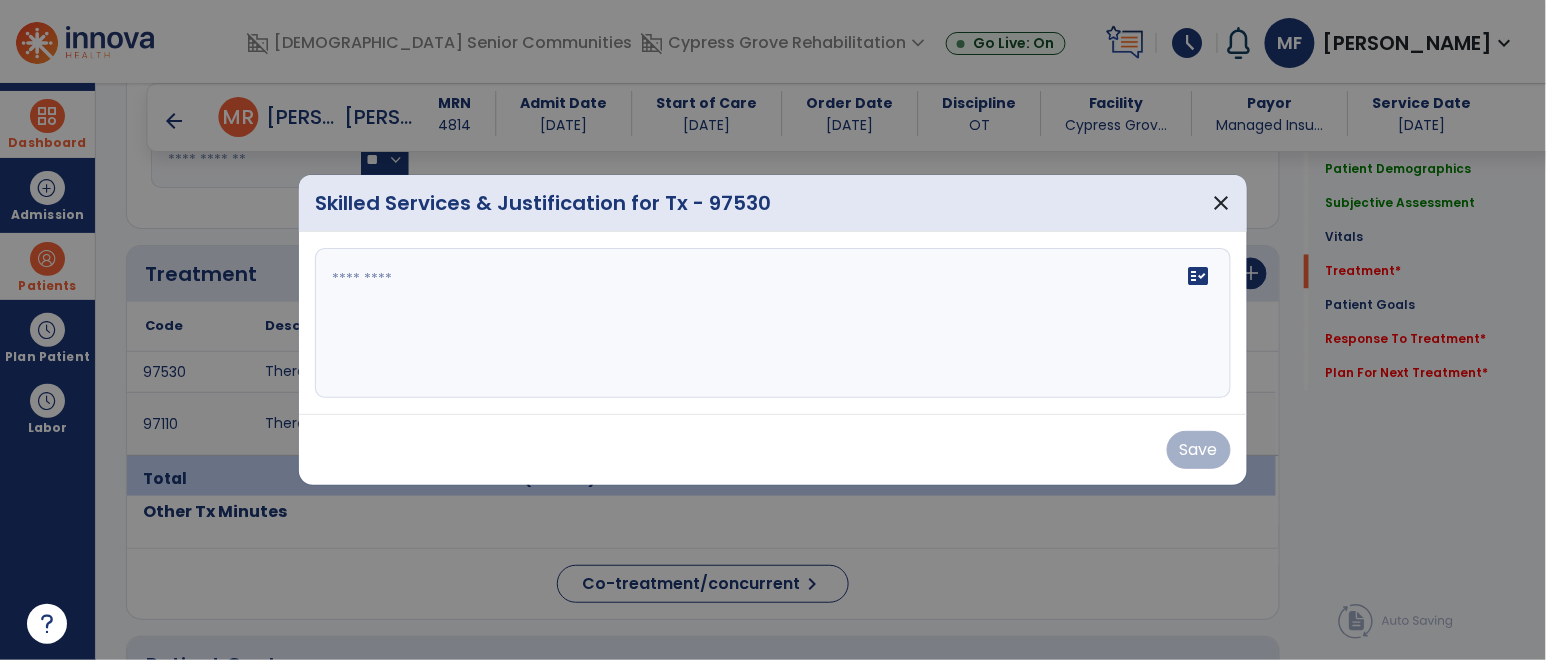 click on "fact_check" at bounding box center (773, 323) 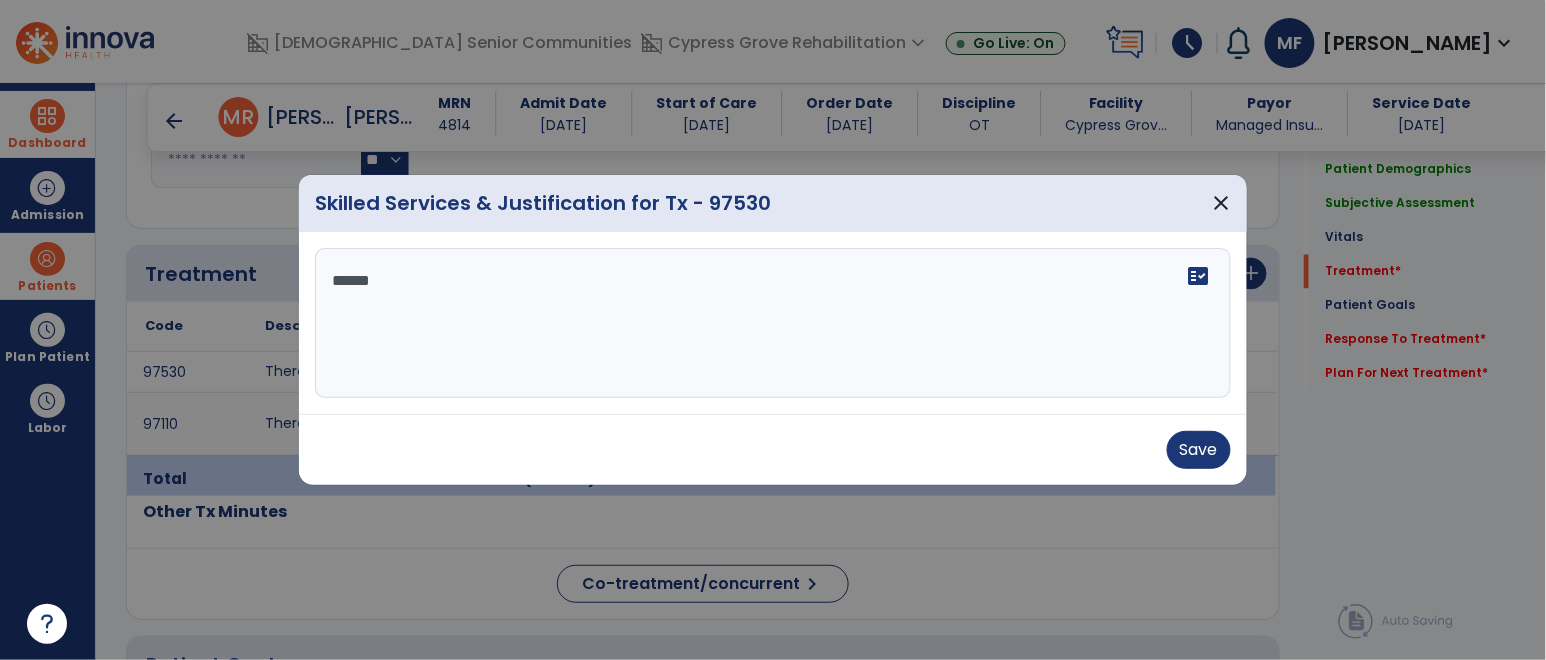 type on "*******" 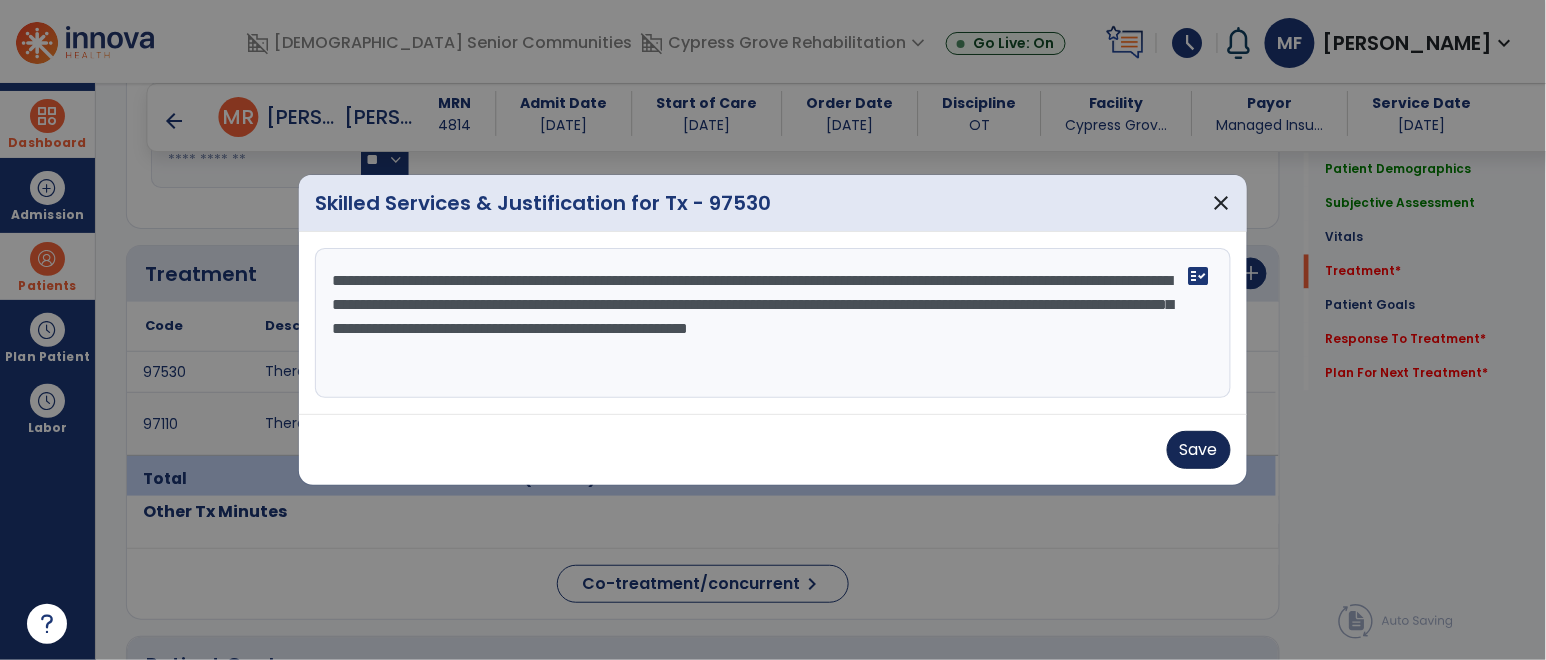 type on "**********" 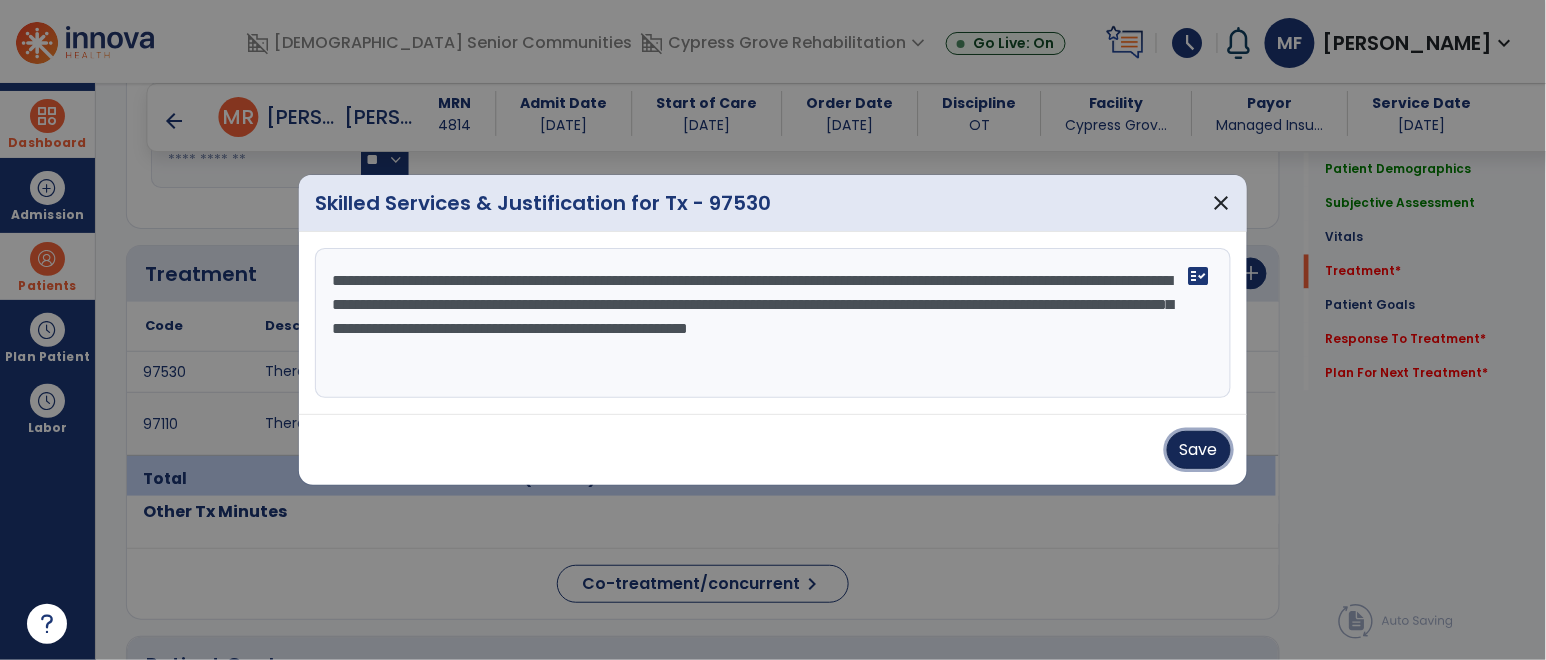 click on "Save" at bounding box center [1199, 450] 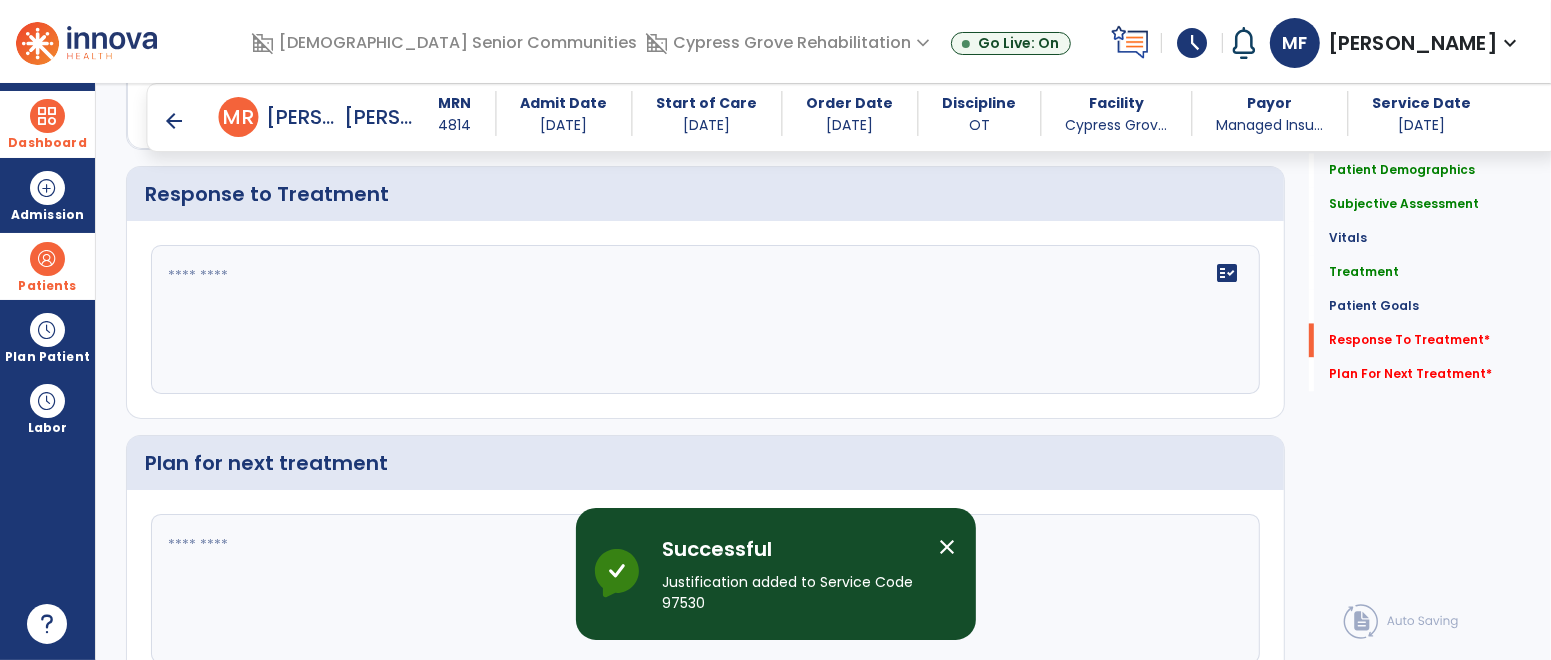 scroll, scrollTop: 3304, scrollLeft: 0, axis: vertical 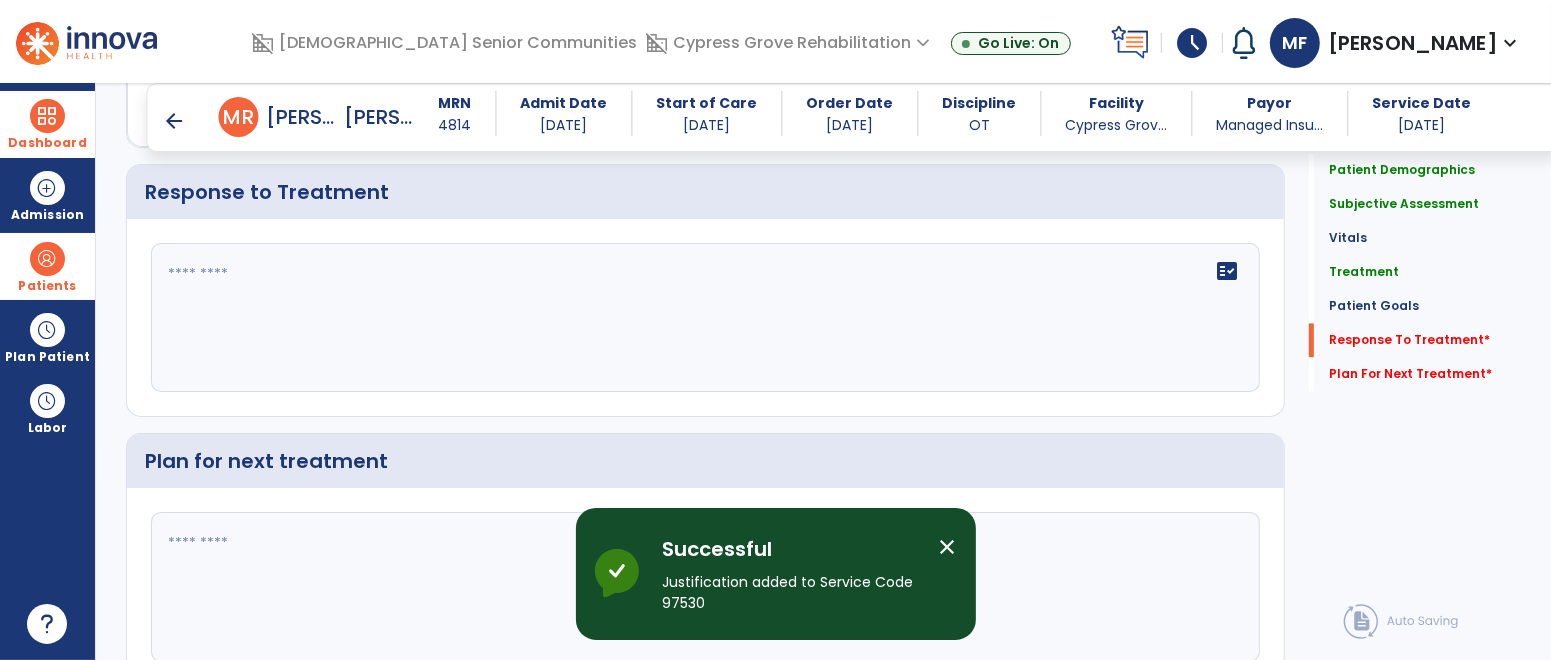 click on "fact_check" 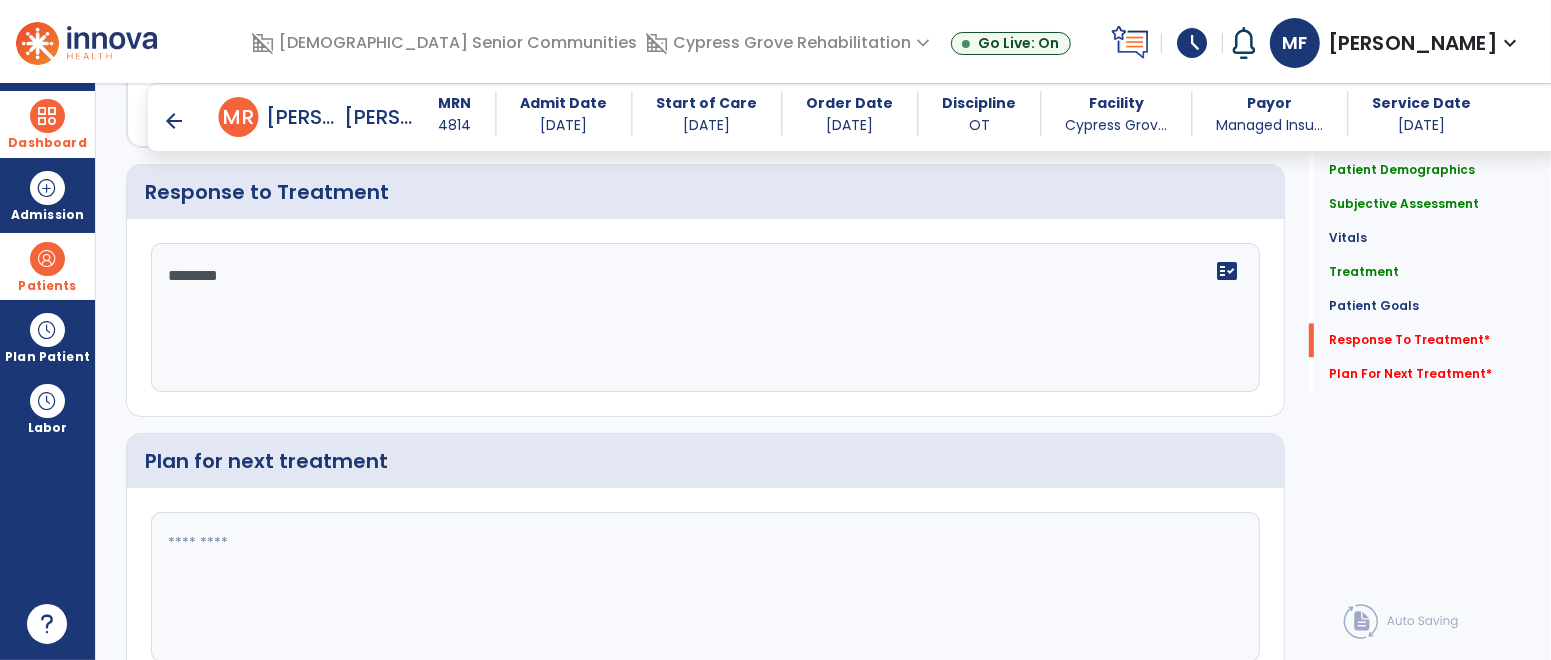 type on "*********" 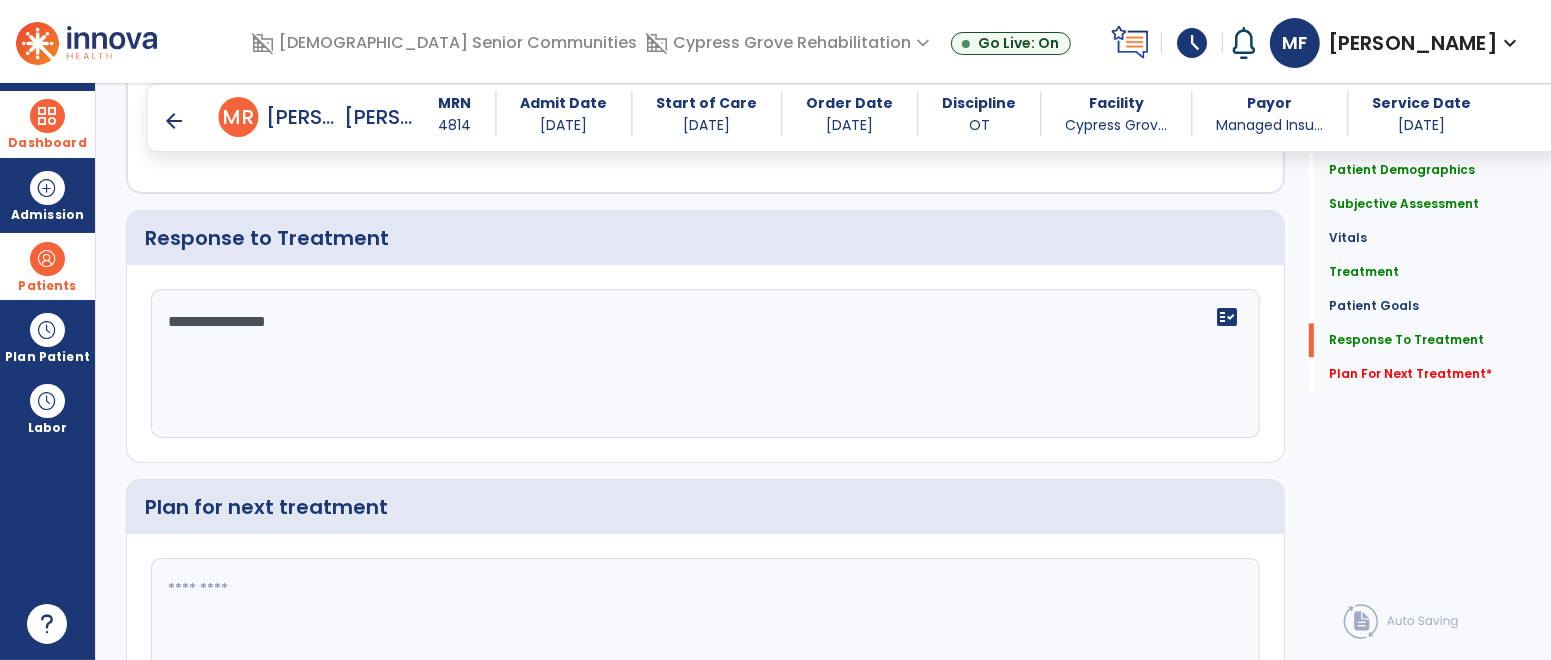 scroll, scrollTop: 3303, scrollLeft: 0, axis: vertical 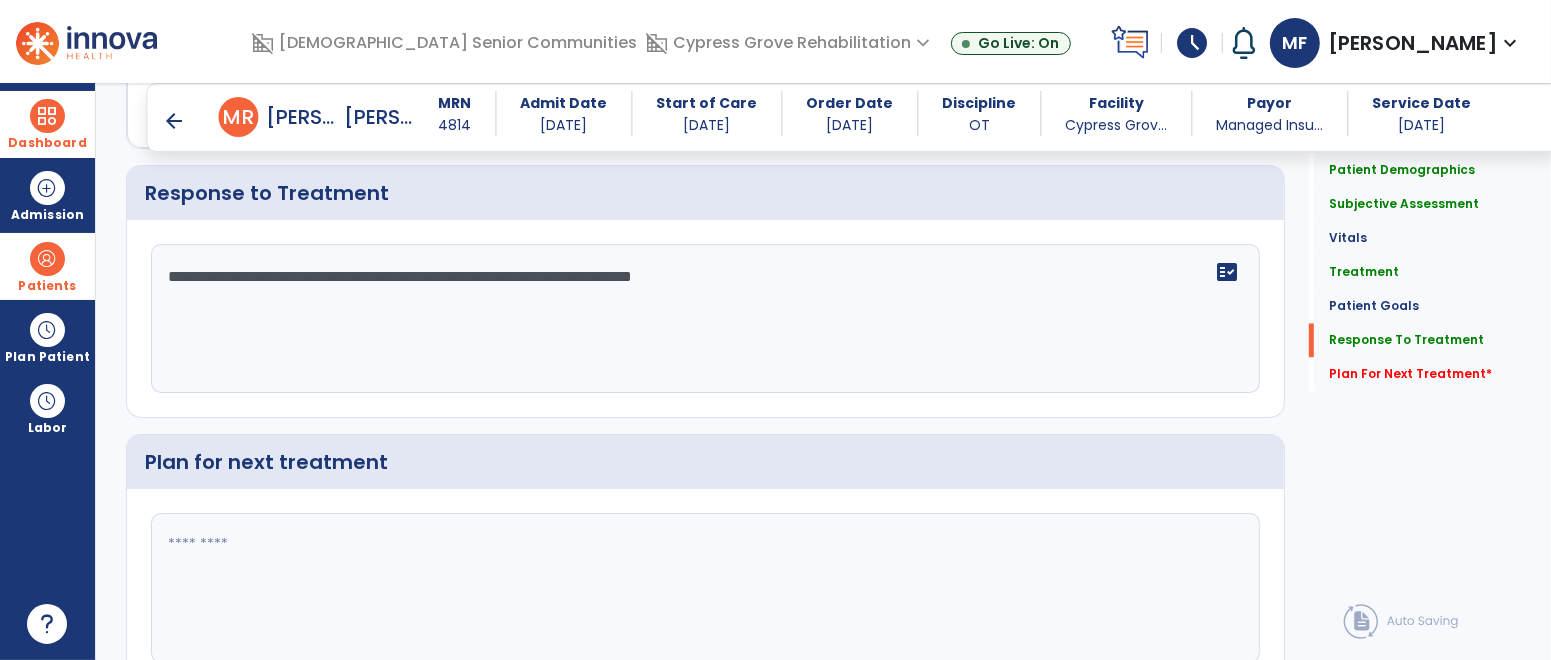 type on "**********" 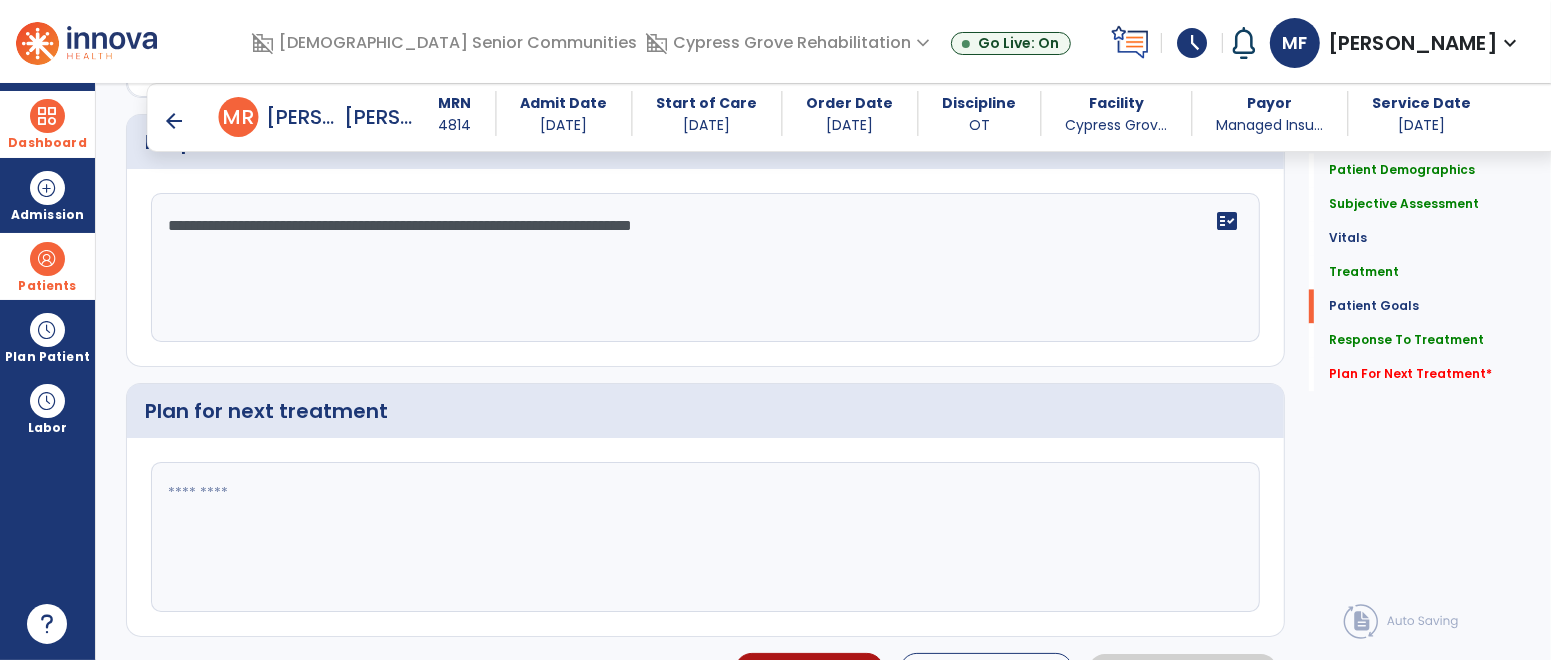 scroll, scrollTop: 3400, scrollLeft: 0, axis: vertical 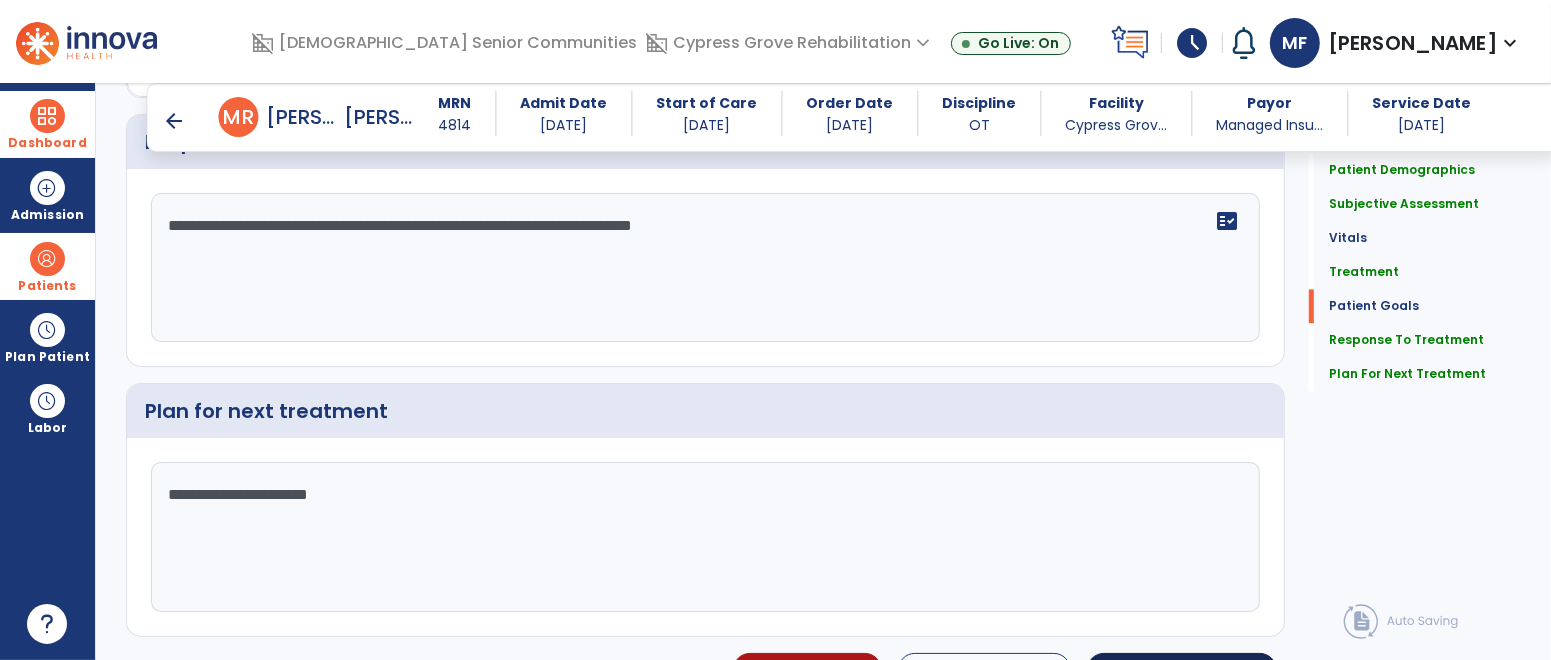 type on "**********" 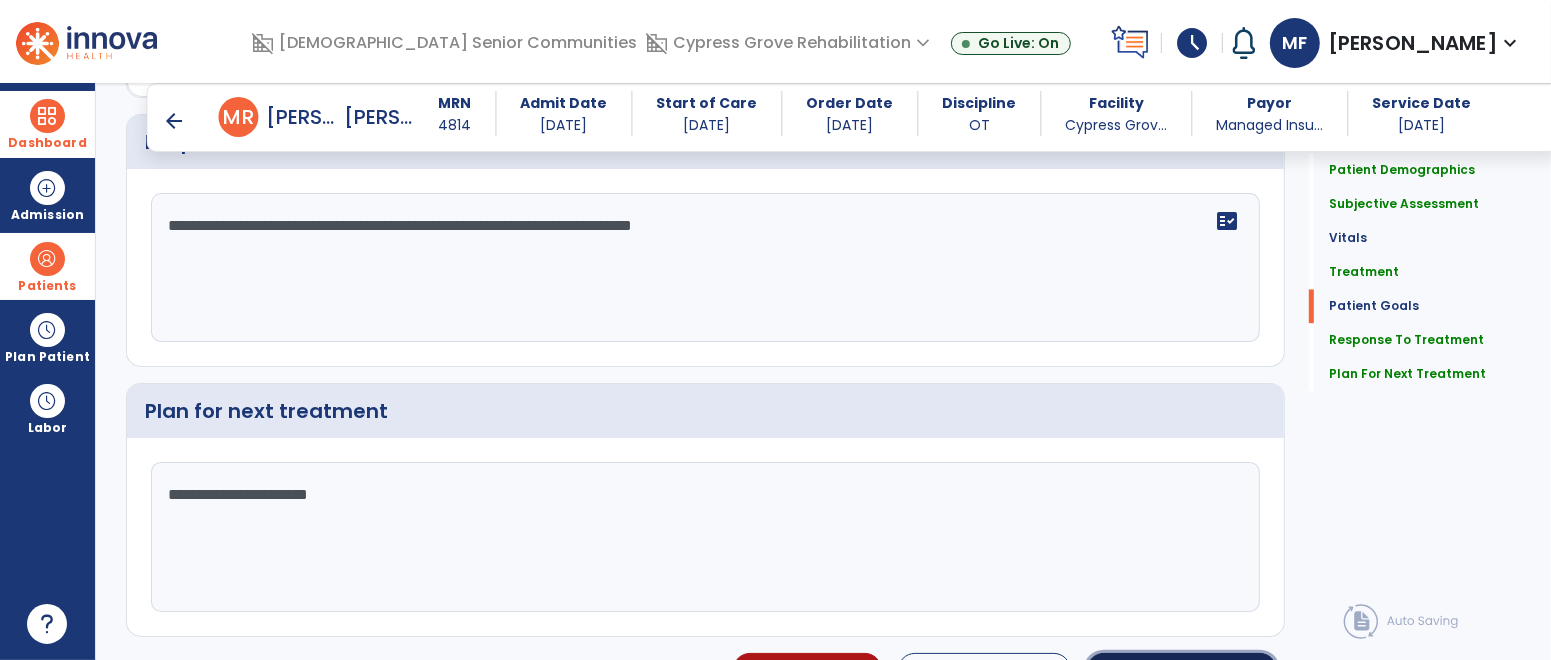 click on "chevron_right" 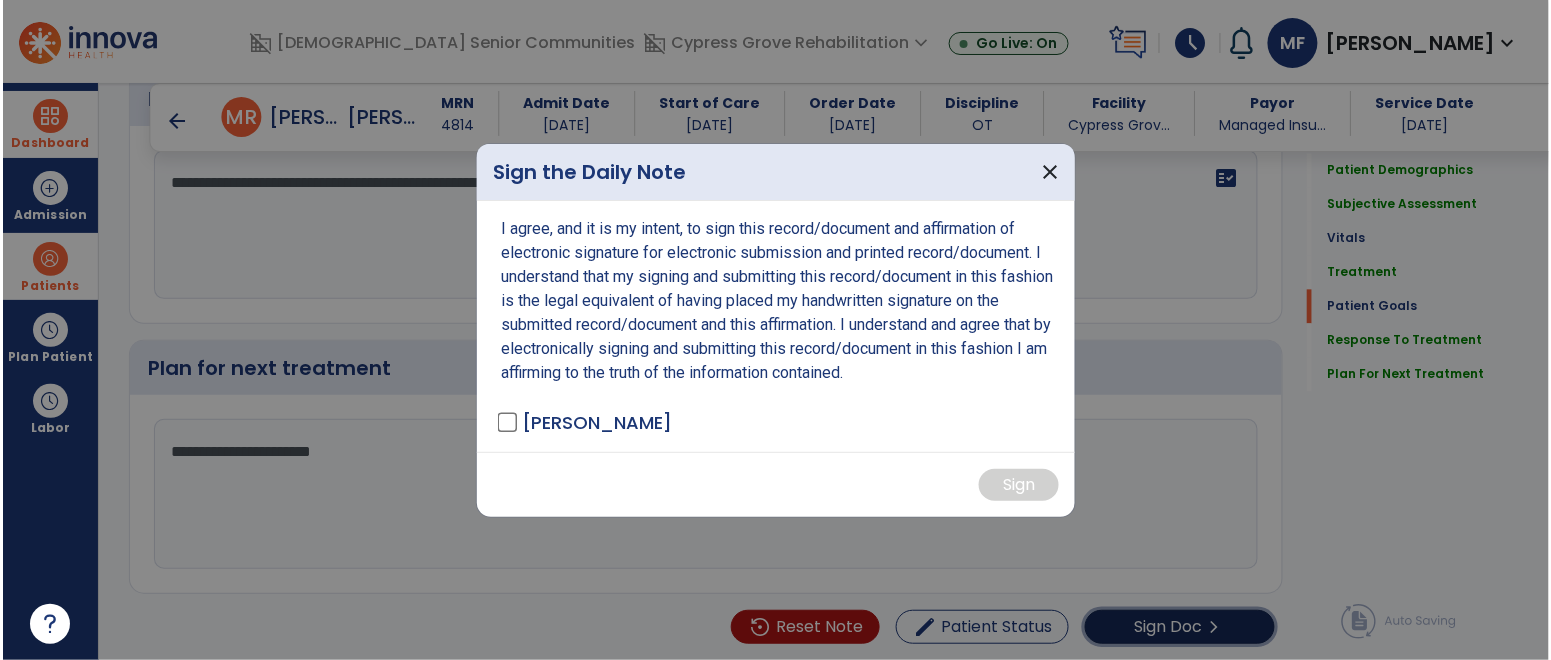 scroll, scrollTop: 3400, scrollLeft: 0, axis: vertical 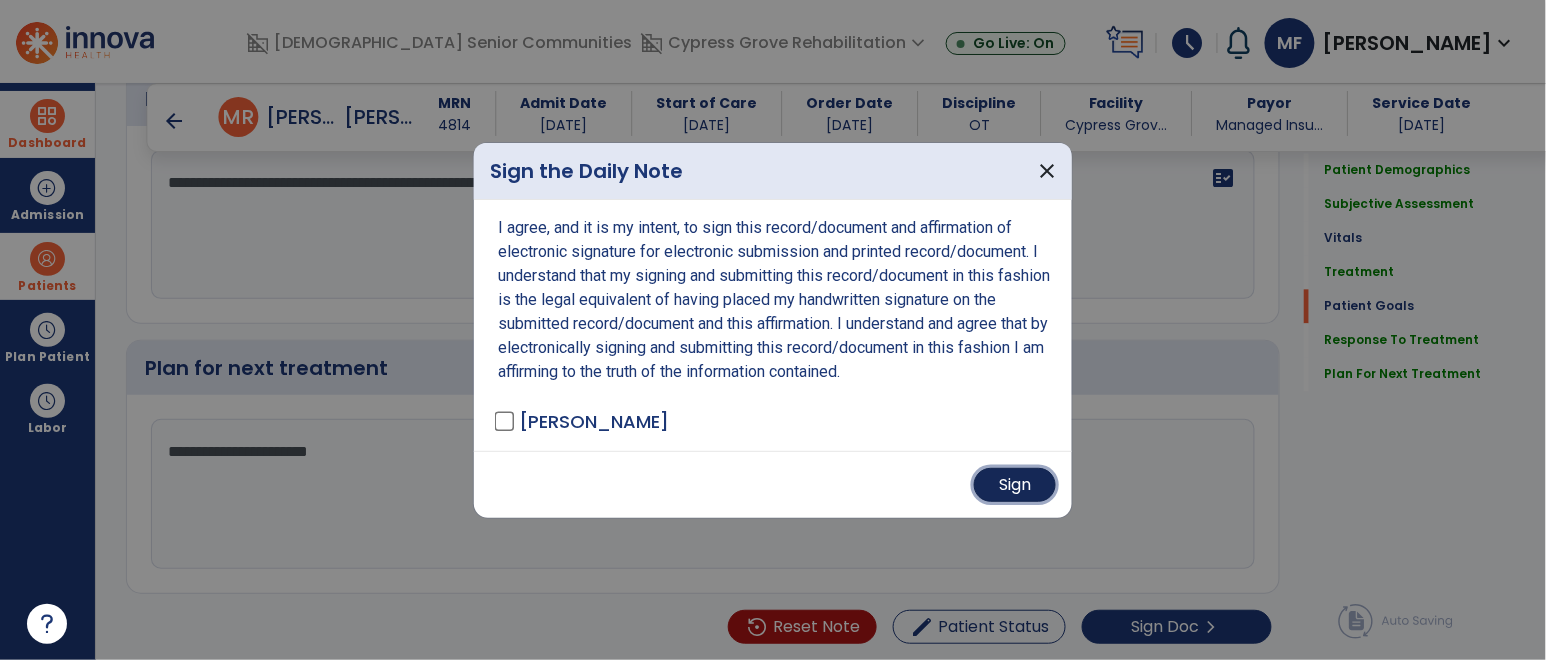 click on "Sign" at bounding box center [1015, 485] 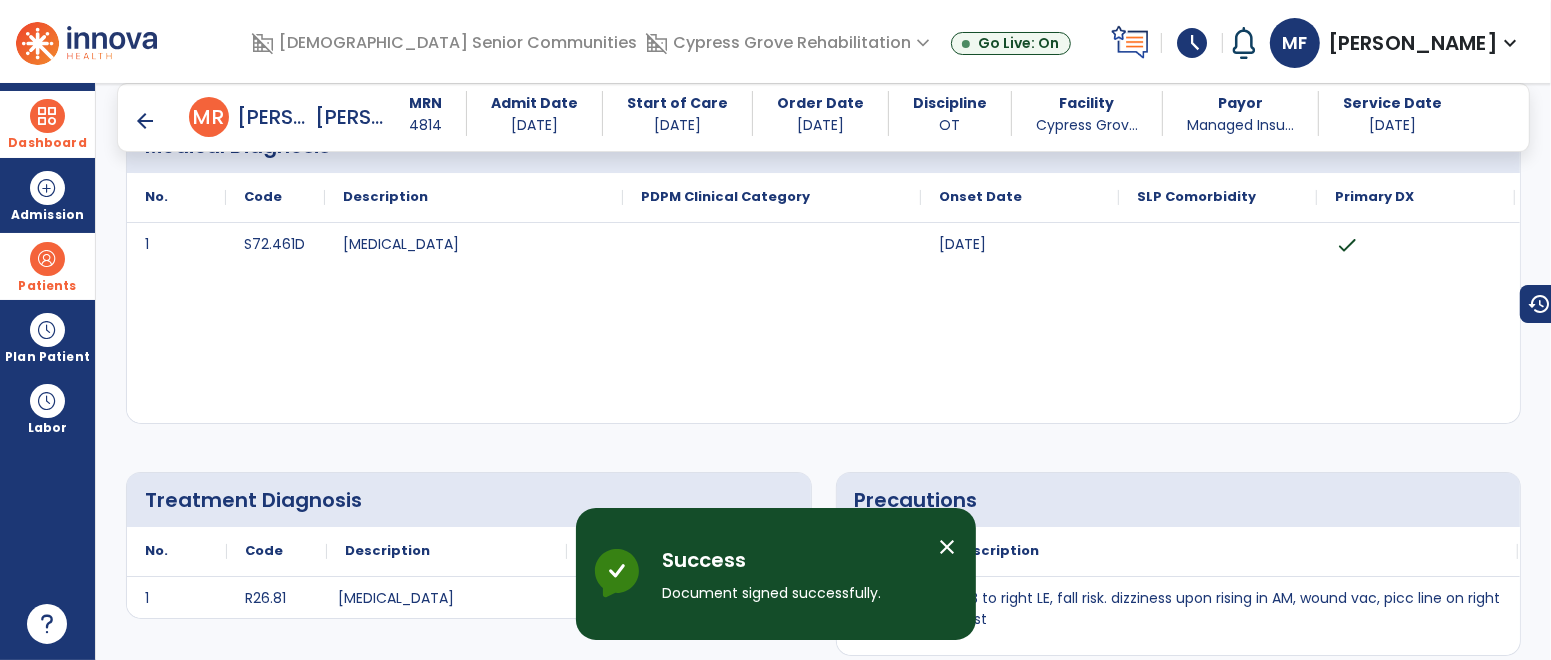 click on "Dashboard" at bounding box center (47, 124) 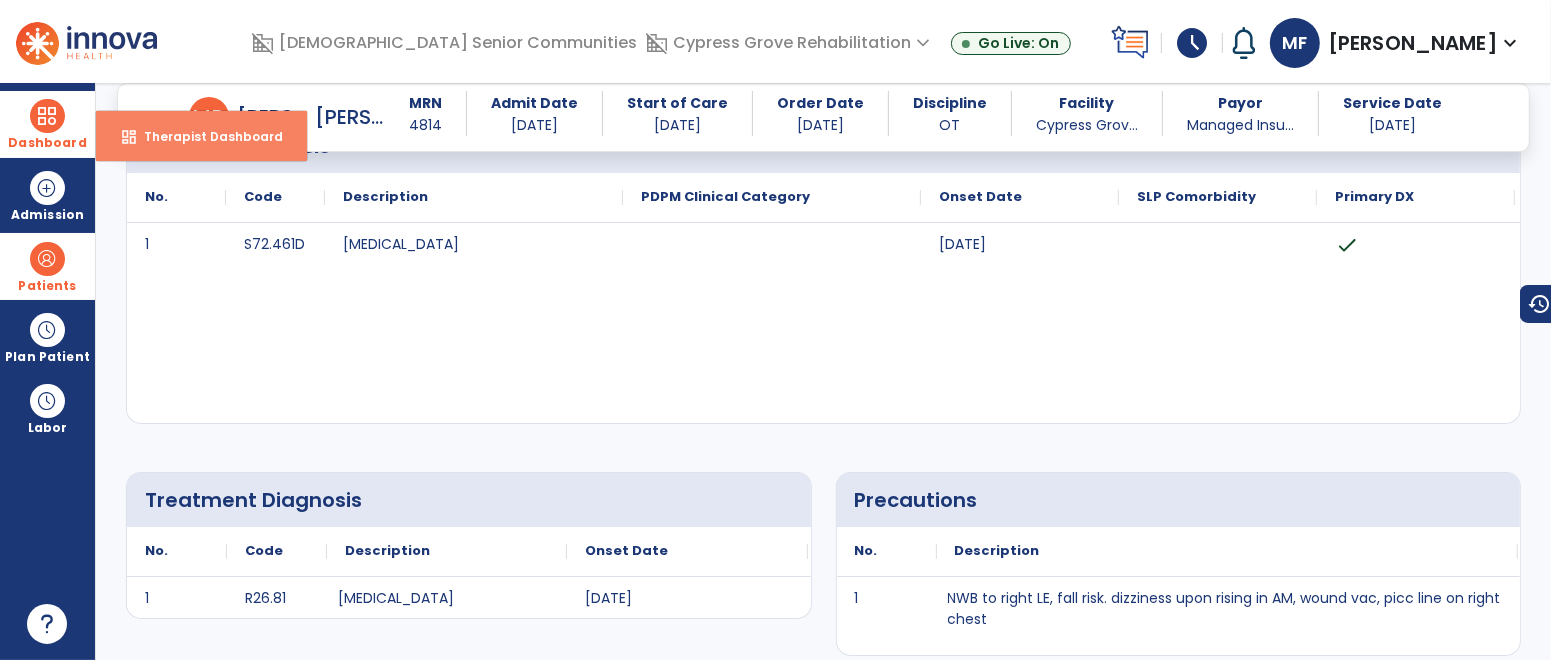 click on "Therapist Dashboard" at bounding box center (205, 136) 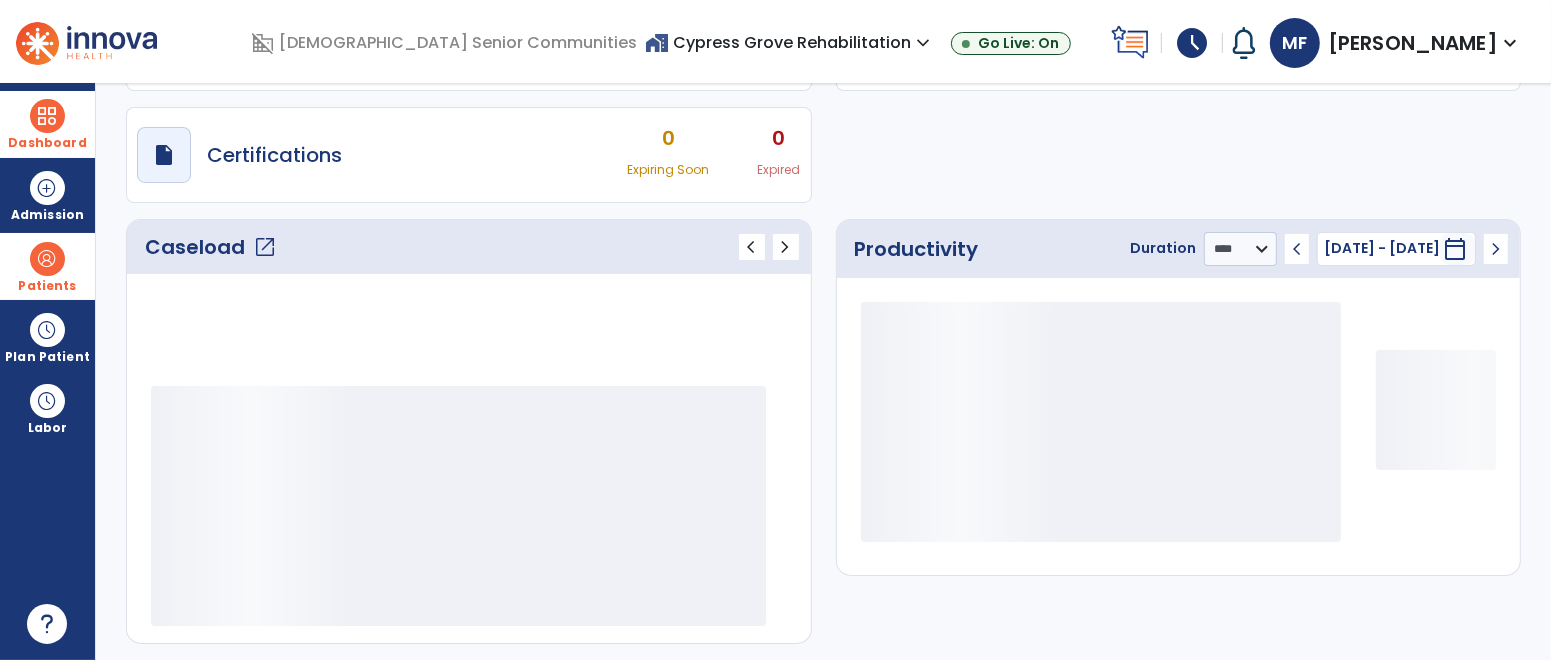scroll, scrollTop: 158, scrollLeft: 0, axis: vertical 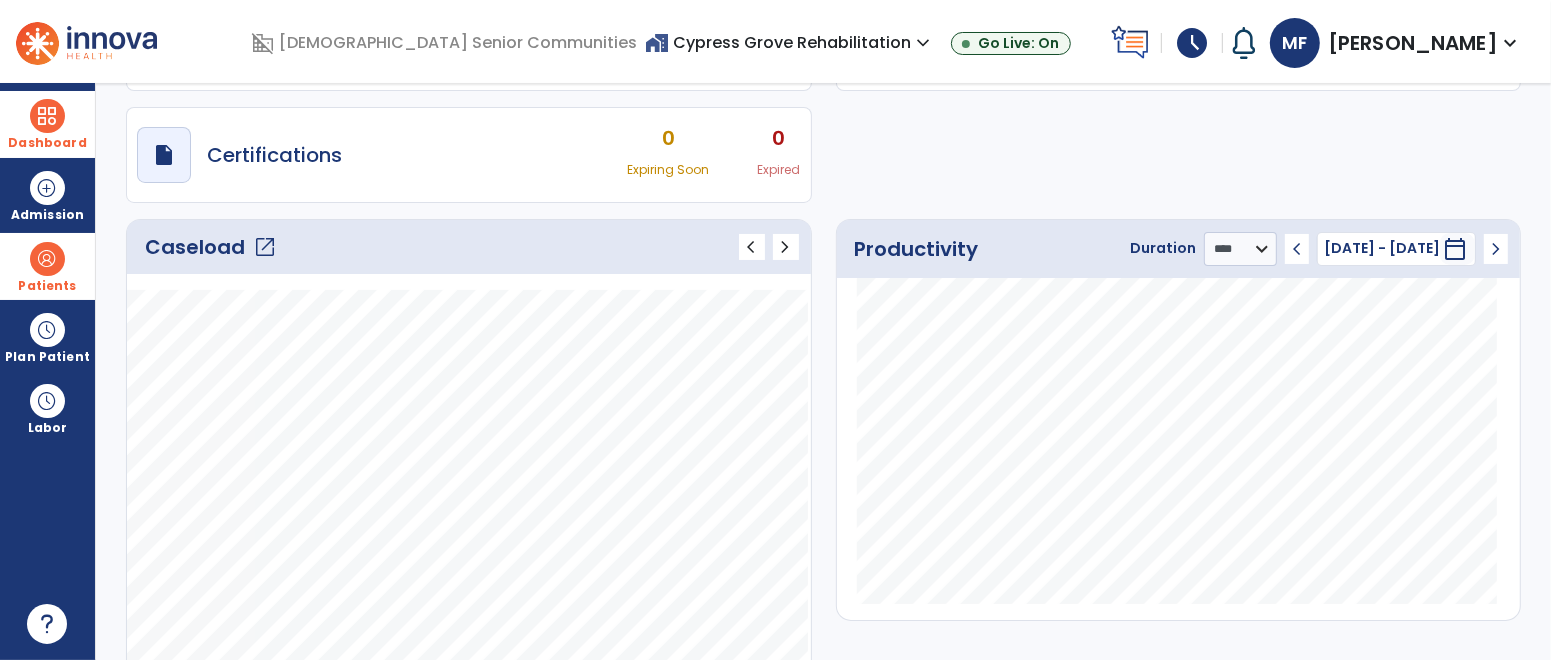 click on "open_in_new" 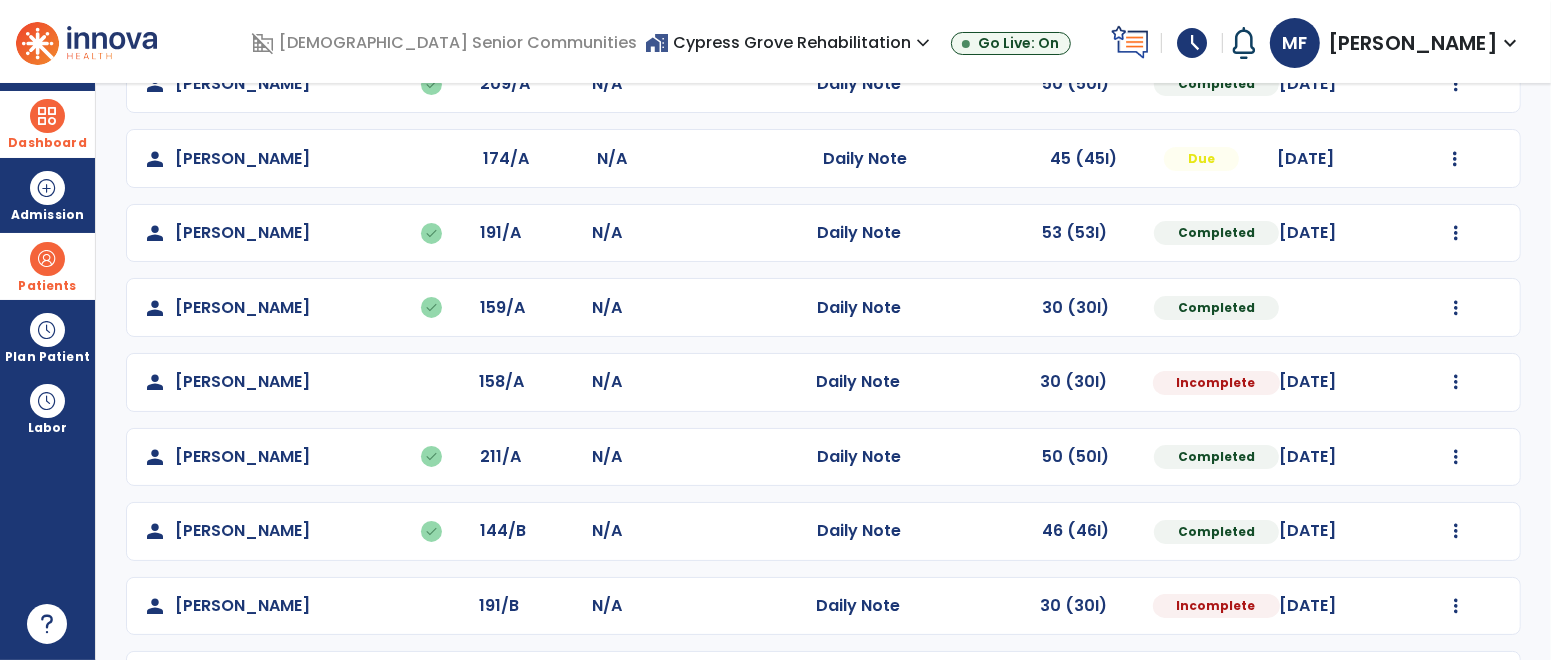 scroll, scrollTop: 215, scrollLeft: 0, axis: vertical 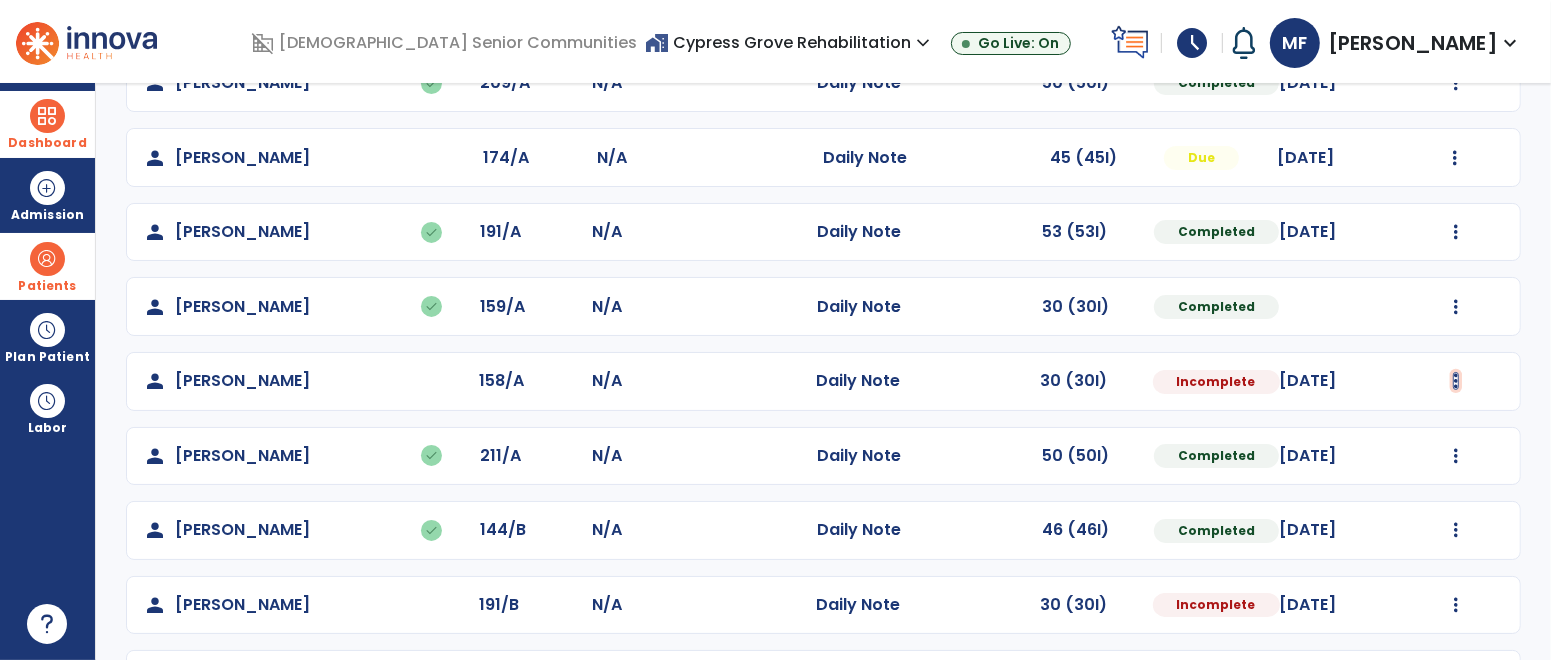 click at bounding box center [1456, 83] 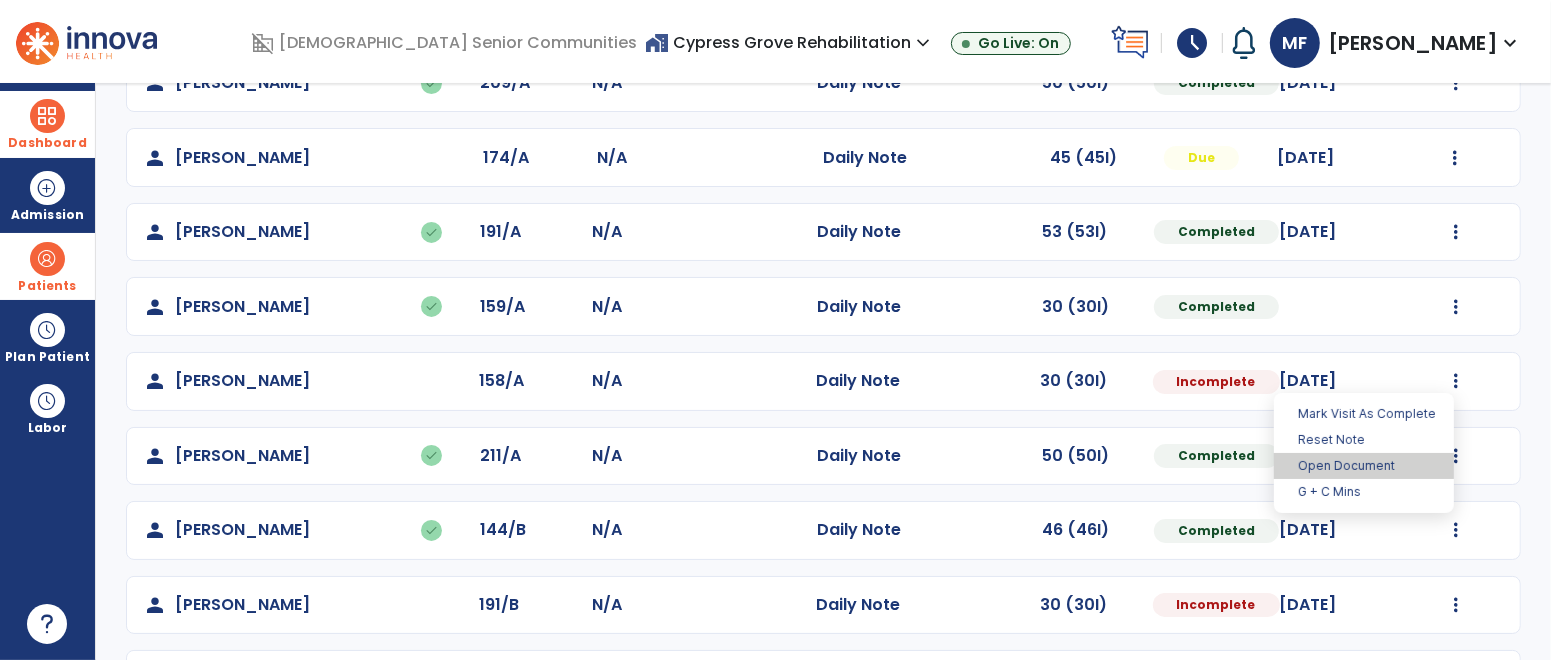 click on "Open Document" at bounding box center (1364, 466) 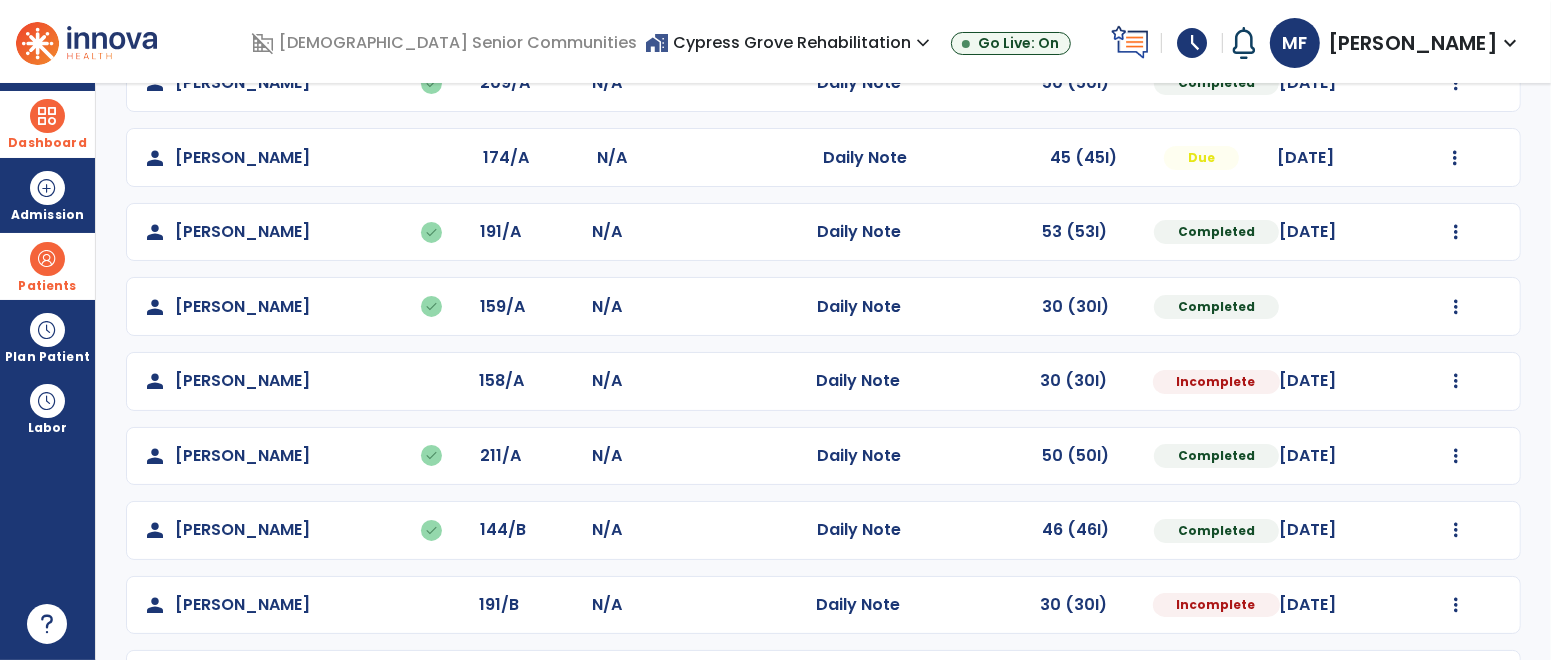 select on "*" 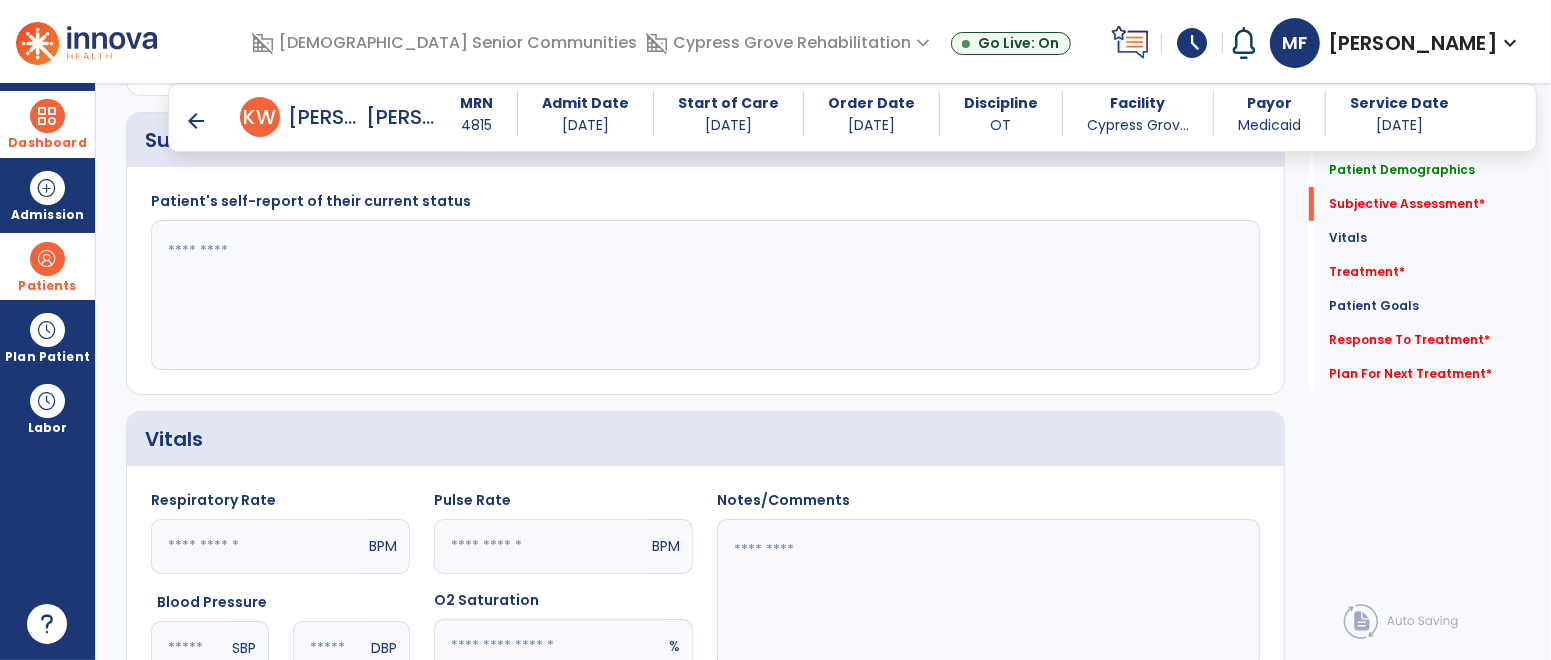 scroll, scrollTop: 432, scrollLeft: 0, axis: vertical 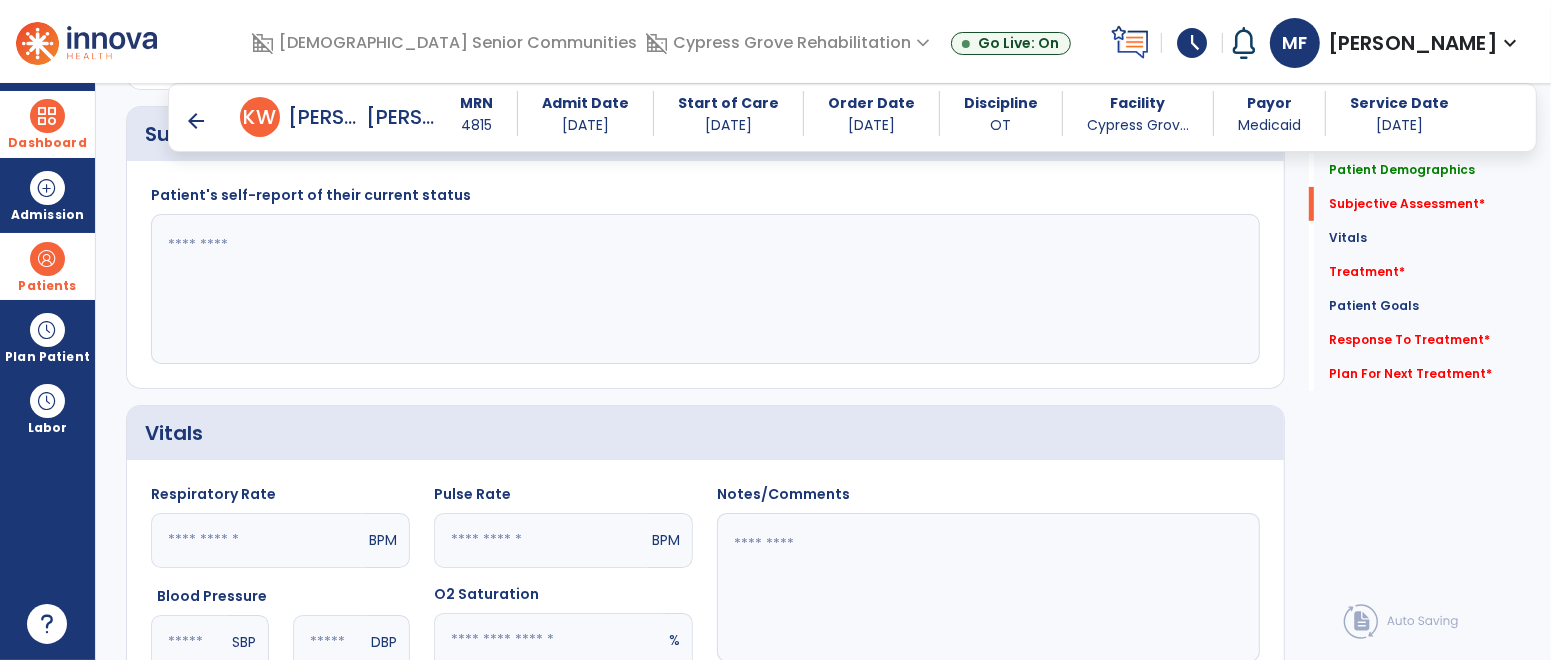 click 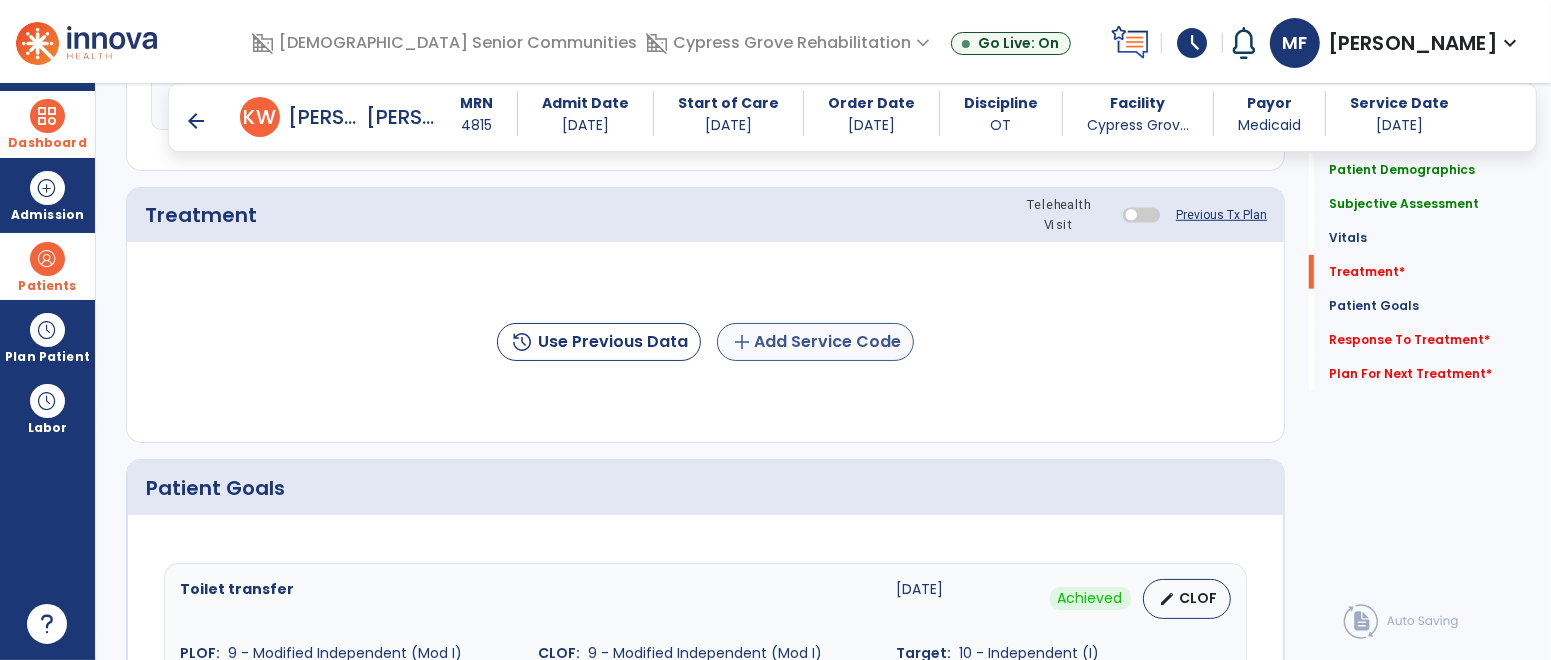 type on "**********" 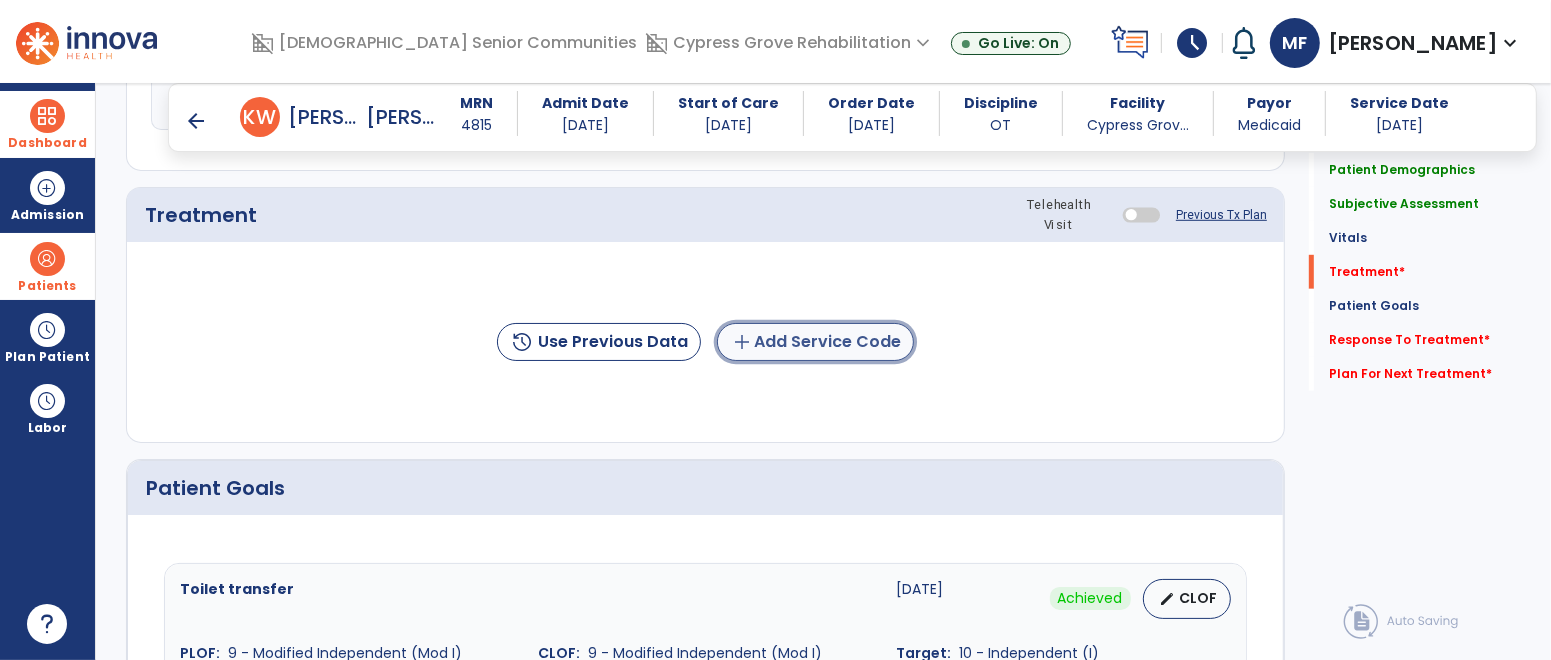 click on "add  Add Service Code" 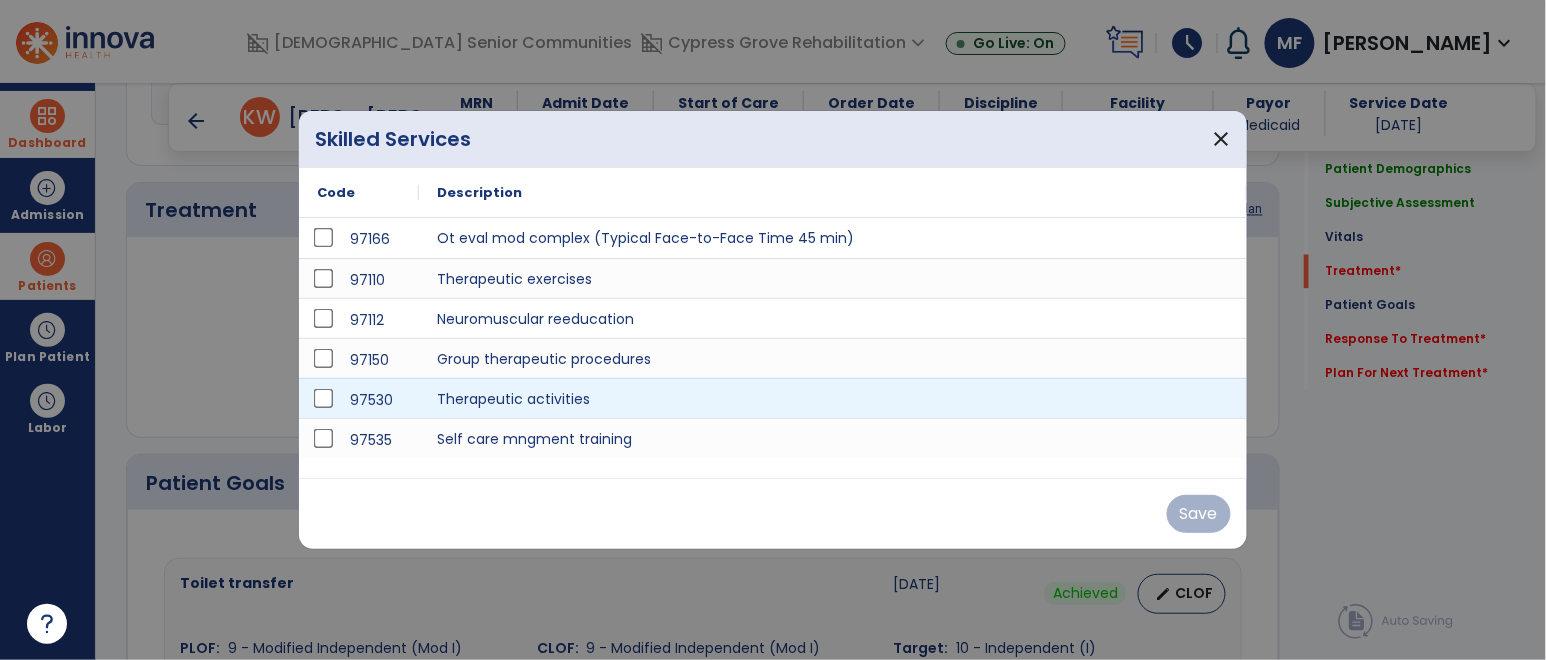 scroll, scrollTop: 1072, scrollLeft: 0, axis: vertical 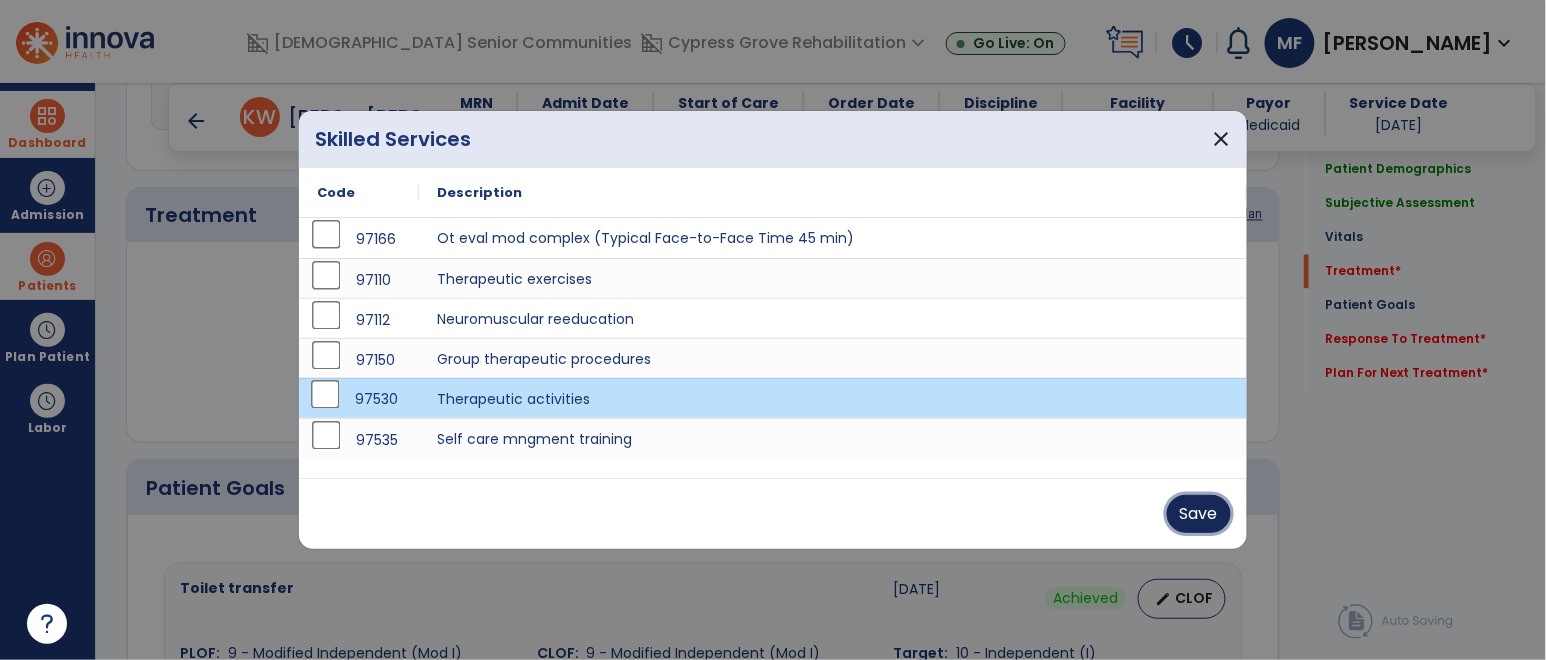 click on "Save" at bounding box center (1199, 514) 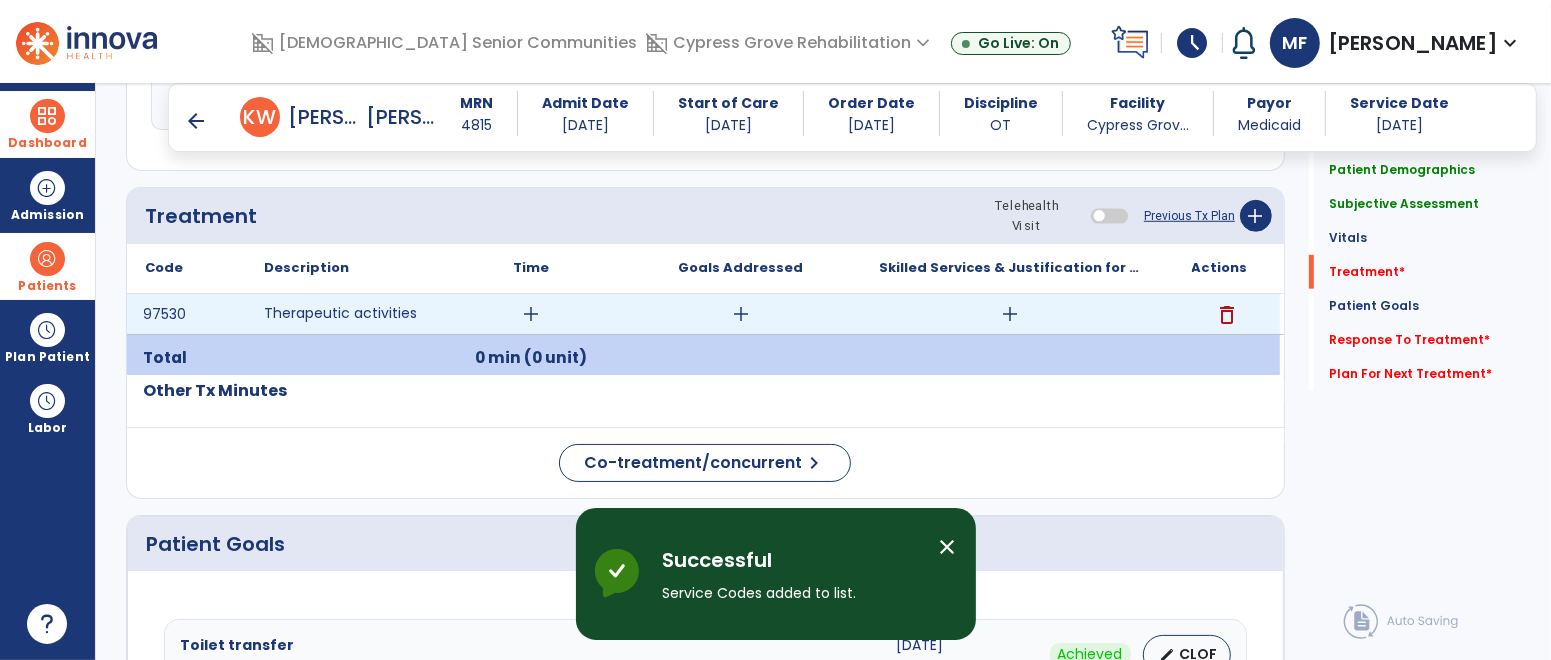 click on "add" at bounding box center [1010, 314] 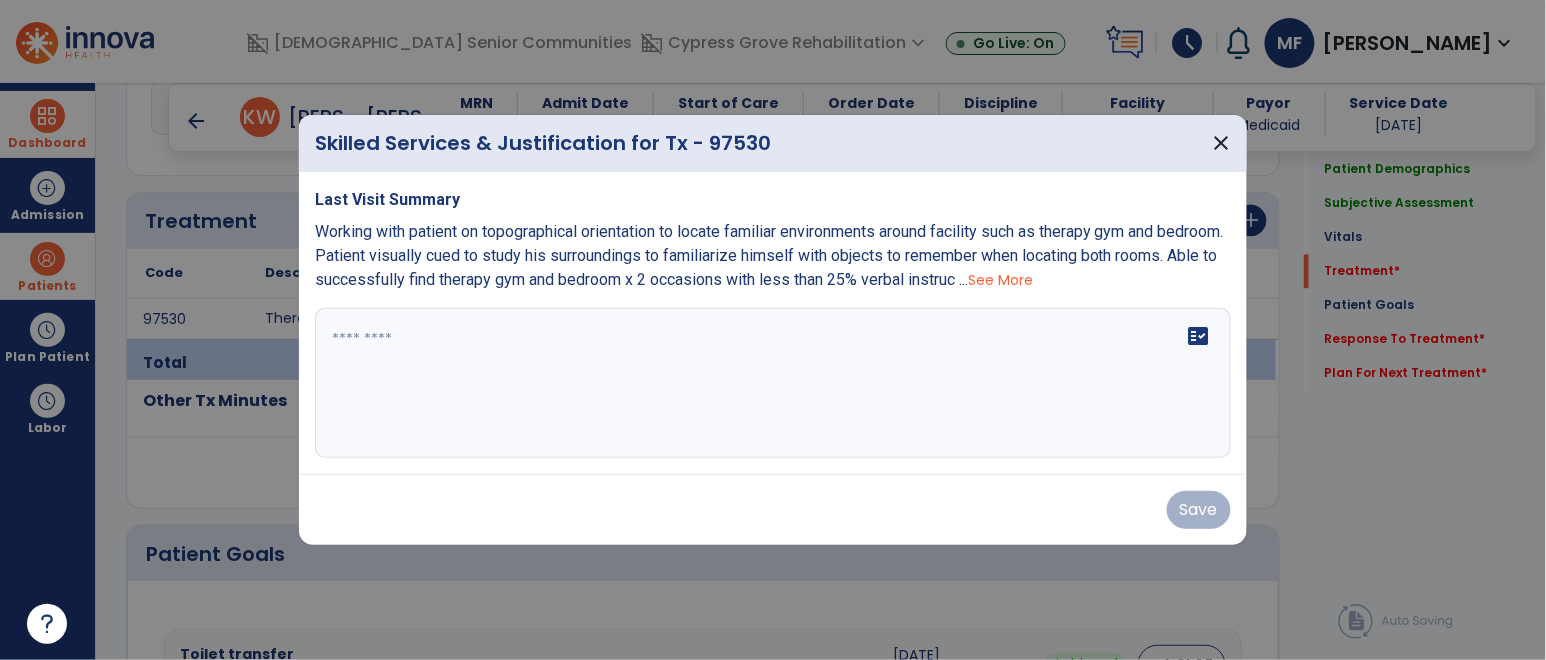click at bounding box center [772, 383] 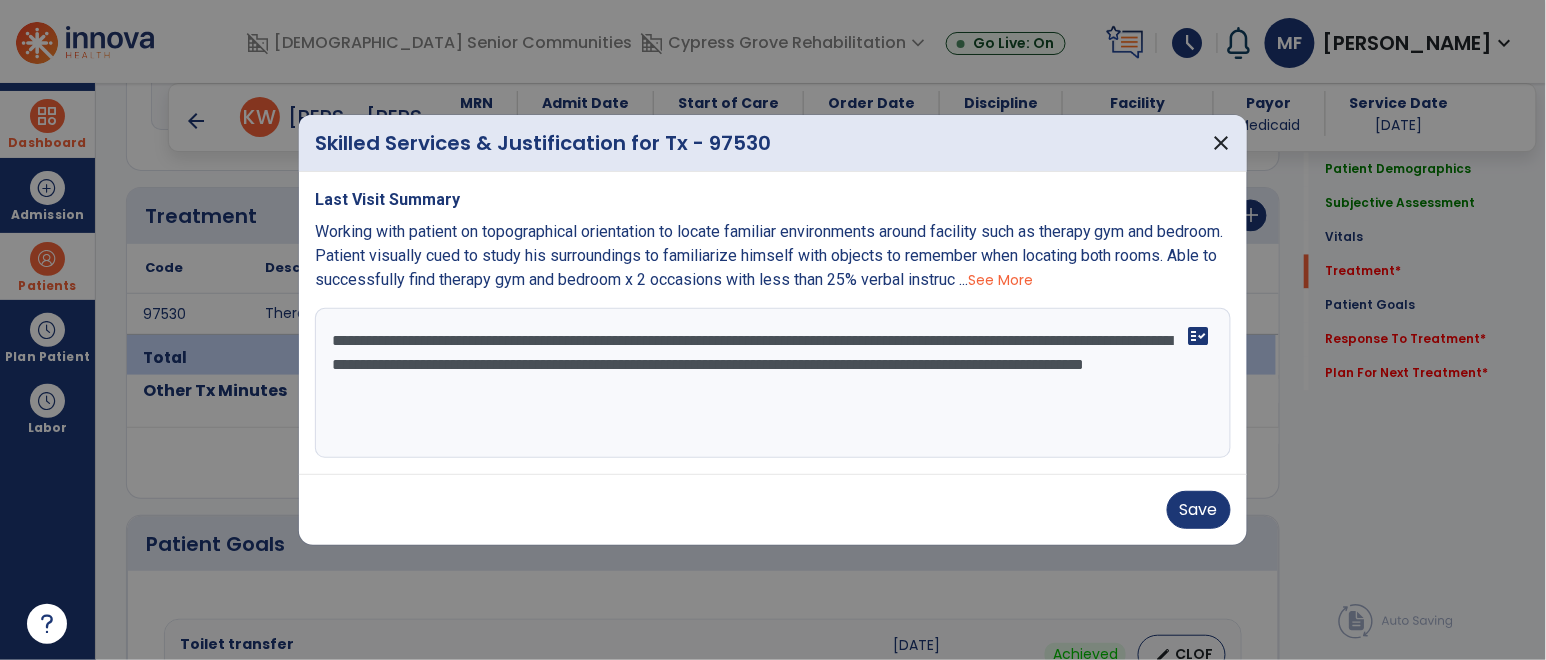 click on "**********" at bounding box center (772, 383) 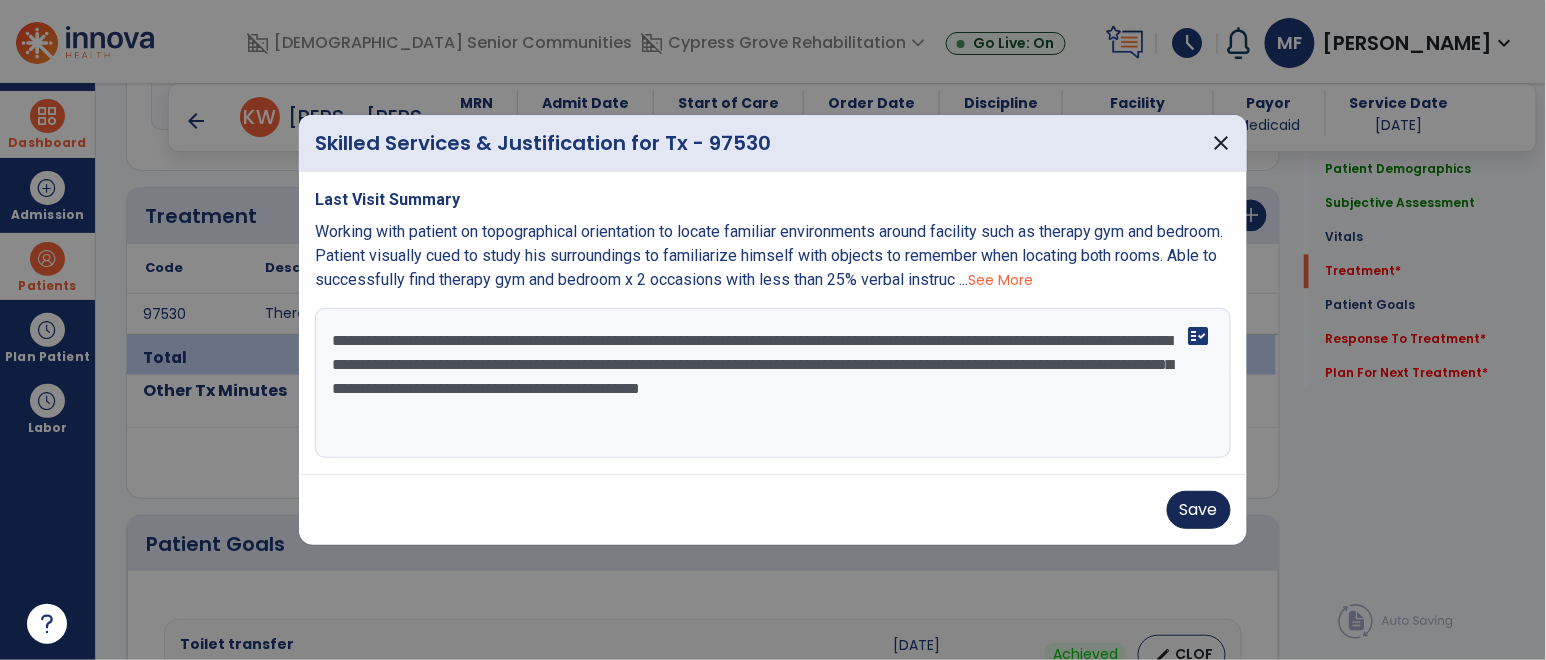 type on "**********" 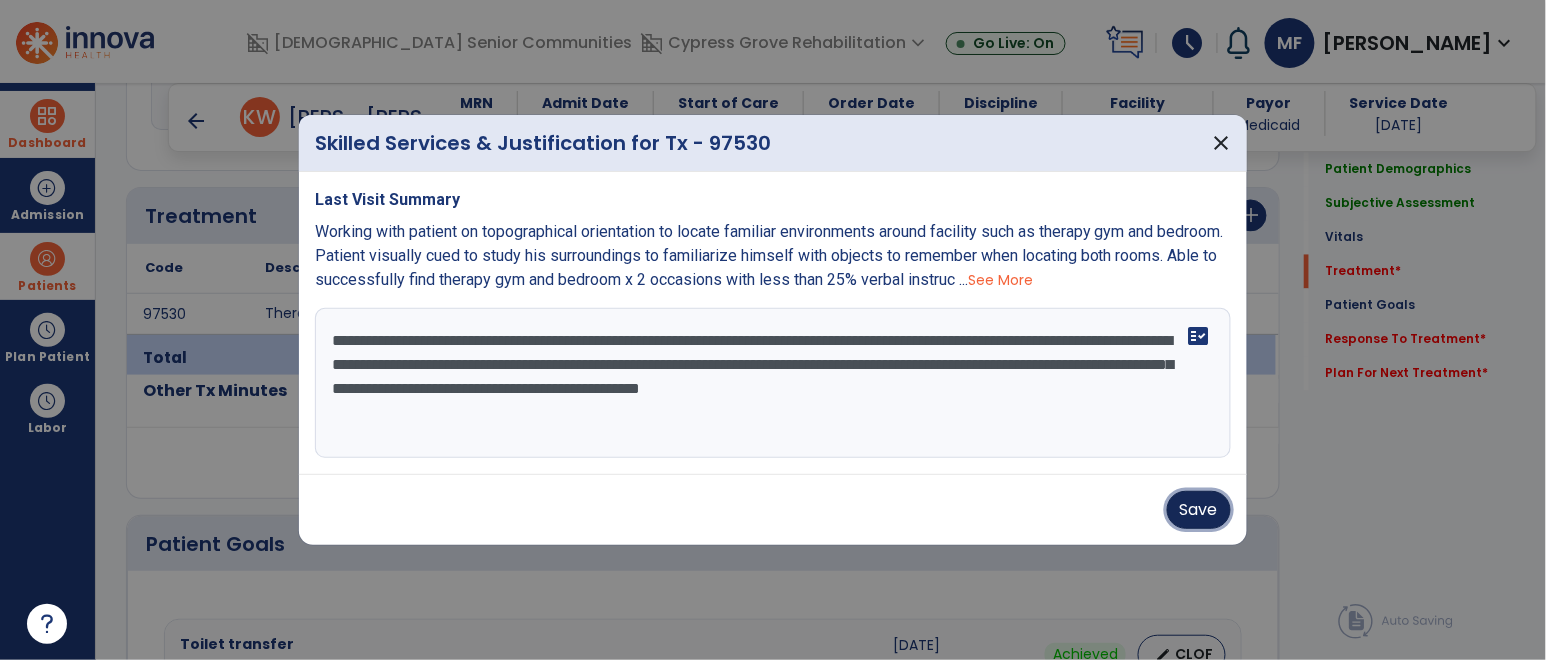 click on "Save" at bounding box center (1199, 510) 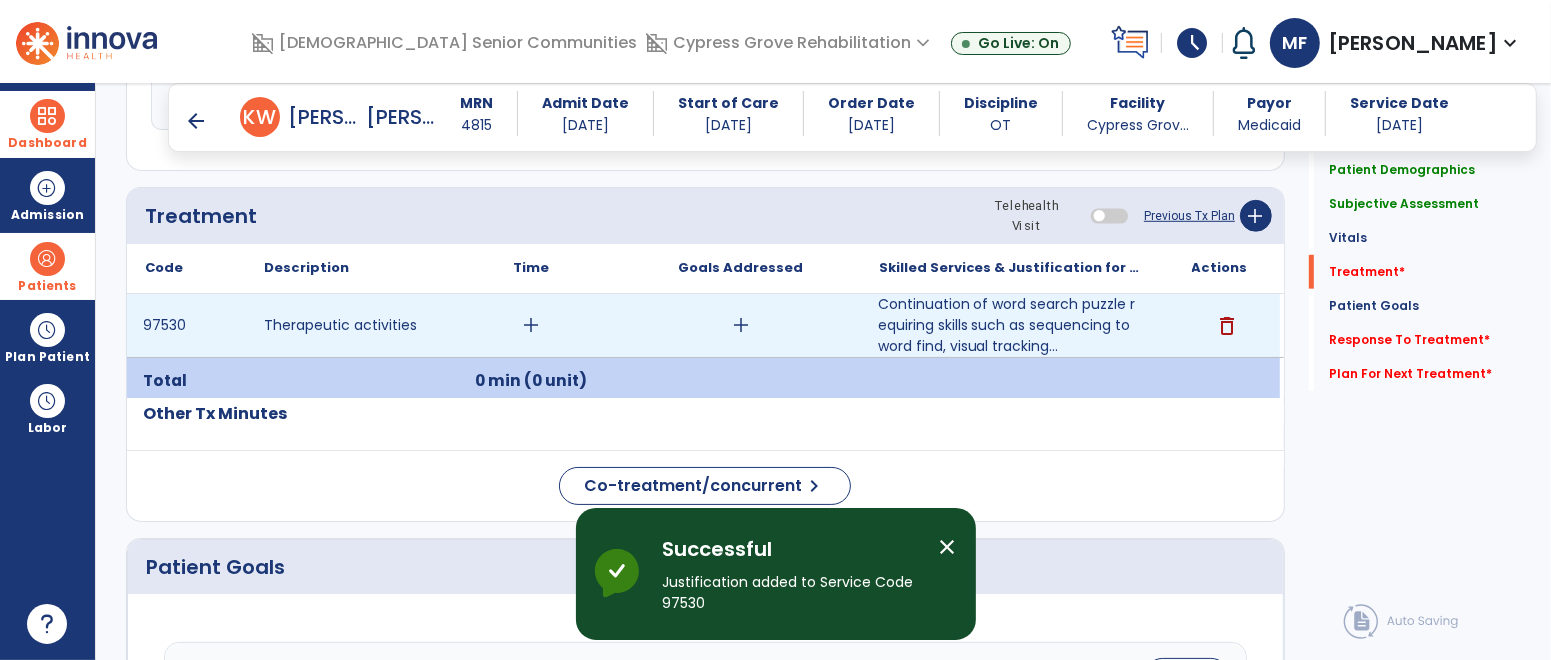 click on "add" at bounding box center (531, 325) 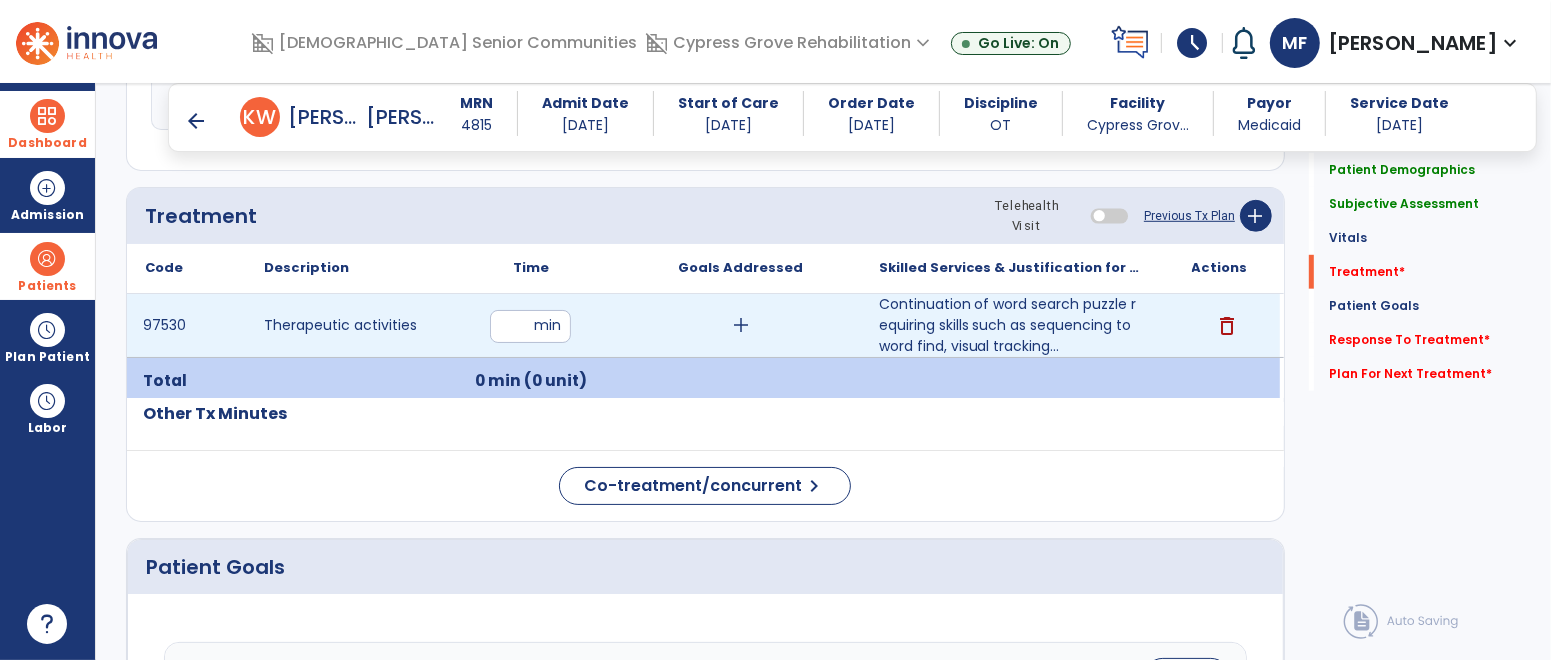 type on "**" 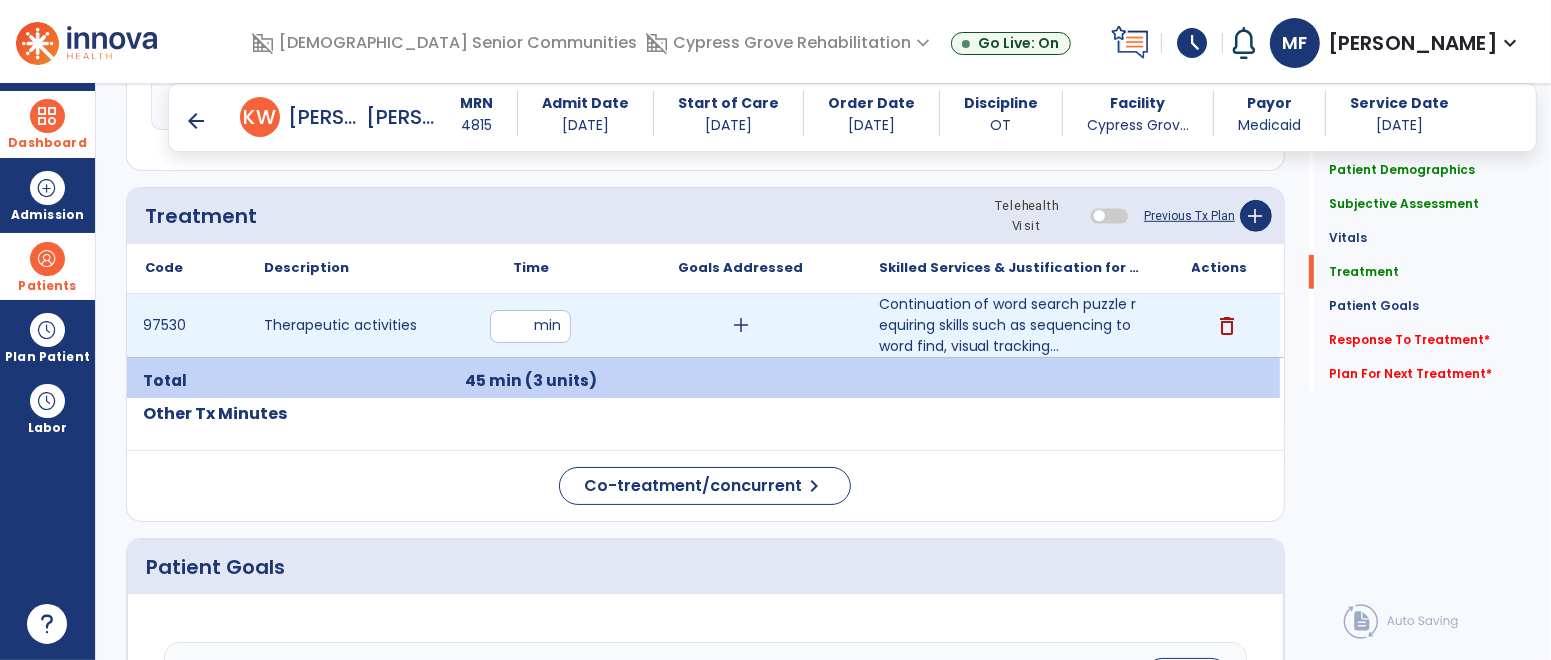 click on "add" at bounding box center (741, 325) 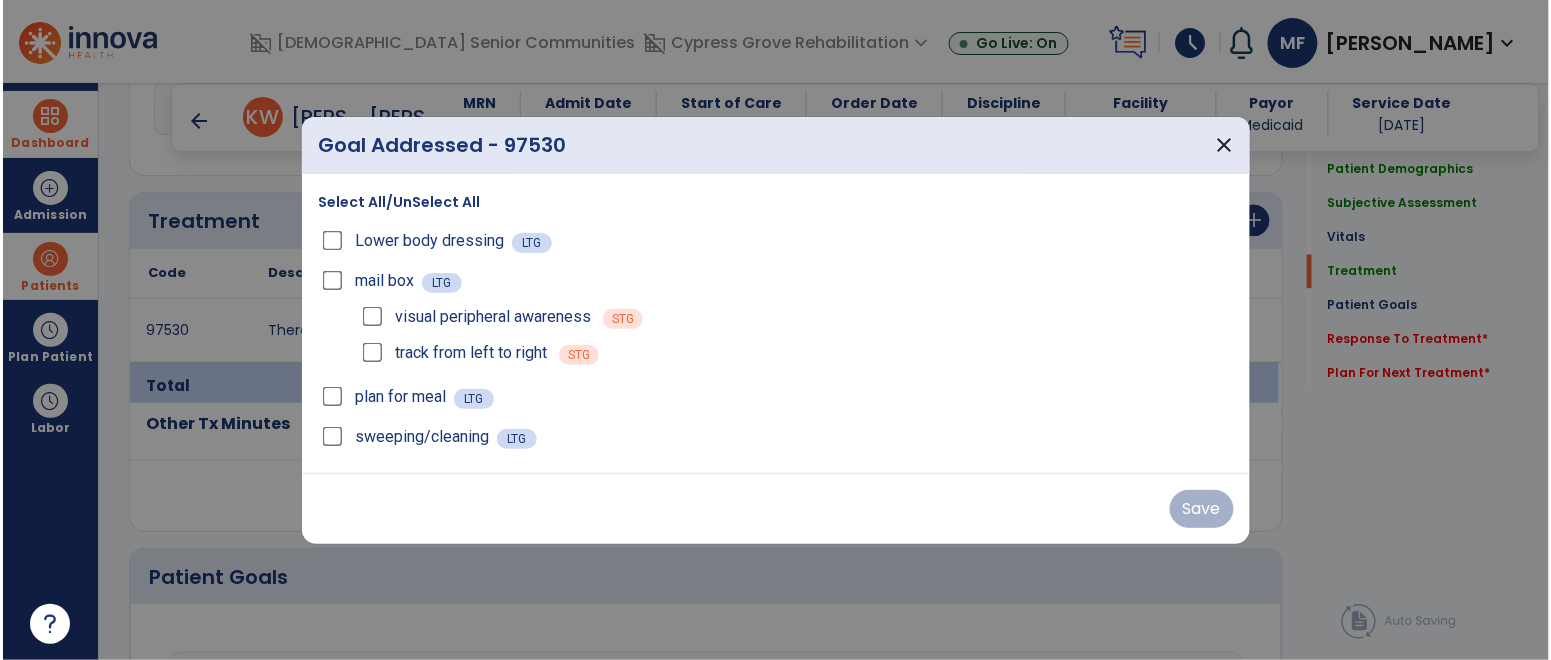 scroll, scrollTop: 1072, scrollLeft: 0, axis: vertical 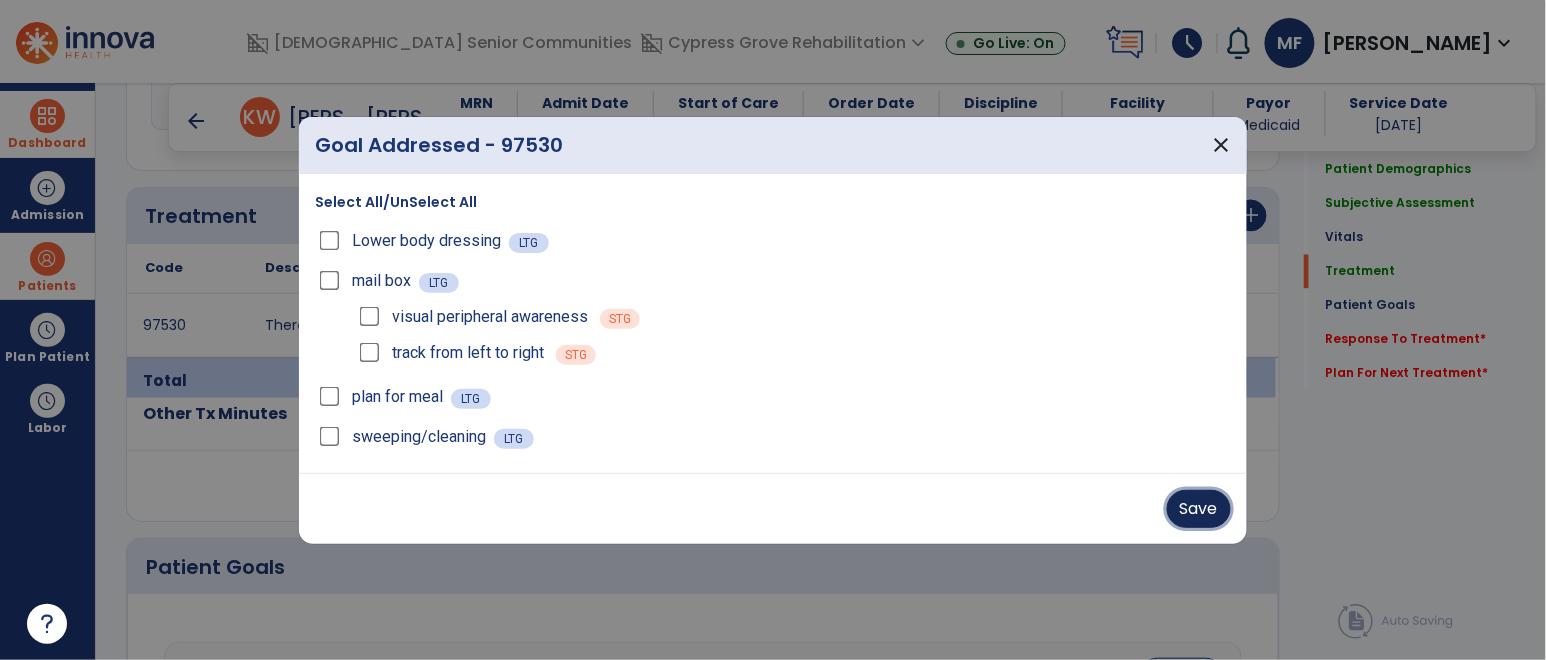 click on "Save" at bounding box center (1199, 509) 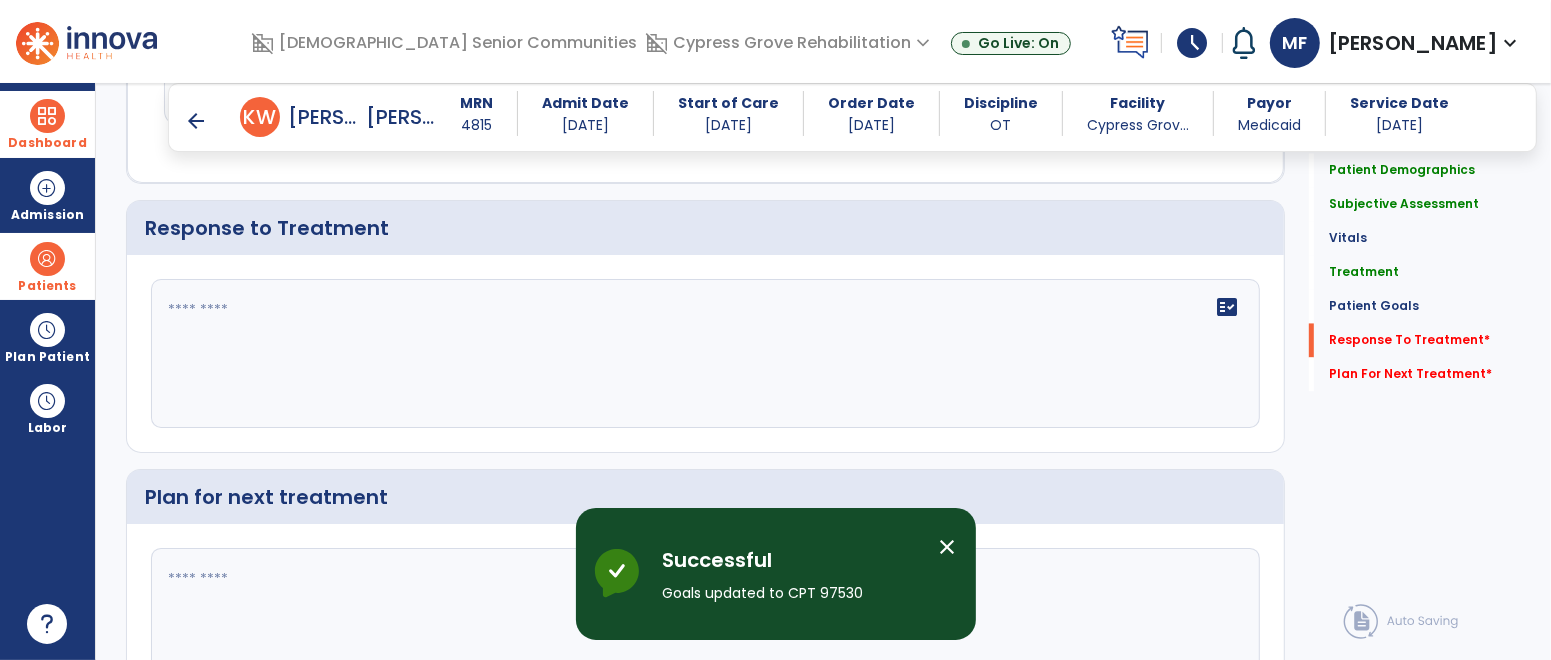 scroll, scrollTop: 3351, scrollLeft: 0, axis: vertical 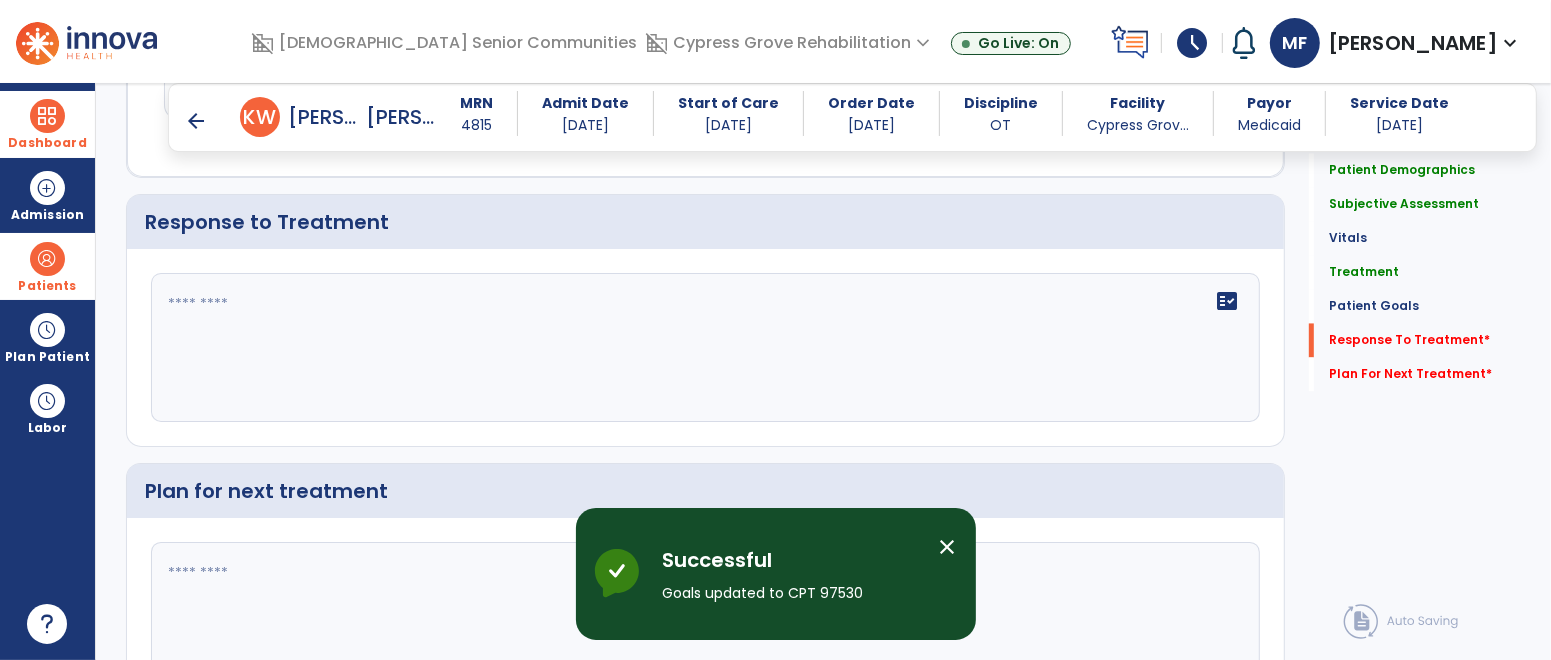 click on "fact_check" 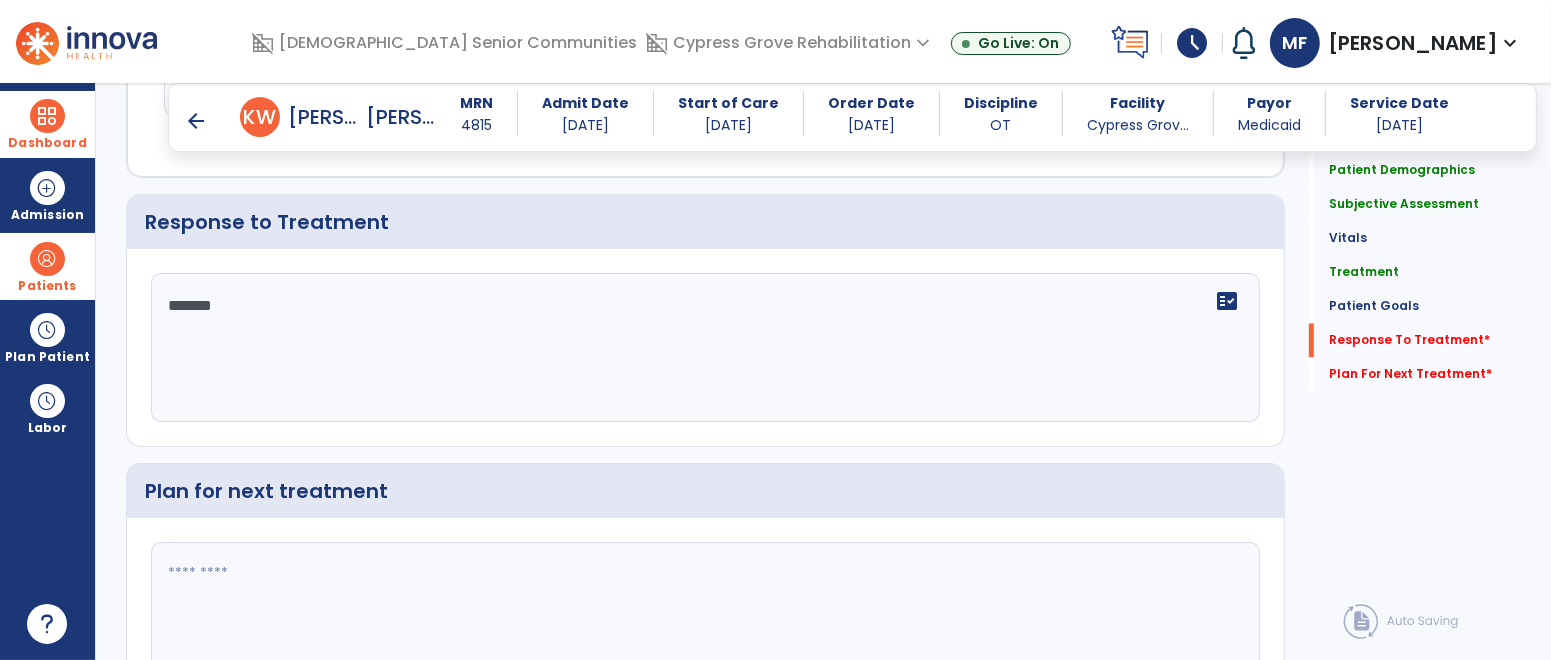 type on "********" 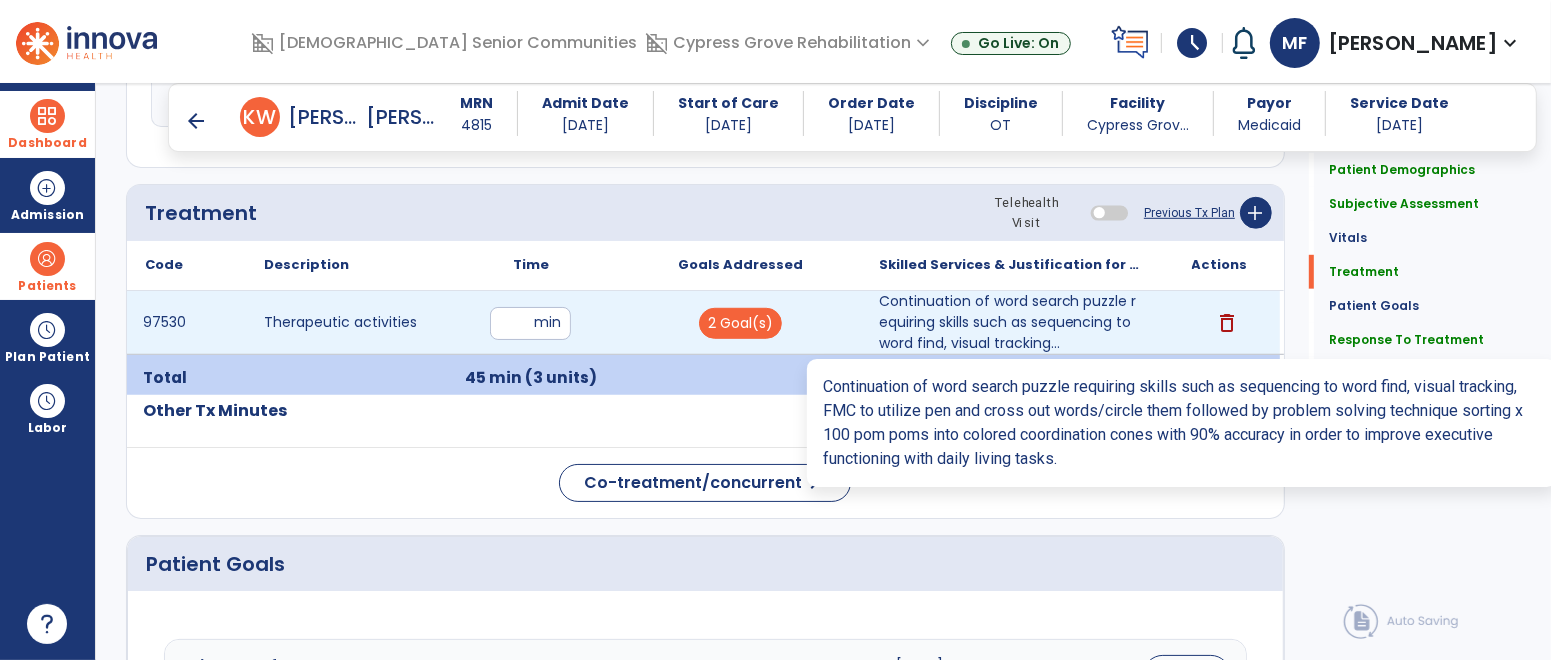 type on "**********" 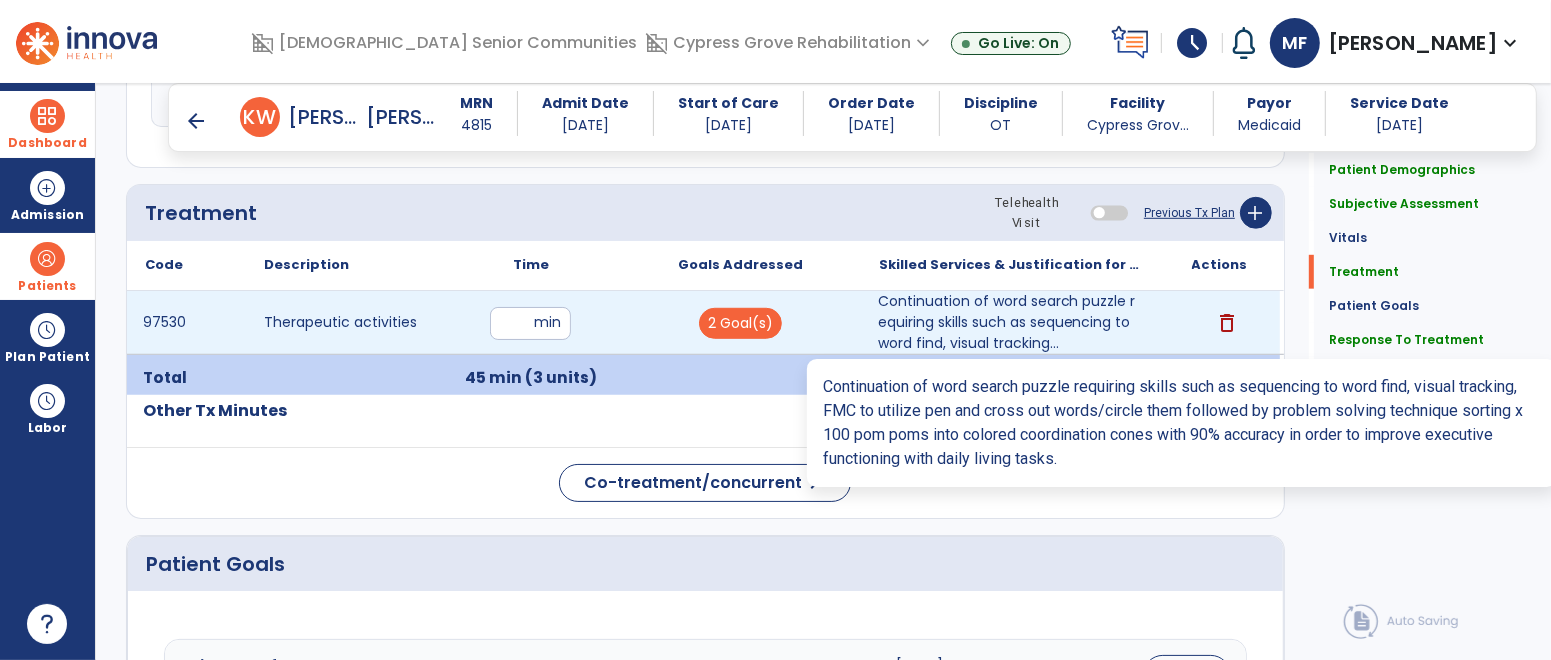 click on "Continuation of word search puzzle requiring skills such as sequencing to word find, visual tracking..." at bounding box center [1010, 322] 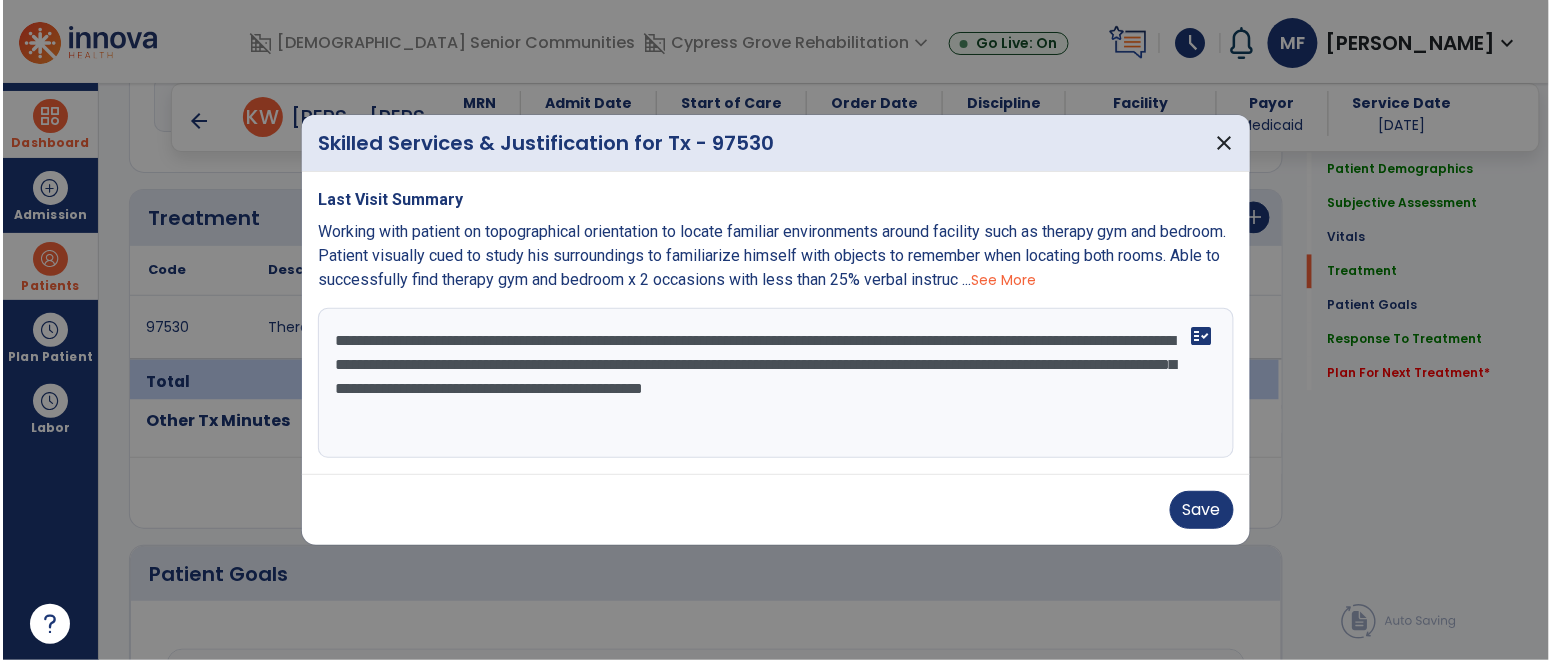 scroll, scrollTop: 1075, scrollLeft: 0, axis: vertical 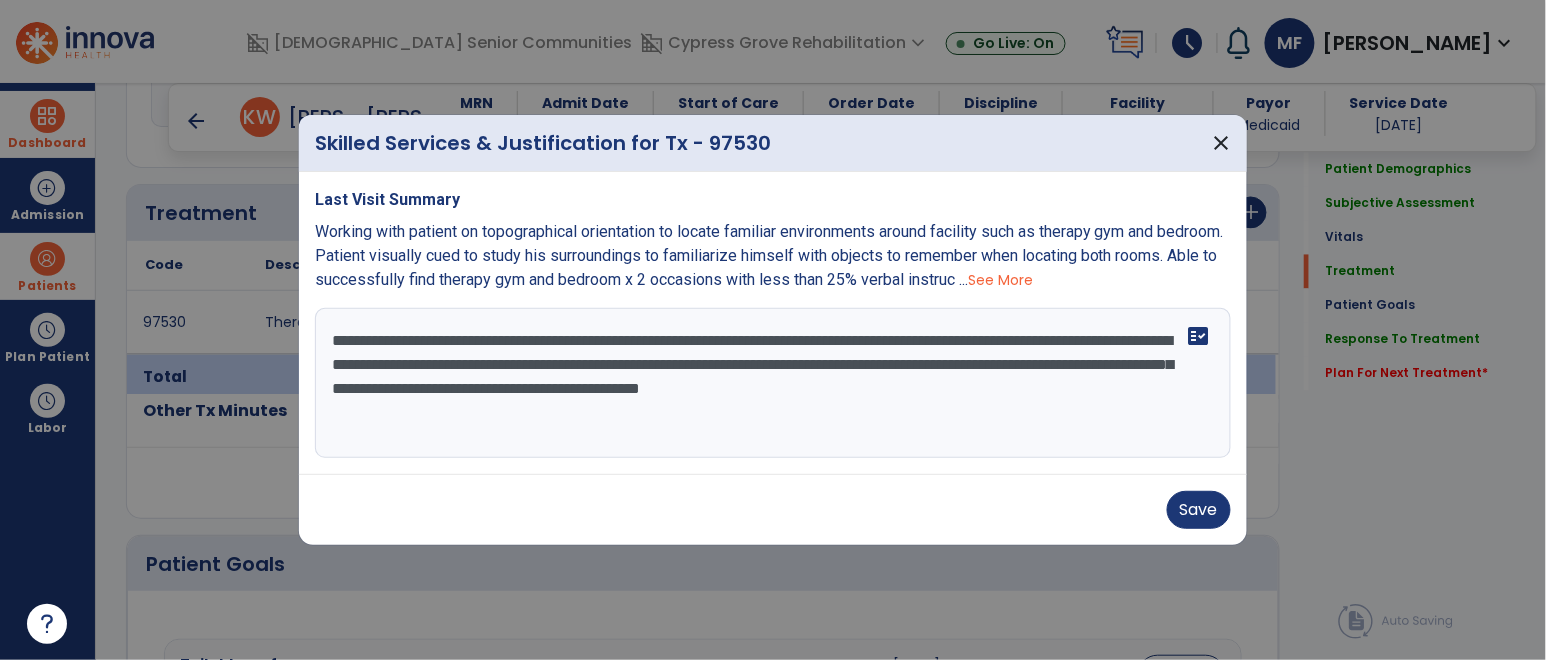 click on "**********" at bounding box center [772, 383] 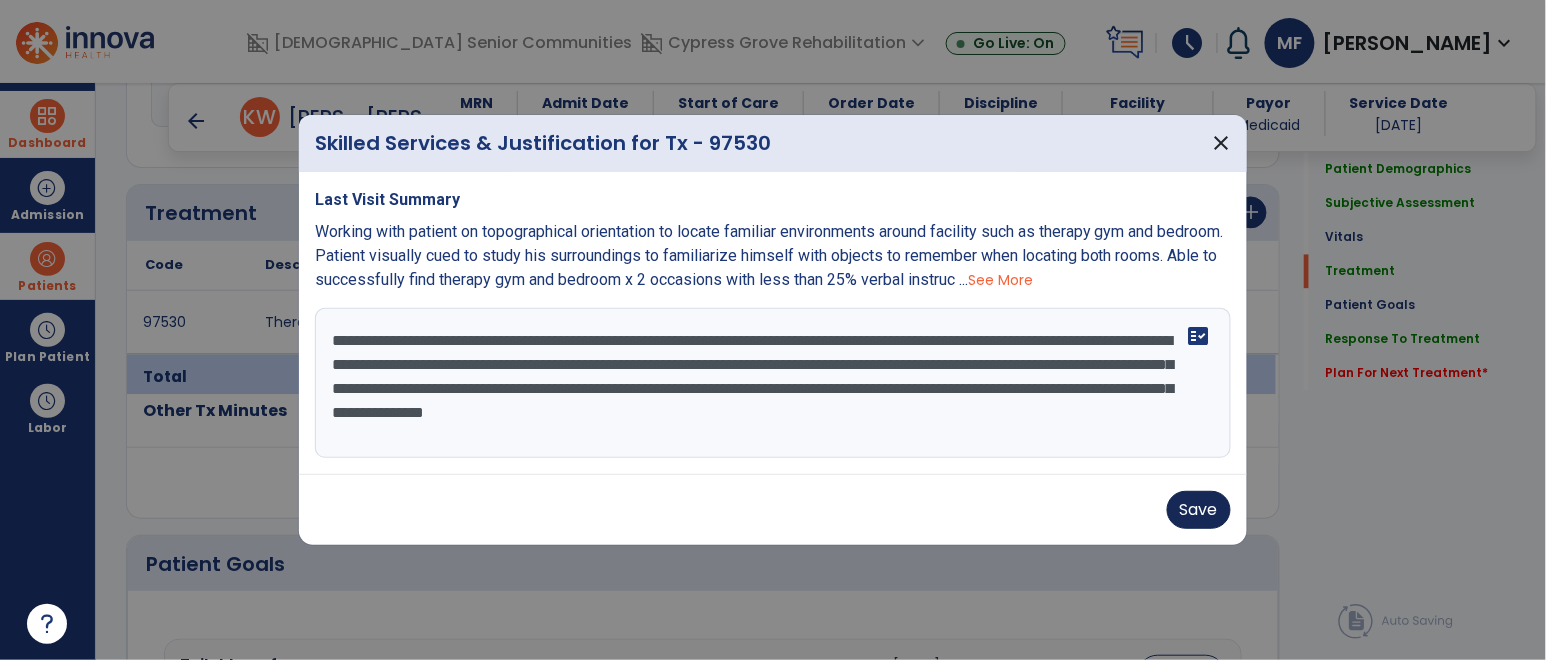 type on "**********" 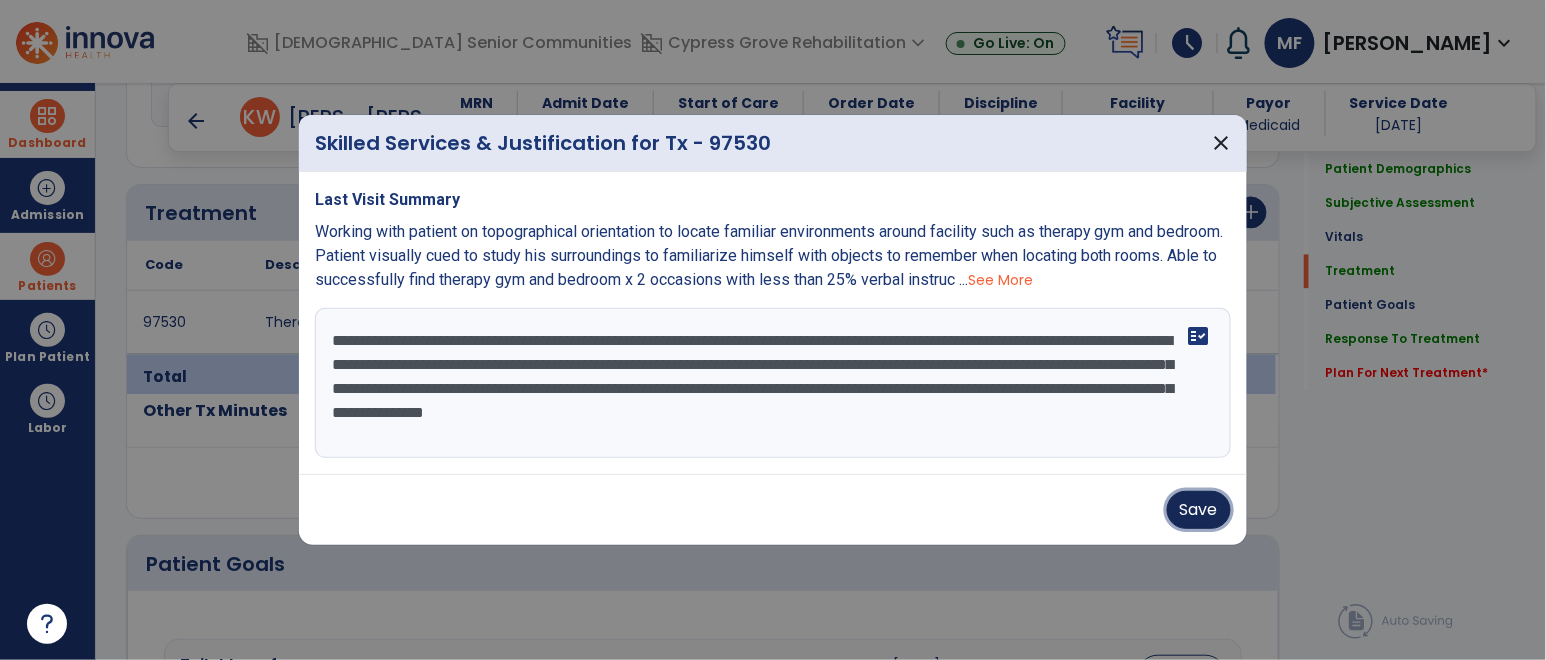 click on "Save" at bounding box center (1199, 510) 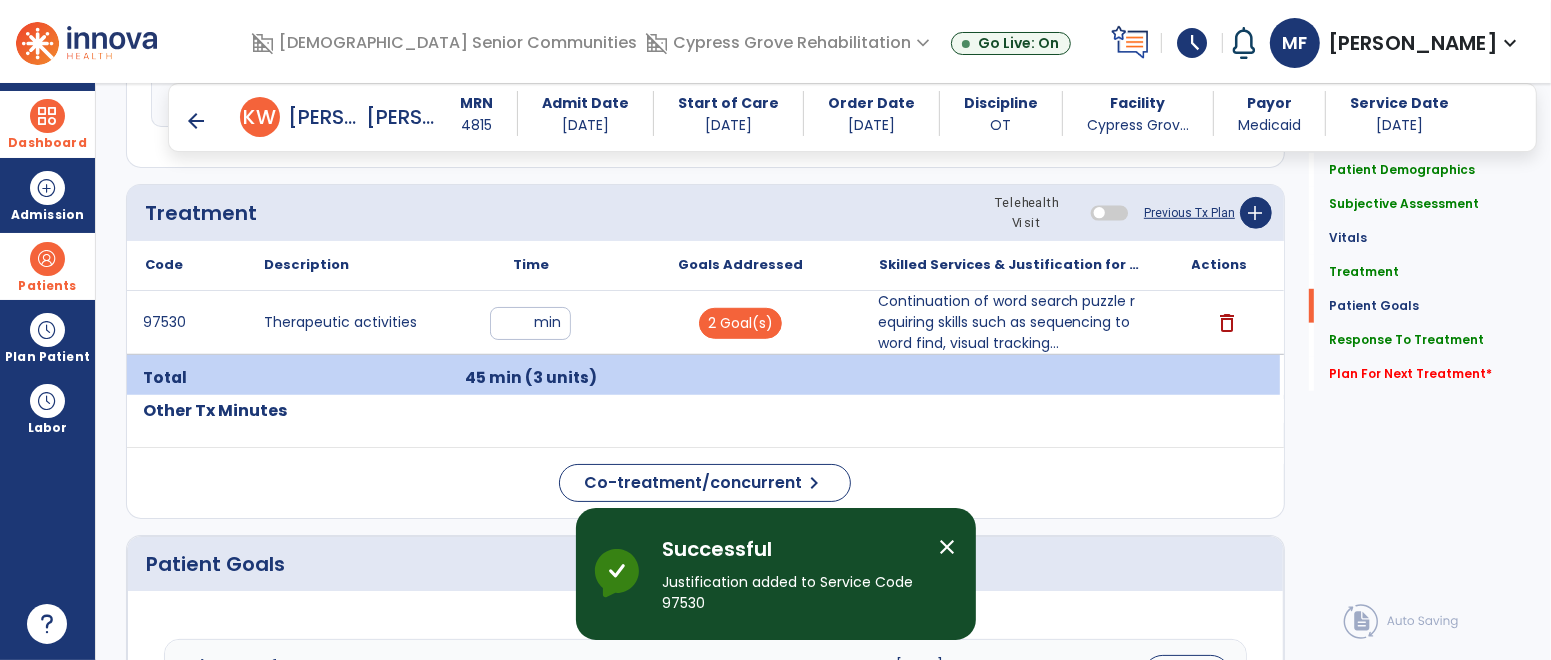 scroll, scrollTop: 3478, scrollLeft: 0, axis: vertical 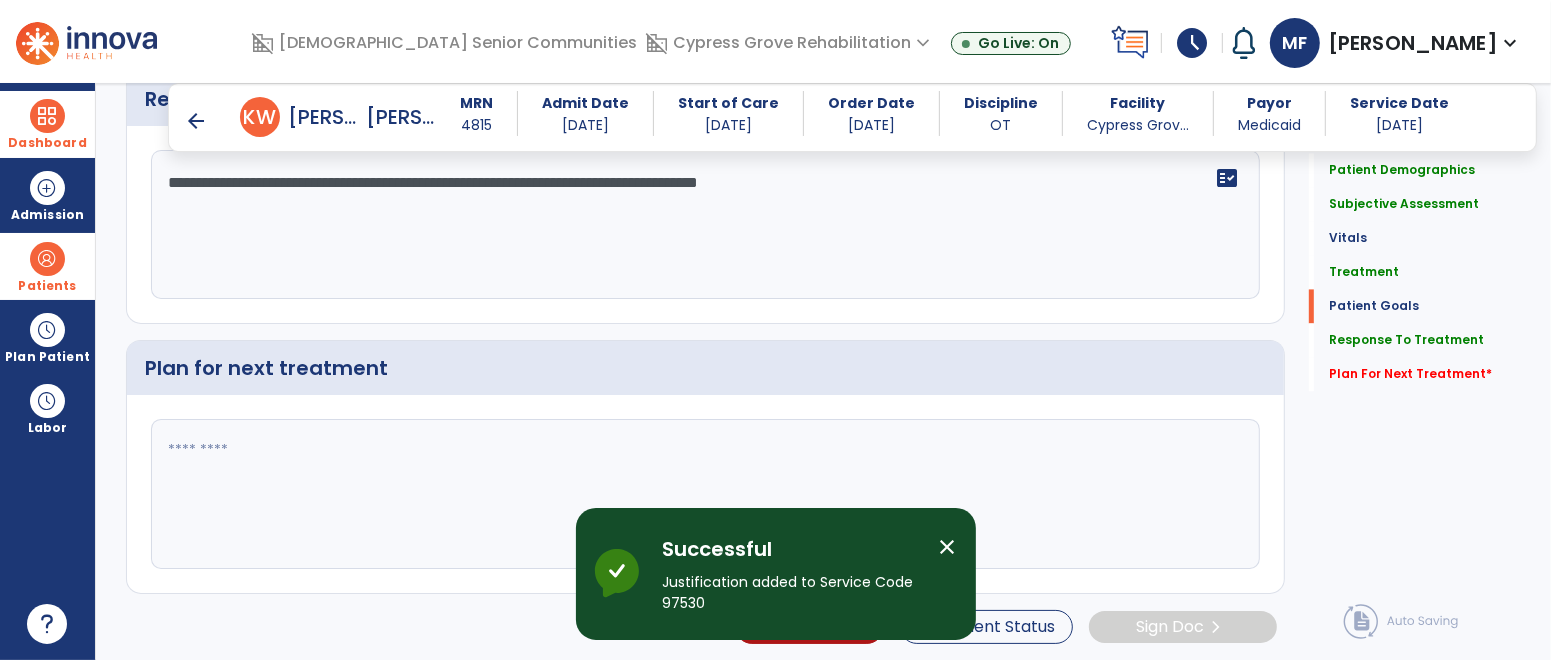 click 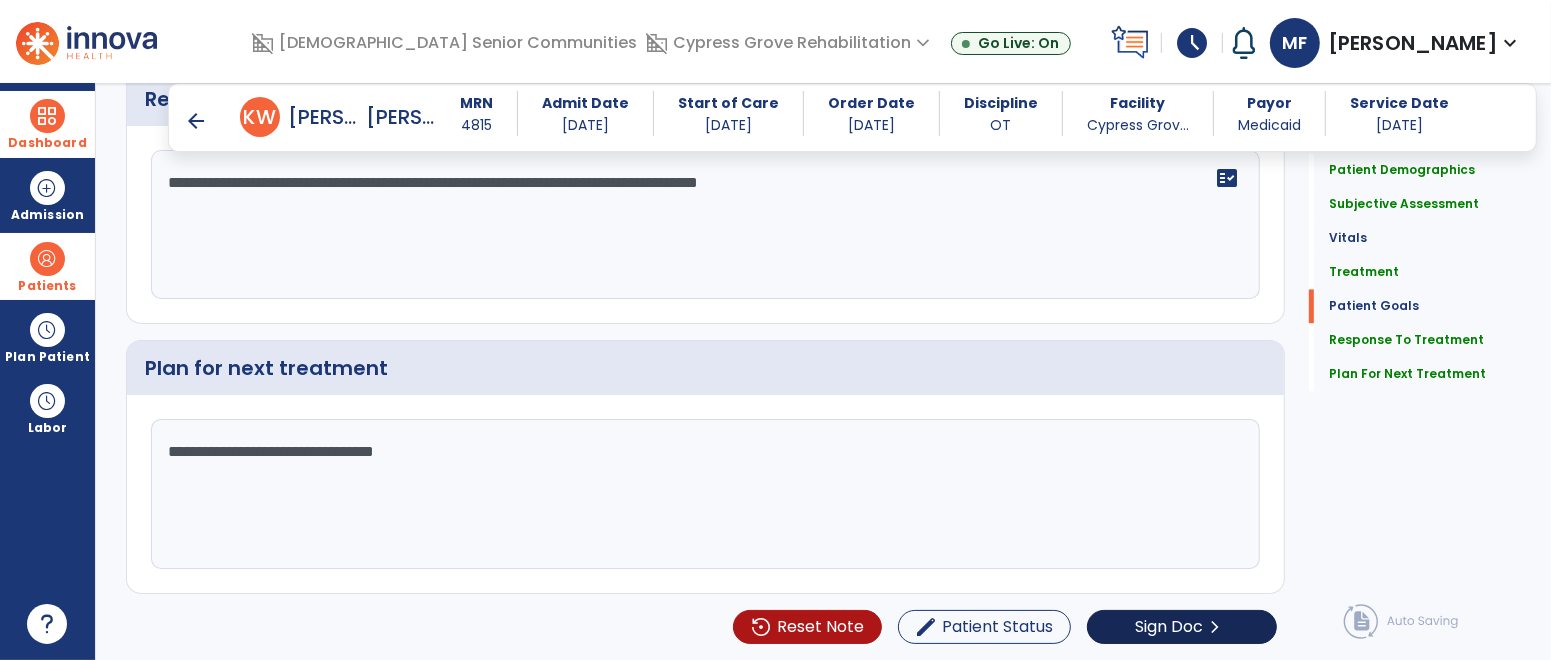 type on "**********" 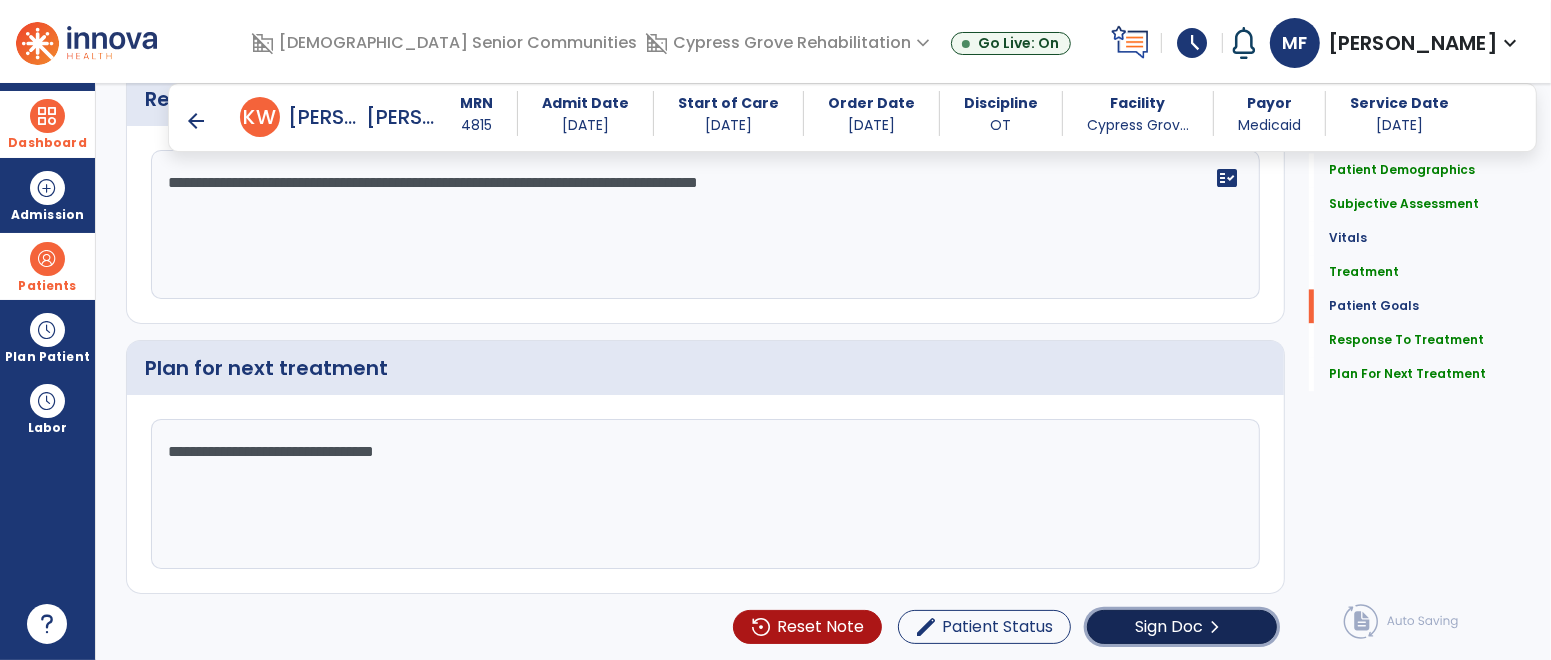 click on "Sign Doc" 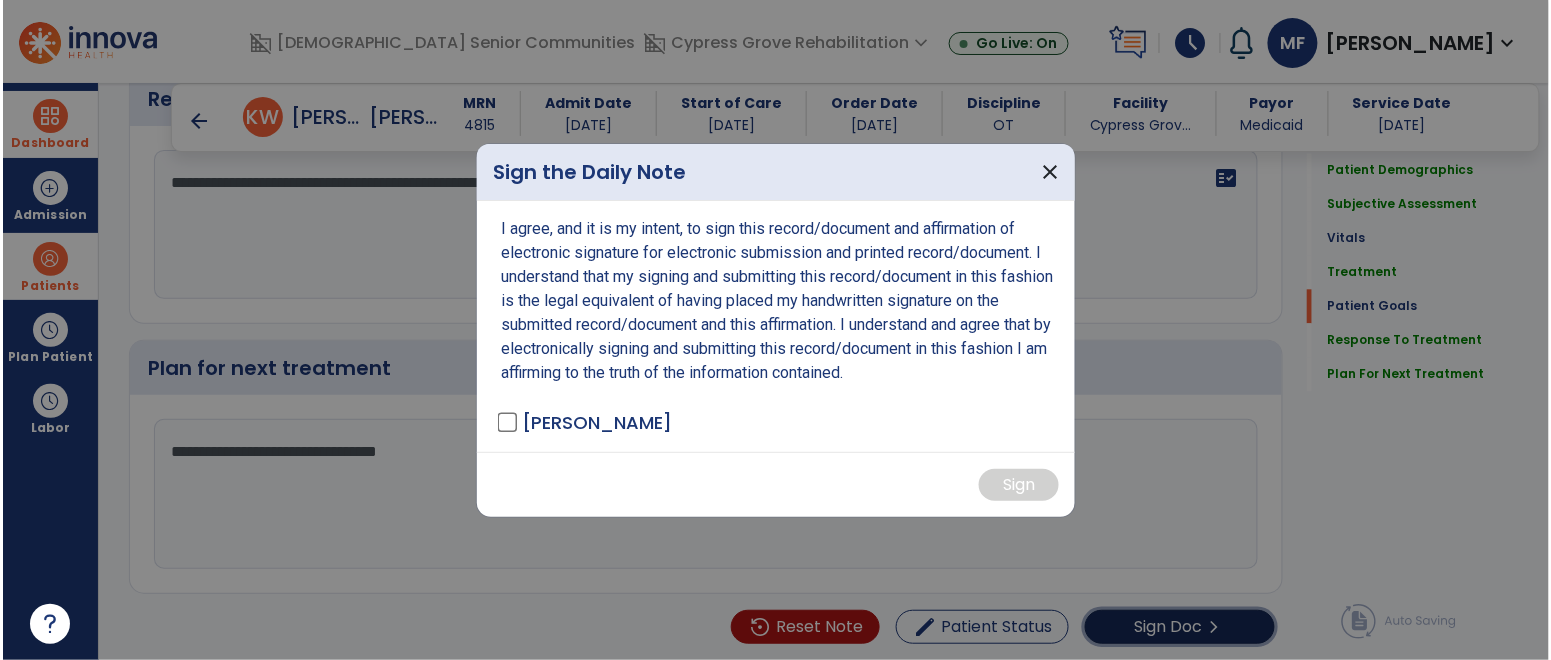 scroll, scrollTop: 3478, scrollLeft: 0, axis: vertical 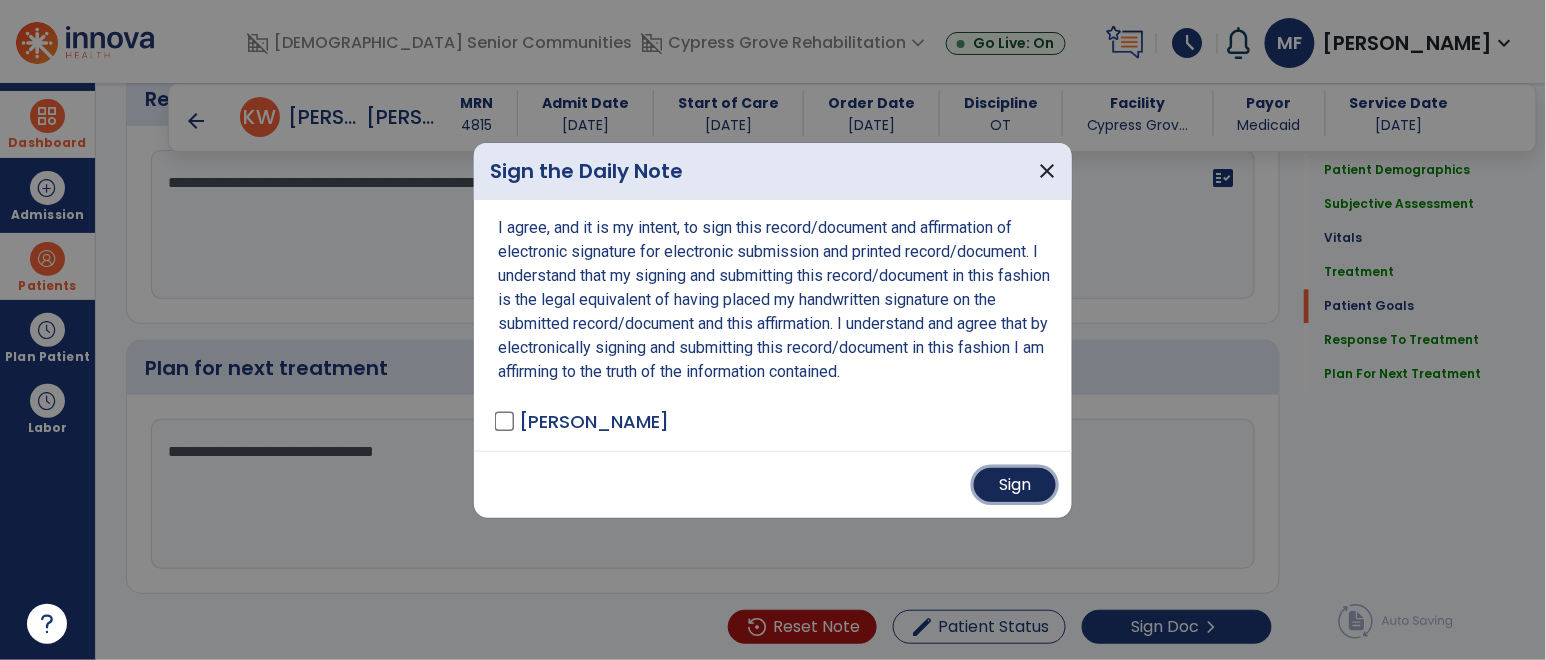 click on "Sign" at bounding box center [1015, 485] 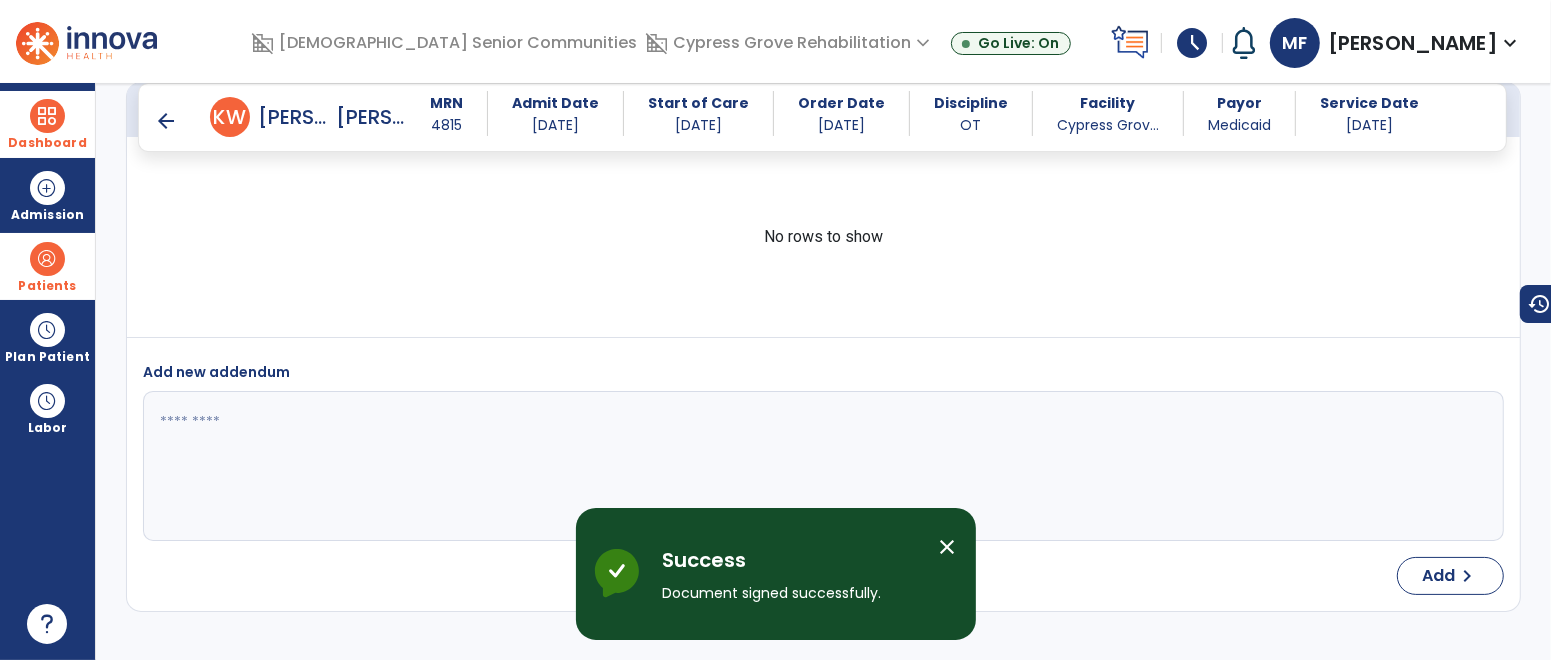 click at bounding box center (47, 116) 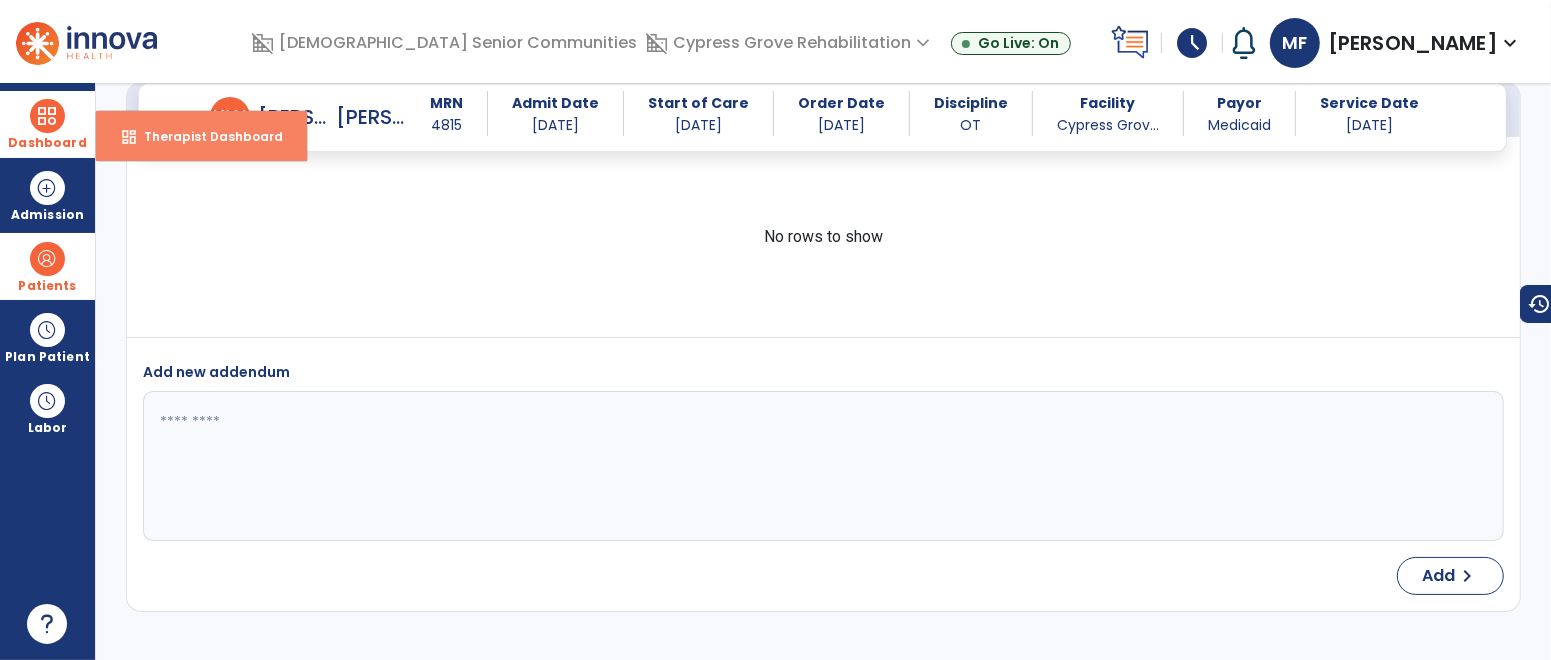 click on "dashboard  Therapist Dashboard" at bounding box center (201, 136) 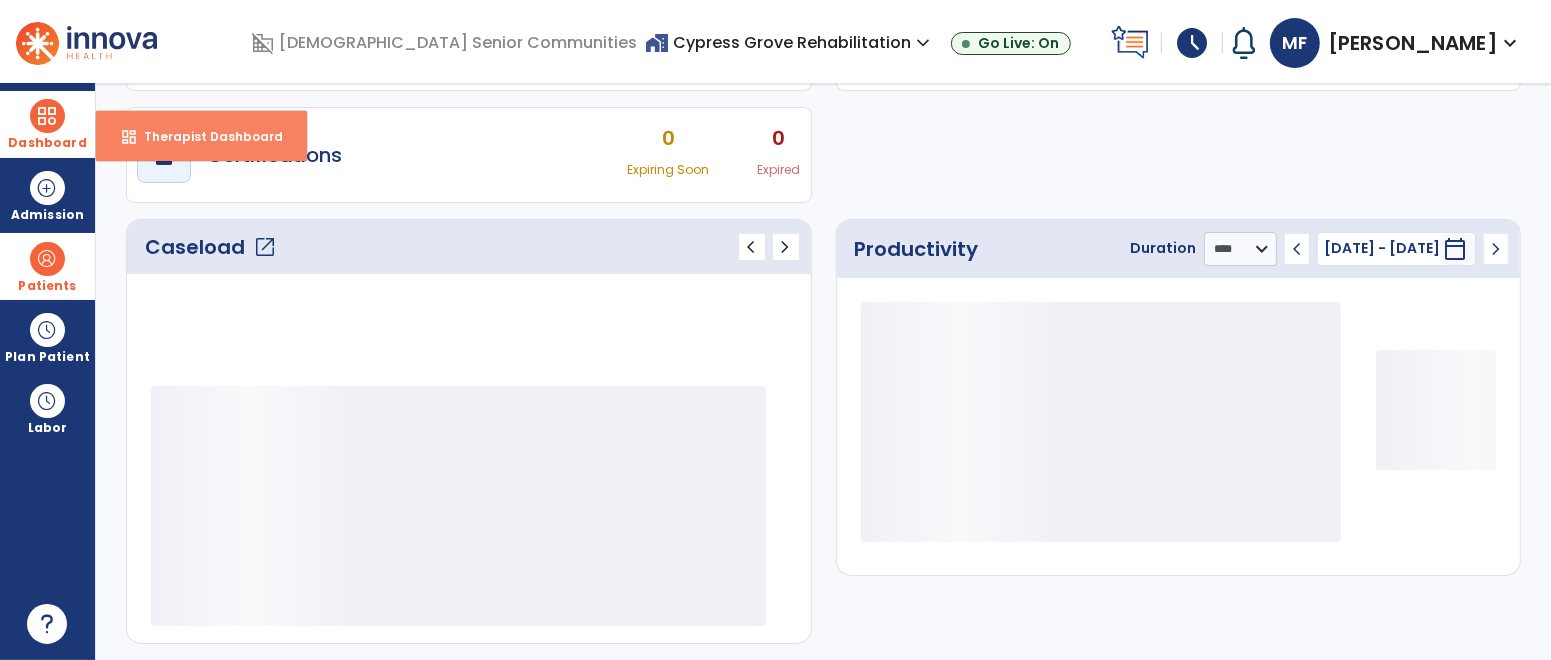 scroll, scrollTop: 158, scrollLeft: 0, axis: vertical 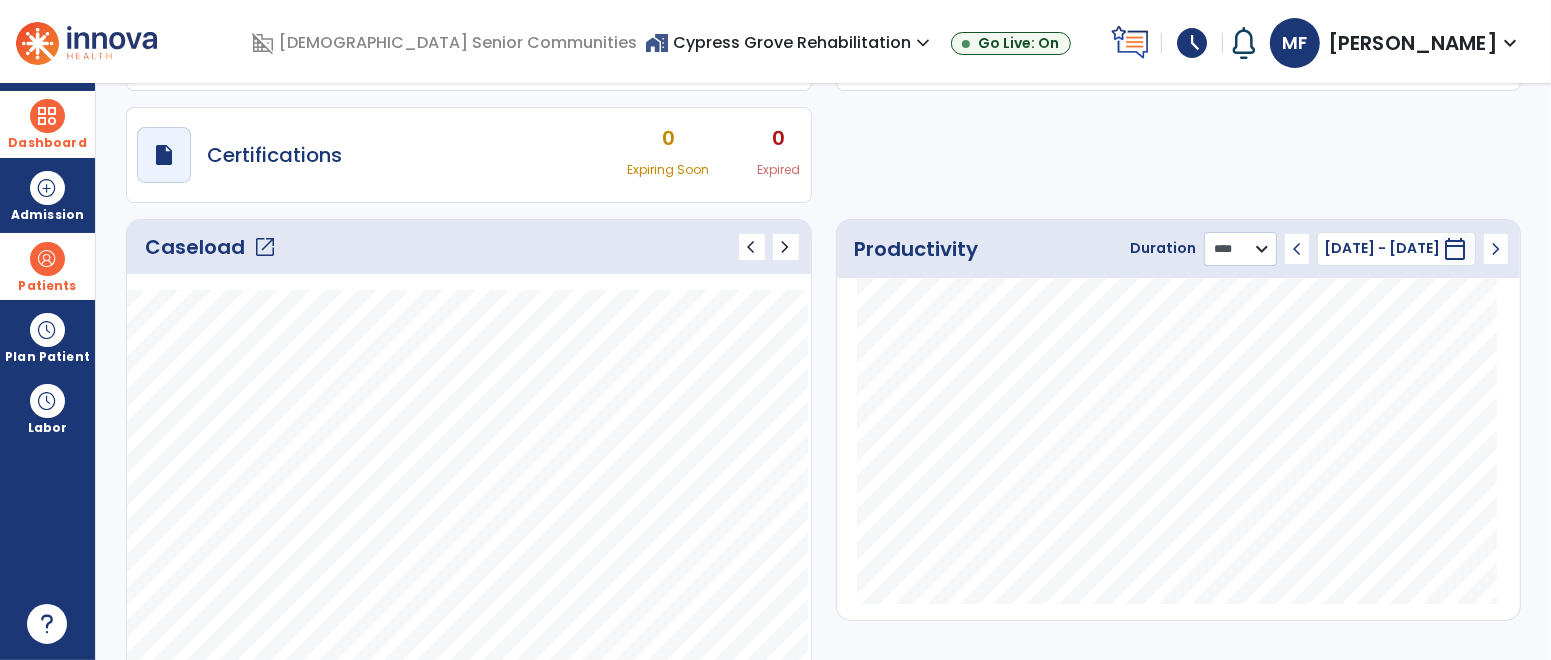 click on "******** **** ***" 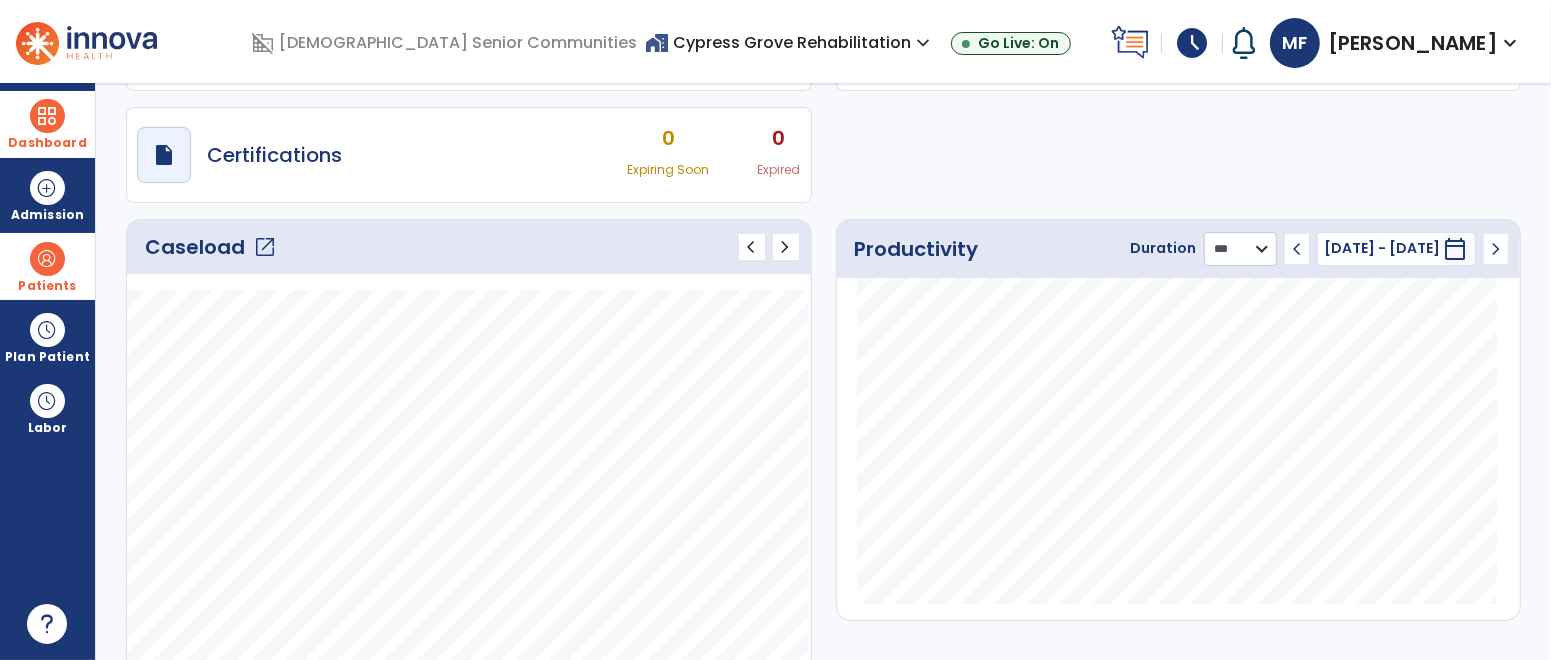 click on "******** **** ***" 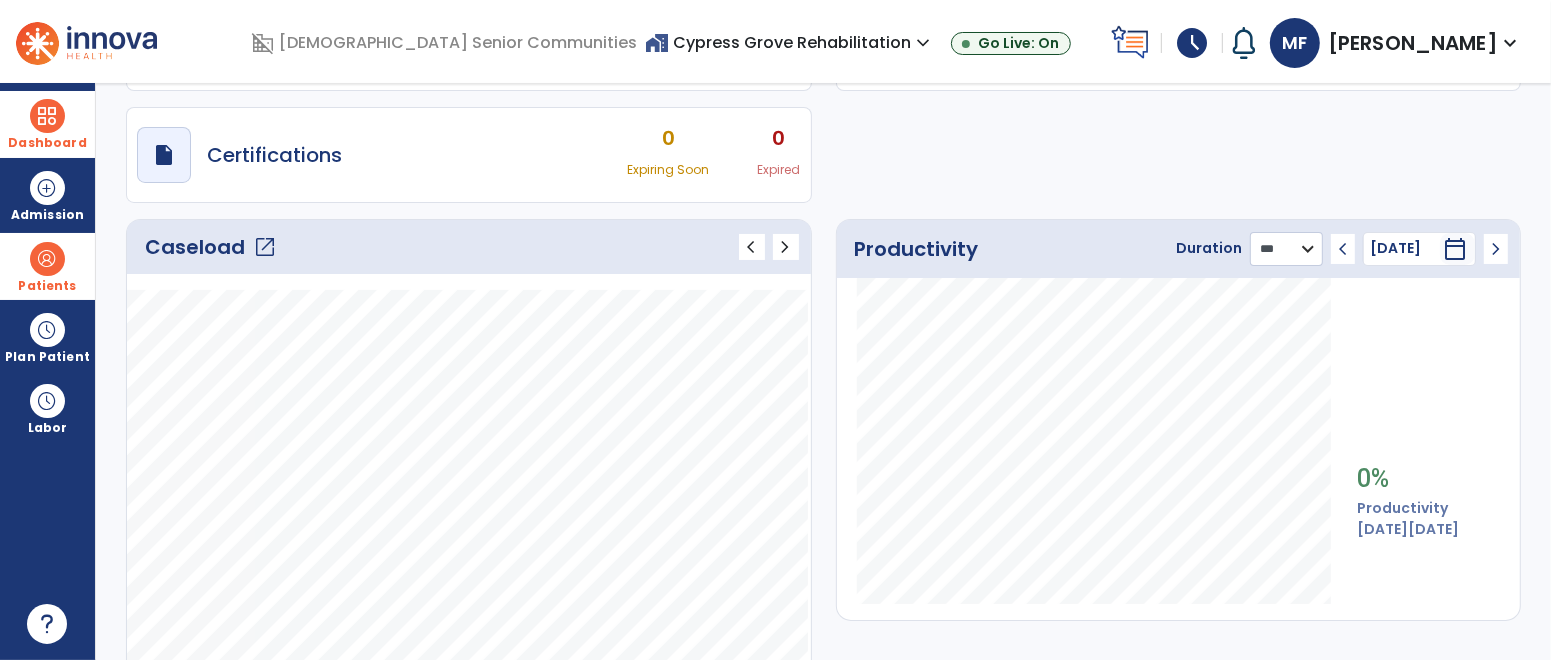 scroll, scrollTop: 0, scrollLeft: 0, axis: both 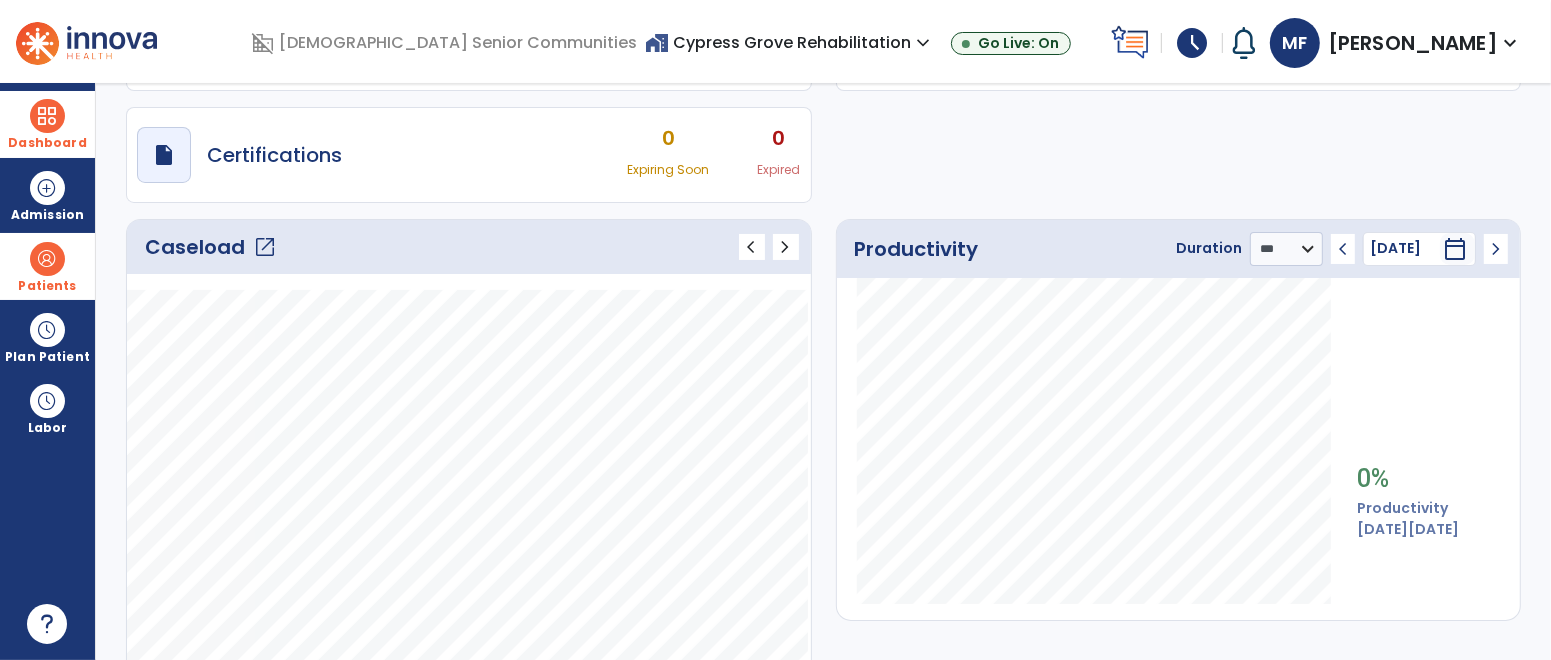 click on "open_in_new" 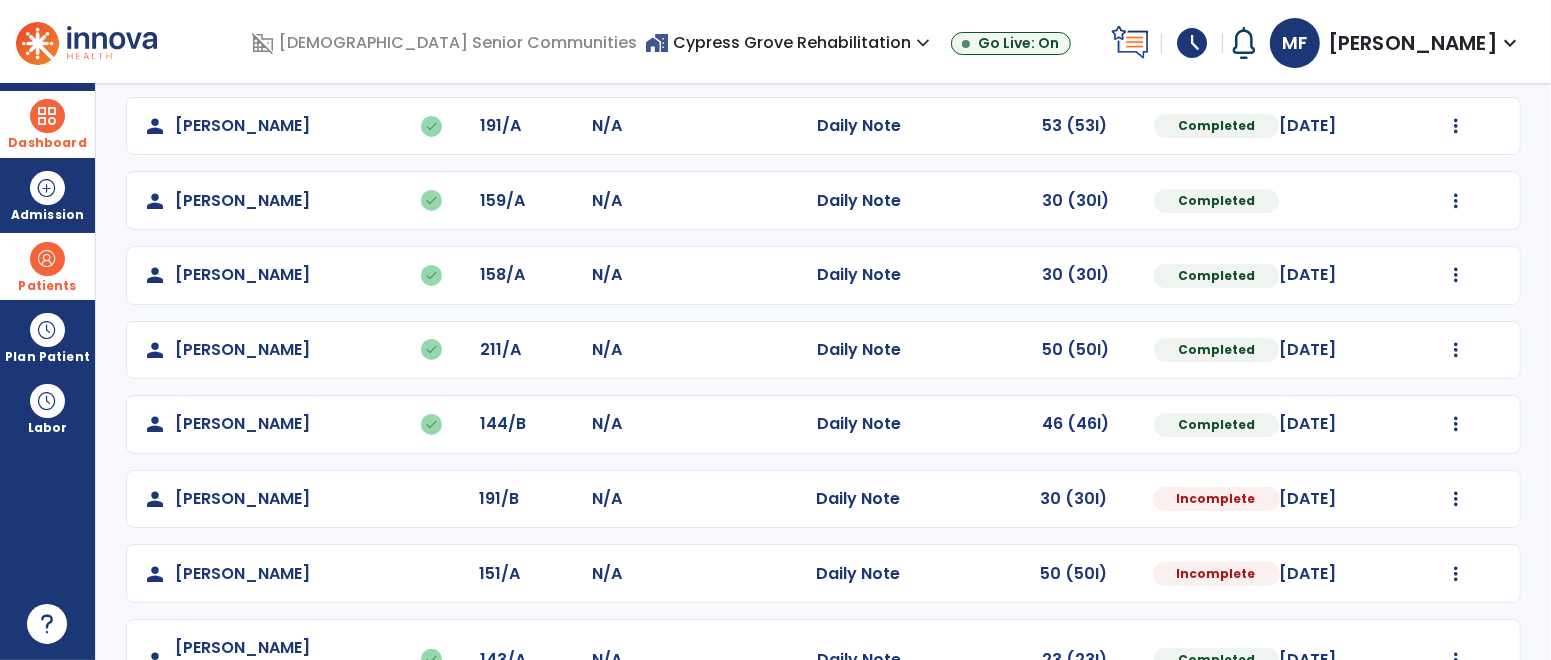 scroll, scrollTop: 438, scrollLeft: 0, axis: vertical 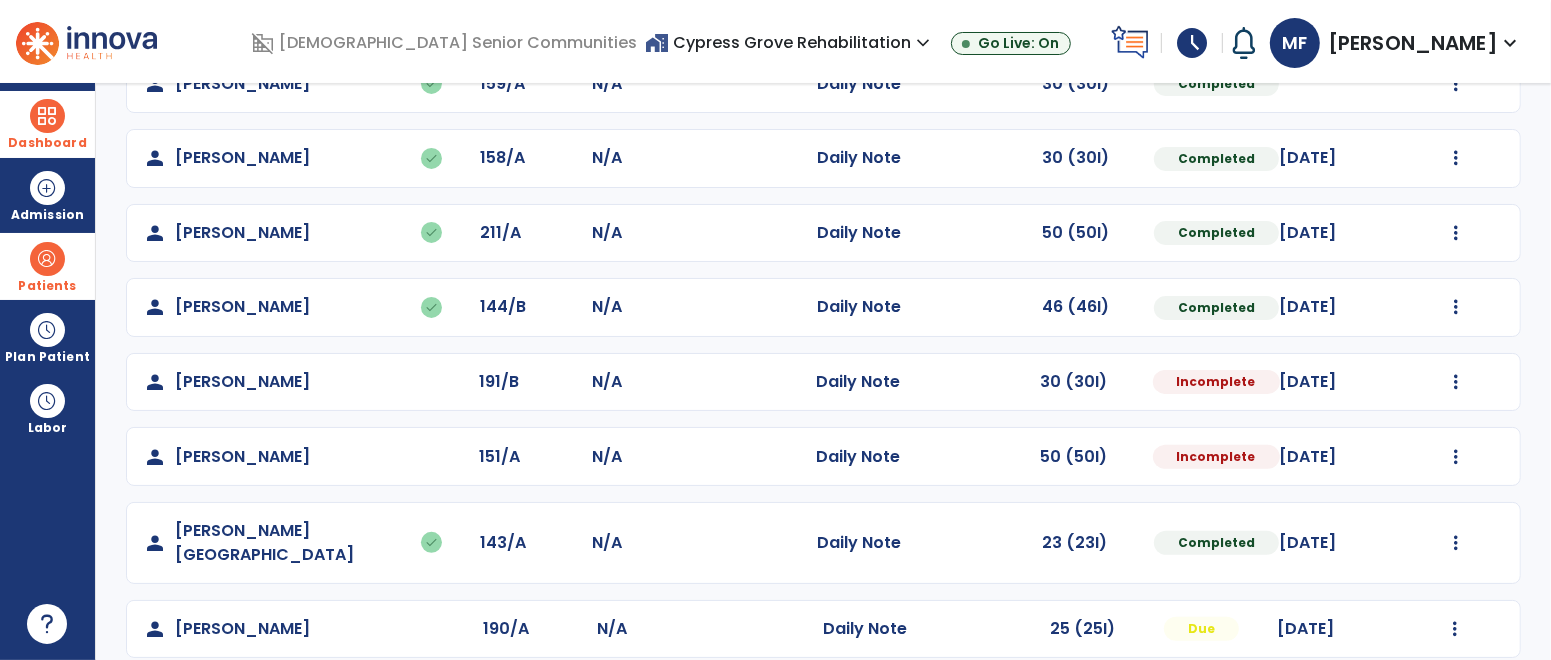 click on "Mark Visit As Complete   Reset Note   Open Document   G + C Mins" 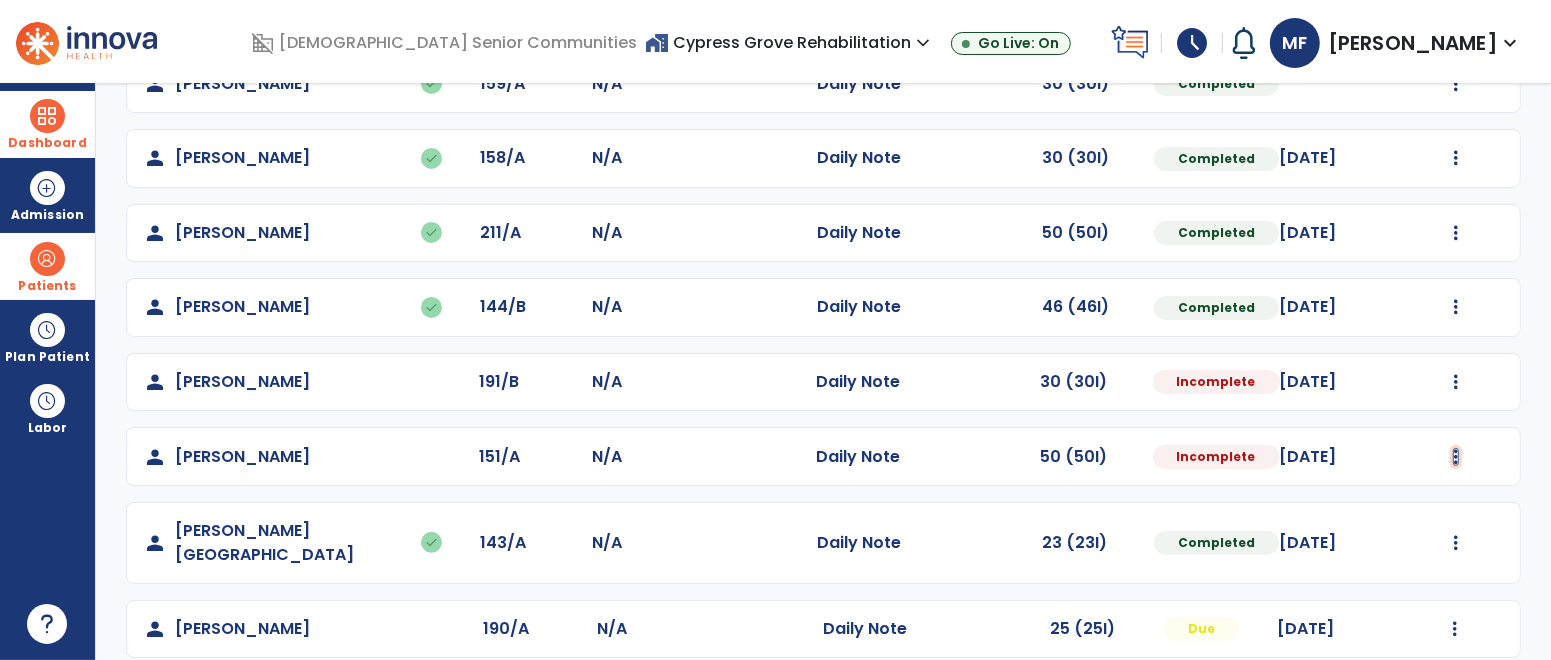 click at bounding box center (1456, -140) 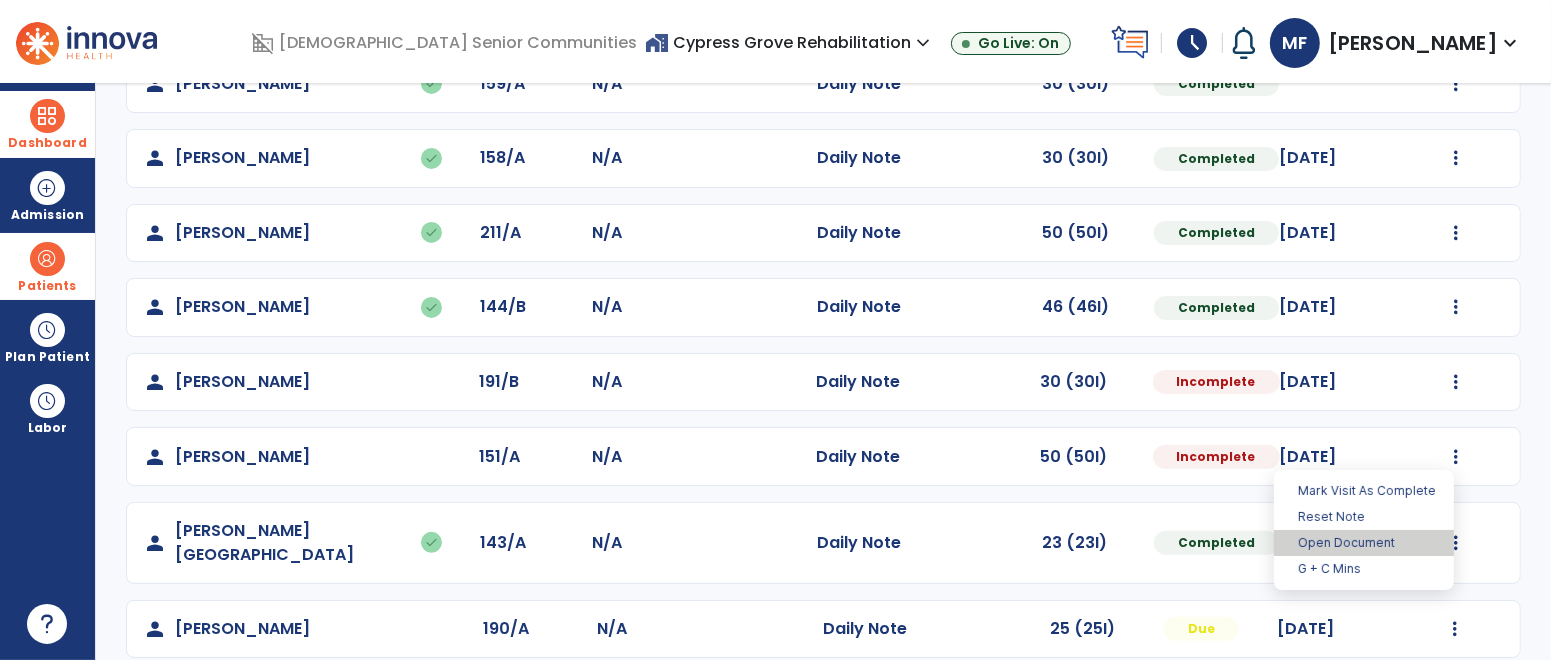click on "Open Document" at bounding box center (1364, 543) 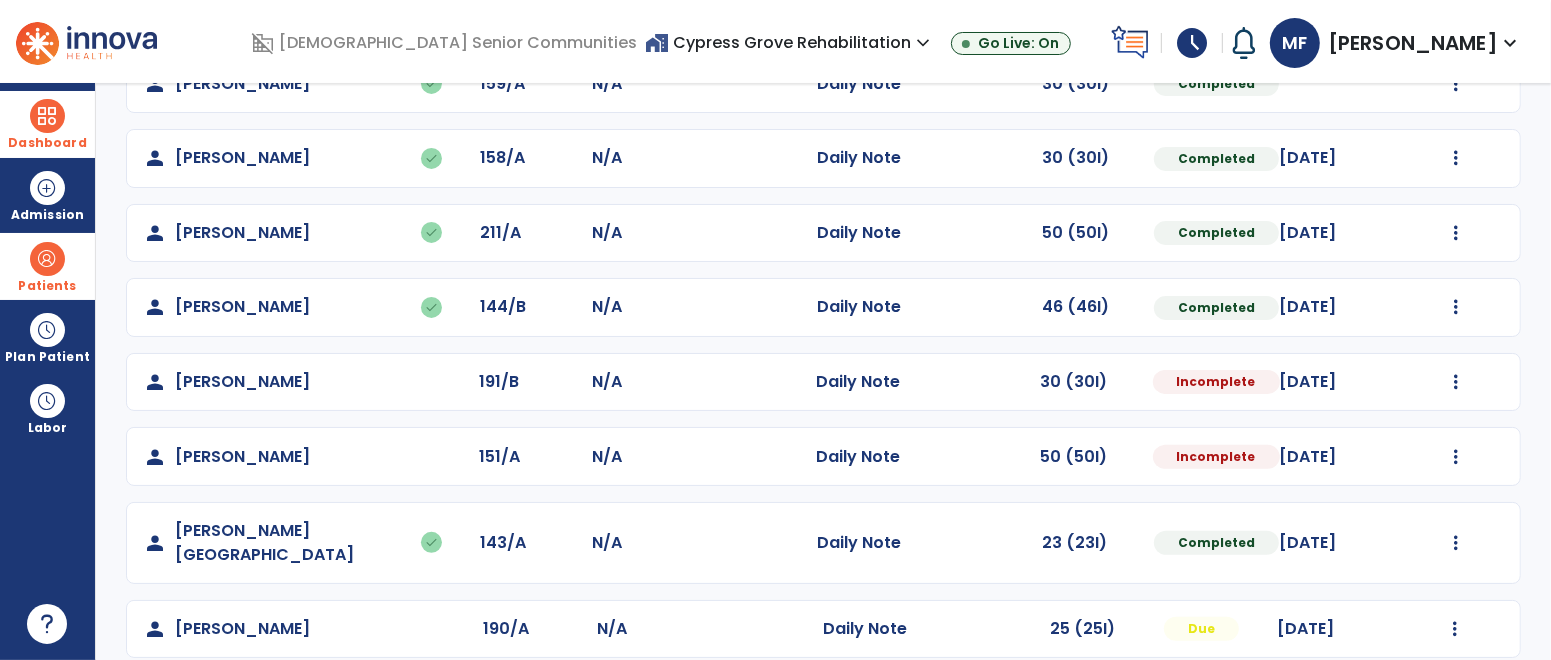 select on "*" 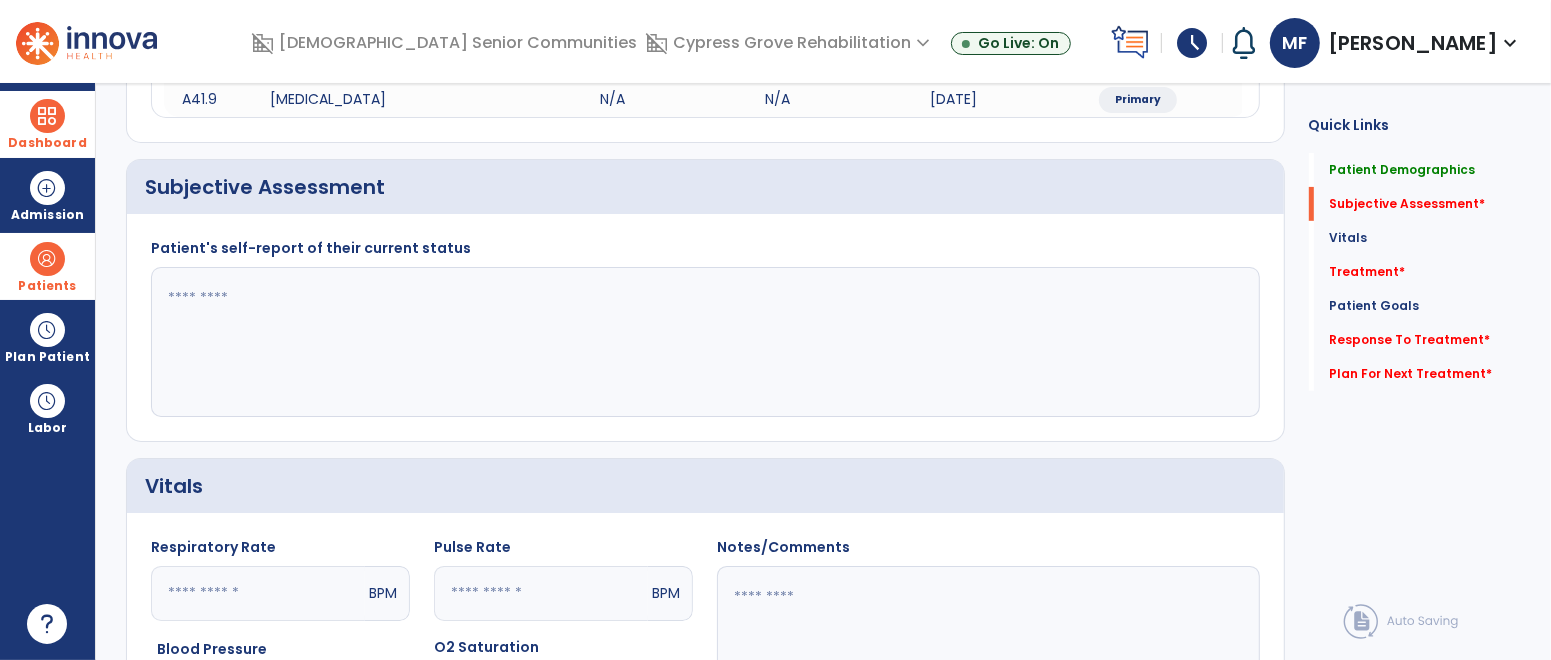 click 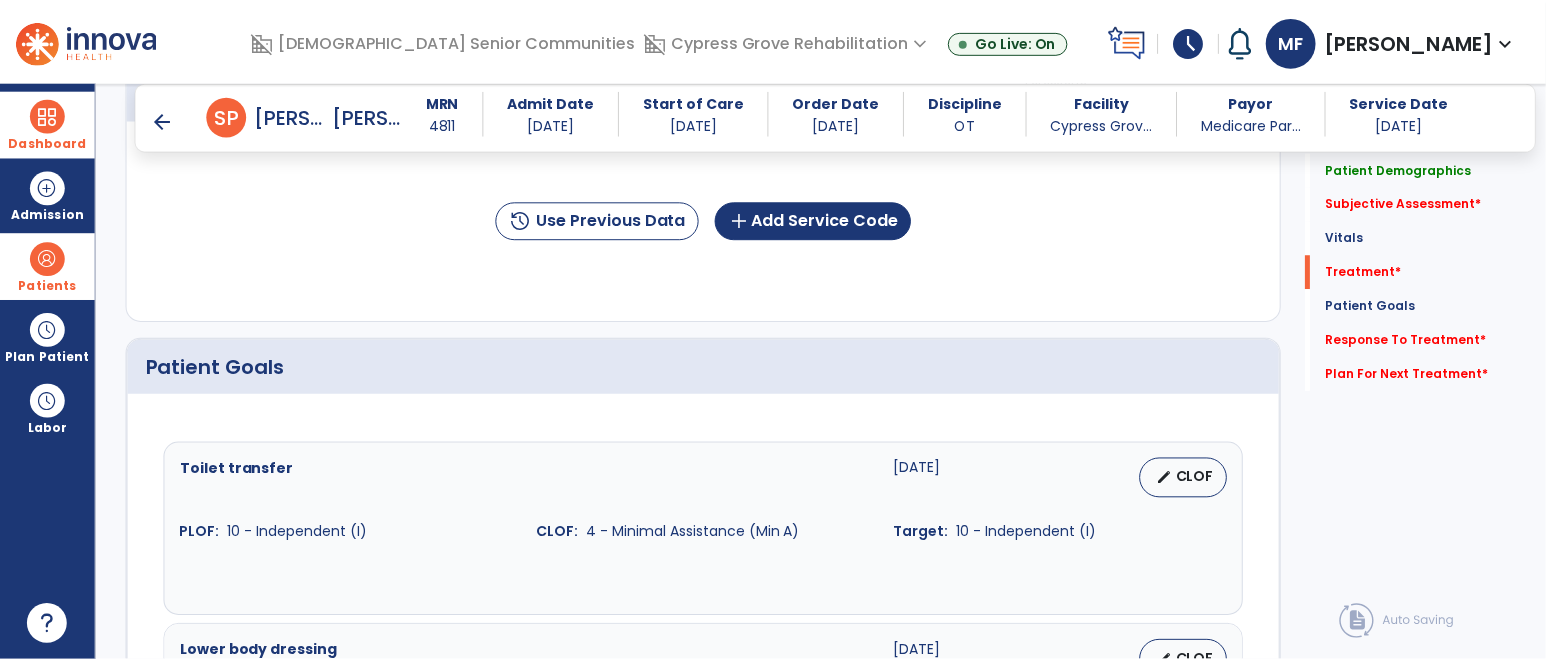 scroll, scrollTop: 1234, scrollLeft: 0, axis: vertical 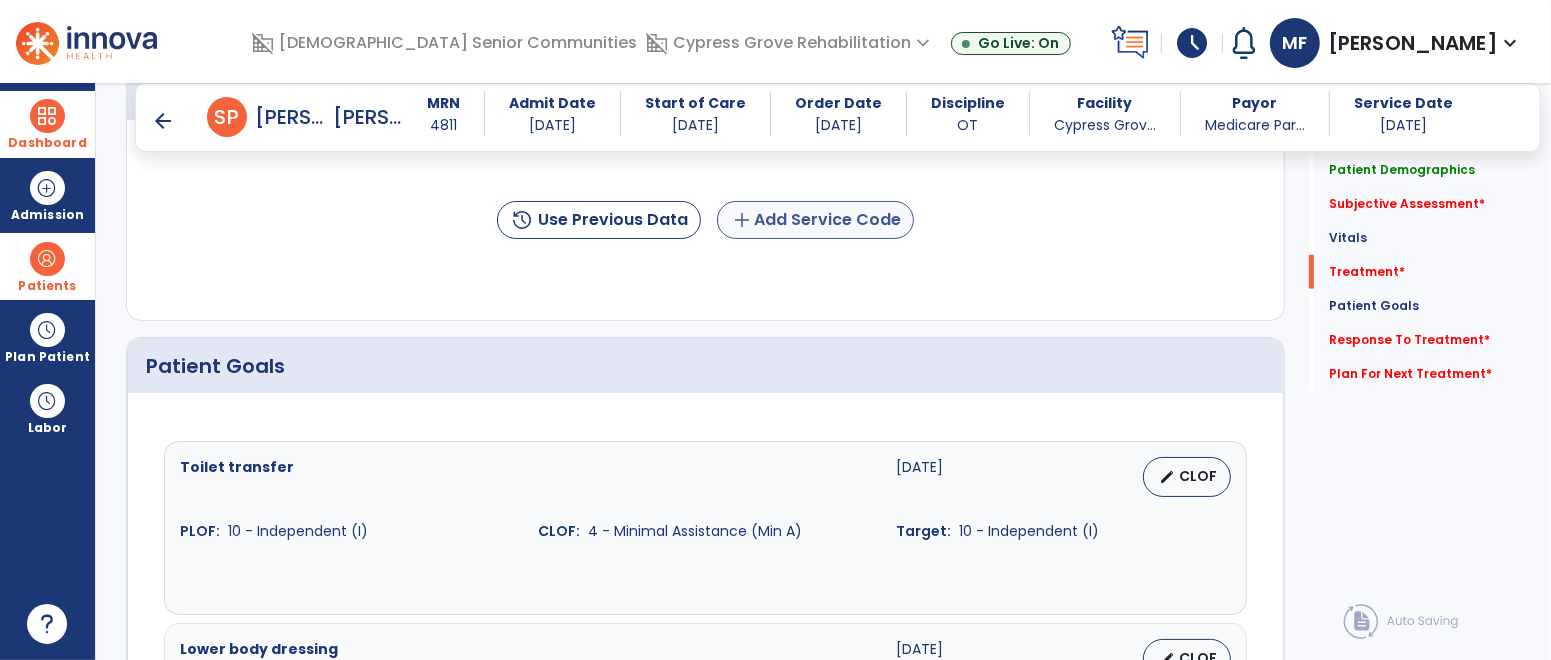 type on "**********" 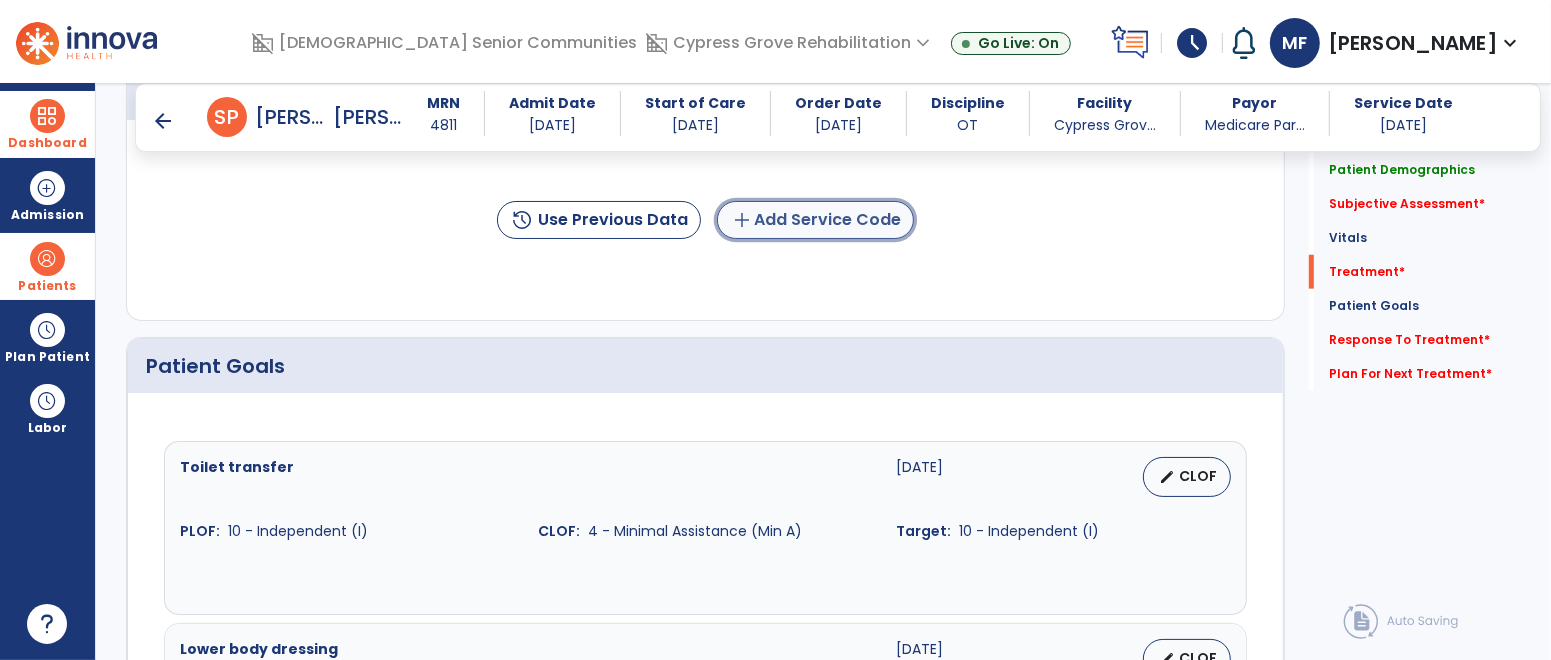 click on "add  Add Service Code" 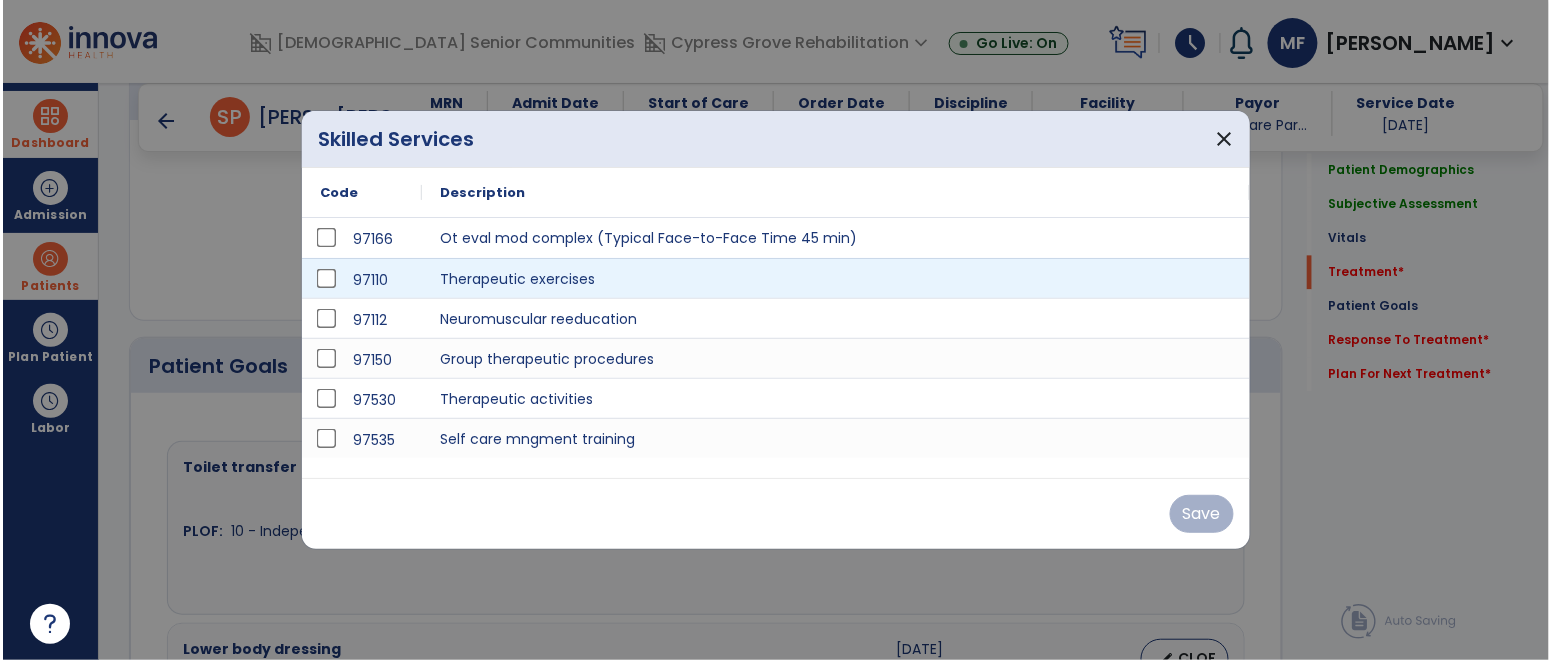 scroll, scrollTop: 1234, scrollLeft: 0, axis: vertical 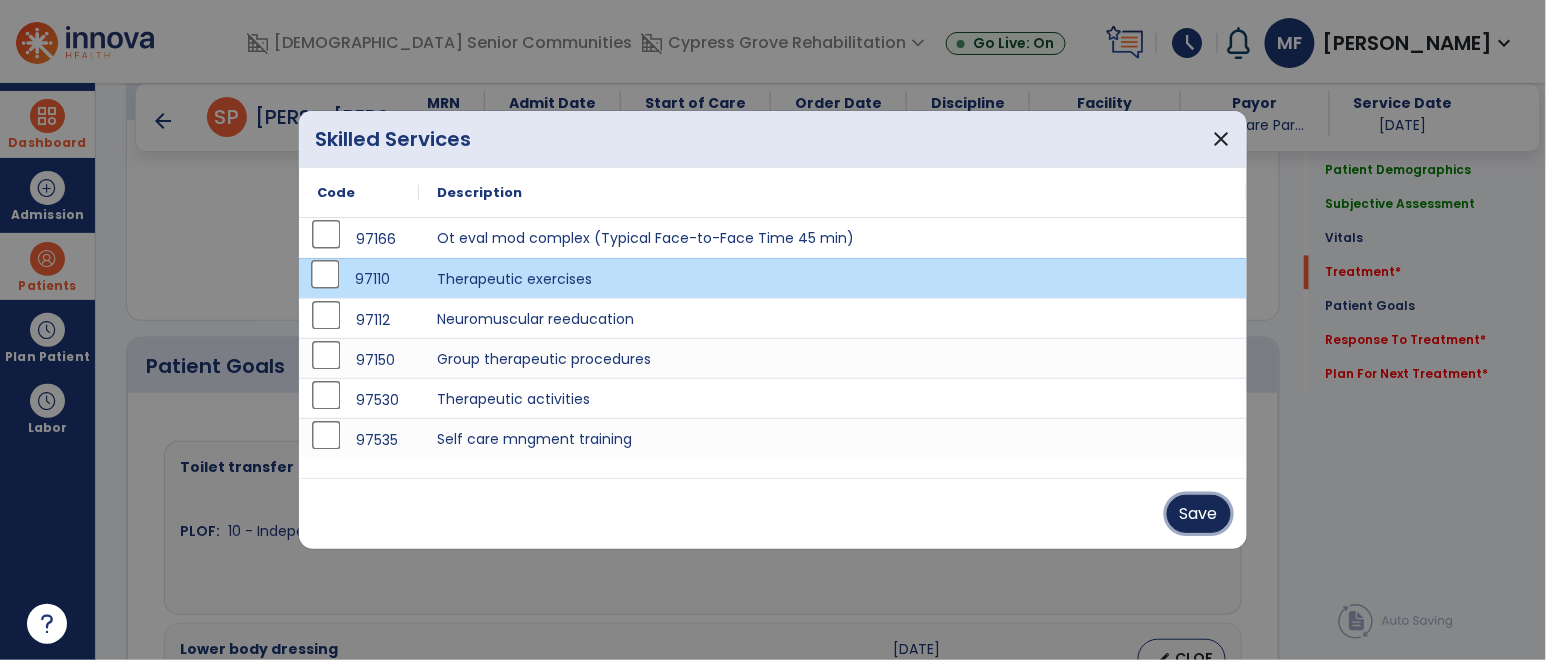 click on "Save" at bounding box center (1199, 514) 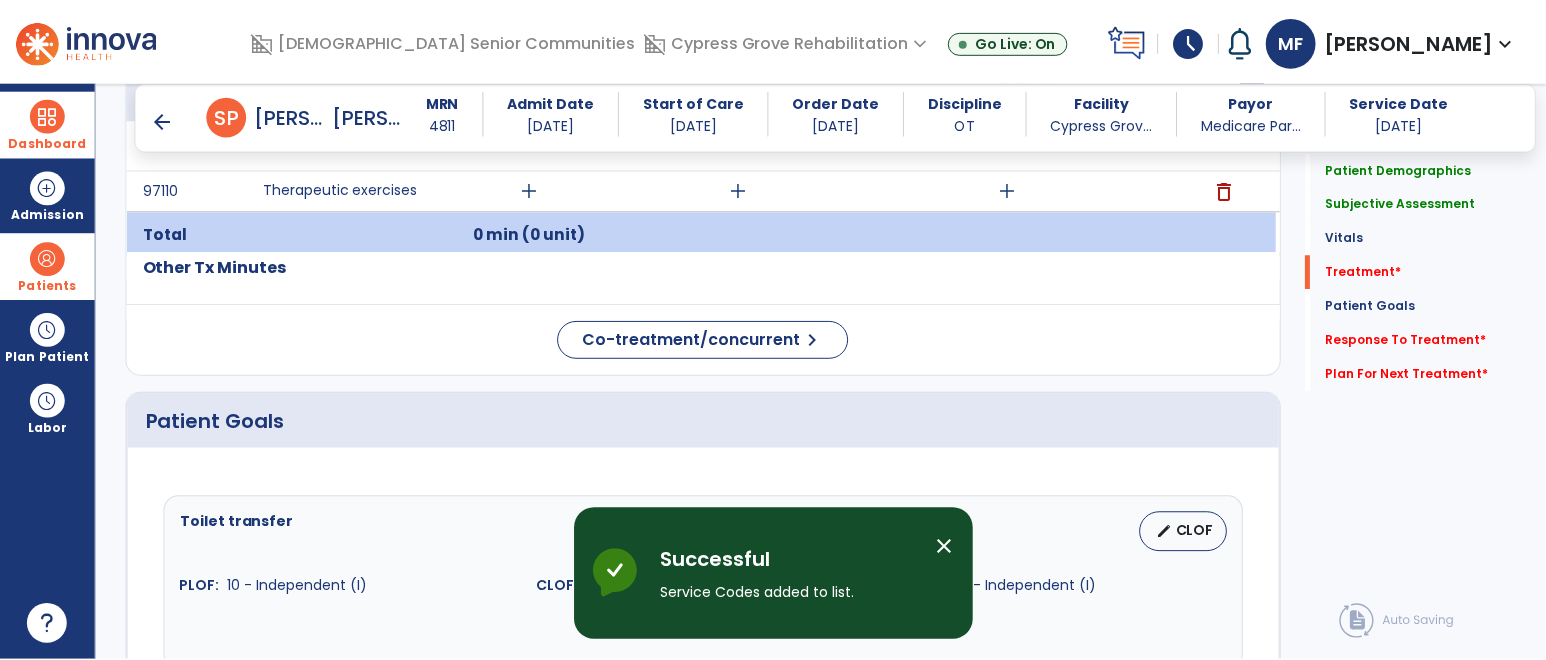 scroll, scrollTop: 1102, scrollLeft: 0, axis: vertical 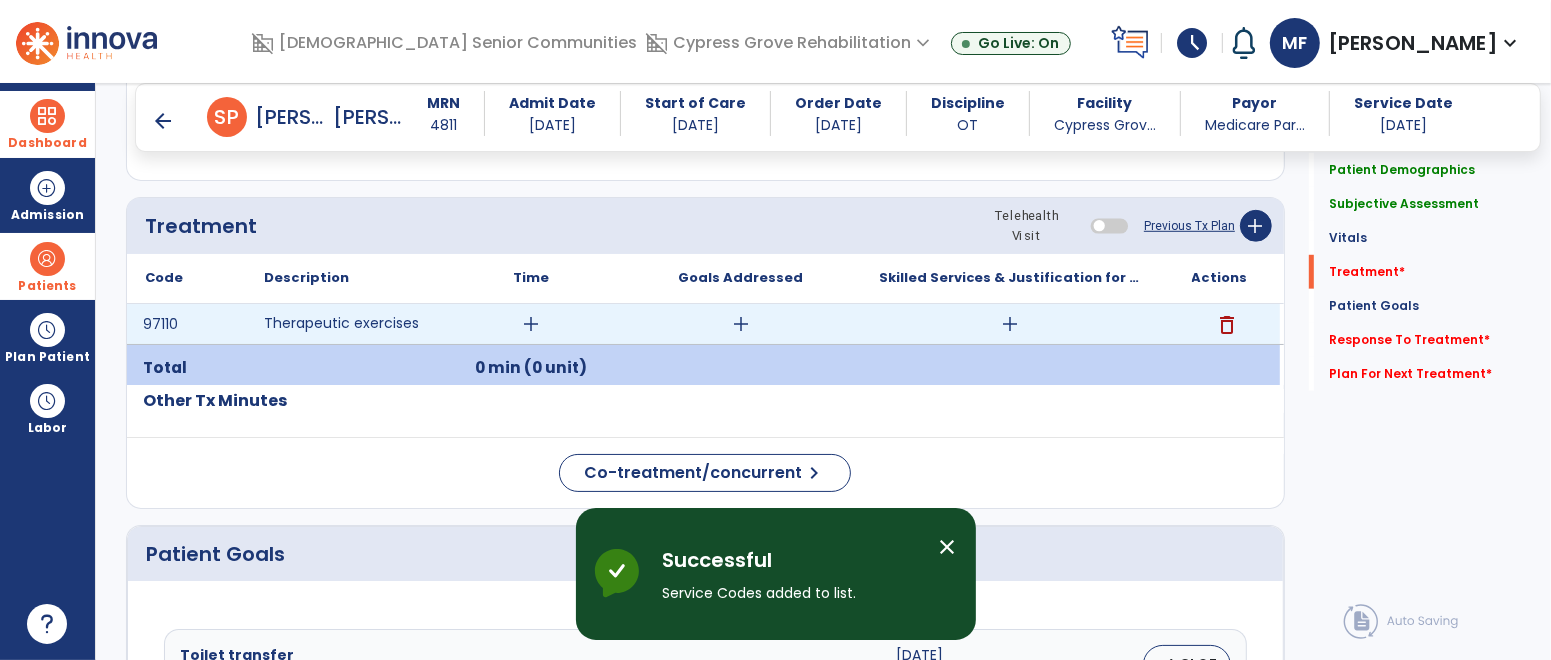 click on "add" at bounding box center (531, 324) 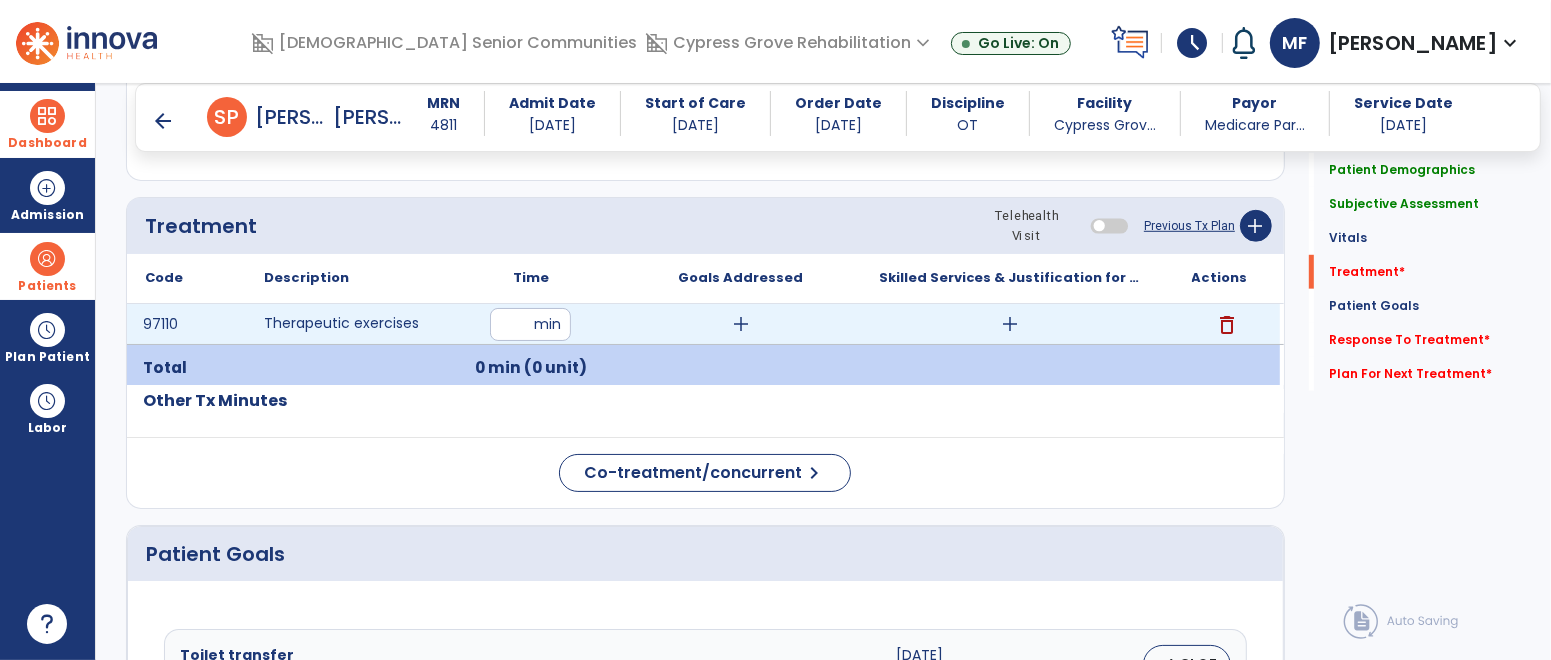 type on "**" 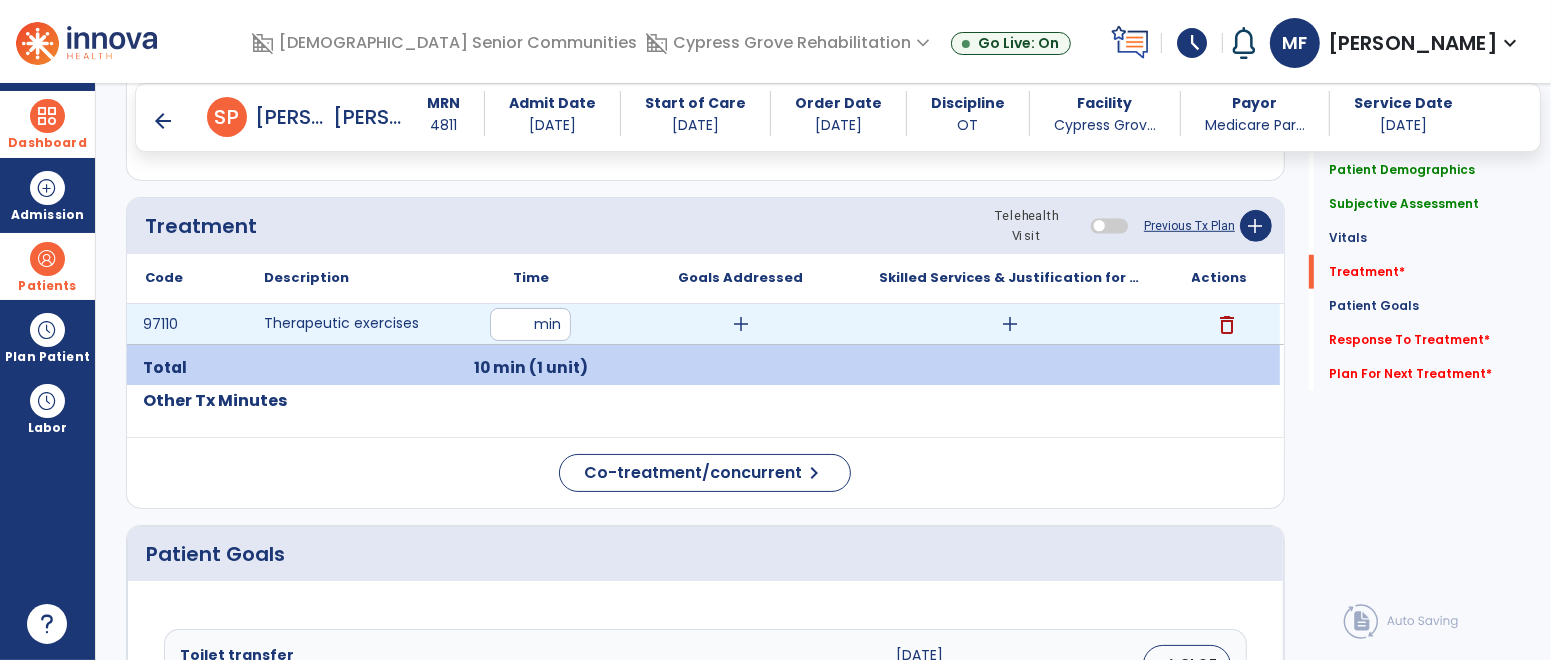 click on "add" at bounding box center (741, 324) 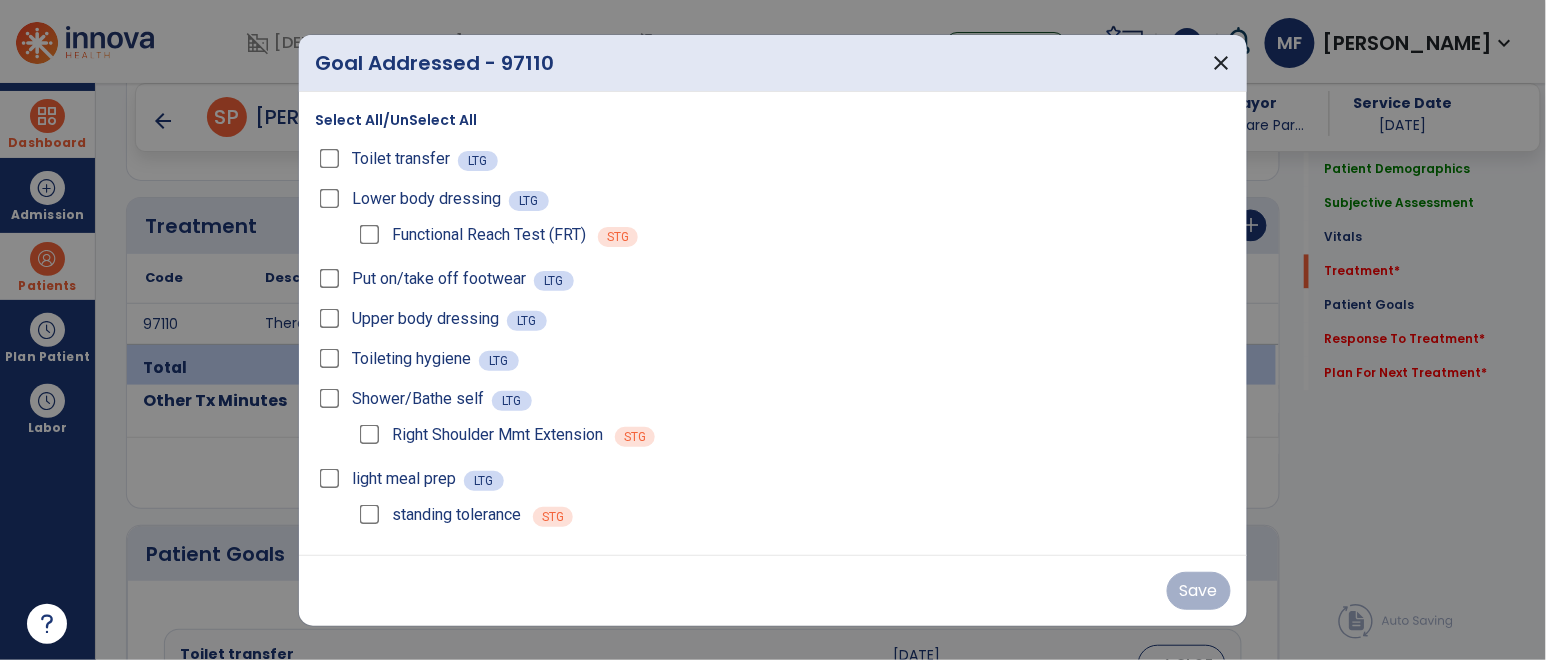 scroll, scrollTop: 1102, scrollLeft: 0, axis: vertical 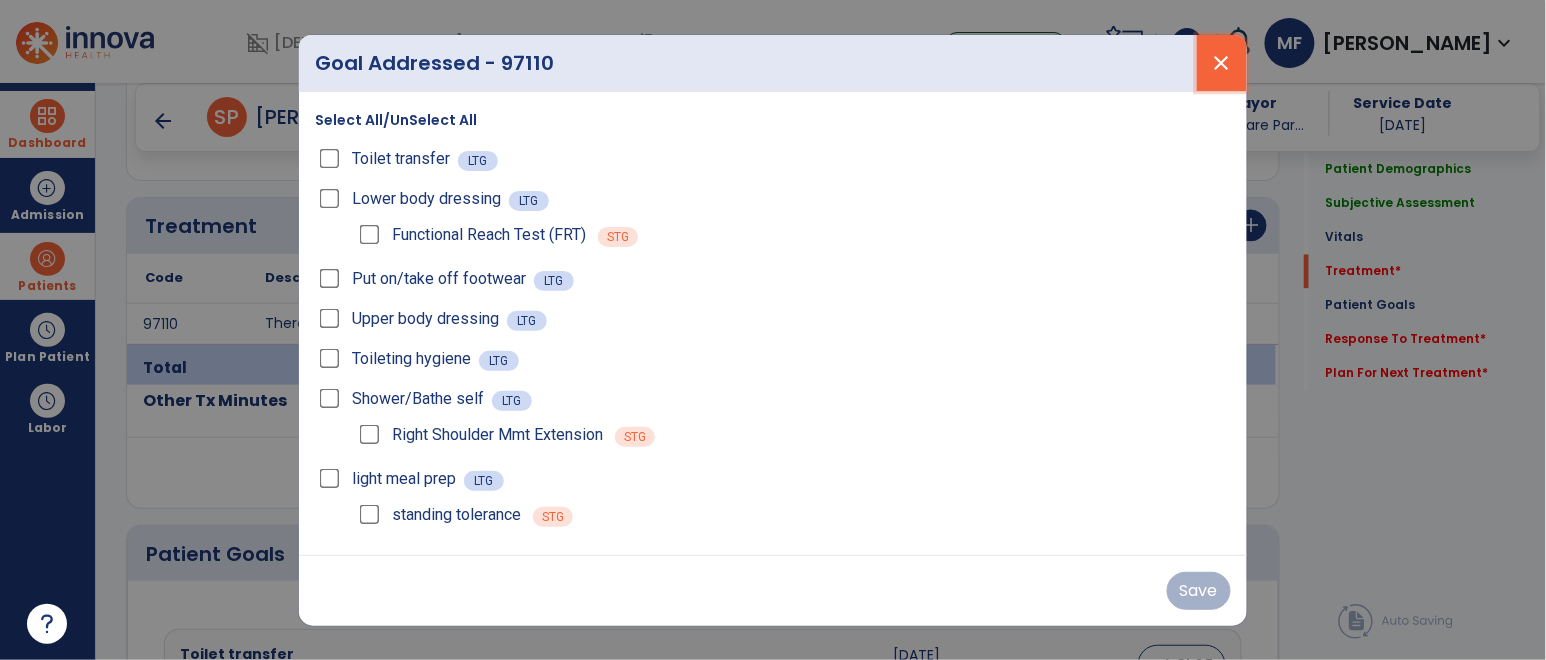 click on "close" at bounding box center (1222, 63) 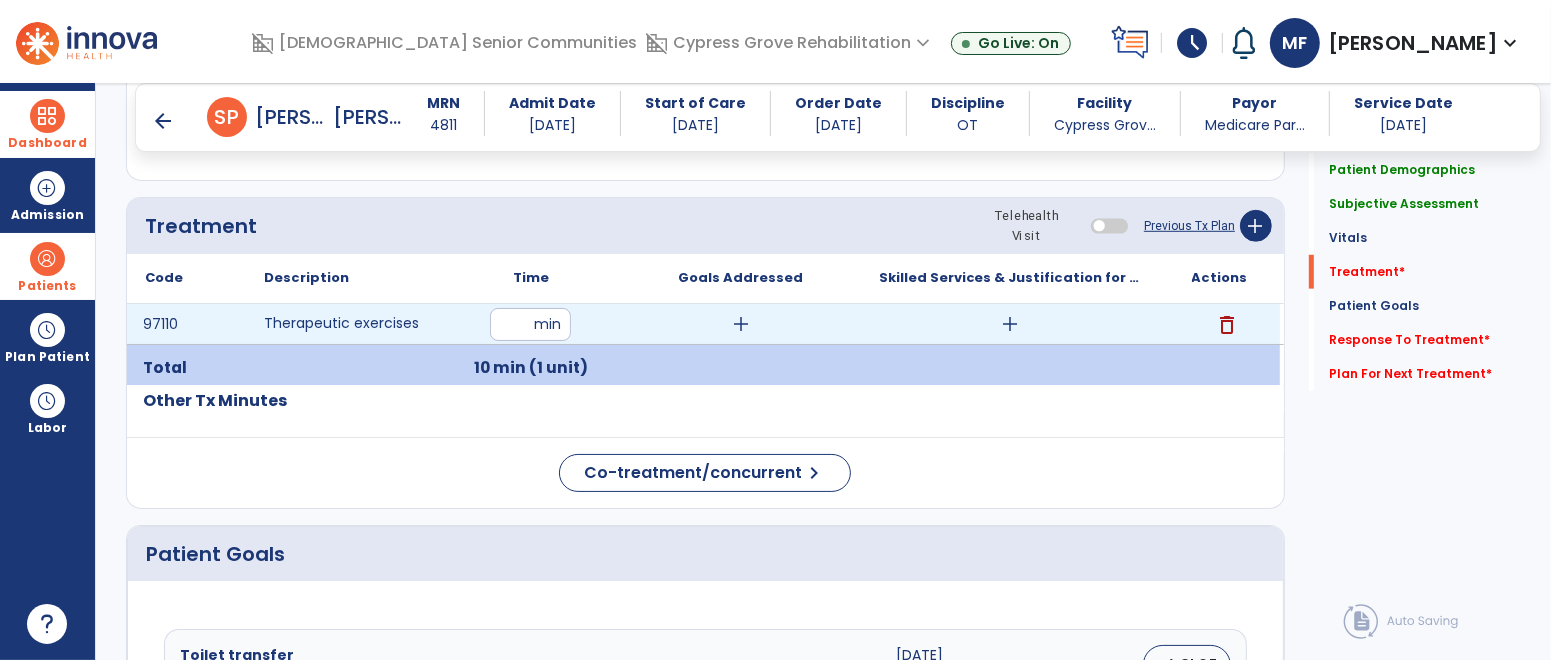 click on "add" at bounding box center (1010, 324) 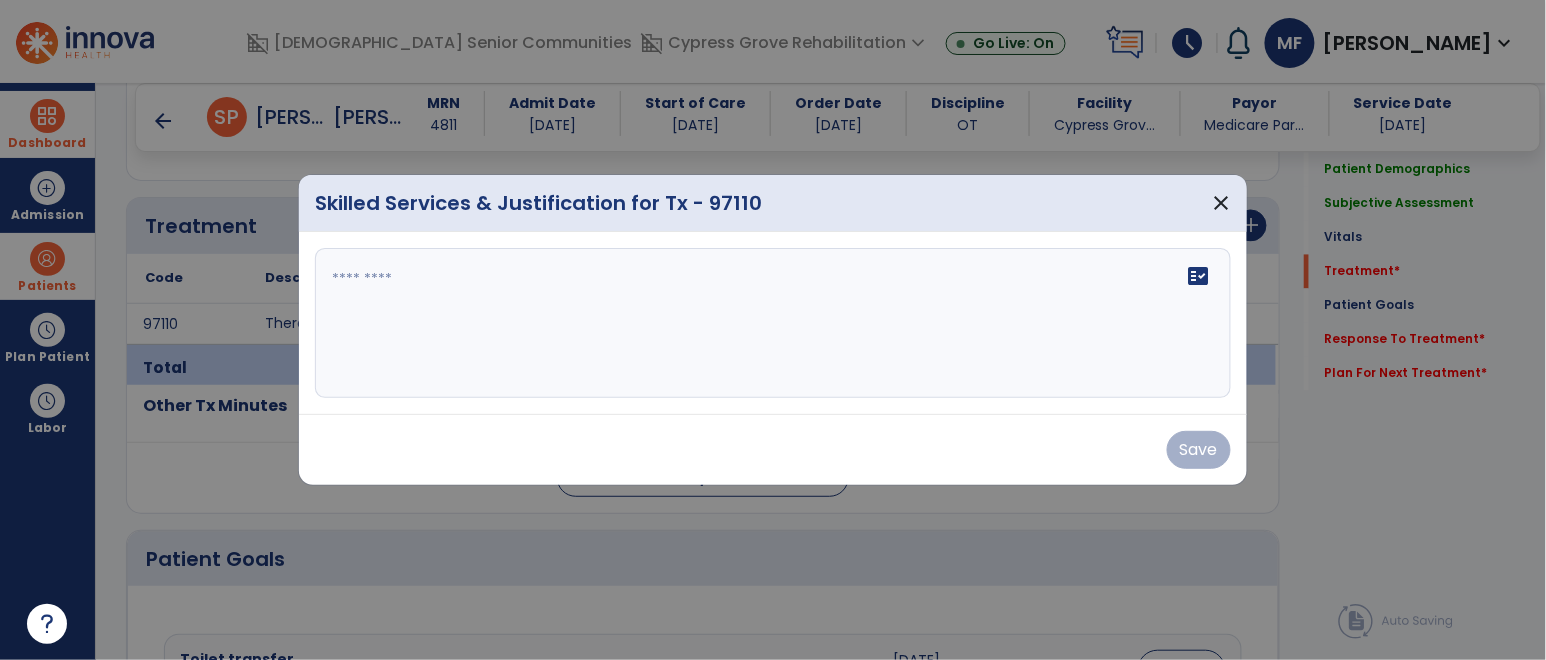 click on "fact_check" at bounding box center (773, 323) 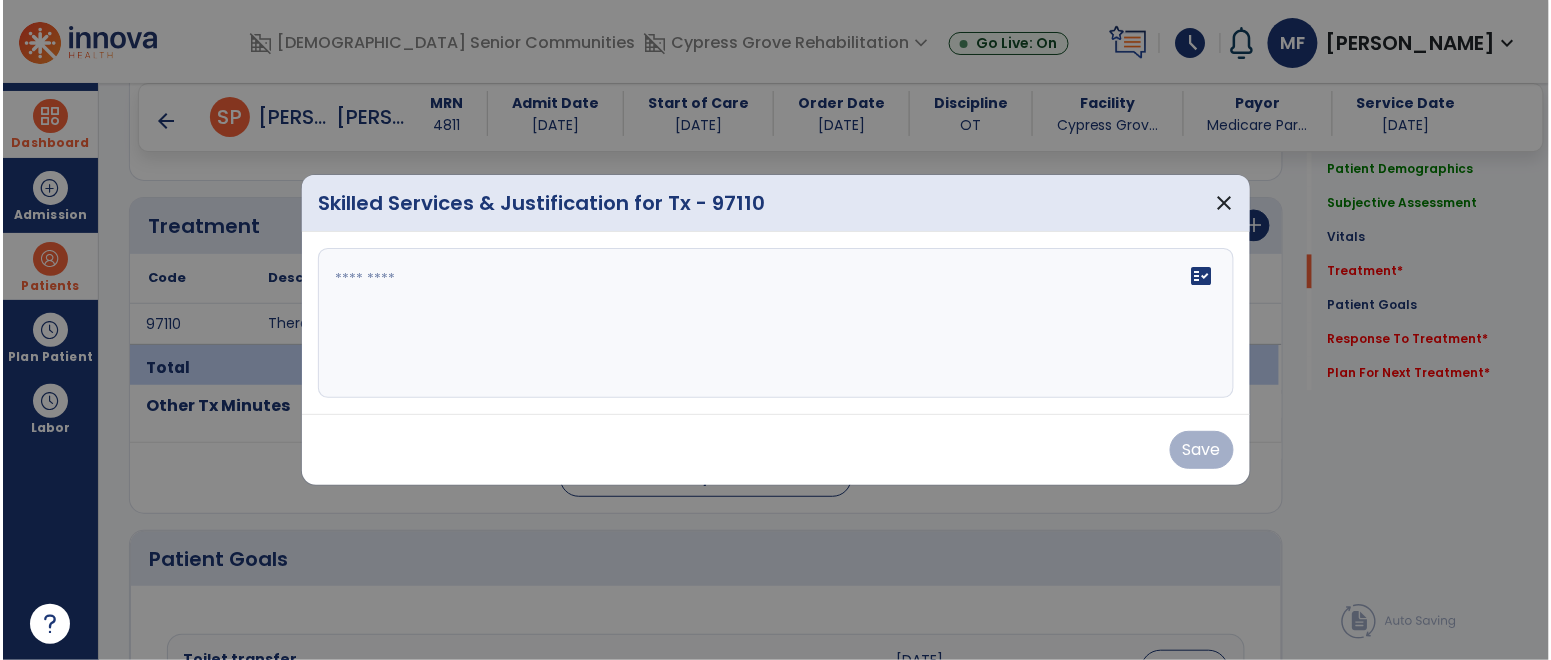 scroll, scrollTop: 1102, scrollLeft: 0, axis: vertical 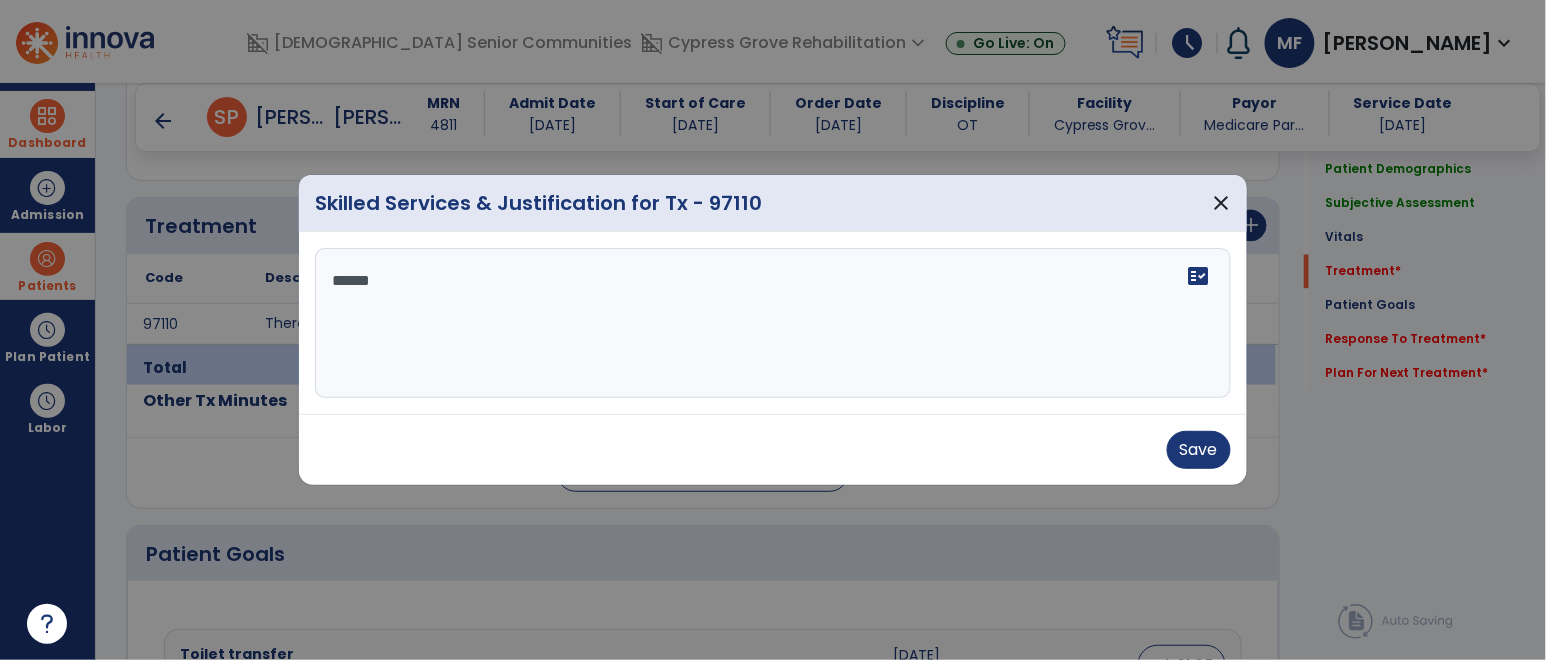 type on "*******" 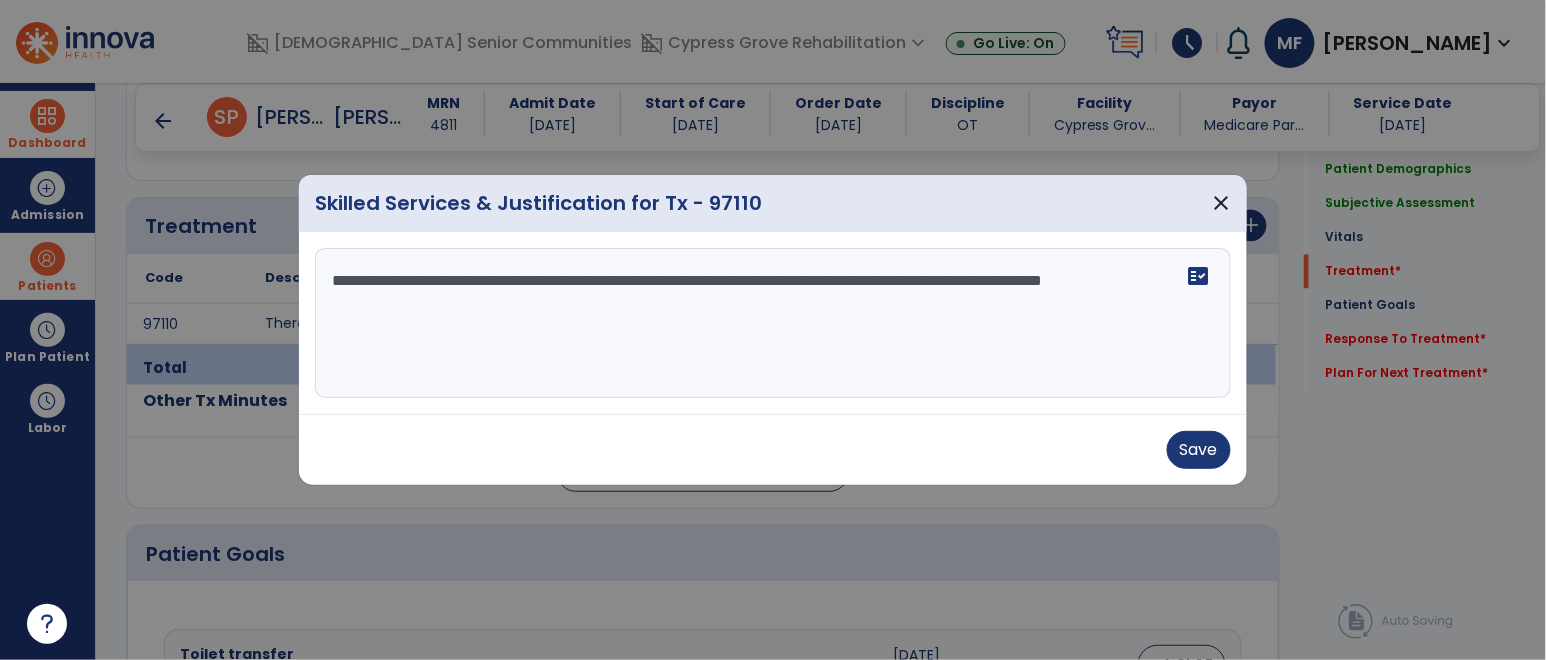 click on "**********" at bounding box center [772, 323] 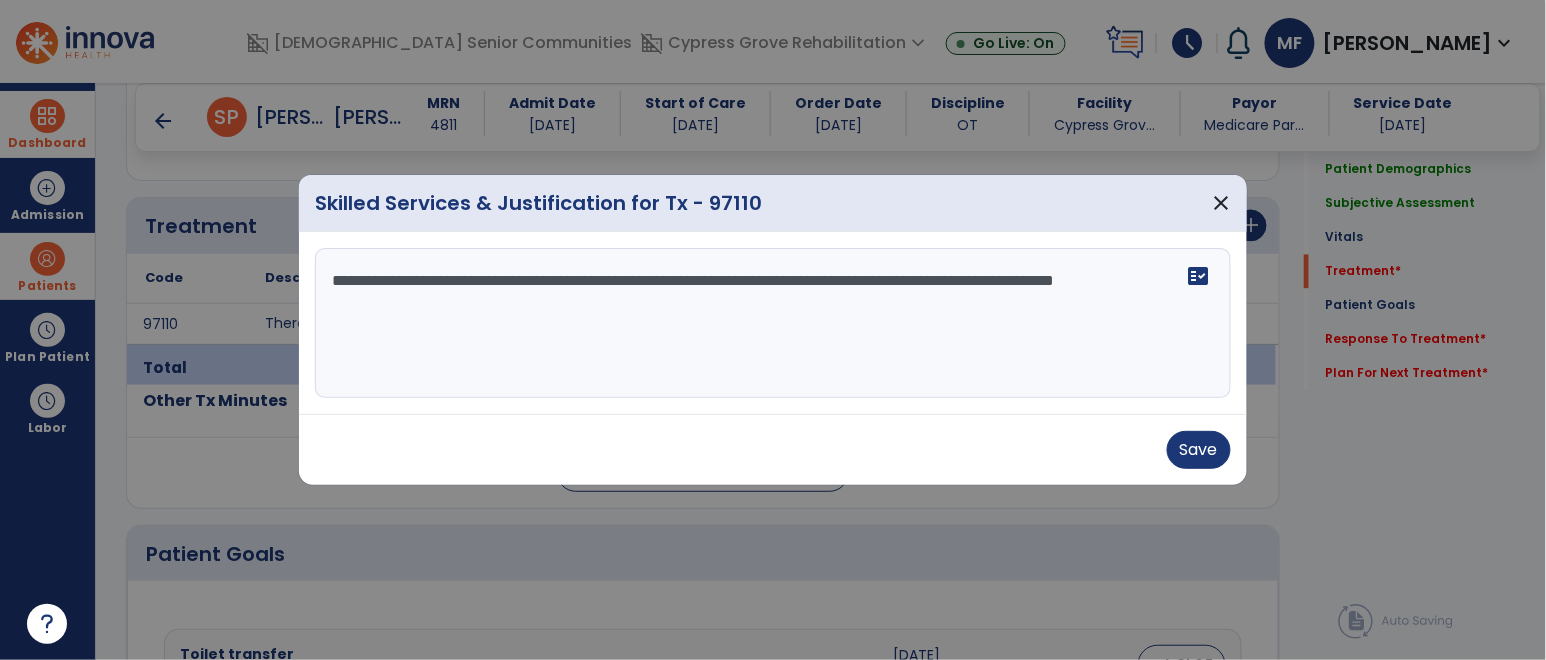 click on "**********" at bounding box center [772, 323] 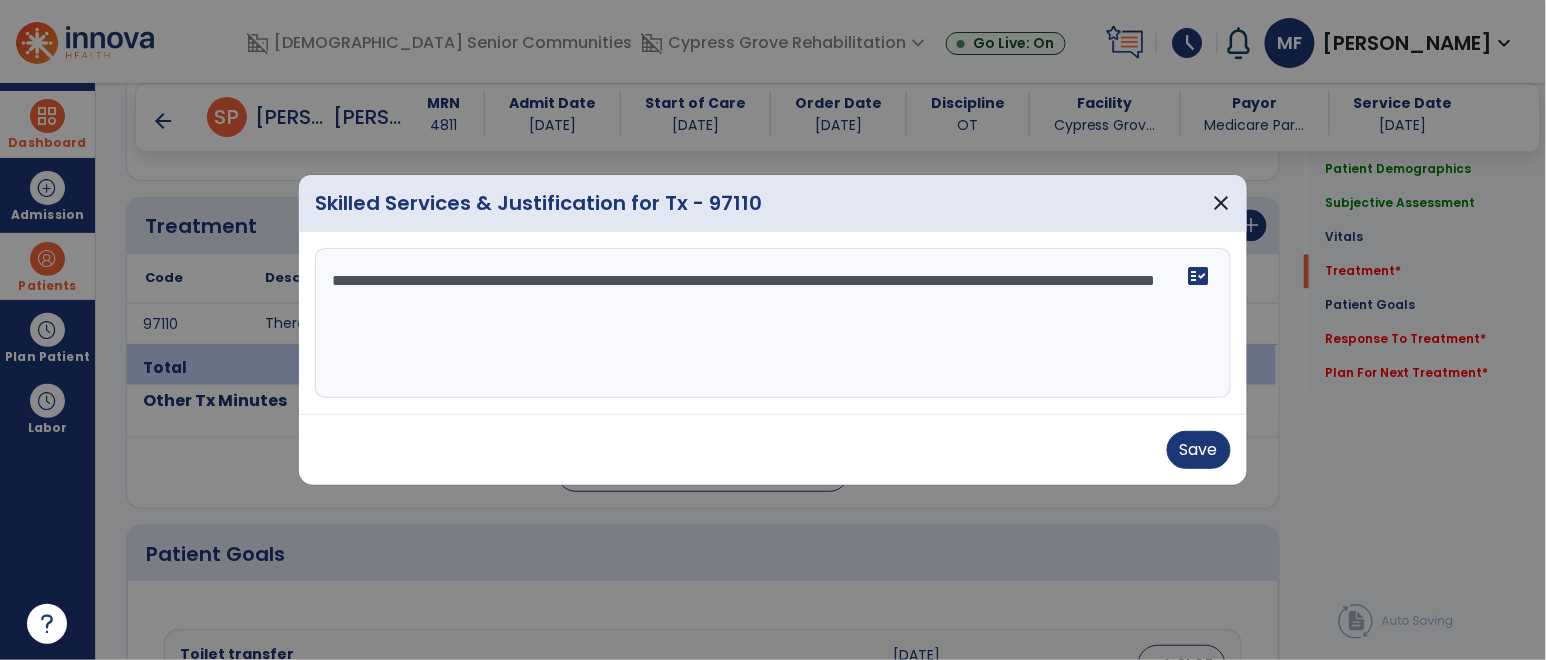 click on "**********" at bounding box center (772, 323) 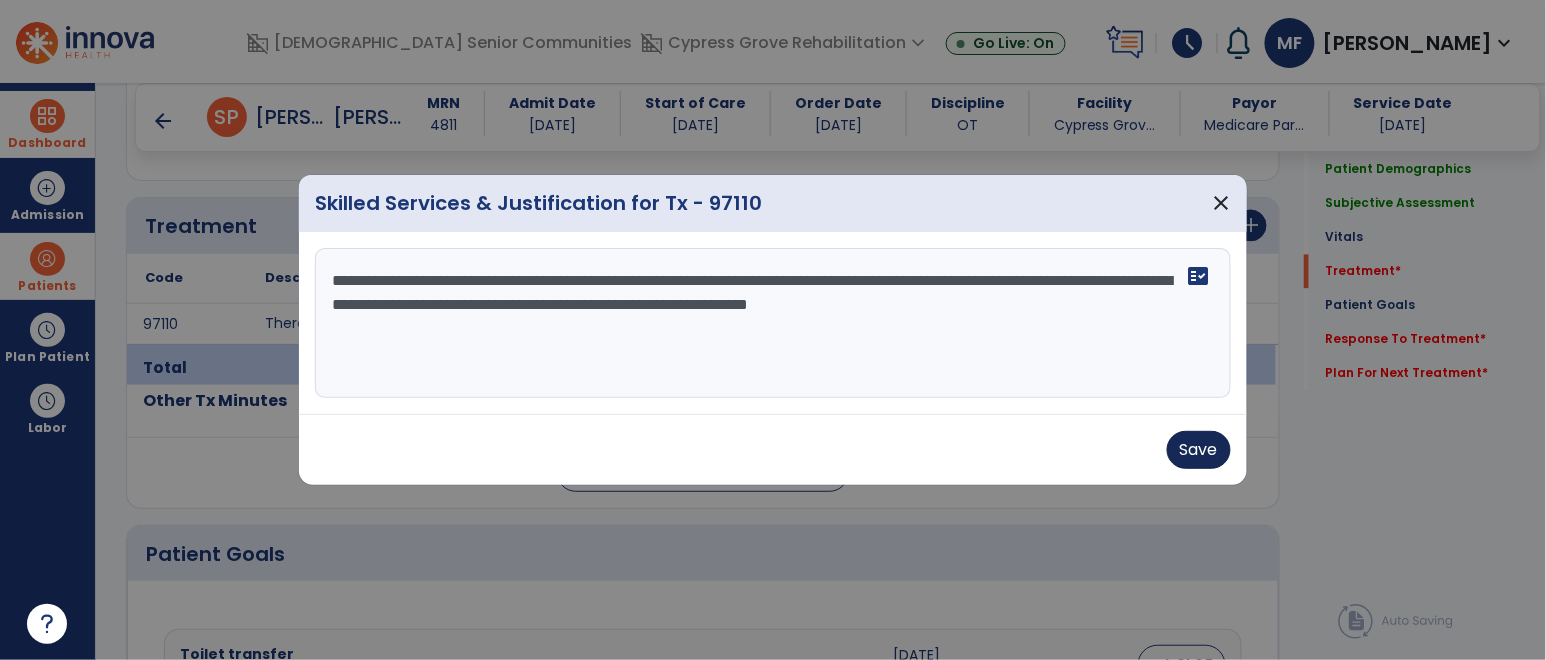type on "**********" 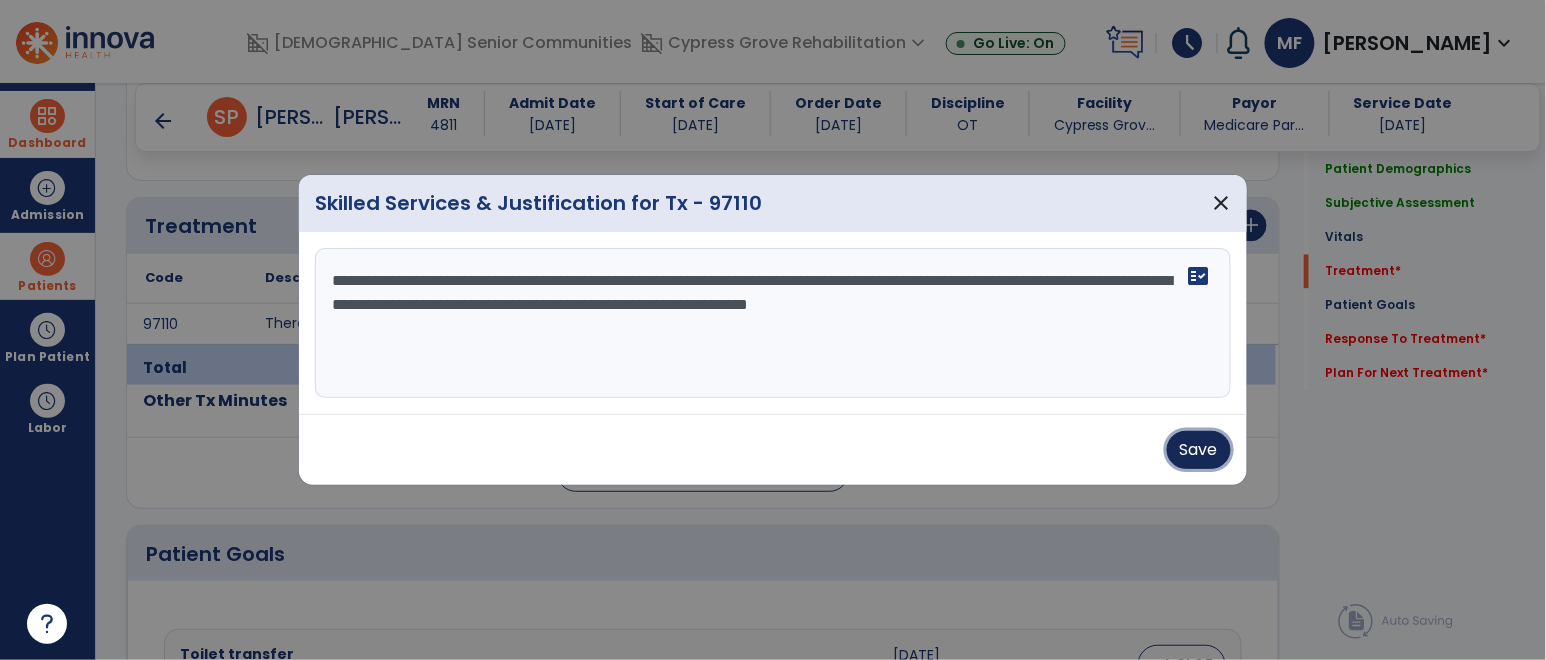 click on "Save" at bounding box center (1199, 450) 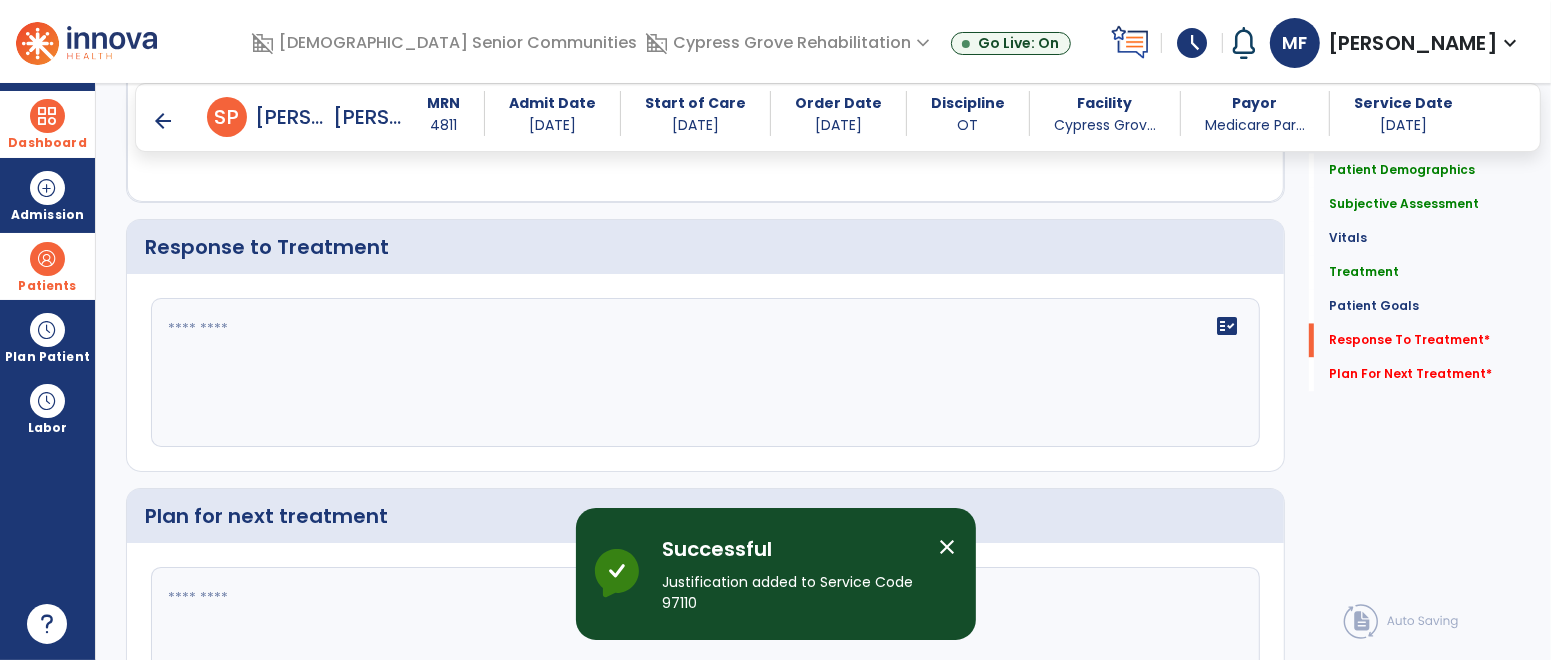 scroll, scrollTop: 3258, scrollLeft: 0, axis: vertical 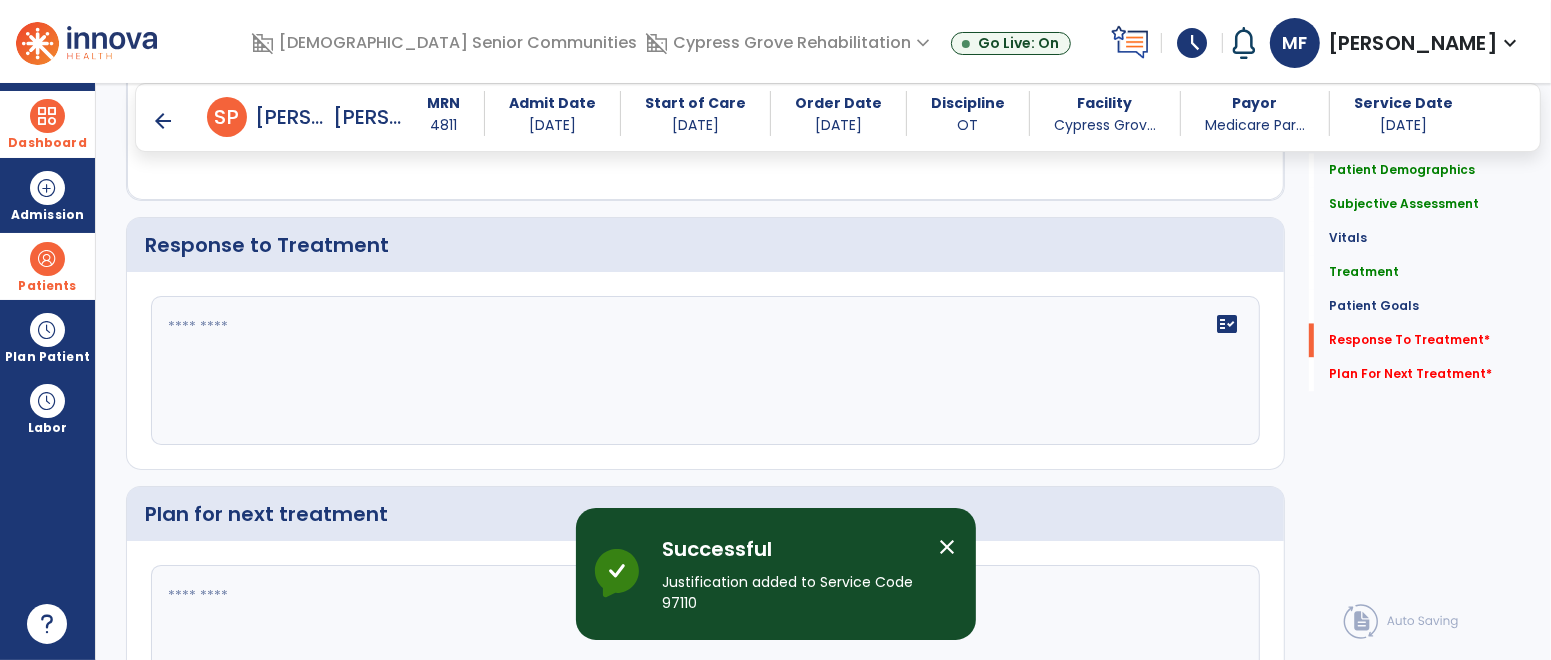 click on "fact_check" 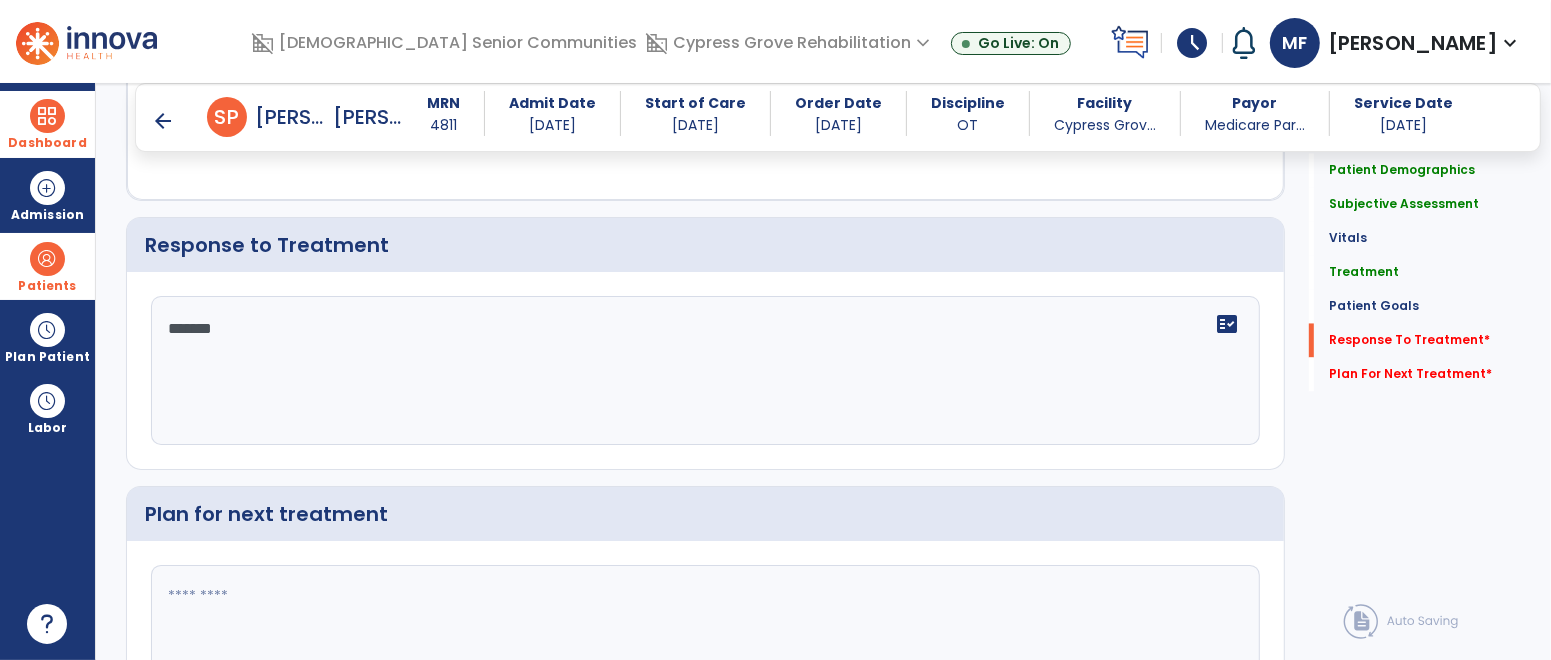 type on "********" 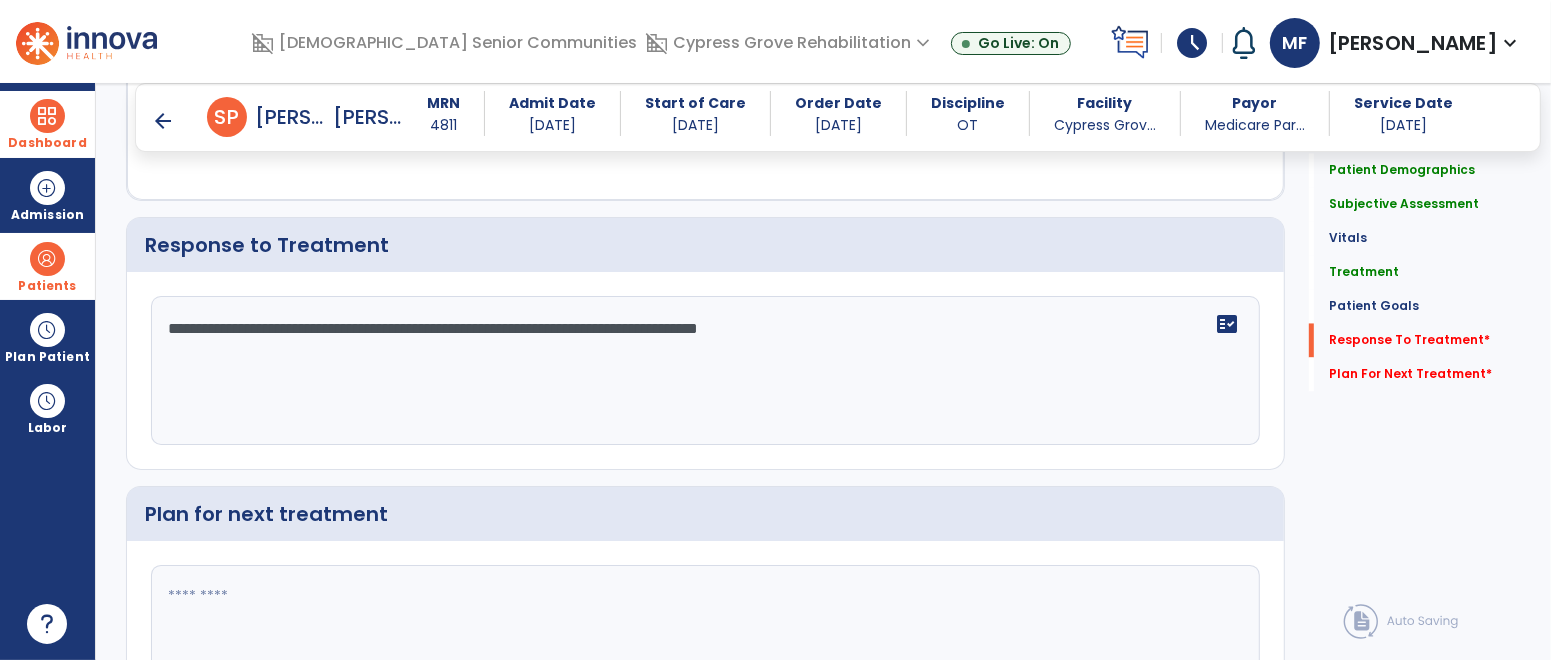 type on "**********" 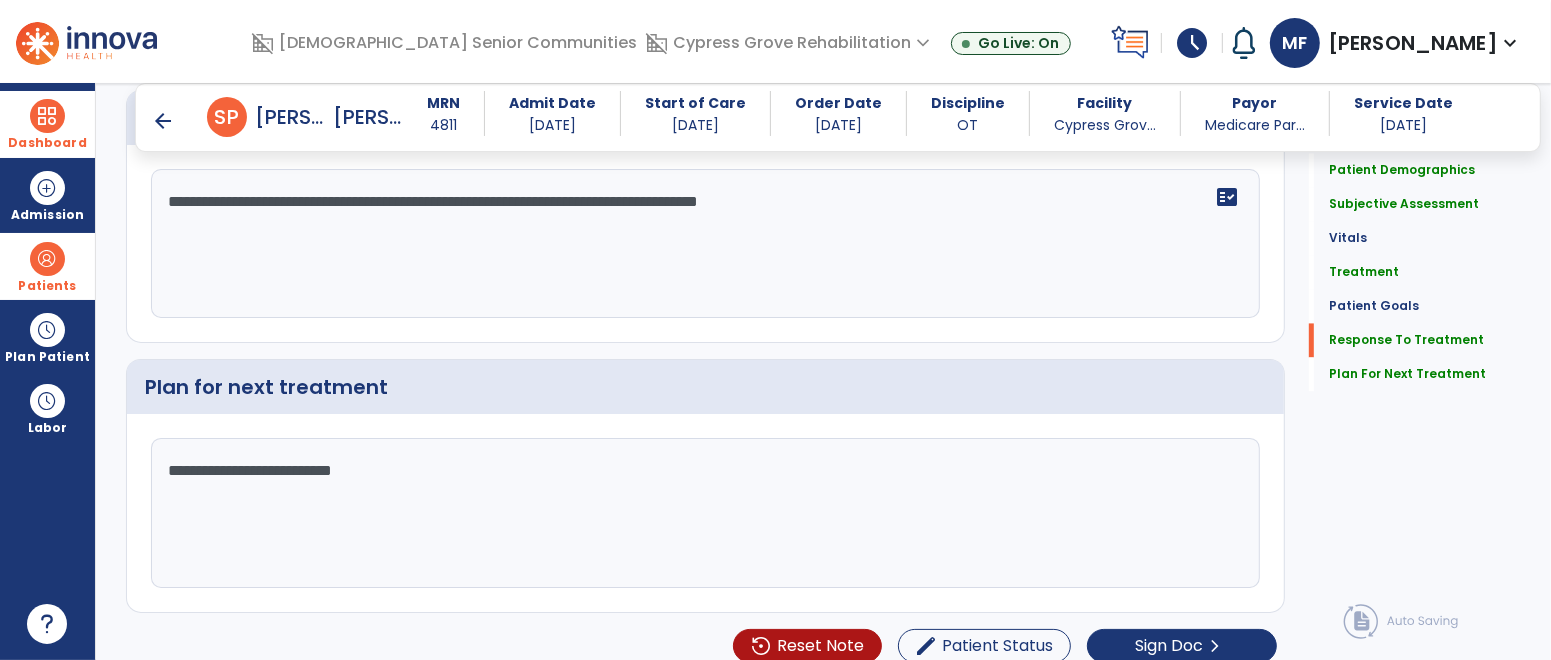 scroll, scrollTop: 3407, scrollLeft: 0, axis: vertical 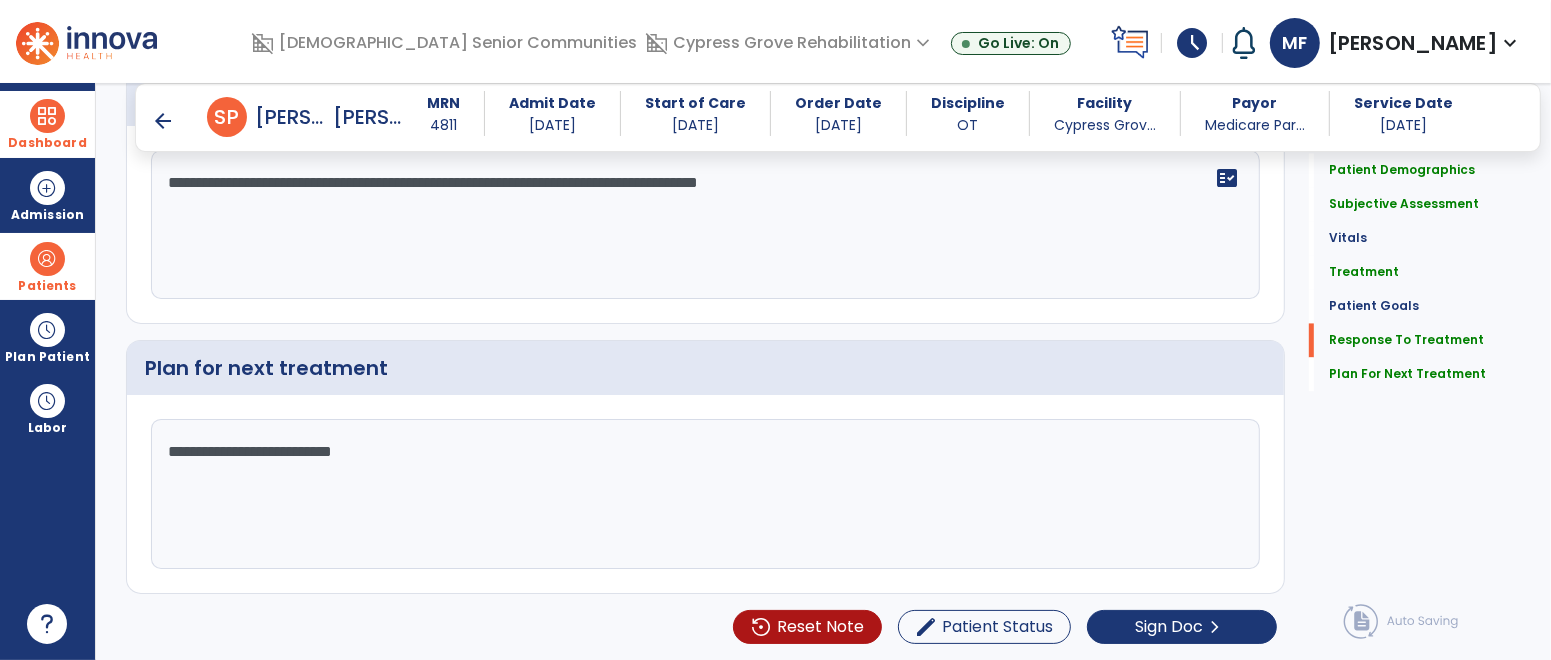 click on "**********" 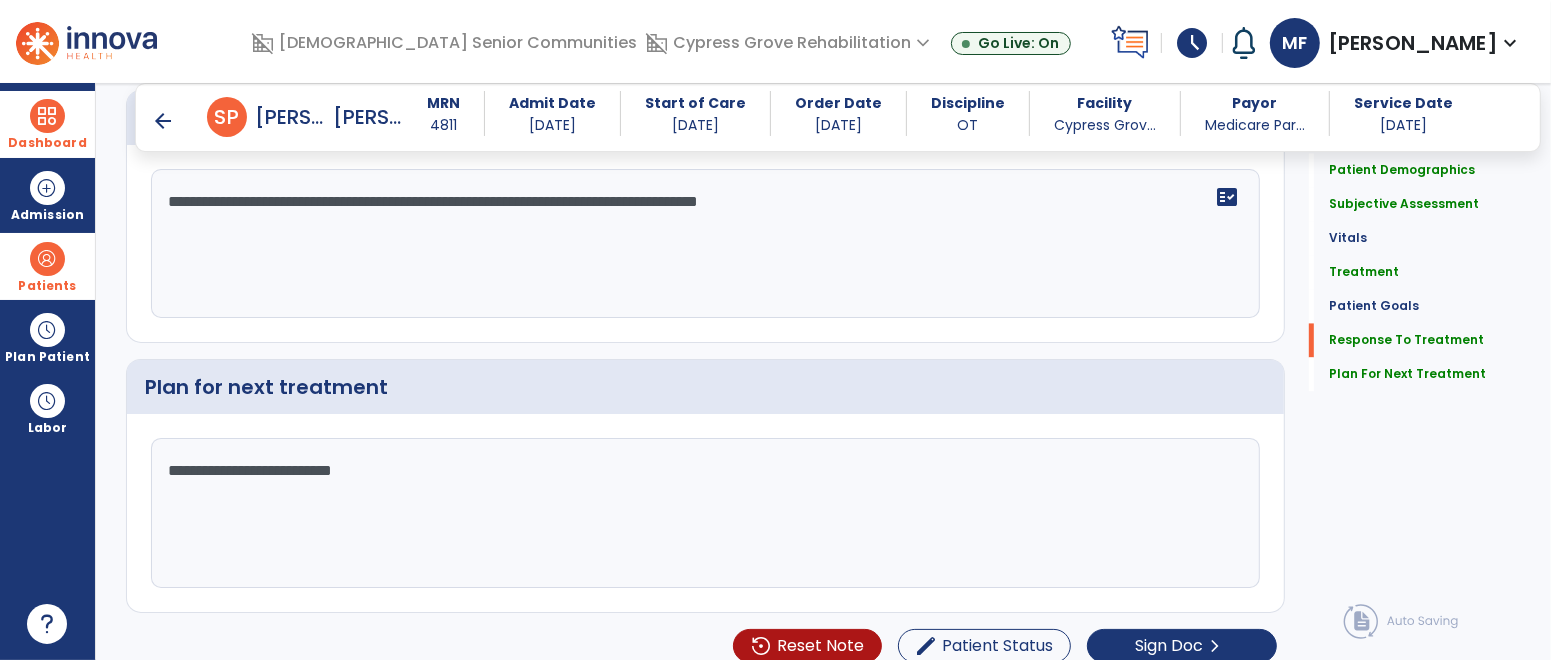 scroll, scrollTop: 3407, scrollLeft: 0, axis: vertical 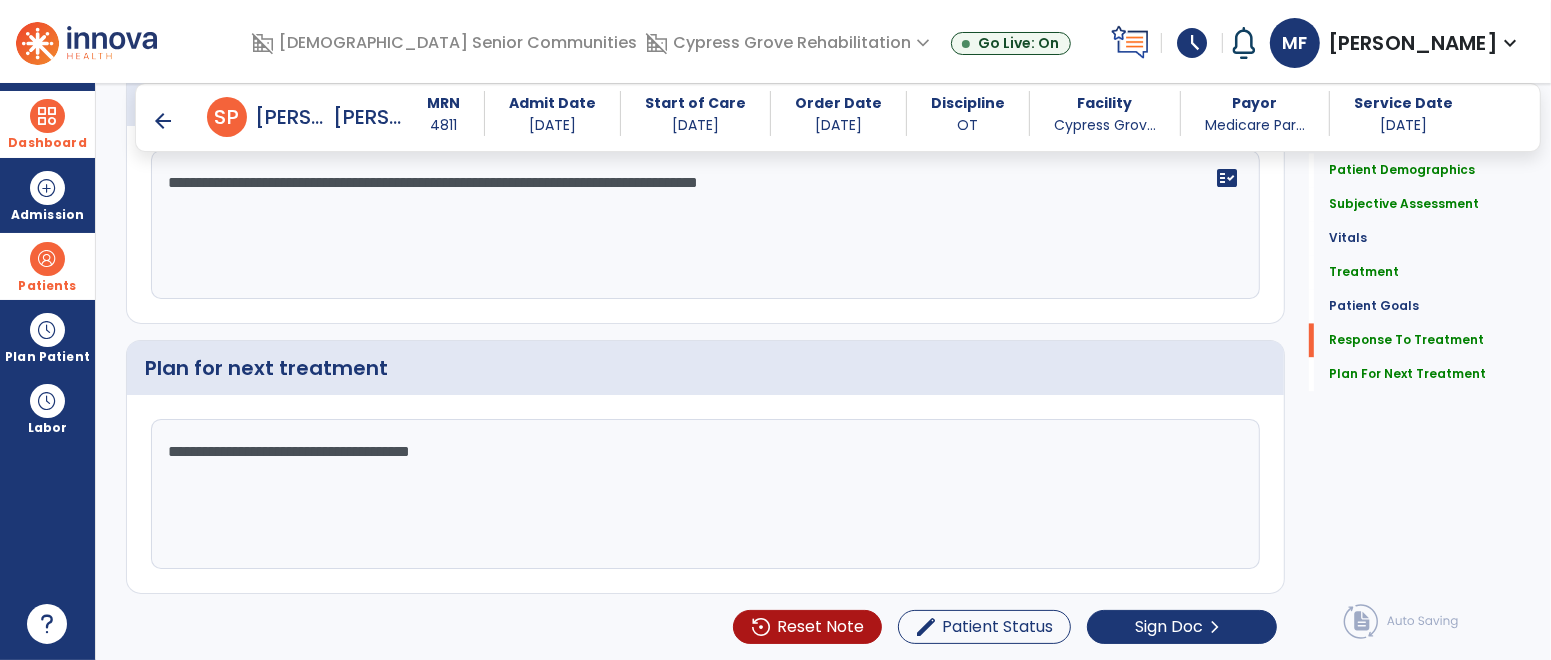 type on "**********" 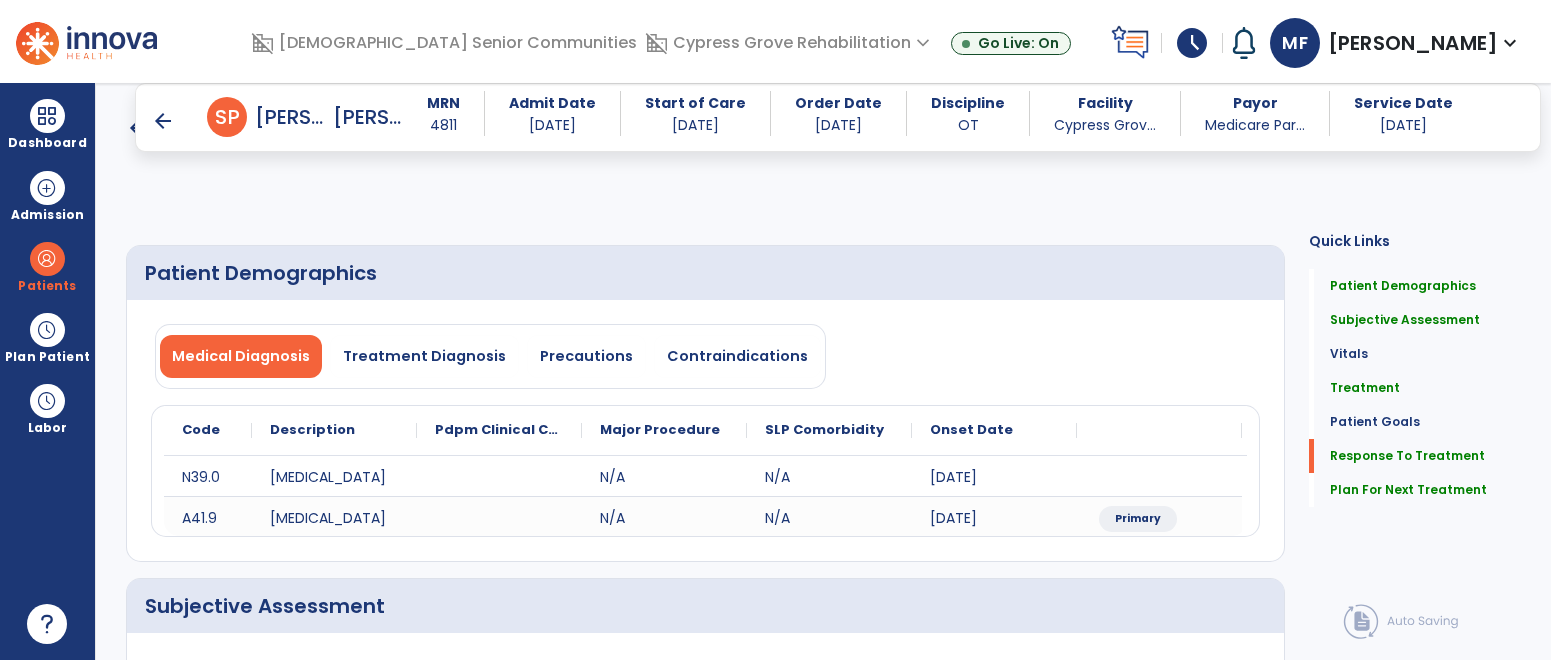 select on "*" 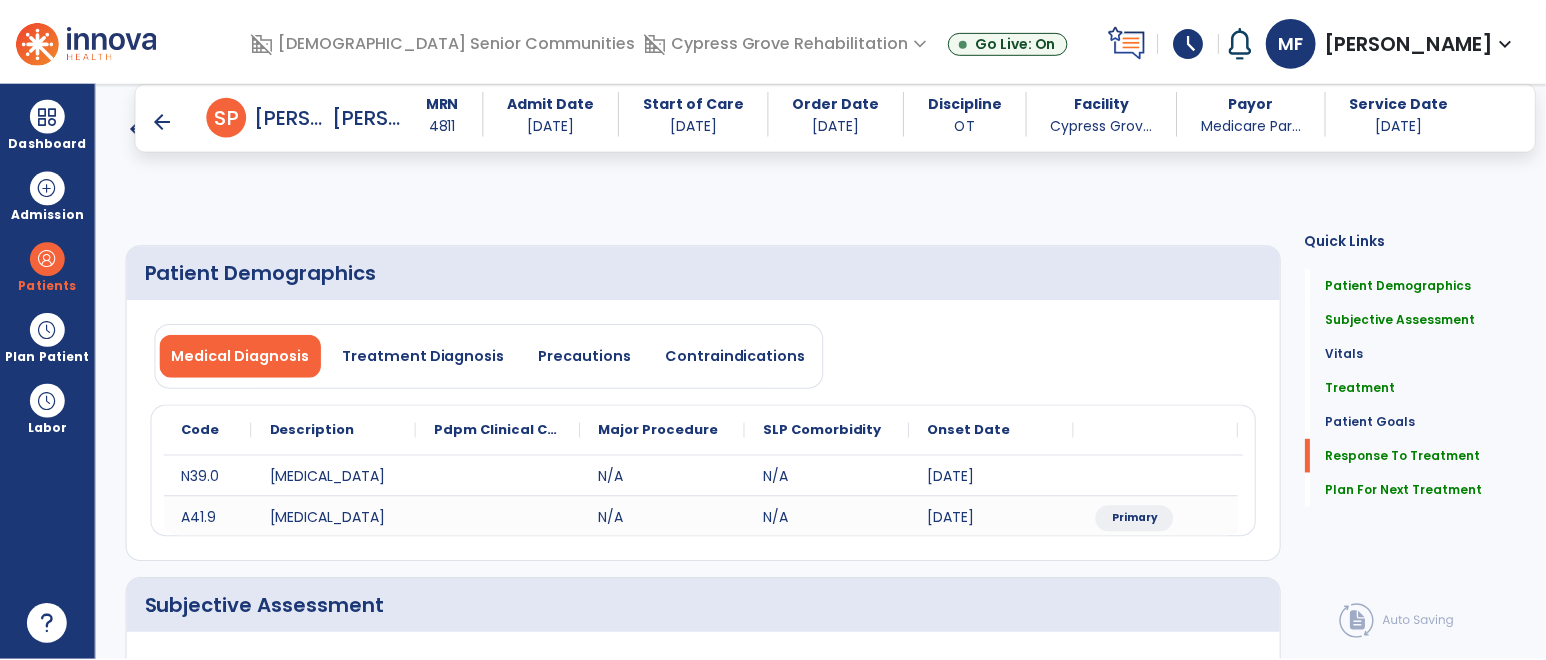 scroll, scrollTop: 3407, scrollLeft: 0, axis: vertical 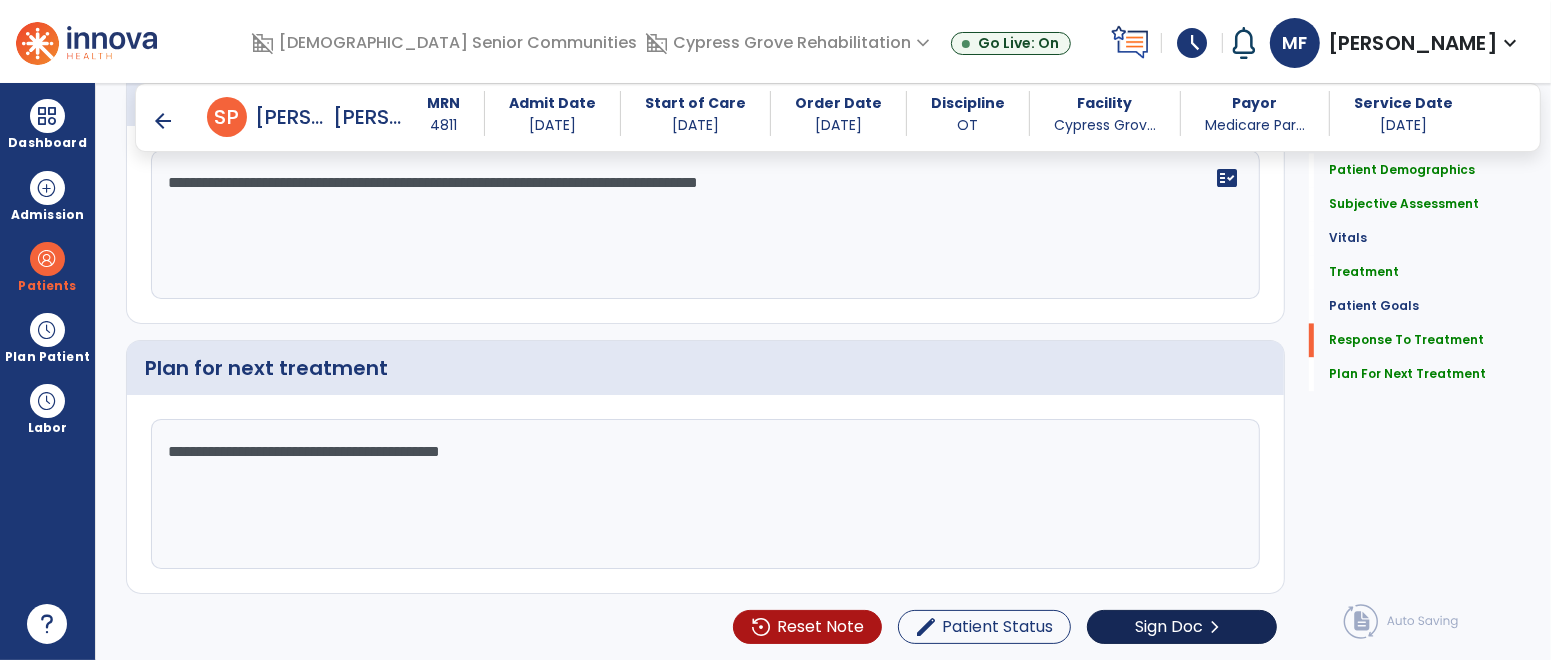 type on "**********" 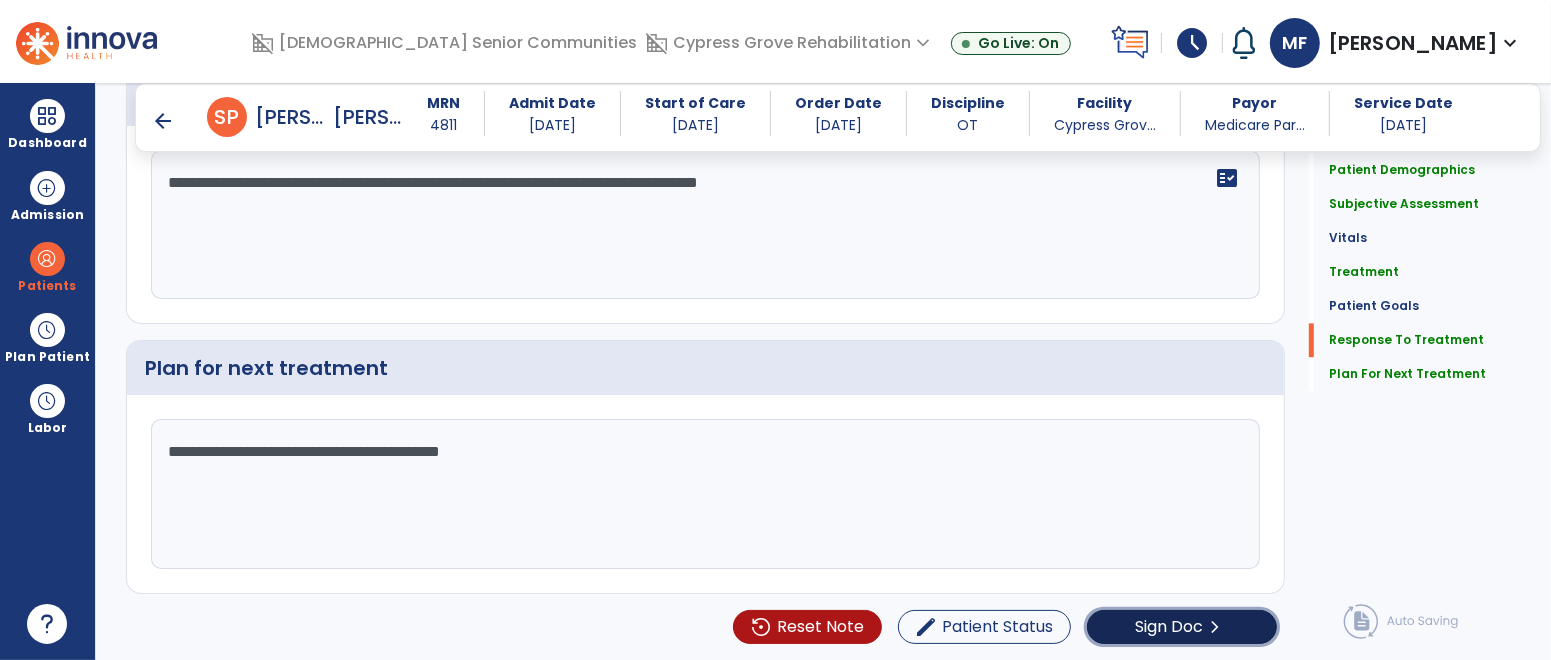 click on "Sign Doc" 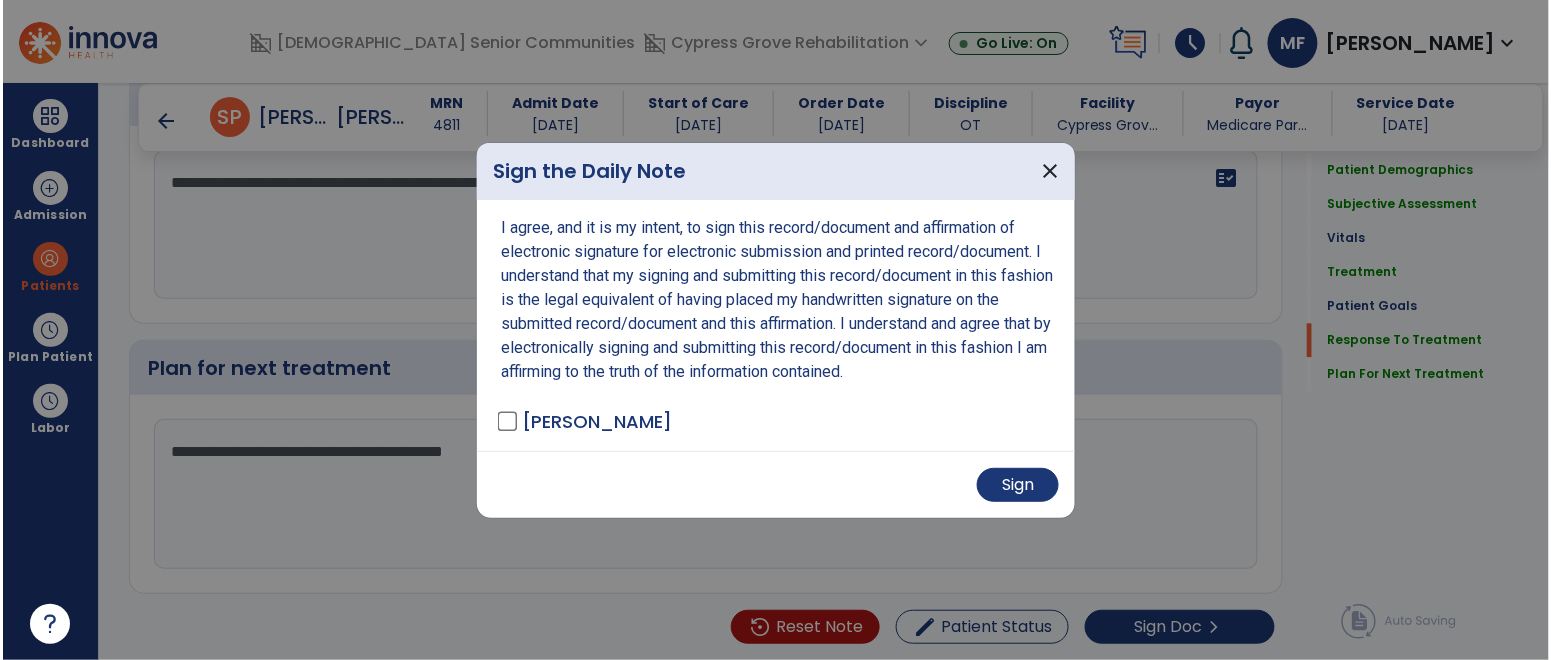 scroll, scrollTop: 3407, scrollLeft: 0, axis: vertical 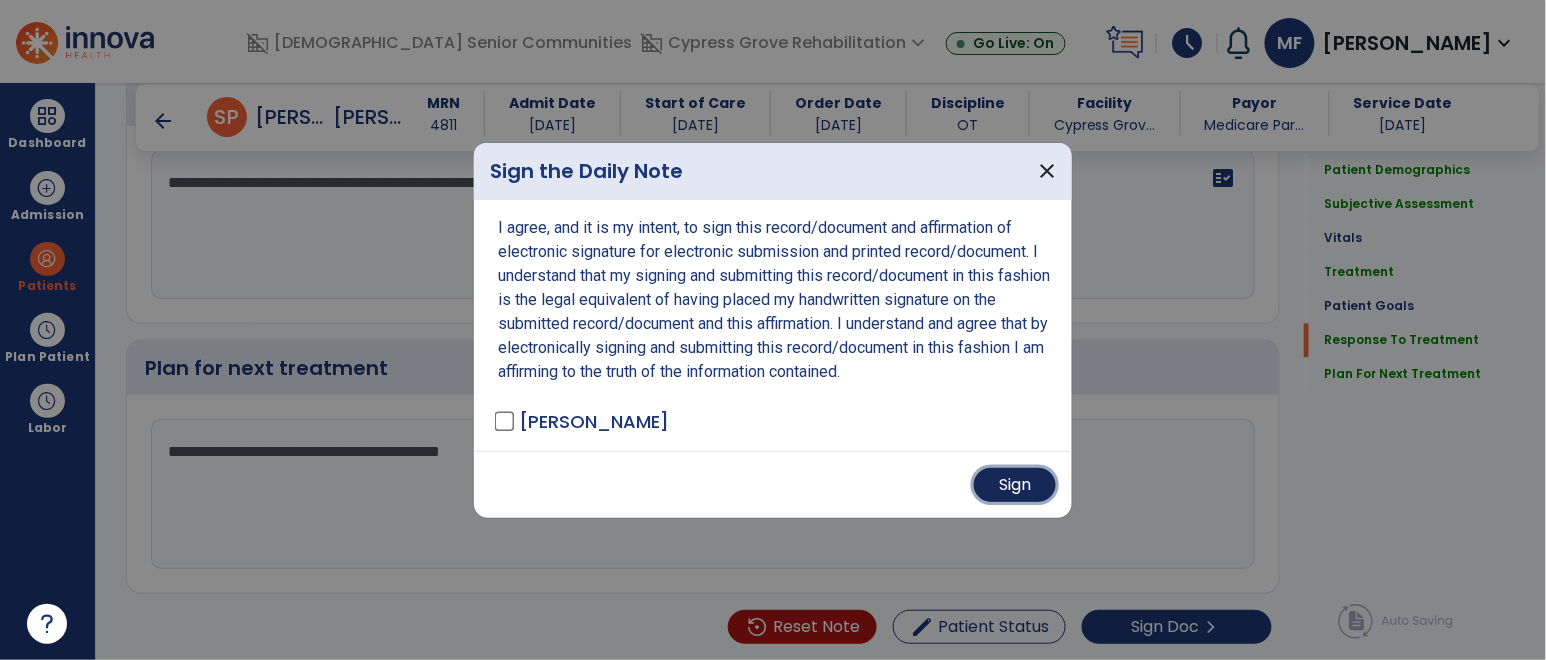 click on "Sign" at bounding box center (1015, 485) 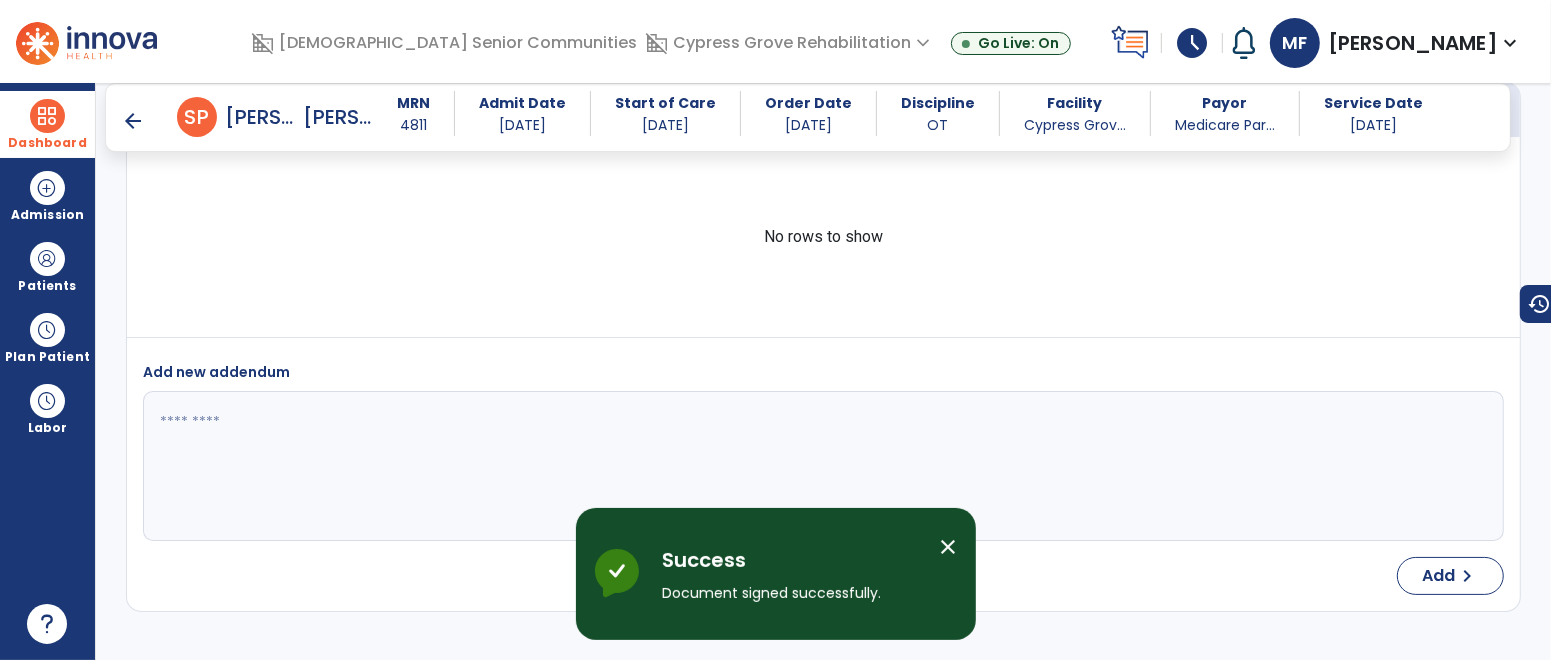 click at bounding box center [47, 116] 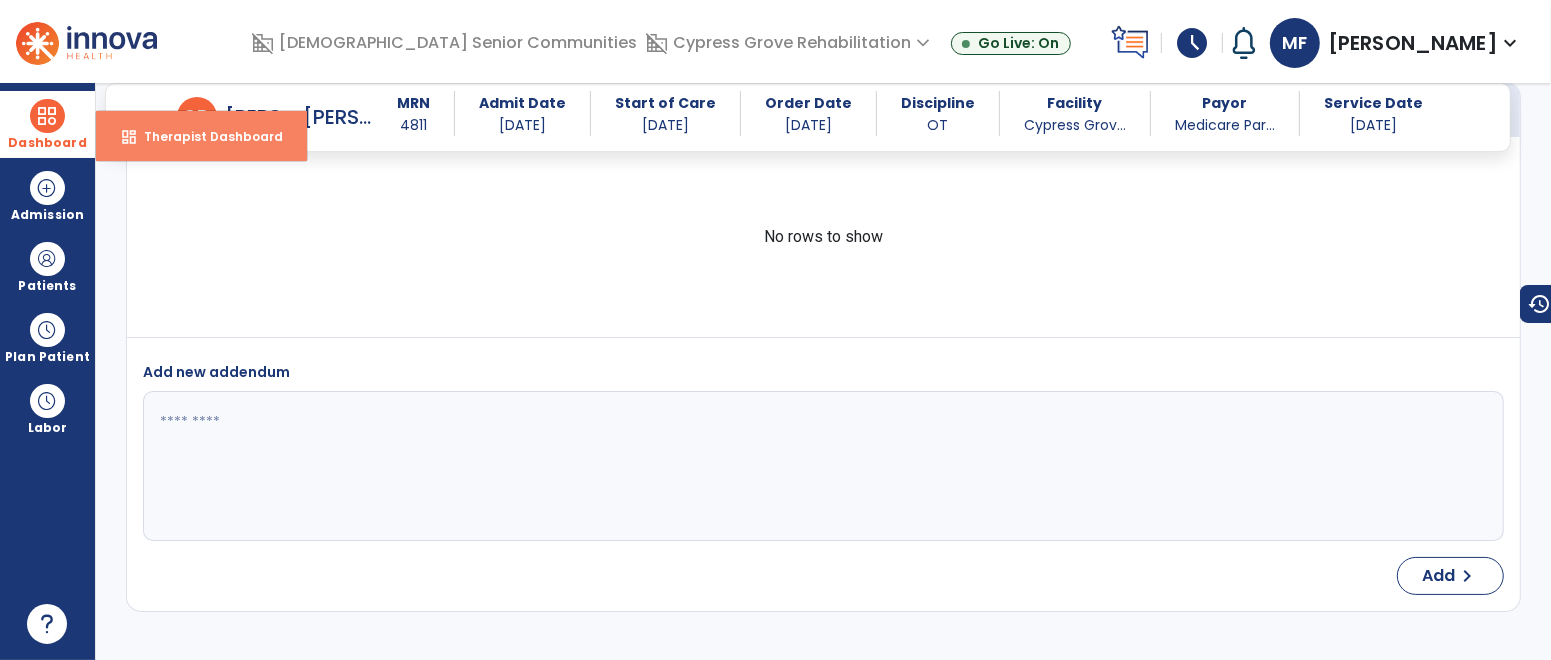 click on "dashboard  Therapist Dashboard" at bounding box center [201, 136] 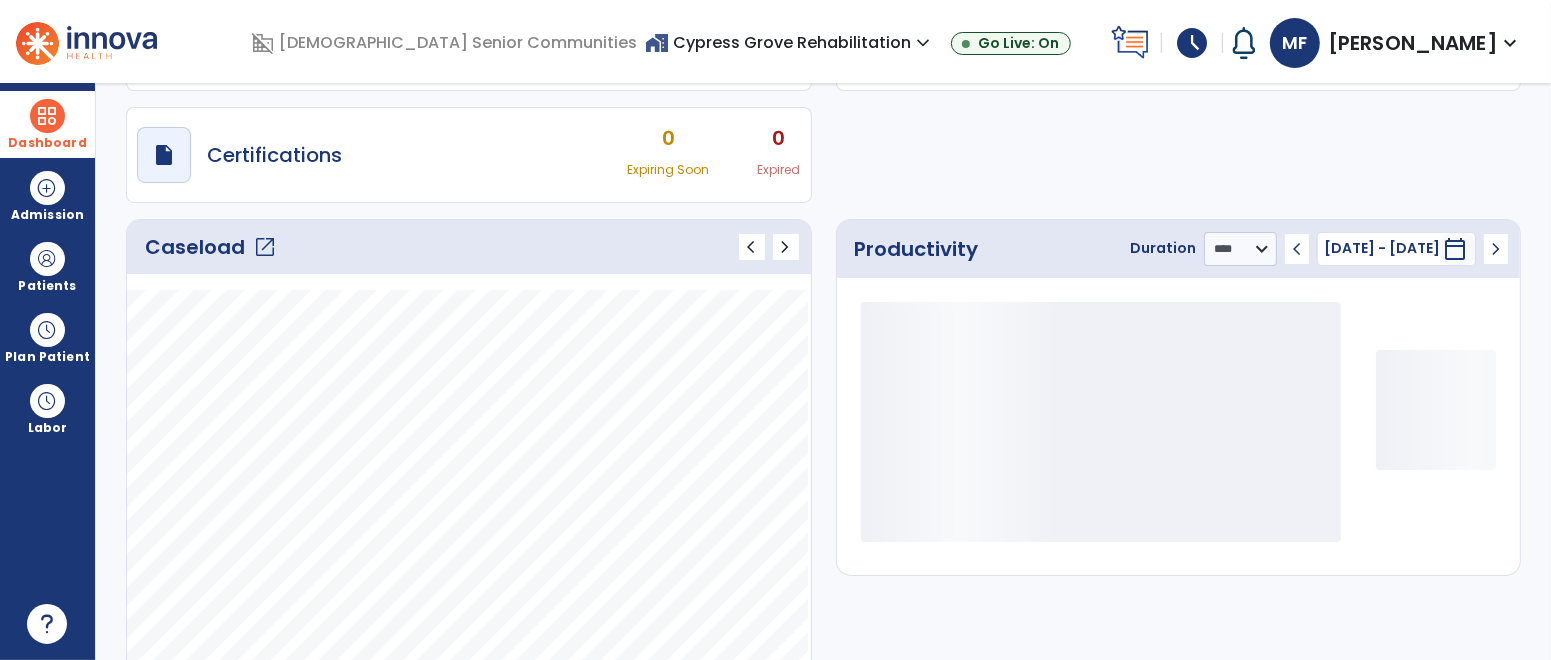 scroll, scrollTop: 158, scrollLeft: 0, axis: vertical 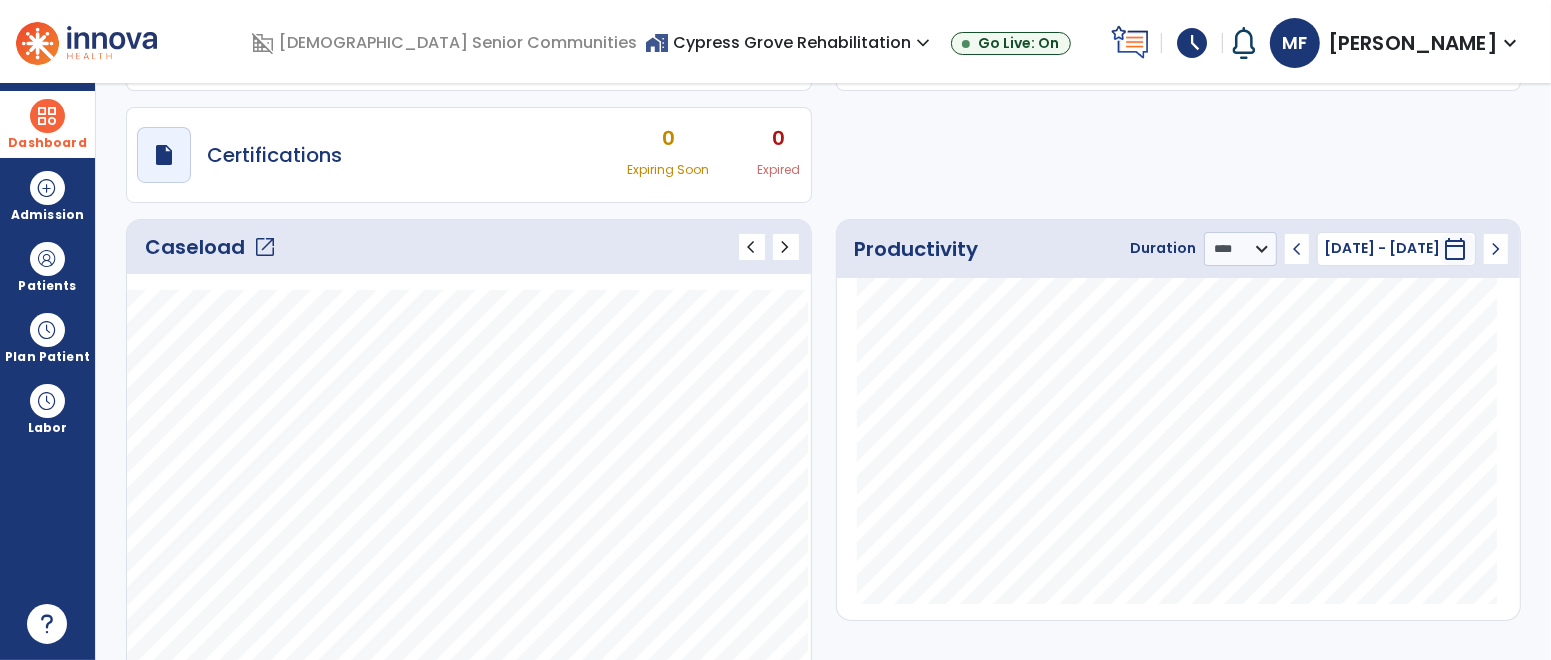 click on "open_in_new" 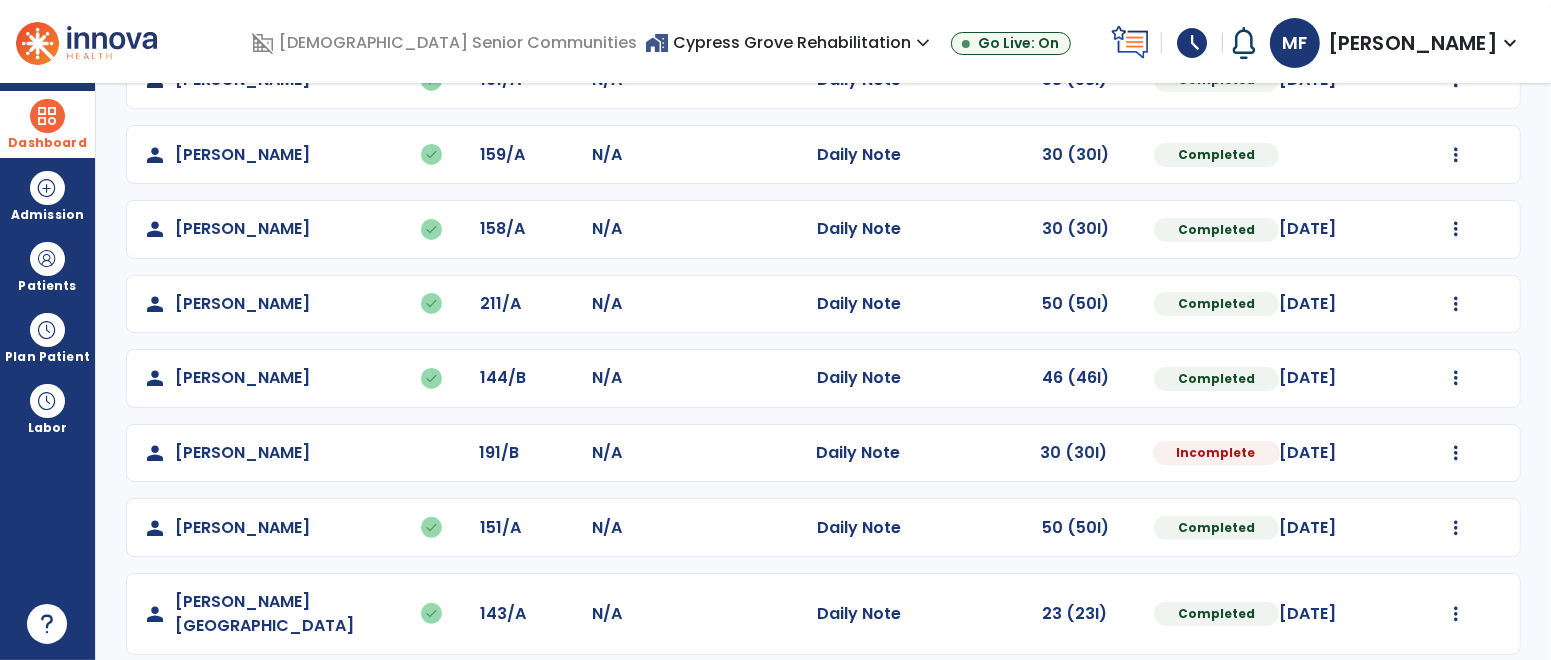 scroll, scrollTop: 438, scrollLeft: 0, axis: vertical 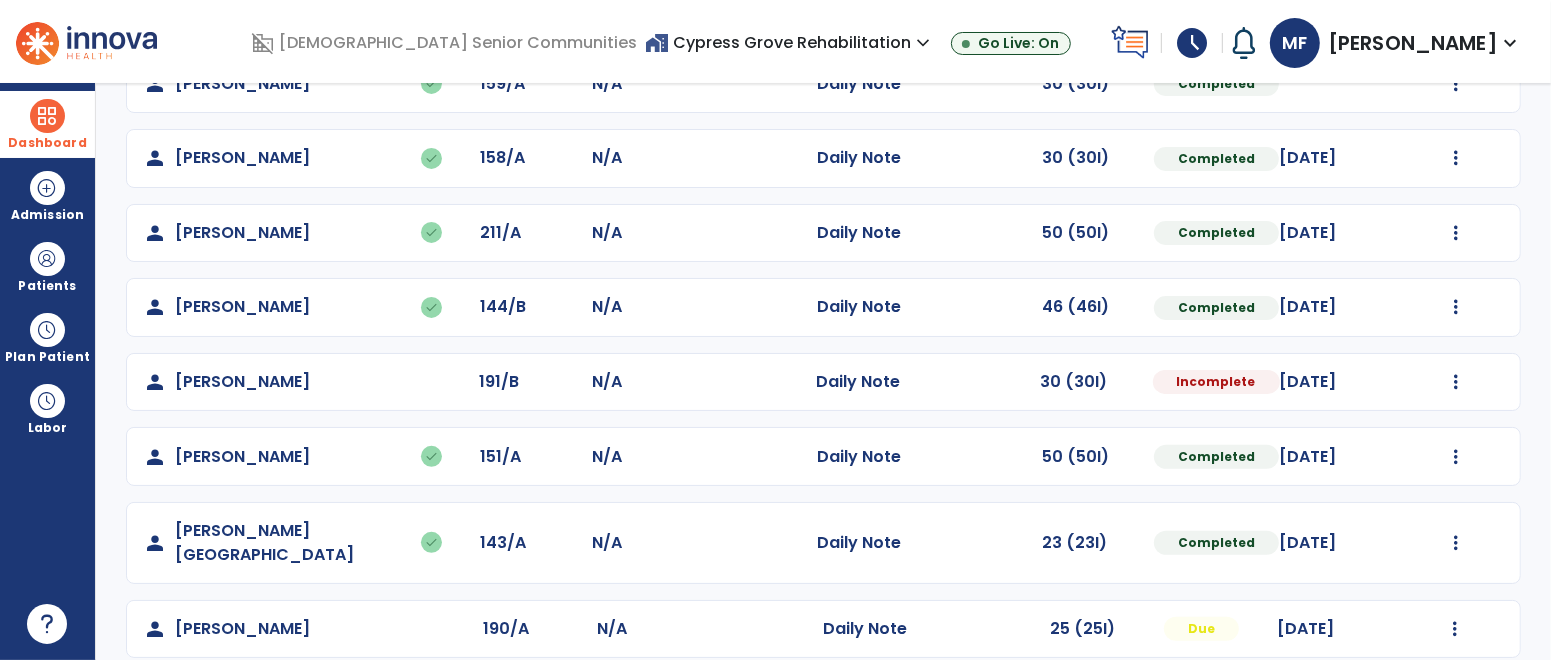 click on "Mark Visit As Complete   Reset Note   Open Document   G + C Mins" 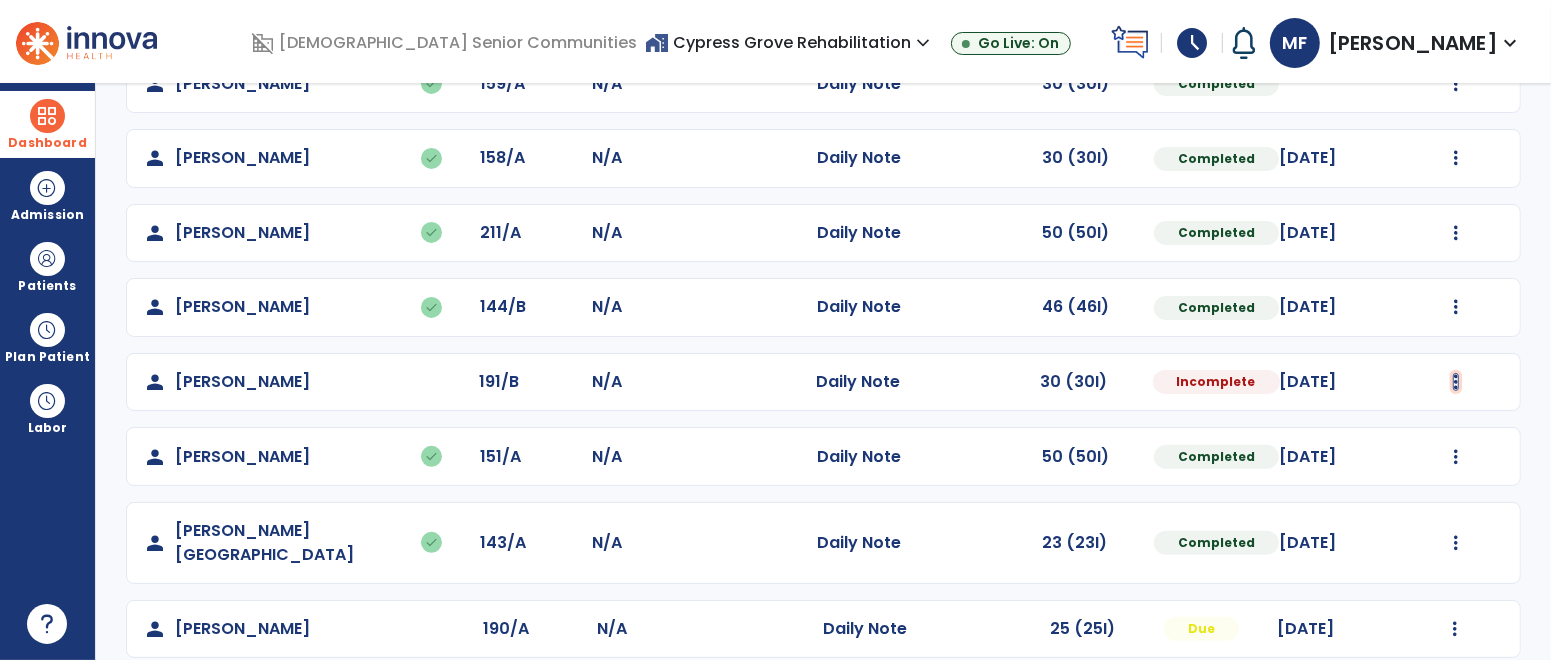 click at bounding box center [1456, -140] 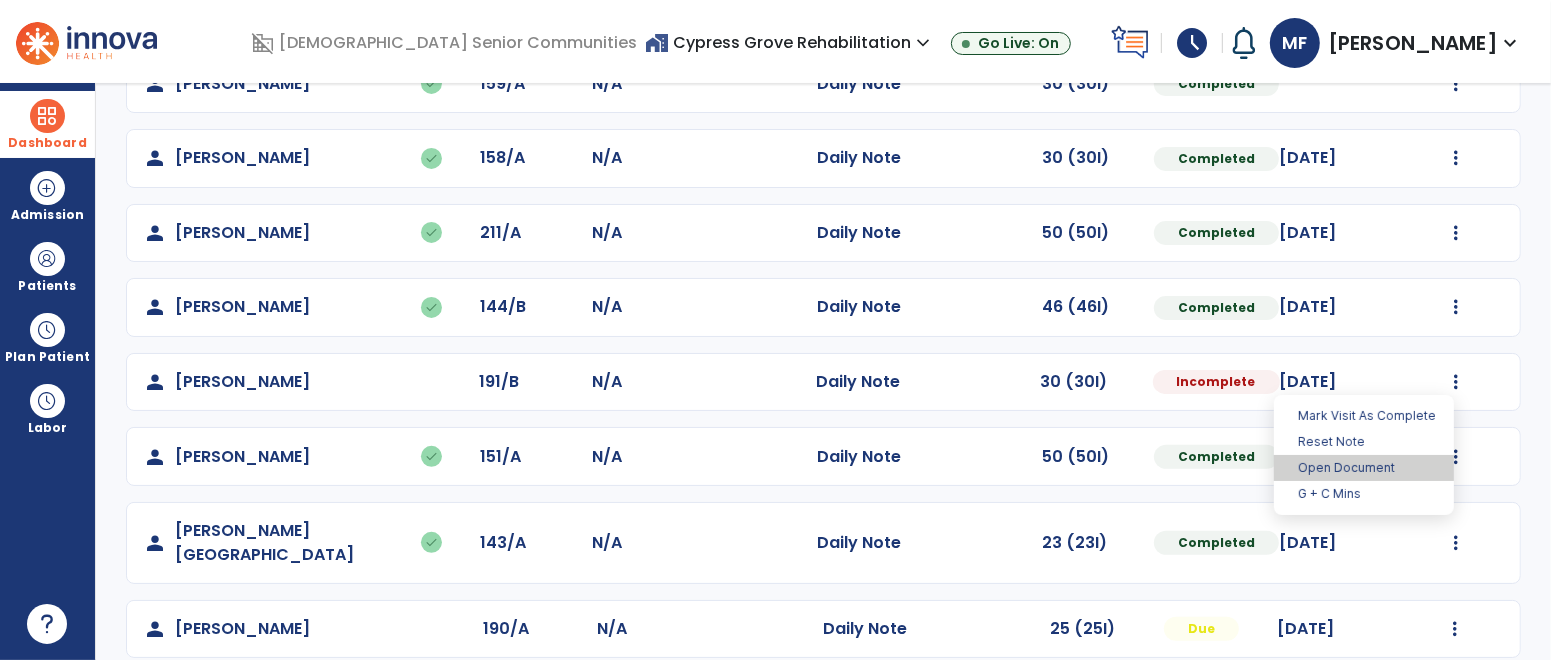 click on "Open Document" at bounding box center (1364, 468) 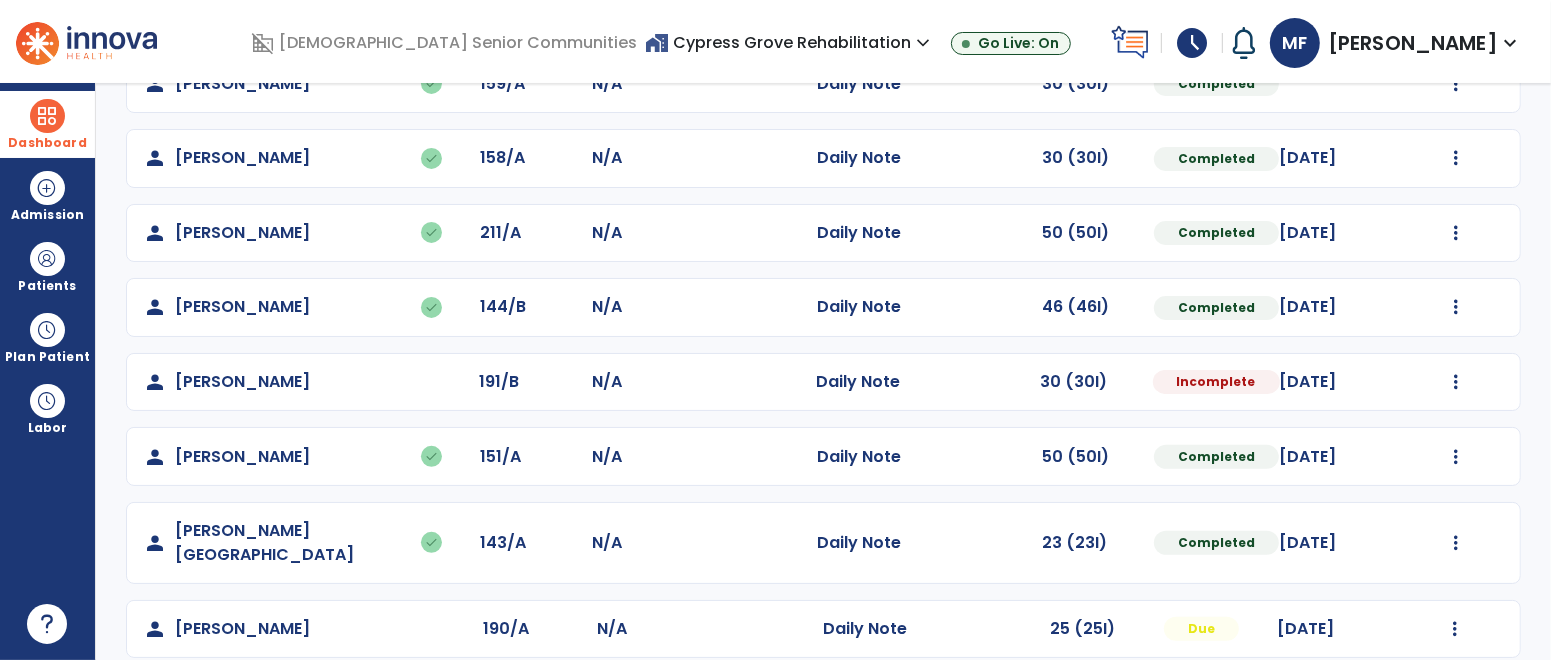 select on "*" 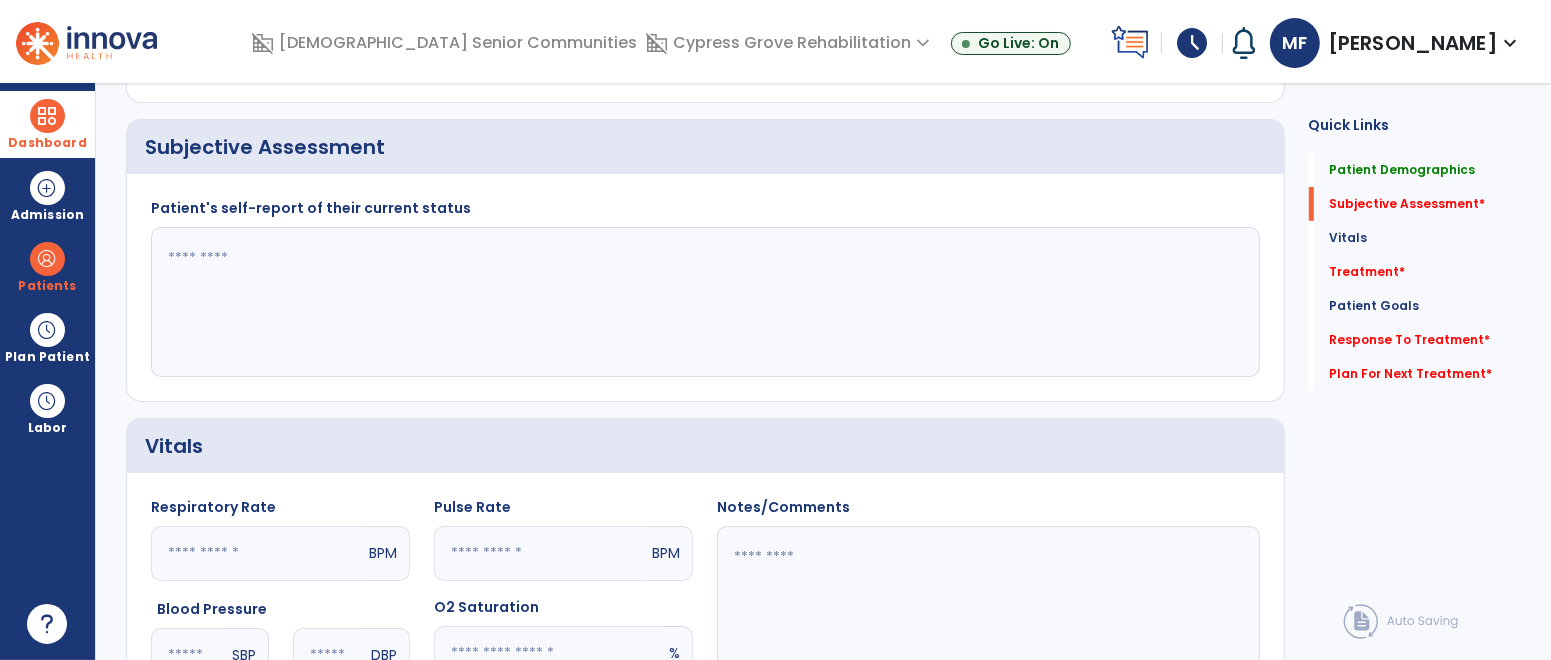 click 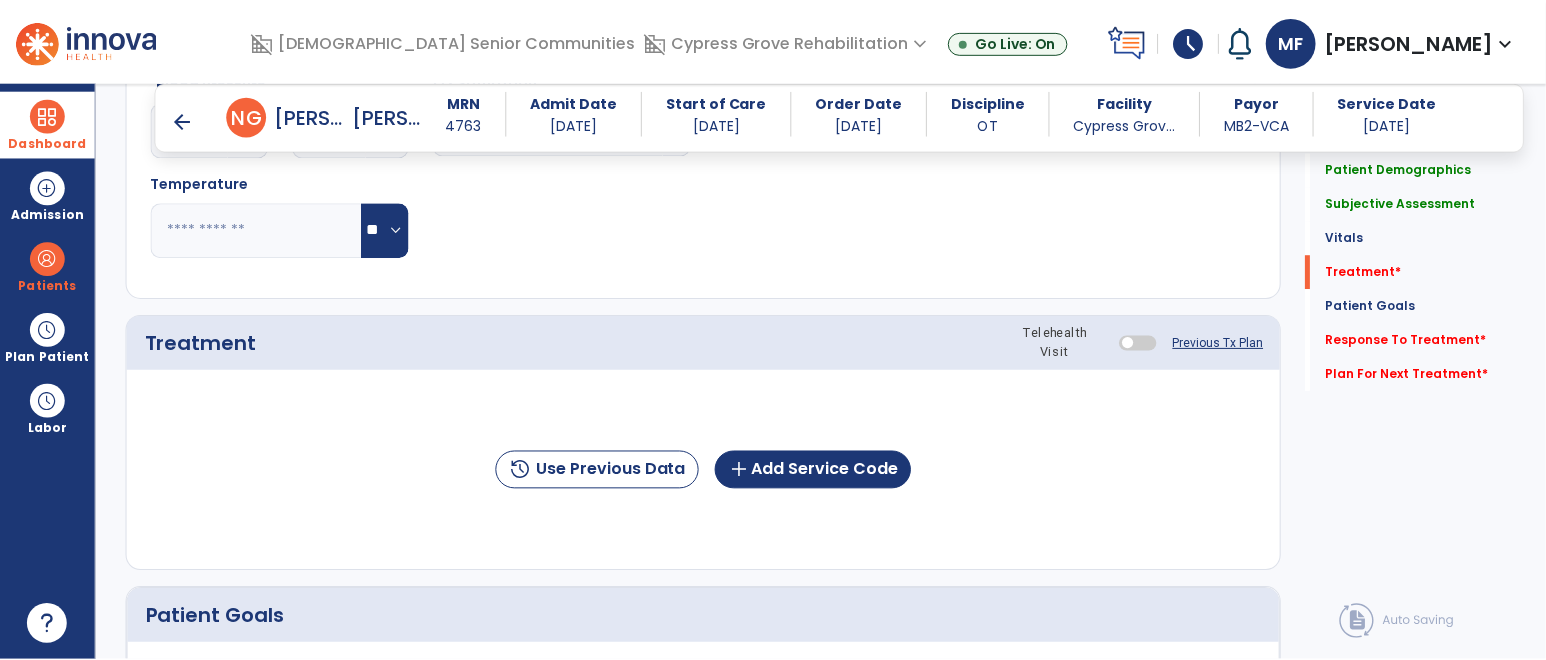scroll, scrollTop: 945, scrollLeft: 0, axis: vertical 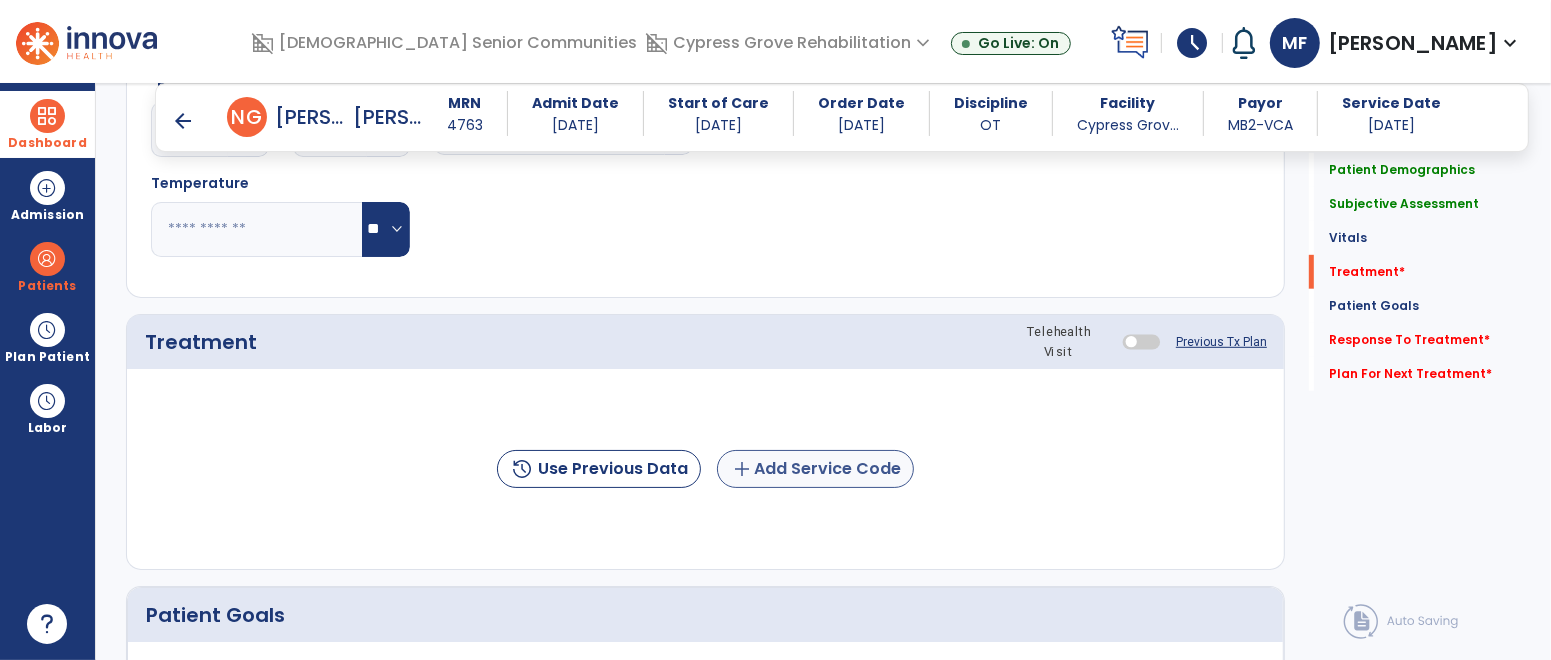 type on "**********" 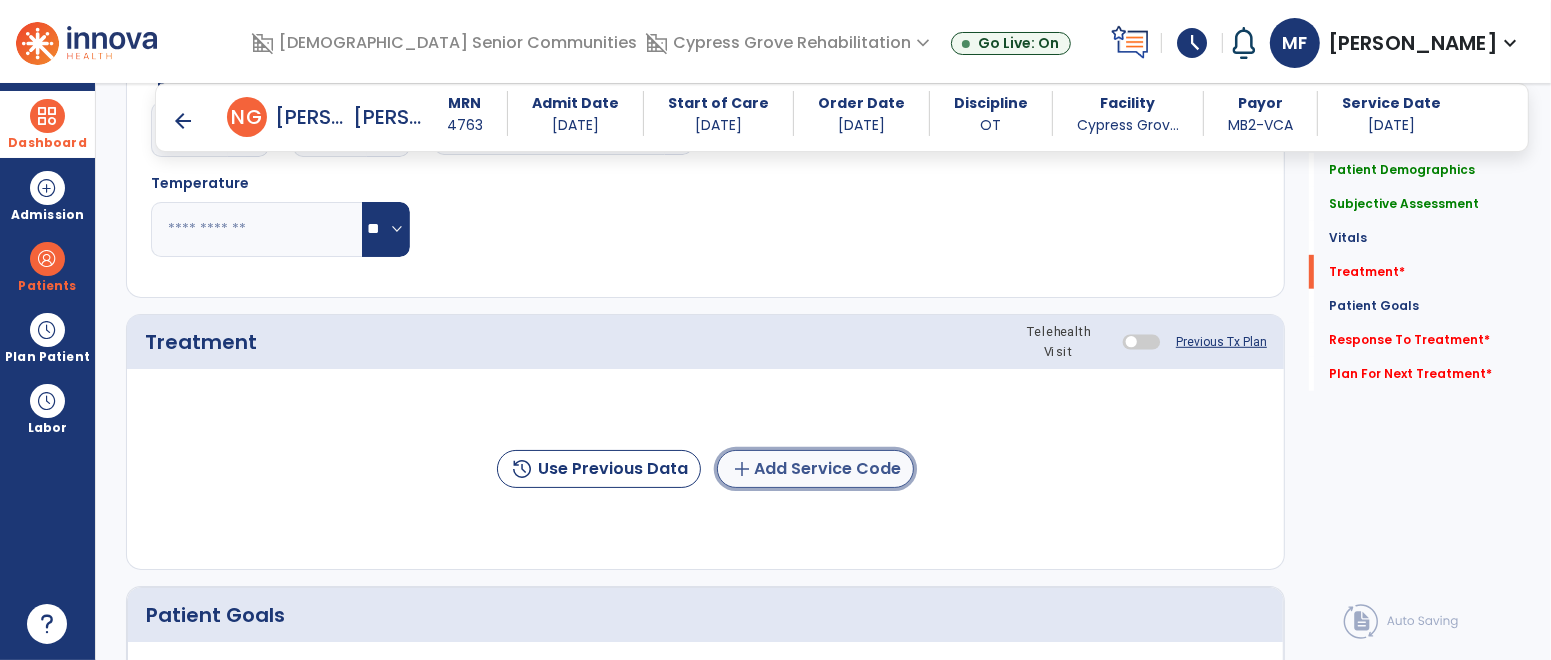click on "add  Add Service Code" 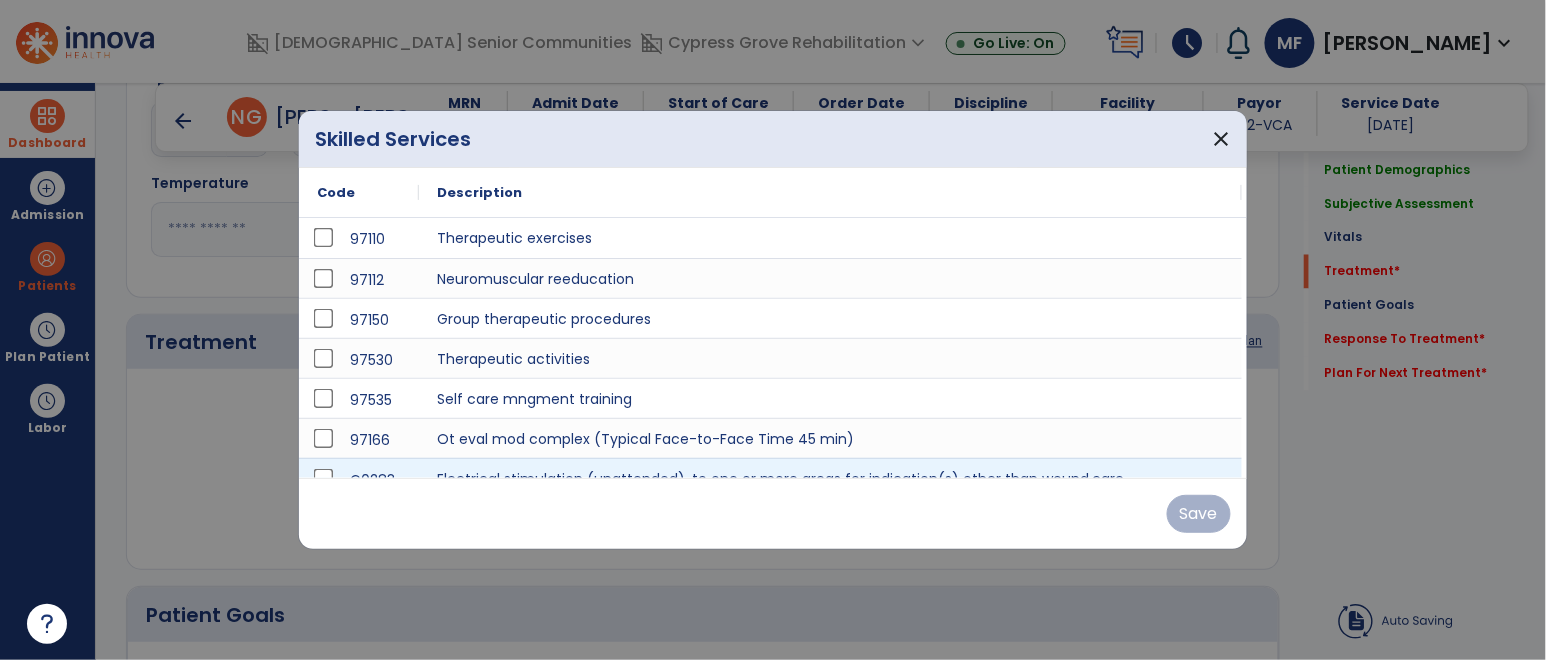 scroll, scrollTop: 945, scrollLeft: 0, axis: vertical 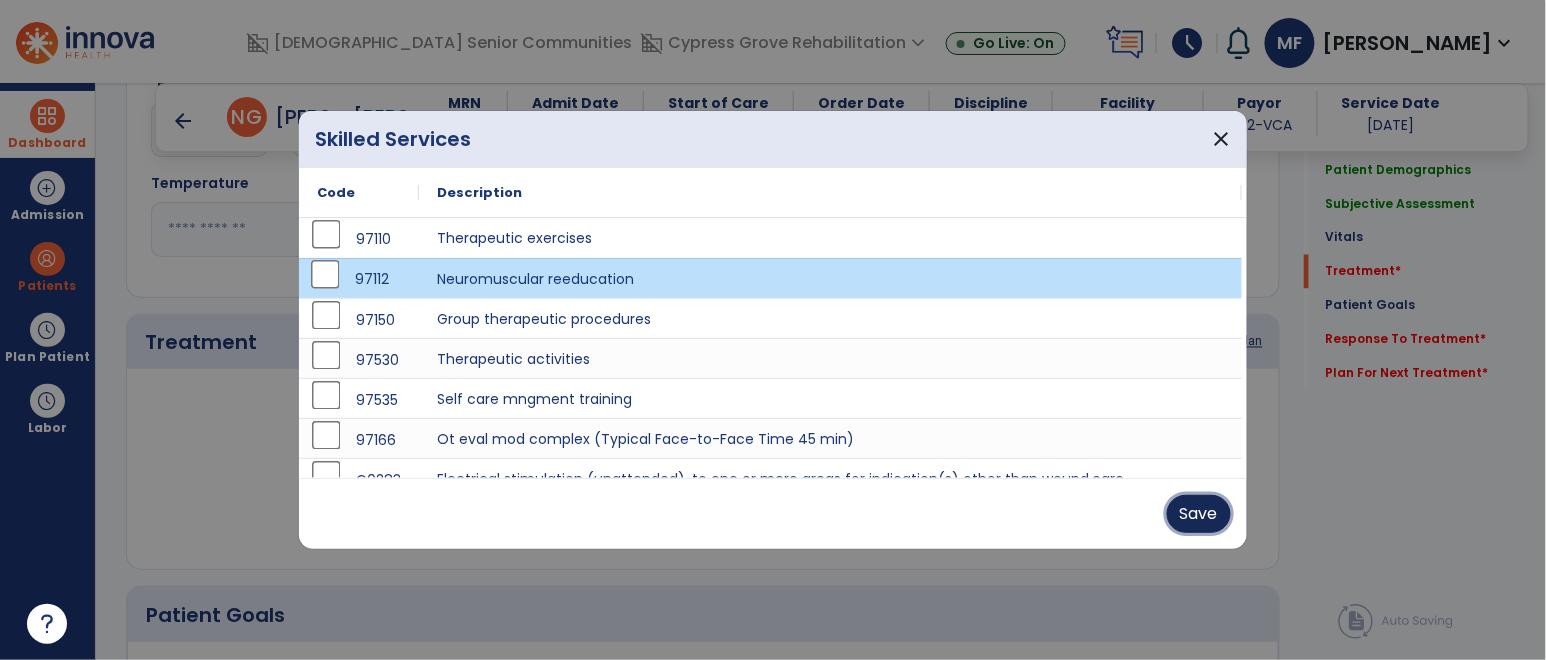 click on "Save" at bounding box center [1199, 514] 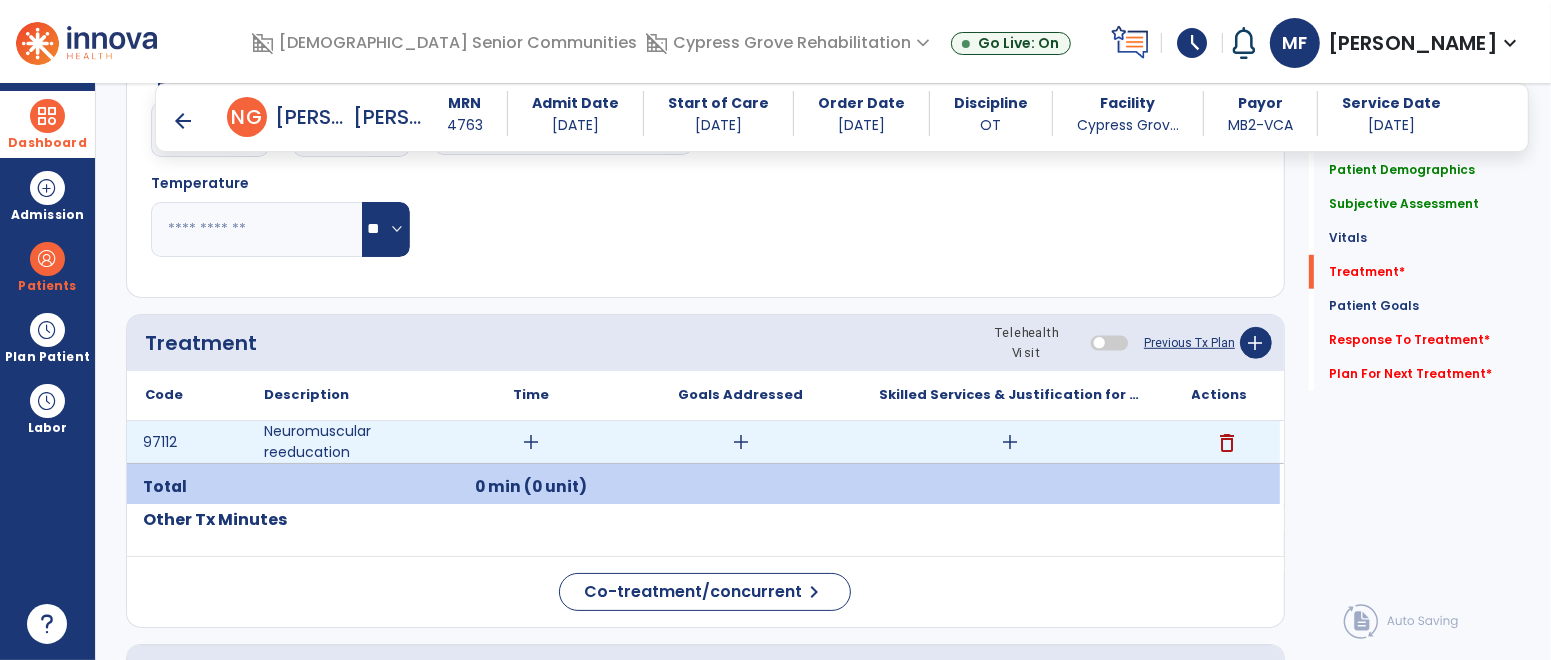click on "add" at bounding box center (1010, 442) 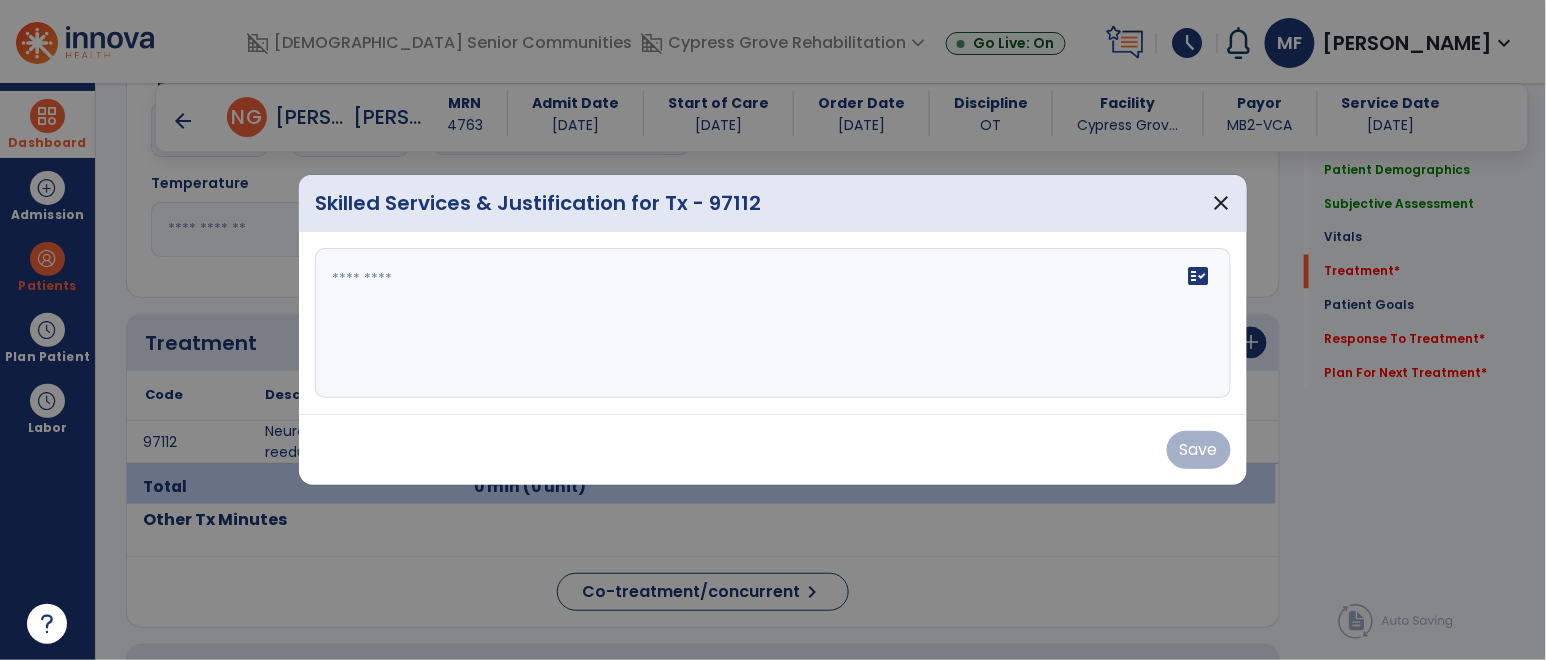 click on "fact_check" at bounding box center [773, 323] 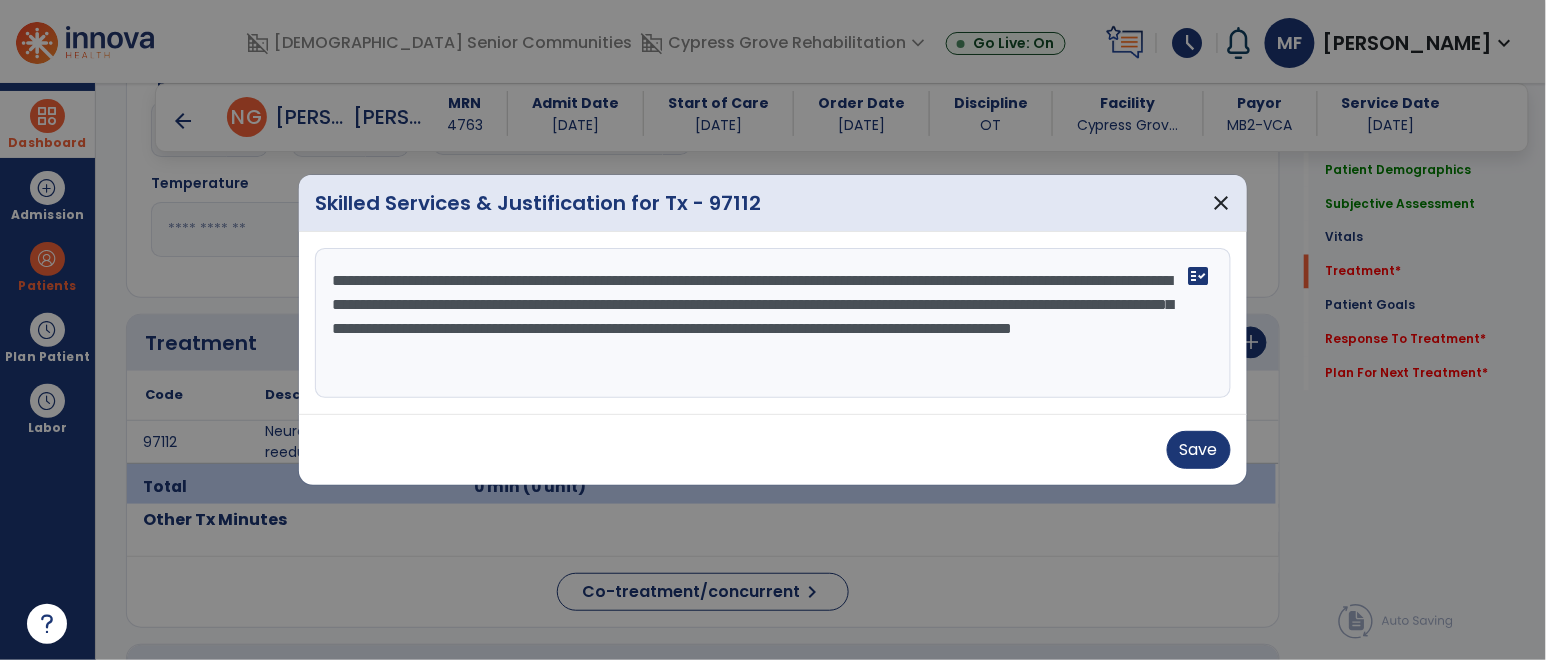 type on "**********" 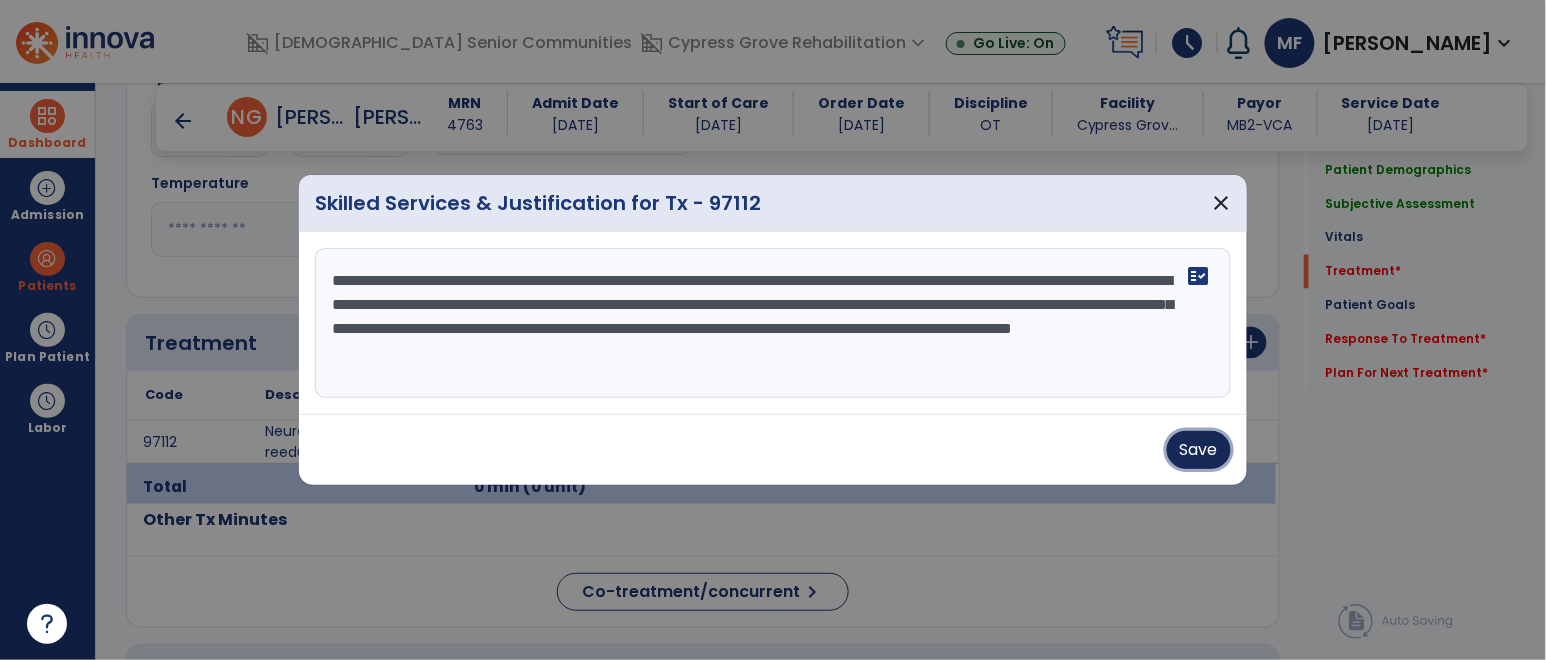click on "Save" at bounding box center (1199, 450) 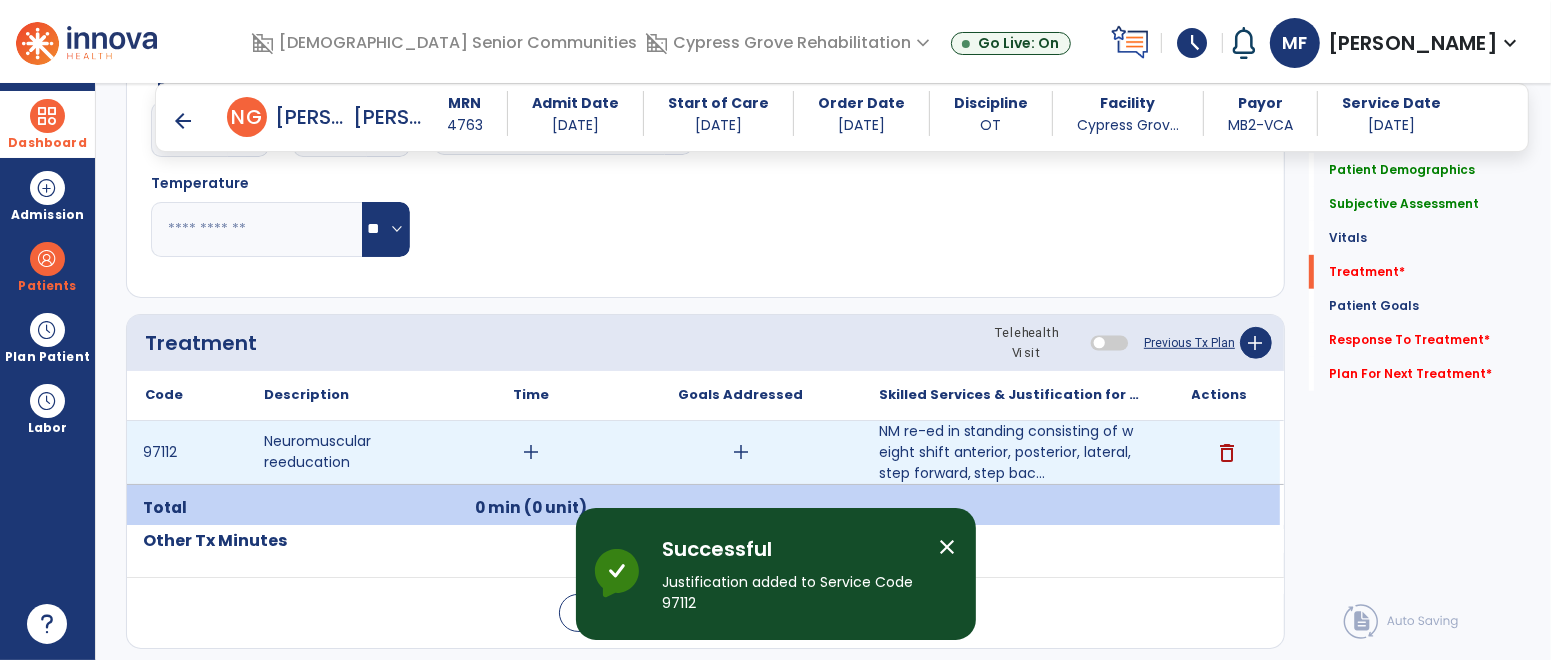 click on "add" at bounding box center [531, 452] 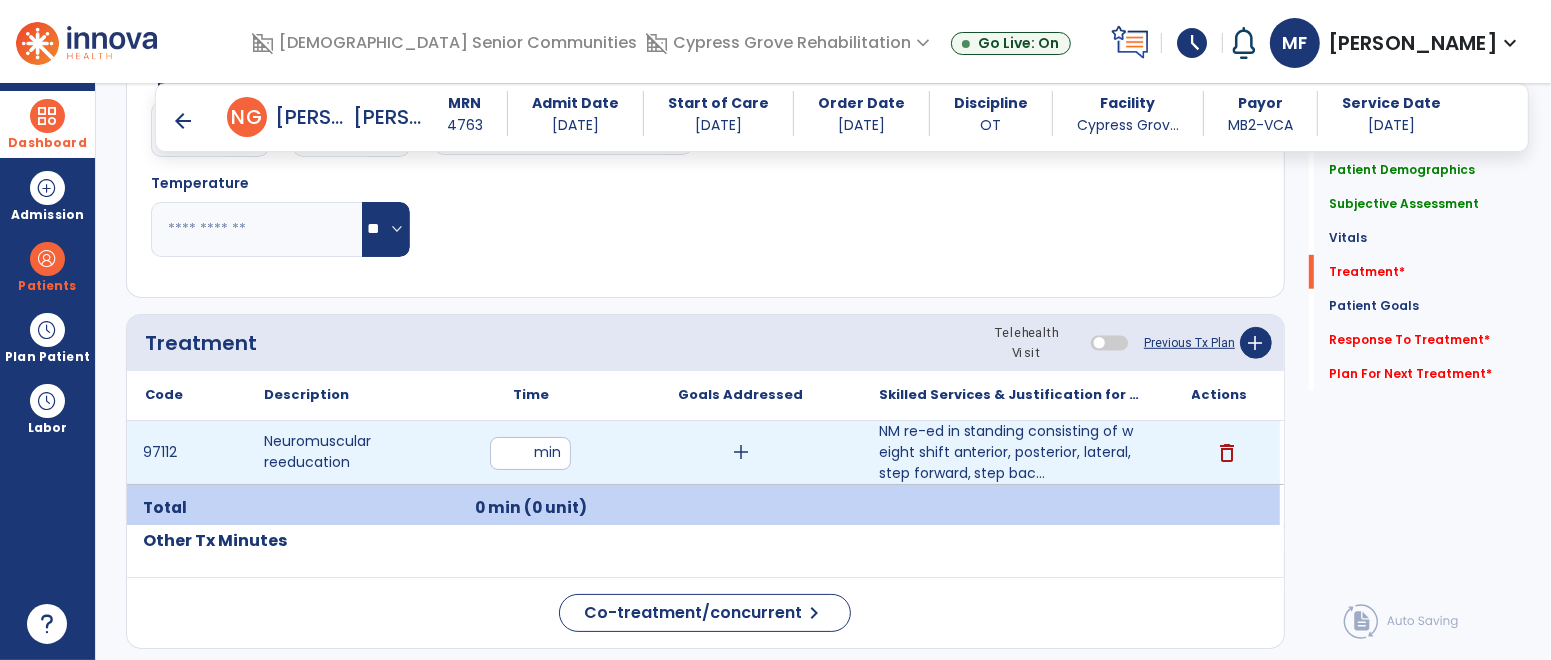 type on "**" 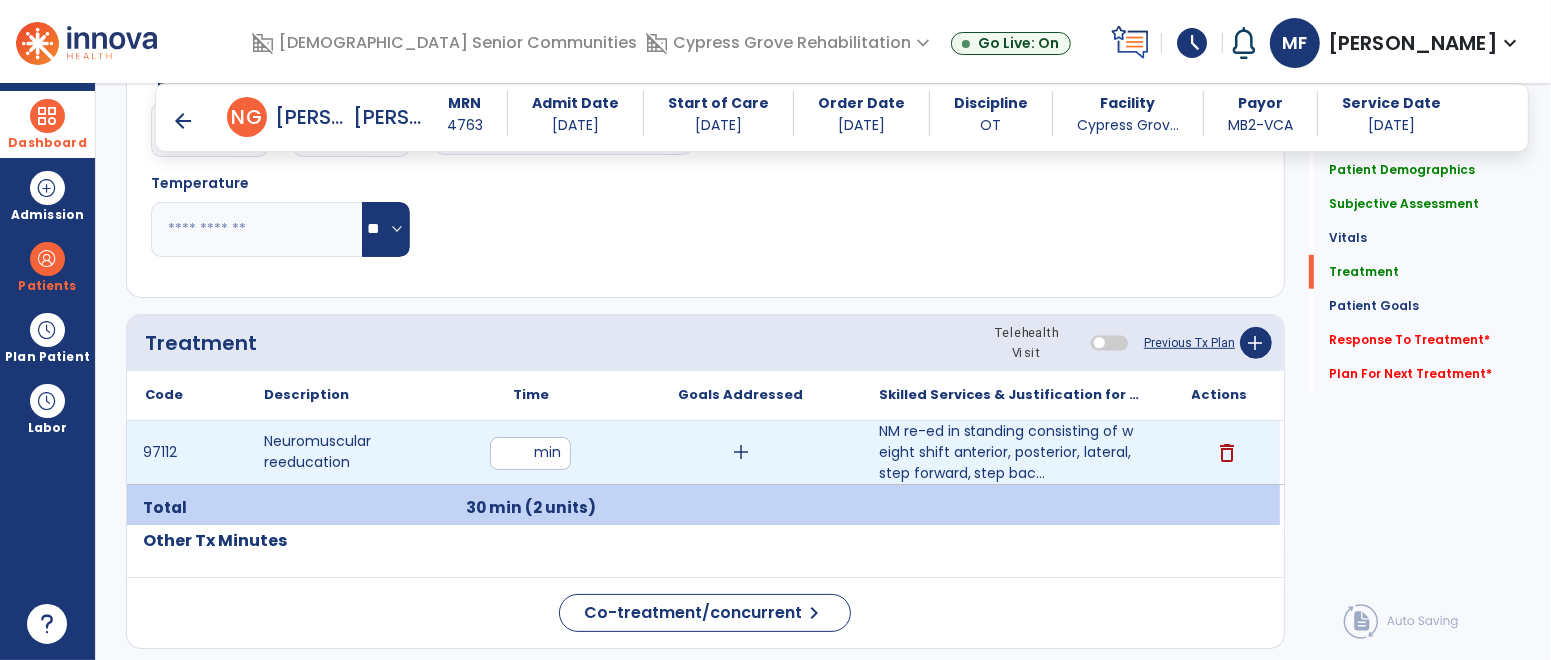 click on "add" at bounding box center [741, 452] 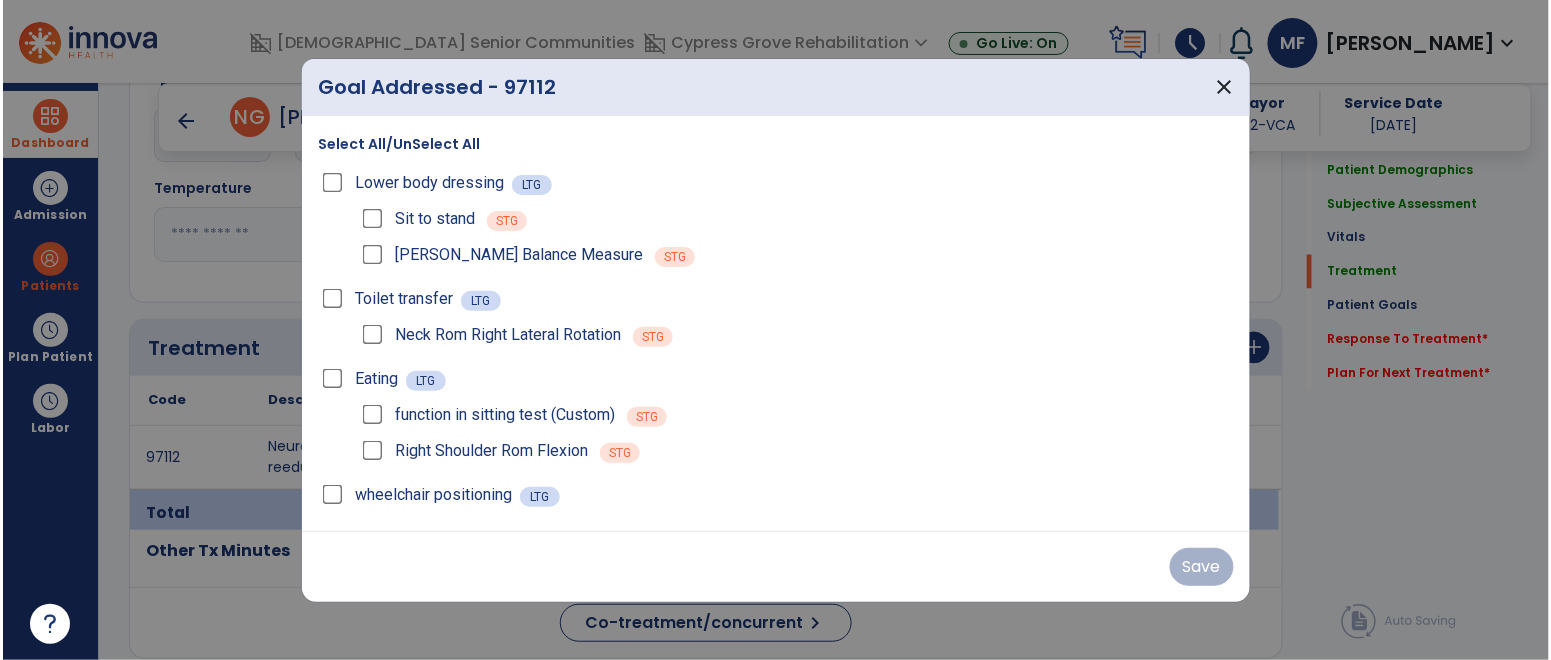 scroll, scrollTop: 945, scrollLeft: 0, axis: vertical 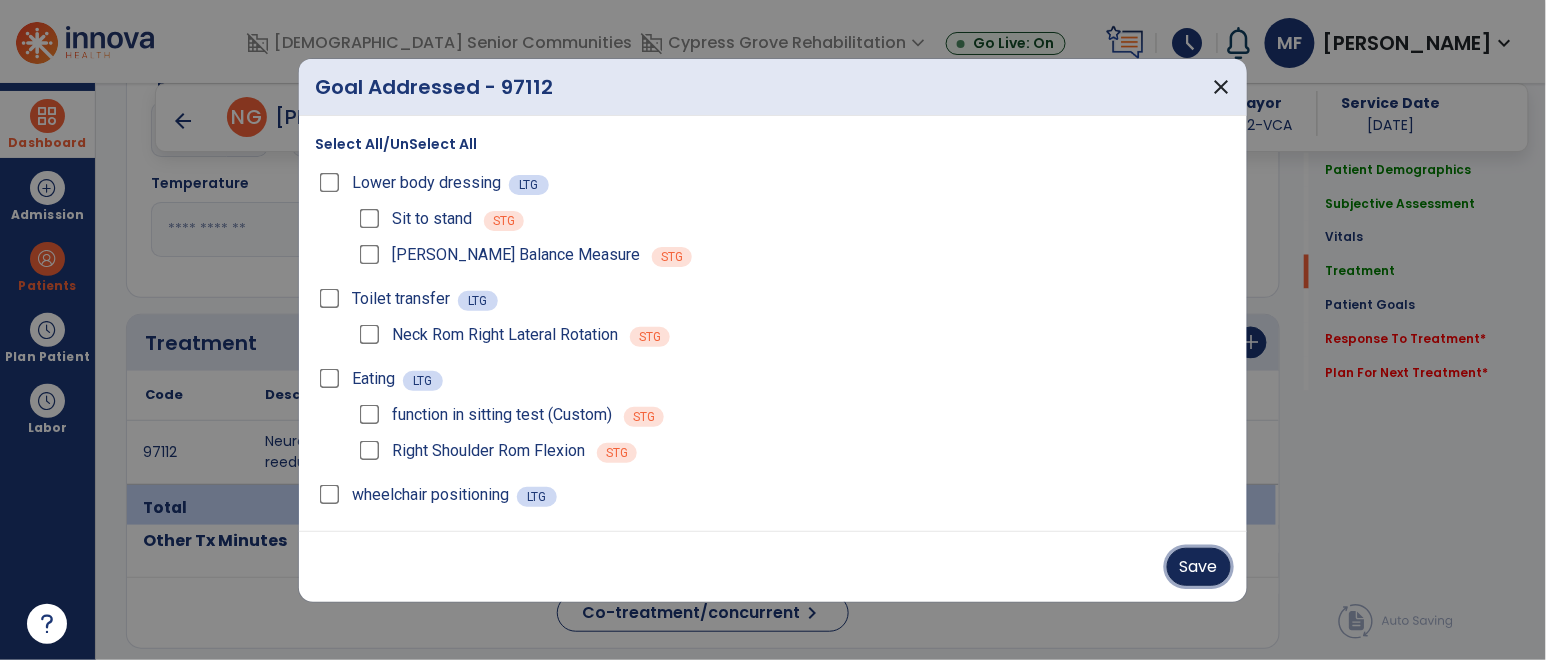 click on "Save" at bounding box center [1199, 567] 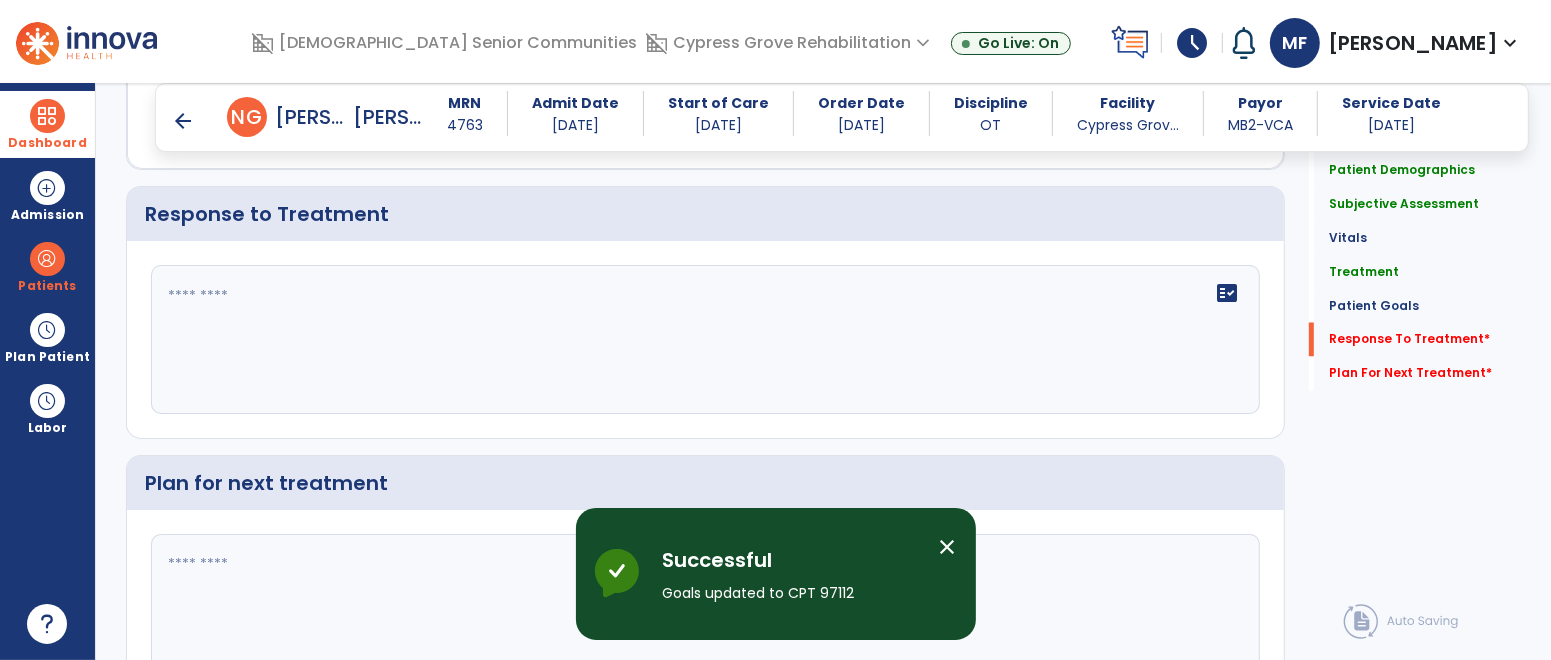 scroll, scrollTop: 2862, scrollLeft: 0, axis: vertical 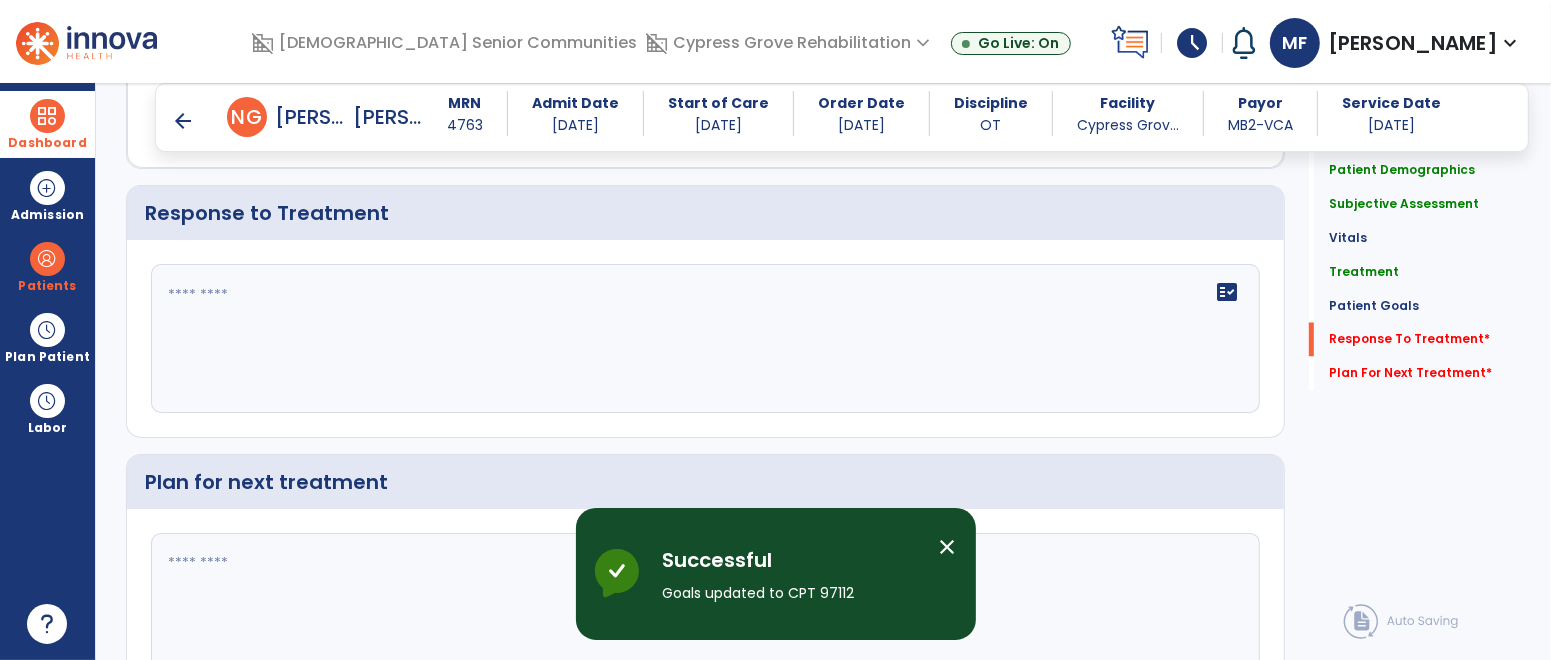 click on "fact_check" 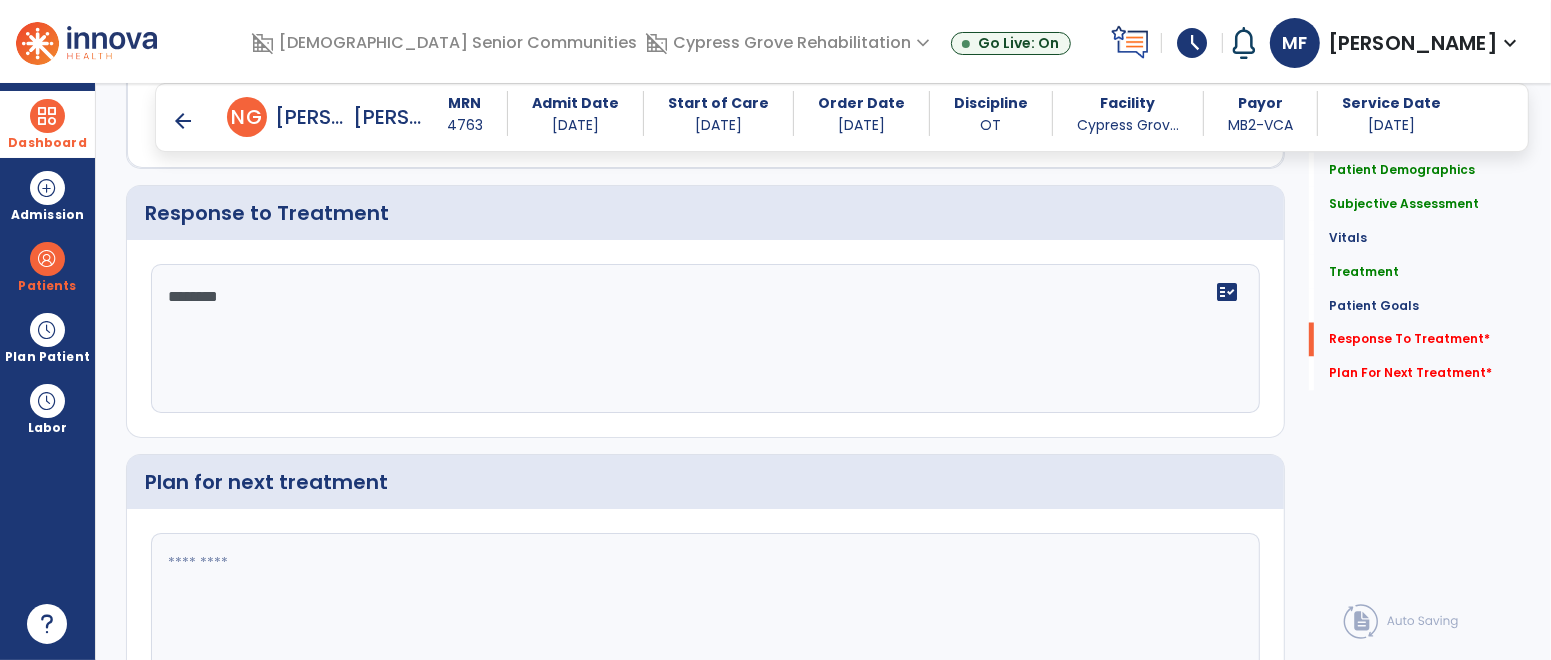 type on "*********" 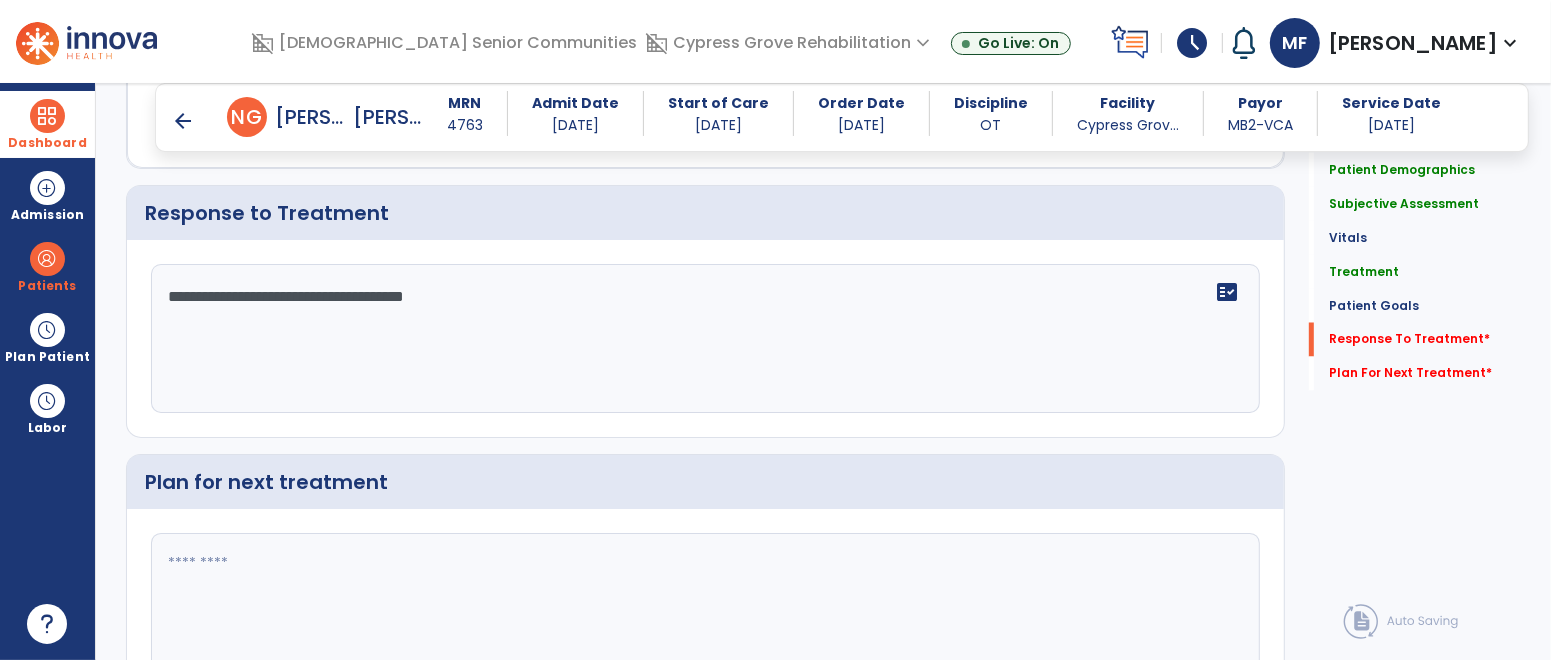 type on "**********" 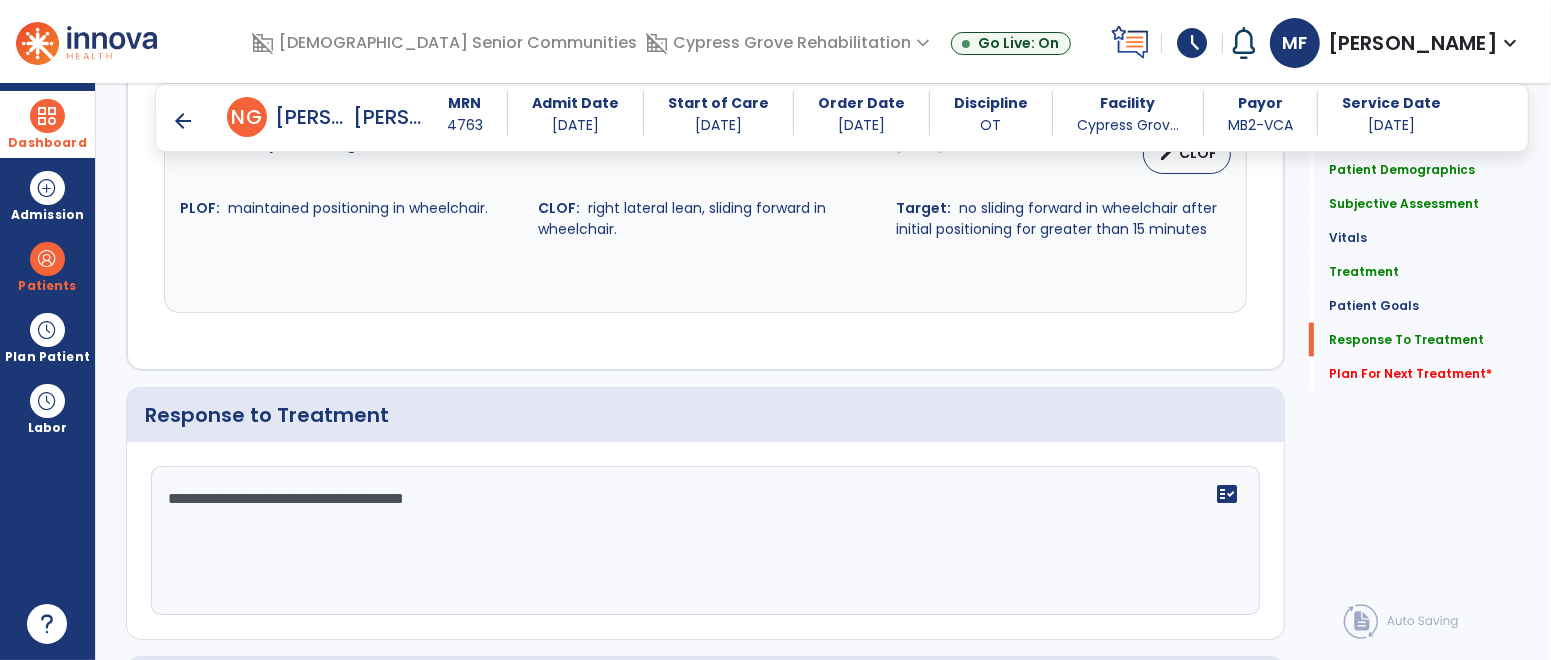scroll, scrollTop: 2979, scrollLeft: 0, axis: vertical 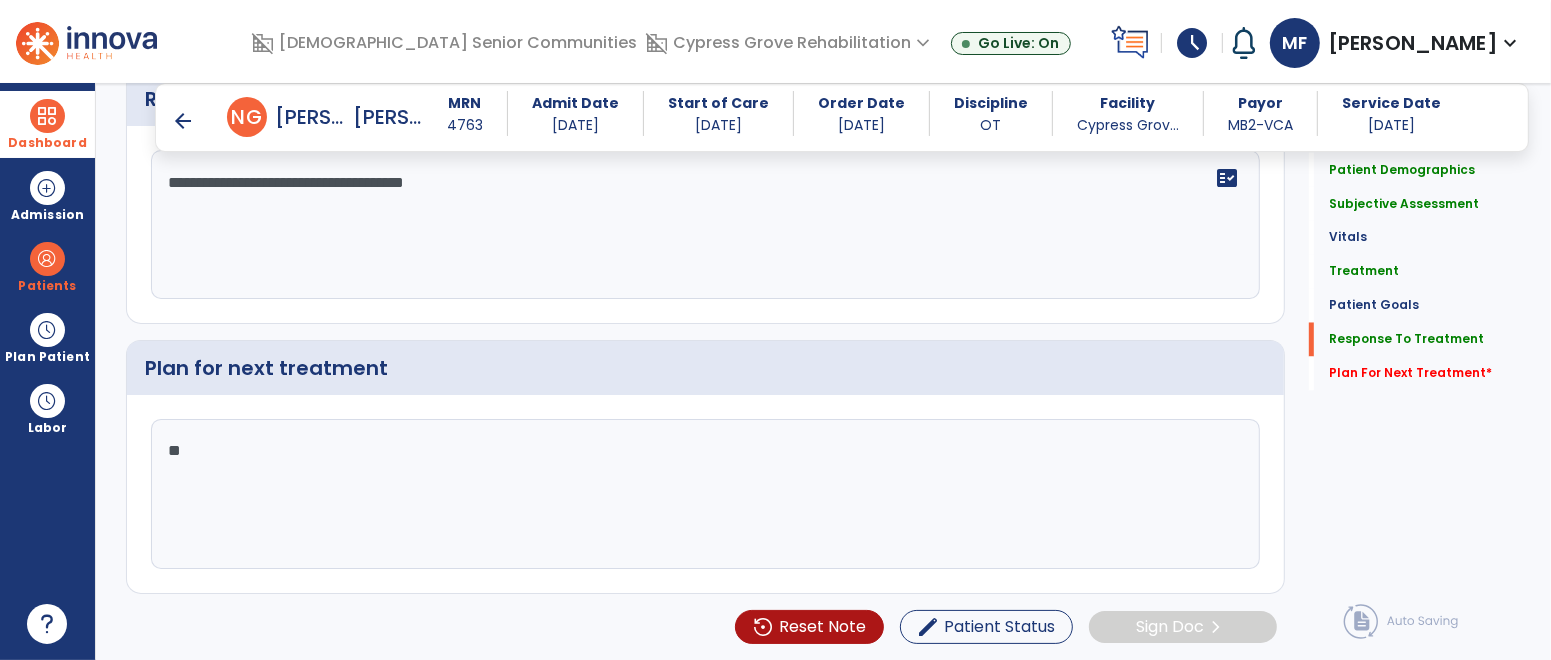 type on "*" 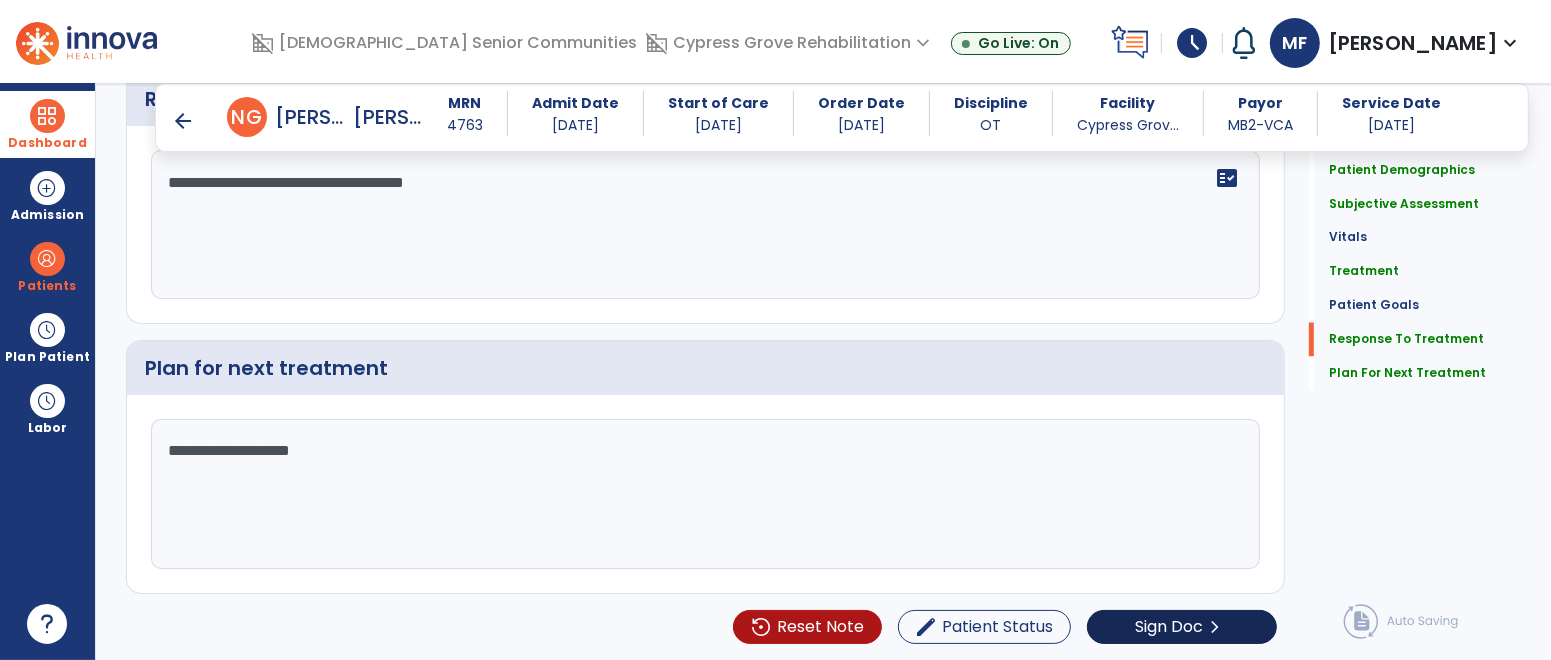 type on "**********" 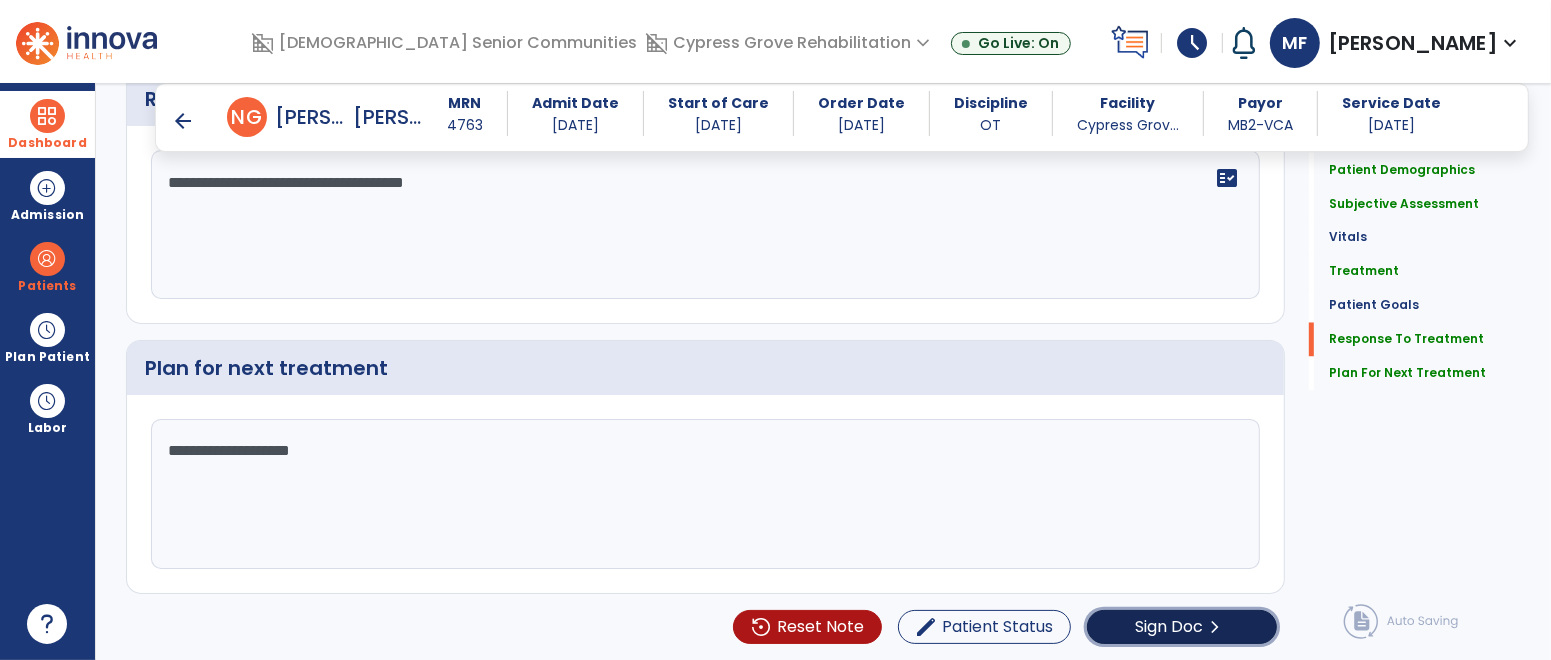 click on "Sign Doc" 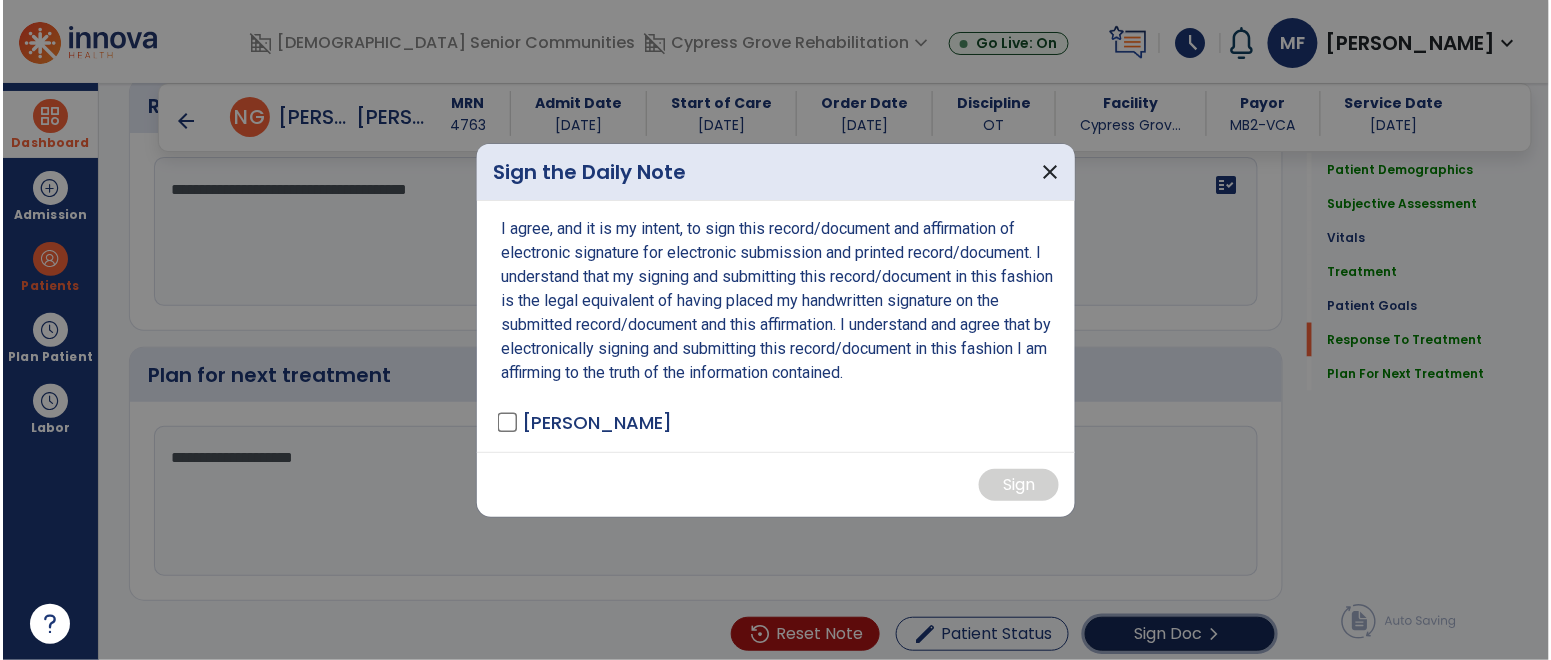 scroll, scrollTop: 2979, scrollLeft: 0, axis: vertical 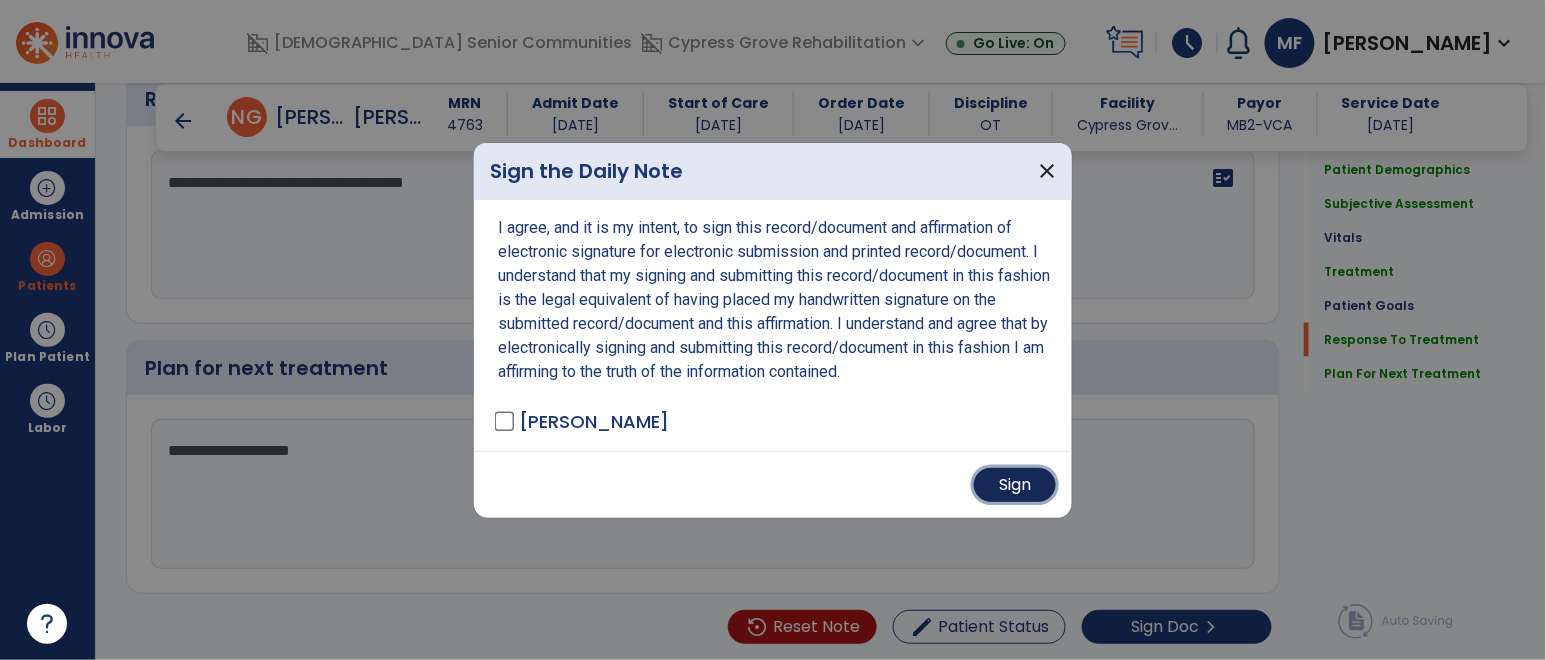 click on "Sign" at bounding box center [1015, 485] 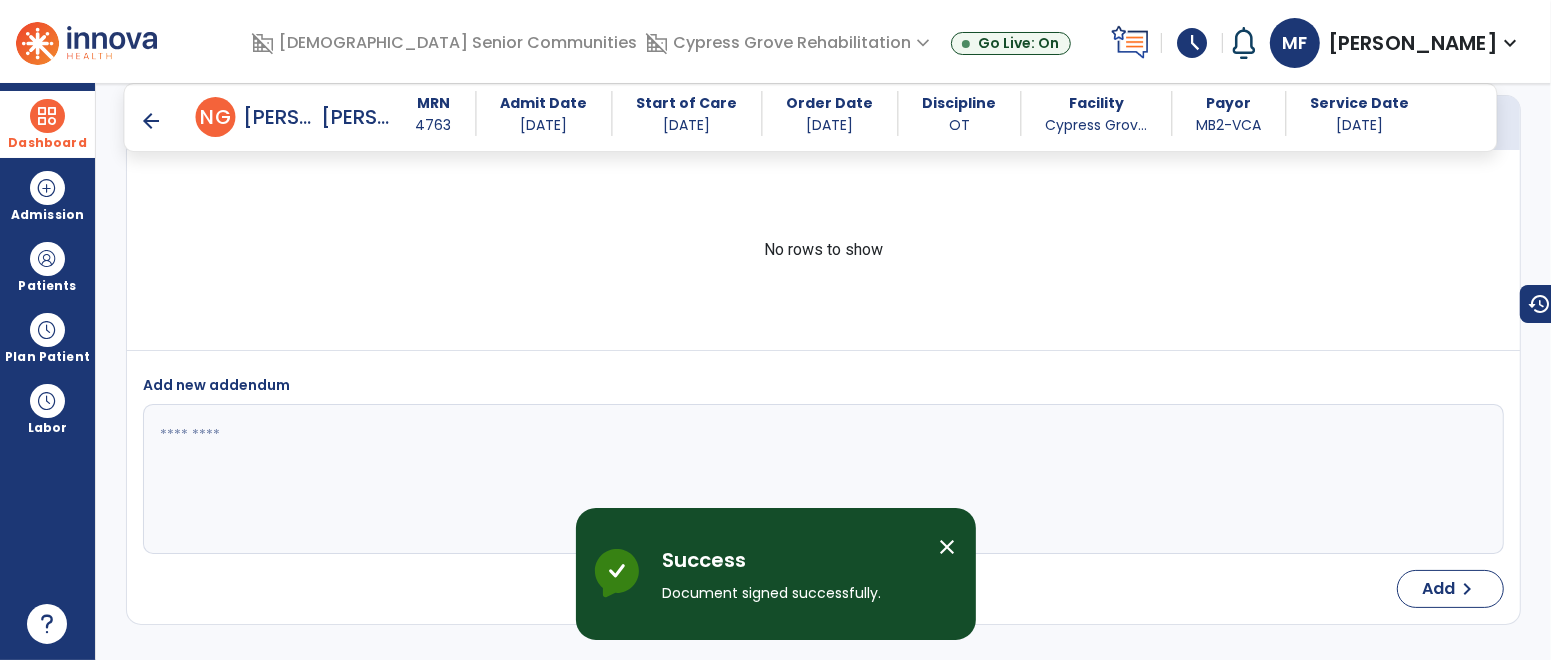 click at bounding box center (47, 116) 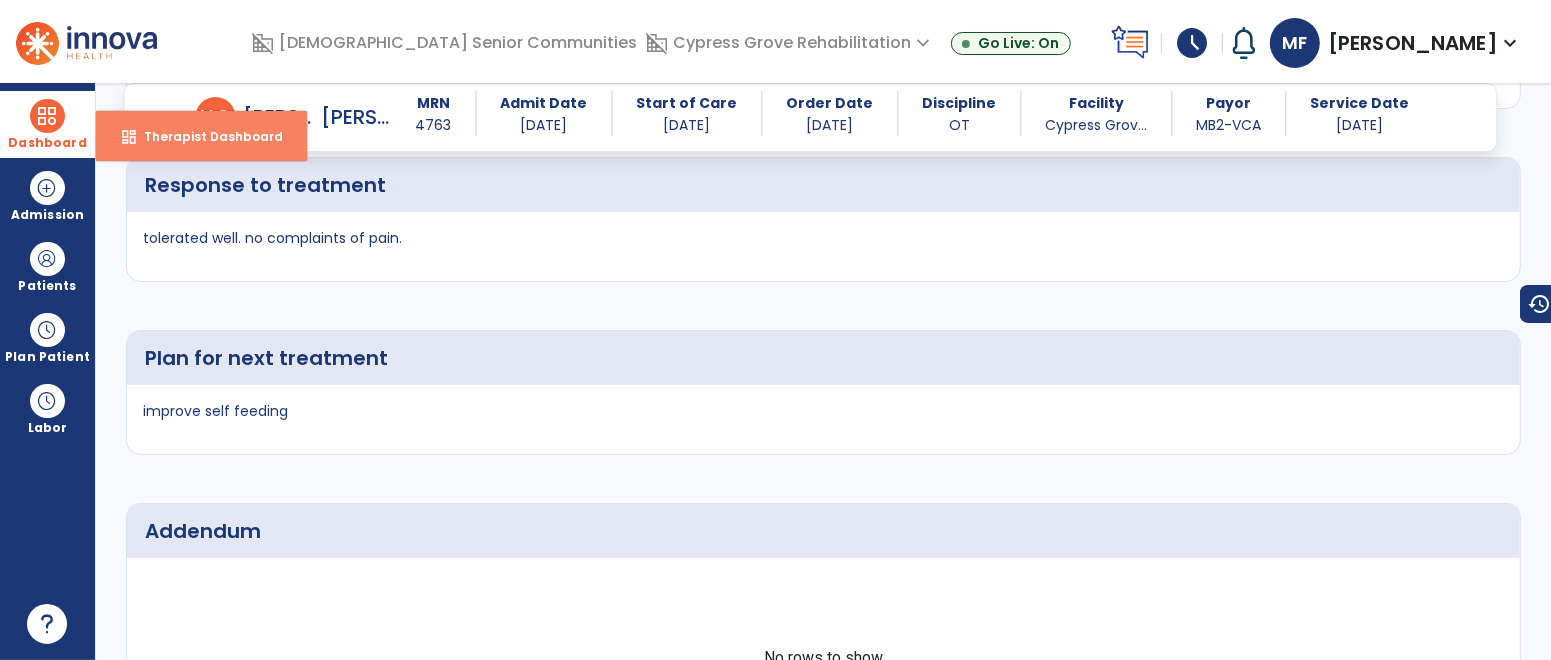 click on "Therapist Dashboard" at bounding box center [205, 136] 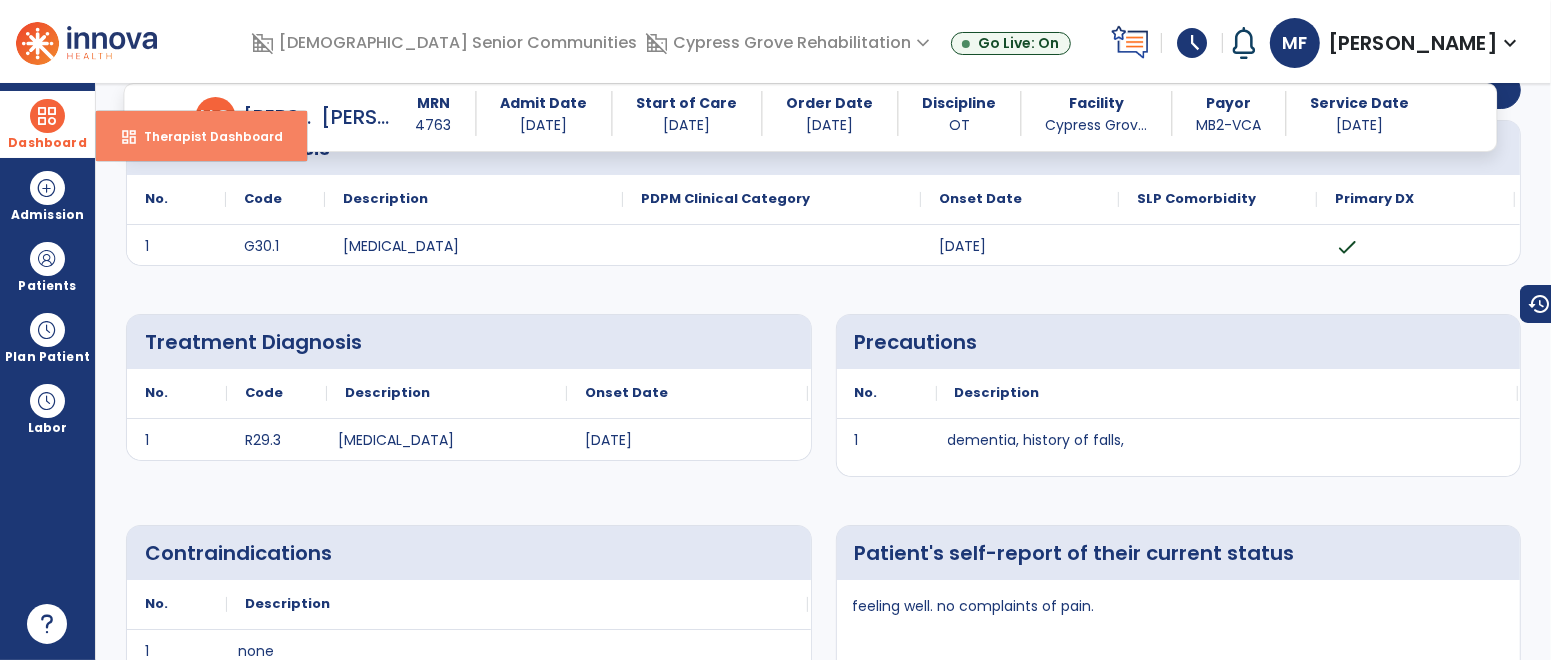 select on "****" 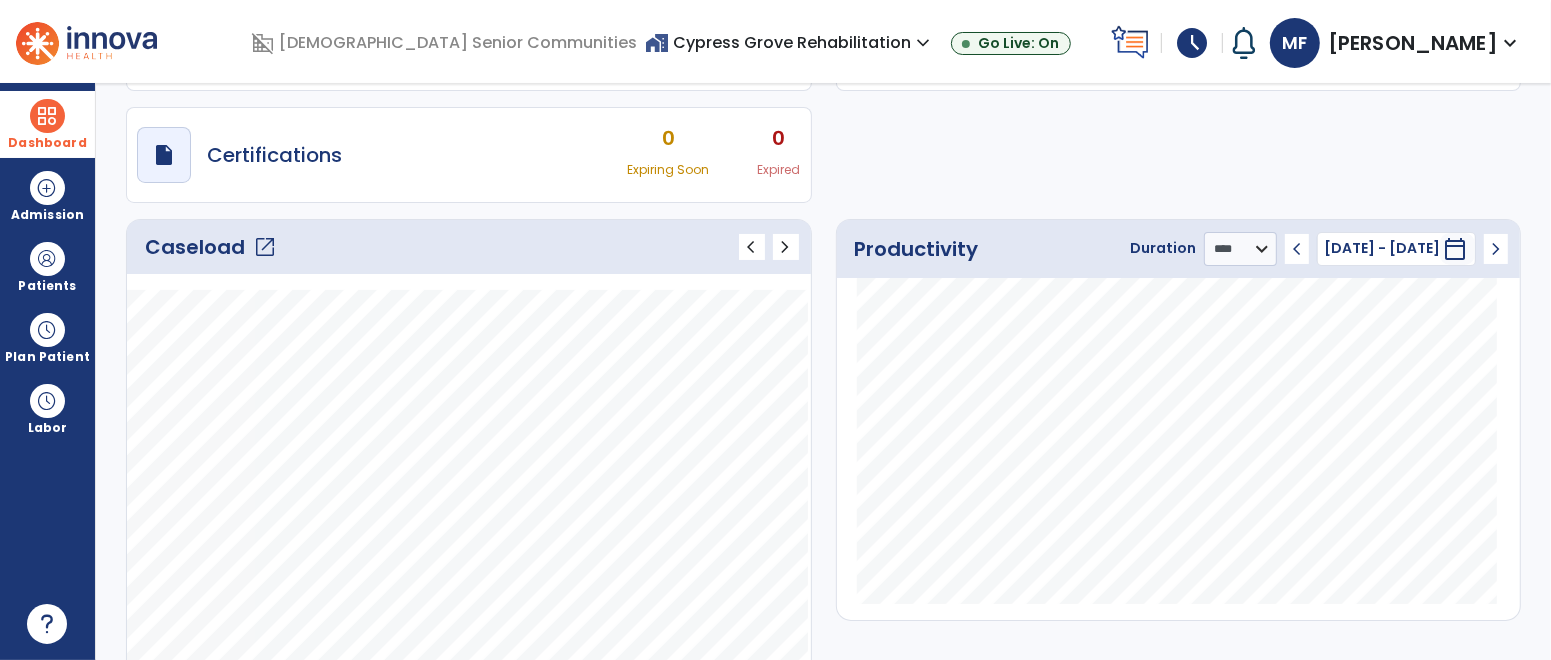 click on "open_in_new" 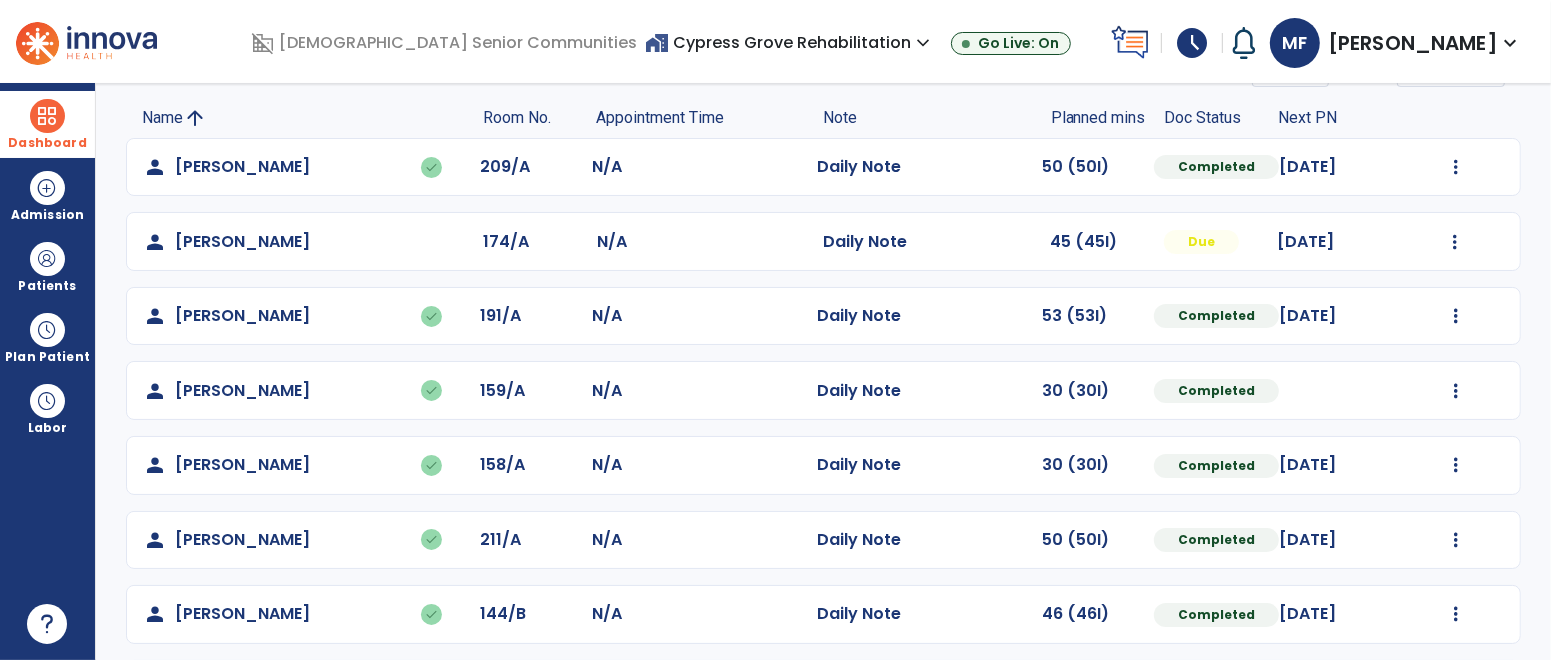 scroll, scrollTop: 59, scrollLeft: 0, axis: vertical 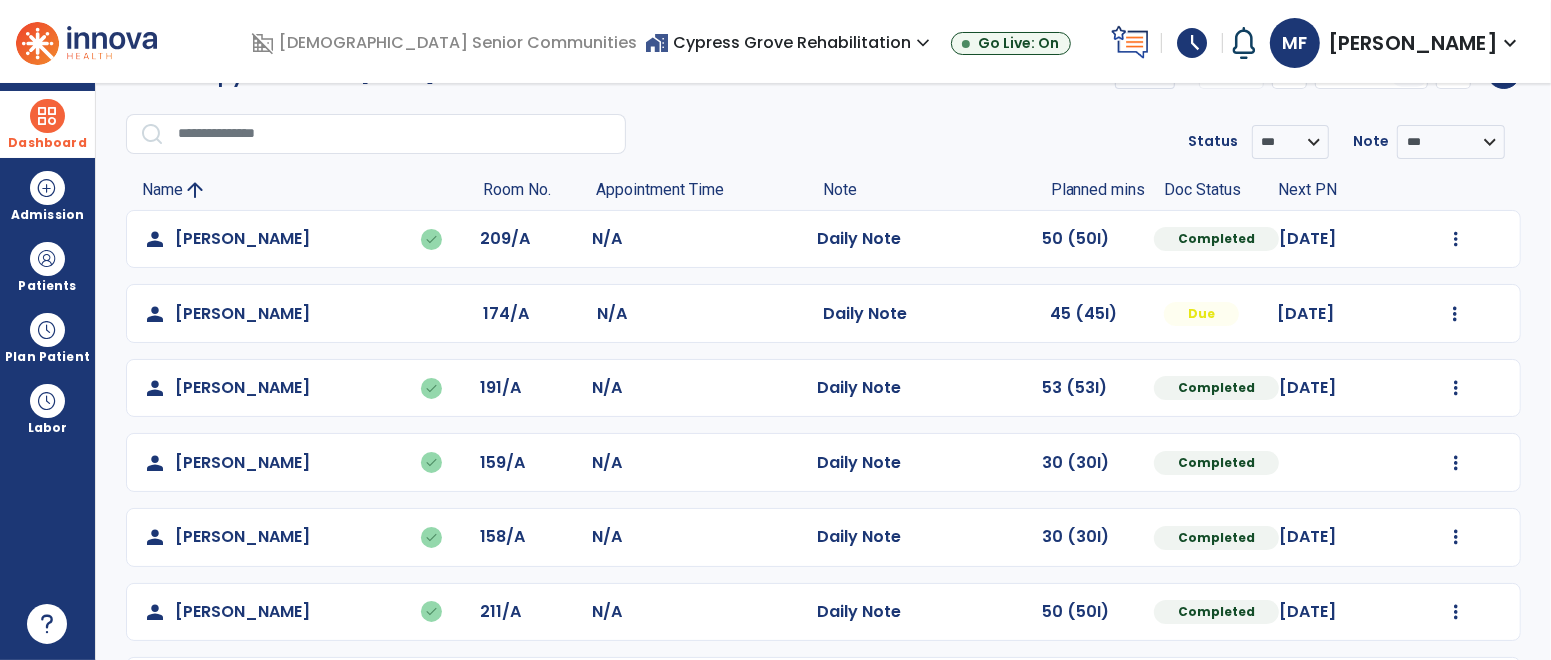 click at bounding box center (47, 116) 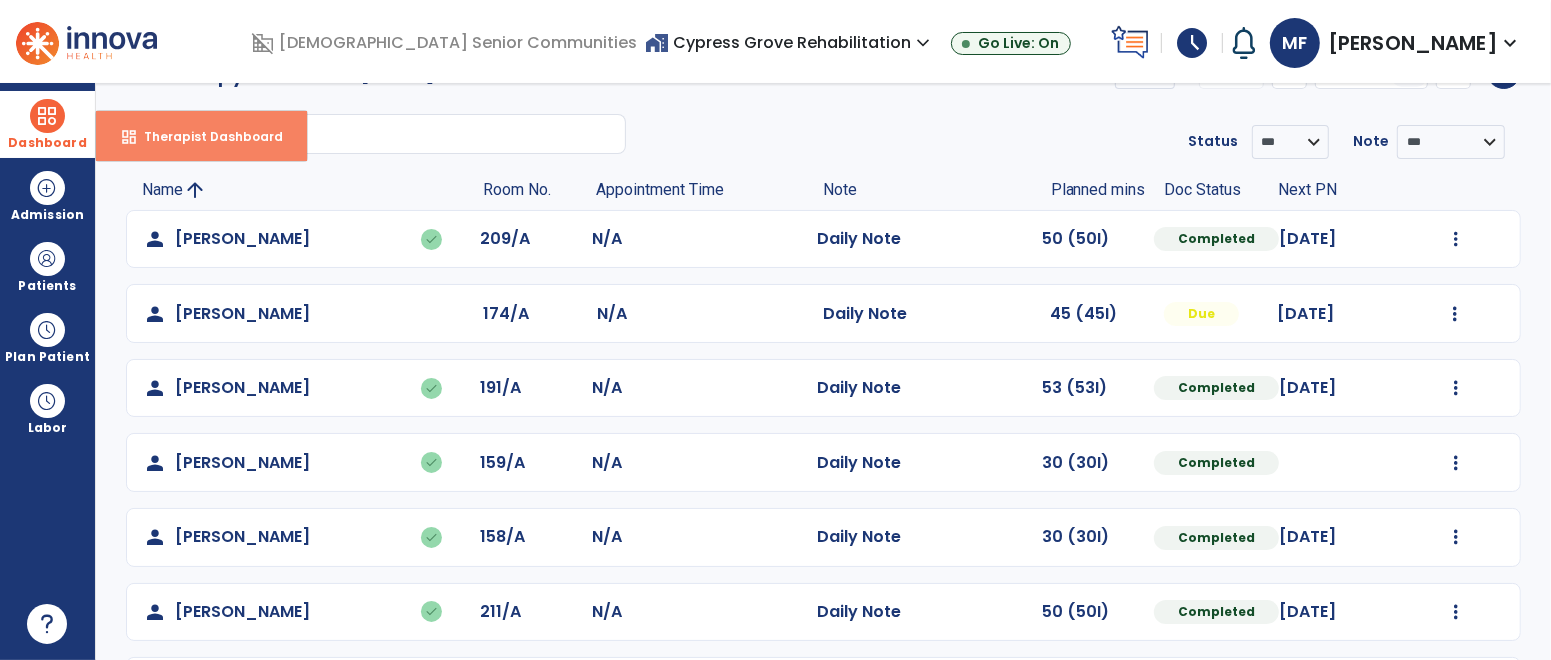 click on "Therapist Dashboard" at bounding box center [205, 136] 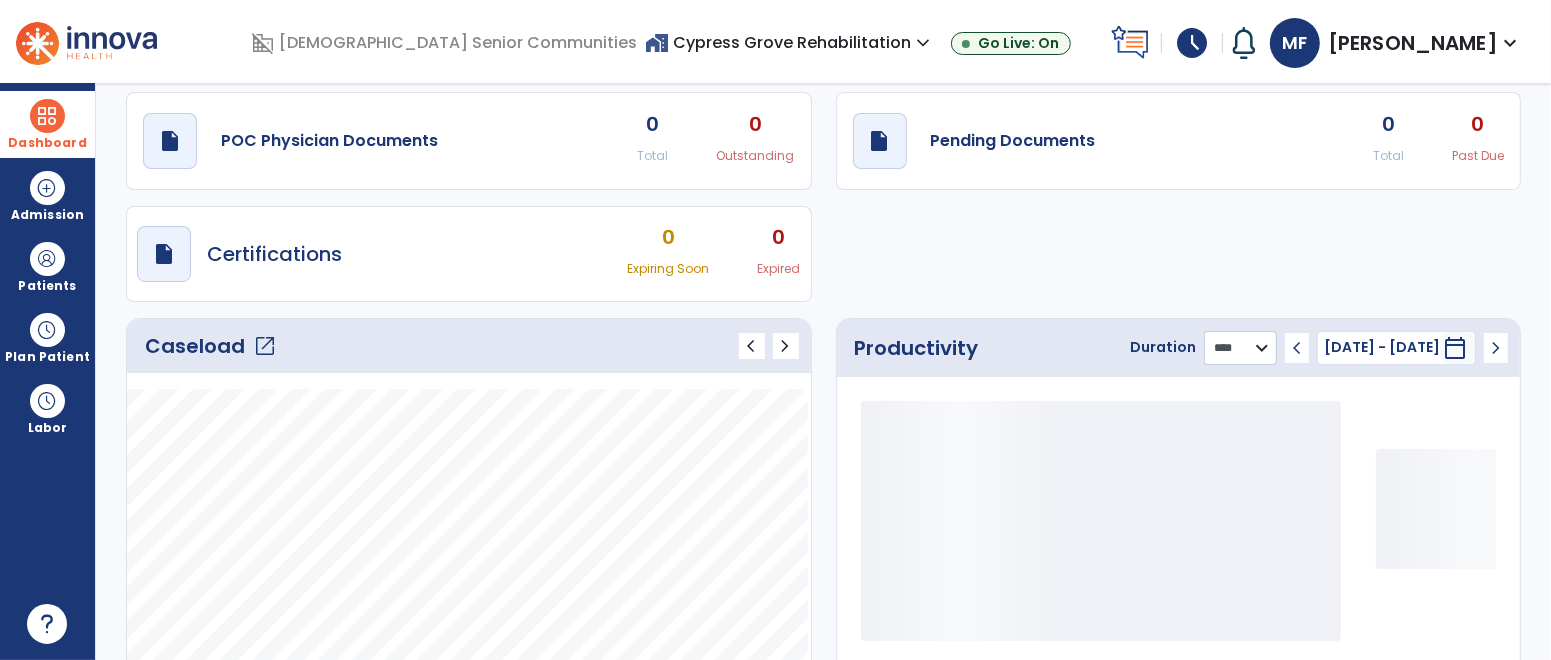 click on "******** **** ***" 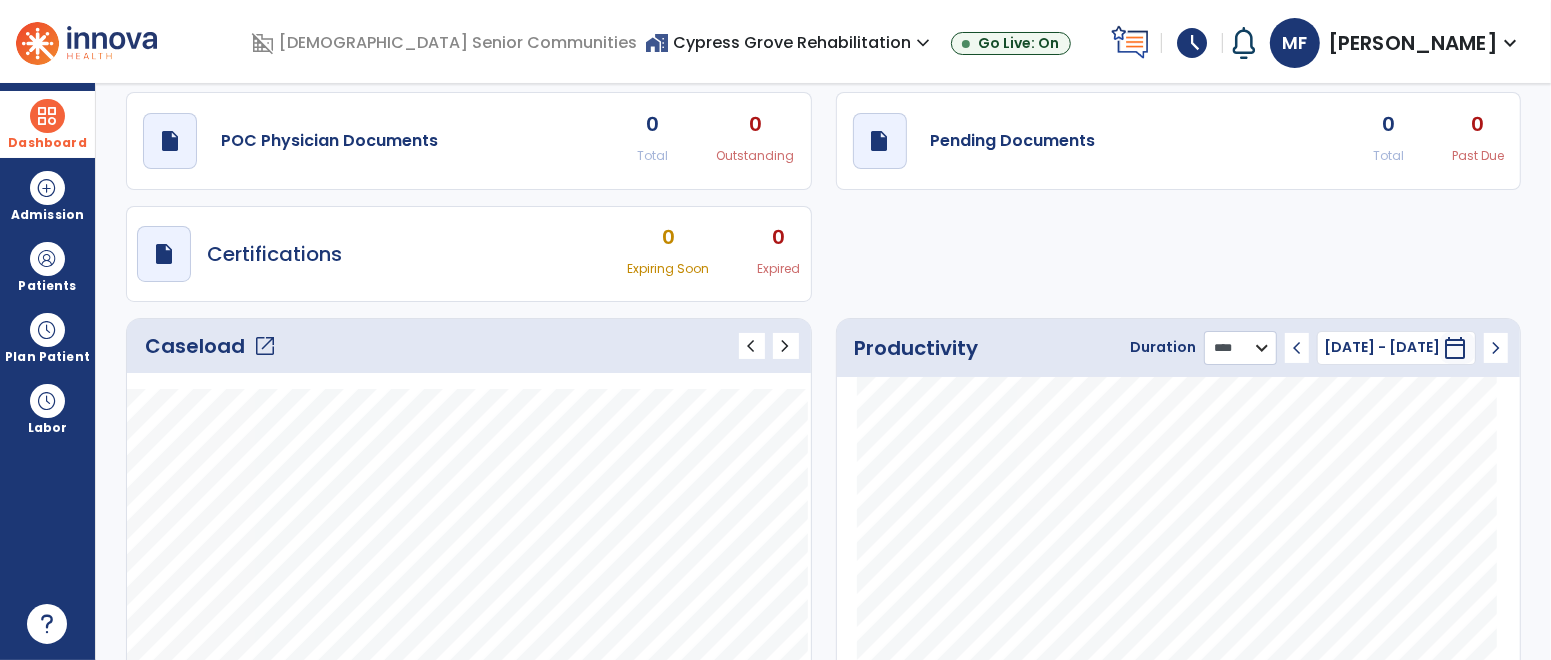 select on "***" 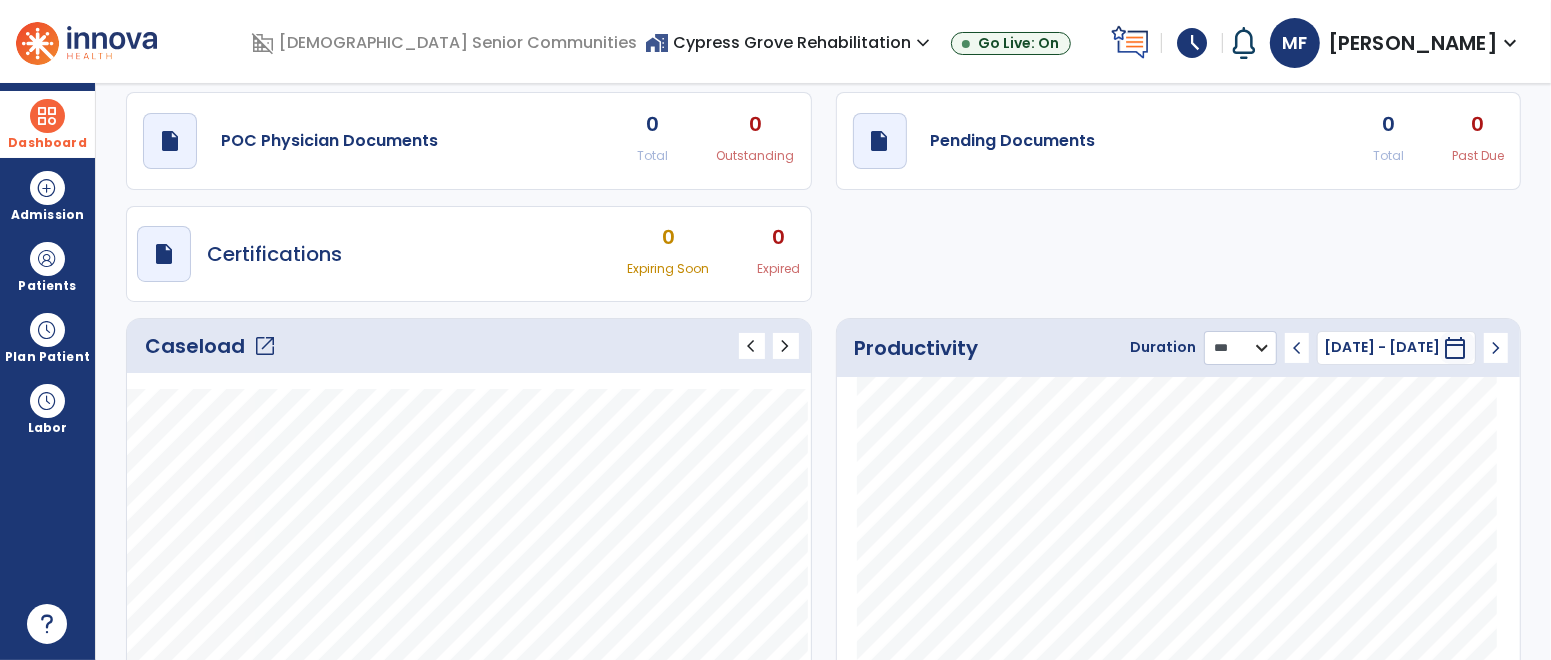 click on "******** **** ***" 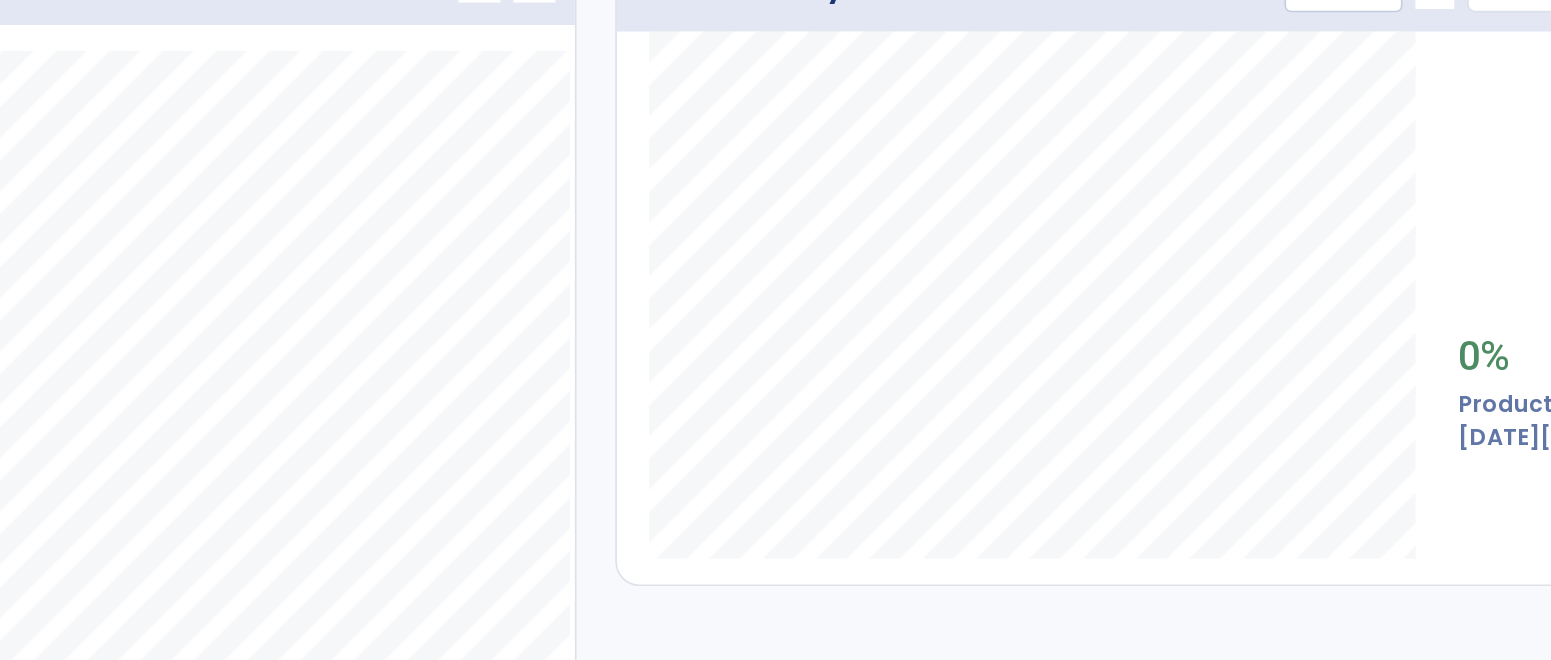 scroll, scrollTop: 179, scrollLeft: 0, axis: vertical 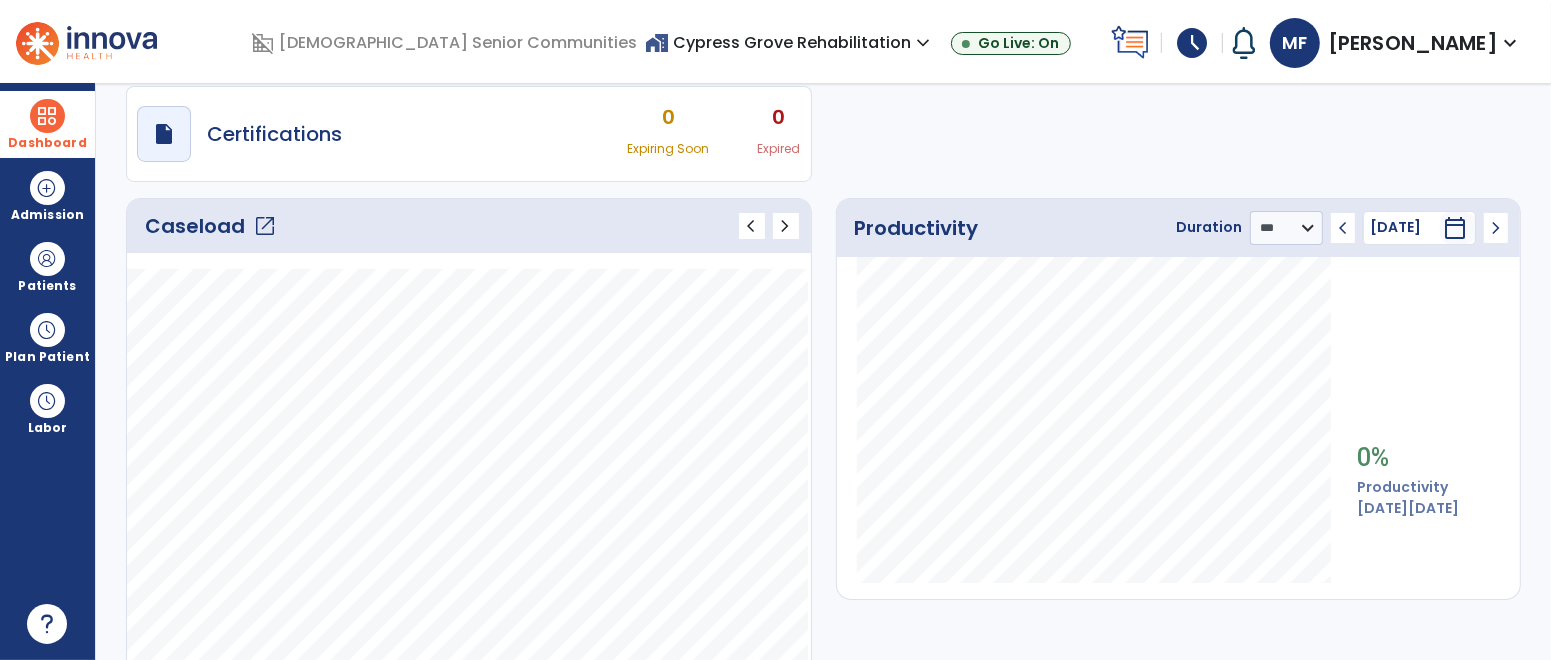 click on "open_in_new" 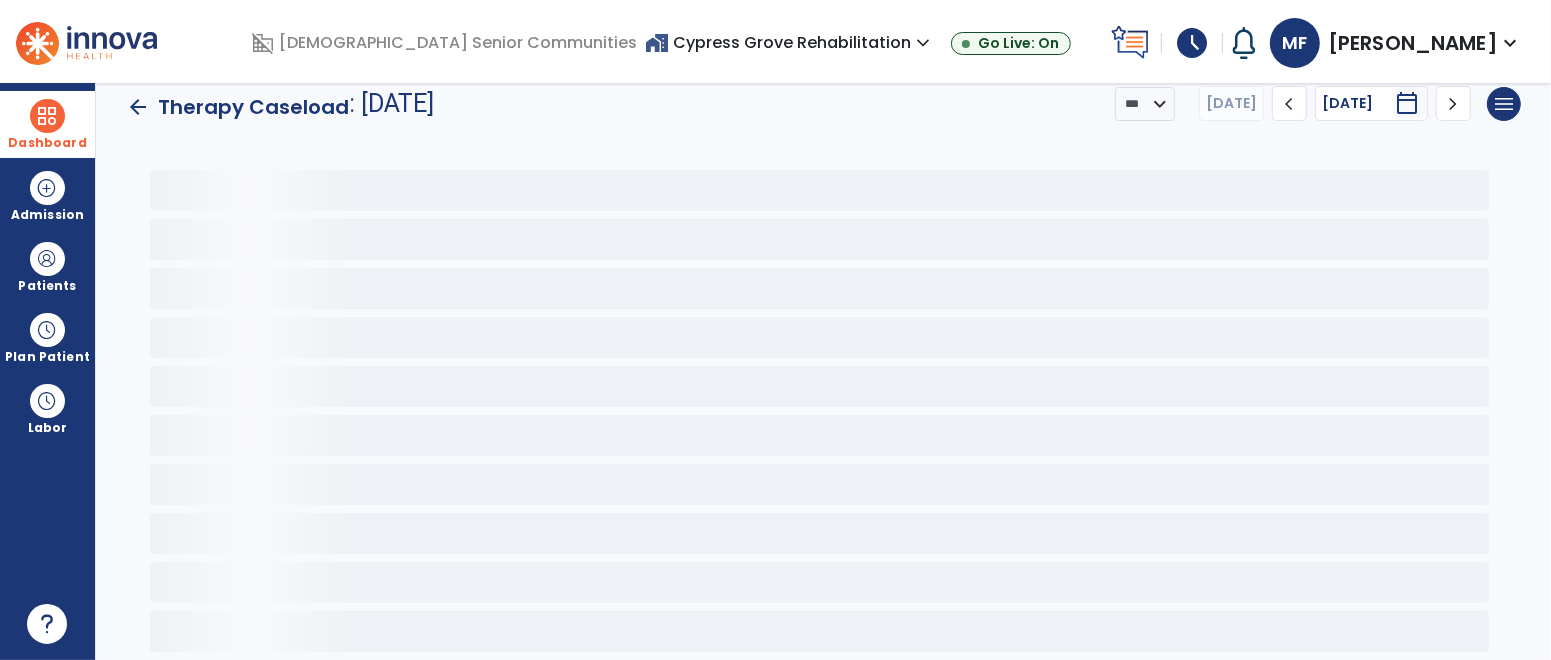 scroll, scrollTop: 36, scrollLeft: 0, axis: vertical 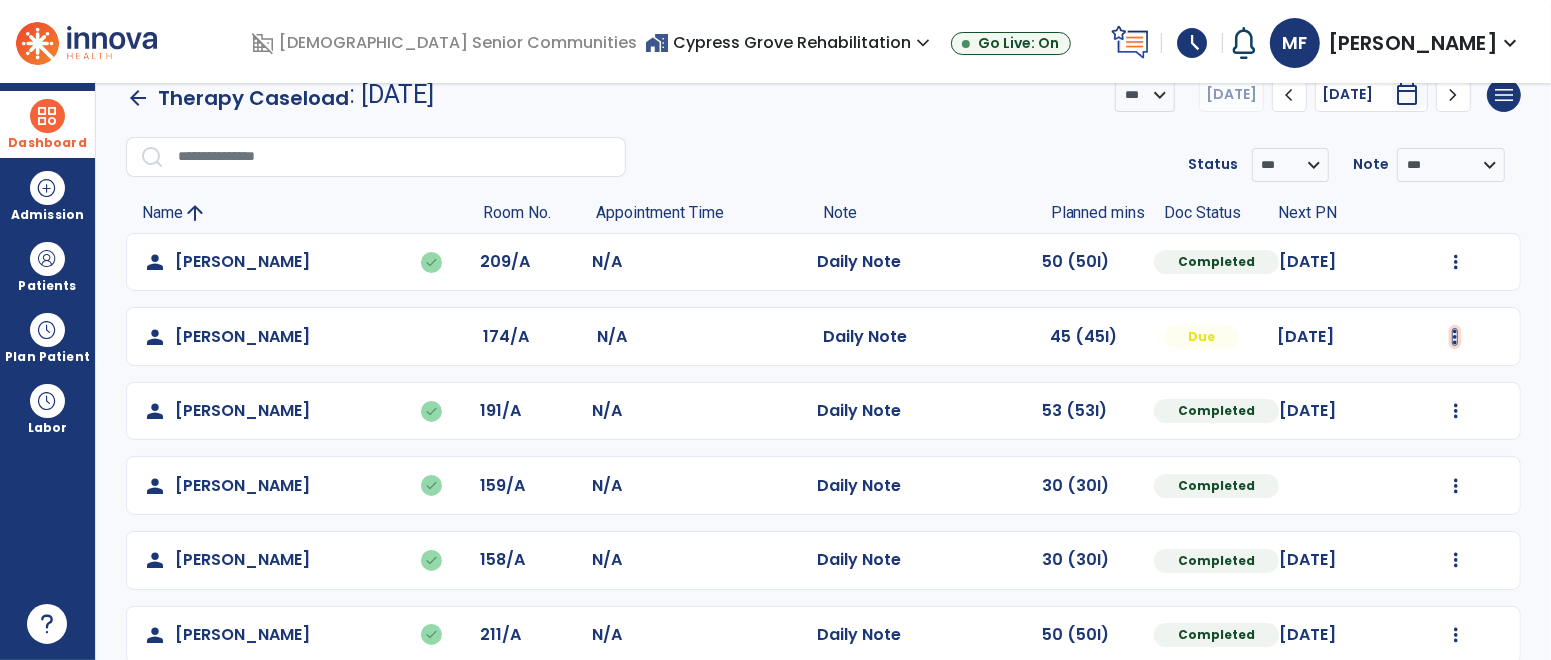 click at bounding box center (1456, 262) 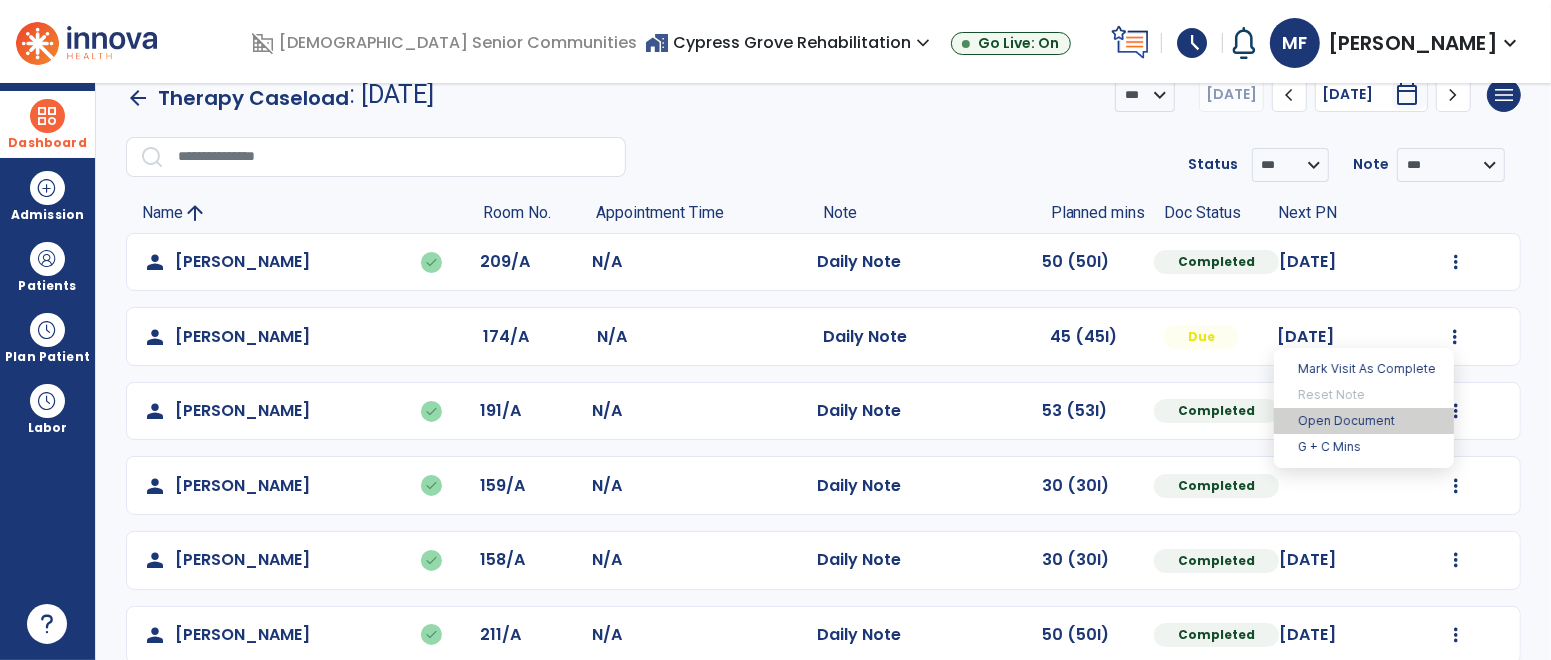 click on "Open Document" at bounding box center (1364, 421) 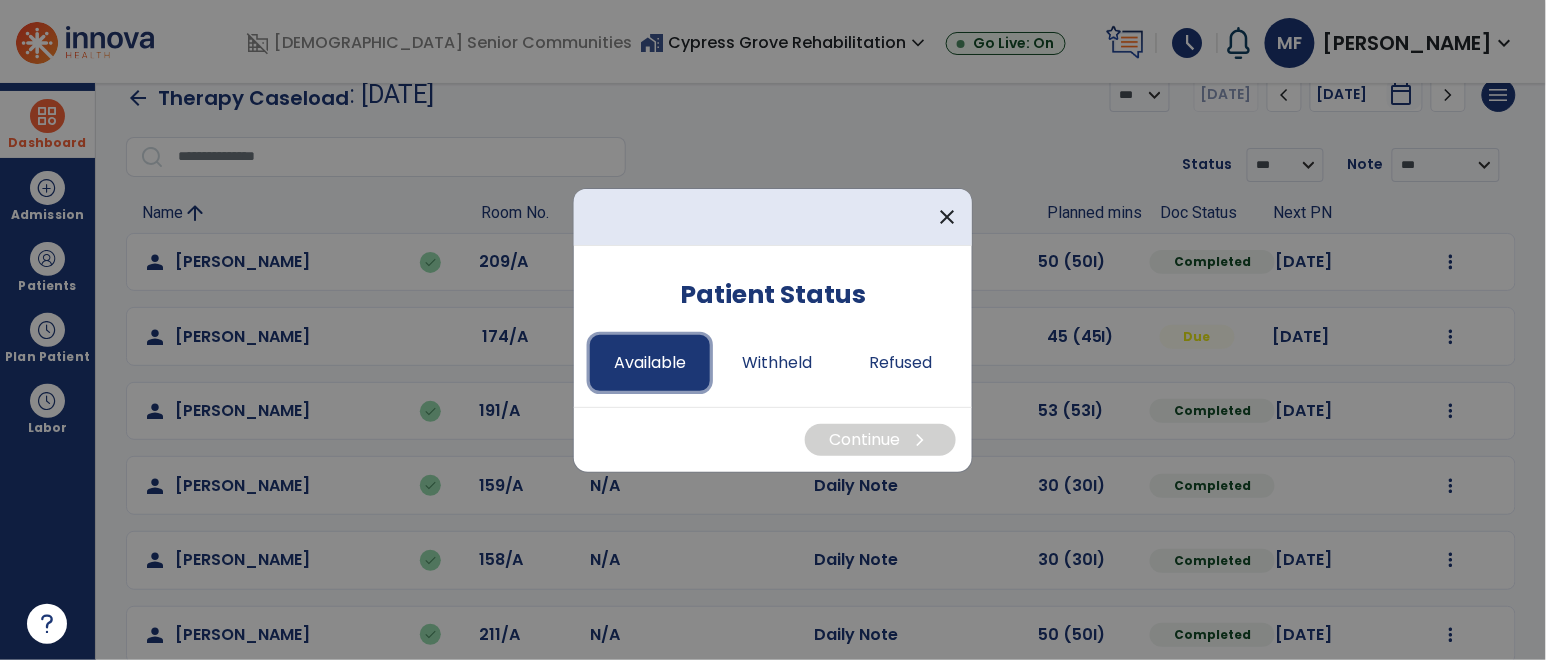 click on "Available" at bounding box center (650, 363) 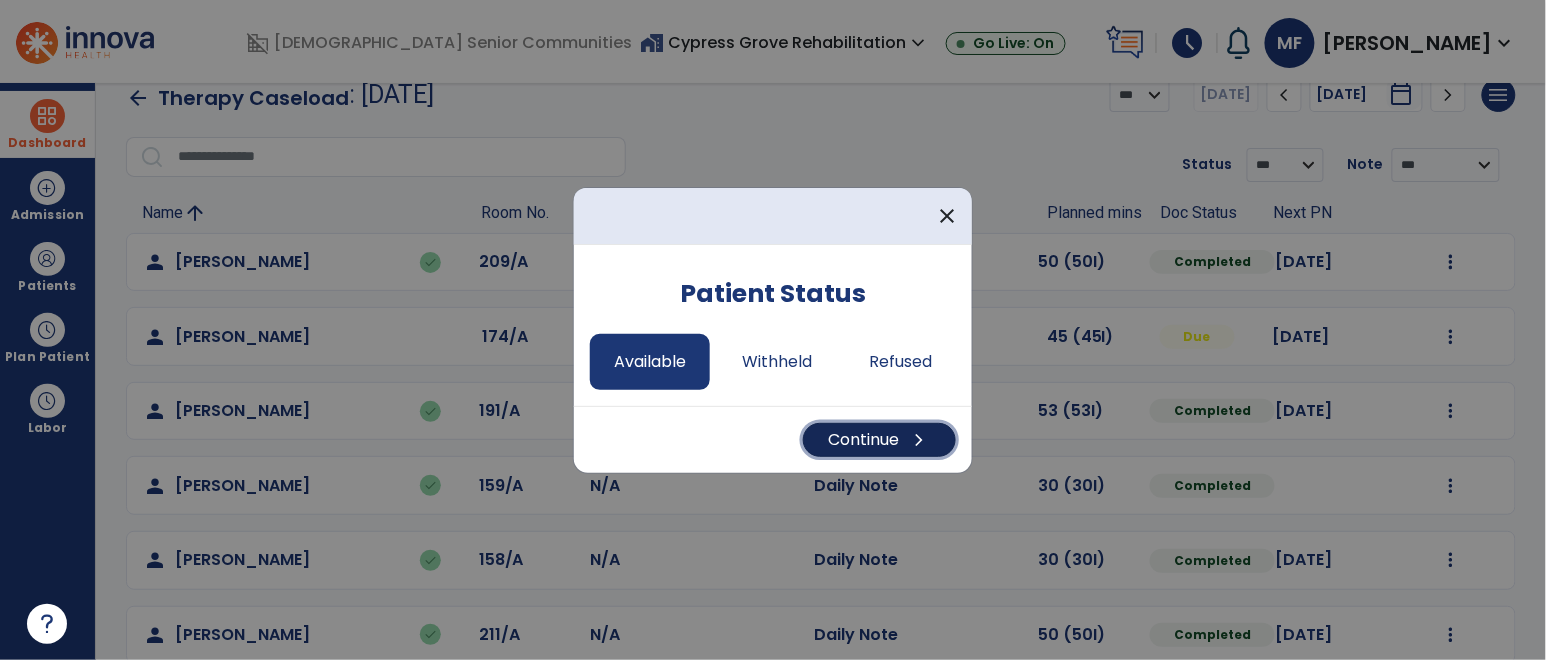 click on "Continue   chevron_right" at bounding box center (879, 440) 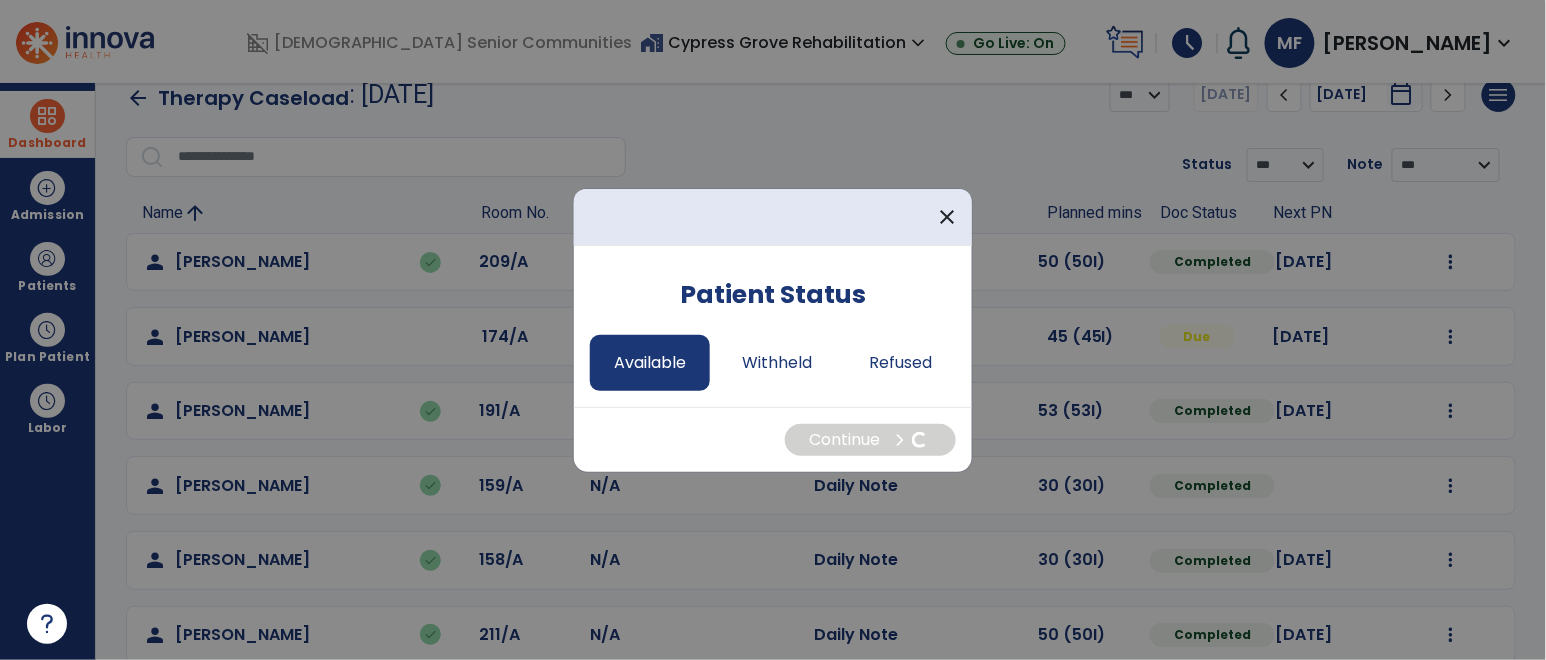 select on "*" 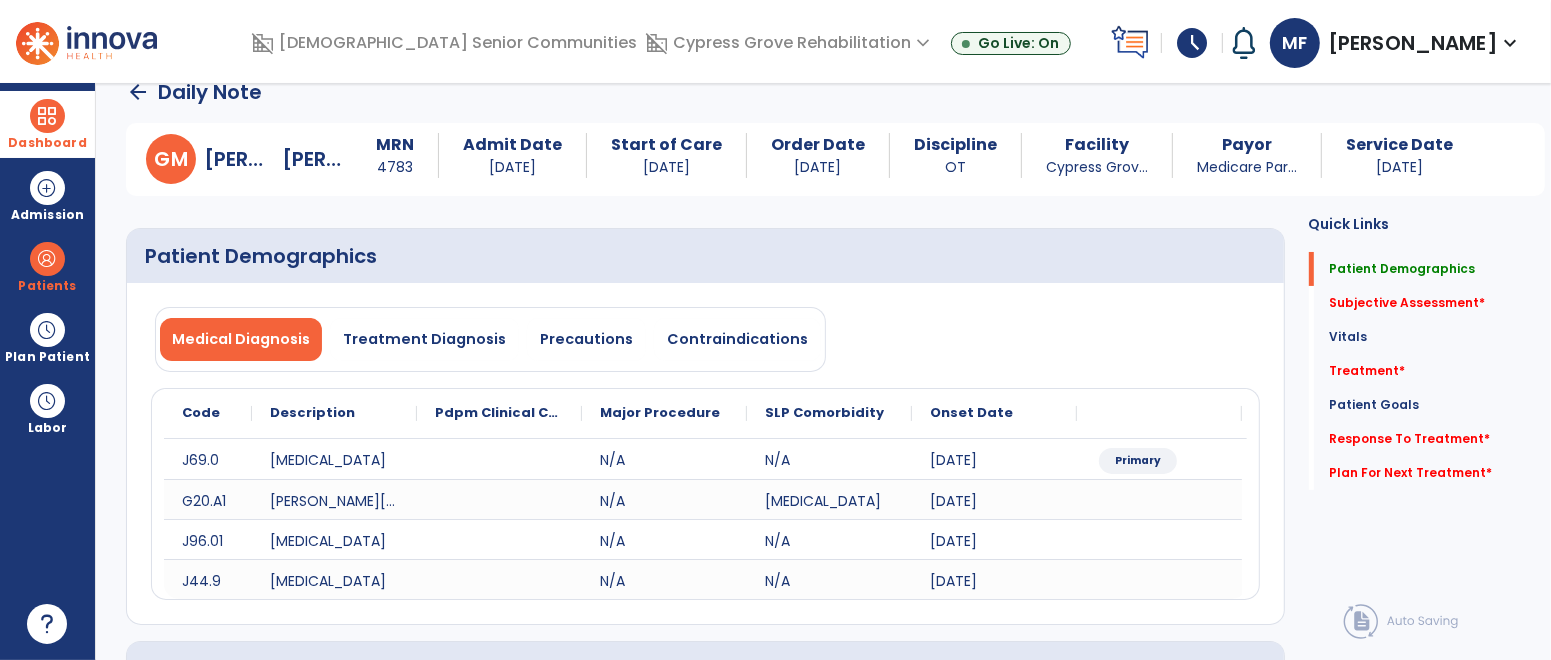 click at bounding box center (47, 116) 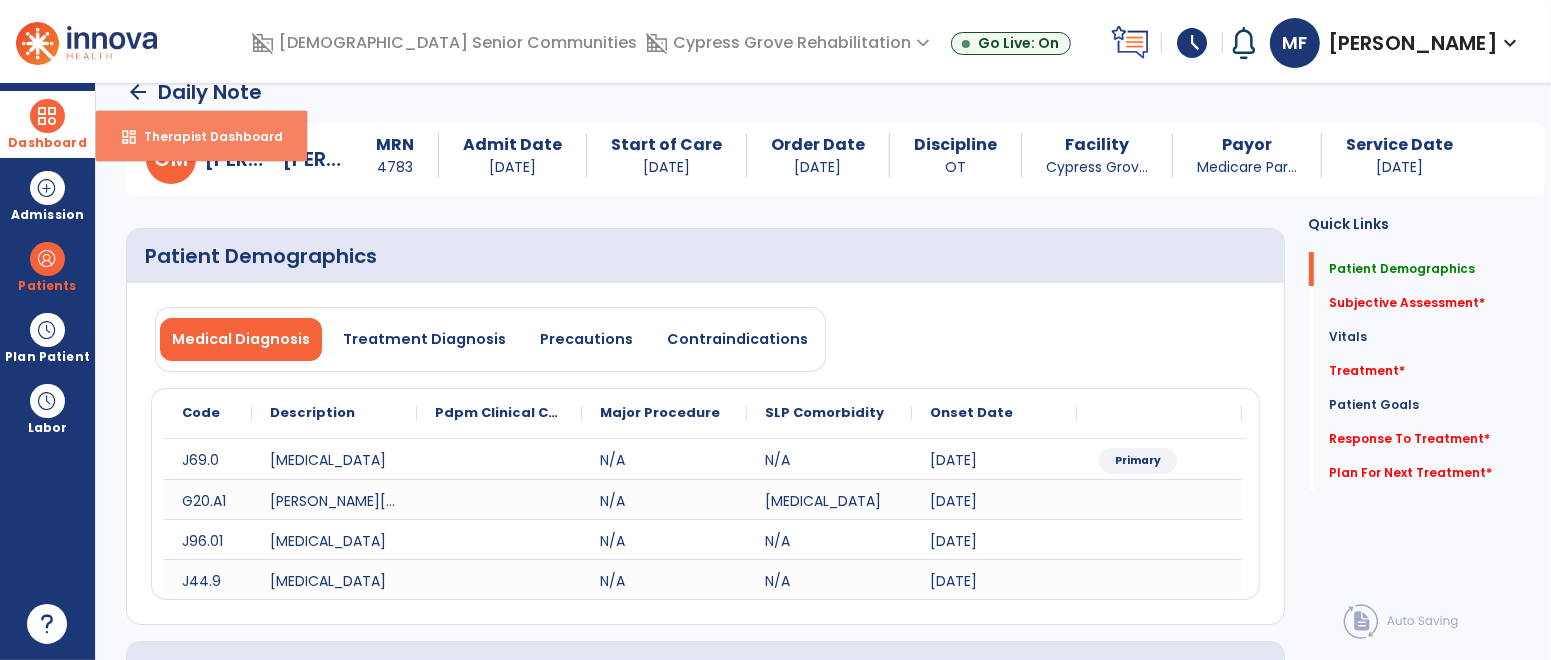 click on "dashboard  Therapist Dashboard" at bounding box center [201, 136] 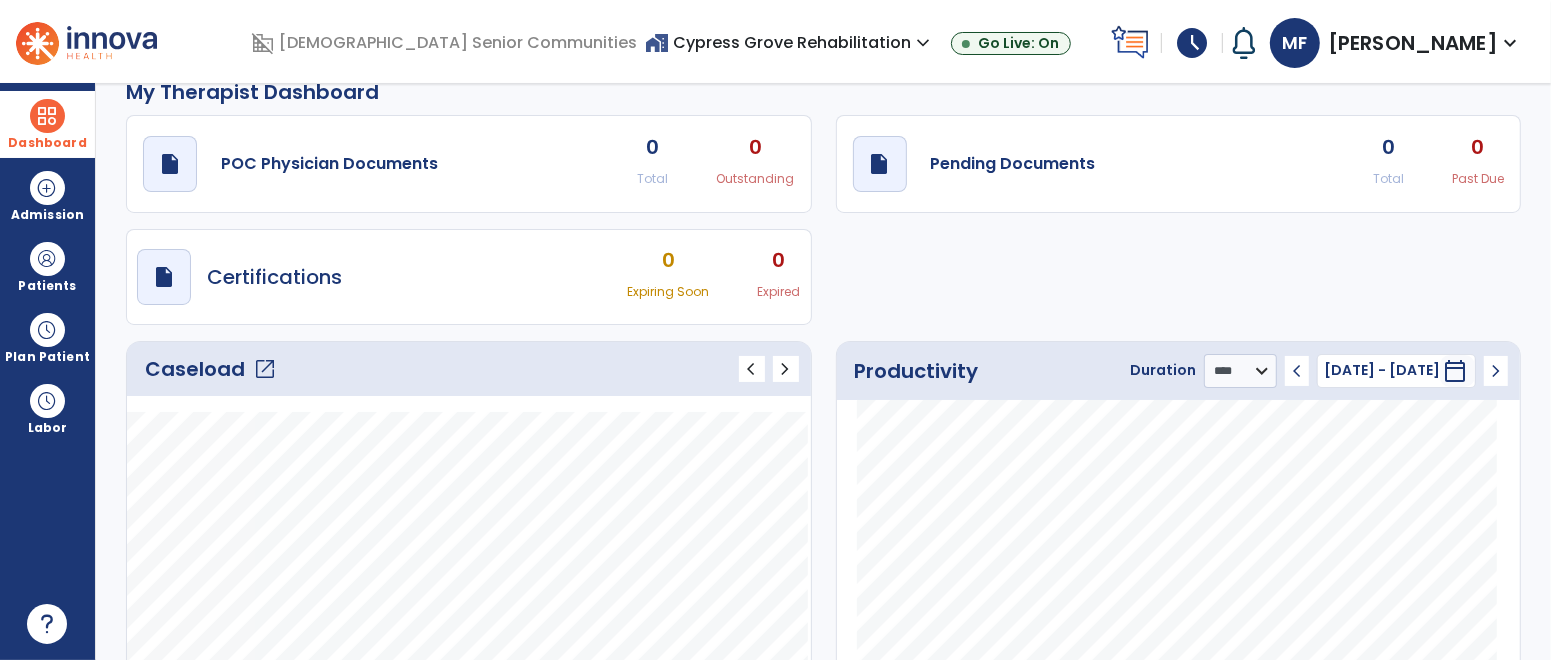 click on "open_in_new" 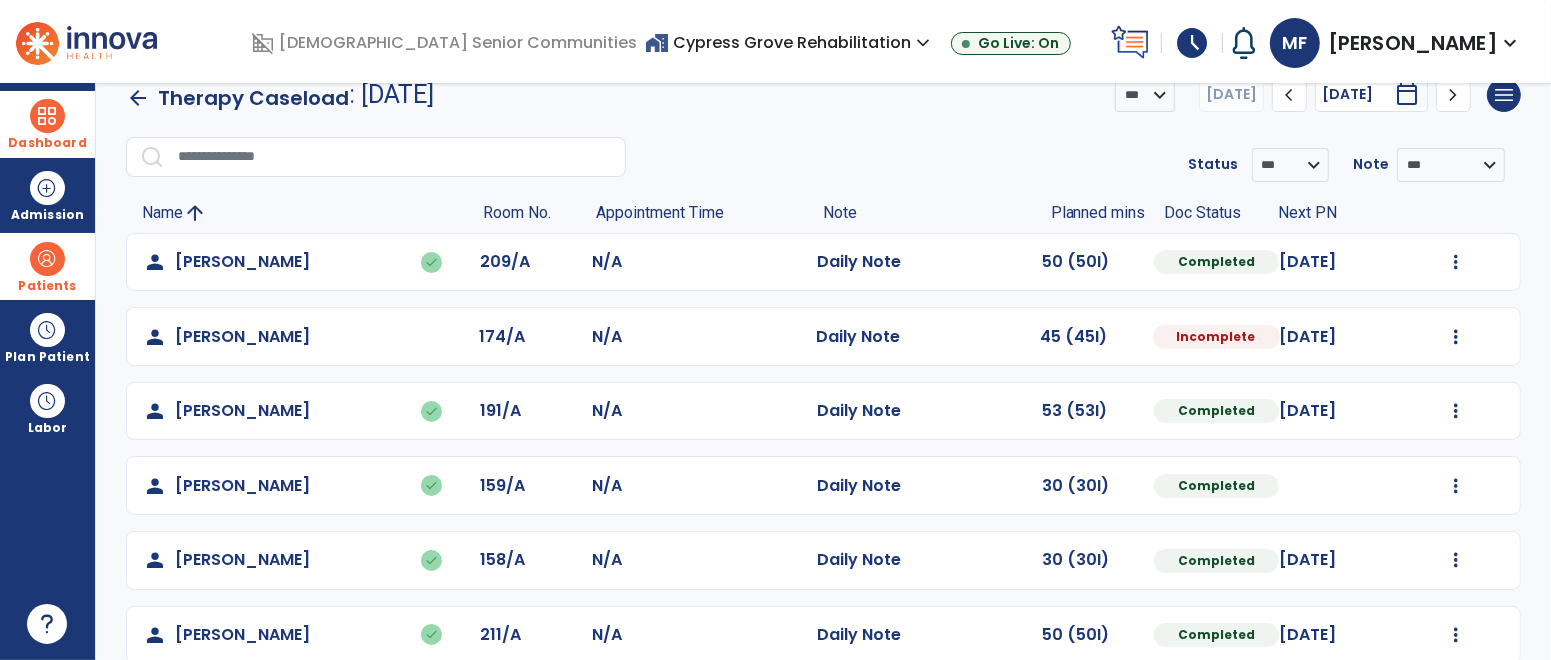 click at bounding box center [47, 259] 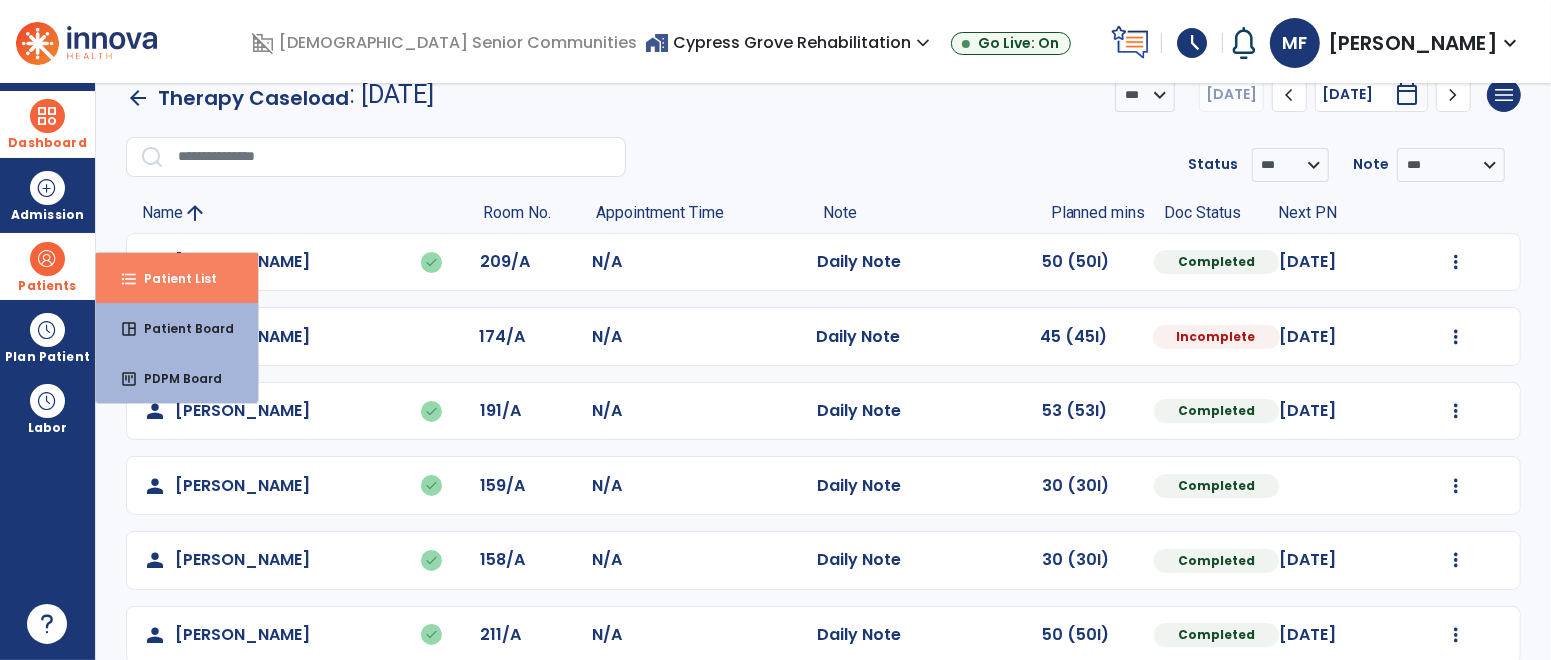 click on "Patient List" at bounding box center [172, 278] 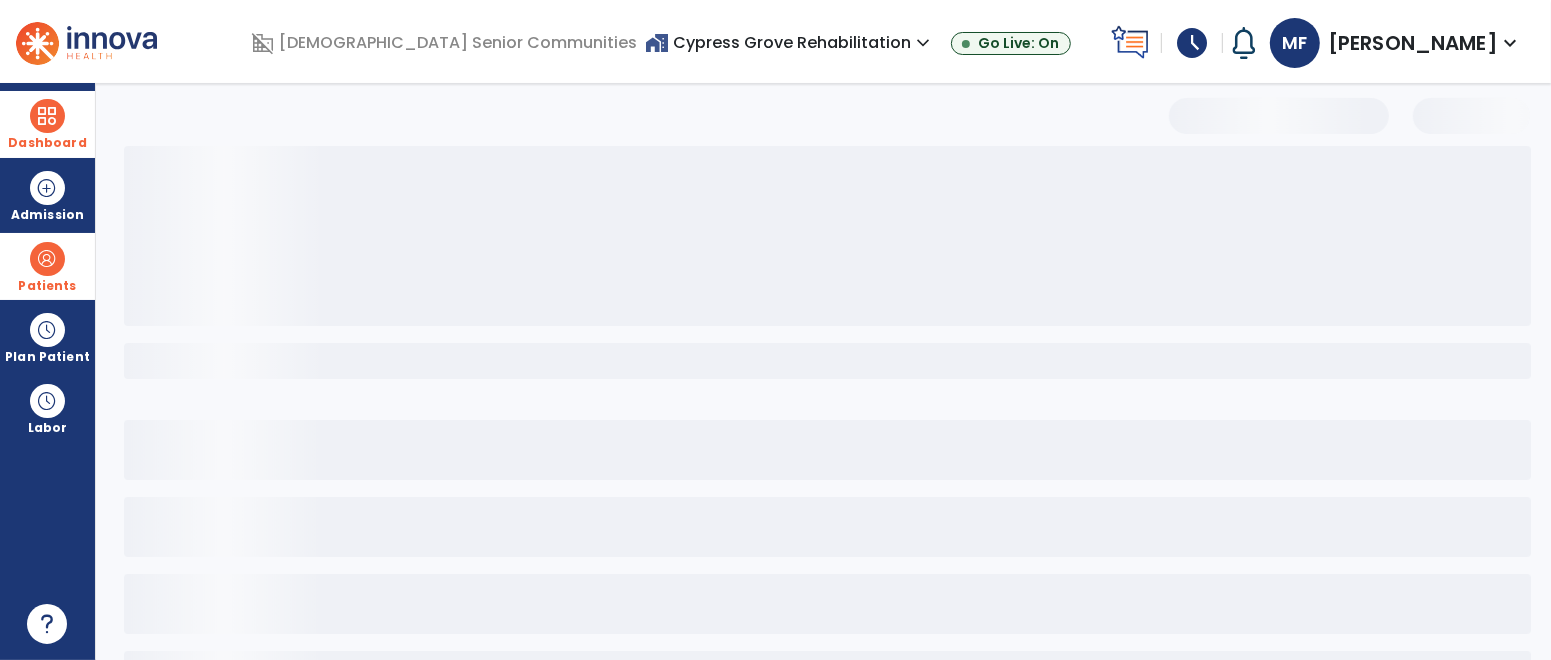 select on "***" 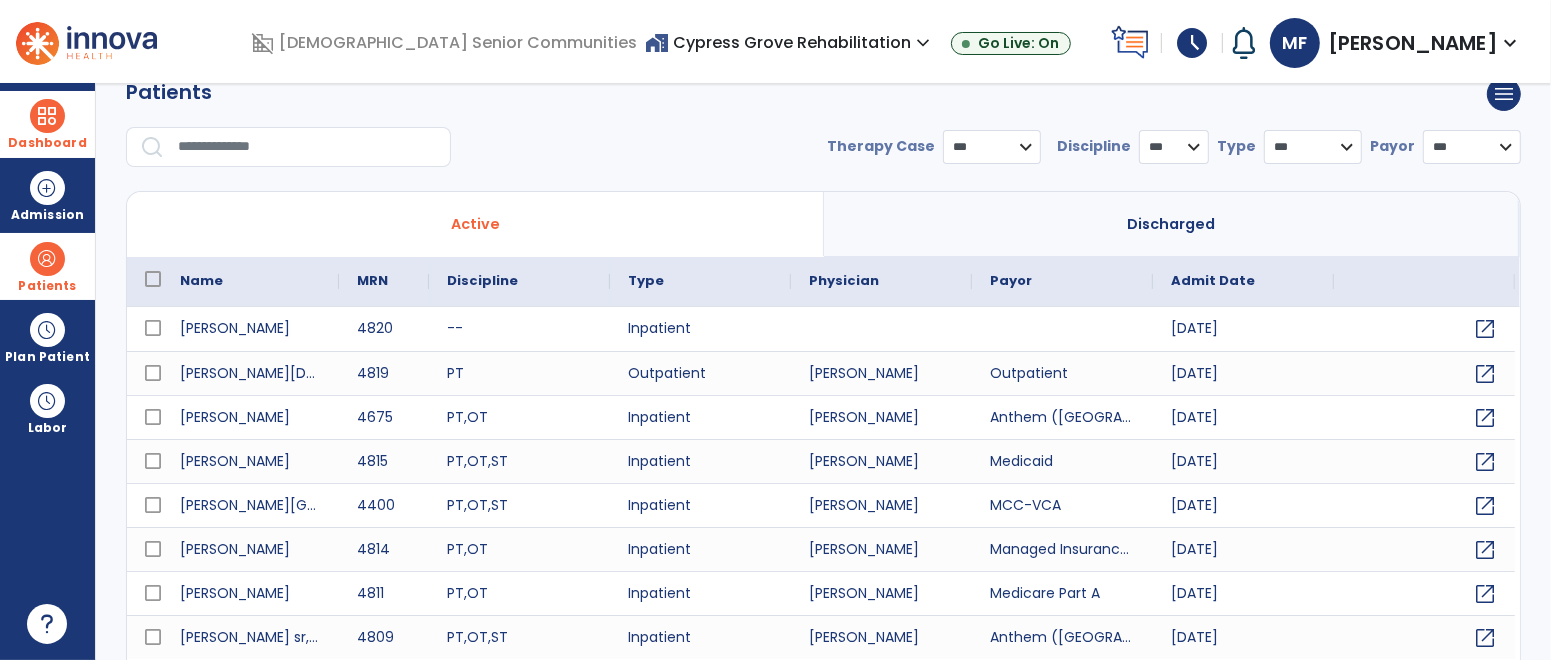 click at bounding box center [307, 147] 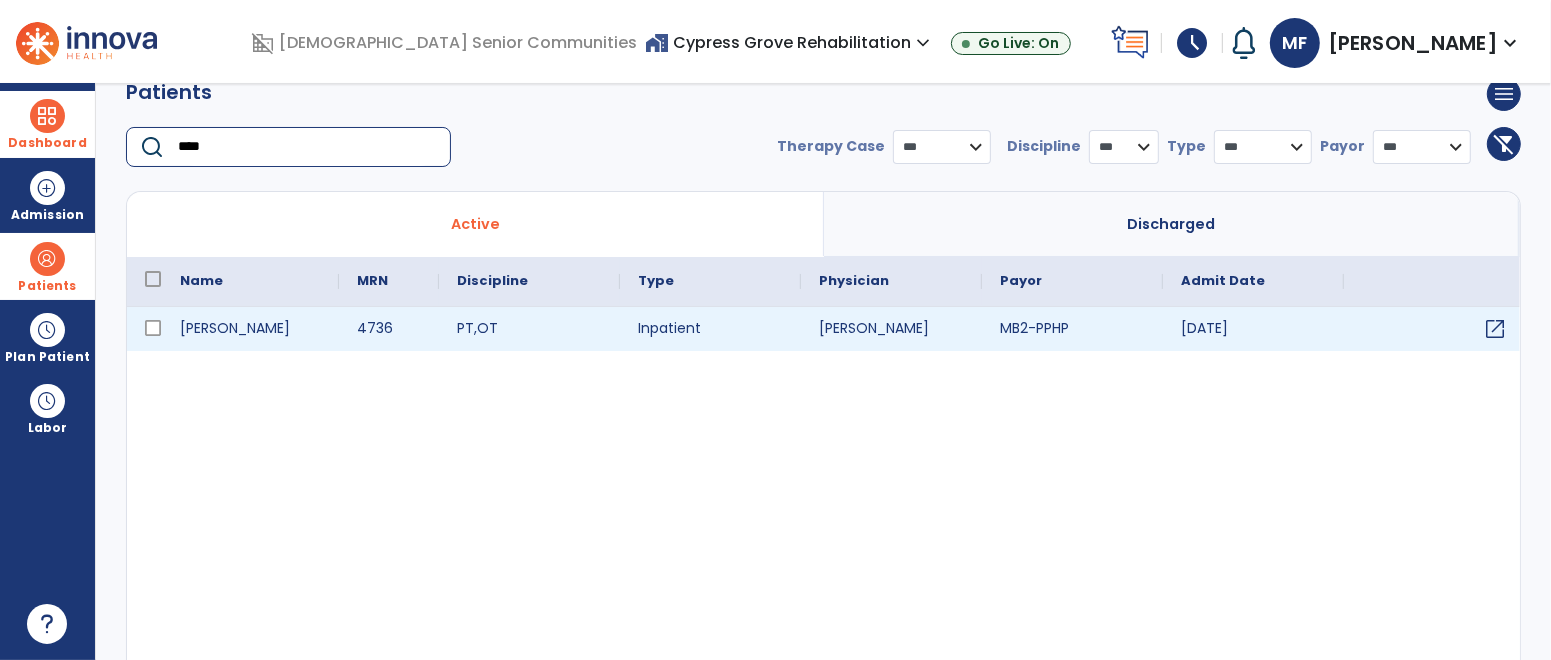 type on "****" 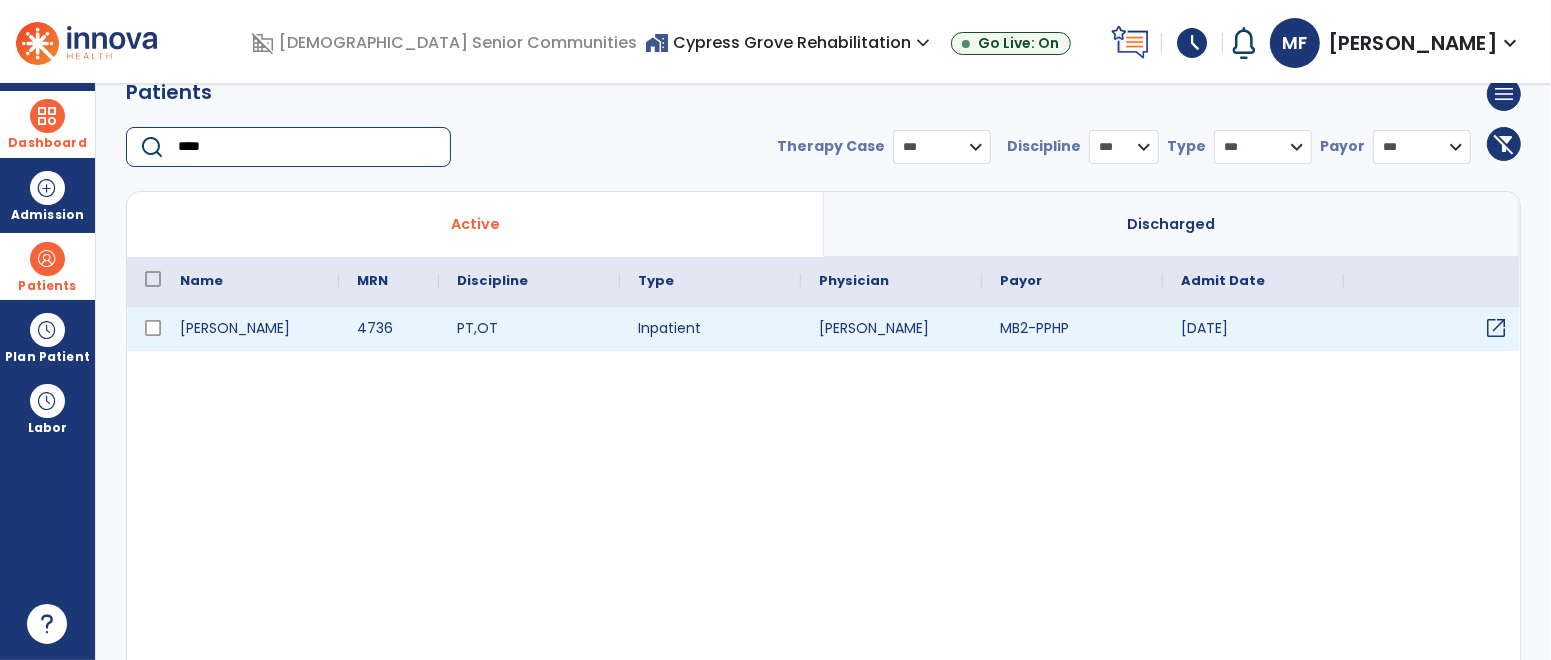 click on "open_in_new" at bounding box center [1496, 328] 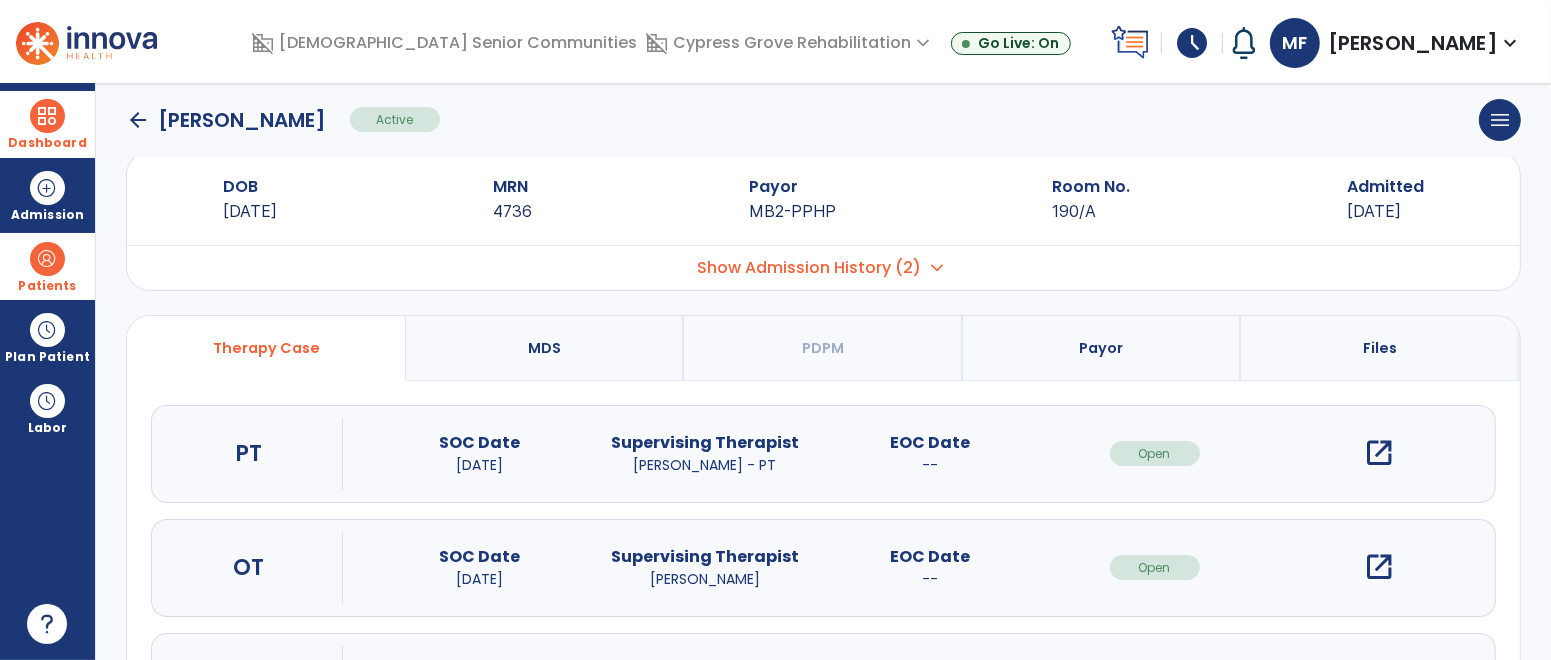 click on "open_in_new" at bounding box center [1380, 567] 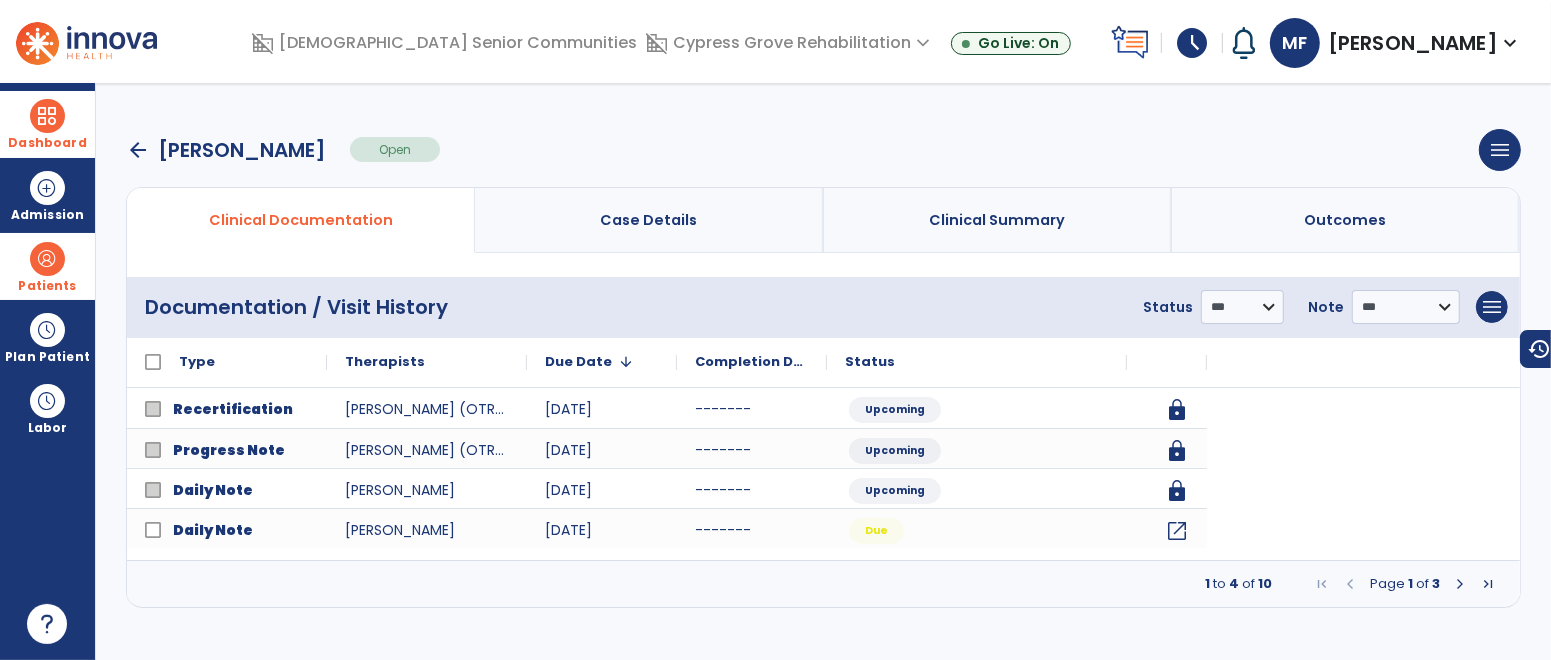 scroll, scrollTop: 0, scrollLeft: 0, axis: both 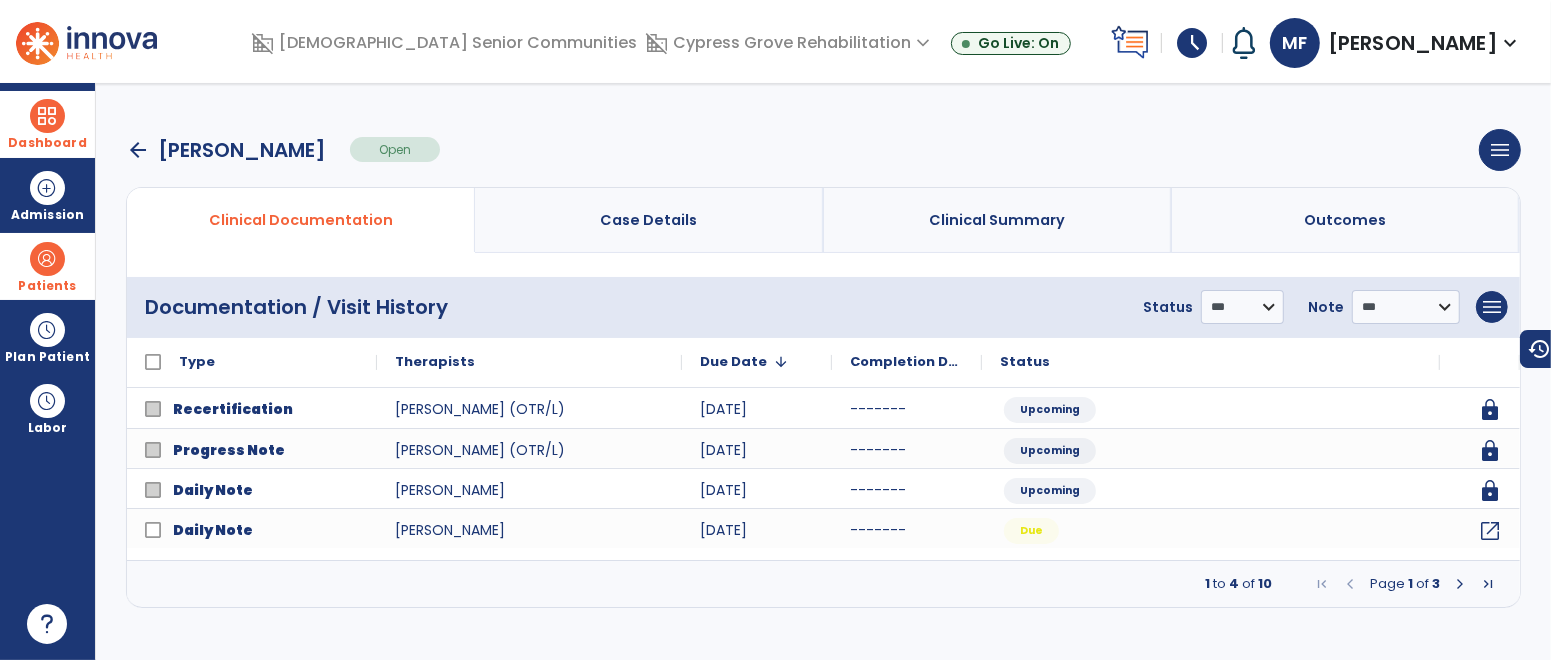 click at bounding box center [1460, 584] 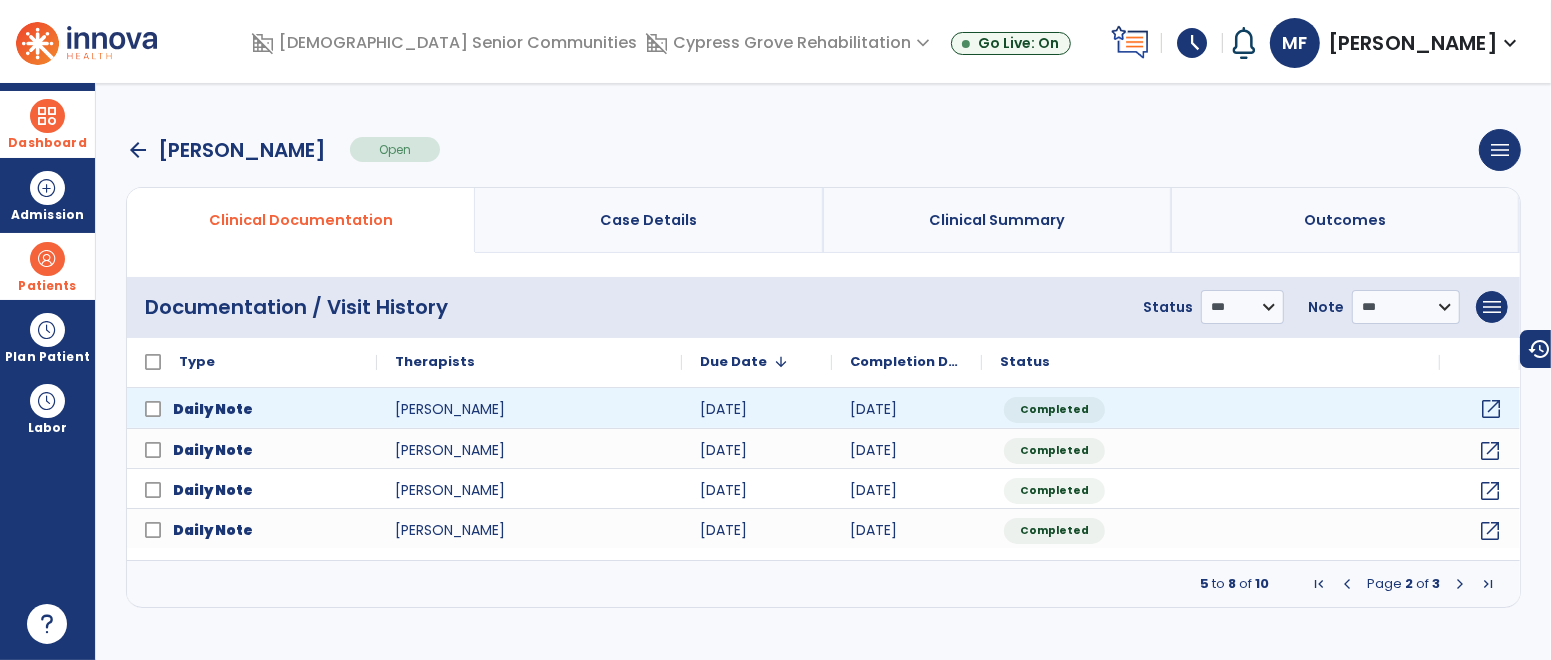 click on "open_in_new" 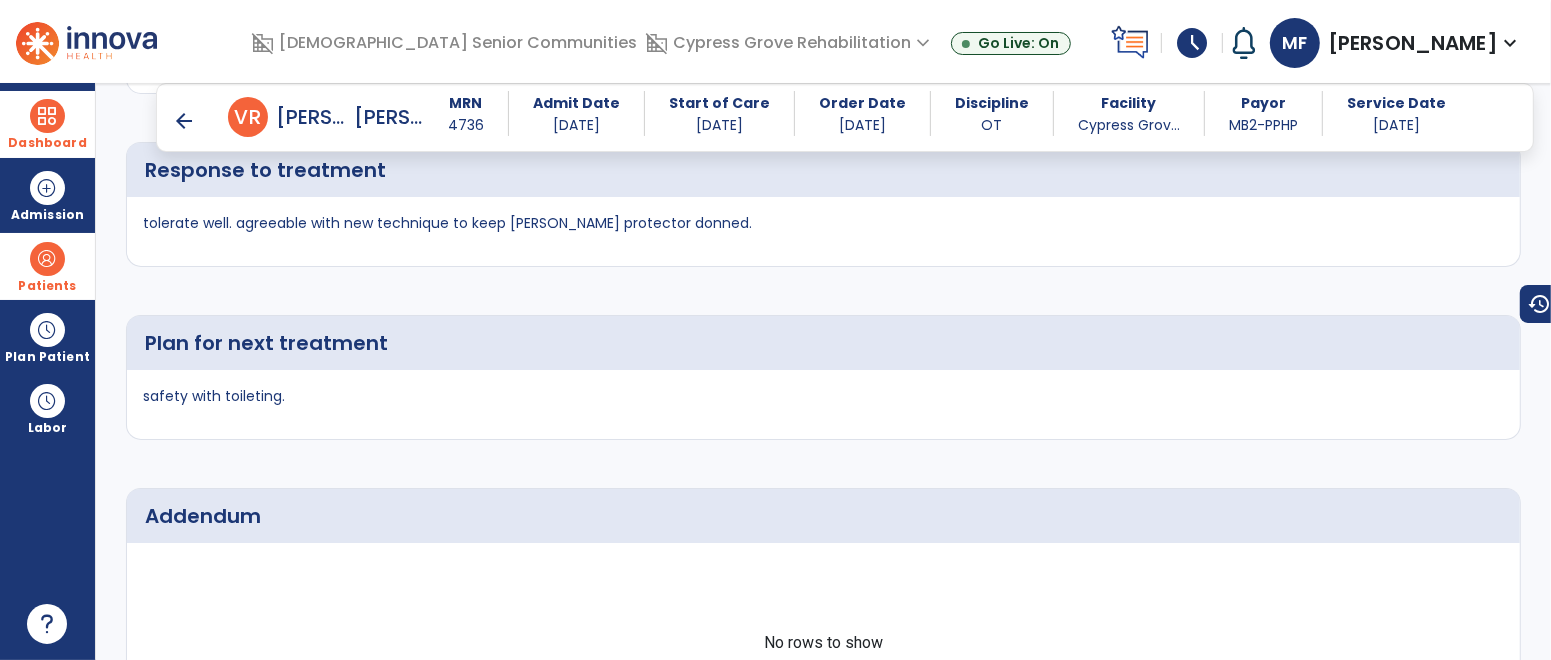 scroll, scrollTop: 3993, scrollLeft: 0, axis: vertical 